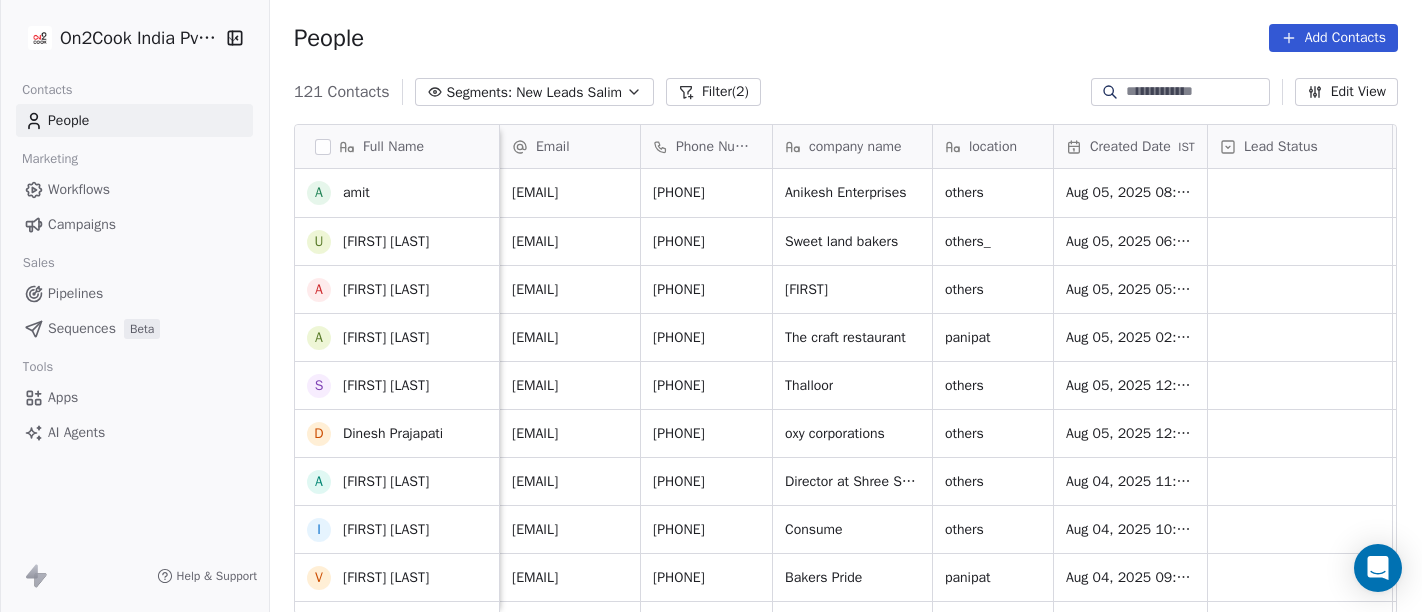 scroll, scrollTop: 0, scrollLeft: 0, axis: both 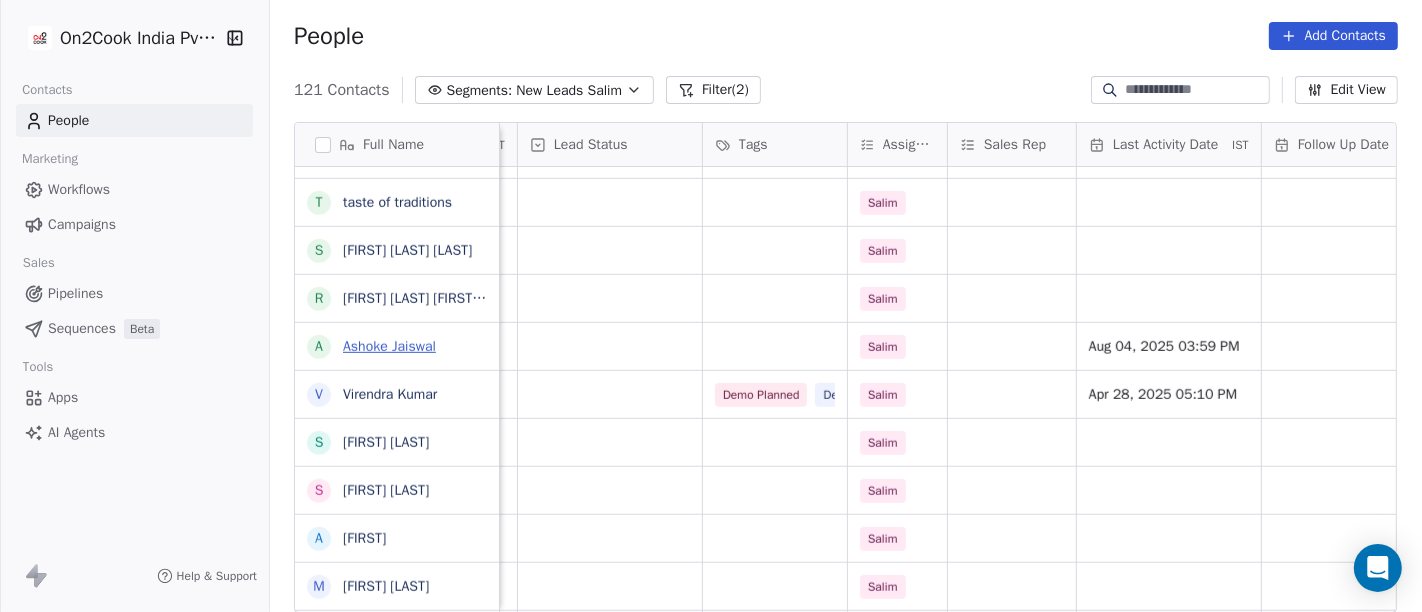 click on "Ashoke Jaiswal" at bounding box center (389, 346) 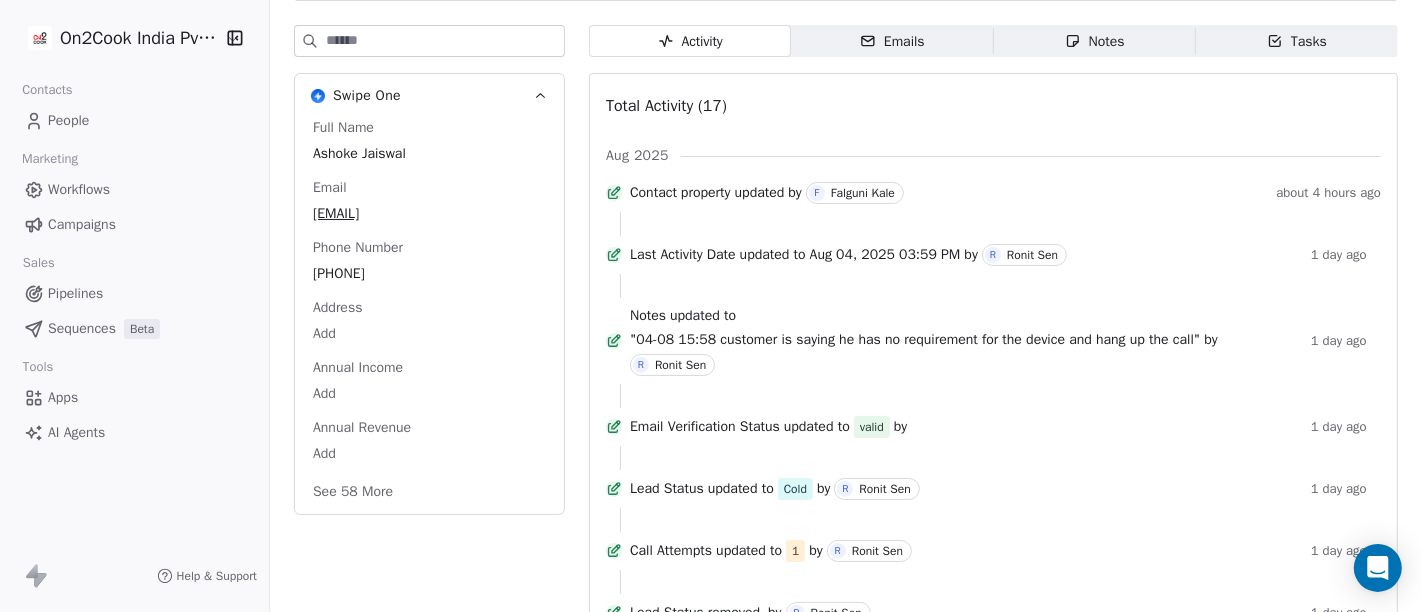 scroll, scrollTop: 249, scrollLeft: 0, axis: vertical 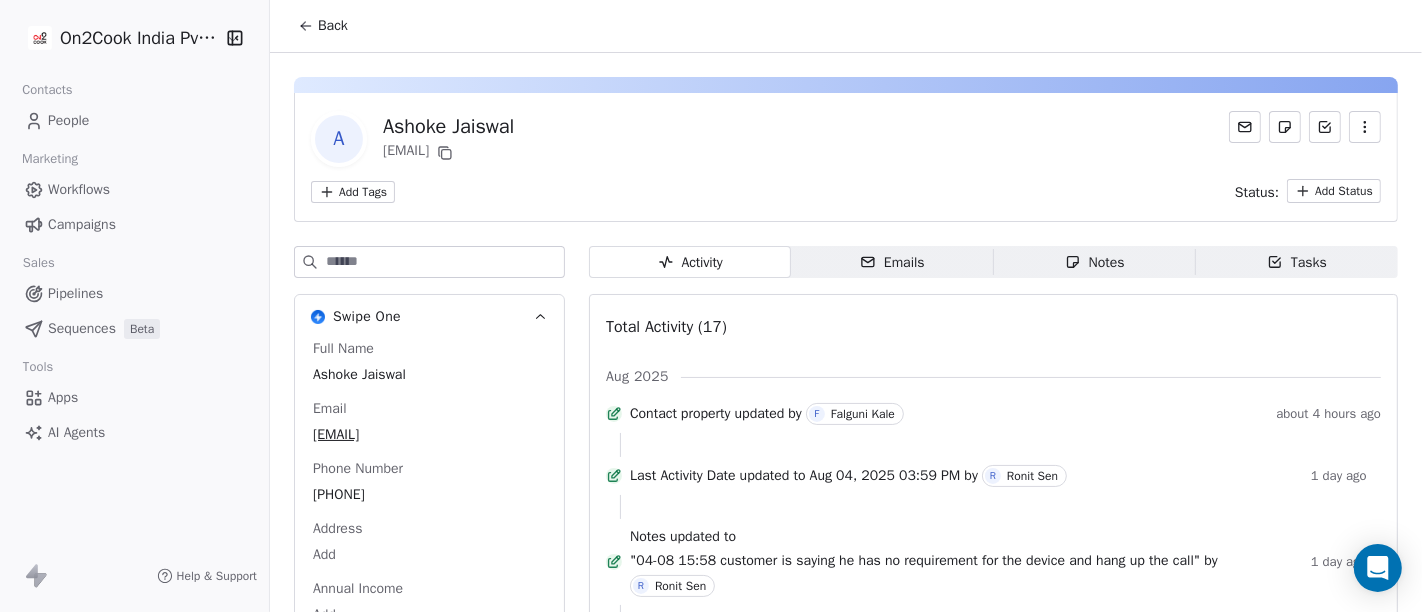 click on "Back" at bounding box center (323, 26) 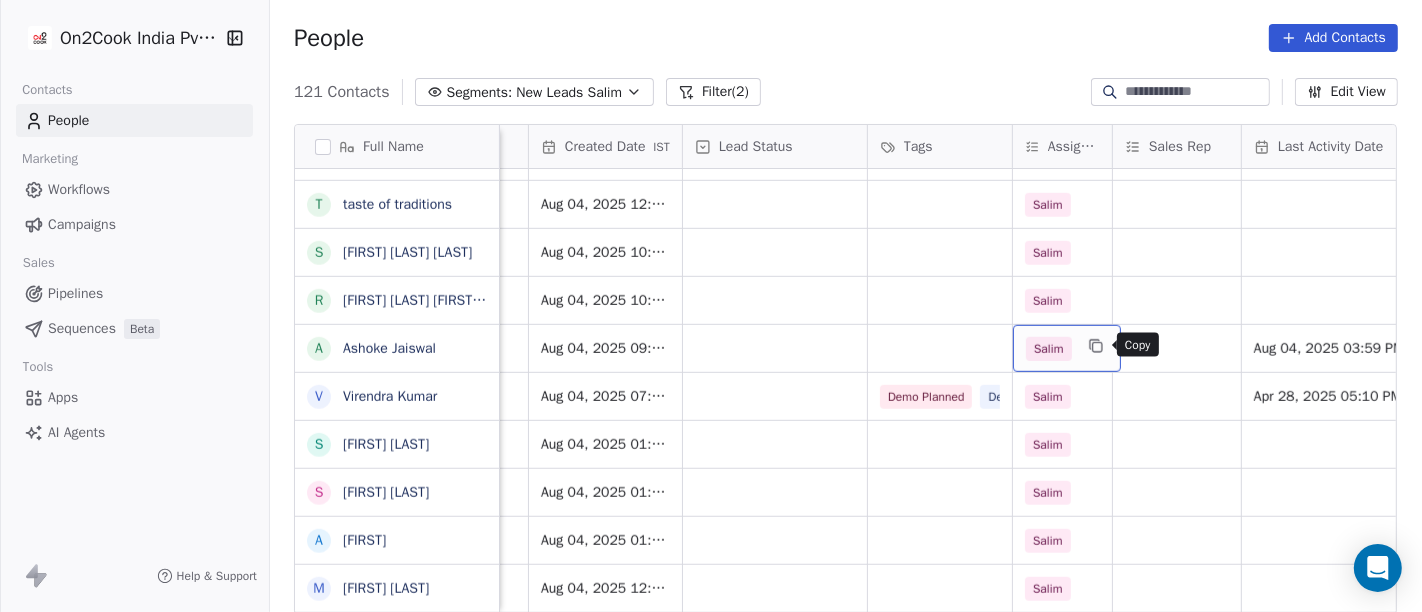 click 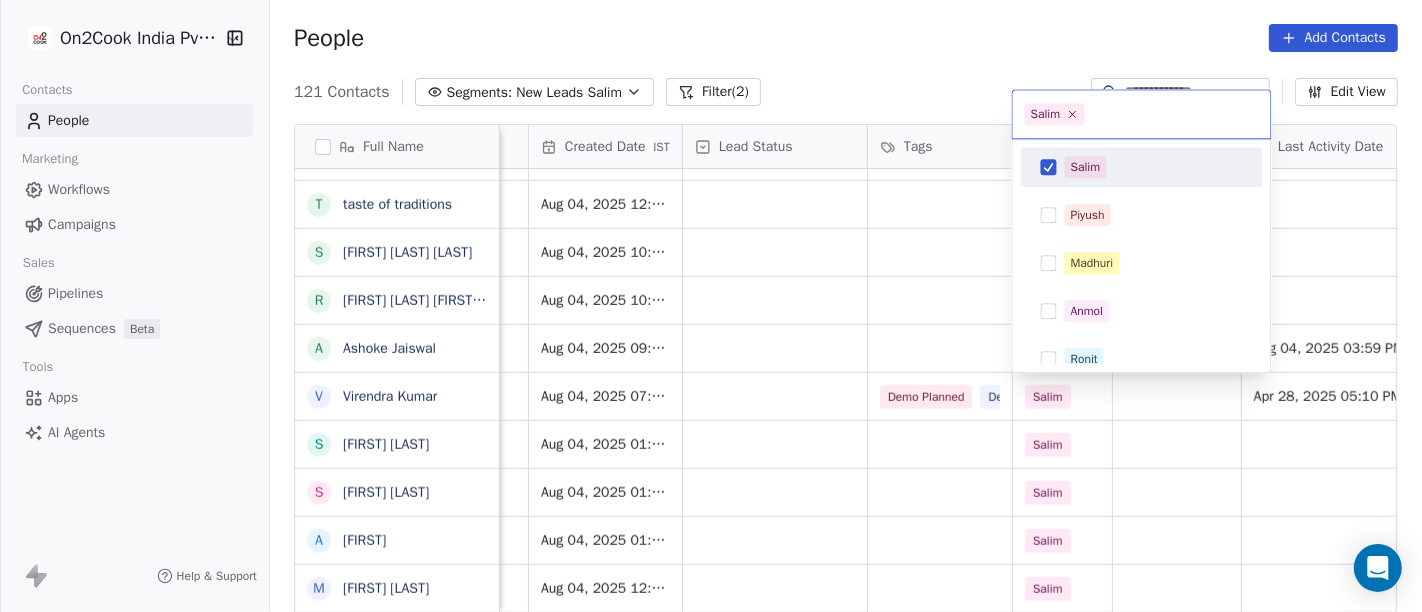 click on "Salim" at bounding box center [1142, 167] 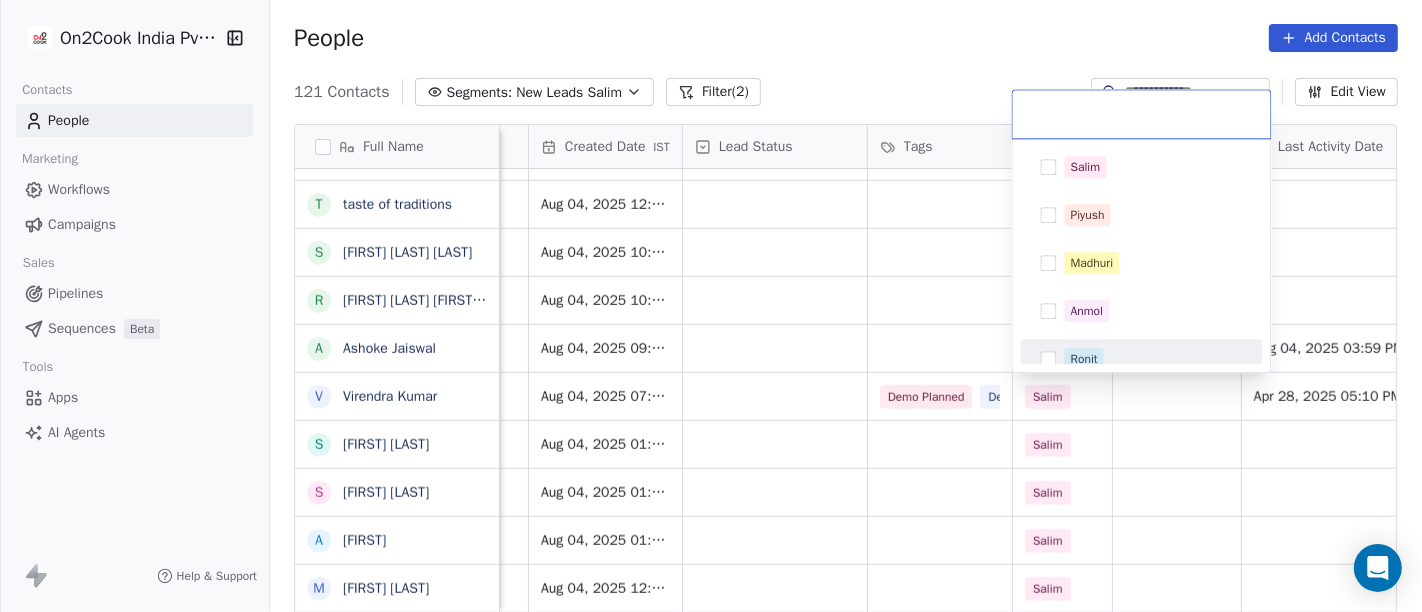 click on "Ronit" at bounding box center [1084, 359] 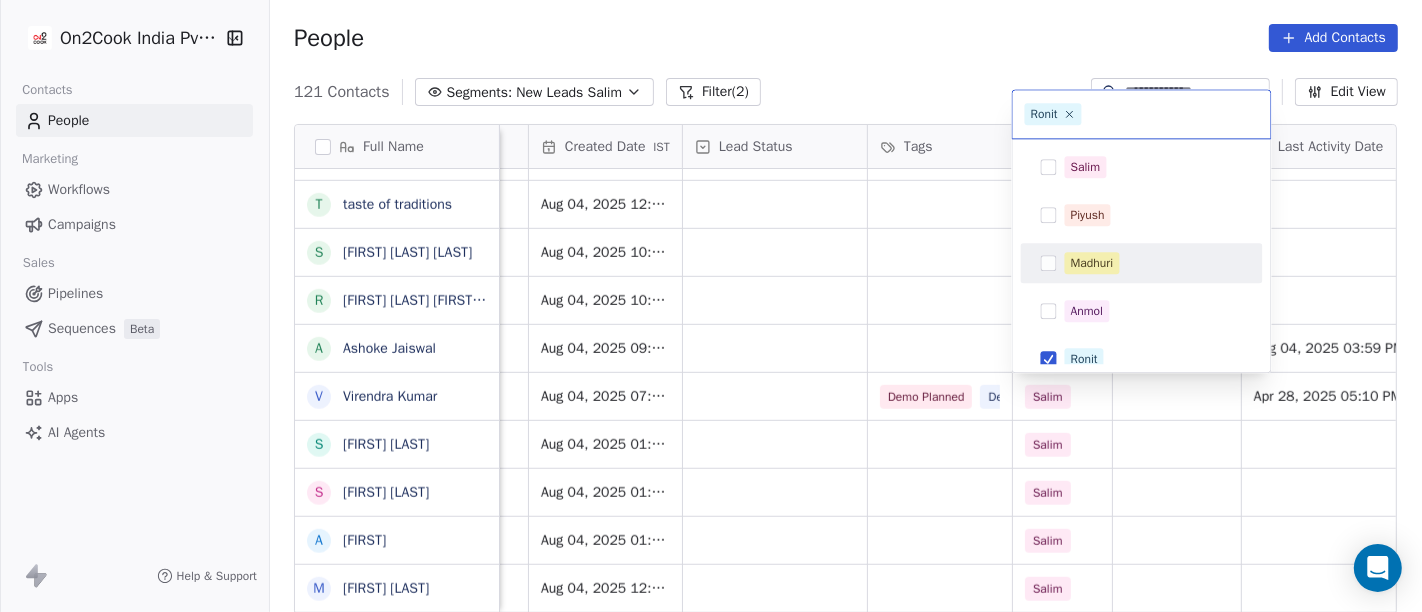 click on "On2Cook India Pvt. Ltd. Contacts People Marketing Workflows Campaigns Sales Pipelines Sequences Beta Tools Apps AI Agents Help & Support People  Add Contacts 121 Contacts Segments: New Leads Salim Filter  (2) Edit View Tag Add to Sequence Full Name I Ishant Singhal V Vipin Juneja S Sabarinathan Jayakodi P Priya Chauhan P Puneet Gupta S Santosh  Sah S Shivaji Shevgaonkar (Dhangar) P Prashant Kumar Sain G Gaurav Malviya P Prakash Ananda Shendage D Devang Thaker D Dr.Arun Lall D Deshmukh Uphar Gruh (Shortly Opning) S Suraj Bajpai A Arjun Sharma M Mandar Chute J Jeetu Hegde A Ankur Kosambia R Rina Swarnakar B Bhuvan Bhuvnesh V Vikash Bhatia t taste of traditions s santosh sadashiv salunkhe R Rahul N Neha Dosi A Ashoke Jaiswal V Virendra Kumar S Sunil Mourya S SANJAY GERA A Ankit m manish Jain A Ajay Upadhyay M Manoj Deo R Rajeev Sthapak S Santoshkumar Jaiswal P Poonam Gupta V Vikrant Gupta H HRISHI K Khushwant  singh N Nisha Chauhaan T Tarun Verma G Gopal Jha K K S Grover M Manoj Gupta अ K Karan Arora S p R a" at bounding box center (711, 306) 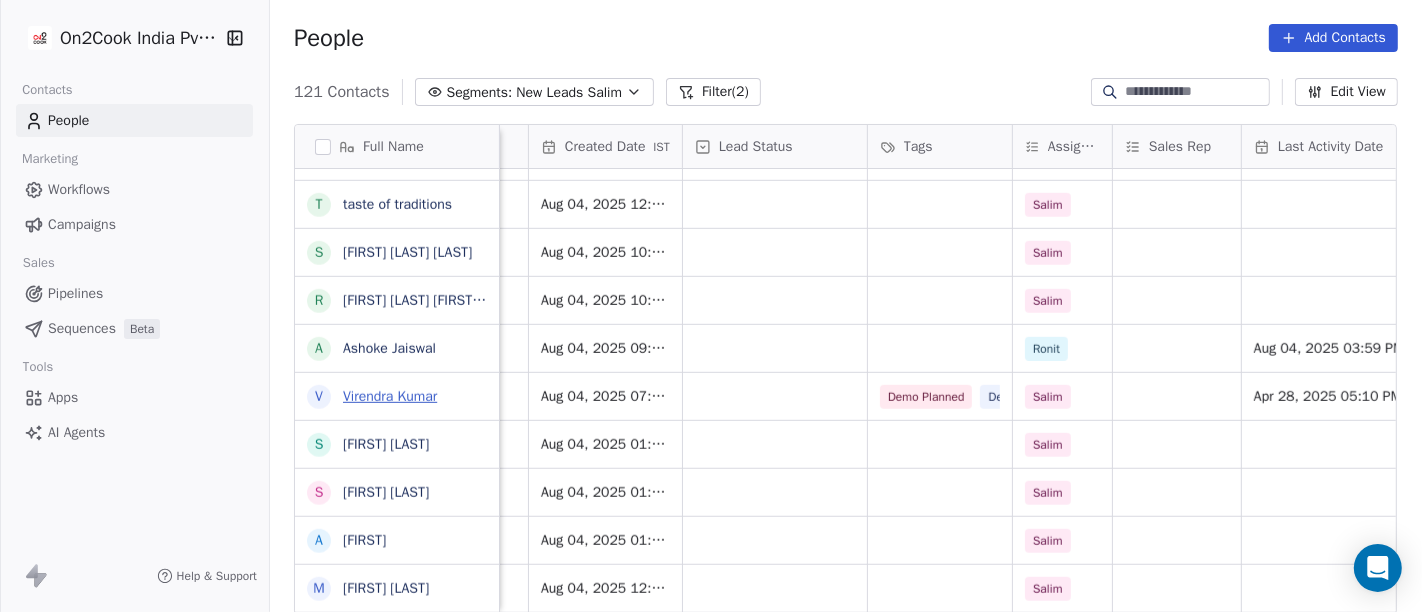 click on "Virendra Kumar" at bounding box center [390, 396] 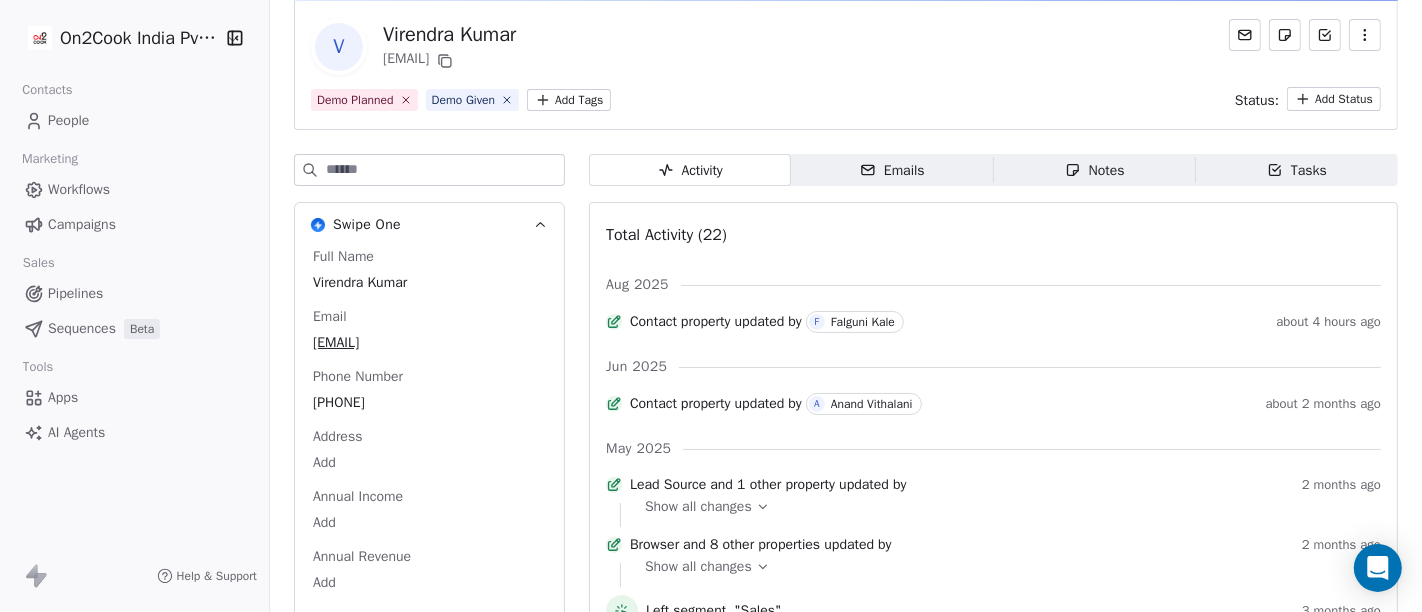 click on "Notes   Notes" at bounding box center [1095, 170] 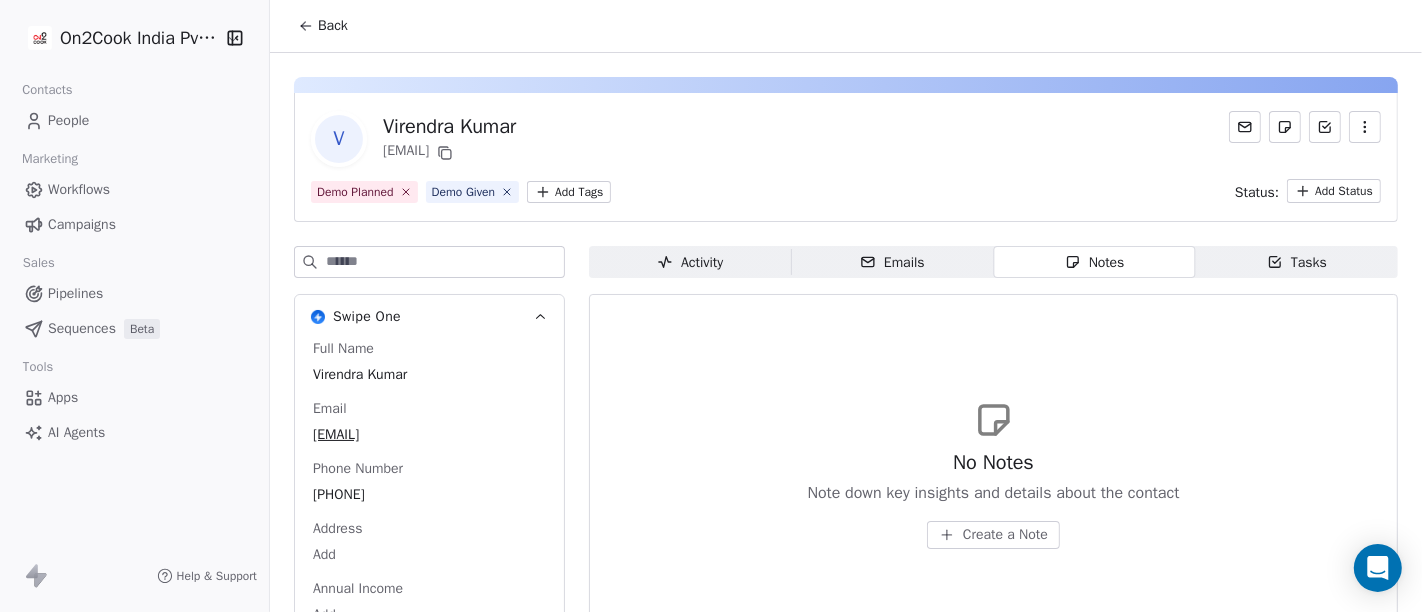 click on "Back" at bounding box center (323, 26) 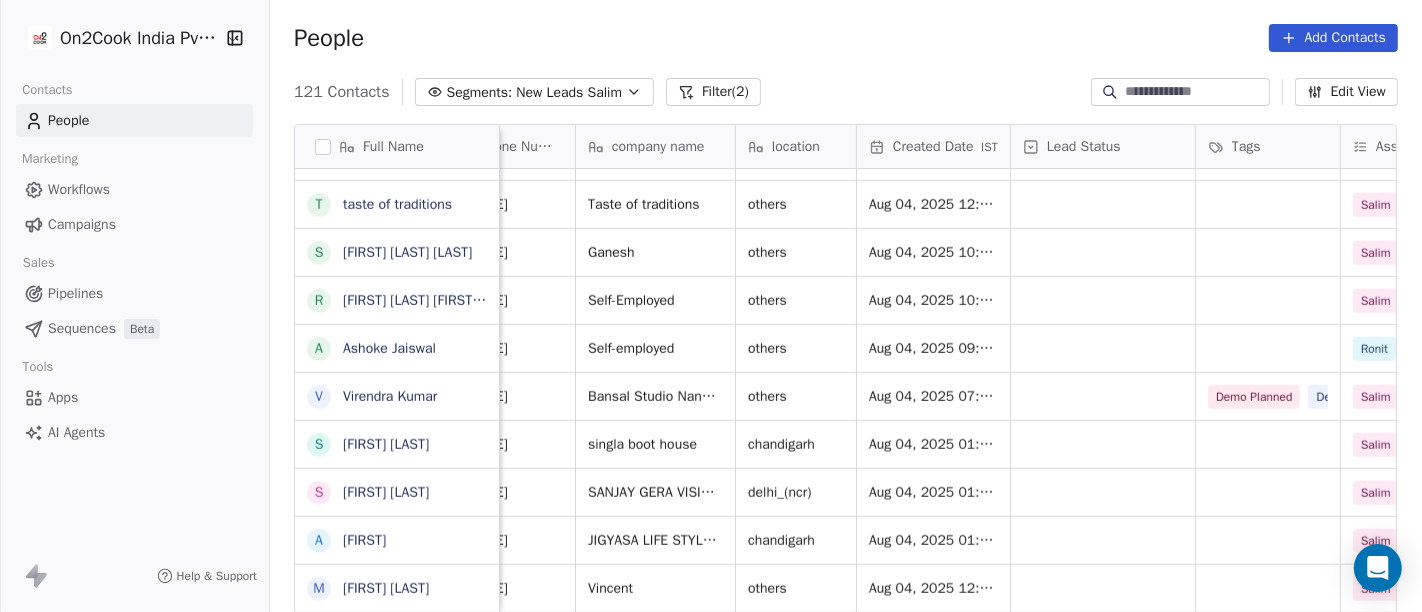 scroll, scrollTop: 0, scrollLeft: 202, axis: horizontal 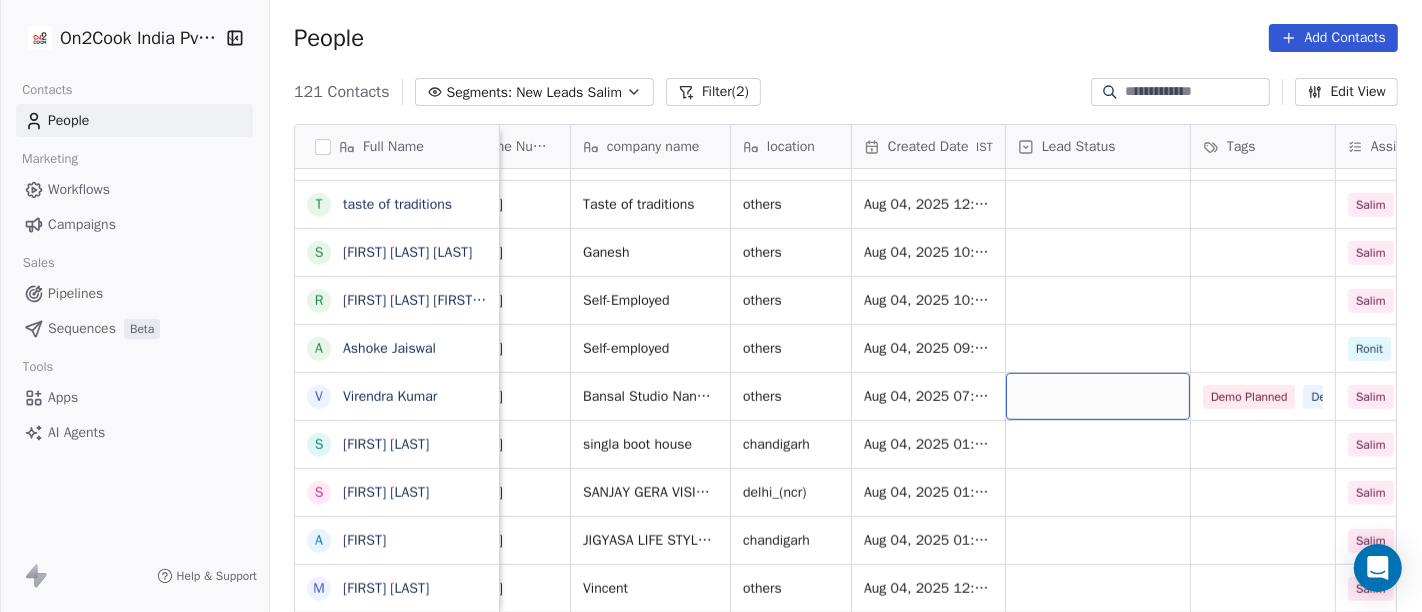 click at bounding box center (1098, 396) 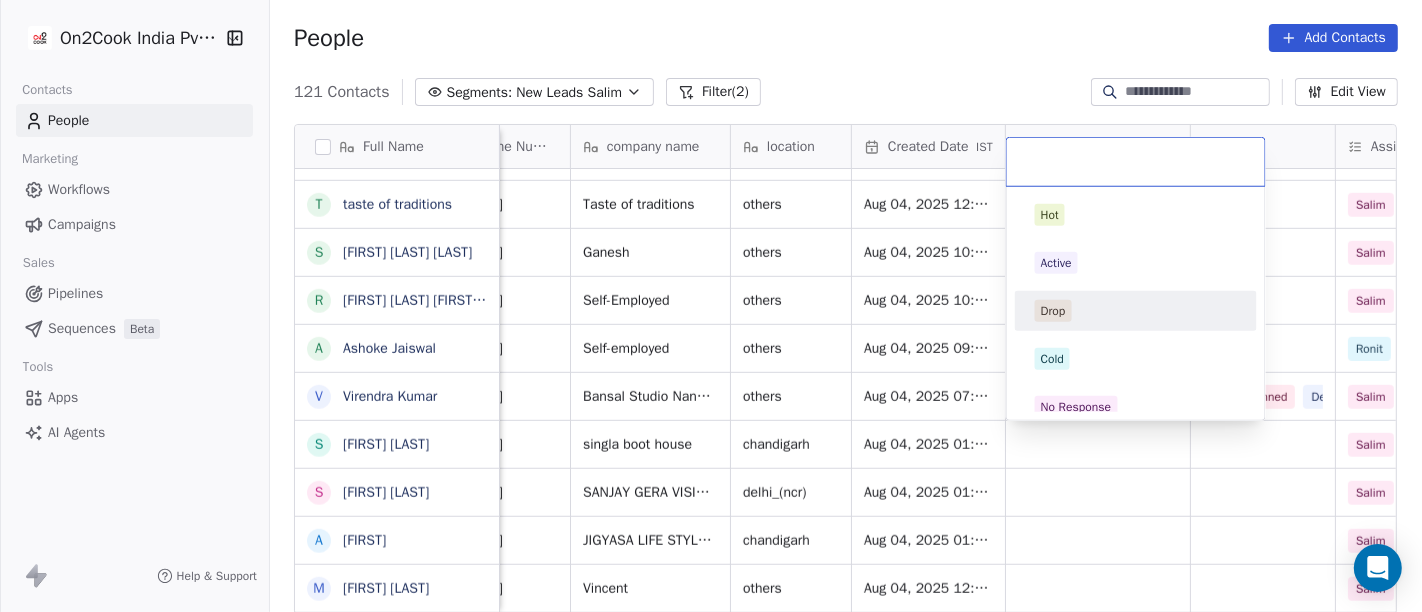 type on "*" 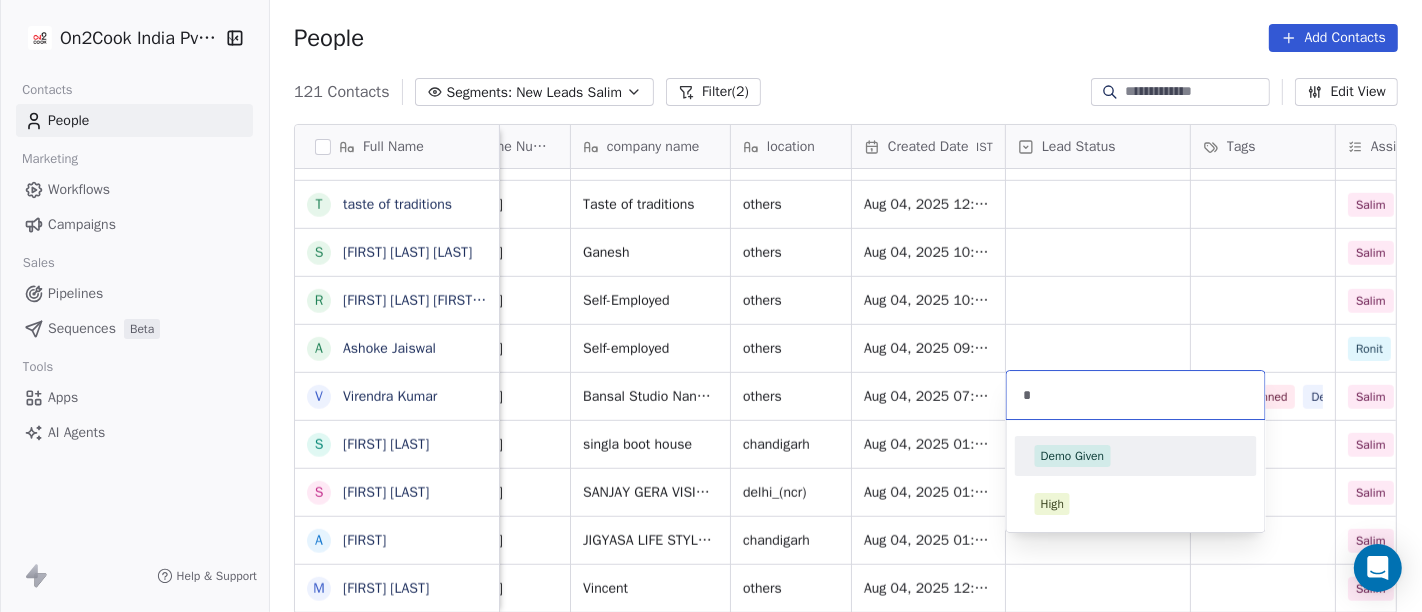 click on "On2Cook India Pvt. Ltd. Contacts People Marketing Workflows Campaigns Sales Pipelines Sequences Beta Tools Apps AI Agents Help & Support People  Add Contacts 121 Contacts Segments: New Leads Salim Filter  (2) Edit View Tag Add to Sequence Full Name I Ishant Singhal V Vipin Juneja S Sabarinathan Jayakodi P Priya Chauhan P Puneet Gupta S Santosh  Sah S Shivaji Shevgaonkar (Dhangar) P Prashant Kumar Sain G Gaurav Malviya P Prakash Ananda Shendage D Devang Thaker D Dr.Arun Lall D Deshmukh Uphar Gruh (Shortly Opning) S Suraj Bajpai A Arjun Sharma M Mandar Chute J Jeetu Hegde A Ankur Kosambia R Rina Swarnakar B Bhuvan Bhuvnesh V Vikash Bhatia t taste of traditions s santosh sadashiv salunkhe R Rahul N Neha Dosi A Ashoke Jaiswal V Virendra Kumar S Sunil Mourya S SANJAY GERA A Ankit m manish Jain A Ajay Upadhyay M Manoj Deo R Rajeev Sthapak S Santoshkumar Jaiswal P Poonam Gupta V Vikrant Gupta H HRISHI K Khushwant  singh N Nisha Chauhaan T Tarun Verma G Gopal Jha K K S Grover M Manoj Gupta अ K Karan Arora S p R a" at bounding box center (711, 306) 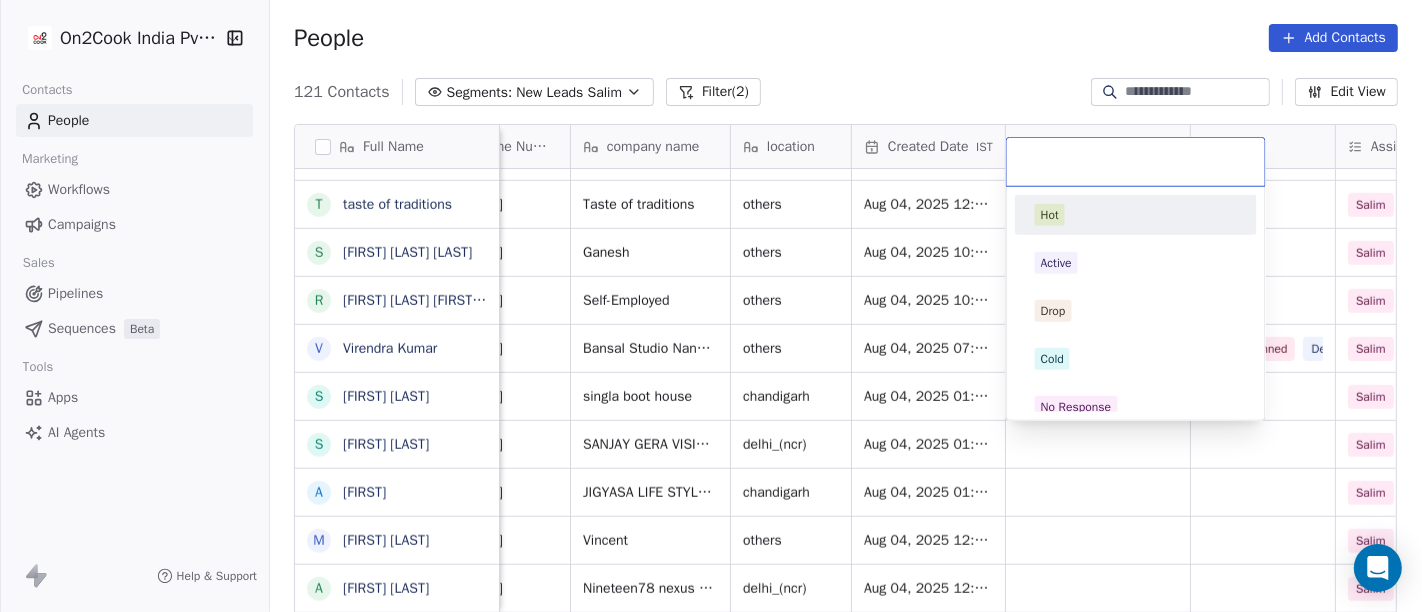 click on "On2Cook India Pvt. Ltd. Contacts People Marketing Workflows Campaigns Sales Pipelines Sequences Beta Tools Apps AI Agents Help & Support People  Add Contacts 121 Contacts Segments: New Leads Salim Filter  (2) Edit View Tag Add to Sequence Full Name I Ishant Singhal V Vipin Juneja S Sabarinathan Jayakodi P Priya Chauhan P Puneet Gupta S Santosh  Sah S Shivaji Shevgaonkar (Dhangar) P Prashant Kumar Sain G Gaurav Malviya P Prakash Ananda Shendage D Devang Thaker D Dr.Arun Lall D Deshmukh Uphar Gruh (Shortly Opning) S Suraj Bajpai A Arjun Sharma M Mandar Chute J Jeetu Hegde A Ankur Kosambia R Rina Swarnakar B Bhuvan Bhuvnesh V Vikash Bhatia t taste of traditions s santosh sadashiv salunkhe R Rahul N Neha Dosi V Virendra Kumar S Sunil Mourya S SANJAY GERA A Ankit m manish Jain A Ajay Upadhyay M Manoj Deo R Rajeev Sthapak S Santoshkumar Jaiswal P Poonam Gupta V Vikrant Gupta H HRISHI K Khushwant  singh N Nisha Chauhaan T Tarun Verma G Gopal Jha K K S Grover M Manoj Gupta अ अब्दुल कासिम K S" at bounding box center (711, 306) 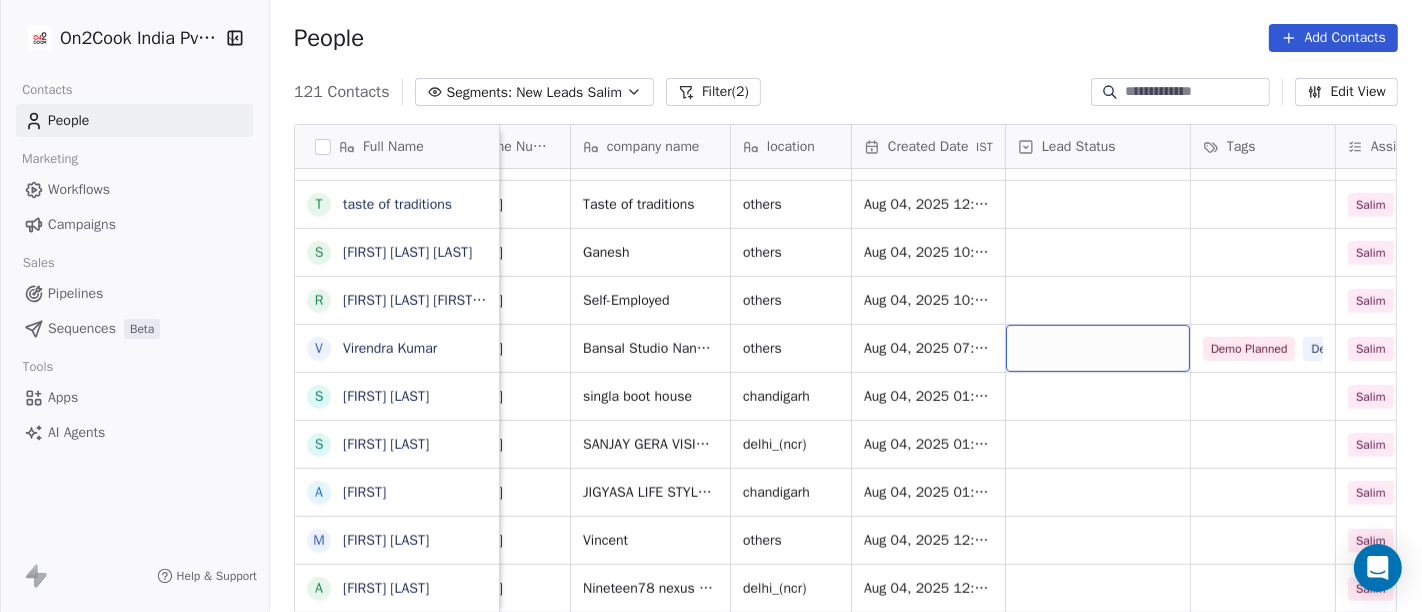 click at bounding box center (1098, 348) 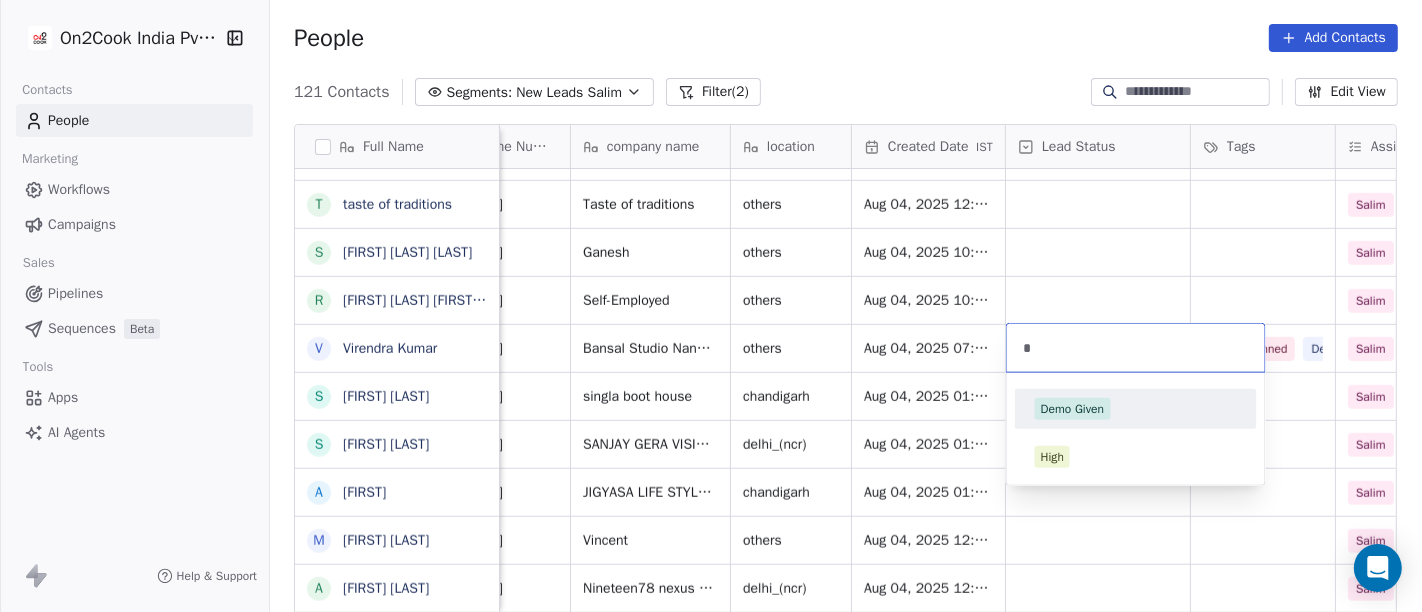 type on "*" 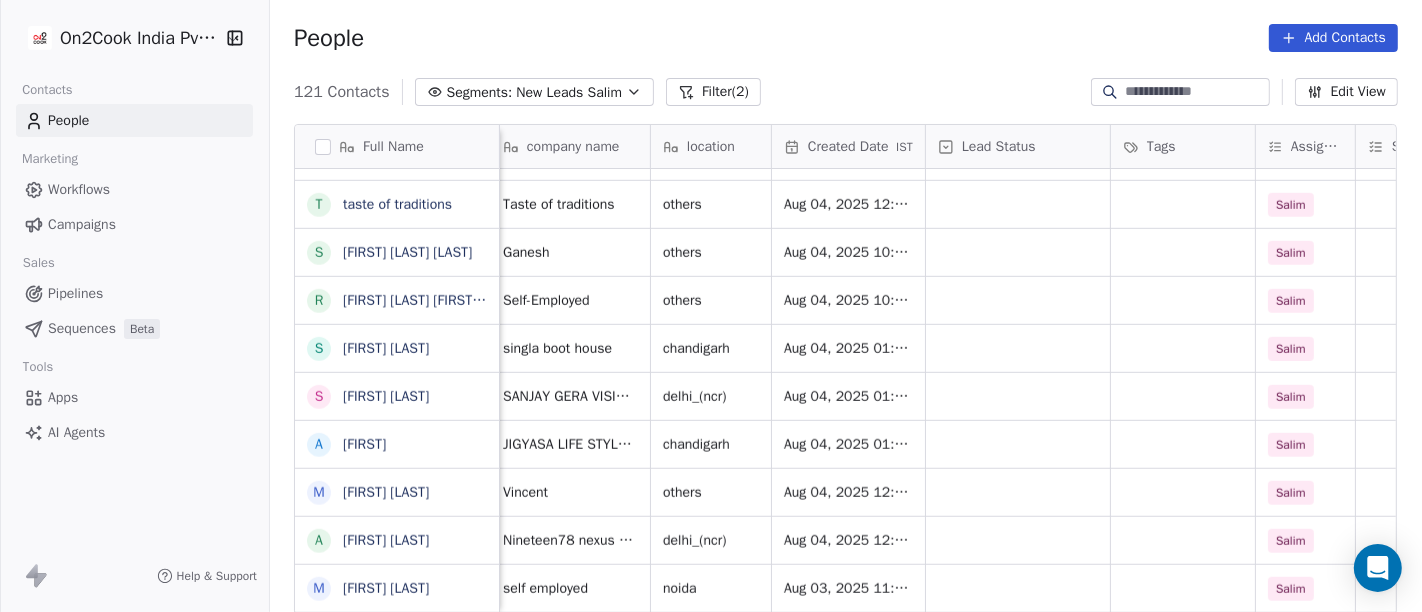 scroll, scrollTop: 0, scrollLeft: 237, axis: horizontal 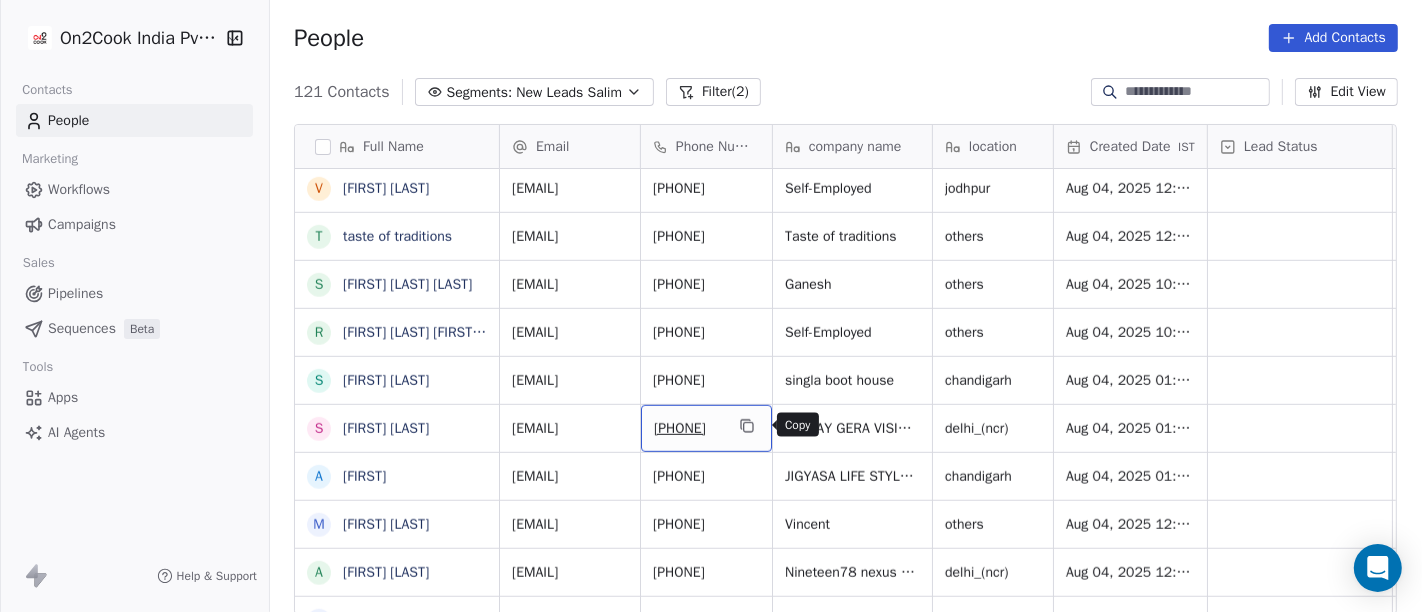 click 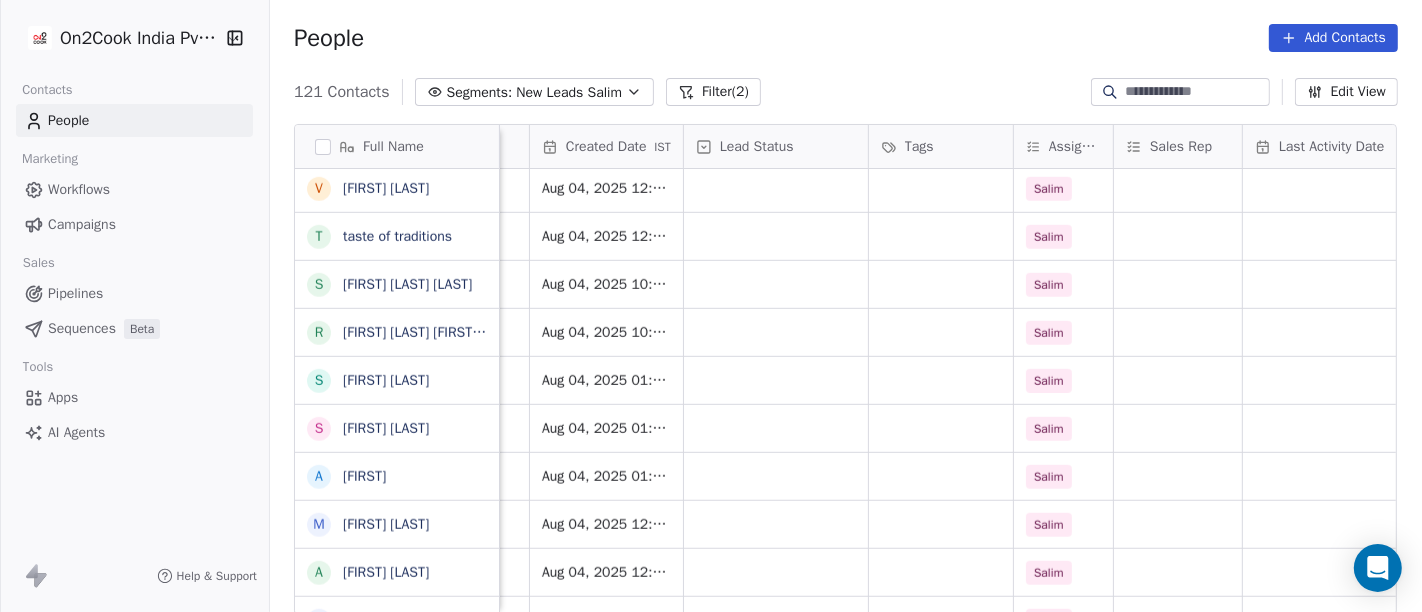 scroll, scrollTop: 0, scrollLeft: 511, axis: horizontal 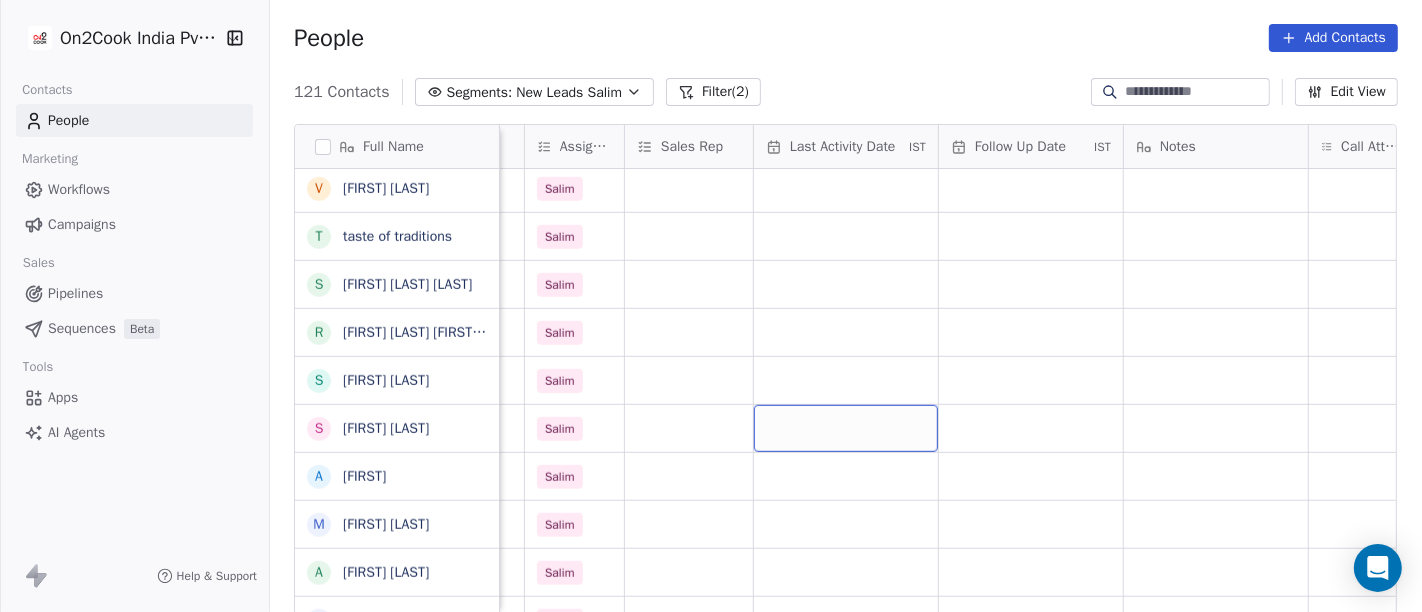 click at bounding box center (846, 428) 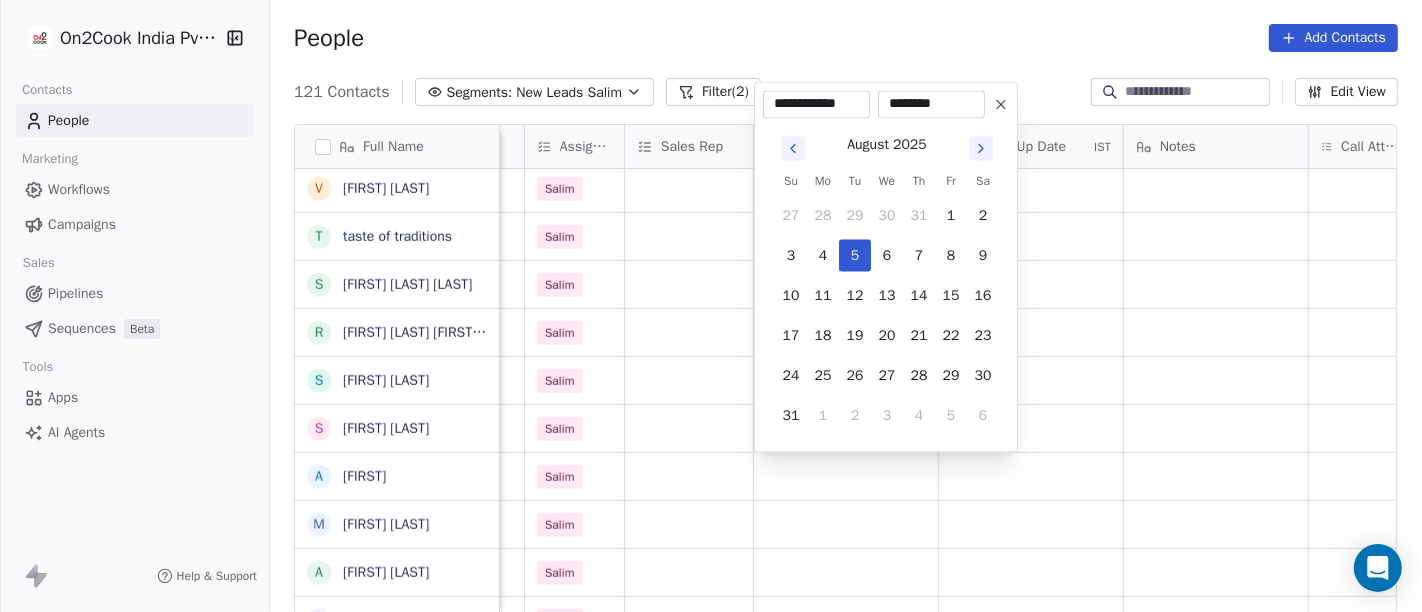 click on "2" at bounding box center (855, 415) 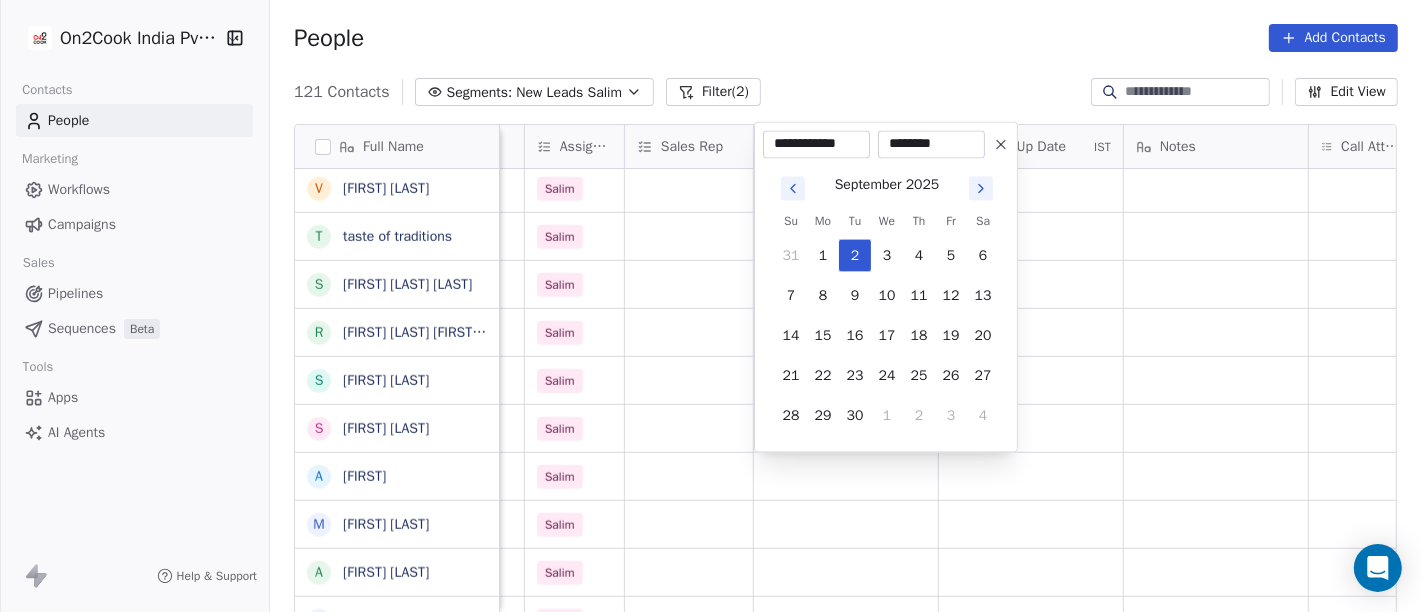 click 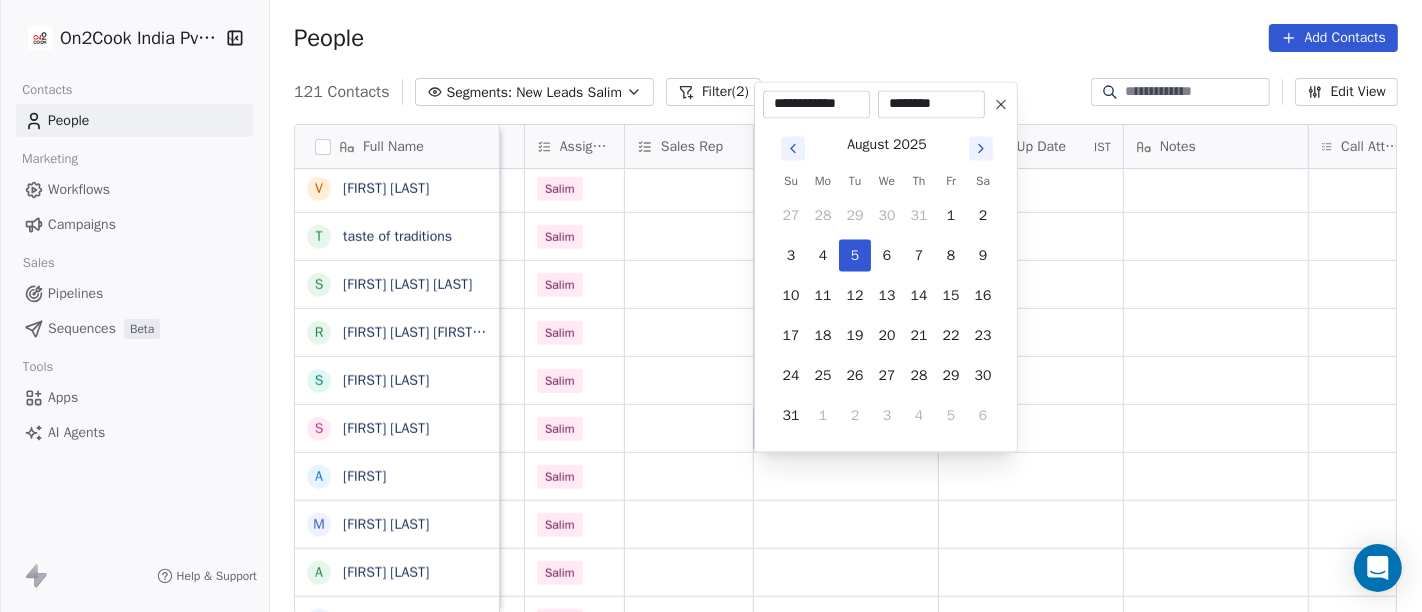 type on "**********" 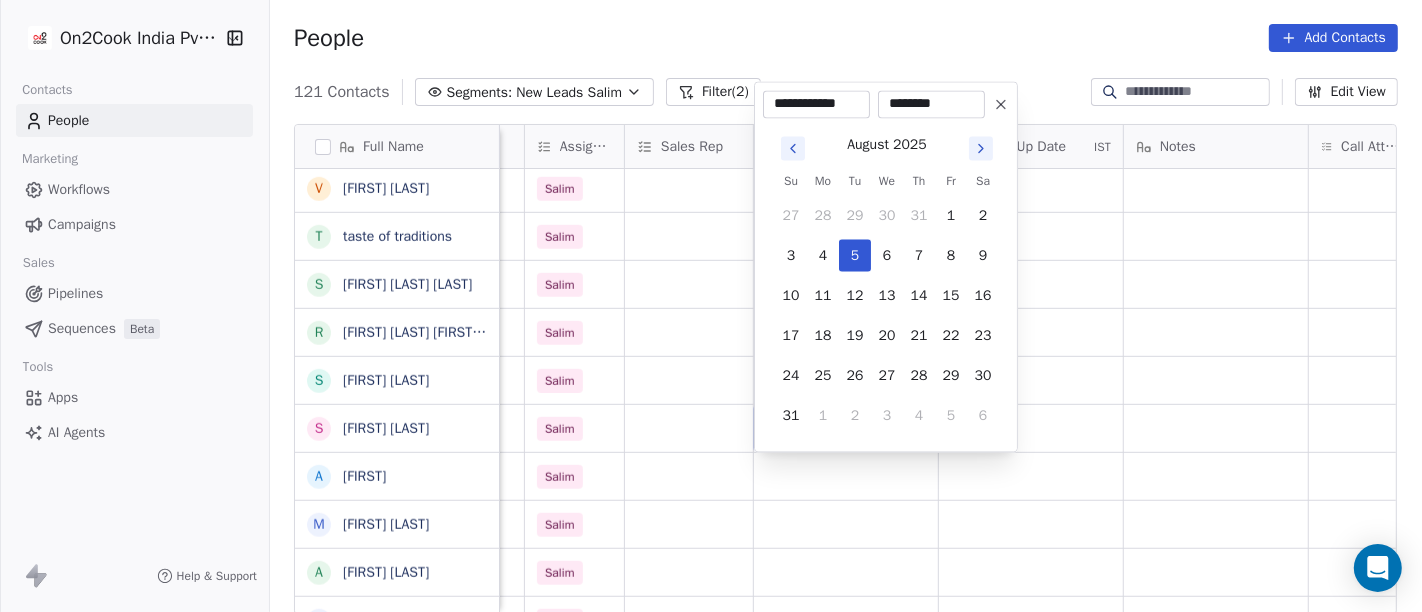 type on "********" 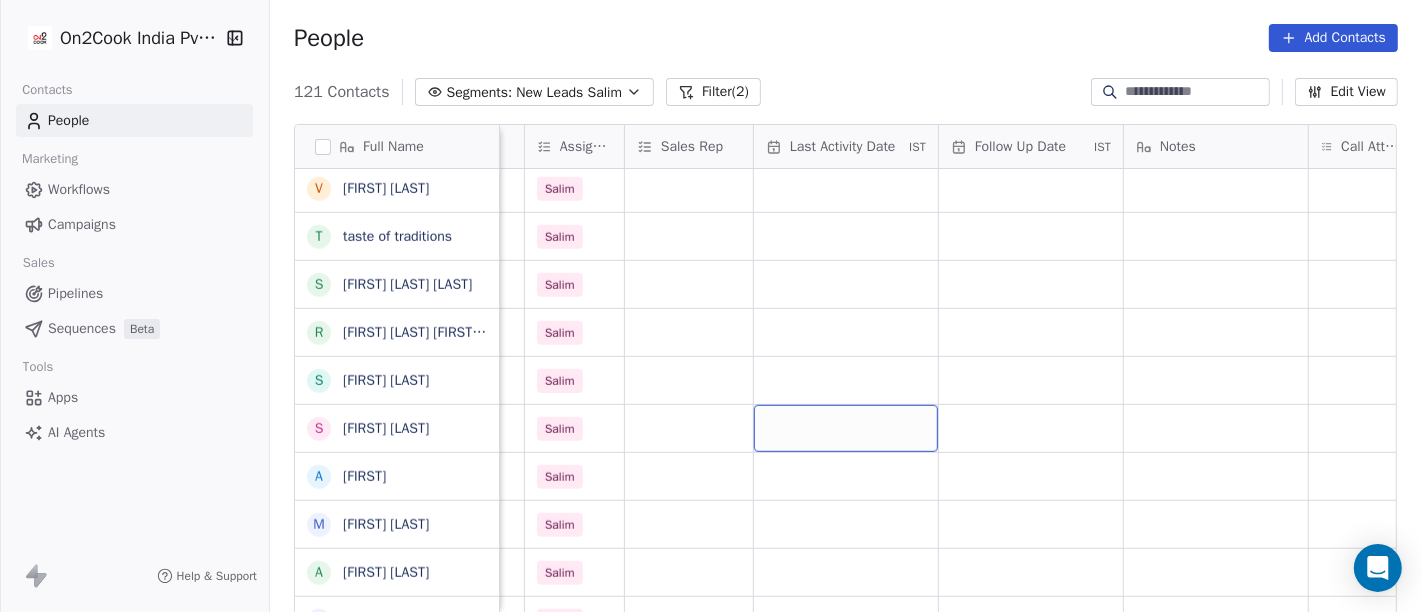click at bounding box center [846, 428] 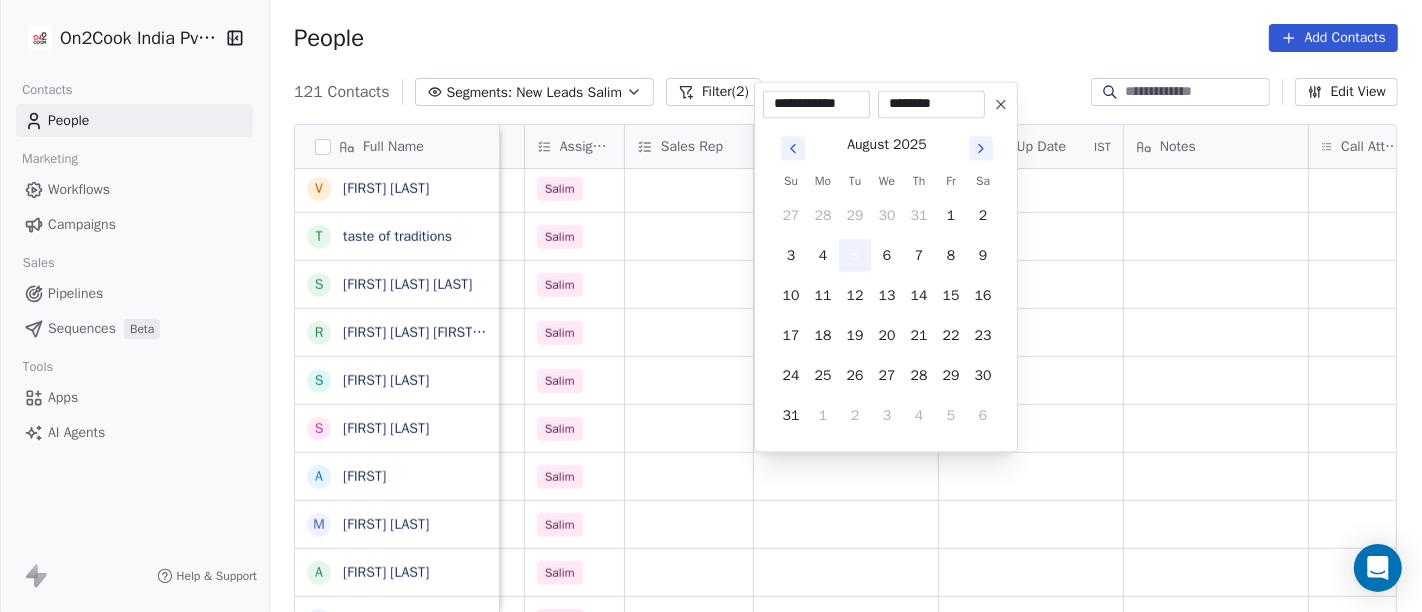 click on "5" at bounding box center (855, 255) 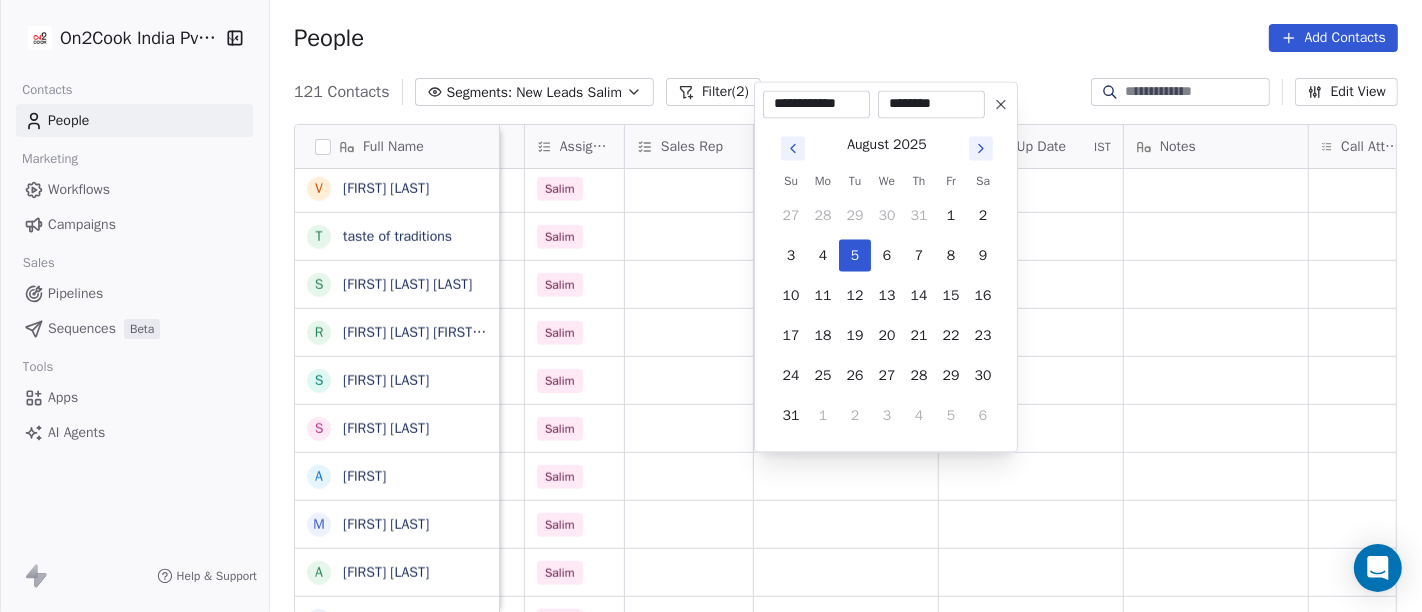 click on "On2Cook India Pvt. Ltd. Contacts People Marketing Workflows Campaigns Sales Pipelines Sequences Beta Tools Apps AI Agents Help & Support People  Add Contacts 121 Contacts Segments: New Leads Salim Filter  (2) Edit View Tag Add to Sequence Full Name I Ishant Singhal V Vipin Juneja S Sabarinathan Jayakodi P Priya Chauhan P Puneet Gupta S Santosh  Sah S Shivaji Shevgaonkar (Dhangar) P Prashant Kumar Sain G Gaurav Malviya P Prakash Ananda Shendage D Devang Thaker D Dr.Arun Lall D Deshmukh Uphar Gruh (Shortly Opning) S Suraj Bajpai A Arjun Sharma M Mandar Chute J Jeetu Hegde A Ankur Kosambia R Rina Swarnakar B Bhuvan Bhuvnesh V Vikash Bhatia t taste of traditions s santosh sadashiv salunkhe R Rahul N Neha Dosi S Sunil Mourya S SANJAY GERA A Ankit m manish Jain A Ajay Upadhyay M Manoj Deo R Rajeev Sthapak S Santoshkumar Jaiswal P Poonam Gupta V Vikrant Gupta H HRISHI K Khushwant  singh N Nisha Chauhaan T Tarun Verma G Gopal Jha K K S Grover M Manoj Gupta अ अब्दुल कासिम K Karan Arora S p R" at bounding box center [711, 306] 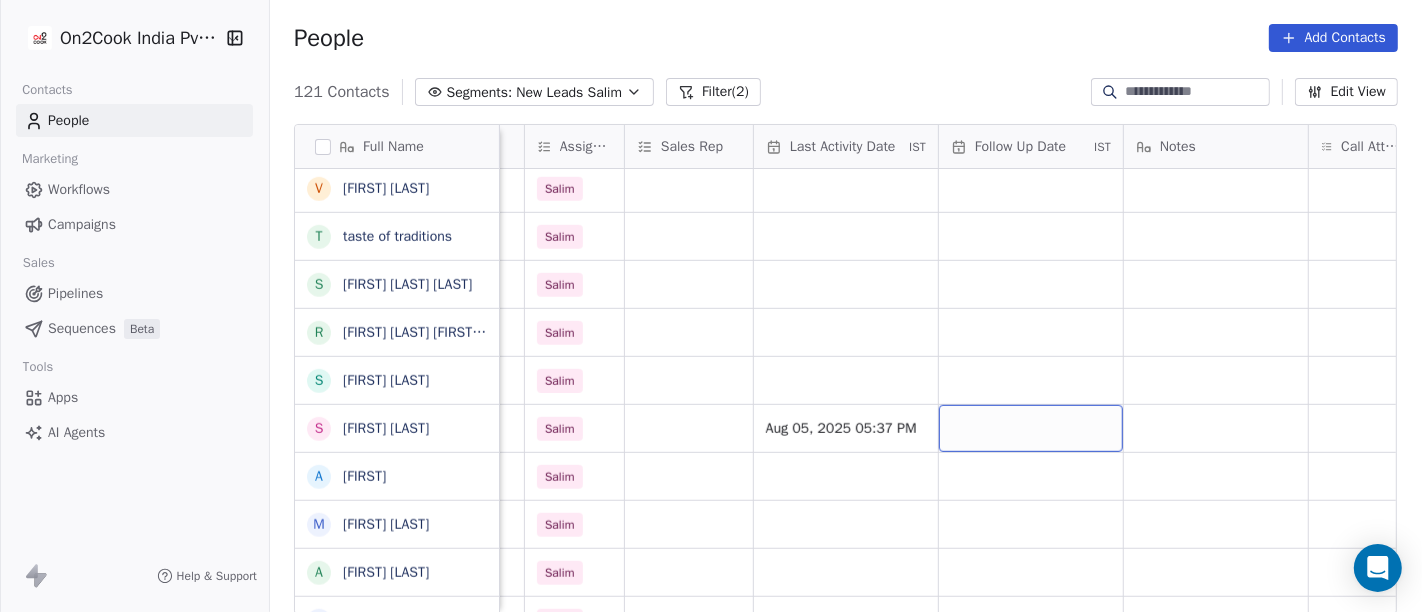 click at bounding box center (1031, 428) 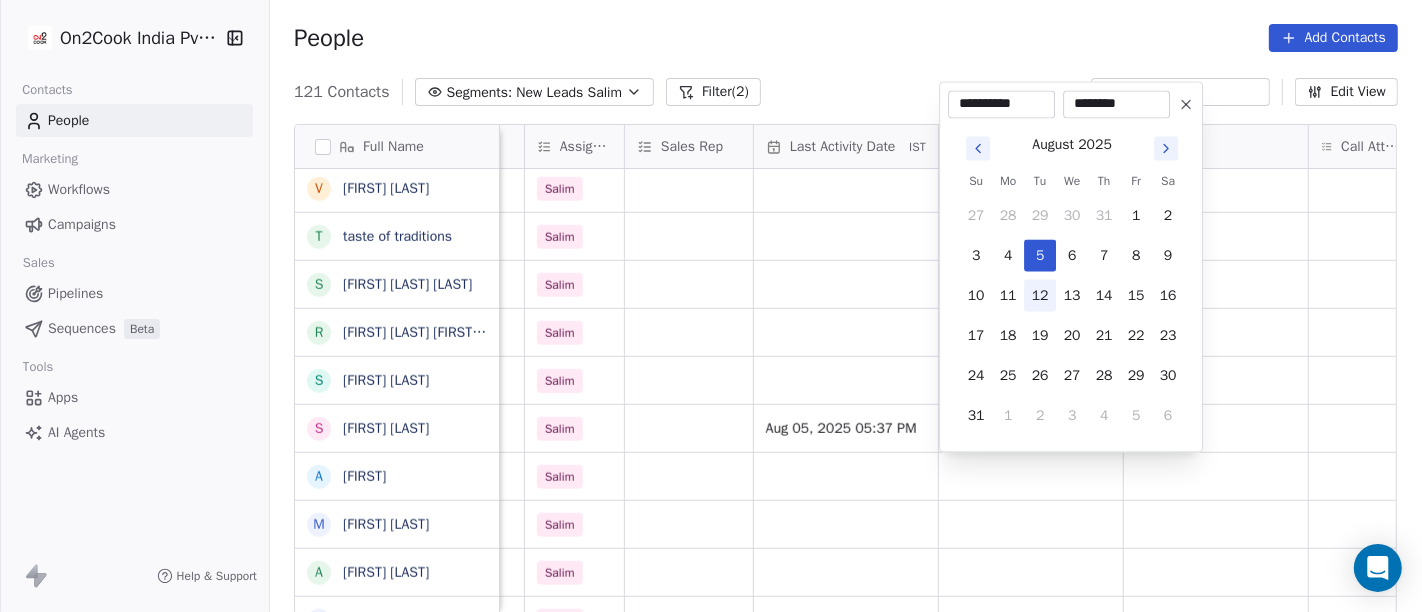 click on "12" at bounding box center [1040, 295] 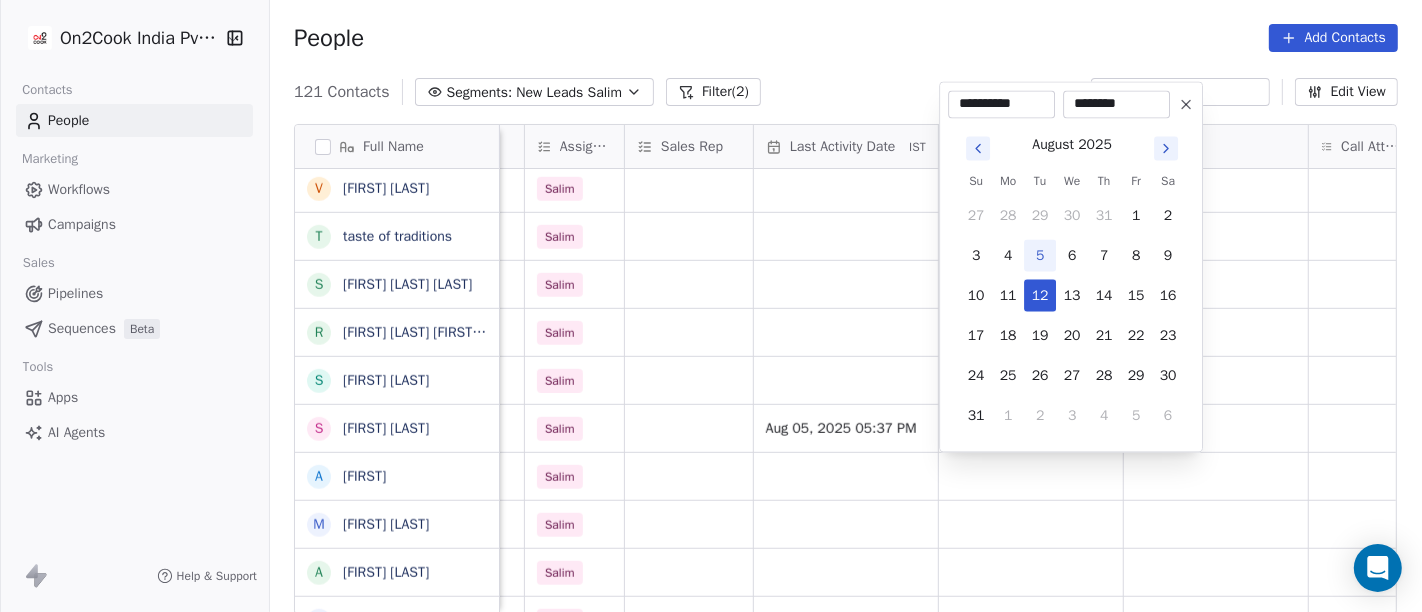 click on "On2Cook India Pvt. Ltd. Contacts People Marketing Workflows Campaigns Sales Pipelines Sequences Beta Tools Apps AI Agents Help & Support People  Add Contacts 121 Contacts Segments: New Leads Salim Filter  (2) Edit View Tag Add to Sequence Full Name I Ishant Singhal V Vipin Juneja S Sabarinathan Jayakodi P Priya Chauhan P Puneet Gupta S Santosh  Sah S Shivaji Shevgaonkar (Dhangar) P Prashant Kumar Sain G Gaurav Malviya P Prakash Ananda Shendage D Devang Thaker D Dr.Arun Lall D Deshmukh Uphar Gruh (Shortly Opning) S Suraj Bajpai A Arjun Sharma M Mandar Chute J Jeetu Hegde A Ankur Kosambia R Rina Swarnakar B Bhuvan Bhuvnesh V Vikash Bhatia t taste of traditions s santosh sadashiv salunkhe R Rahul N Neha Dosi S Sunil Mourya S SANJAY GERA A Ankit m manish Jain A Ajay Upadhyay M Manoj Deo R Rajeev Sthapak S Santoshkumar Jaiswal P Poonam Gupta V Vikrant Gupta H HRISHI K Khushwant  singh N Nisha Chauhaan T Tarun Verma G Gopal Jha K K S Grover M Manoj Gupta अ अब्दुल कासिम K Karan Arora S p R" at bounding box center (711, 306) 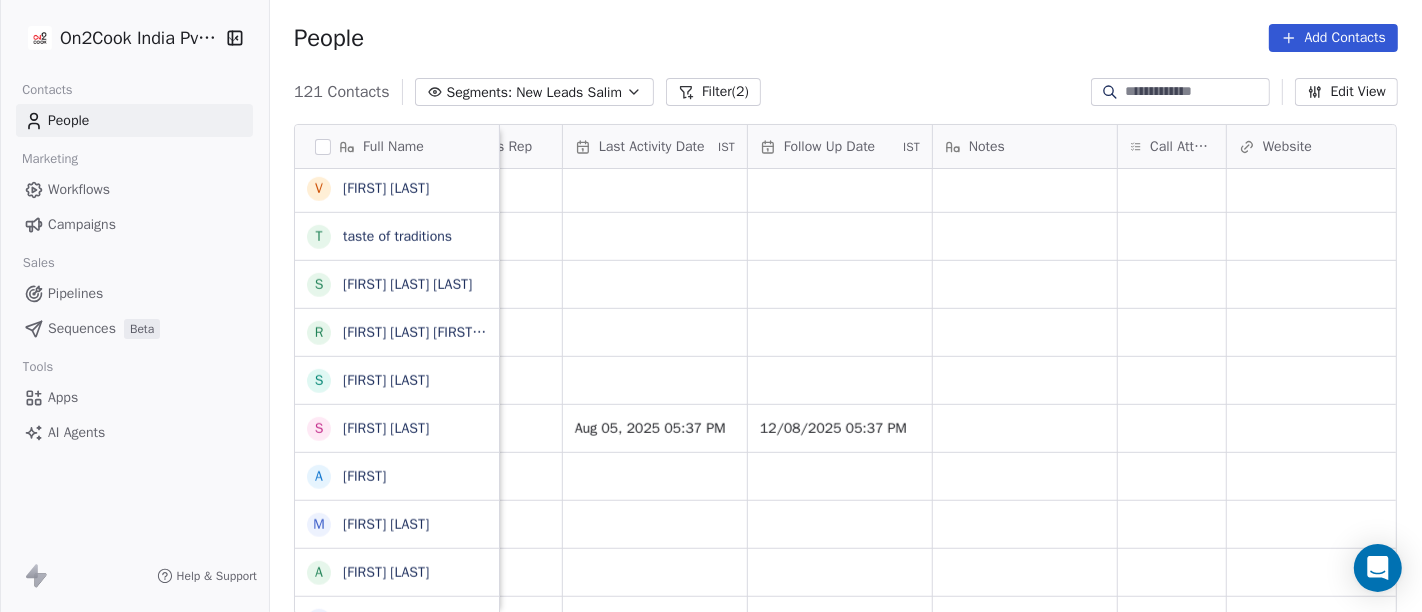 scroll, scrollTop: 0, scrollLeft: 1217, axis: horizontal 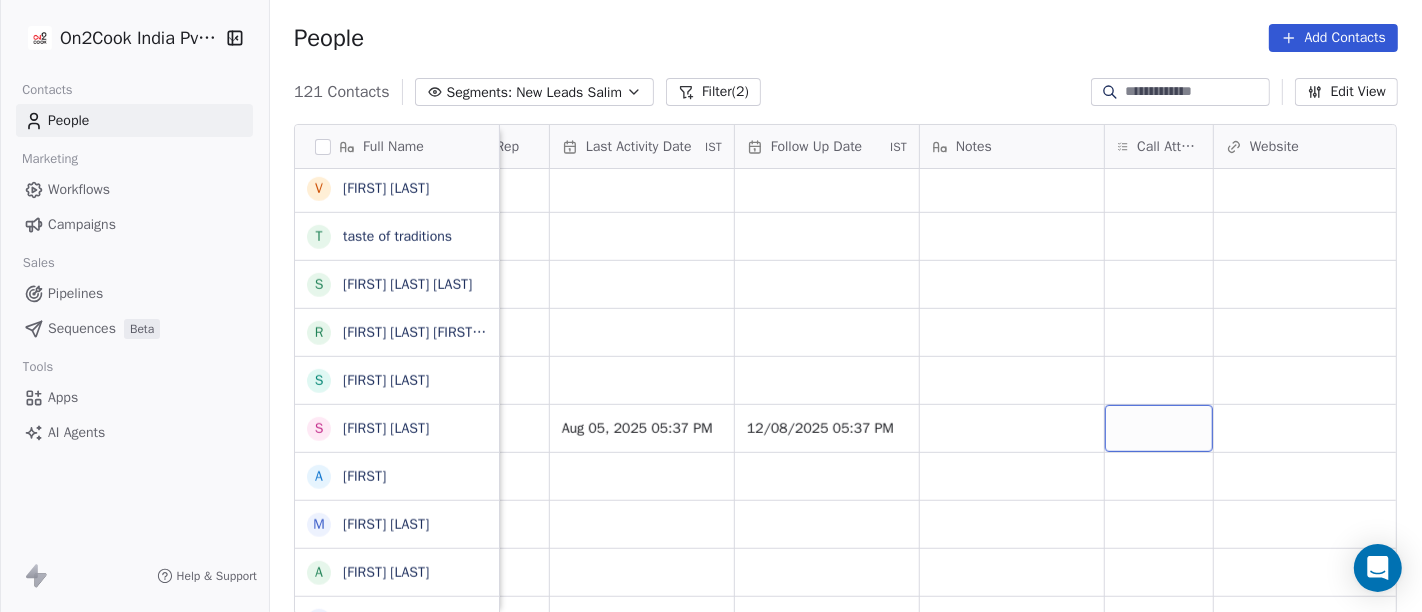 click at bounding box center (1159, 428) 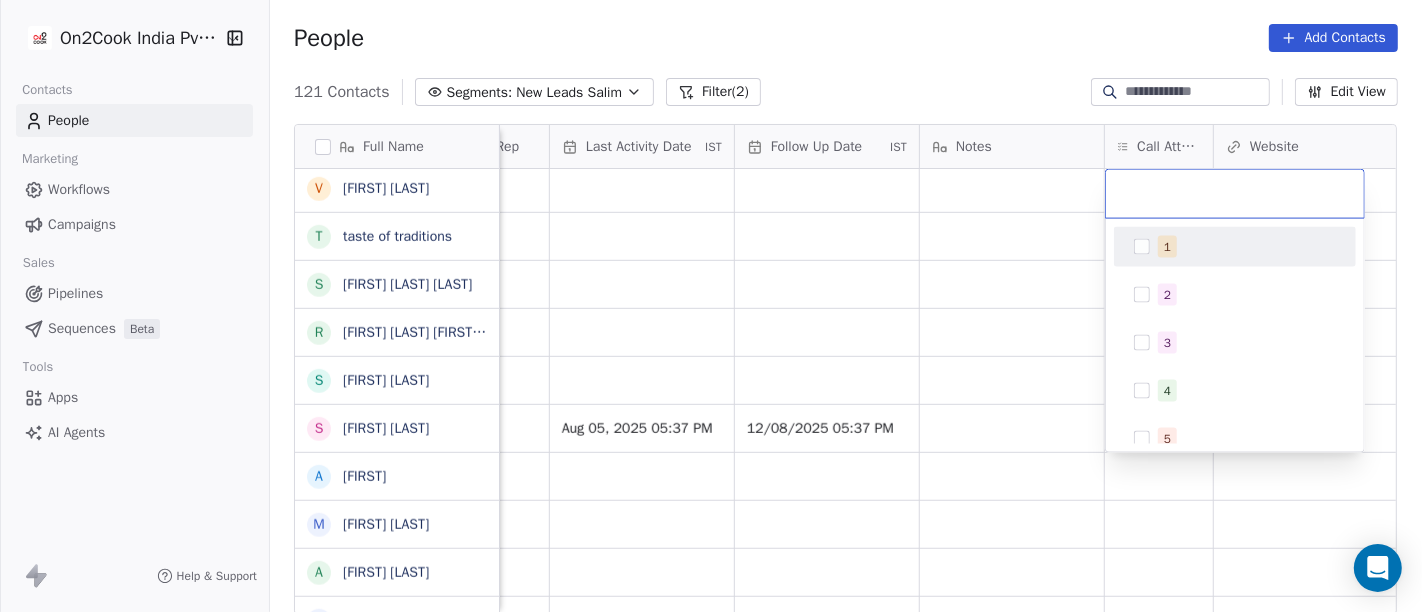 click on "1" at bounding box center [1167, 247] 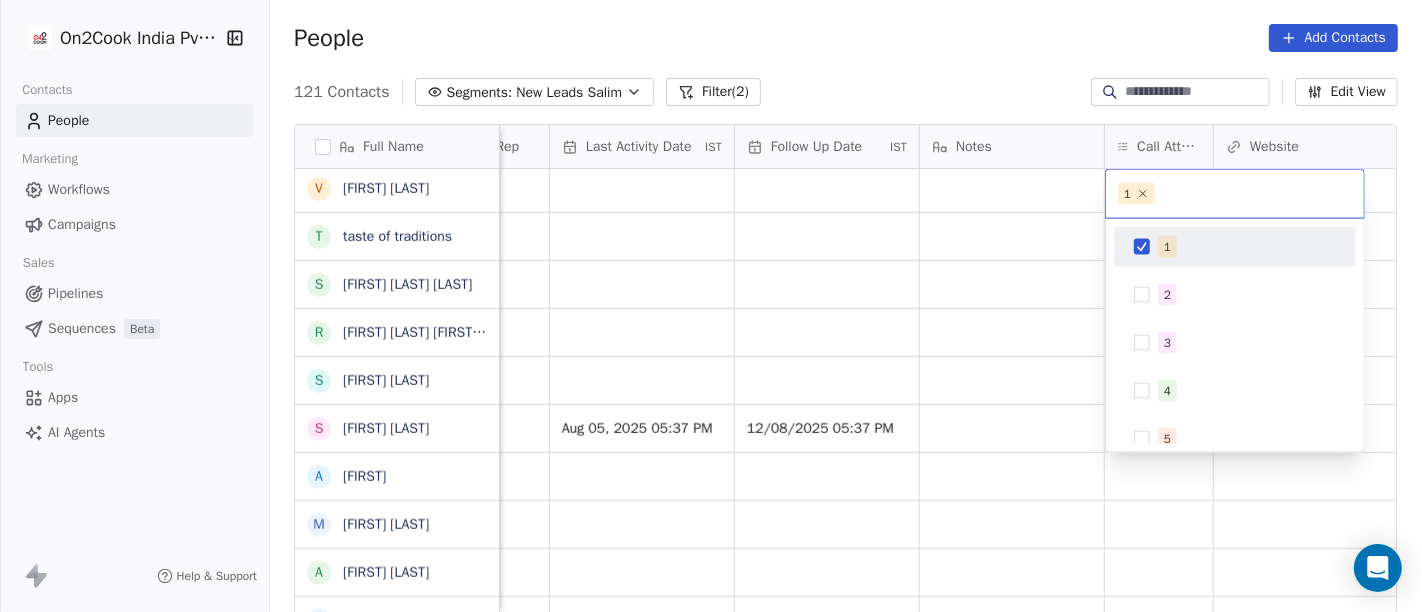 click on "On2Cook India Pvt. Ltd. Contacts People Marketing Workflows Campaigns Sales Pipelines Sequences Beta Tools Apps AI Agents Help & Support People  Add Contacts 121 Contacts Segments: New Leads Salim Filter  (2) Edit View Tag Add to Sequence Full Name I Ishant Singhal V Vipin Juneja S Sabarinathan Jayakodi P Priya Chauhan P Puneet Gupta S Santosh  Sah S Shivaji Shevgaonkar (Dhangar) P Prashant Kumar Sain G Gaurav Malviya P Prakash Ananda Shendage D Devang Thaker D Dr.Arun Lall D Deshmukh Uphar Gruh (Shortly Opning) S Suraj Bajpai A Arjun Sharma M Mandar Chute J Jeetu Hegde A Ankur Kosambia R Rina Swarnakar B Bhuvan Bhuvnesh V Vikash Bhatia t taste of traditions s santosh sadashiv salunkhe R Rahul N Neha Dosi S Sunil Mourya S SANJAY GERA A Ankit m manish Jain A Ajay Upadhyay M Manoj Deo R Rajeev Sthapak S Santoshkumar Jaiswal P Poonam Gupta V Vikrant Gupta H HRISHI K Khushwant  singh N Nisha Chauhaan T Tarun Verma G Gopal Jha K K S Grover M Manoj Gupta अ अब्दुल कासिम K Karan Arora S p R" at bounding box center (711, 306) 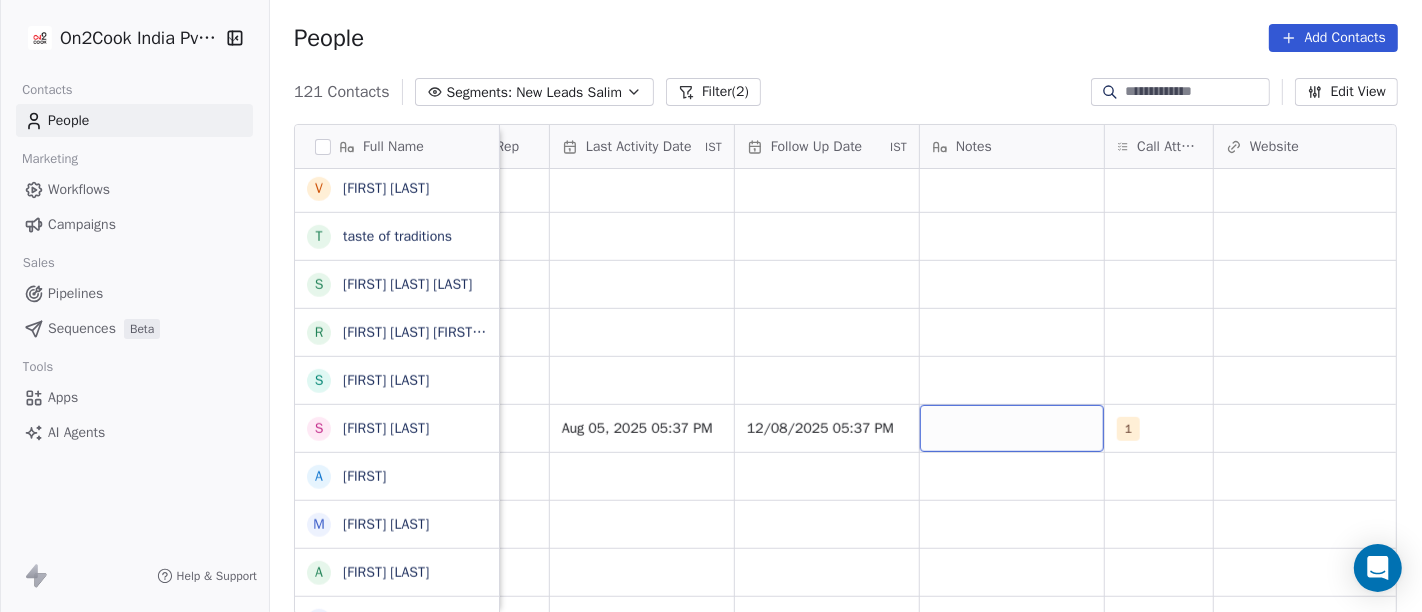 click at bounding box center (1012, 428) 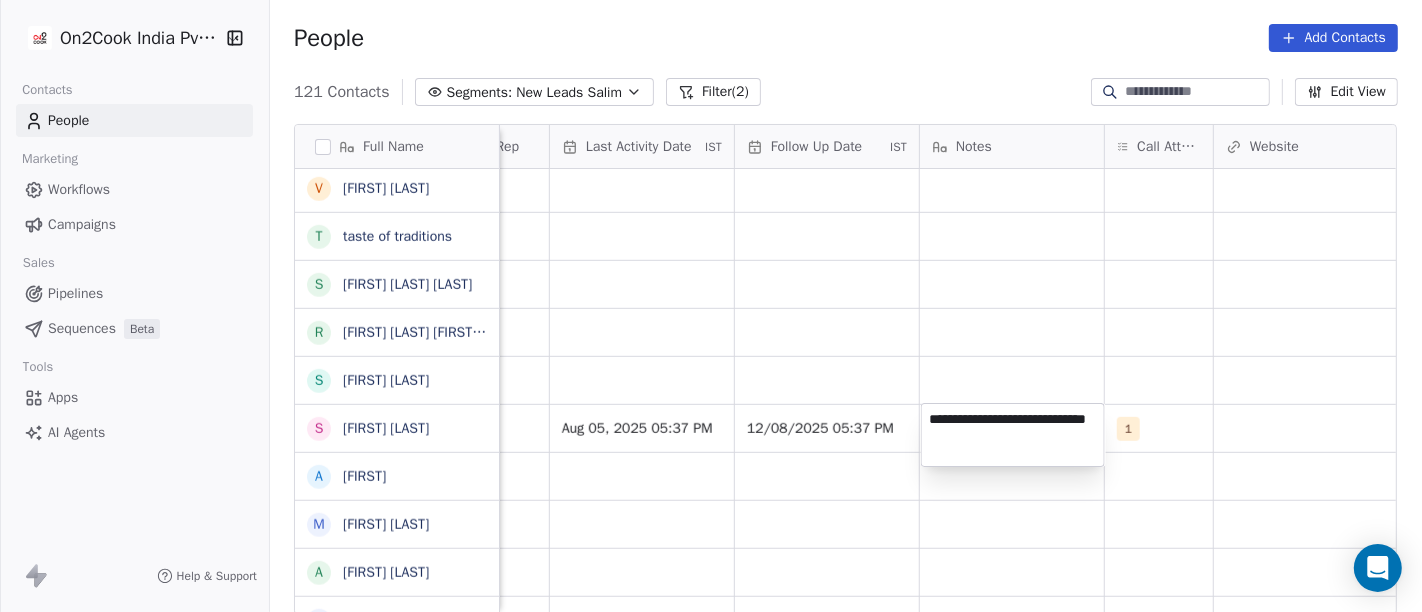 type on "**********" 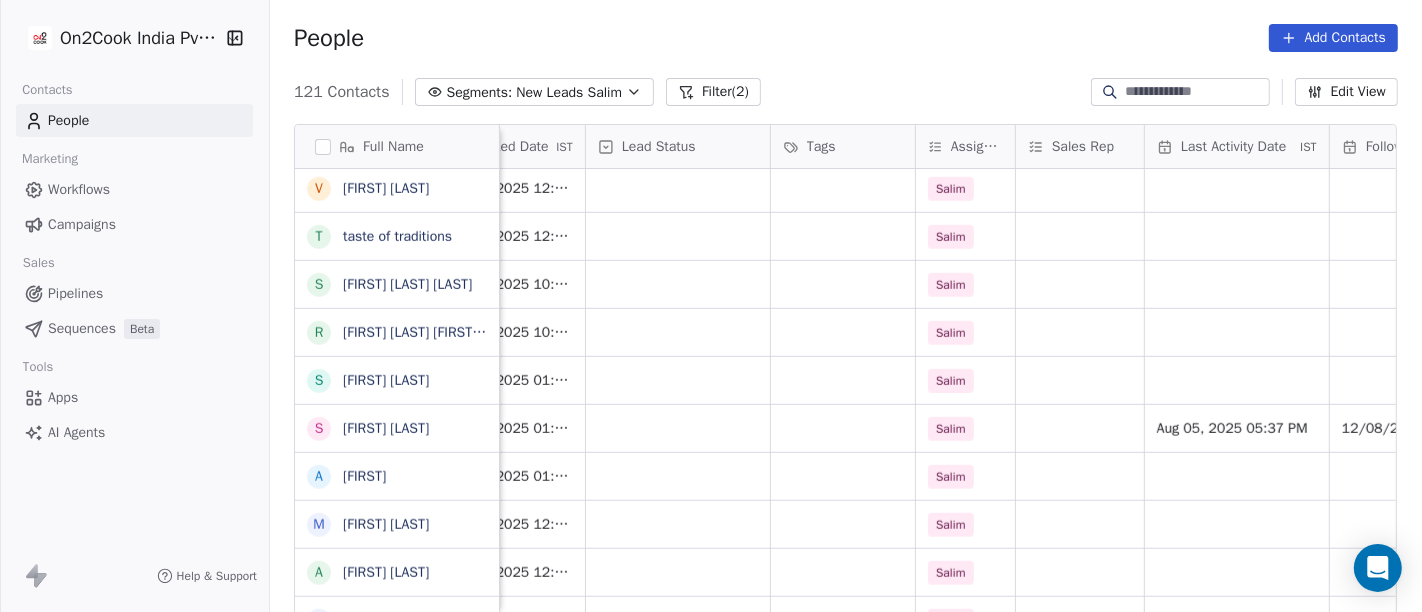 scroll, scrollTop: 0, scrollLeft: 611, axis: horizontal 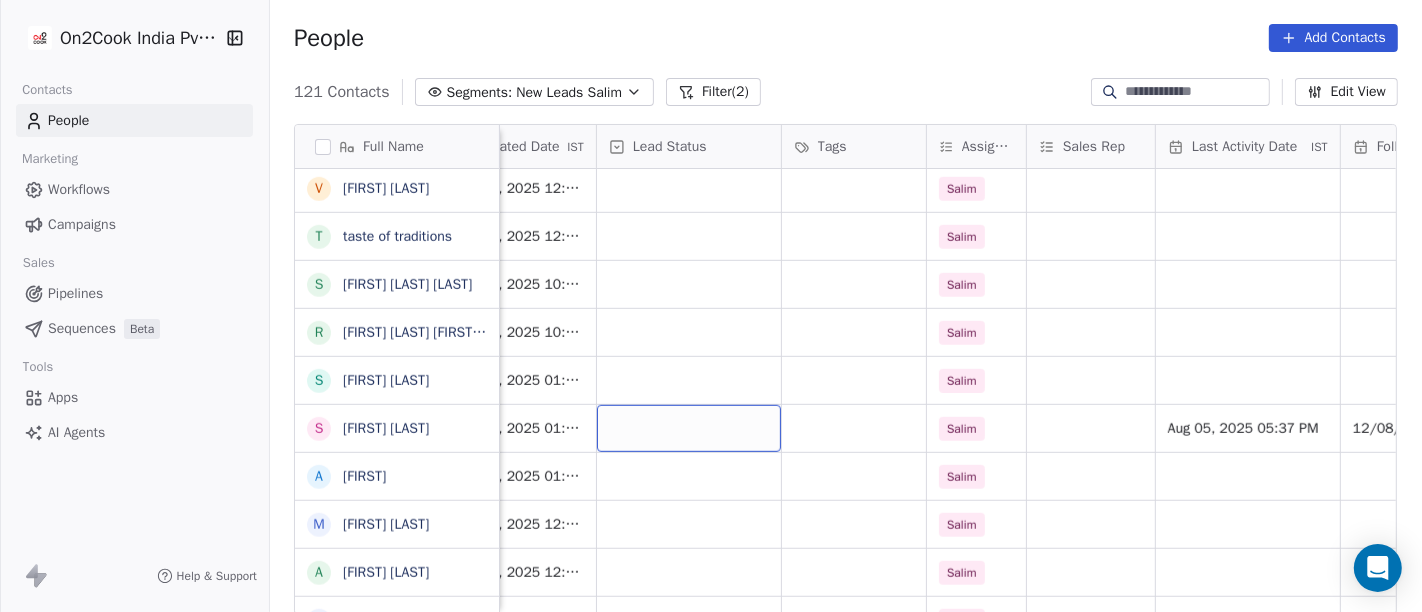 click at bounding box center (689, 428) 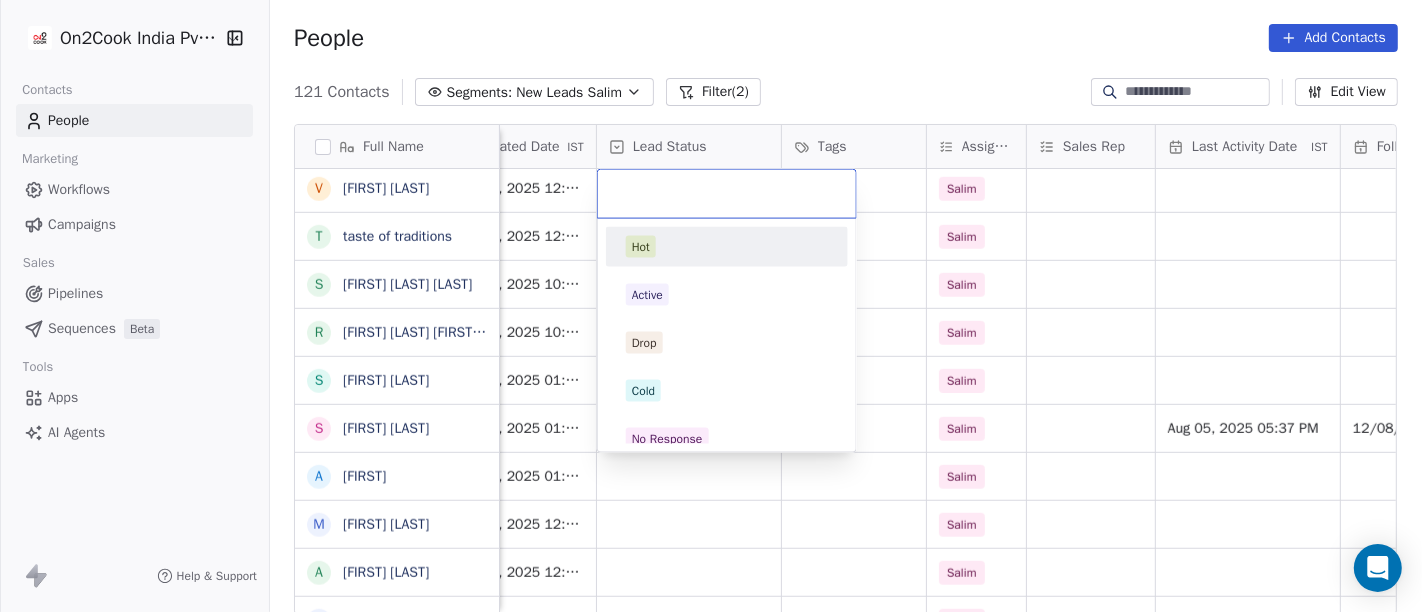 click on "No Response" at bounding box center (727, 439) 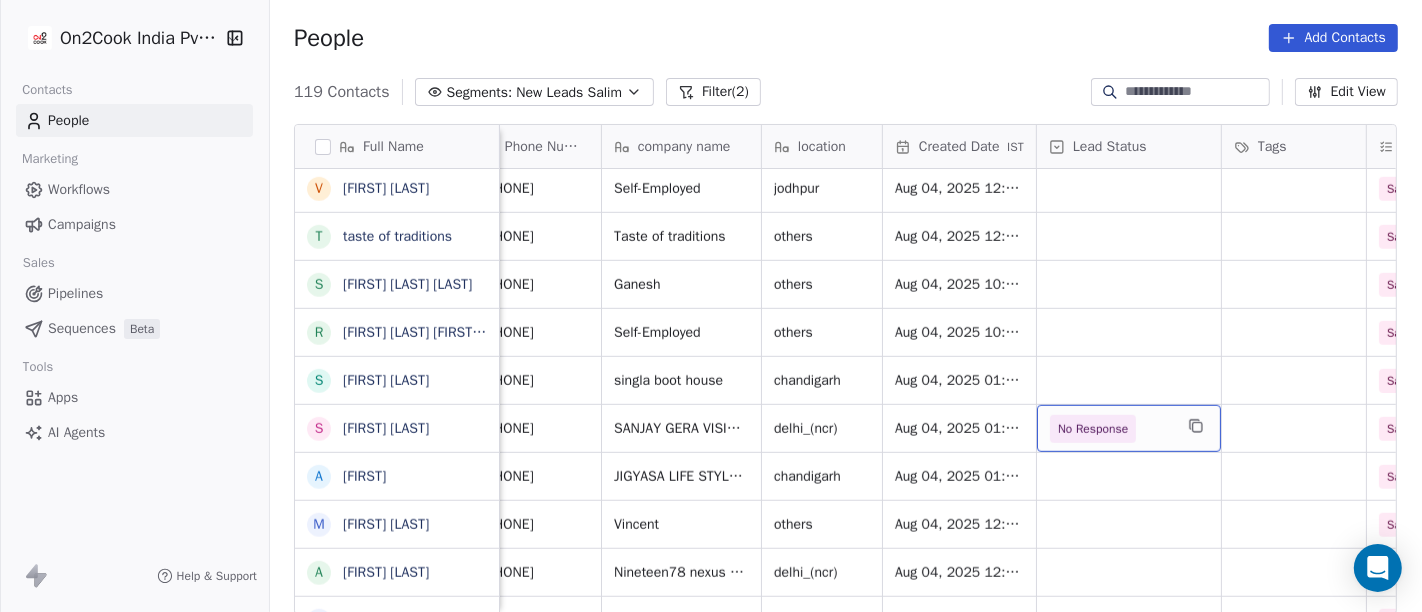 scroll, scrollTop: 0, scrollLeft: 170, axis: horizontal 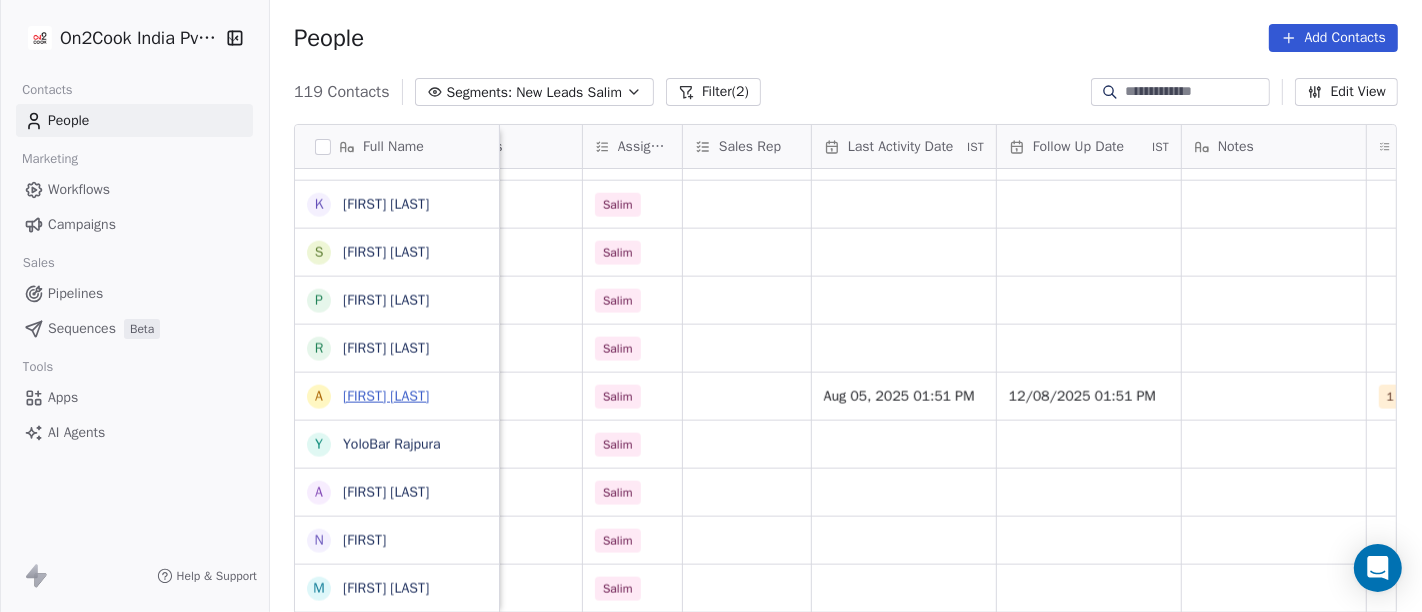 click on "anurag vishwakarma" at bounding box center [386, 396] 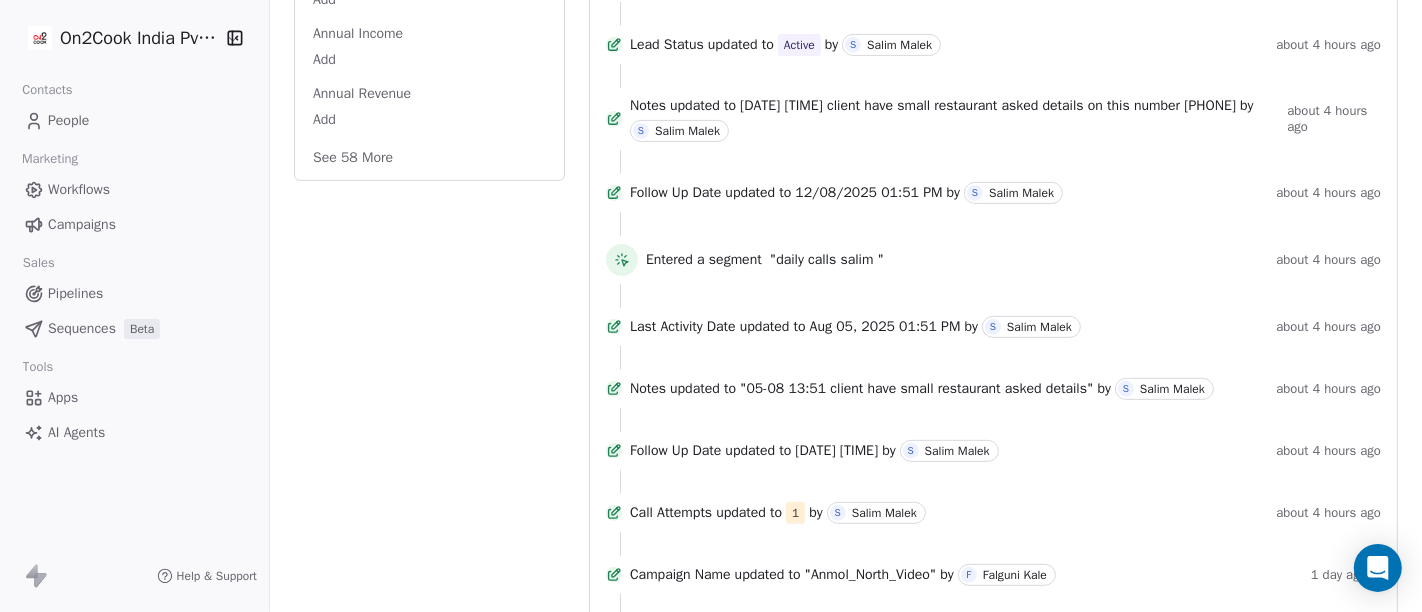 scroll, scrollTop: 444, scrollLeft: 0, axis: vertical 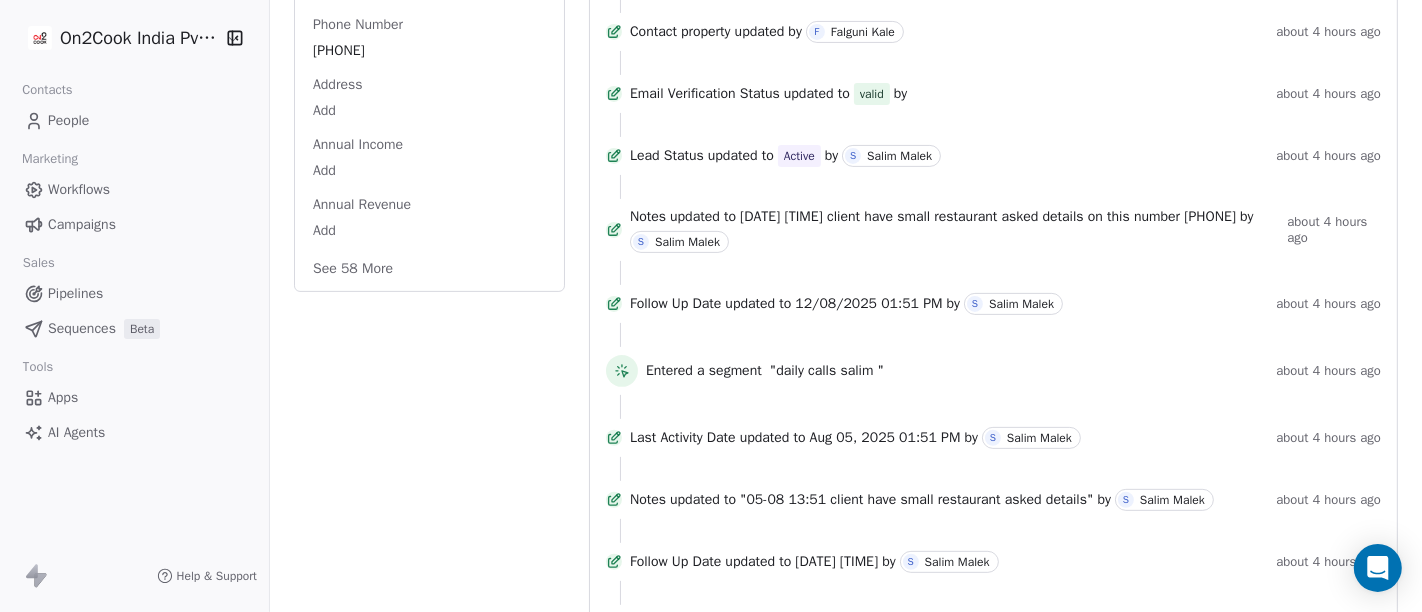 click on ""05-08 13:51 client have small restaurant asked details on this number 9459282865"" at bounding box center (988, 217) 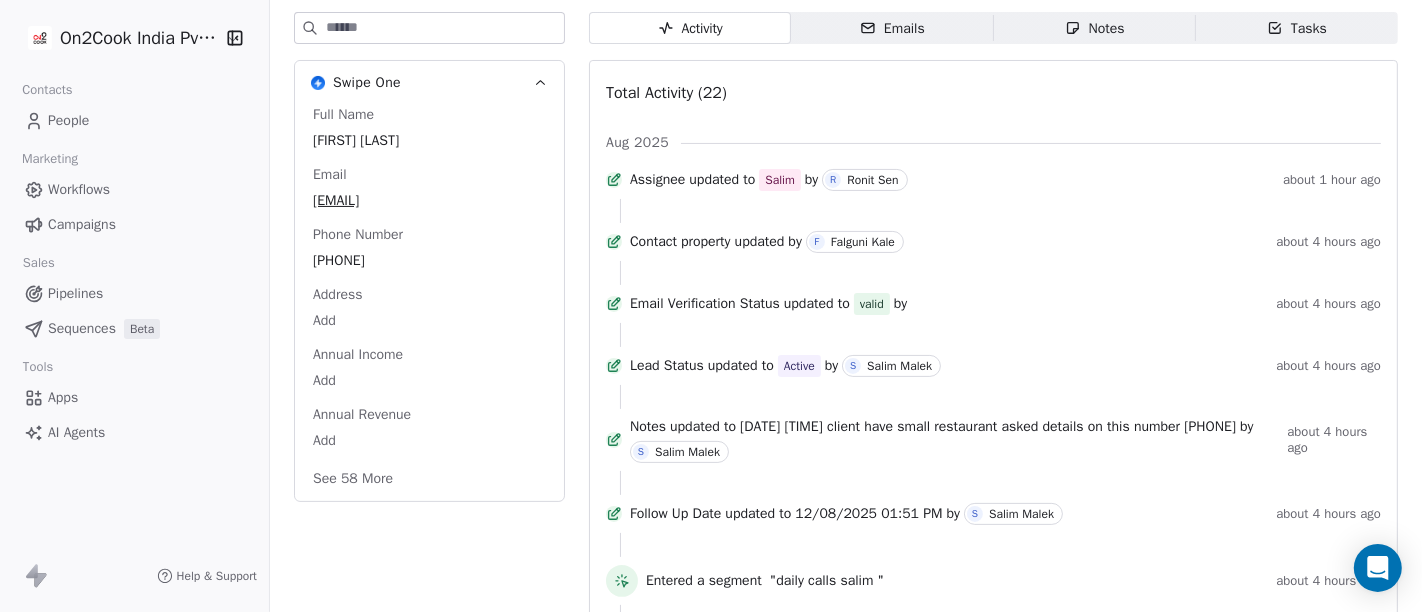 scroll, scrollTop: 444, scrollLeft: 0, axis: vertical 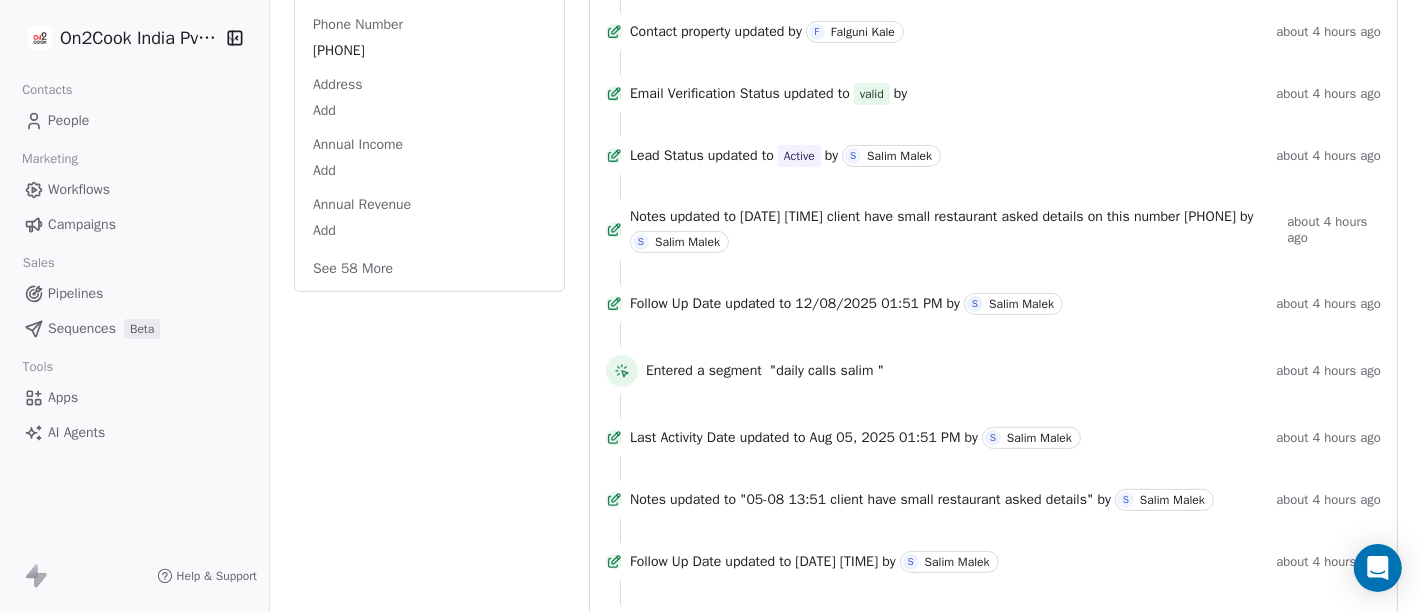 drag, startPoint x: 654, startPoint y: 271, endPoint x: 1174, endPoint y: 303, distance: 520.9837 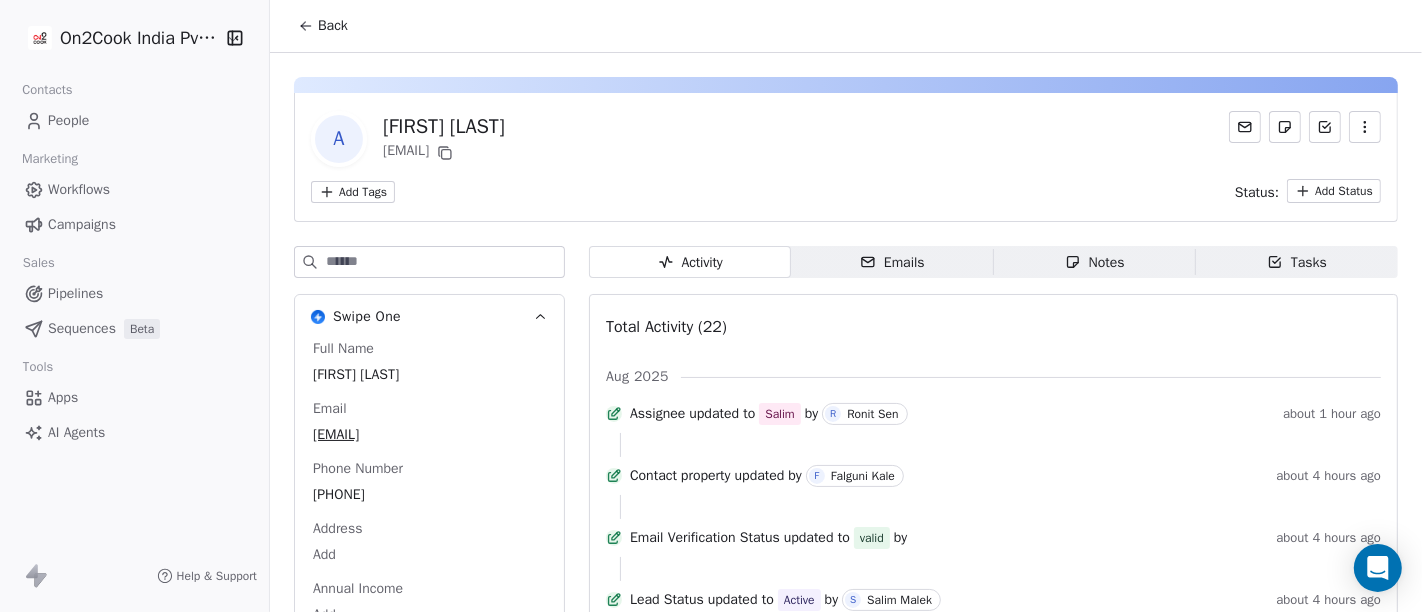 click on "Back" at bounding box center [333, 26] 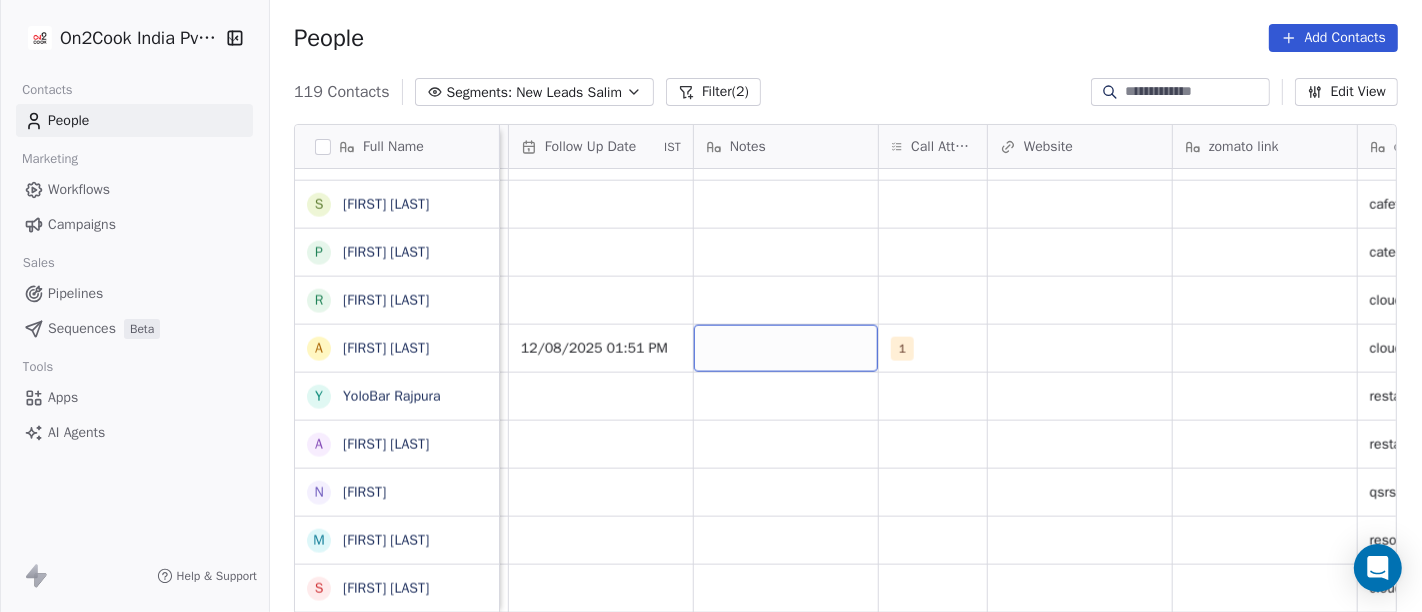 click at bounding box center [786, 348] 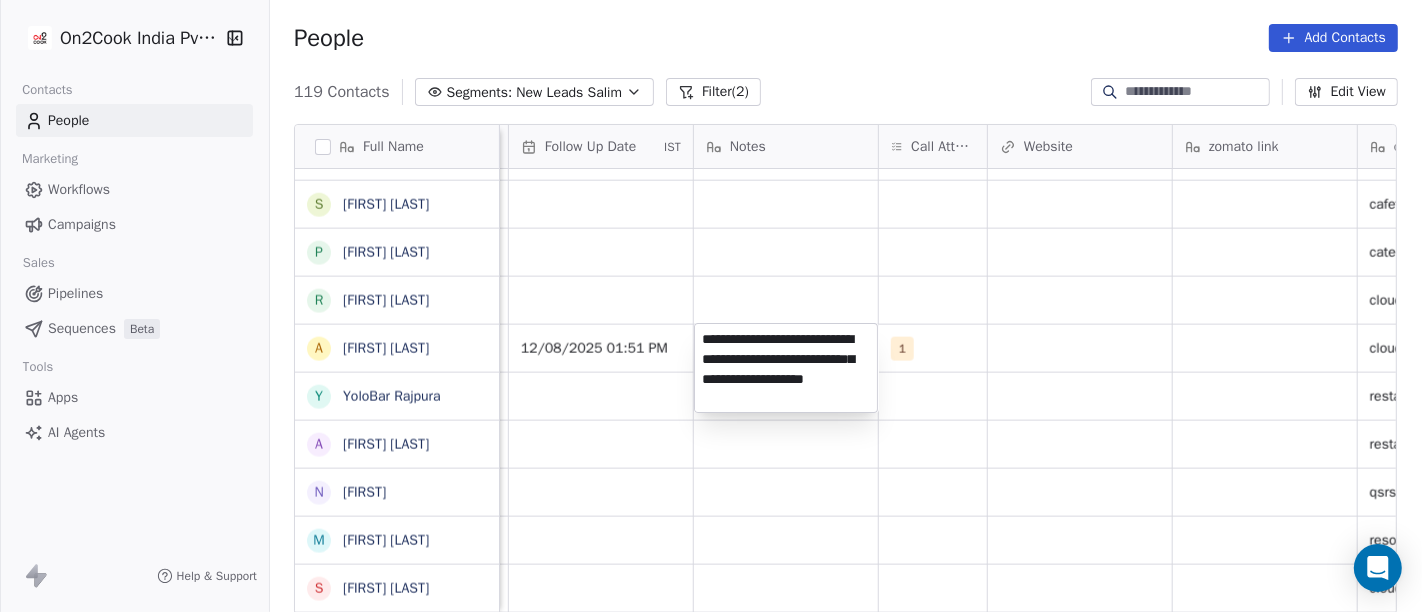type on "**********" 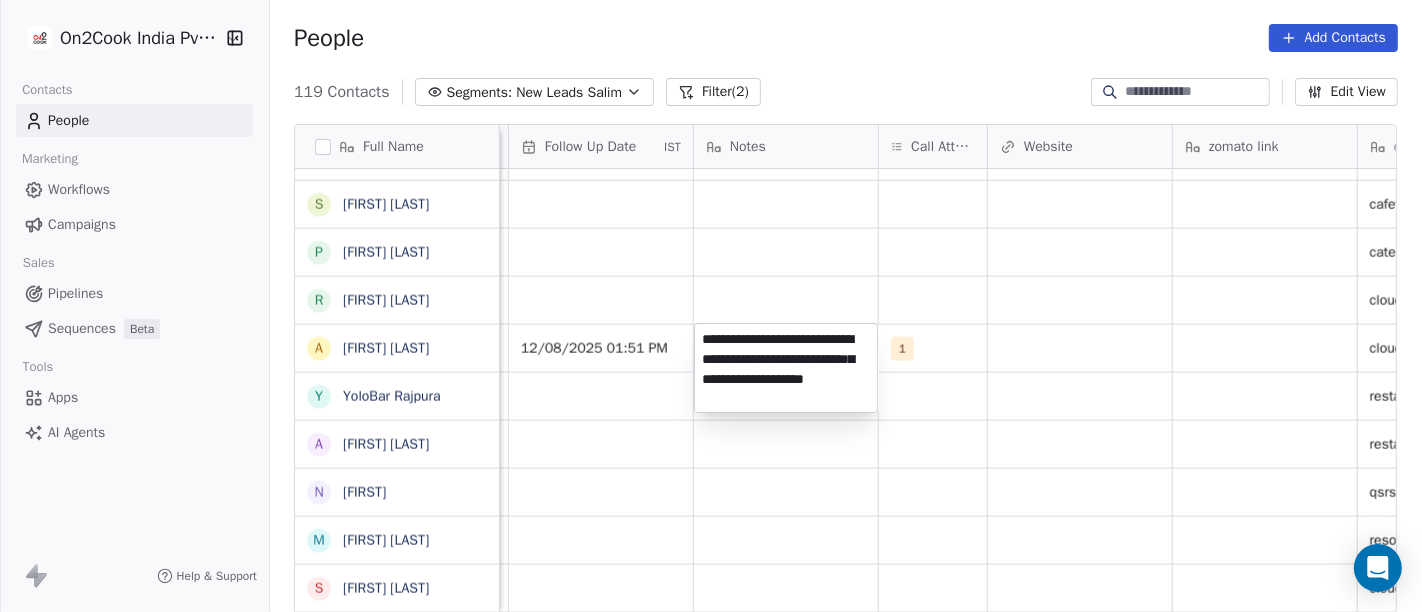 click on "On2Cook India Pvt. Ltd. Contacts People Marketing Workflows Campaigns Sales Pipelines Sequences Beta Tools Apps AI Agents Help & Support People  Add Contacts 119 Contacts Segments: New Leads Salim Filter  (2) Edit View Tag Add to Sequence Full Name t taste of traditions s santosh sadashiv salunkhe R Rahul N Neha Dosi S Sunil Mourya A Ankit m manish Jain A Ajay Upadhyay M Manoj Deo R Rajeev Sthapak S Santoshkumar Jaiswal P Poonam Gupta V Vikrant Gupta H HRISHI K Khushwant  singh N Nisha Chauhaan T Tarun Verma G Gopal Jha K K S Grover M Manoj Gupta अ अब्दुल कासिम K Karan Arora S Sourabh Jain p parmod gupt R Ramesh Bhilwara a anurag vishwakarma Y YoloBar Rajpura A Amit Kaushik n neeraj M Mohd Ahmed S Sandeep Khanna S Subhash Chander W William James B Baljeet Kaur J Jyotika Kumar R Rahul Singh D Dinesh Garg S Sewa Singh S Sachin Garg G Govind Sharma A Anny Sharma B Bhupinder R Renu Ahuja r ravish R Rajendra Vijan R Ravi Khurana S Shuaib Aftab E Elephant Pushkar U Umesh Gupta A R R Tags" at bounding box center [711, 306] 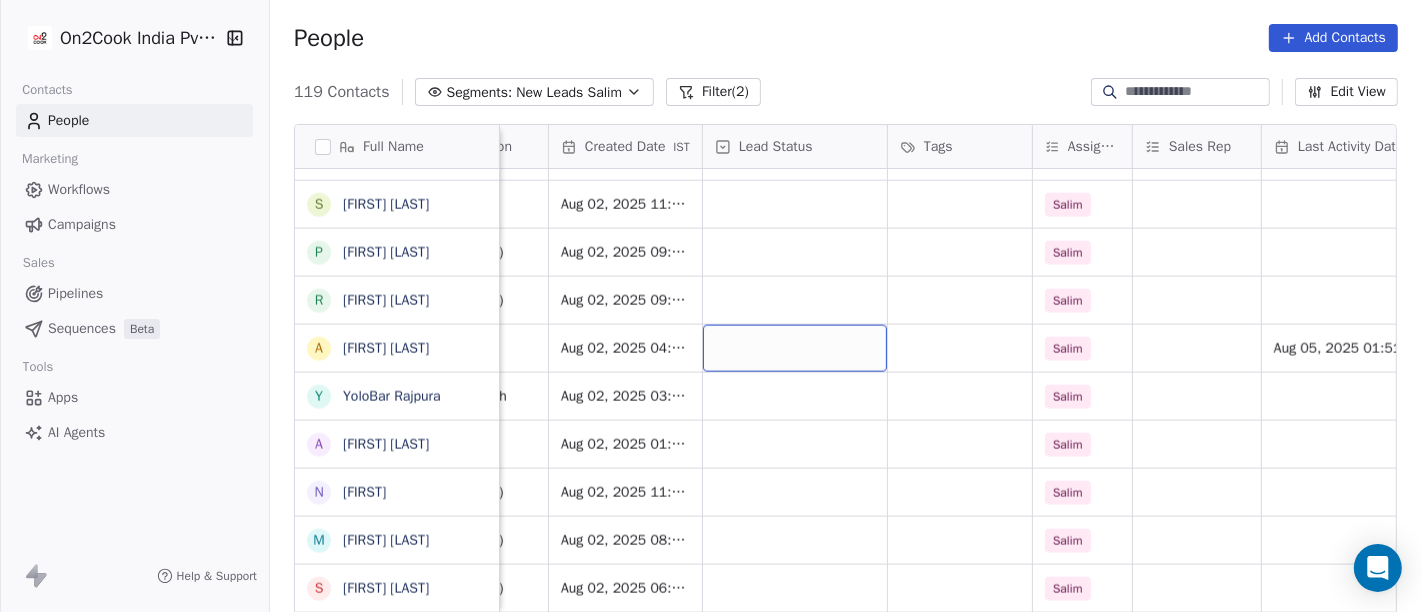 click at bounding box center (795, 348) 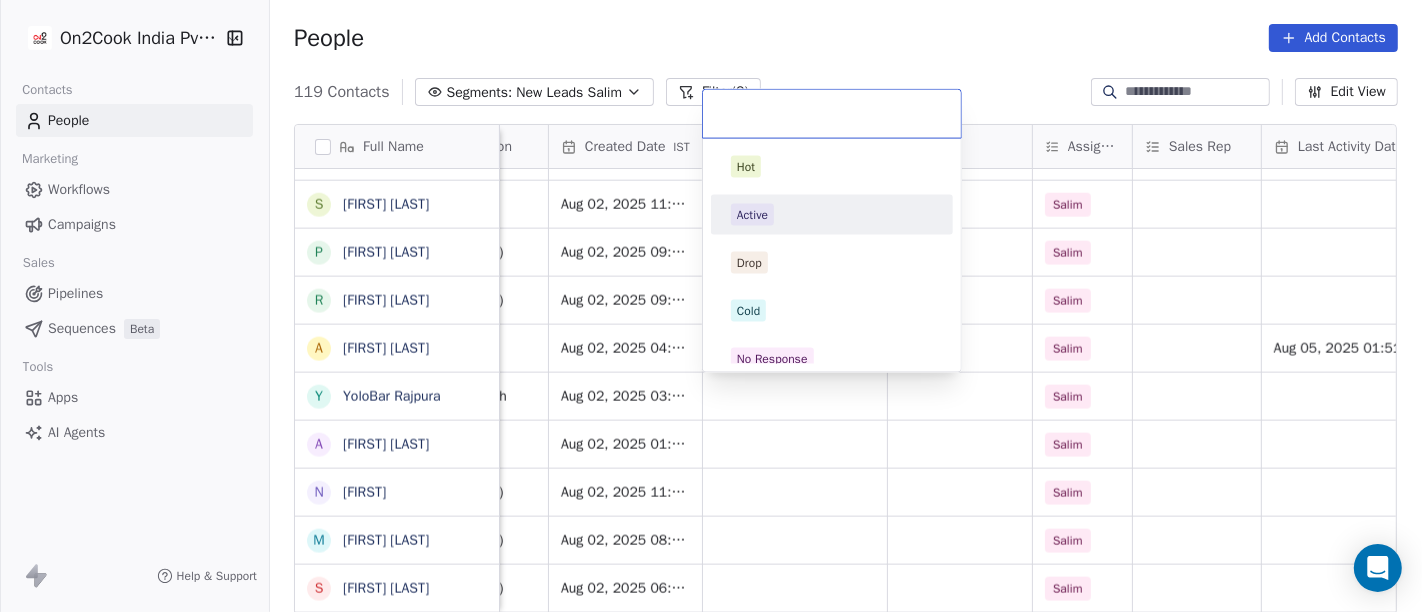 click on "Active" at bounding box center (752, 215) 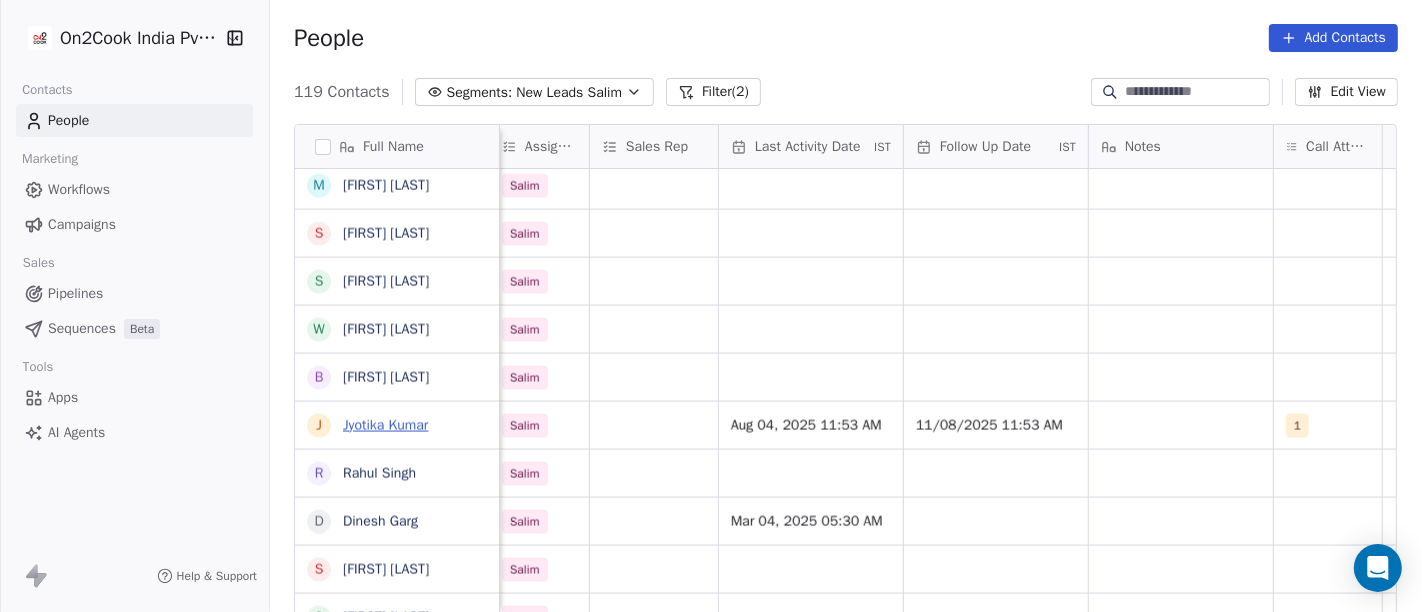 click on "Jyotika Kumar" at bounding box center (385, 425) 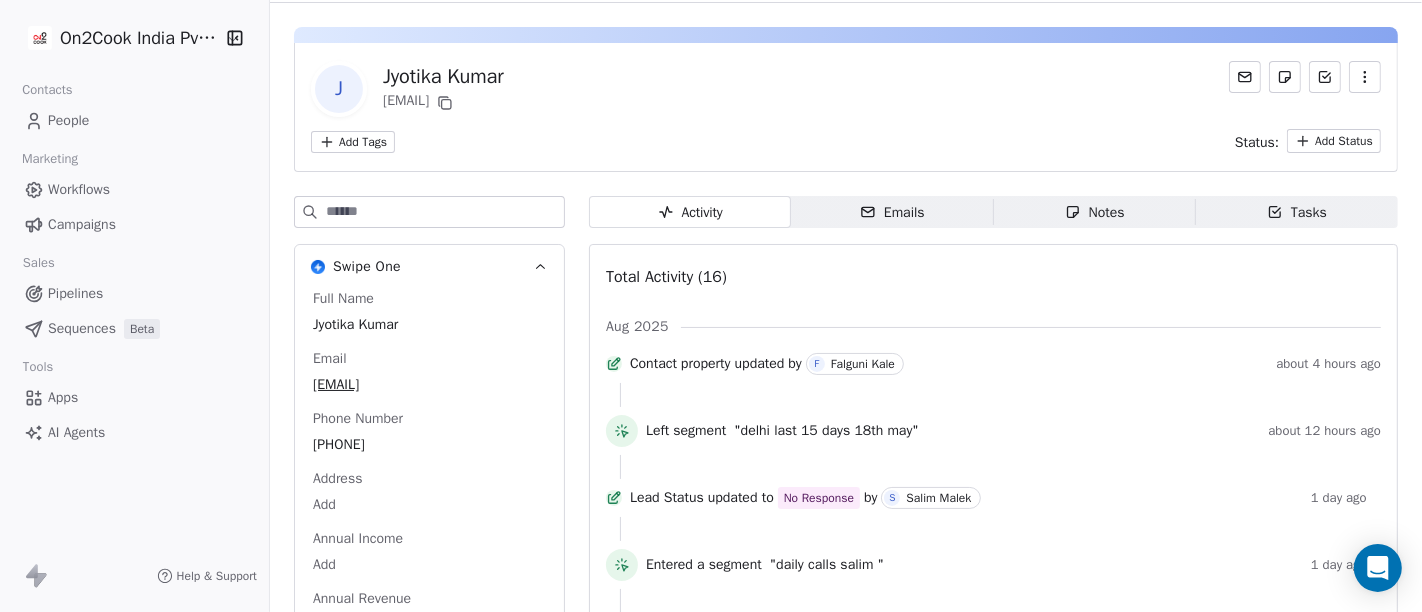 scroll, scrollTop: 0, scrollLeft: 0, axis: both 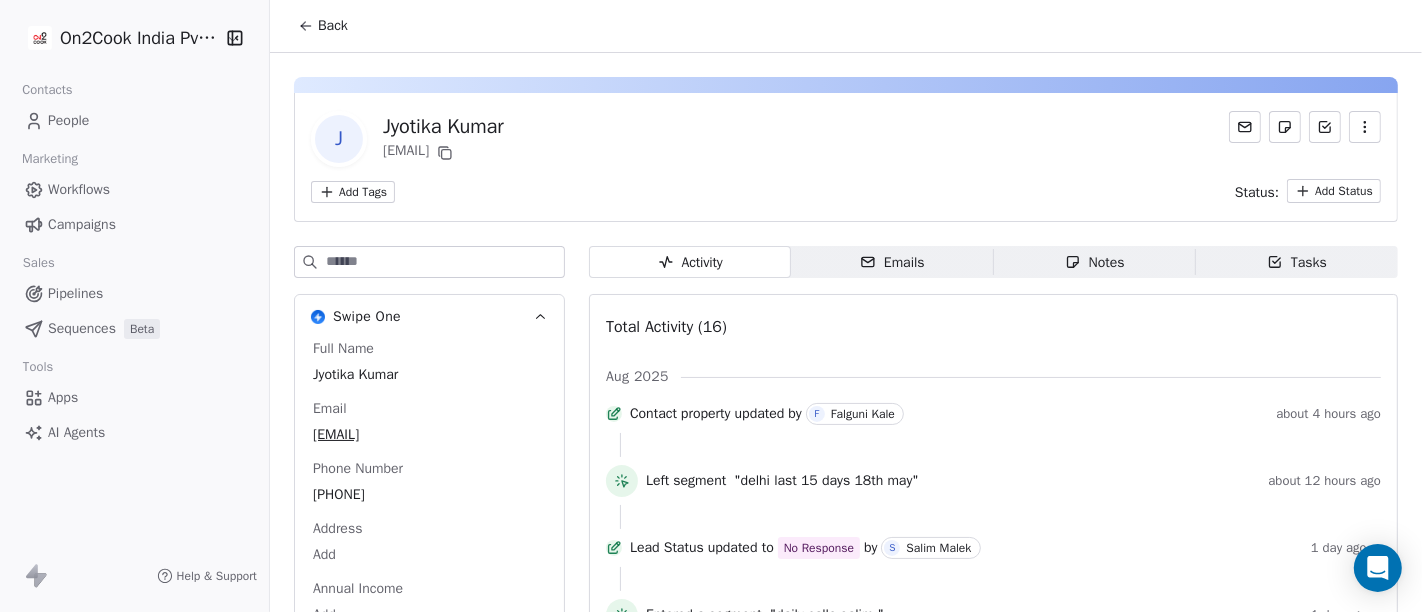 click on "Back" at bounding box center [333, 26] 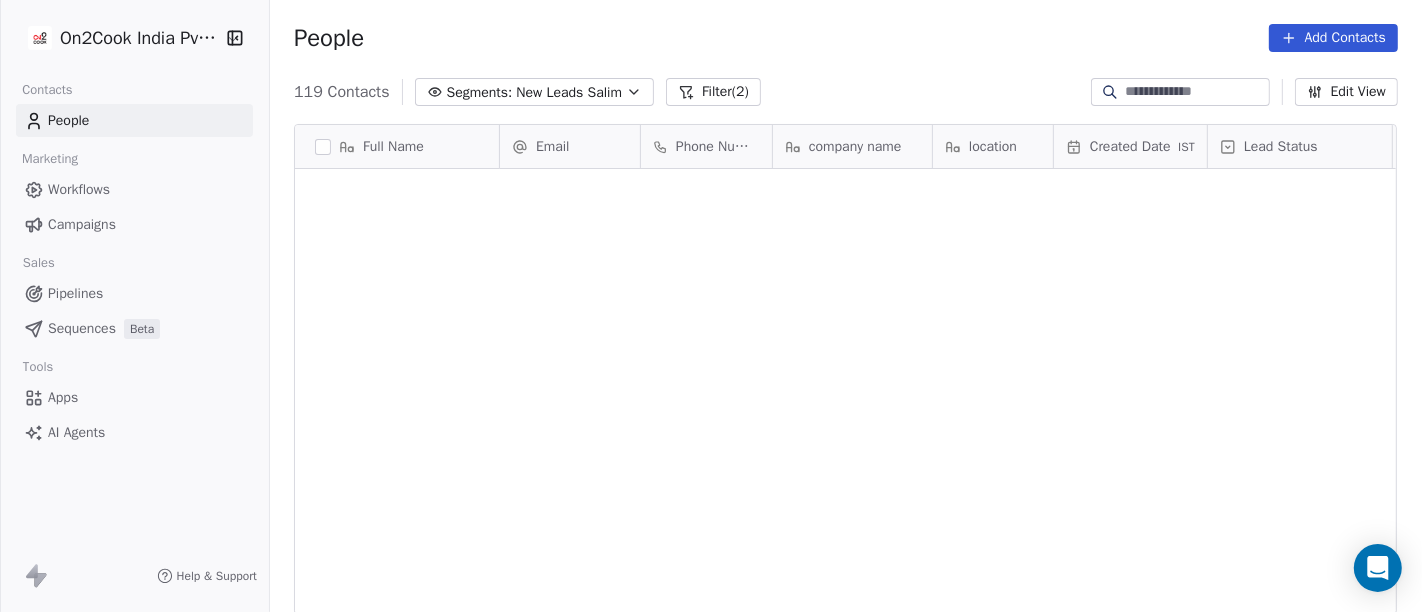scroll, scrollTop: 2696, scrollLeft: 0, axis: vertical 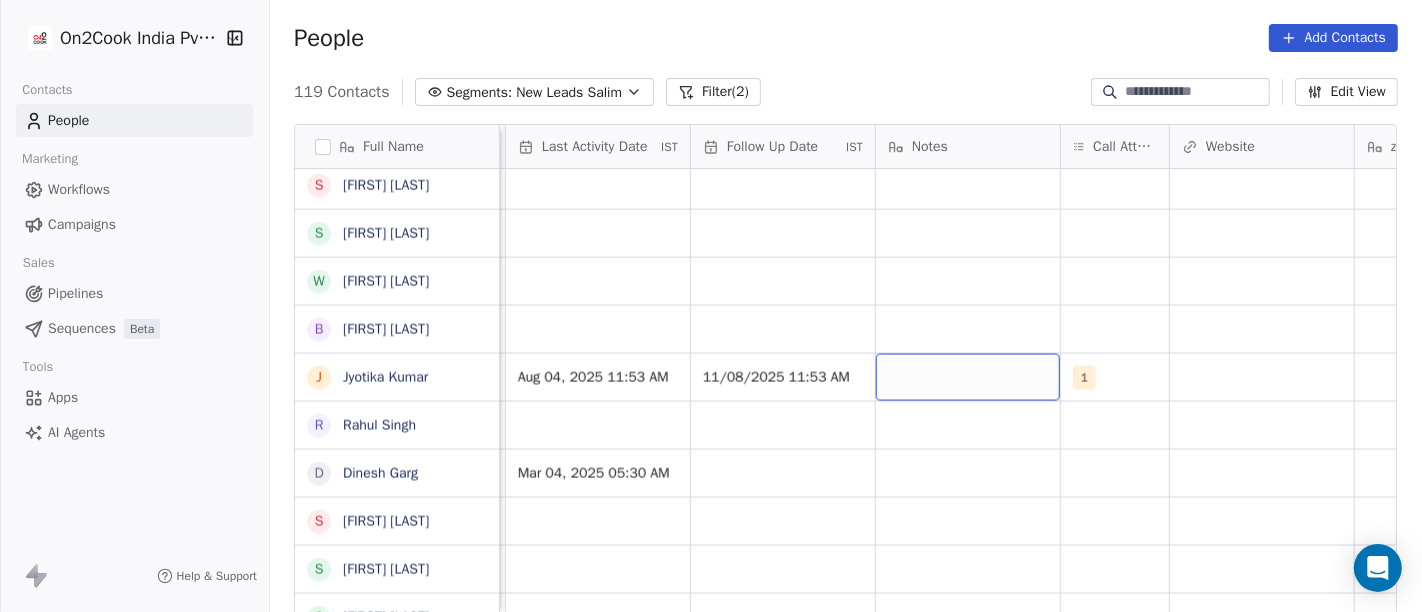click at bounding box center (968, 377) 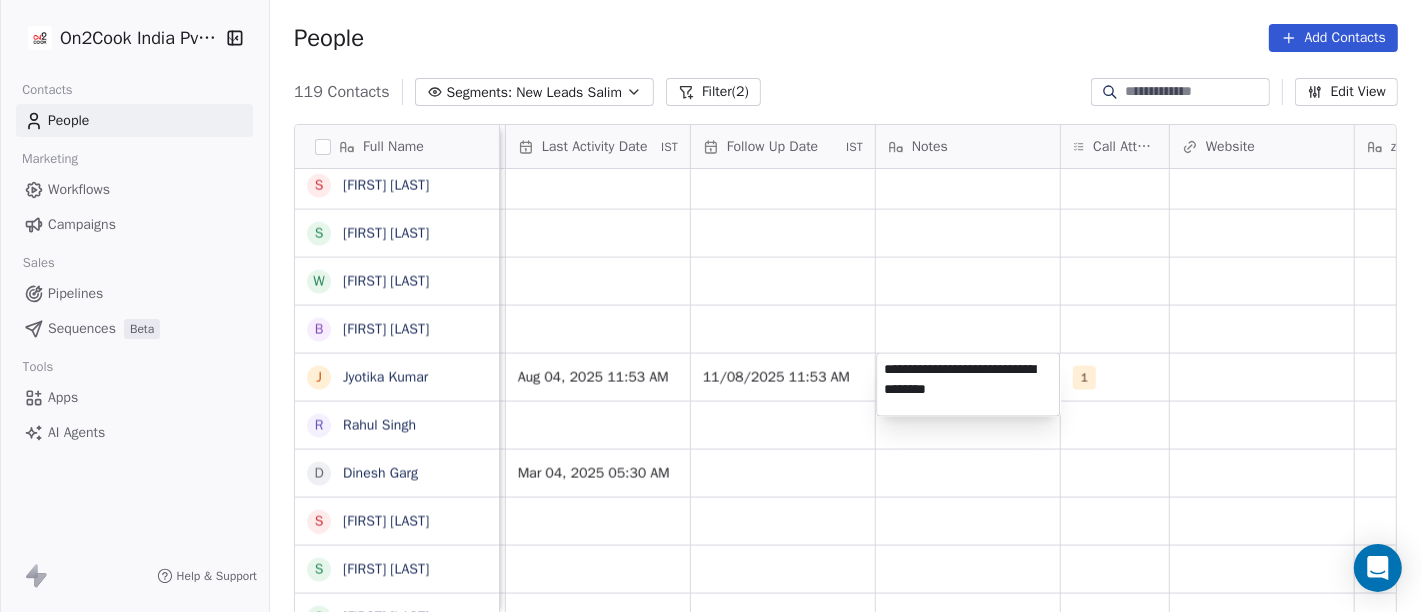 type on "**********" 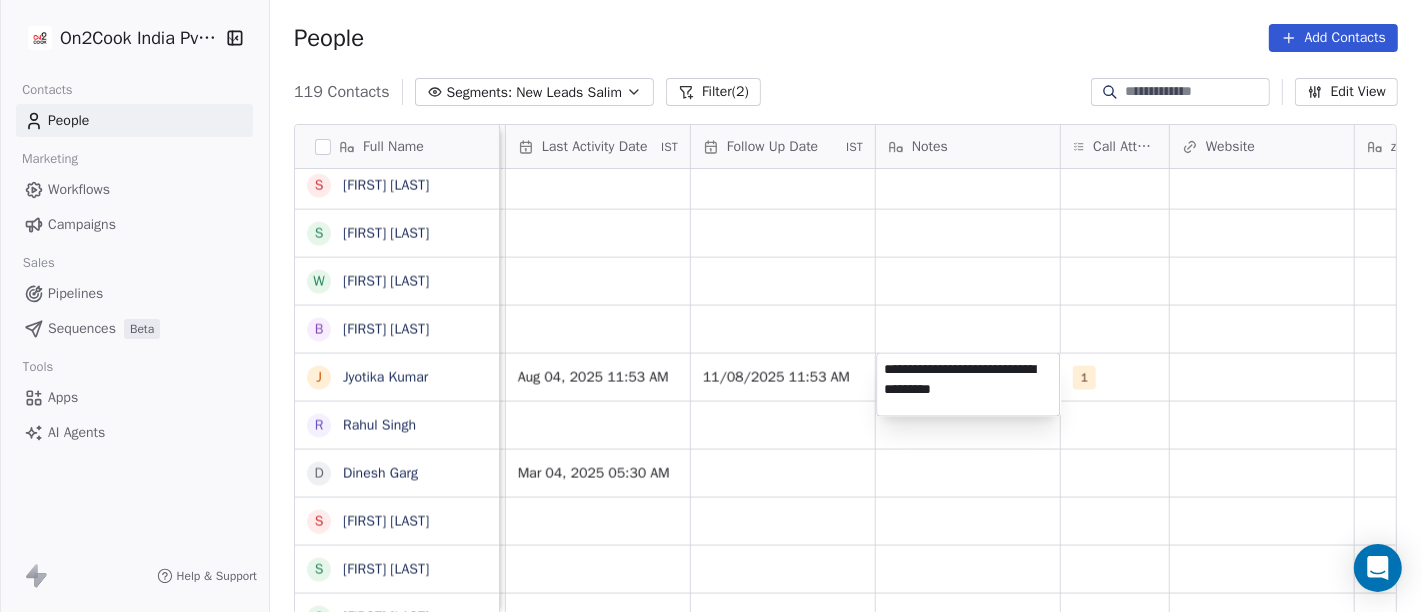 click on "On2Cook India Pvt. Ltd. Contacts People Marketing Workflows Campaigns Sales Pipelines Sequences Beta Tools Apps AI Agents Help & Support People  Add Contacts 119 Contacts Segments: New Leads Salim Filter  (2) Edit View Tag Add to Sequence Full Name R Rajeev Sthapak S Santoshkumar Jaiswal P Poonam Gupta V Vikrant Gupta H HRISHI K Khushwant  singh N Nisha Chauhaan T Tarun Verma G Gopal Jha K K S Grover M Manoj Gupta अ अब्दुल कासिम K Karan Arora S Sourabh Jain p parmod gupt R Ramesh Bhilwara Y YoloBar Rajpura A Amit Kaushik n neeraj M Mohd Ahmed S Sandeep Khanna S Subhash Chander W William James B Baljeet Kaur J Jyotika Kumar R Rahul Singh D Dinesh Garg S Sewa Singh S Sachin Garg G Govind Sharma A Anny Sharma B Bhupinder R Renu Ahuja r ravish R Rajendra Vijan R Ravi Khurana S Shuaib Aftab E Elephant Pushkar U Umesh Gupta A Abhinandan Tayal R Rahul Choudhary R Rajeev Gupta A Anil Bajaj H Himanshu Singh P Puneet Kumar Sharma V Virender Kumar G GAUTAM GUPTA M Mohd Amjad S Stya Bachan A IST" at bounding box center (711, 306) 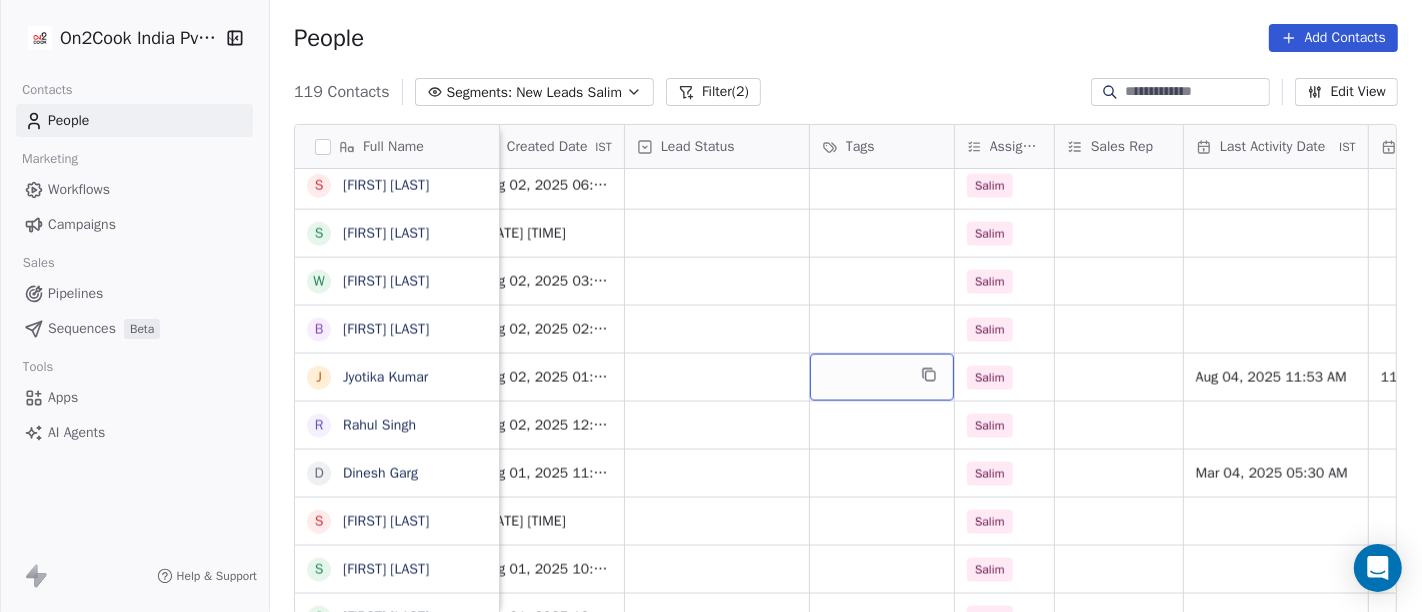 scroll, scrollTop: 0, scrollLeft: 582, axis: horizontal 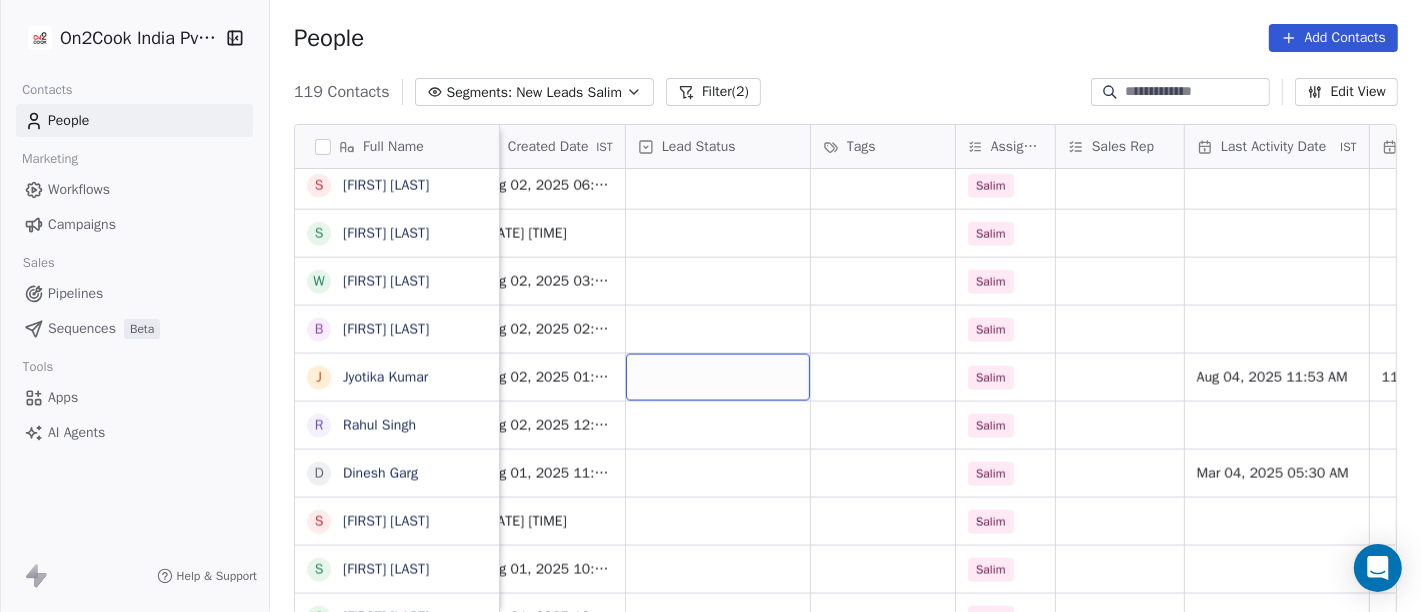 click at bounding box center [718, 377] 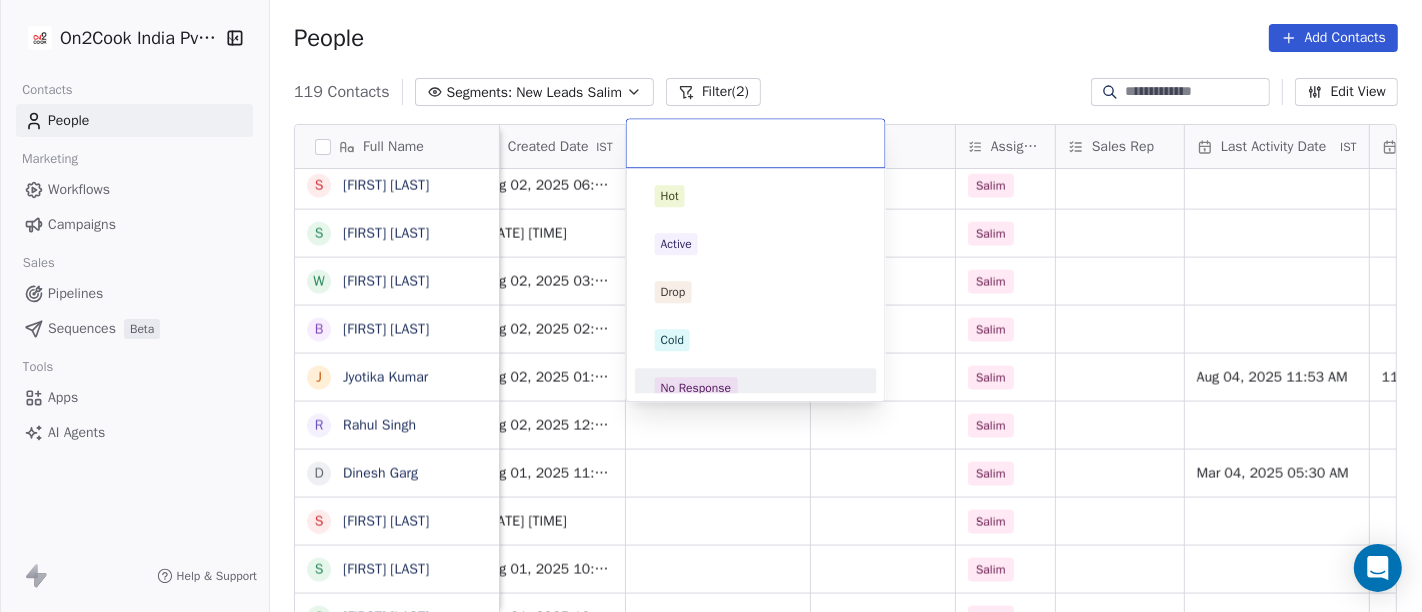 click on "No Response" at bounding box center [696, 388] 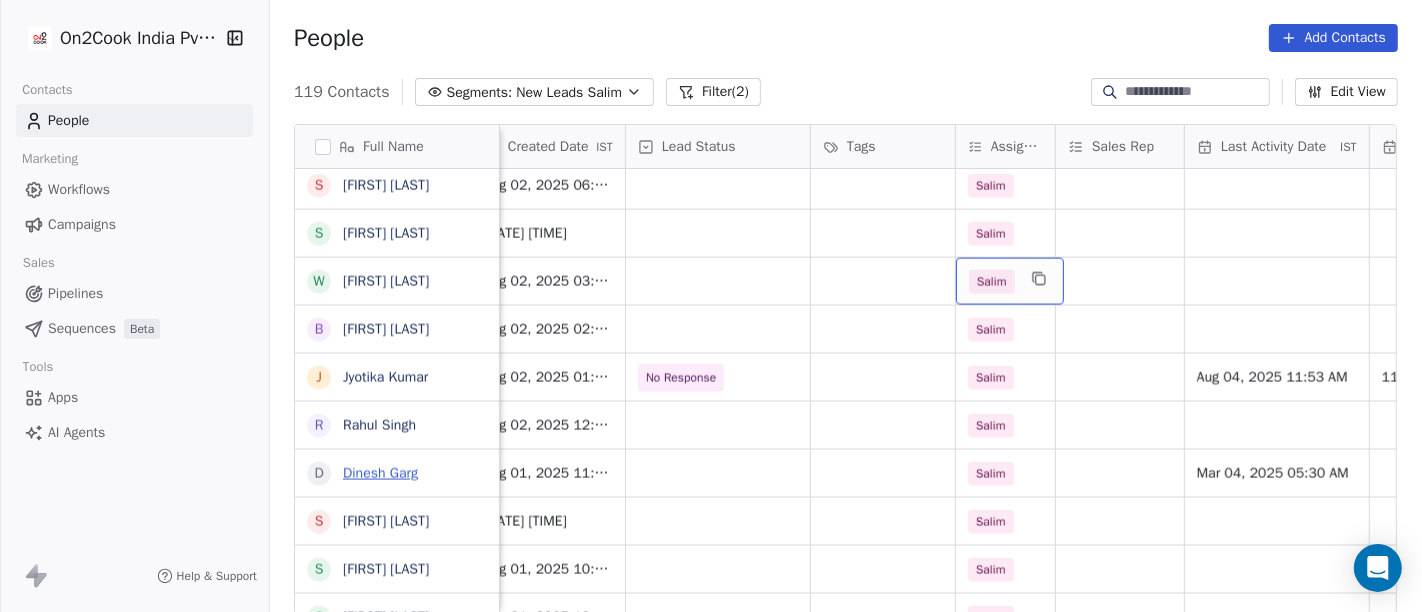 click on "Dinesh Garg" at bounding box center [380, 473] 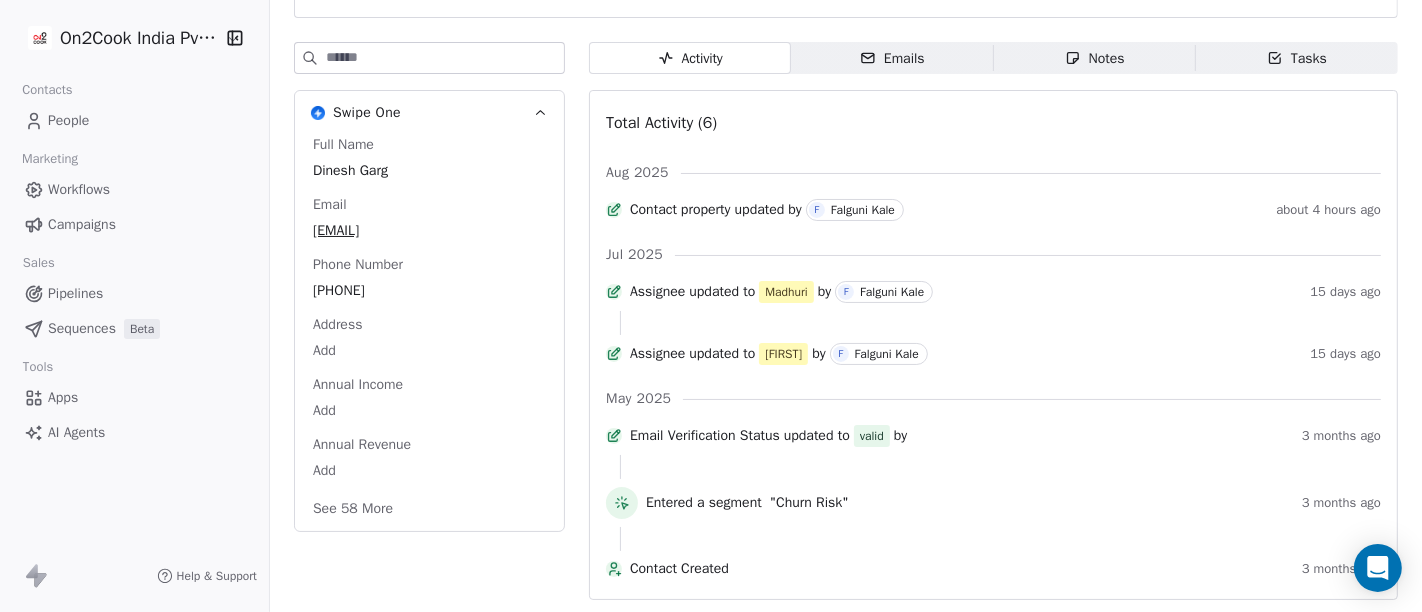 scroll, scrollTop: 0, scrollLeft: 0, axis: both 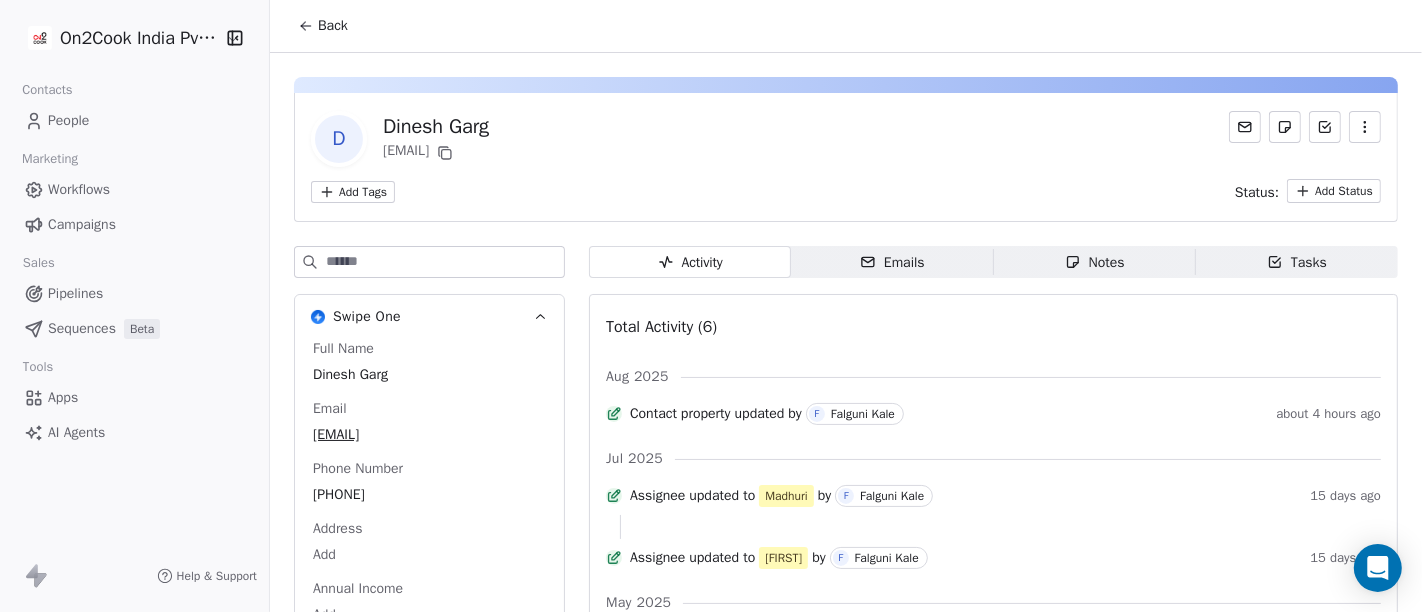 click on "Back" at bounding box center [333, 26] 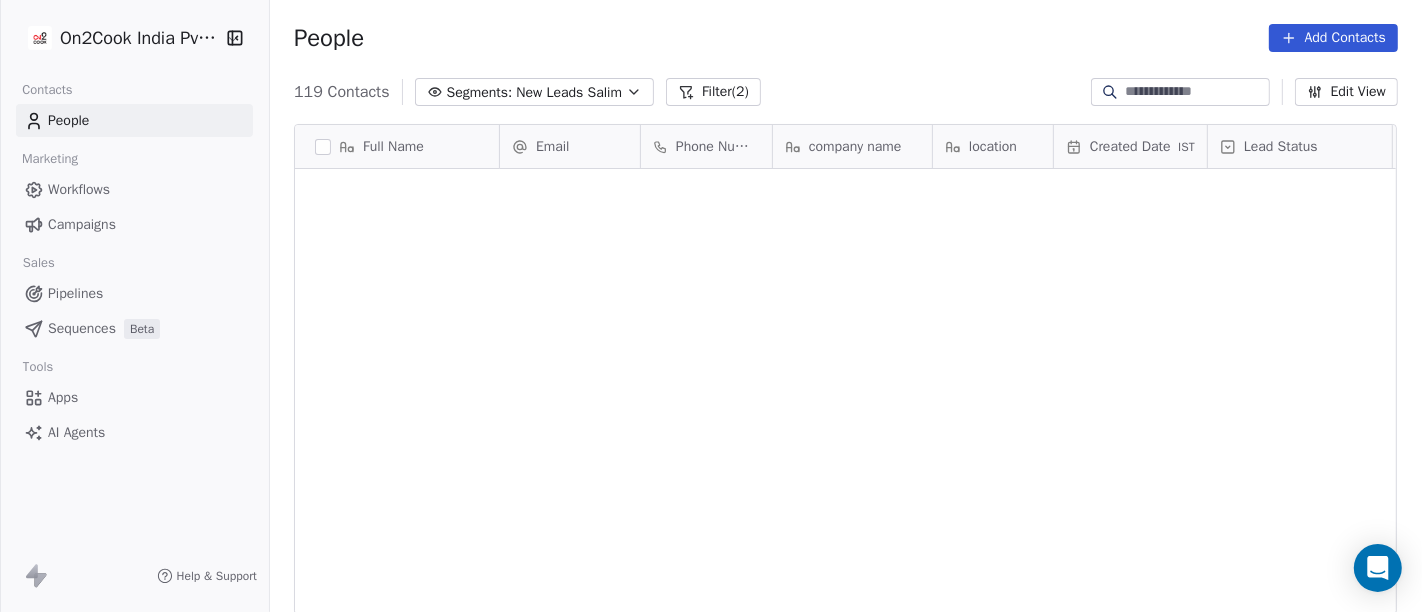 scroll, scrollTop: 2696, scrollLeft: 0, axis: vertical 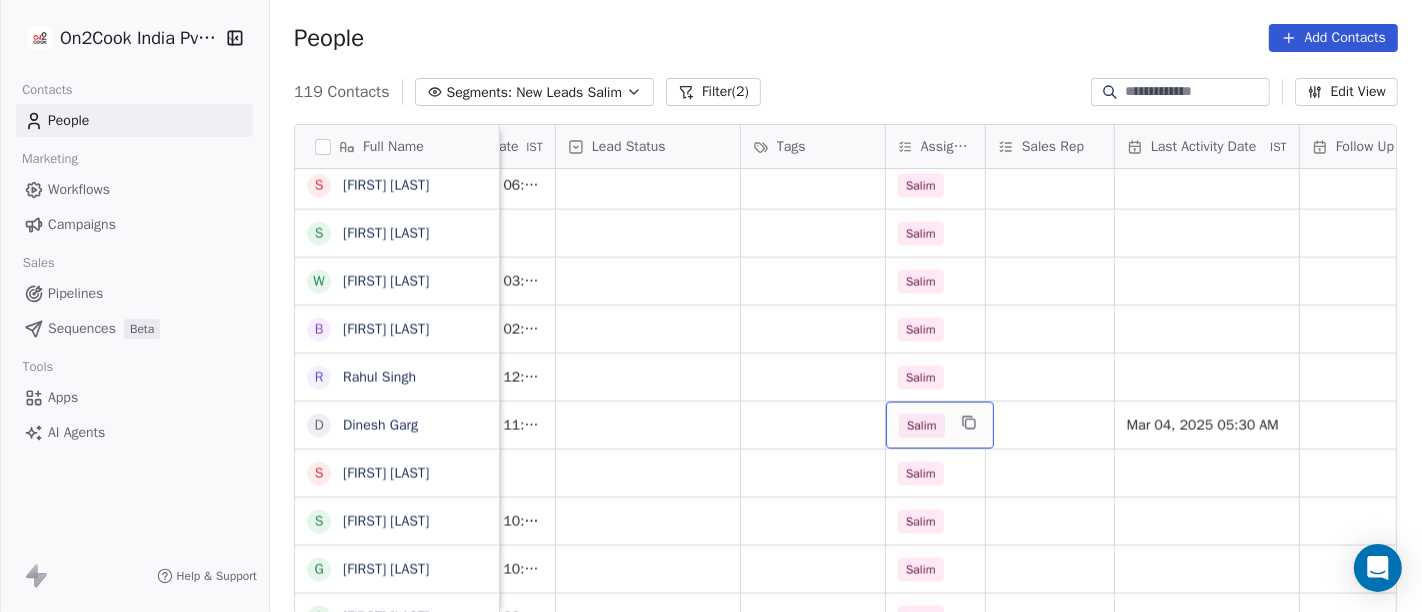 click on "Salim" at bounding box center [922, 426] 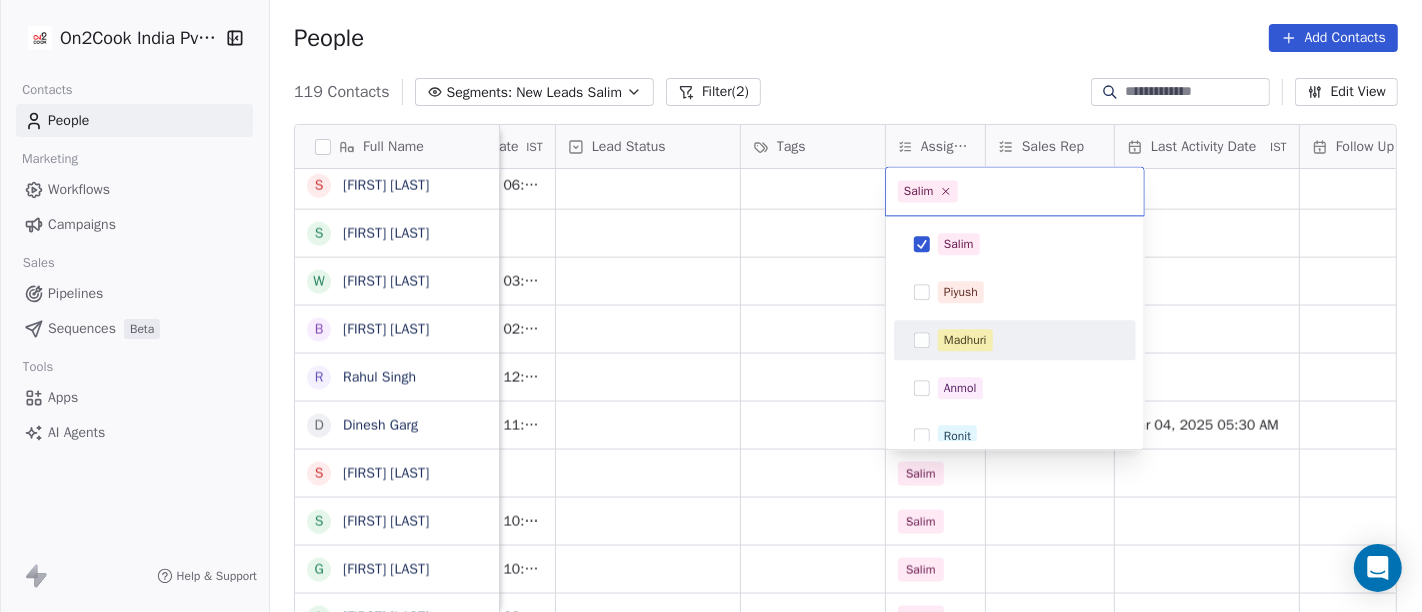click on "Madhuri" at bounding box center [965, 340] 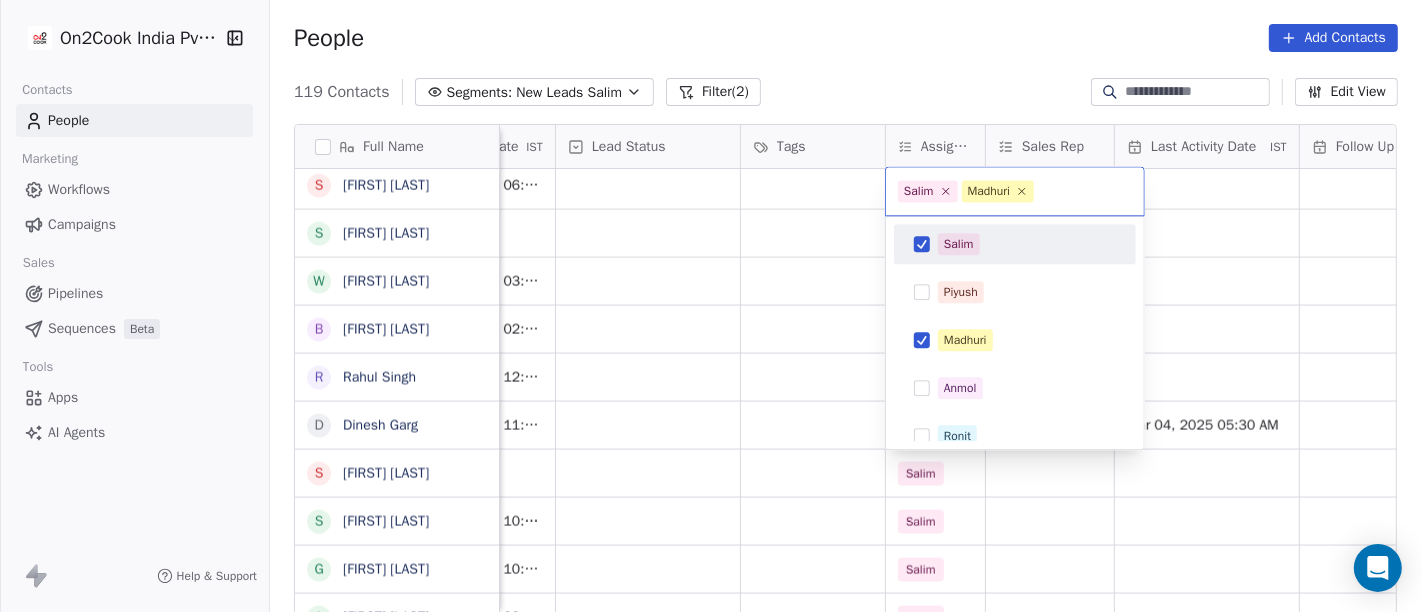 click at bounding box center (922, 244) 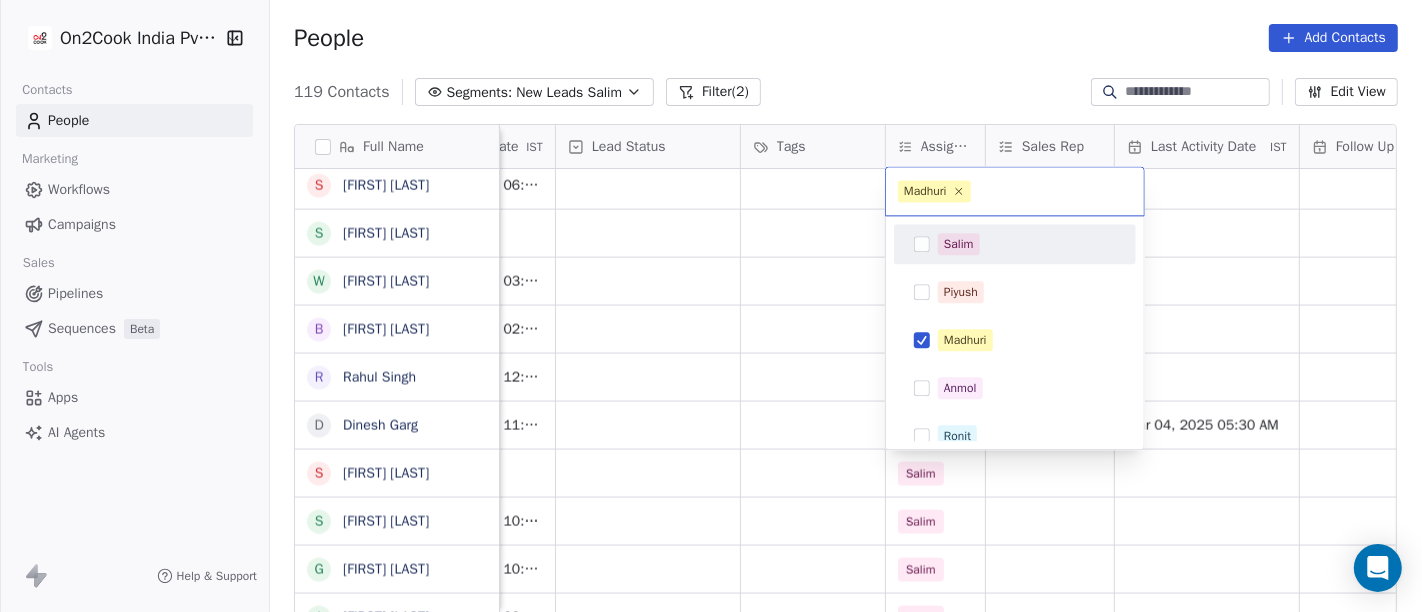 click on "On2Cook India Pvt. Ltd. Contacts People Marketing Workflows Campaigns Sales Pipelines Sequences Beta Tools Apps AI Agents Help & Support People  Add Contacts 119 Contacts Segments: New Leads Salim Filter  (2) Edit View Tag Add to Sequence Full Name R Rajeev Sthapak S Santoshkumar Jaiswal P Poonam Gupta V Vikrant Gupta H HRISHI K Khushwant  singh N Nisha Chauhaan T Tarun Verma G Gopal Jha K K S Grover M Manoj Gupta अ अब्दुल कासिम K Karan Arora S Sourabh Jain p parmod gupt R Ramesh Bhilwara Y YoloBar Rajpura A Amit Kaushik n neeraj M Mohd Ahmed S Sandeep Khanna S Subhash Chander W William James B Baljeet Kaur R Rahul Singh D Dinesh Garg S Sewa Singh S Sachin Garg G Govind Sharma A Anny Sharma B Bhupinder R Renu Ahuja r ravish R Rajendra Vijan R Ravi Khurana S Shuaib Aftab E Elephant Pushkar U Umesh Gupta A Abhinandan Tayal R Rahul Choudhary R Rajeev Gupta A Anil Bajaj H Himanshu Singh P Puneet Kumar Sharma V Virender Kumar G GAUTAM GUPTA M Mohd Amjad S Stya Bachan A Akanksha Vasistha A" at bounding box center [711, 306] 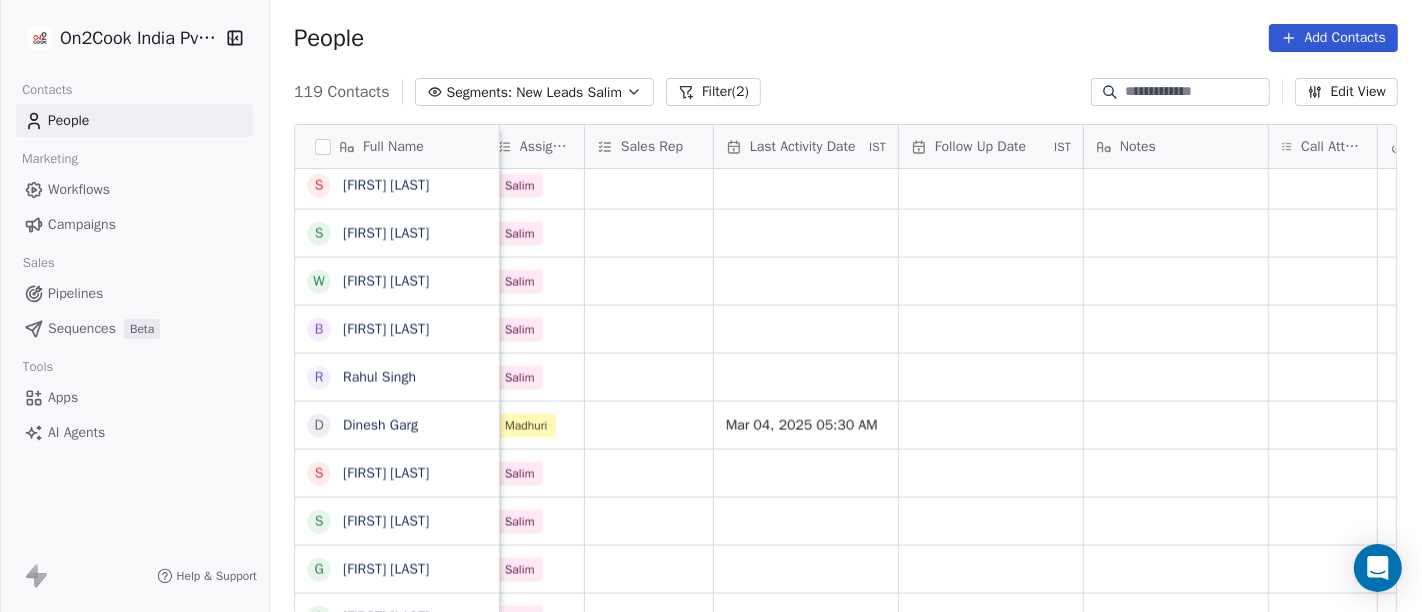 scroll, scrollTop: 0, scrollLeft: 1052, axis: horizontal 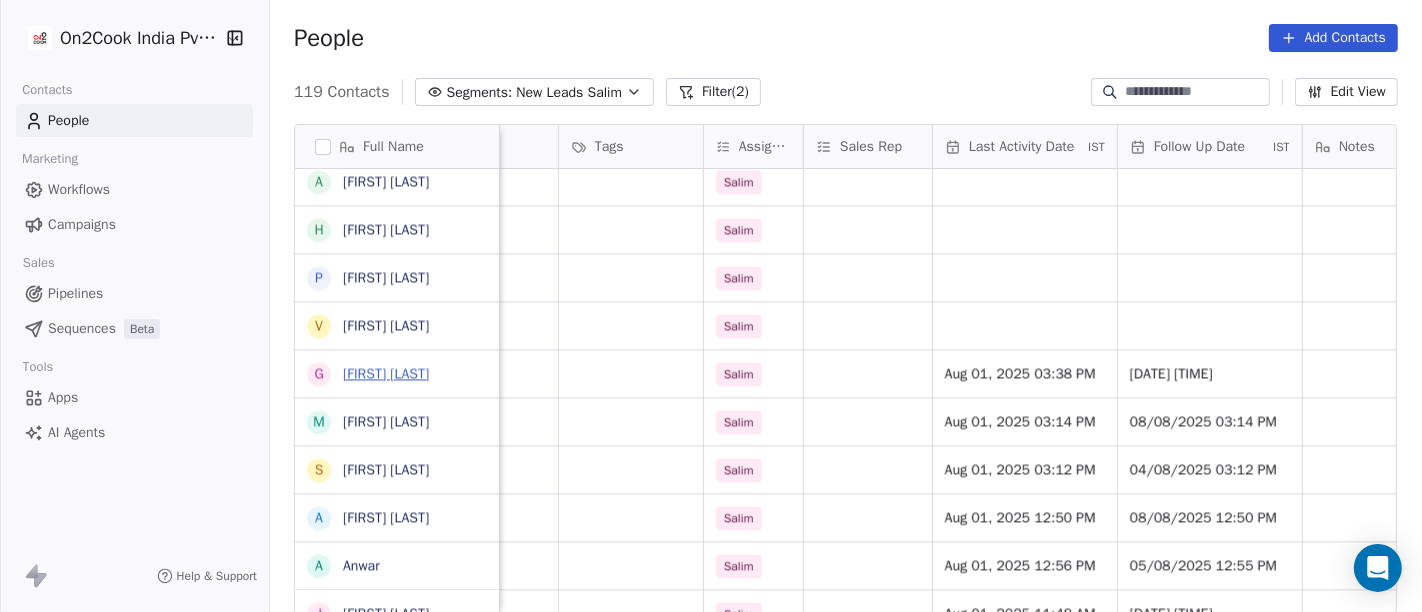 click on "GAUTAM GUPTA" at bounding box center [386, 373] 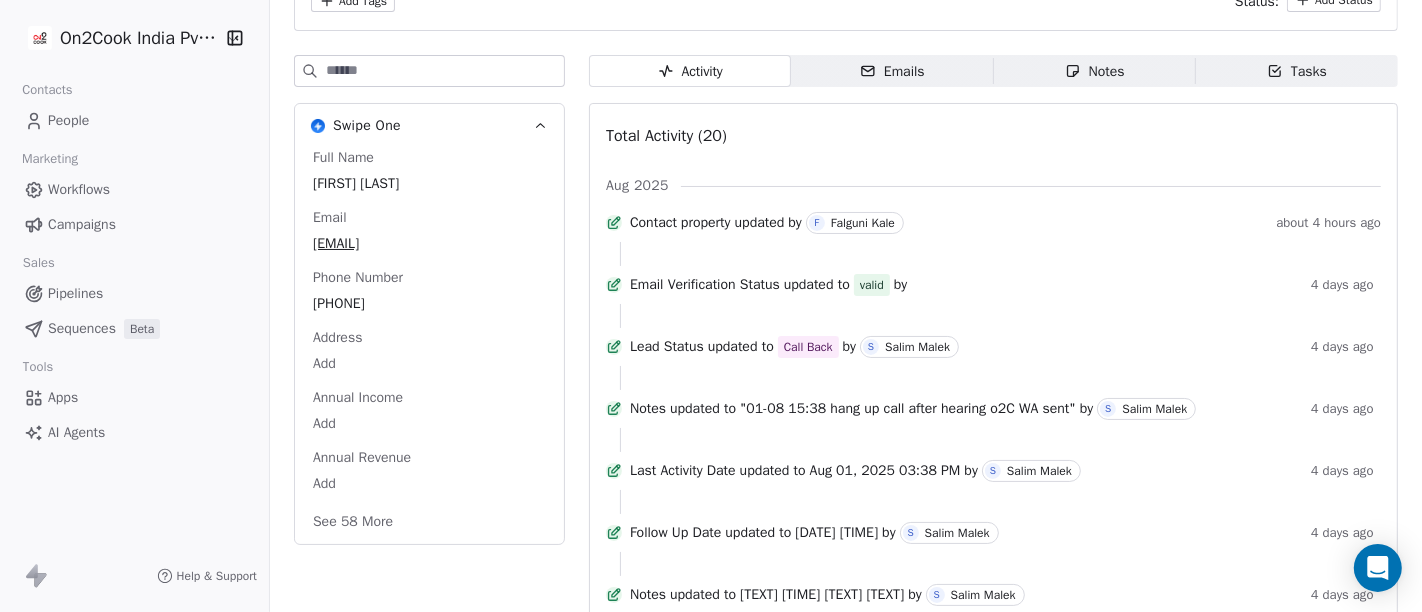 scroll, scrollTop: 222, scrollLeft: 0, axis: vertical 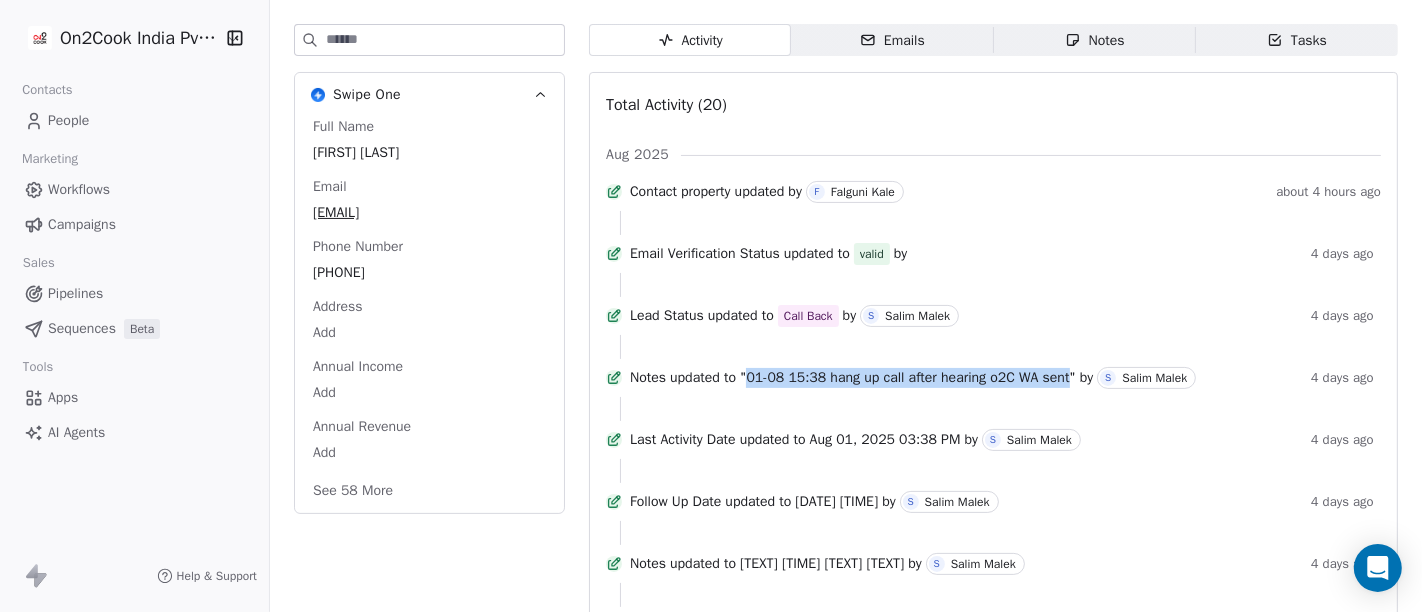 drag, startPoint x: 768, startPoint y: 412, endPoint x: 1097, endPoint y: 430, distance: 329.49203 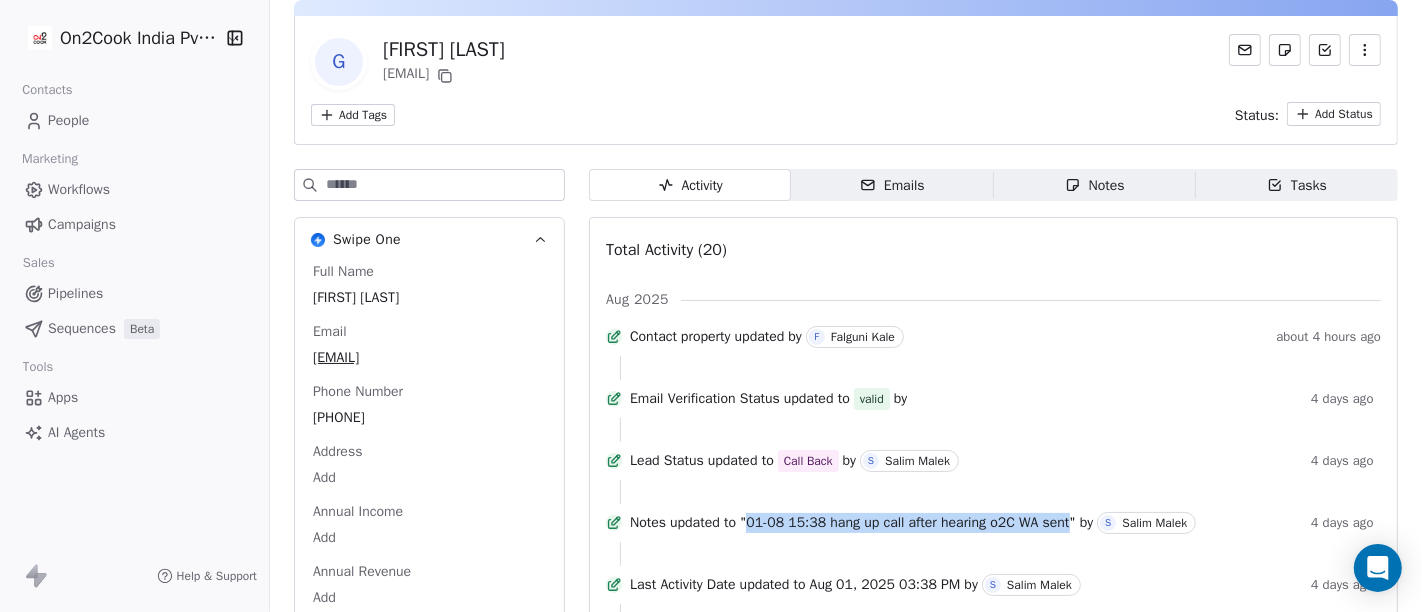 scroll, scrollTop: 0, scrollLeft: 0, axis: both 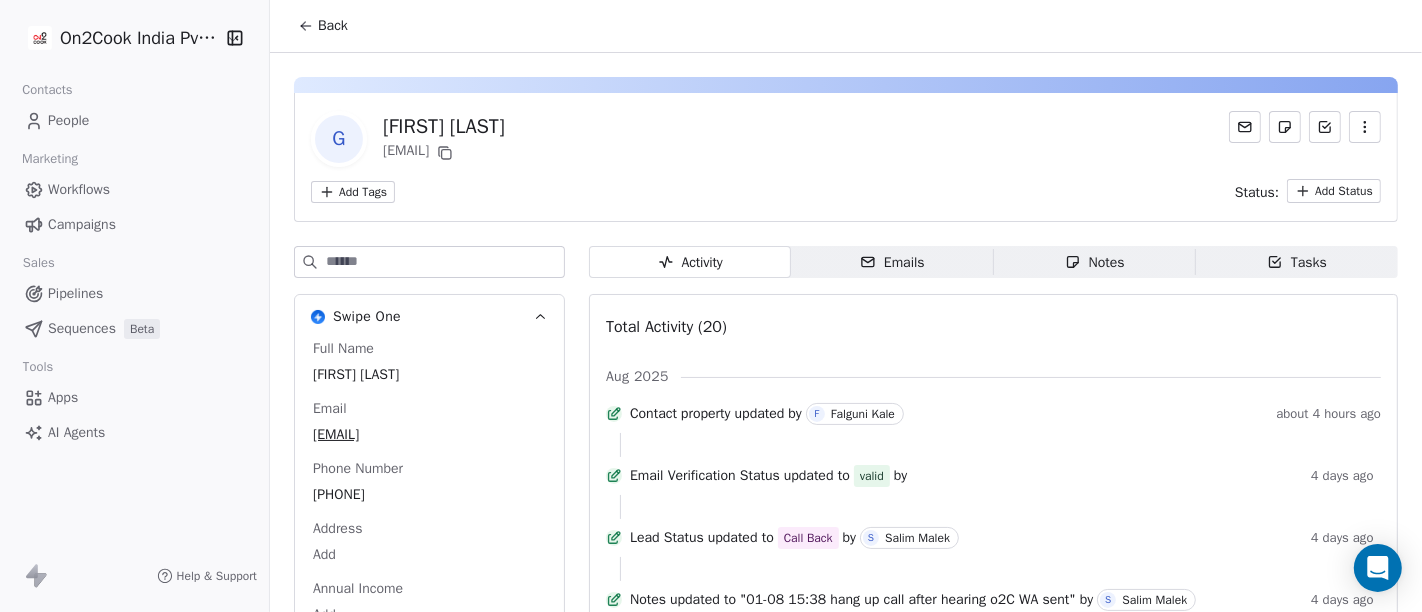 click on "Back" at bounding box center (333, 26) 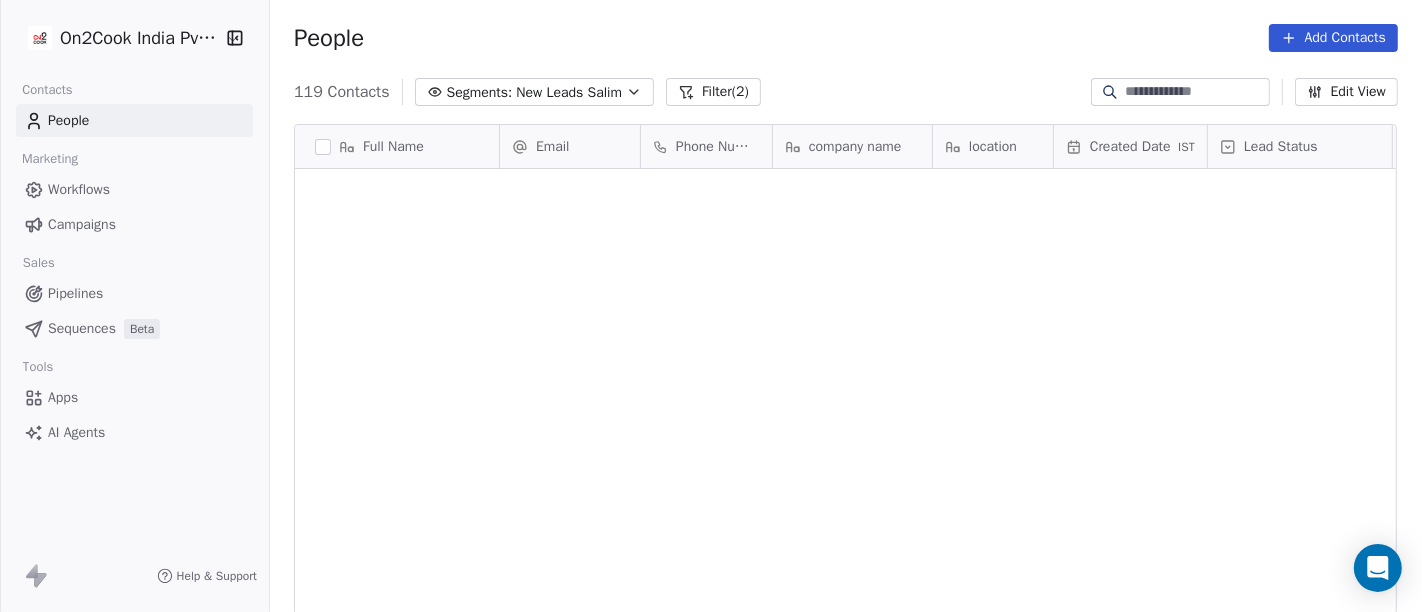 scroll, scrollTop: 3660, scrollLeft: 0, axis: vertical 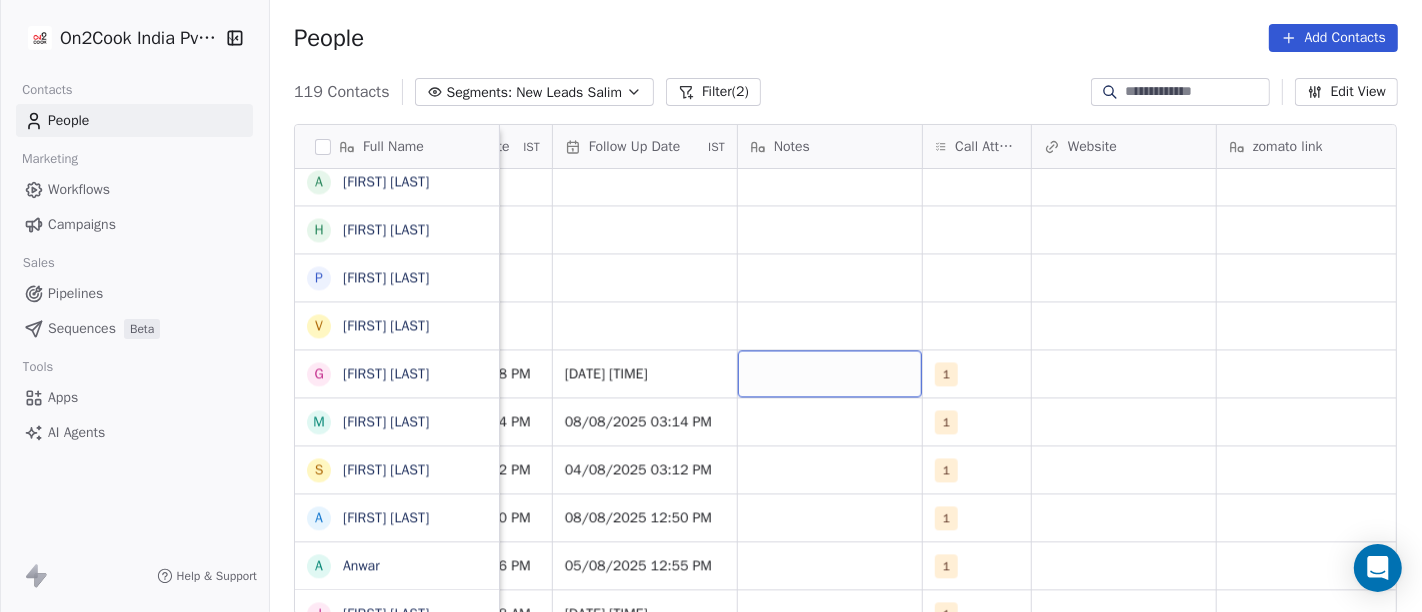 click at bounding box center [830, 373] 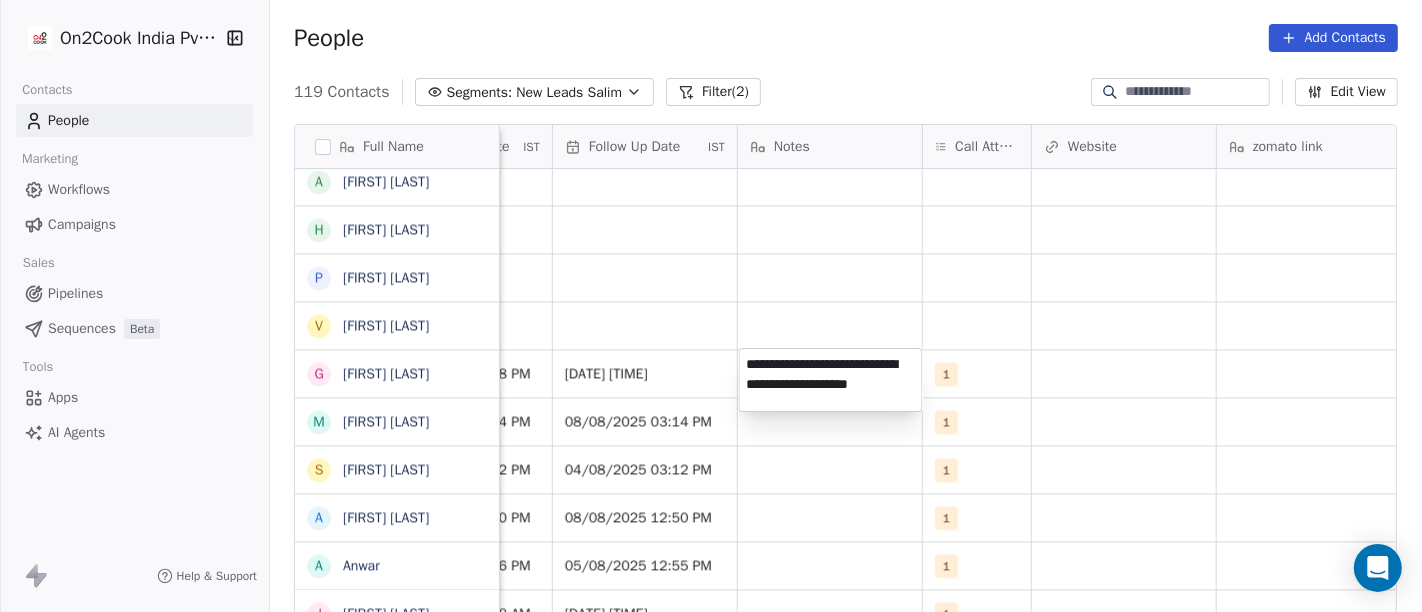type on "**********" 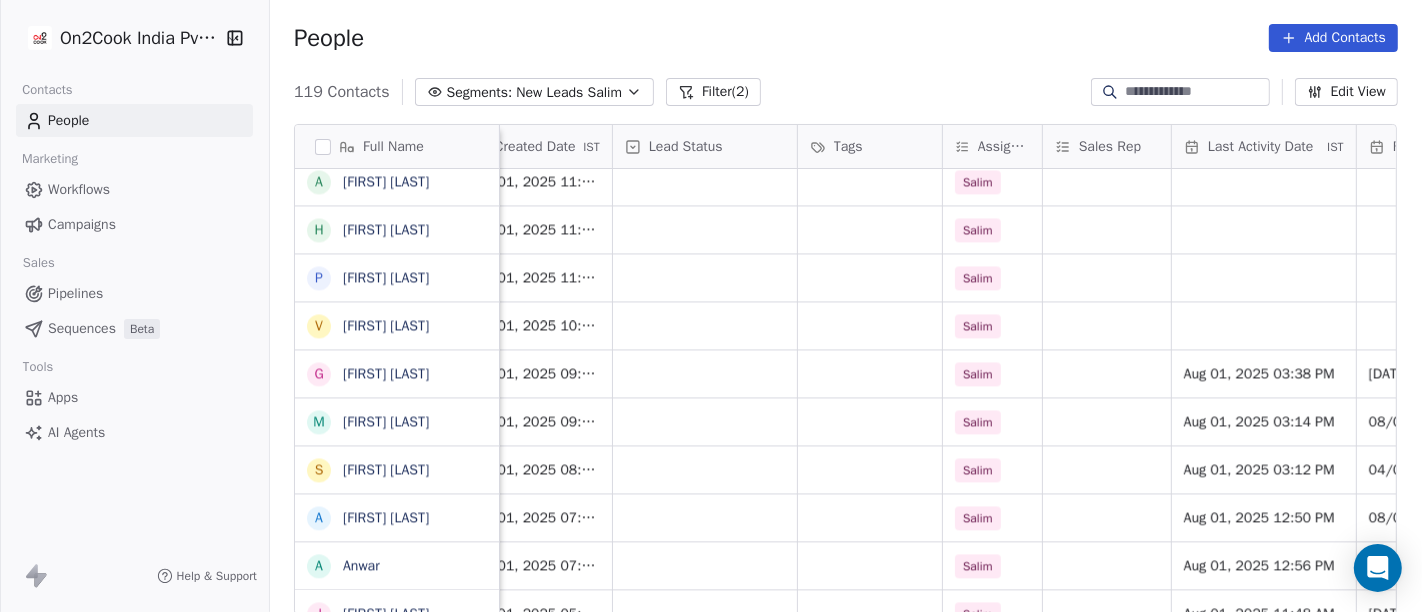 scroll, scrollTop: 0, scrollLeft: 581, axis: horizontal 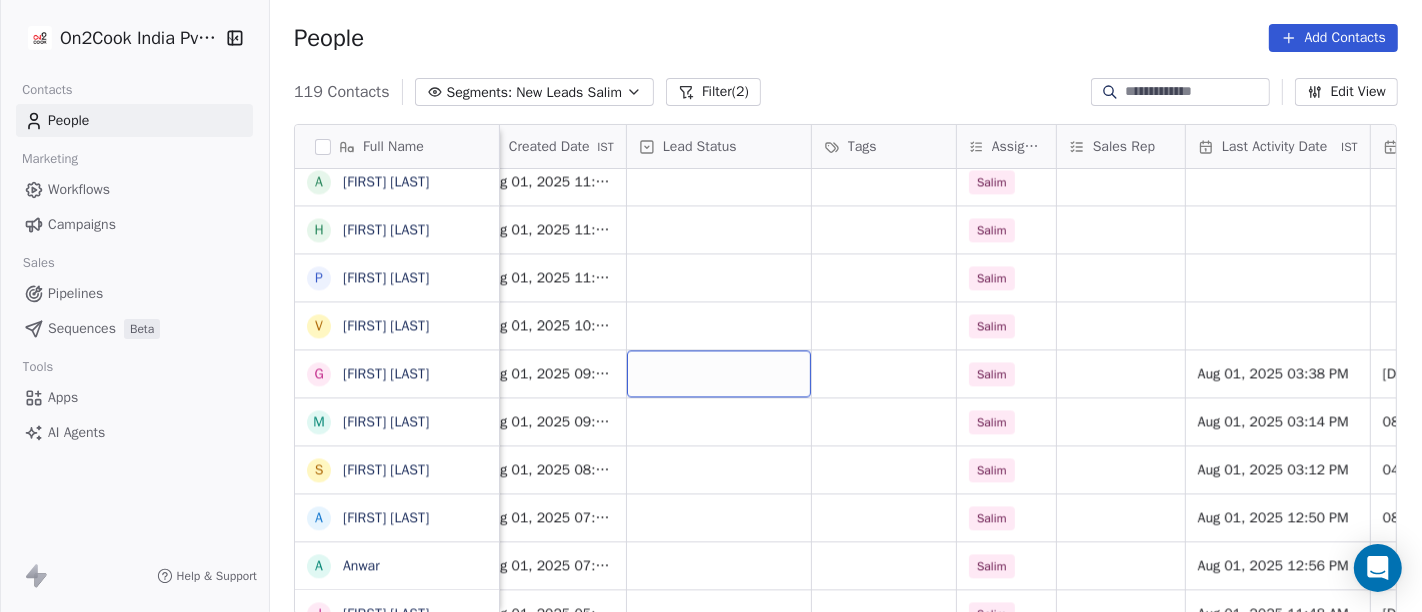 click at bounding box center (719, 373) 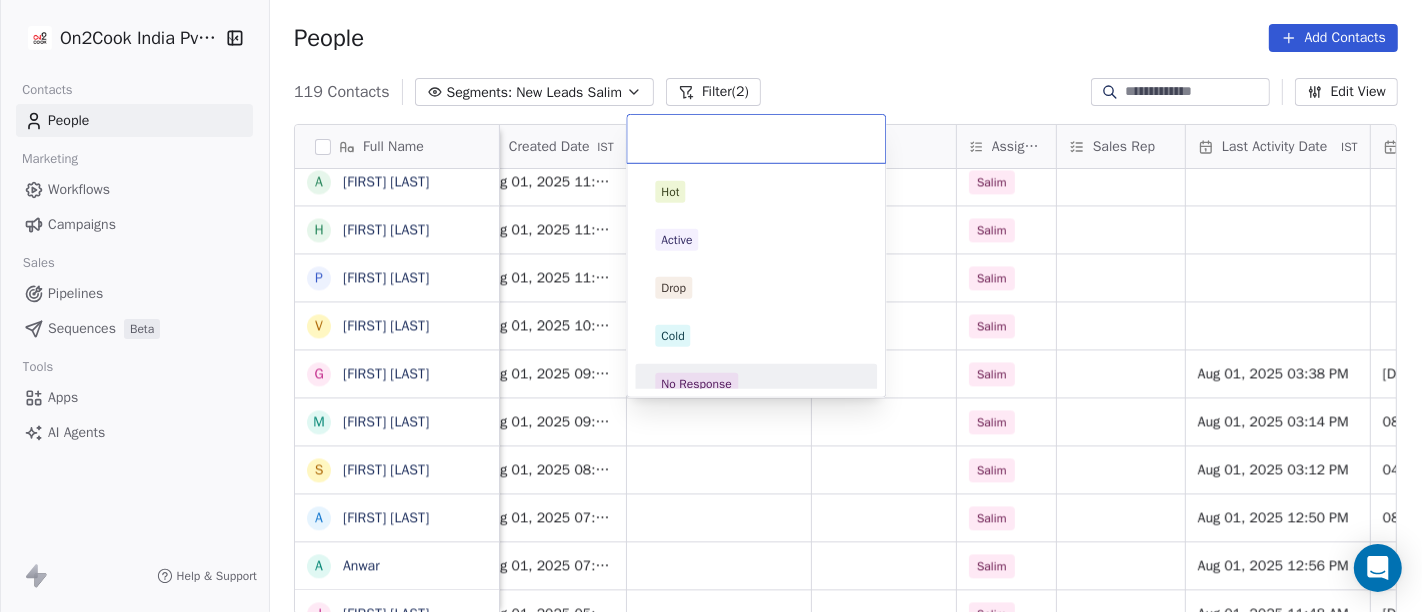 click on "No Response" at bounding box center (696, 384) 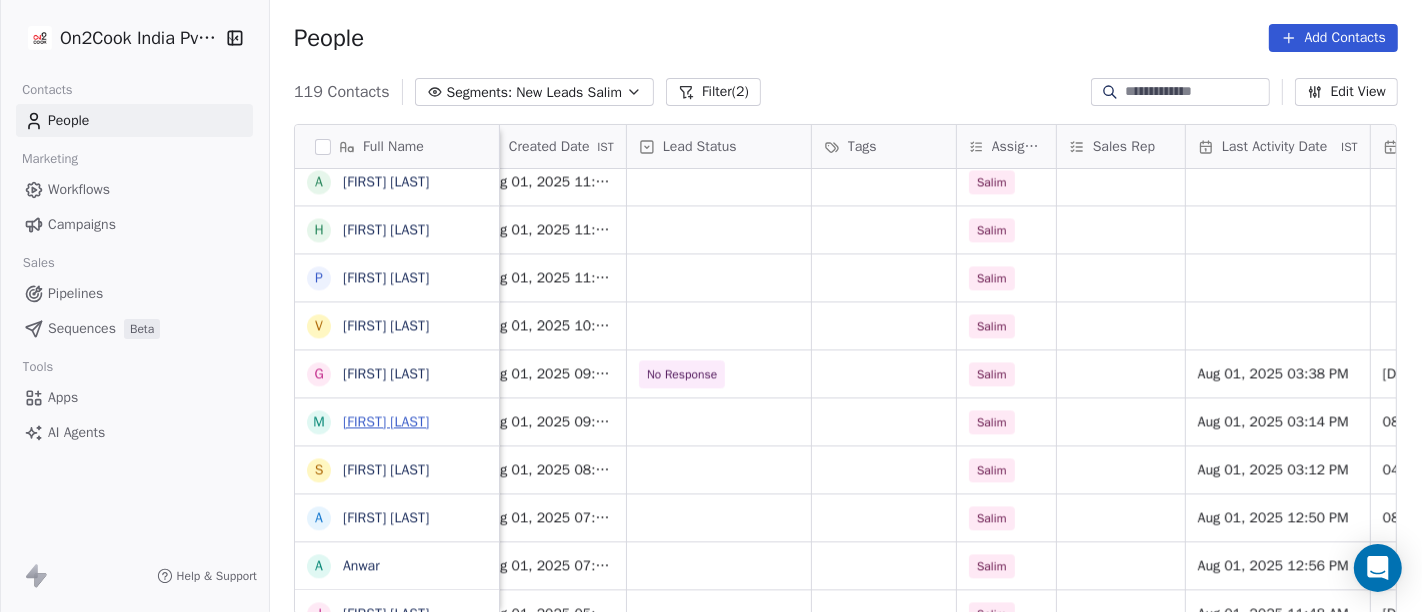 click on "Mohd Amjad" at bounding box center [386, 421] 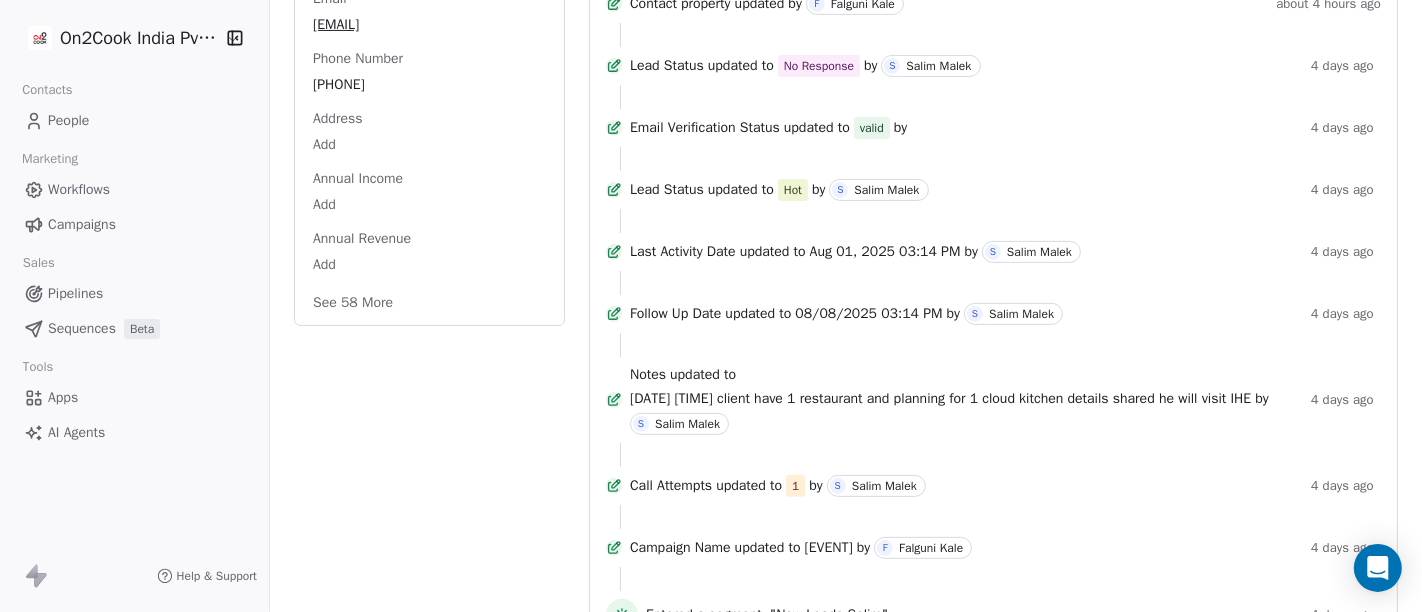 scroll, scrollTop: 444, scrollLeft: 0, axis: vertical 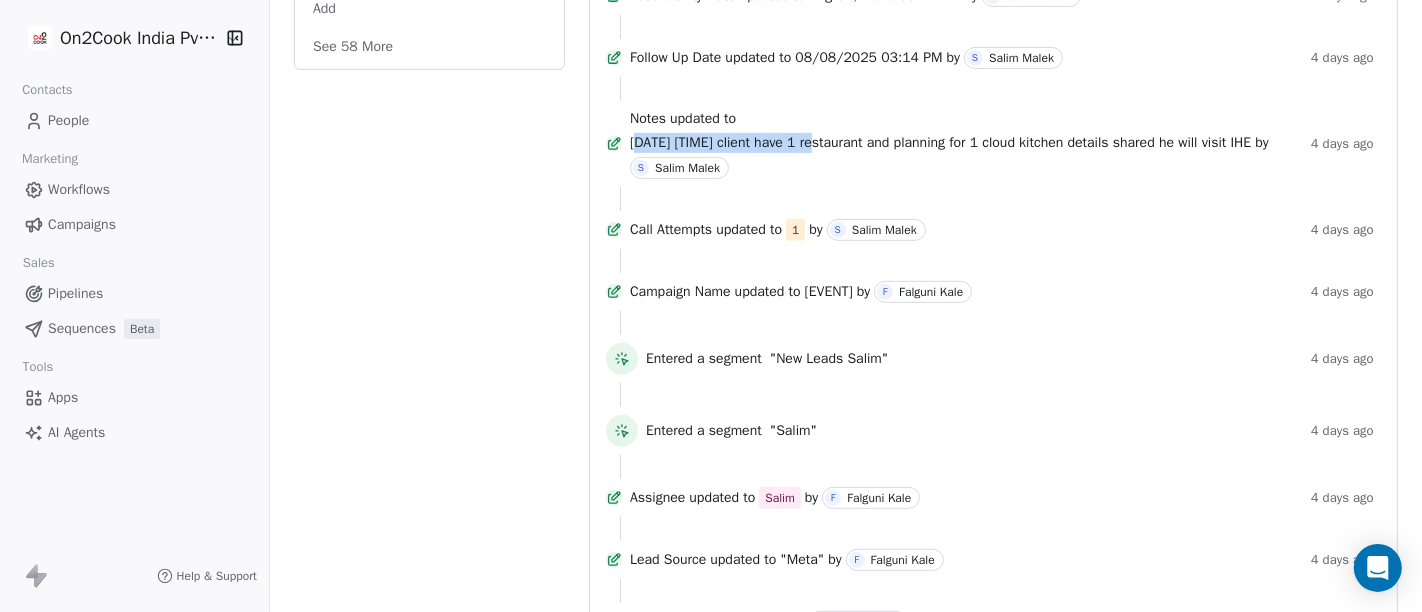 drag, startPoint x: 770, startPoint y: 178, endPoint x: 962, endPoint y: 197, distance: 192.93782 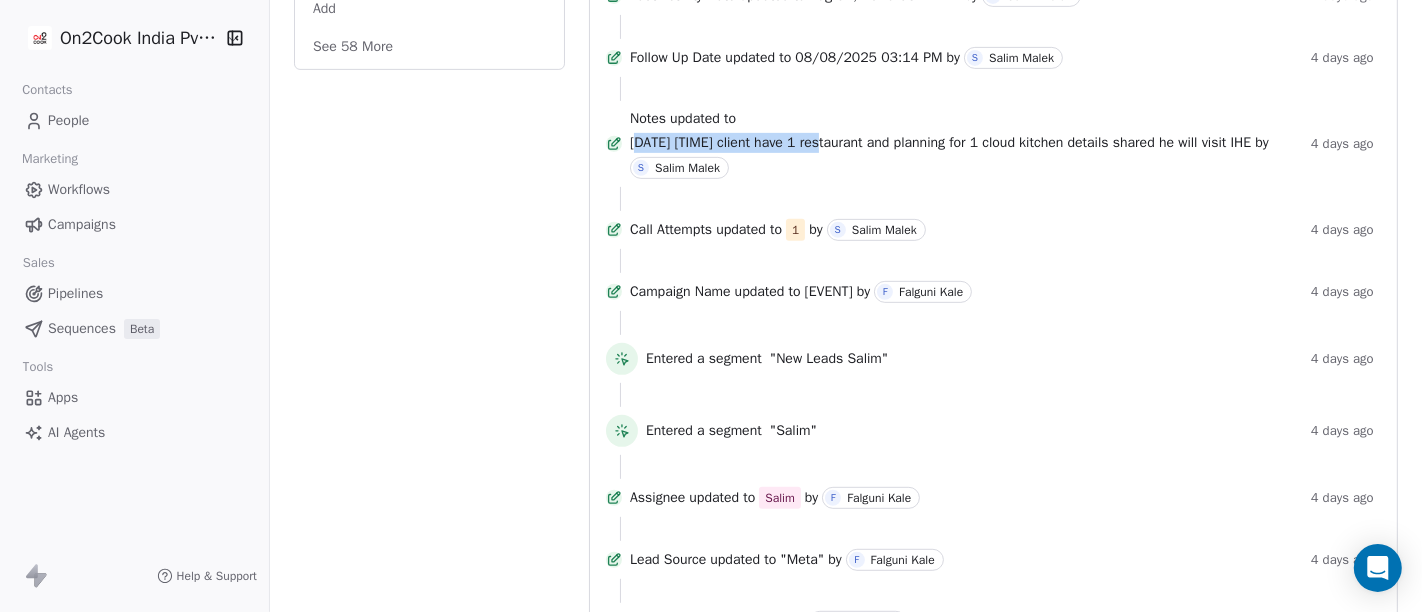 copy on "01-08 15:13 switch off WA sent" 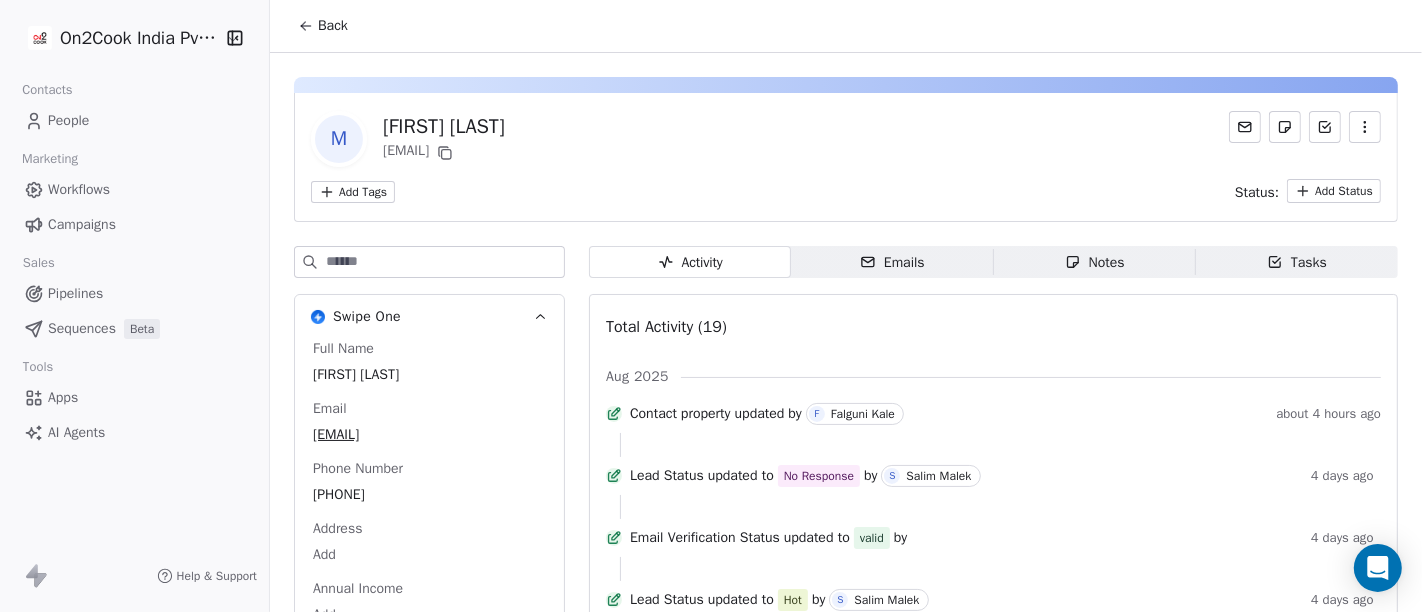 click on "Back" at bounding box center [333, 26] 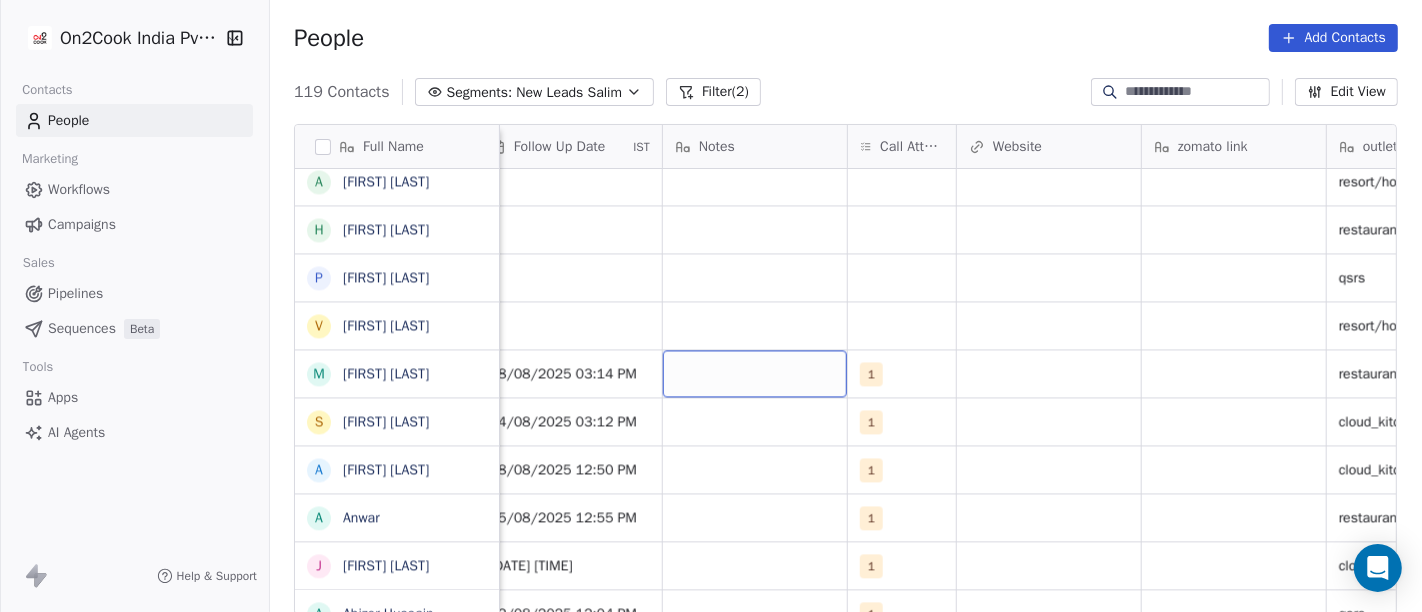 click at bounding box center [755, 373] 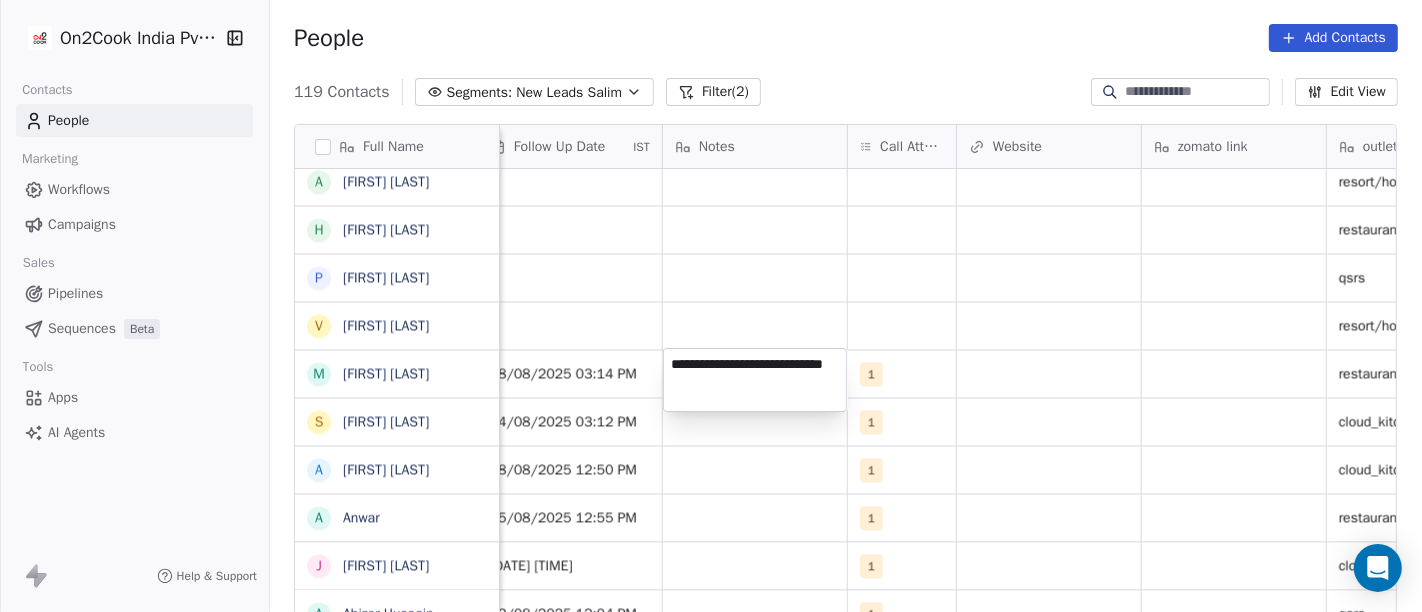 type on "**********" 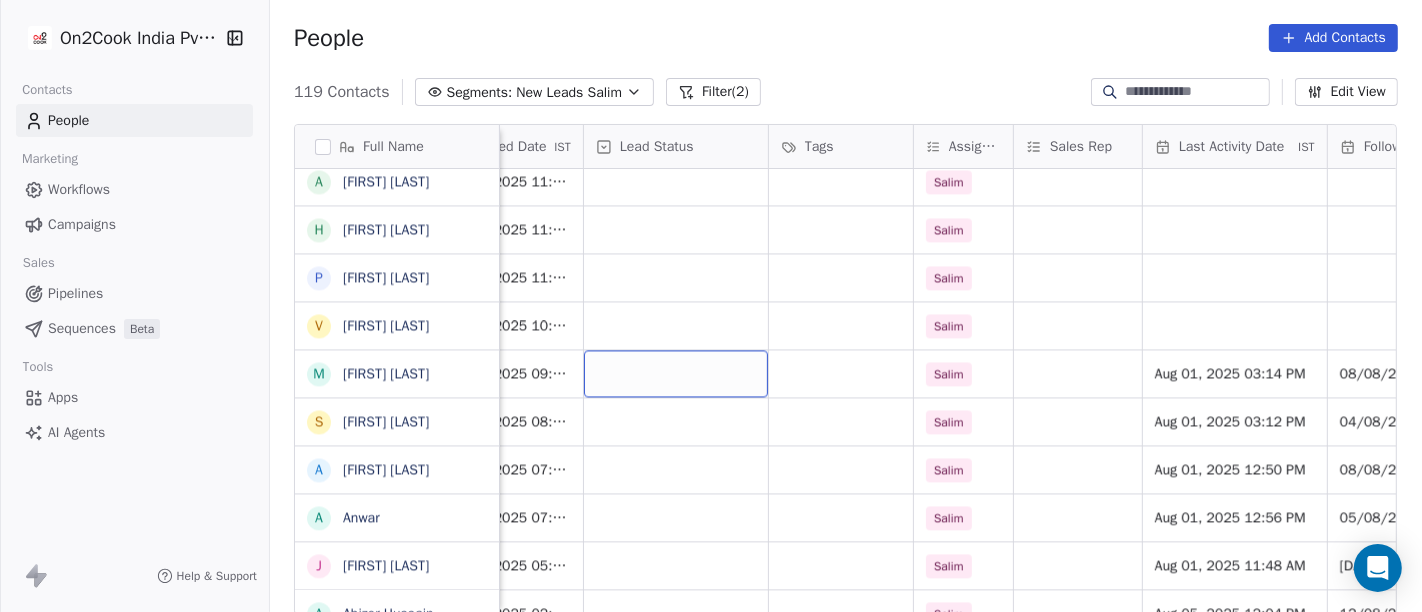 click at bounding box center (676, 373) 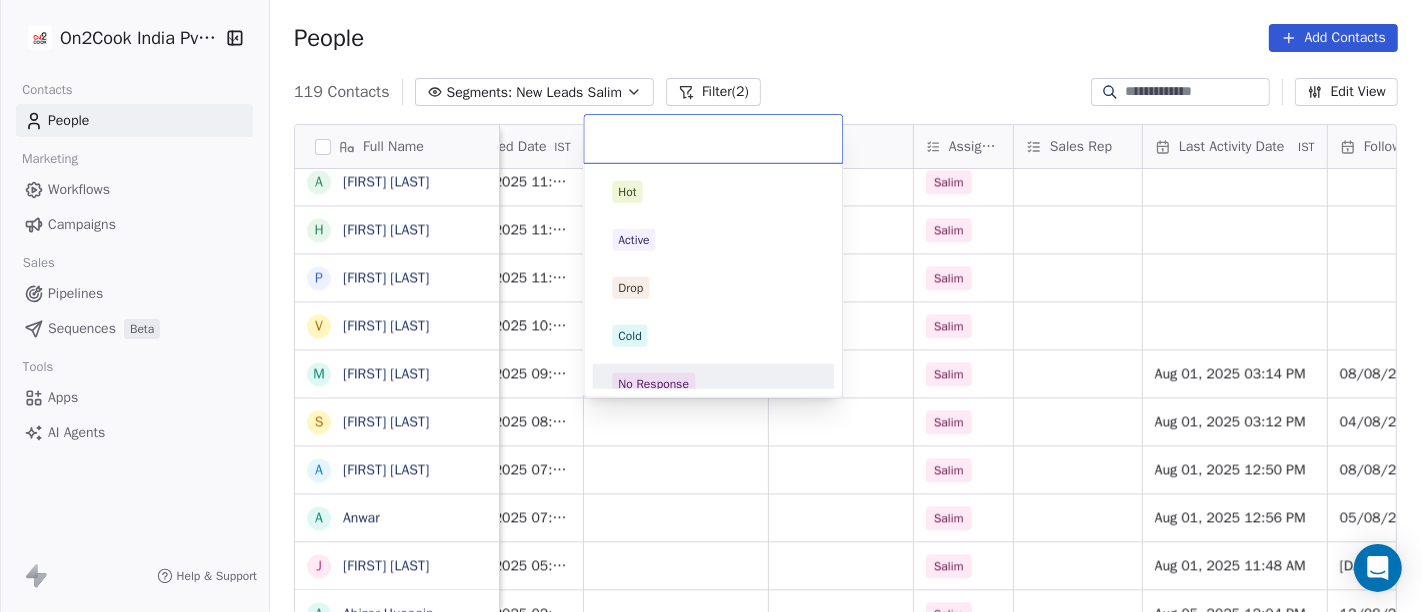 click on "No Response" at bounding box center (653, 384) 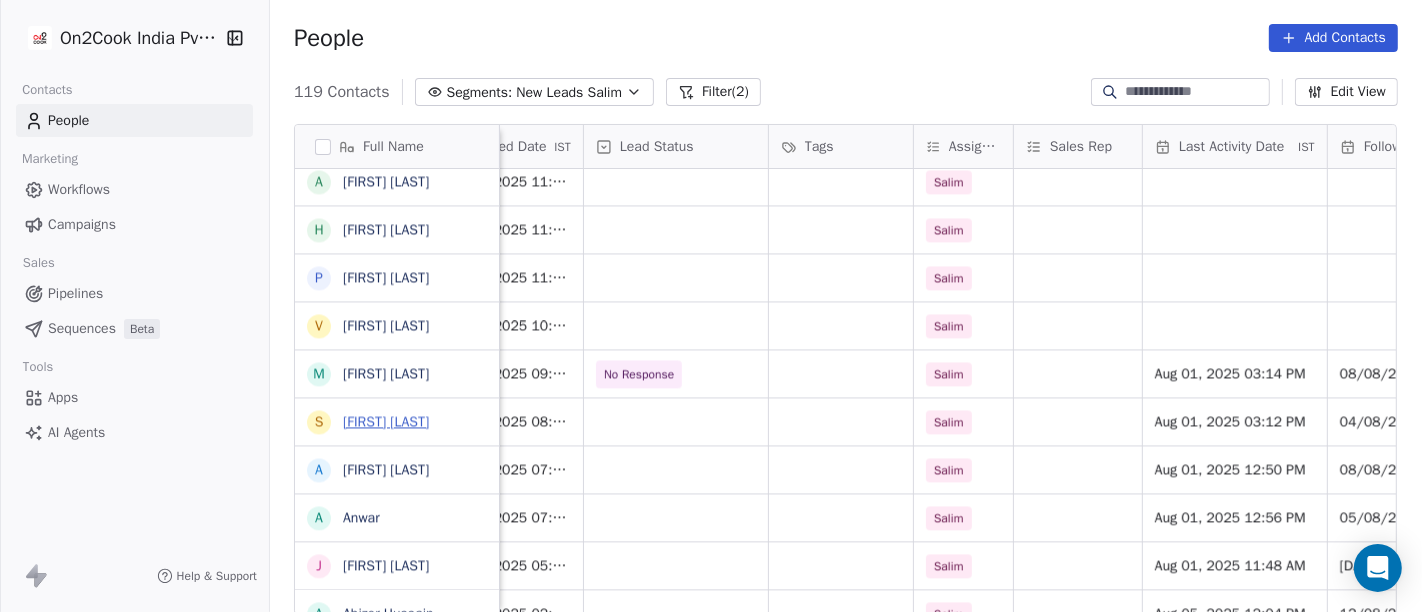 click on "Stya Bachan" at bounding box center (386, 421) 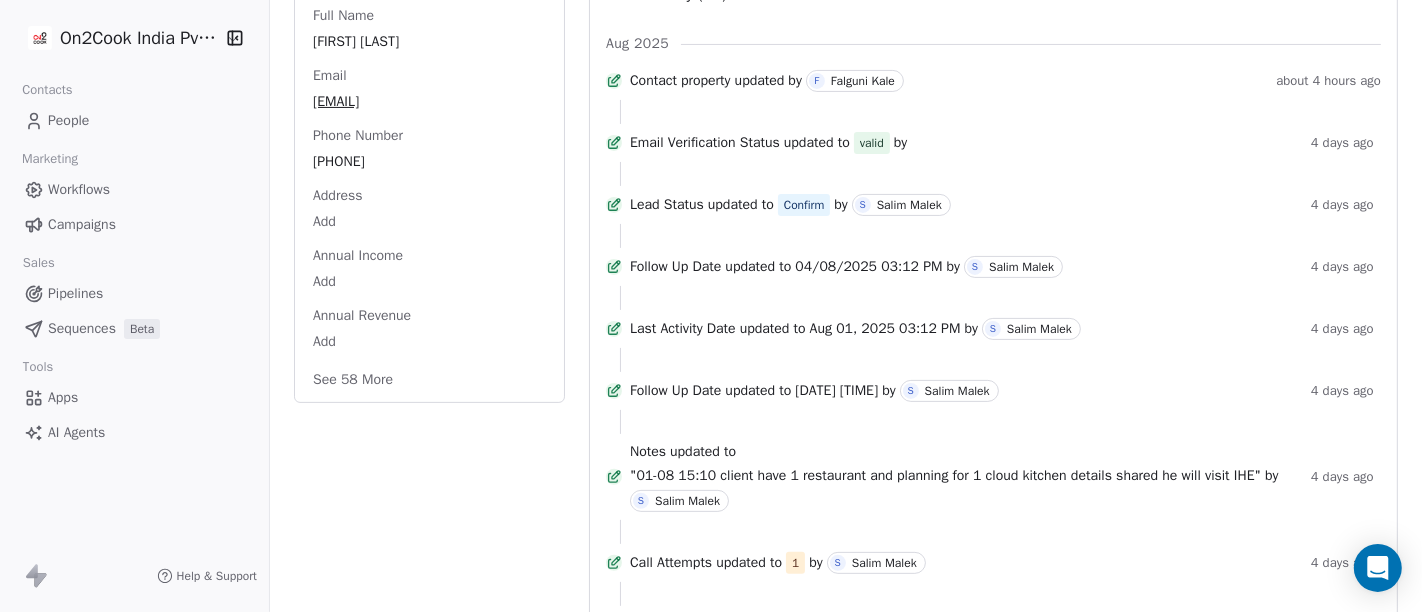 scroll, scrollTop: 444, scrollLeft: 0, axis: vertical 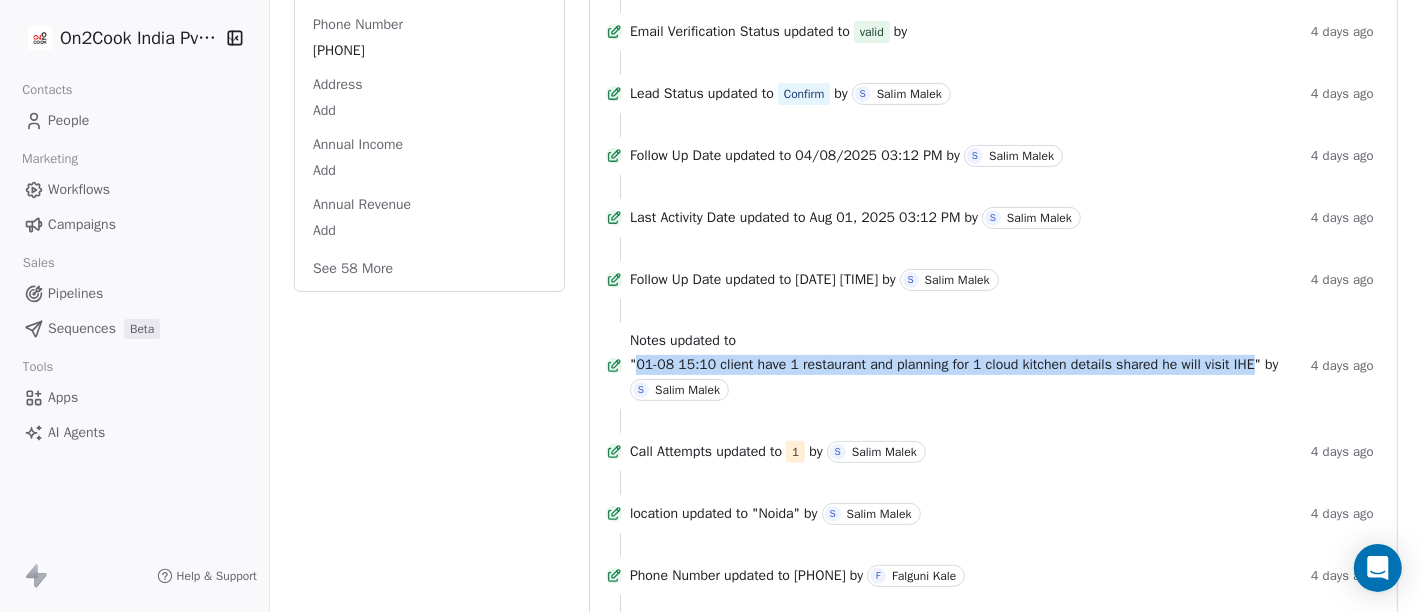 drag, startPoint x: 654, startPoint y: 421, endPoint x: 1281, endPoint y: 446, distance: 627.4982 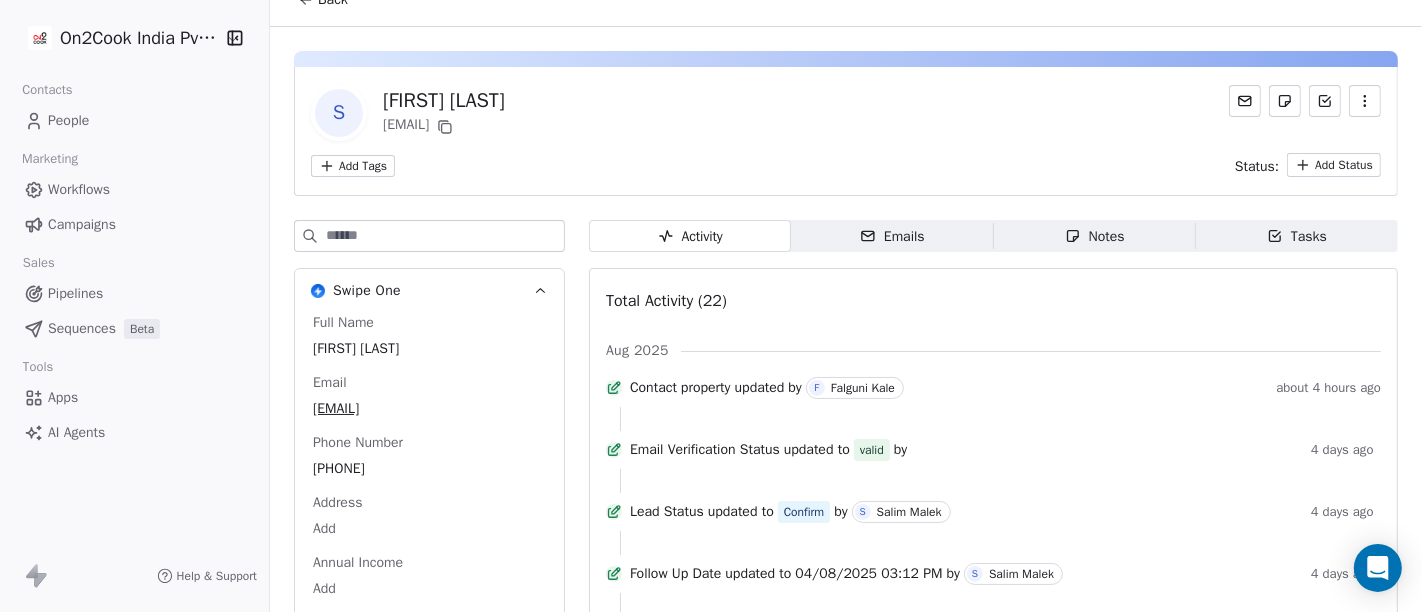 scroll, scrollTop: 0, scrollLeft: 0, axis: both 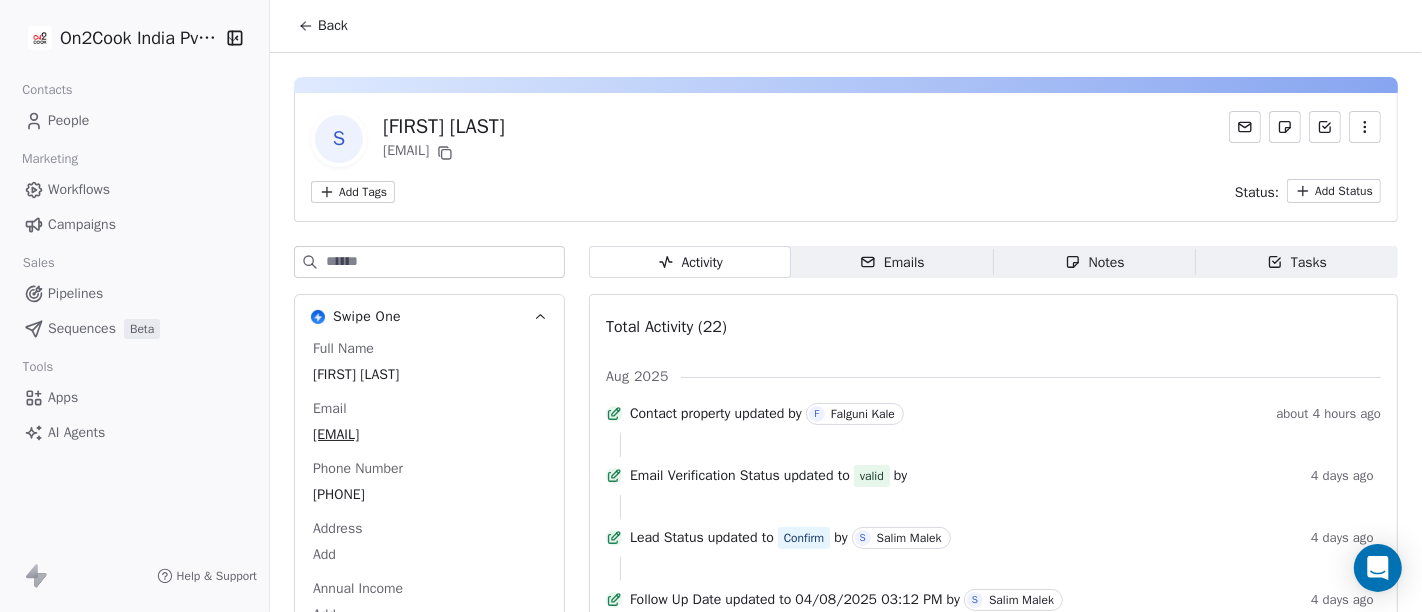 click on "Back" at bounding box center (333, 26) 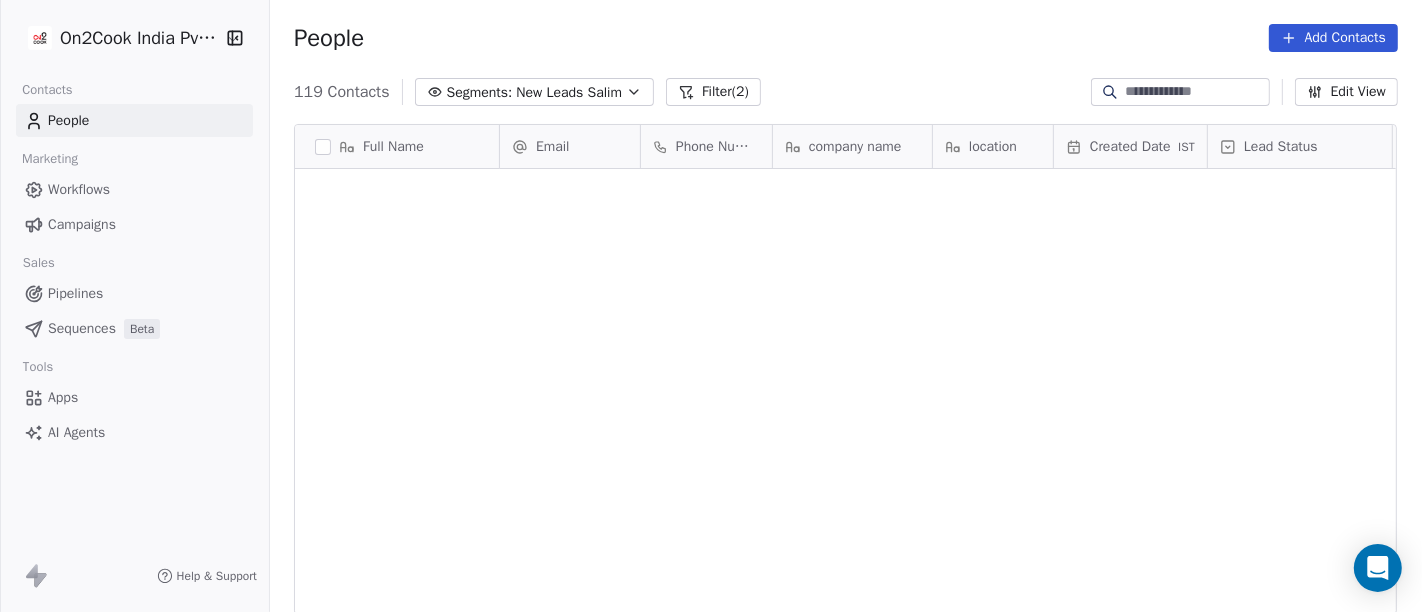 scroll, scrollTop: 3660, scrollLeft: 0, axis: vertical 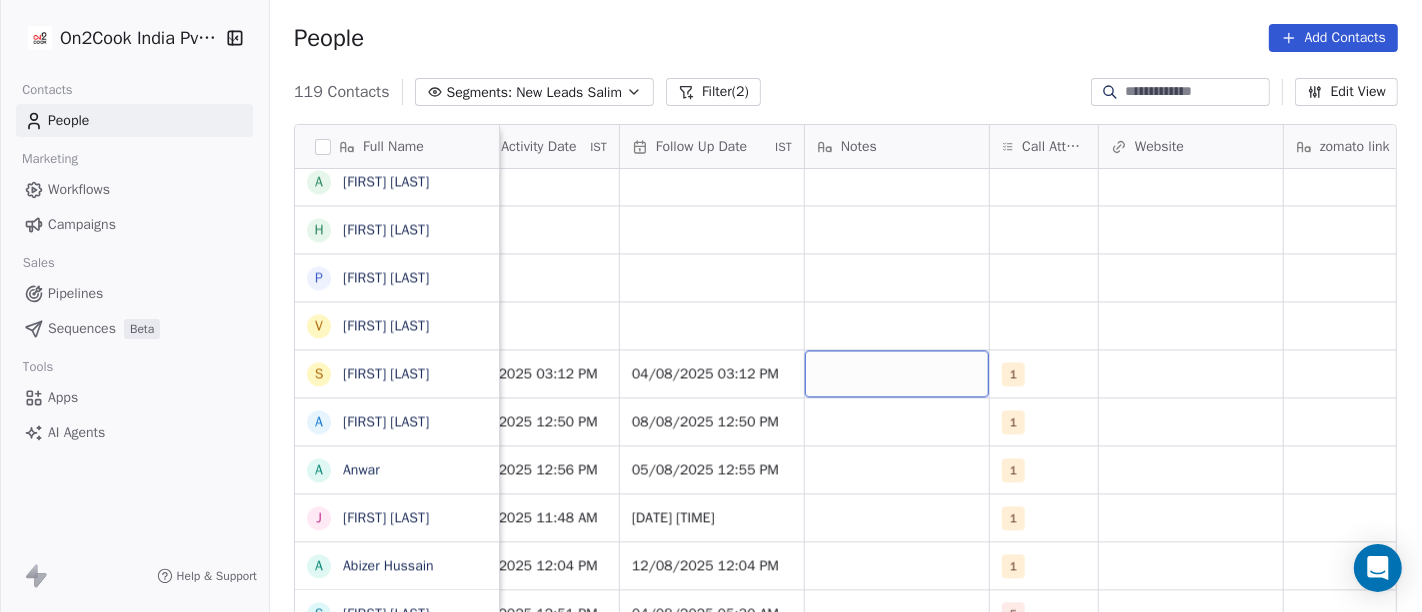 click at bounding box center (897, 373) 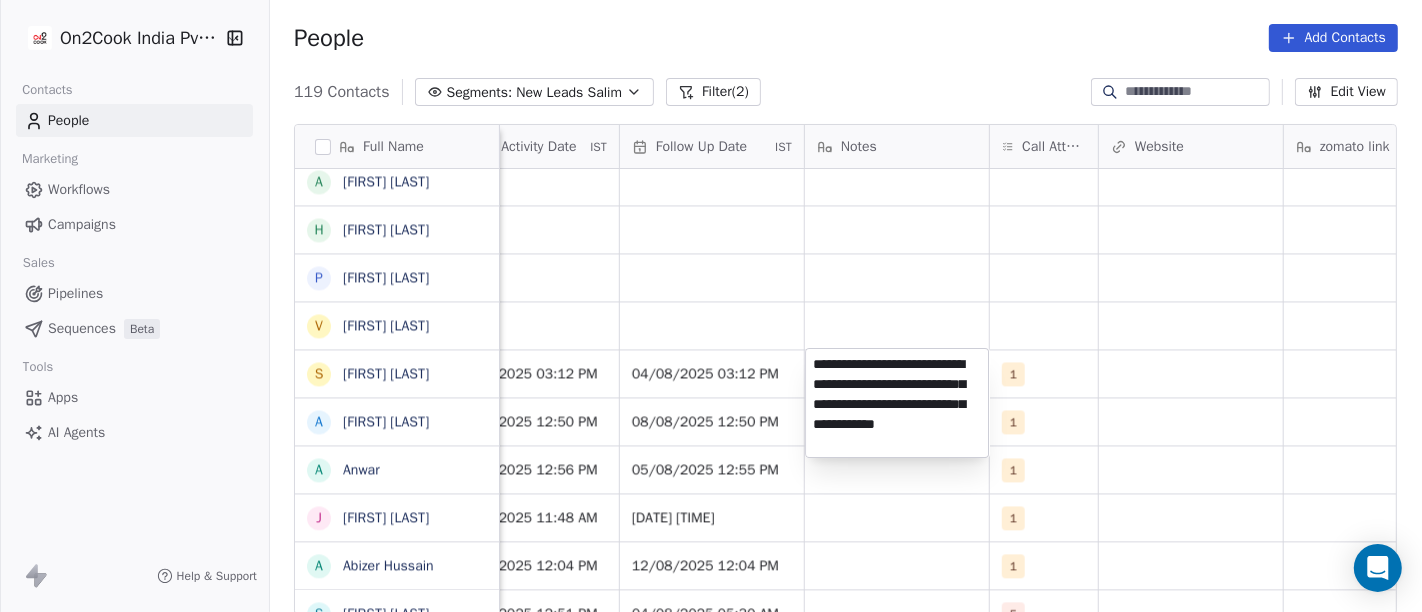 type on "**********" 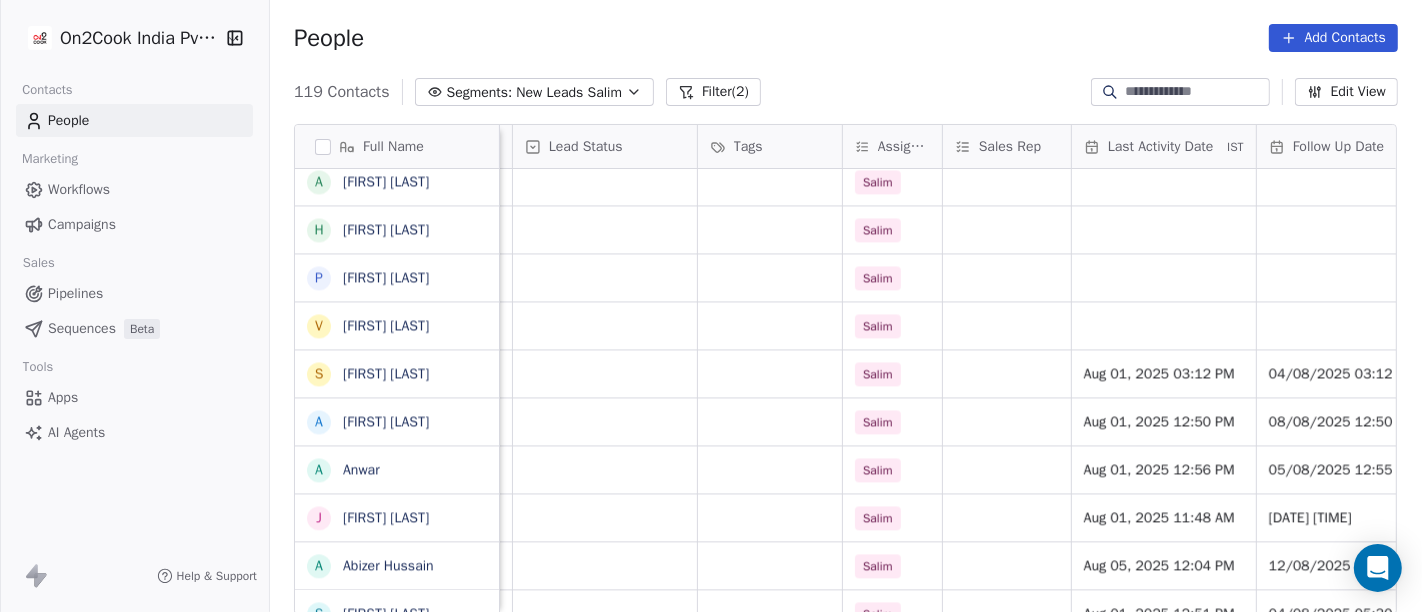 scroll, scrollTop: 0, scrollLeft: 694, axis: horizontal 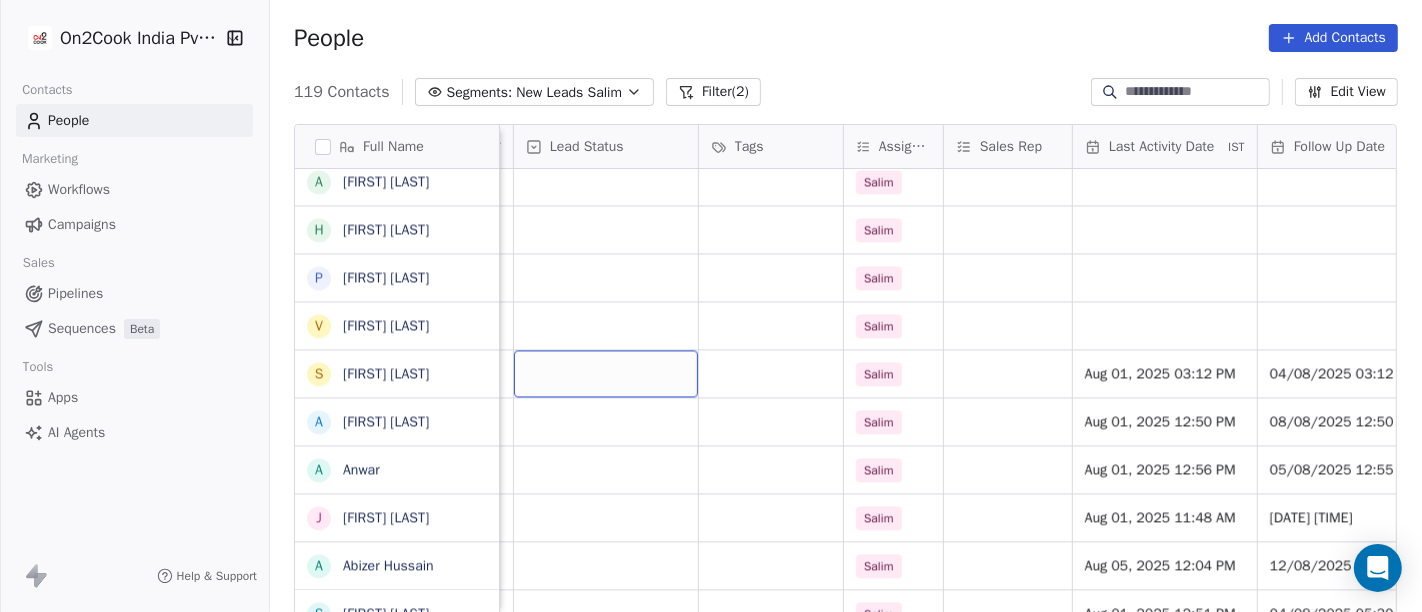 click at bounding box center (606, 373) 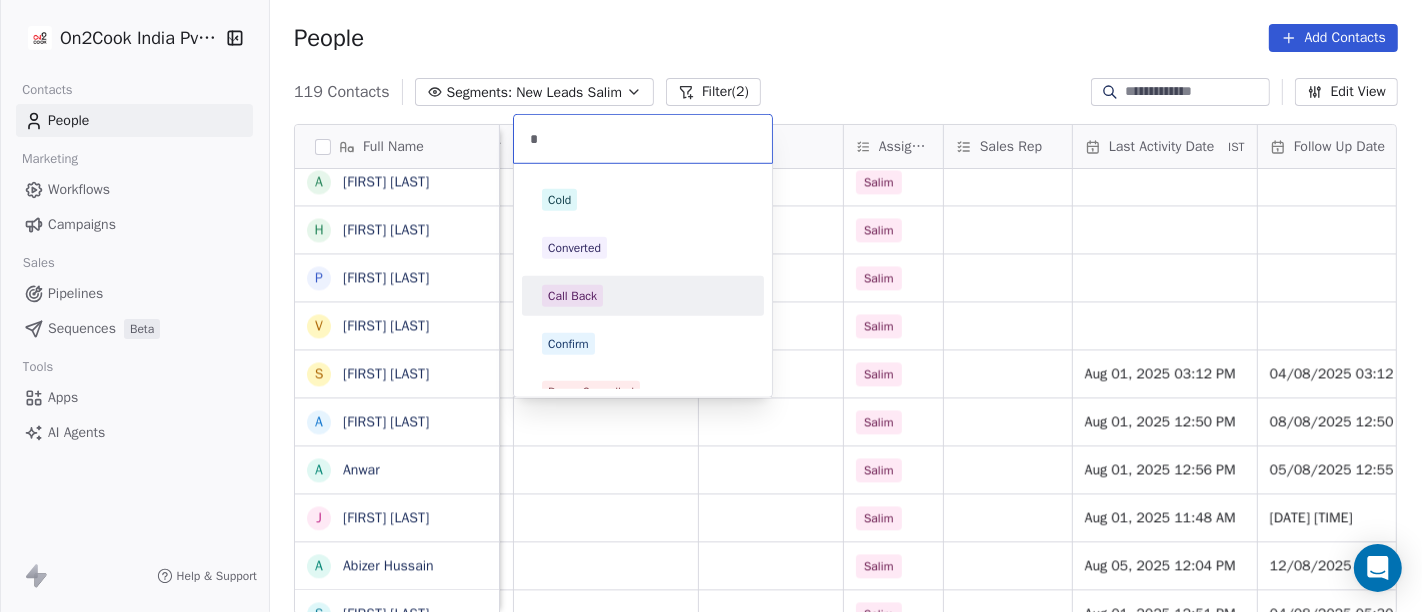 type on "*" 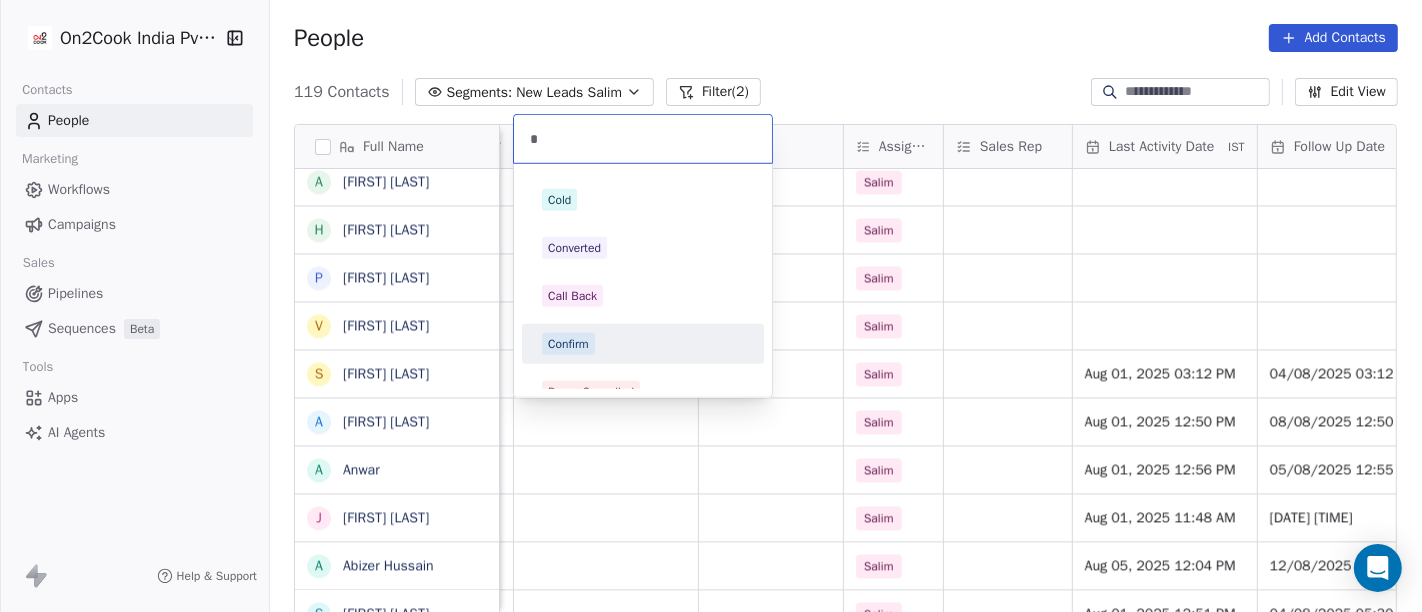 click on "Confirm" at bounding box center [643, 344] 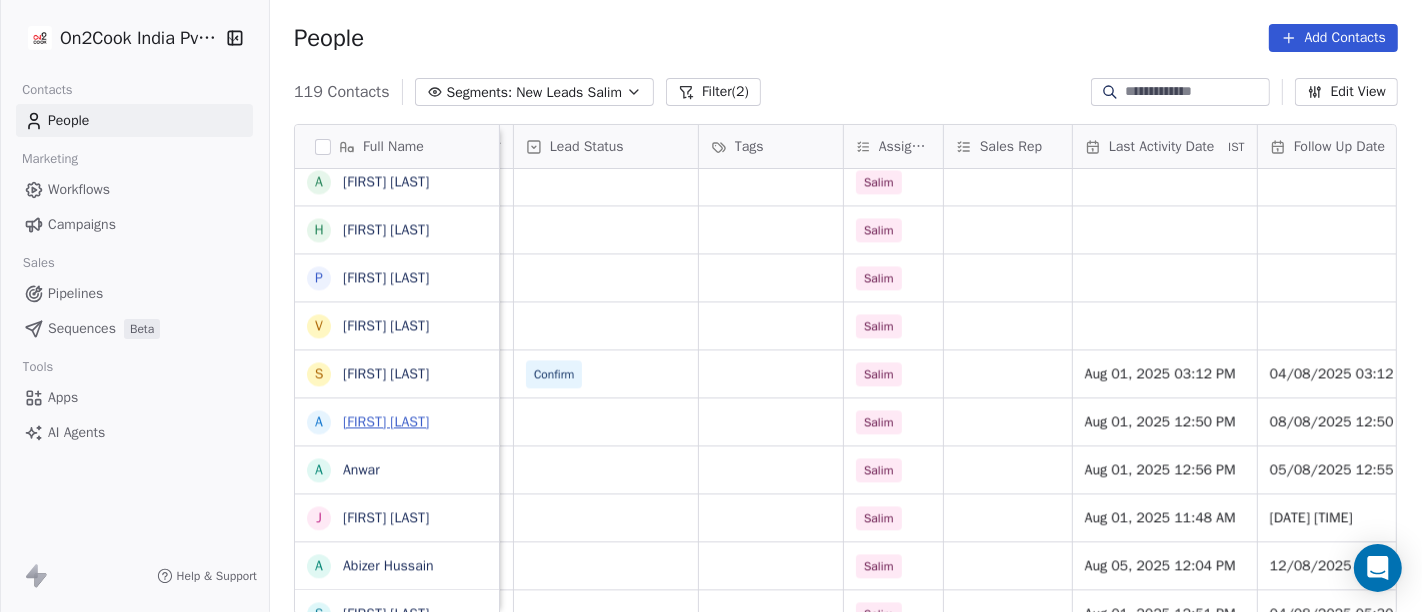 click on "Akanksha Vasistha" at bounding box center (386, 421) 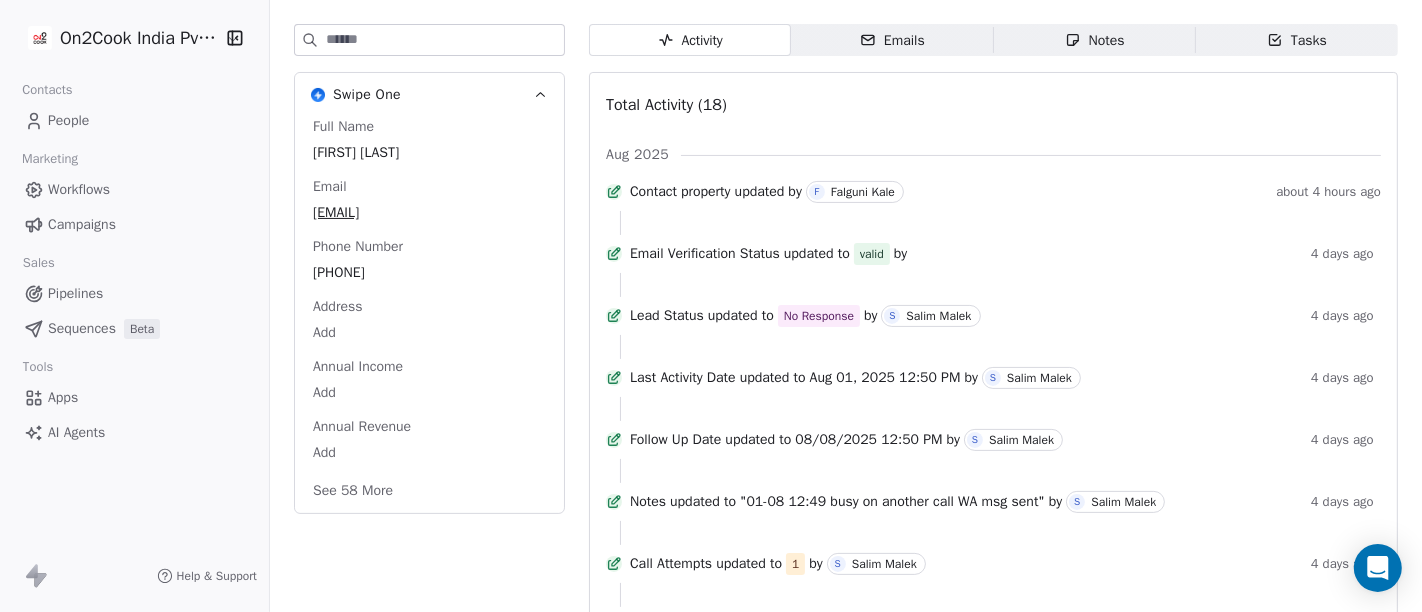 scroll, scrollTop: 333, scrollLeft: 0, axis: vertical 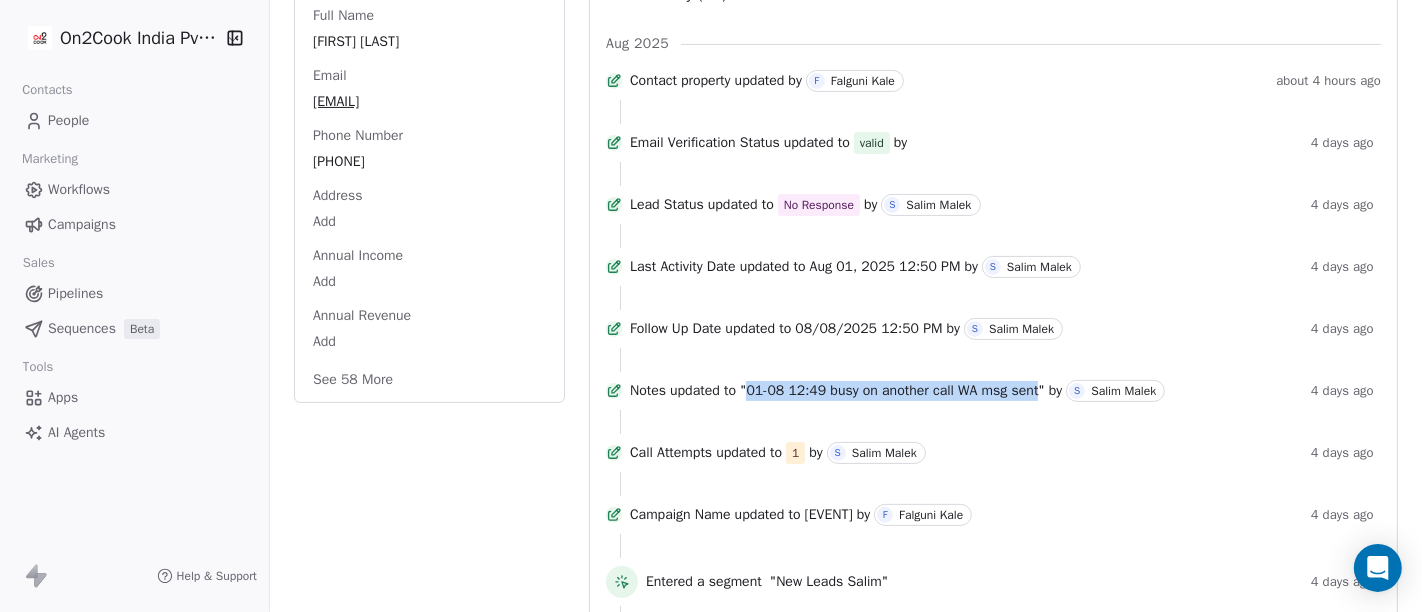 drag, startPoint x: 769, startPoint y: 436, endPoint x: 1065, endPoint y: 459, distance: 296.89224 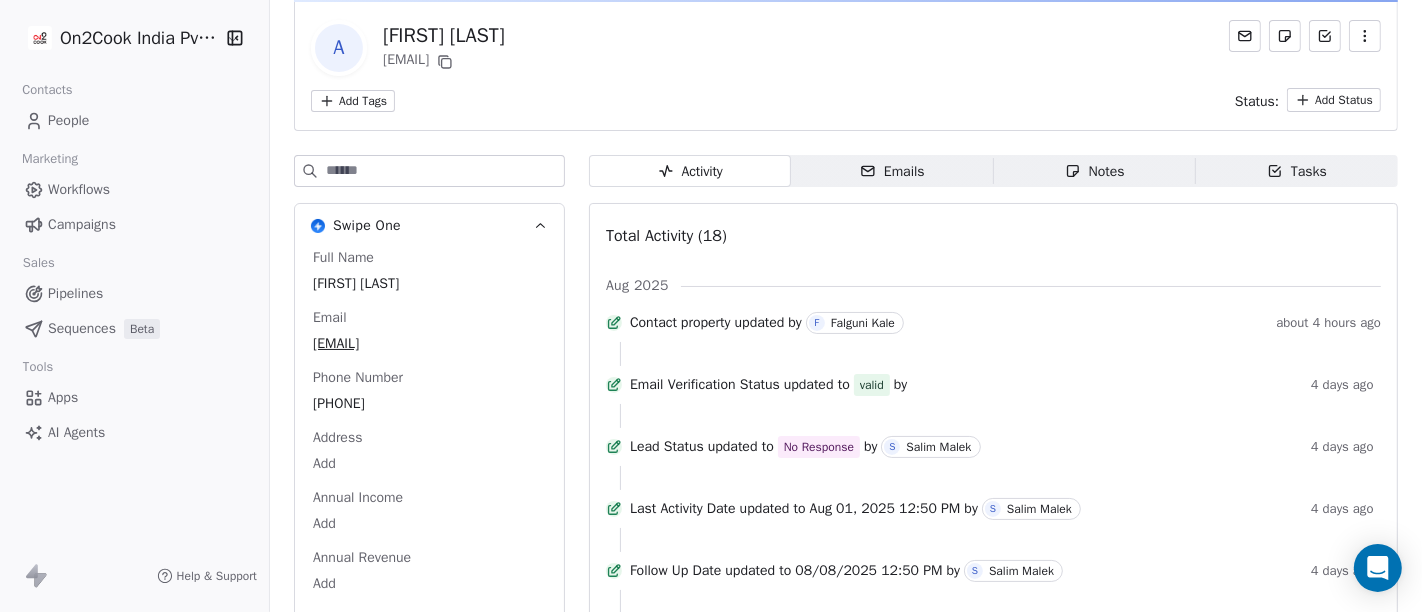 scroll, scrollTop: 0, scrollLeft: 0, axis: both 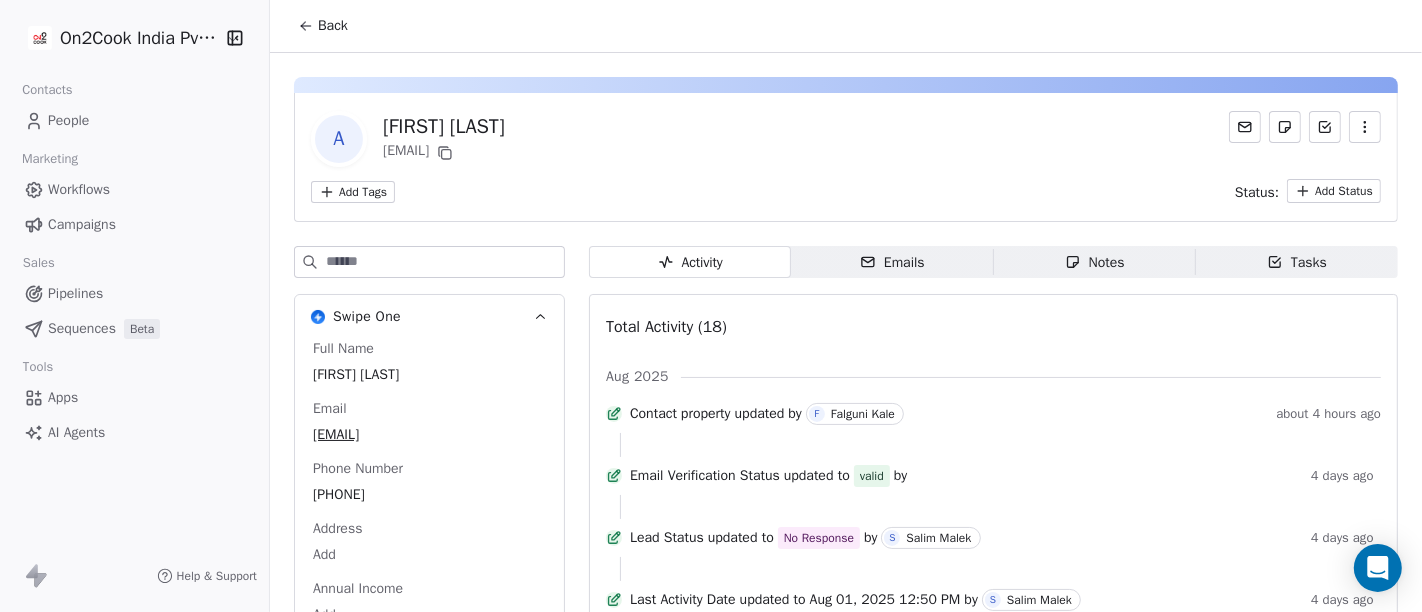 click on "Back" at bounding box center [323, 26] 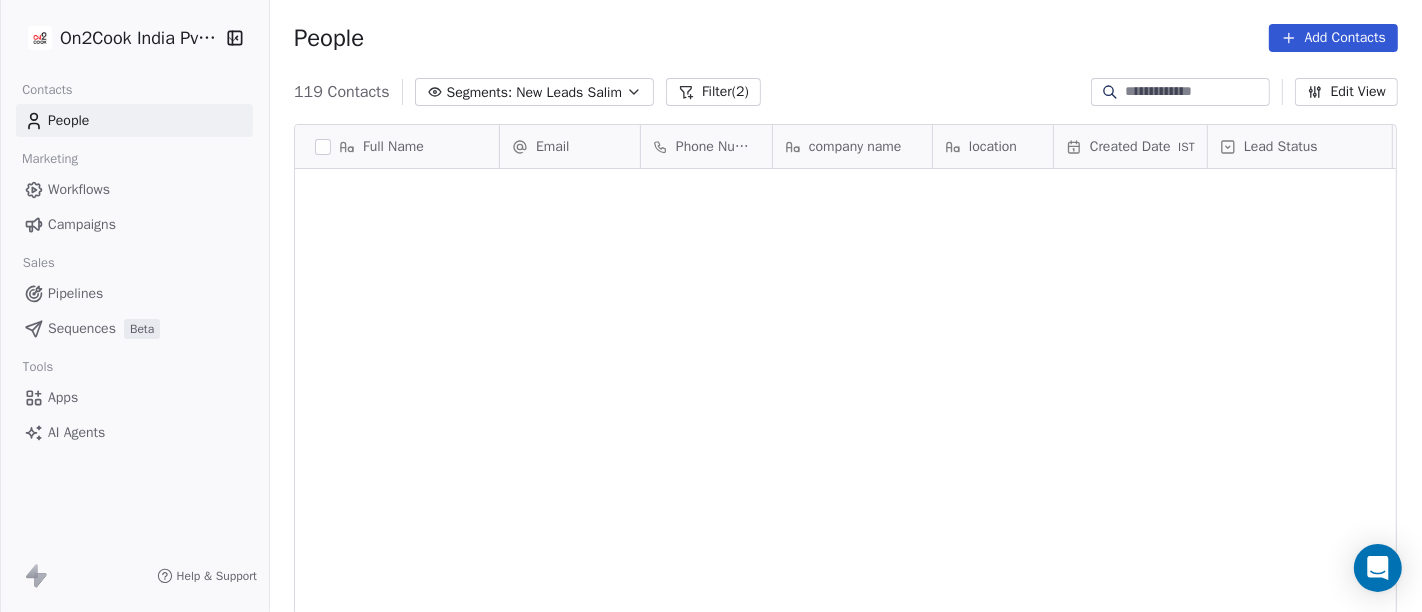 scroll, scrollTop: 3660, scrollLeft: 0, axis: vertical 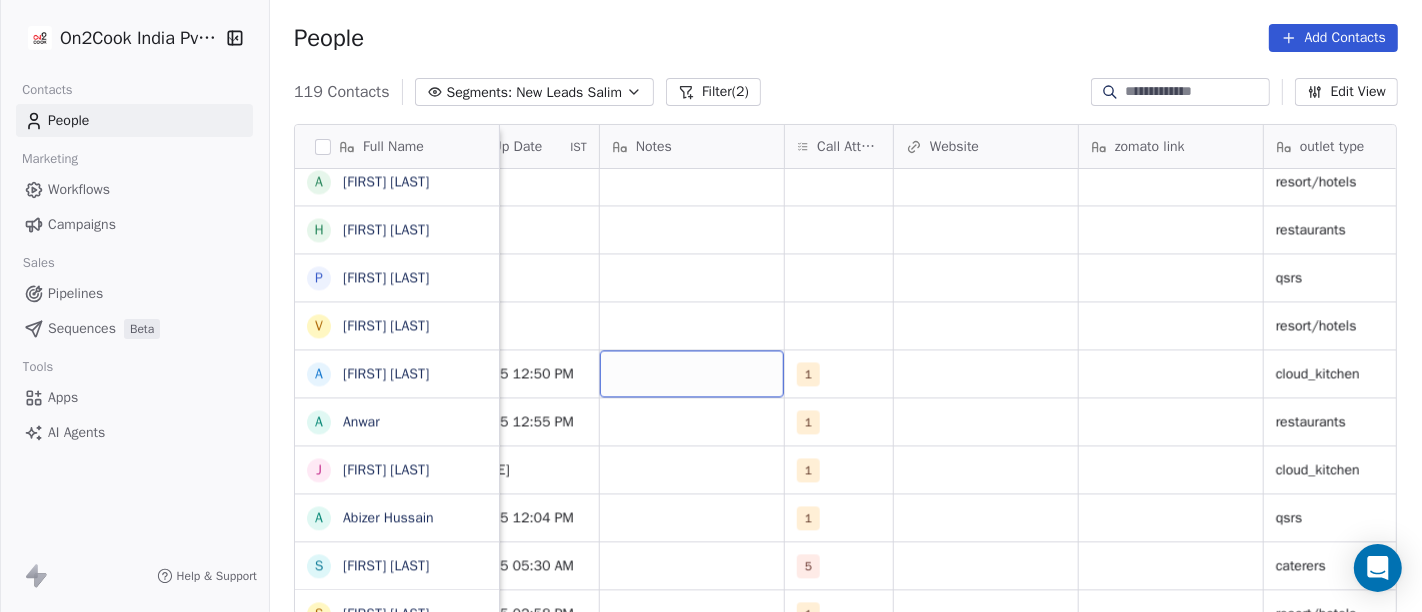 click at bounding box center [692, 373] 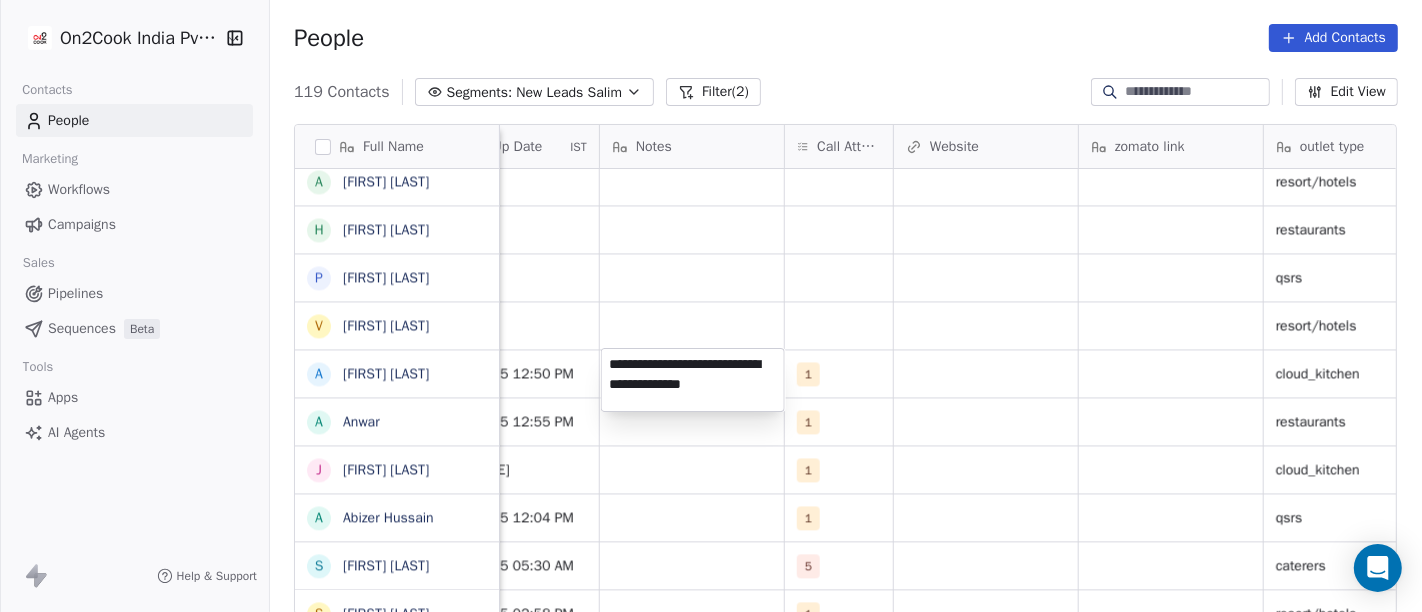 type on "**********" 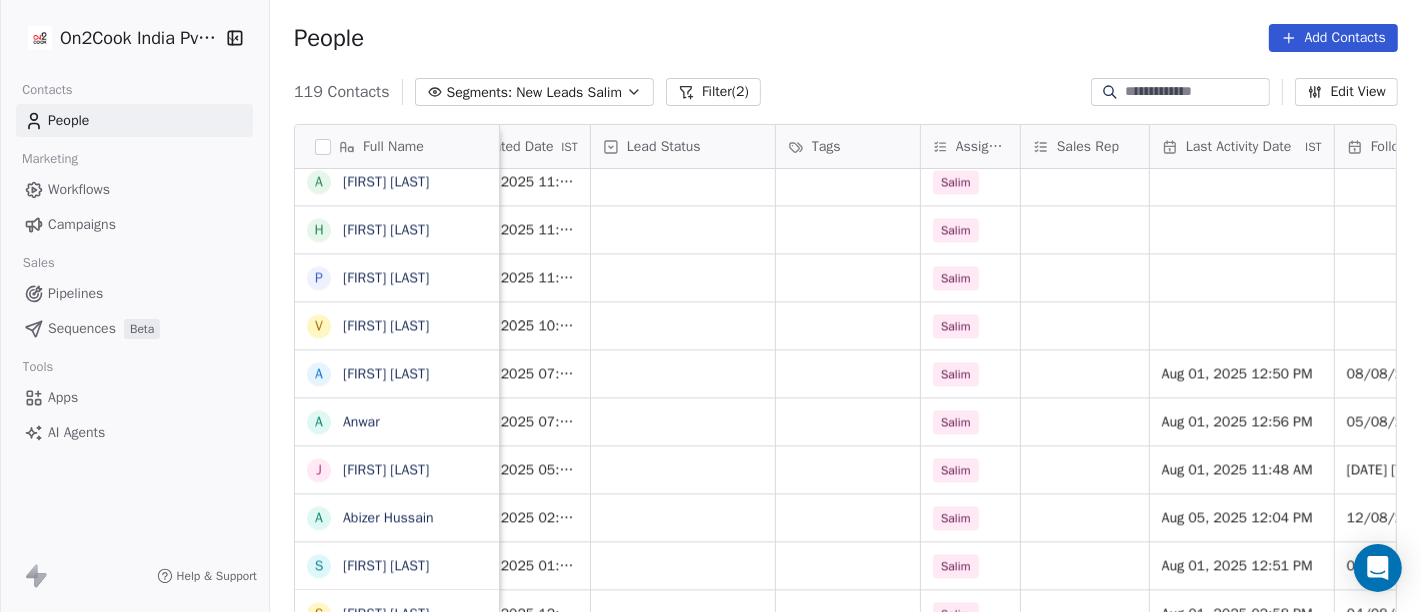 scroll, scrollTop: 0, scrollLeft: 612, axis: horizontal 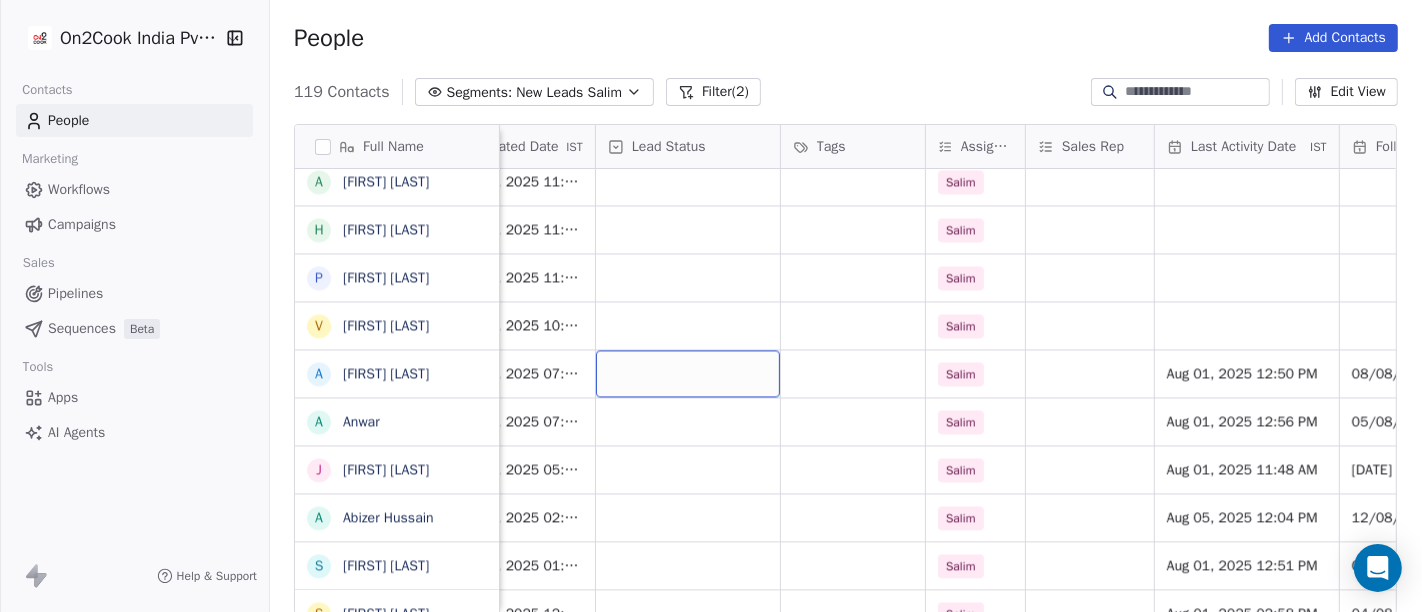 click at bounding box center (688, 373) 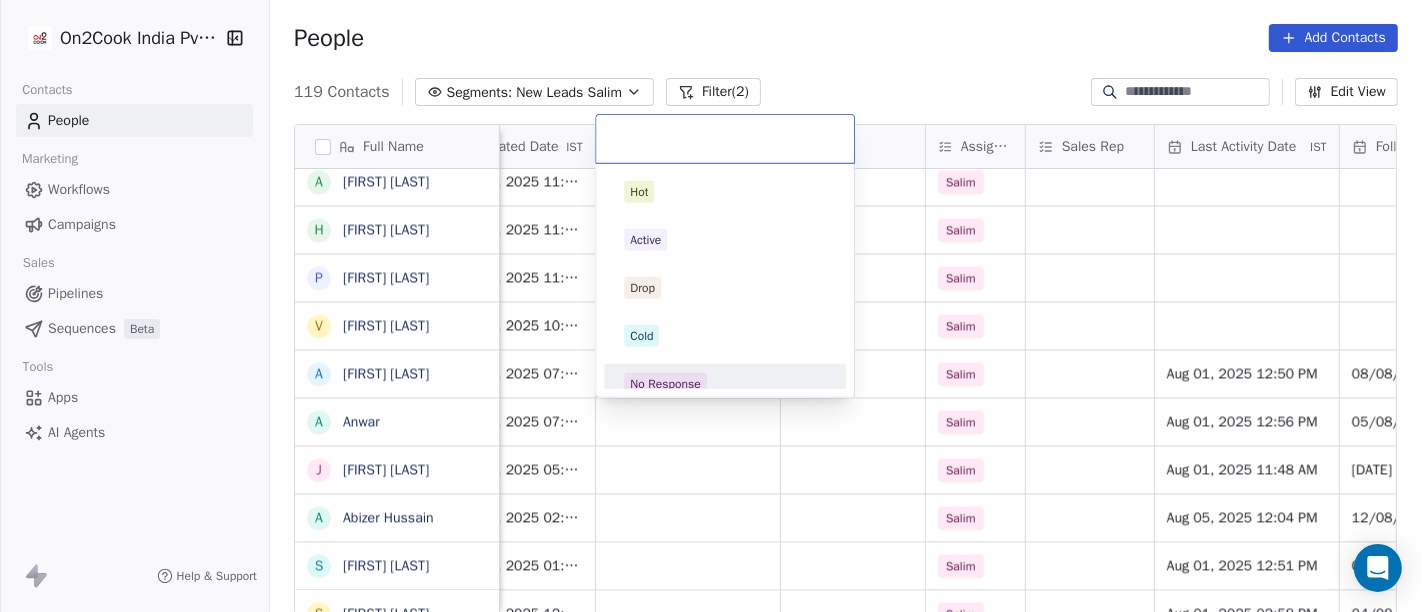 click on "No Response" at bounding box center (725, 384) 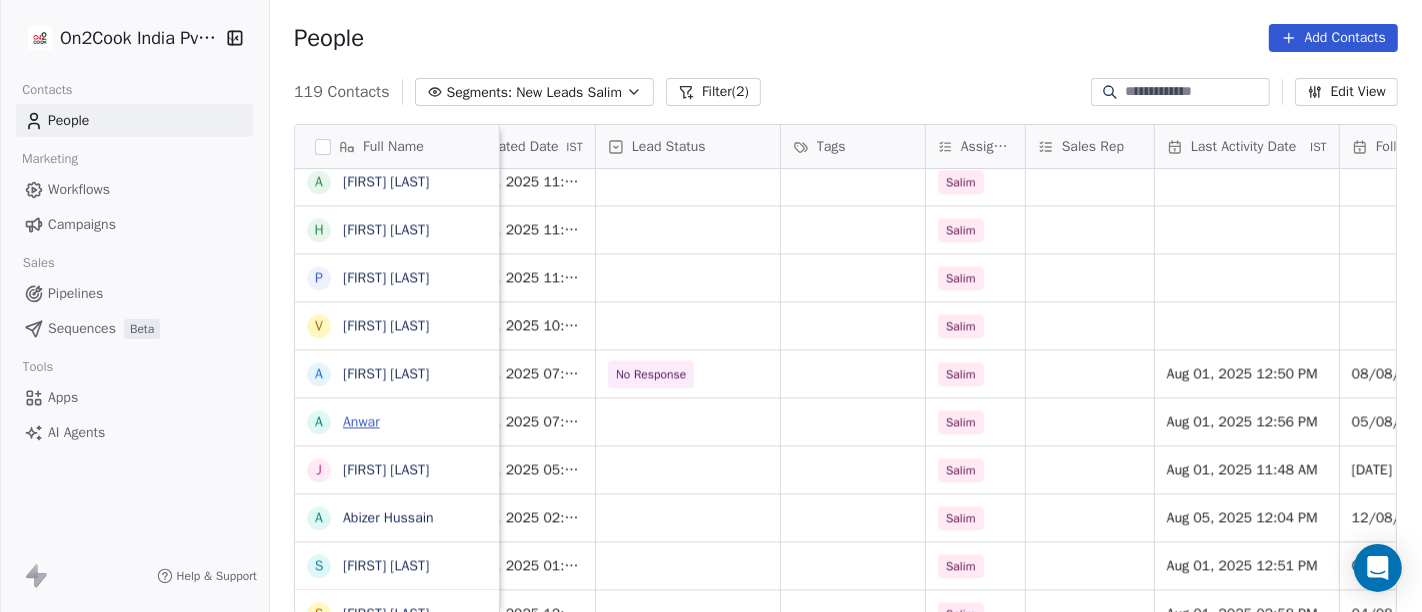 click on "Anwar" at bounding box center (361, 421) 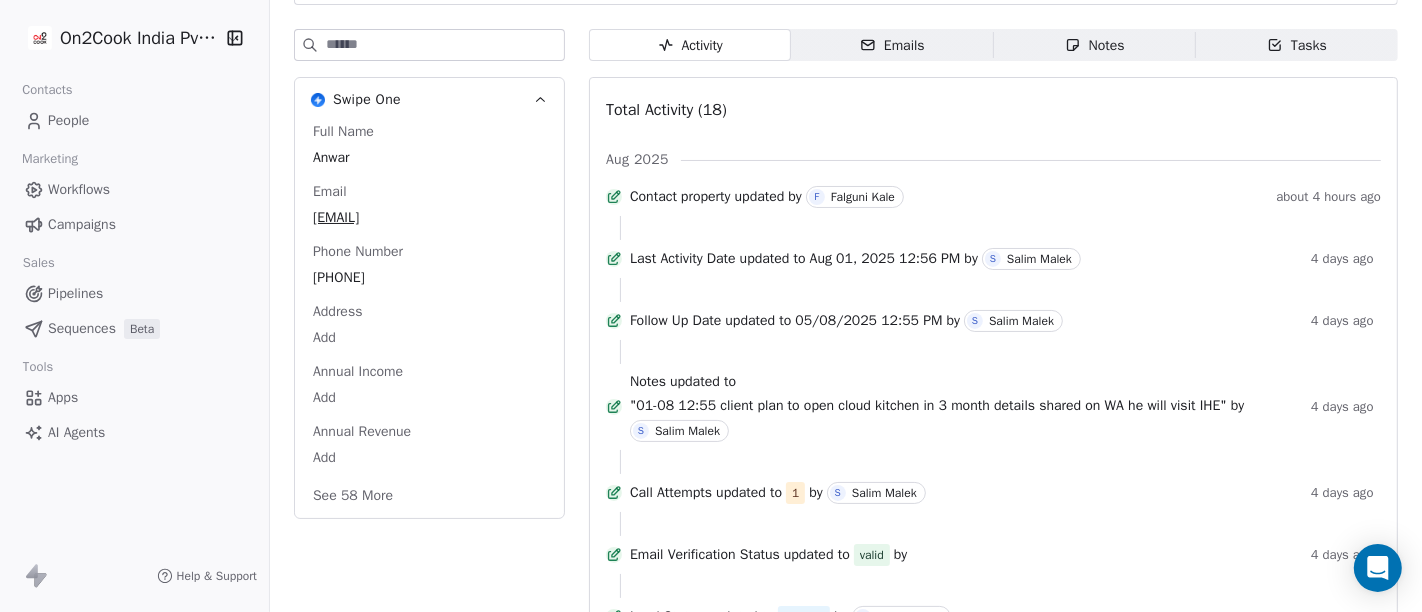 scroll, scrollTop: 222, scrollLeft: 0, axis: vertical 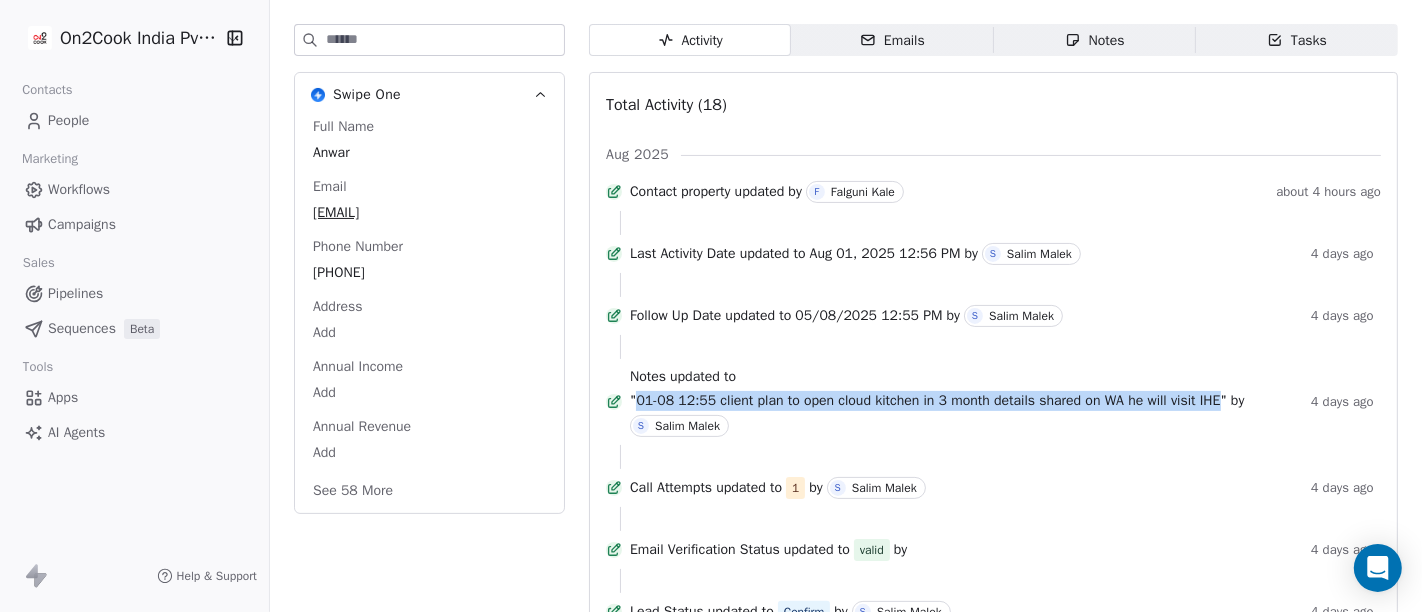 drag, startPoint x: 654, startPoint y: 430, endPoint x: 1249, endPoint y: 438, distance: 595.0538 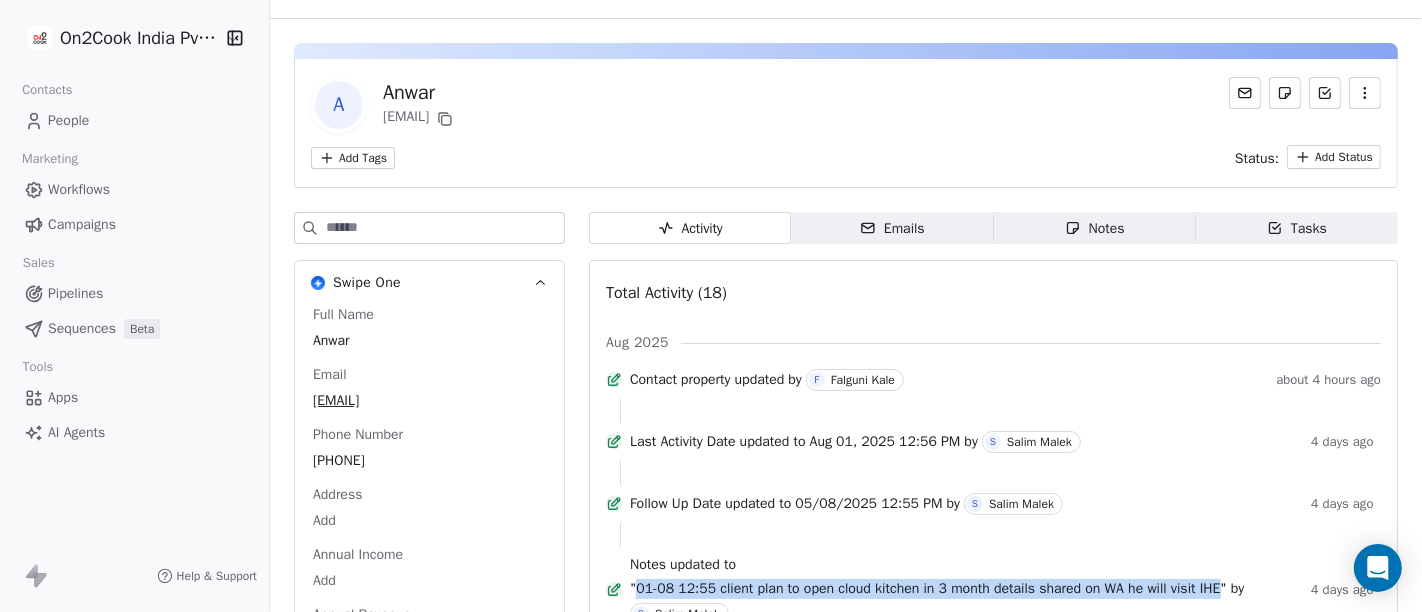 scroll, scrollTop: 0, scrollLeft: 0, axis: both 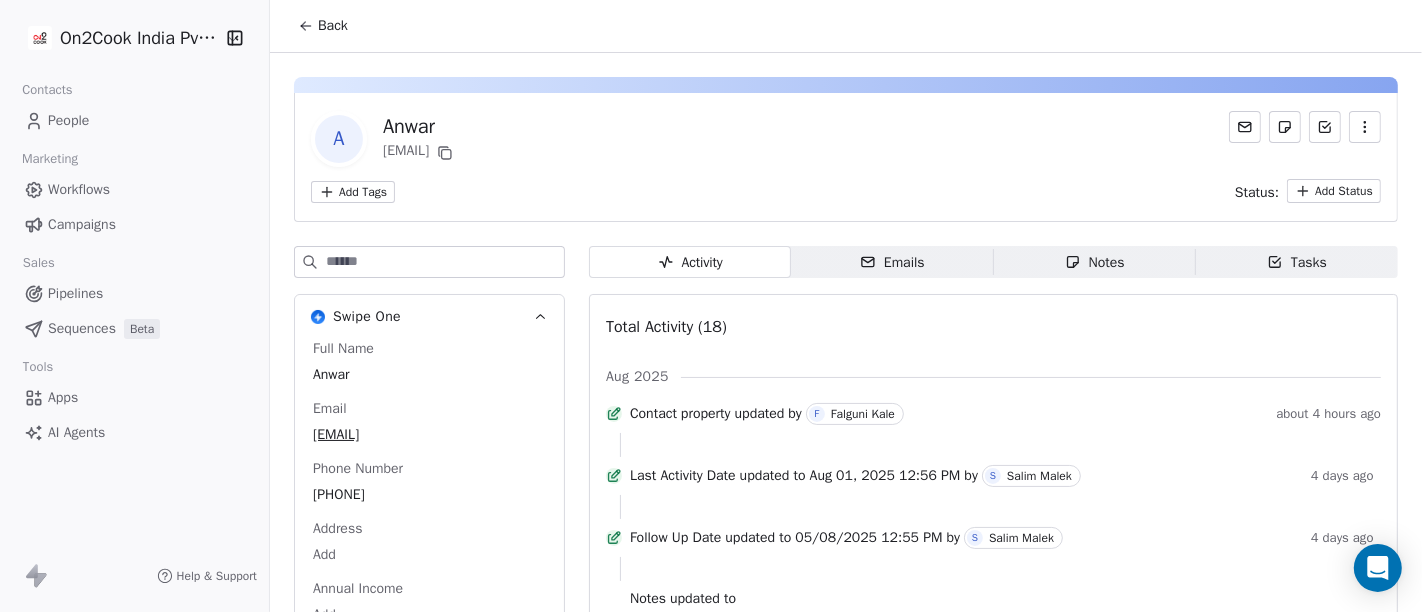 copy on "01-08 12:55 client plan to open cloud kitchen in 3 month details shared on WA he will visit IHE" 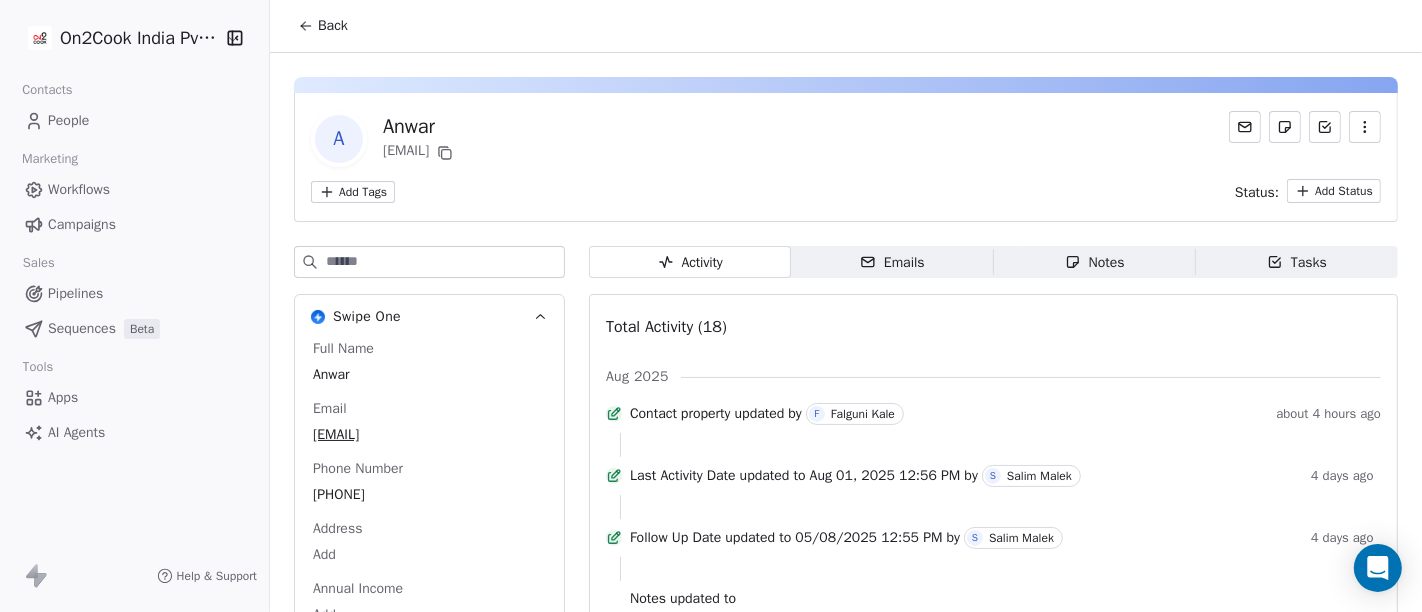click on "Back" at bounding box center (333, 26) 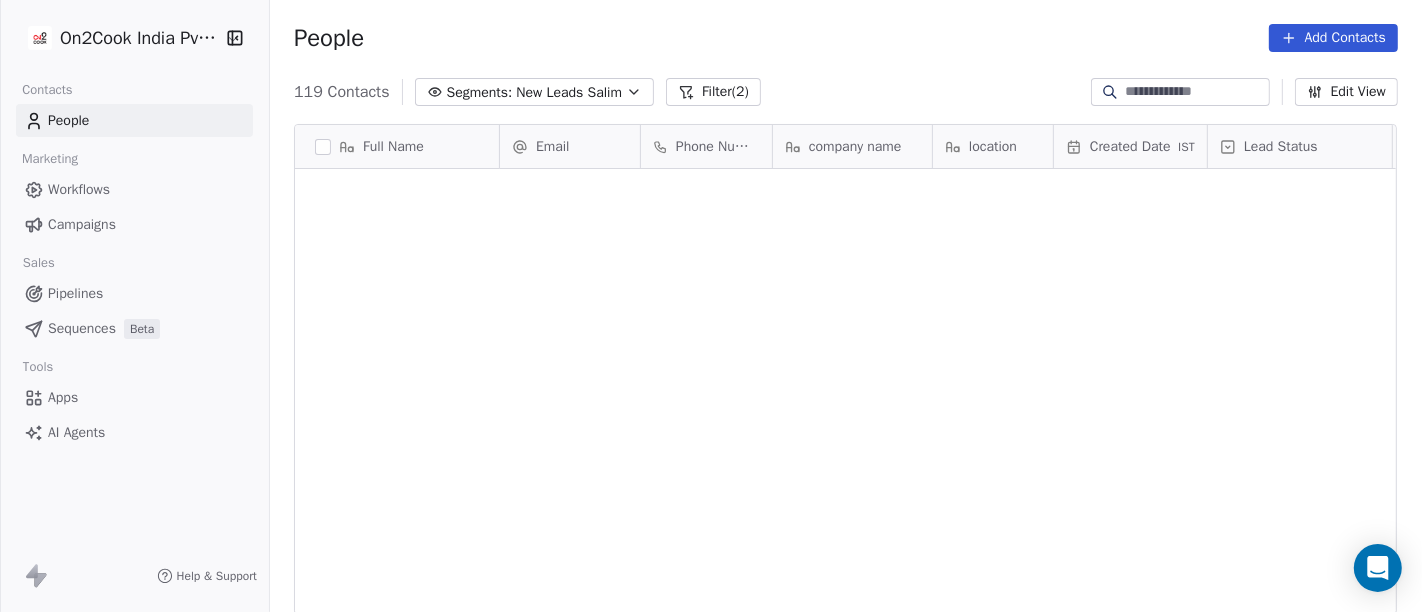 scroll, scrollTop: 3660, scrollLeft: 0, axis: vertical 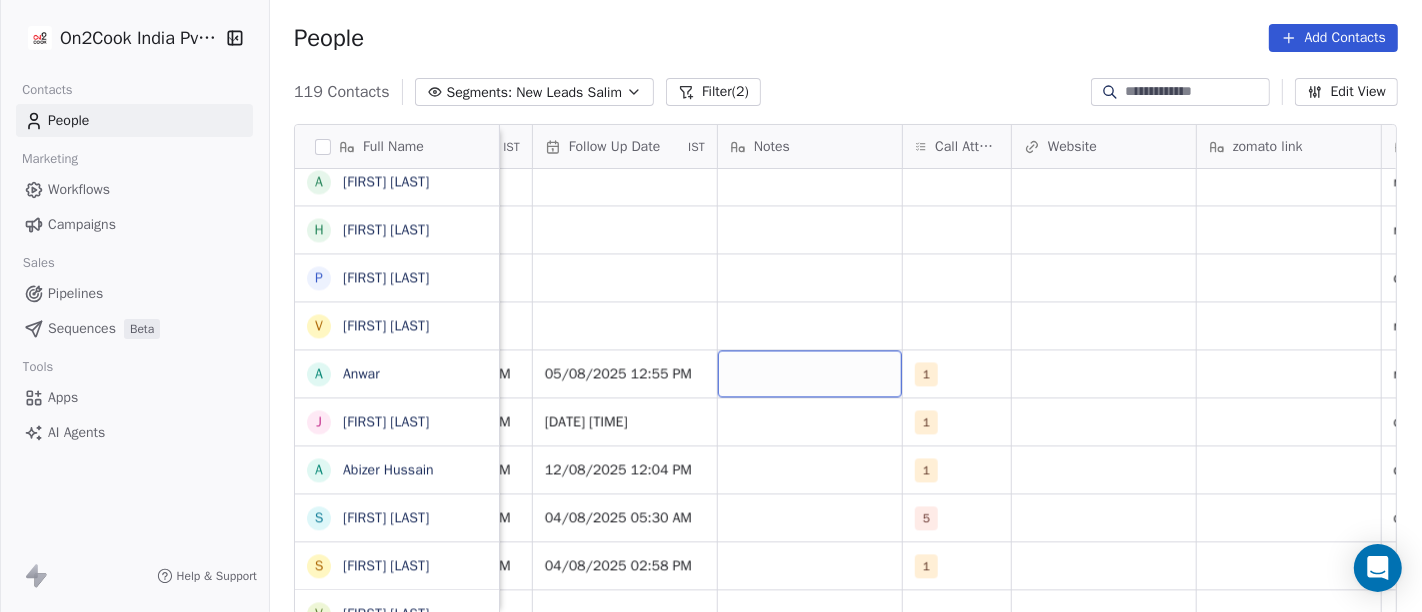 click at bounding box center (810, 373) 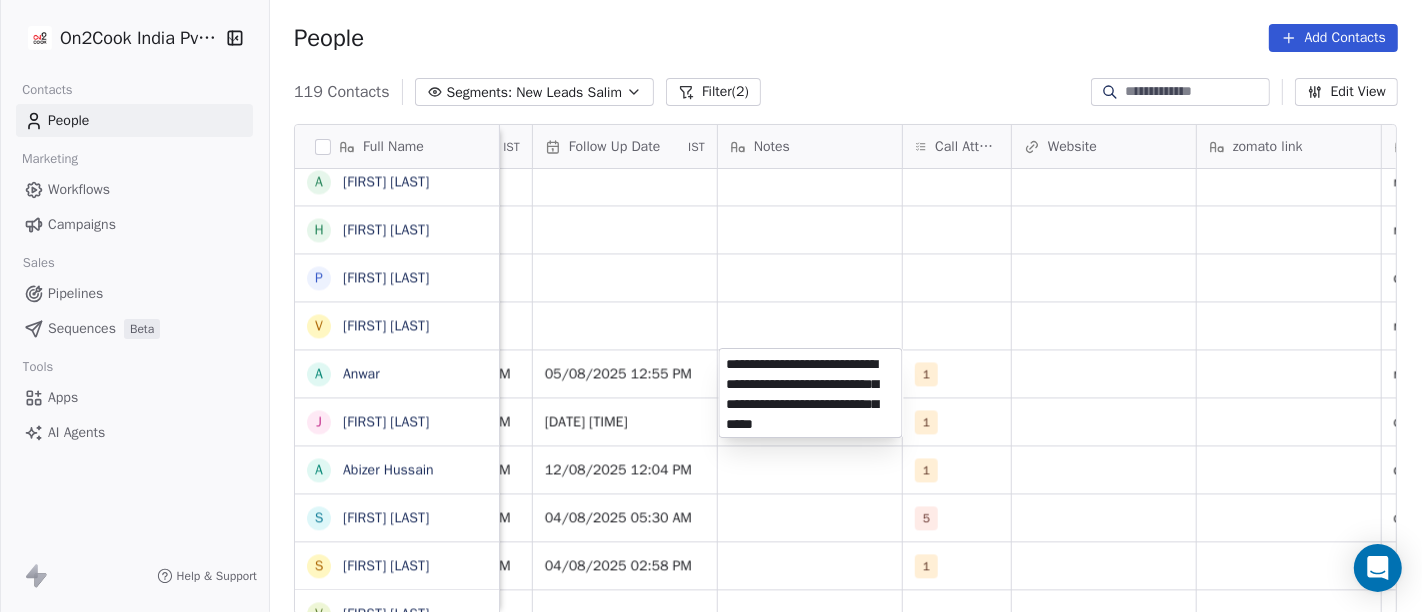 type on "**********" 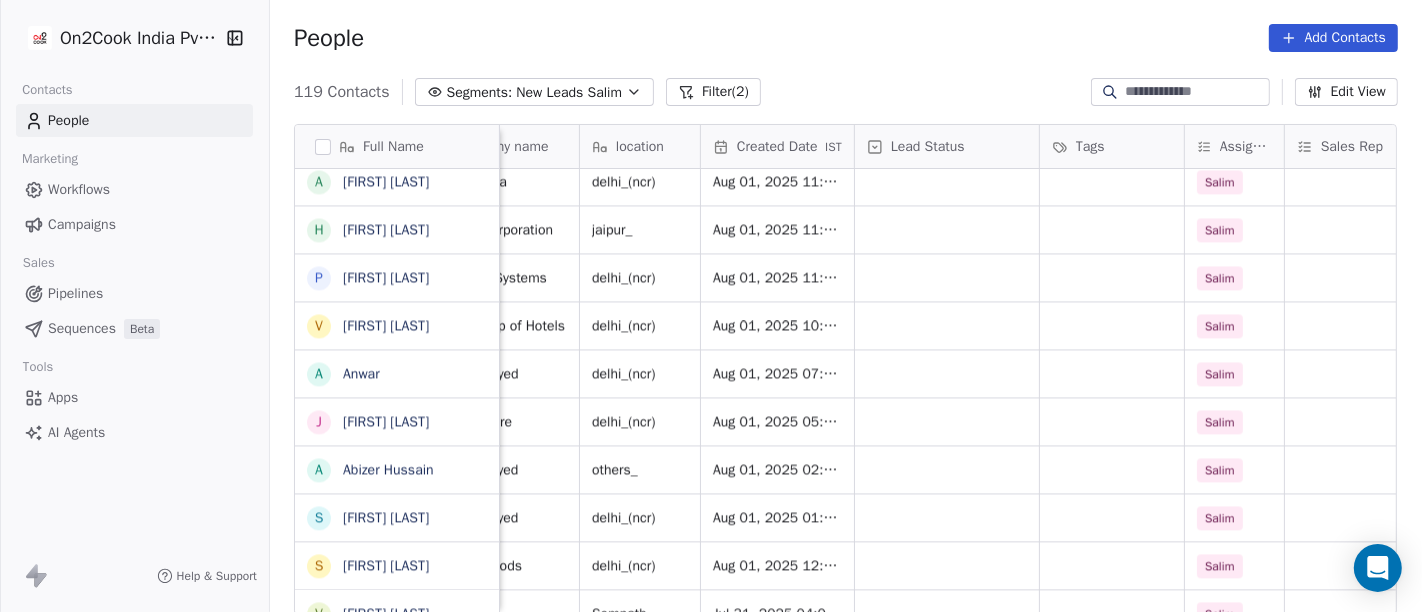 scroll, scrollTop: 0, scrollLeft: 352, axis: horizontal 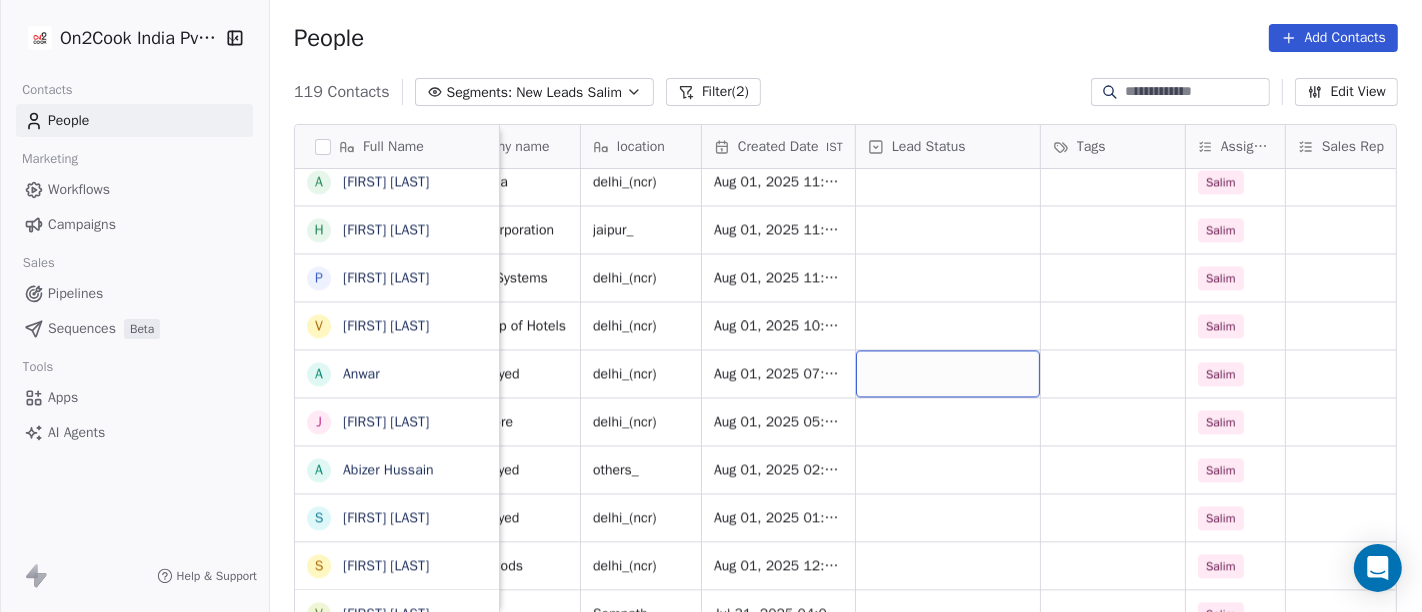 click at bounding box center (948, 373) 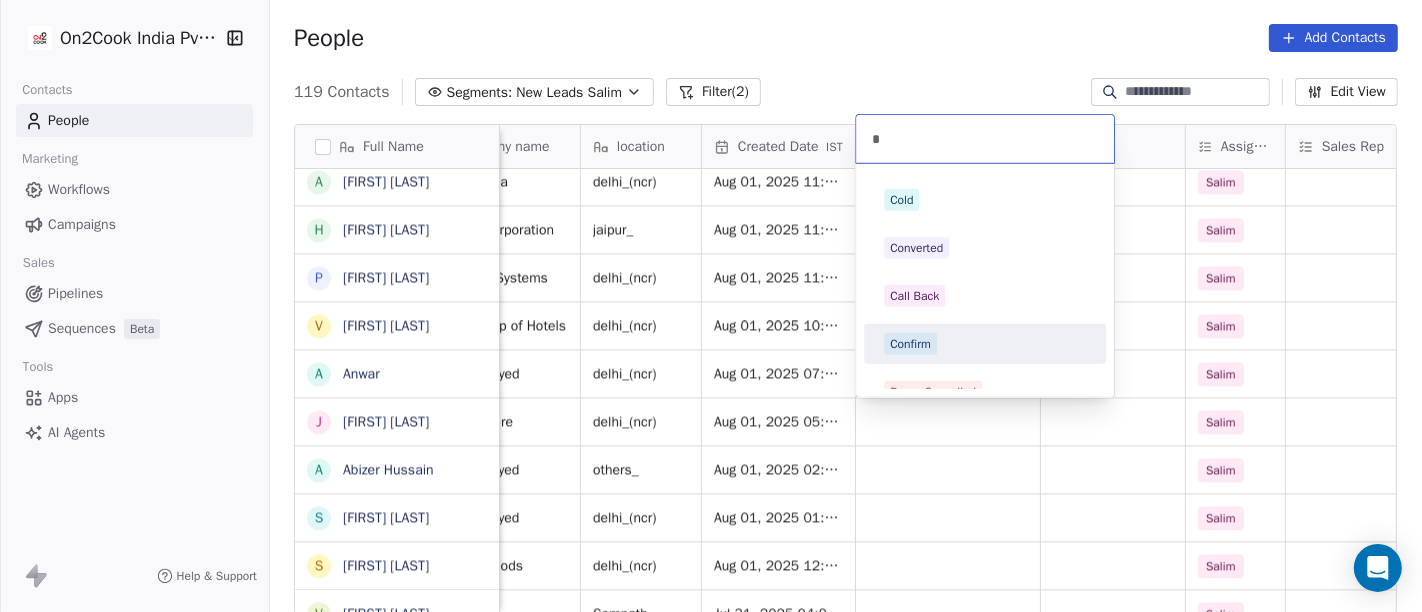 type on "*" 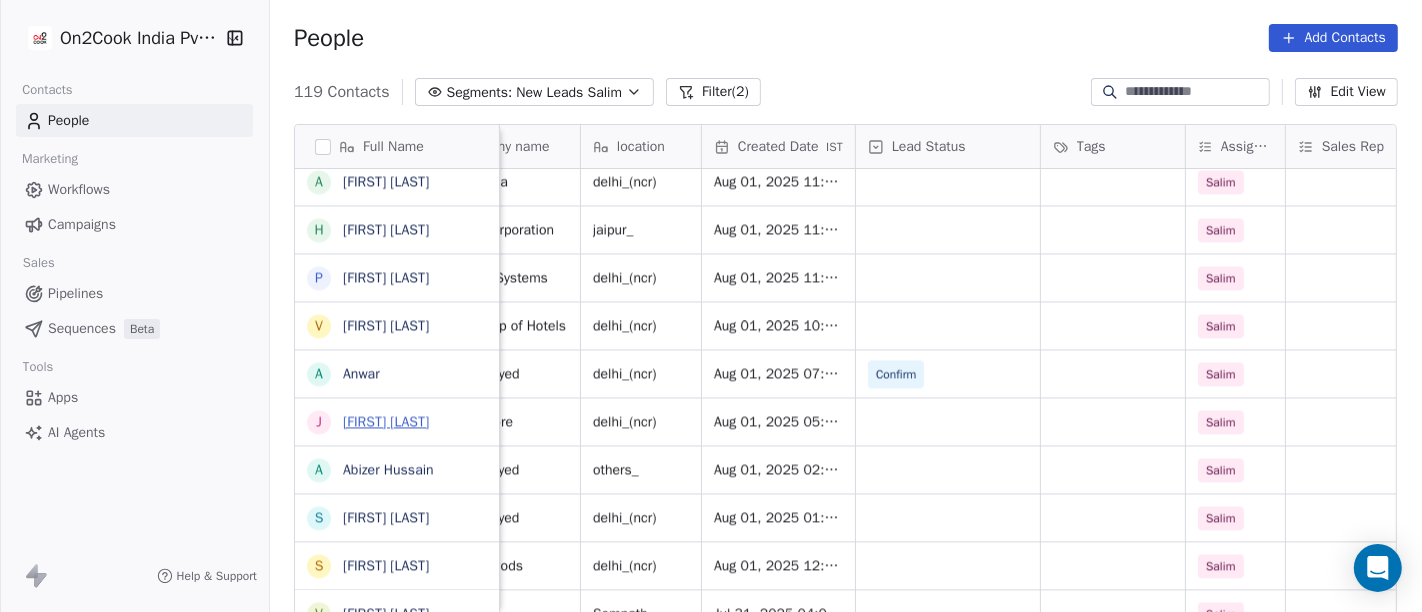 click on "Jitender Bhasin" at bounding box center (386, 421) 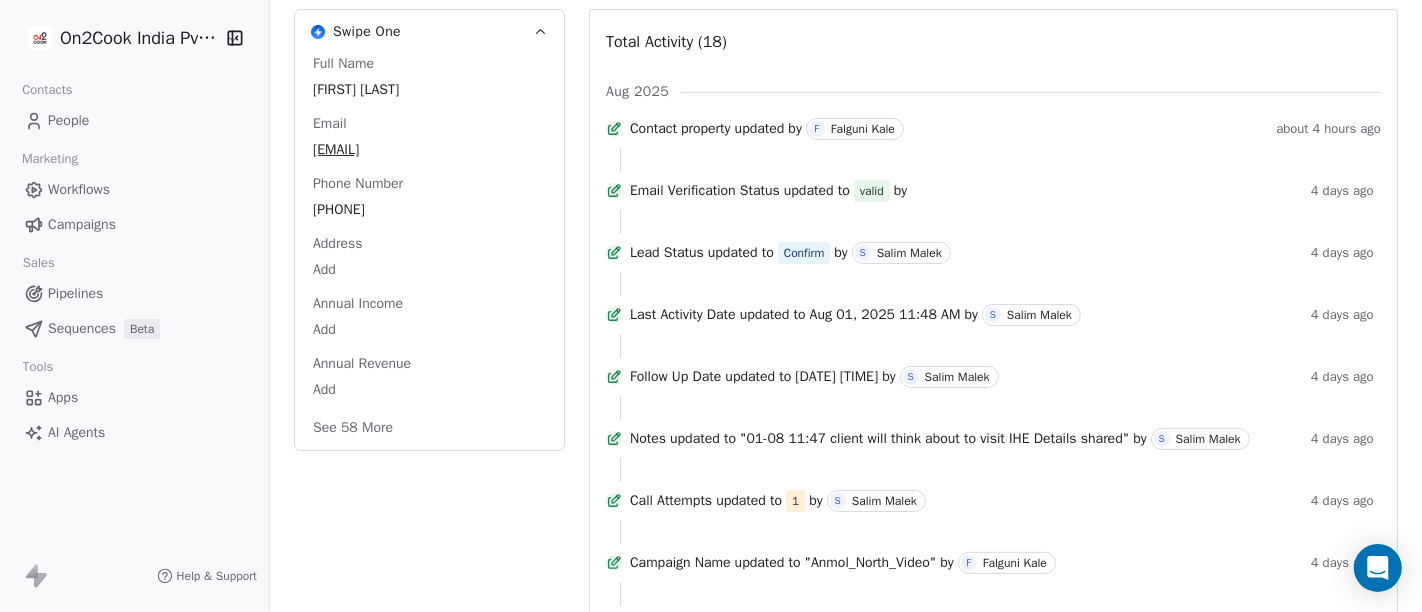 scroll, scrollTop: 333, scrollLeft: 0, axis: vertical 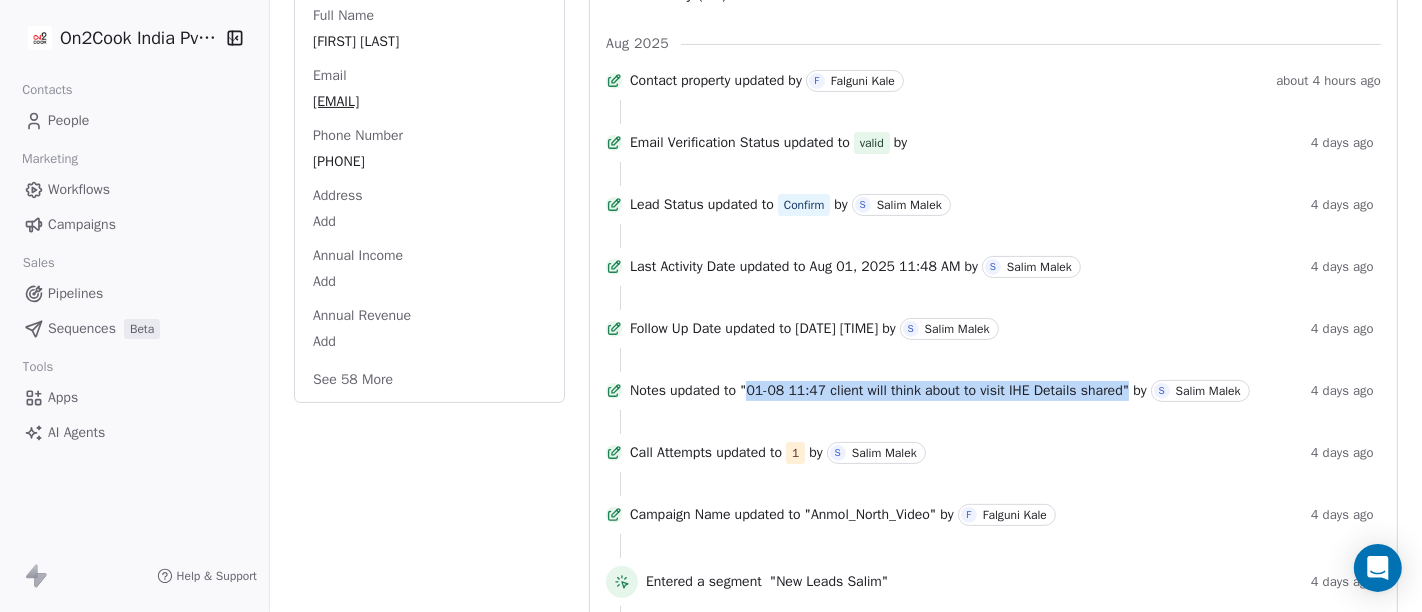 drag, startPoint x: 768, startPoint y: 442, endPoint x: 1152, endPoint y: 455, distance: 384.22 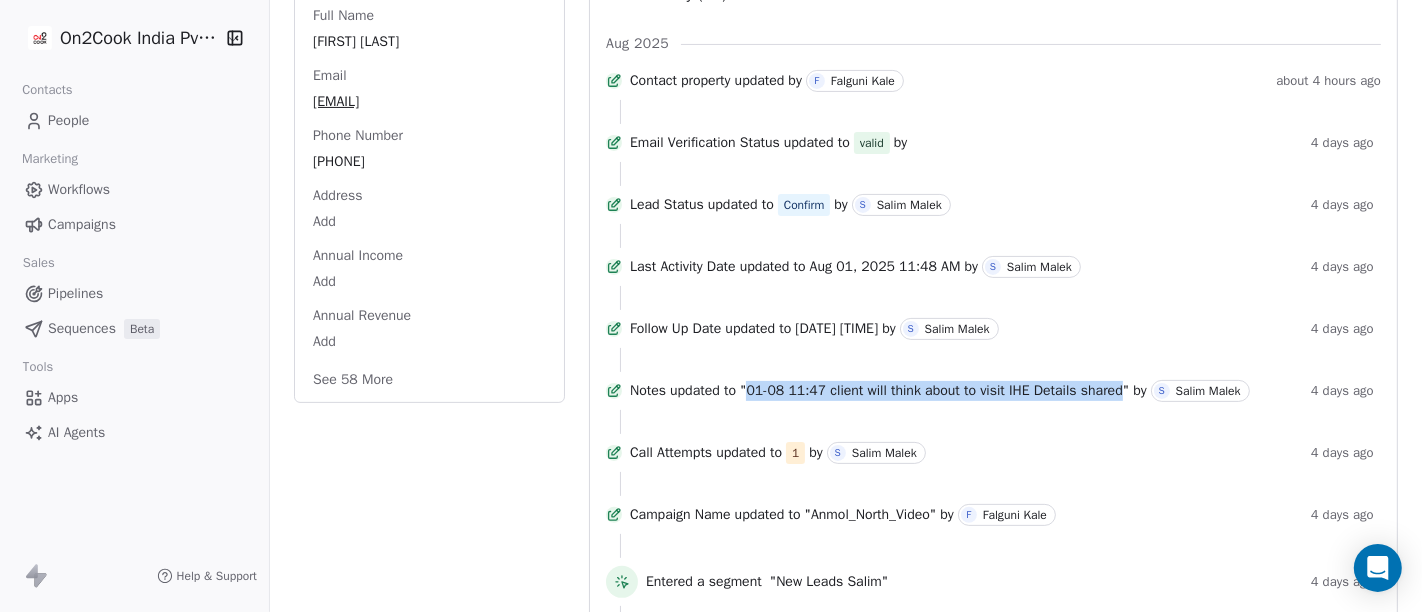 copy on "01-08 11:47 client will think about to visit IHE Details shared" 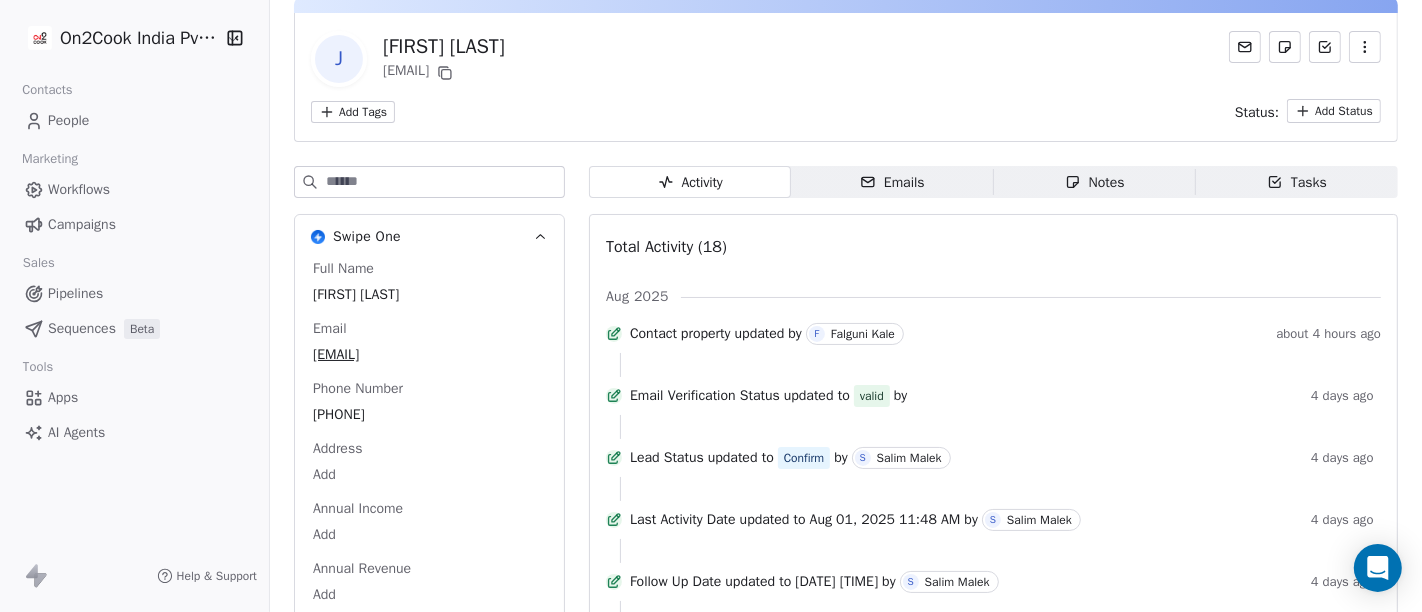scroll, scrollTop: 0, scrollLeft: 0, axis: both 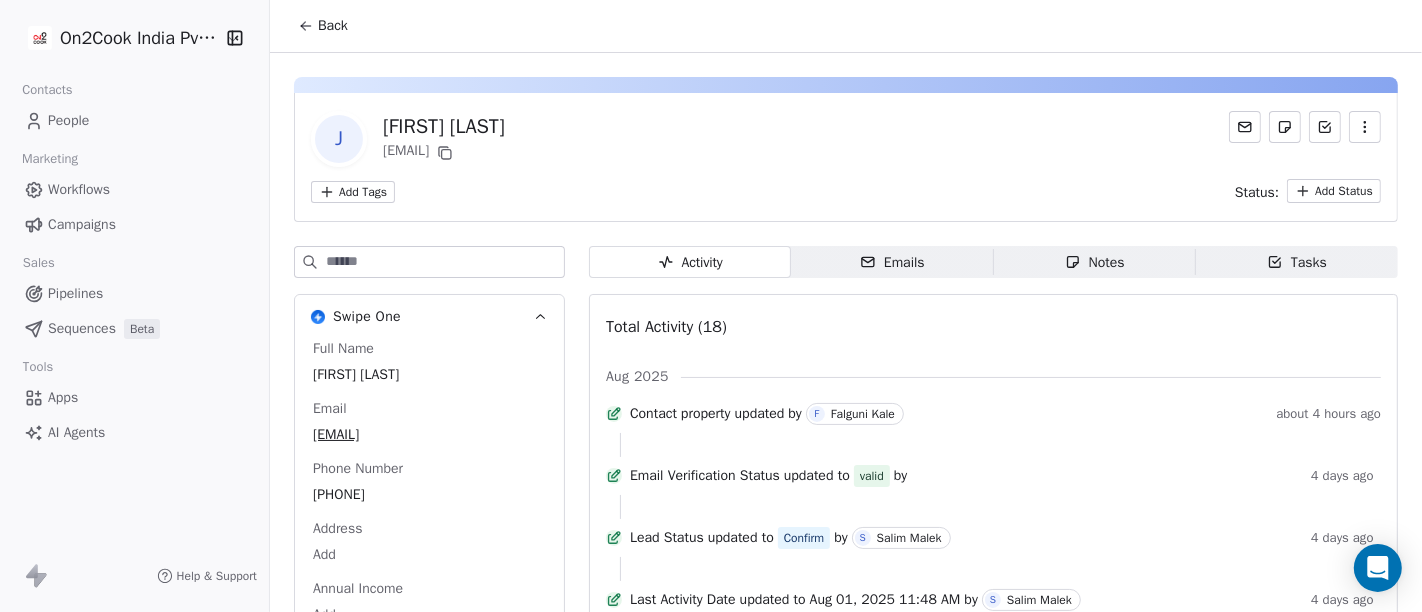 click on "Back" at bounding box center [323, 26] 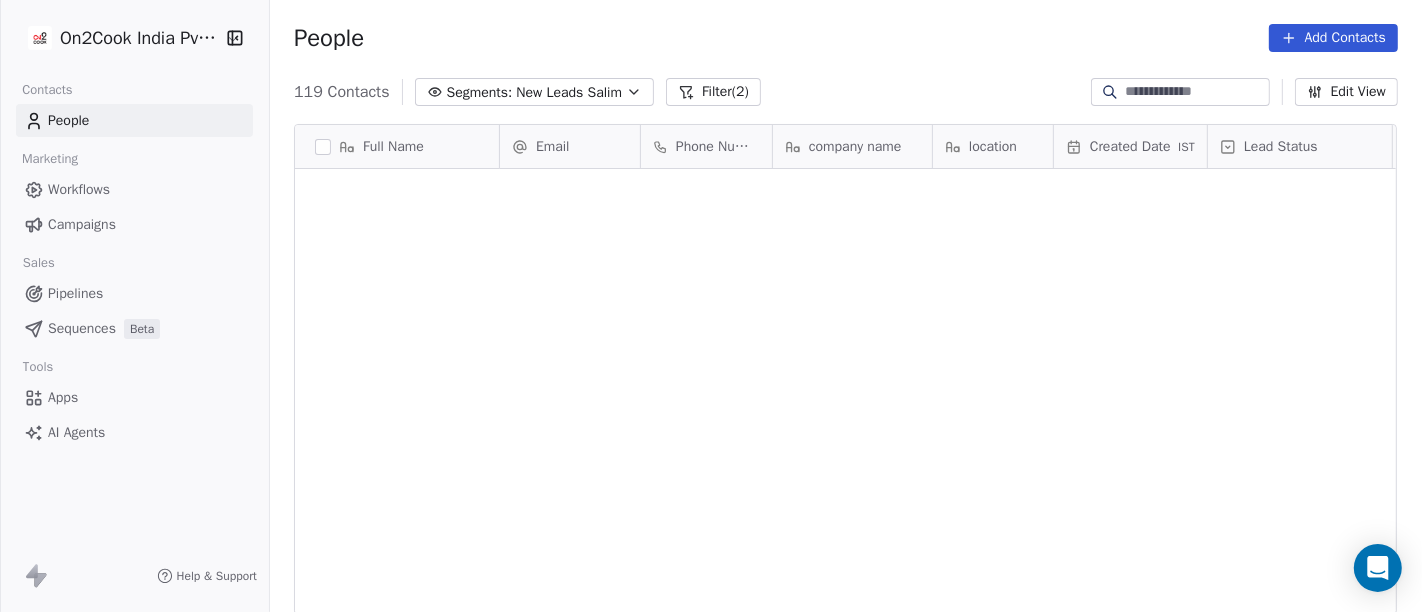 scroll, scrollTop: 3660, scrollLeft: 0, axis: vertical 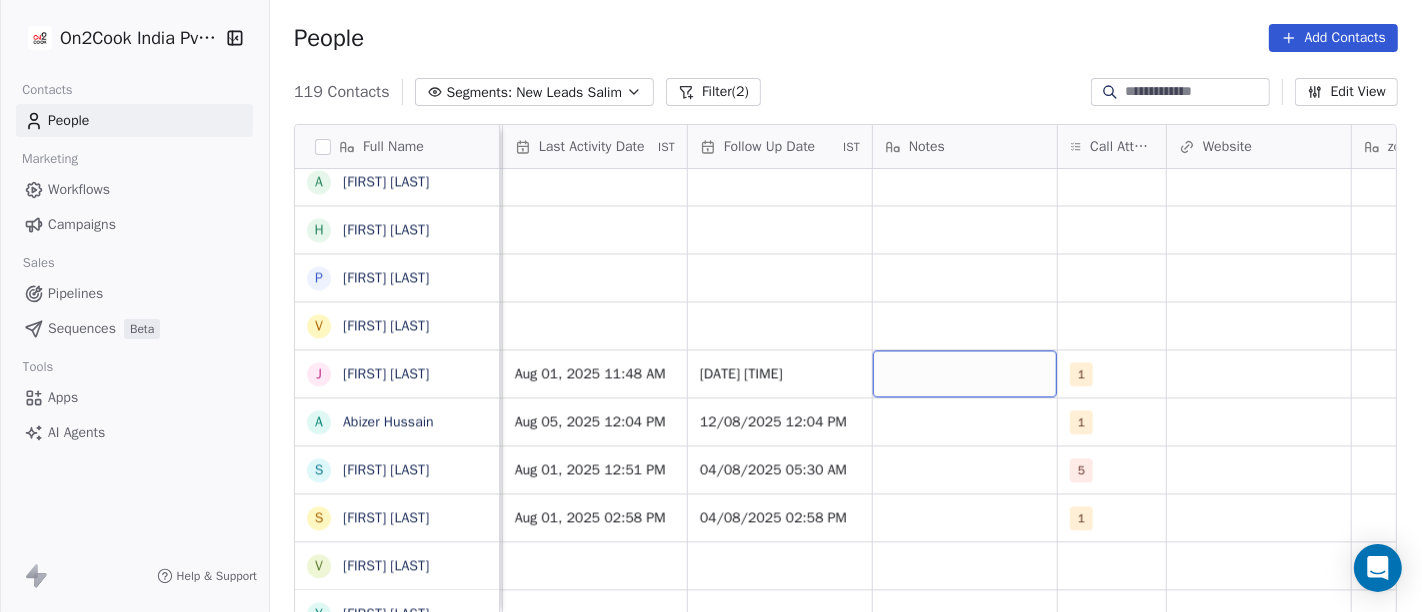 click at bounding box center (965, 373) 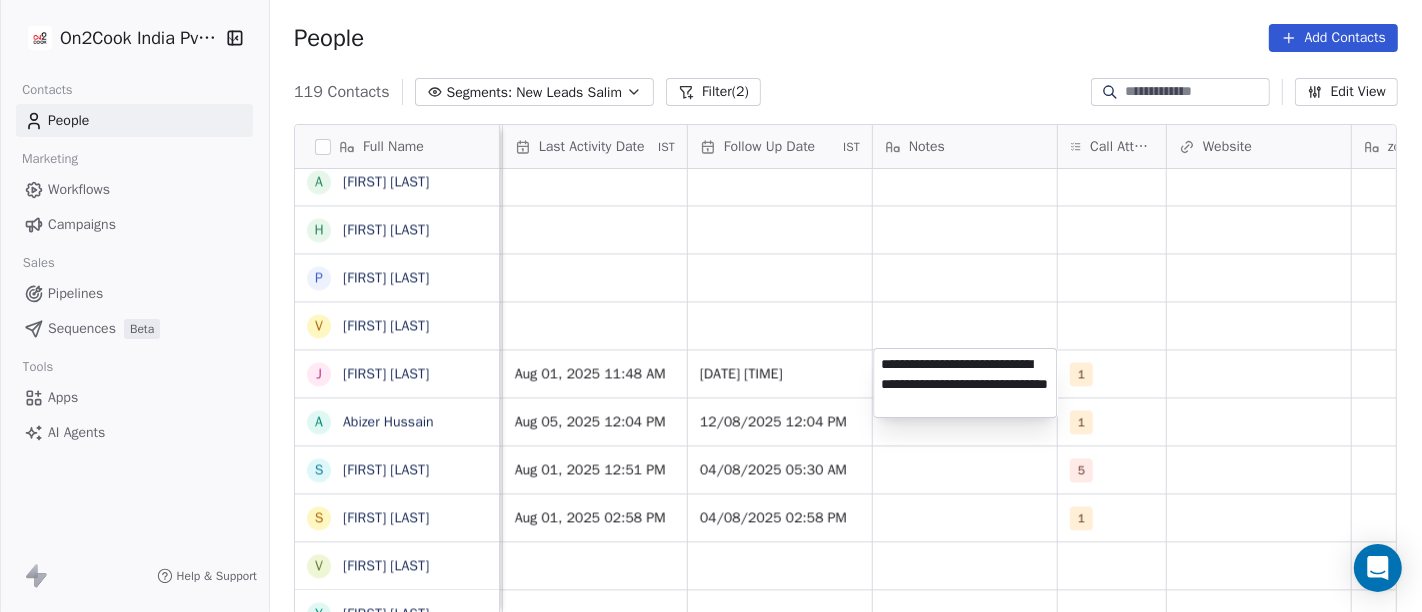 type on "**********" 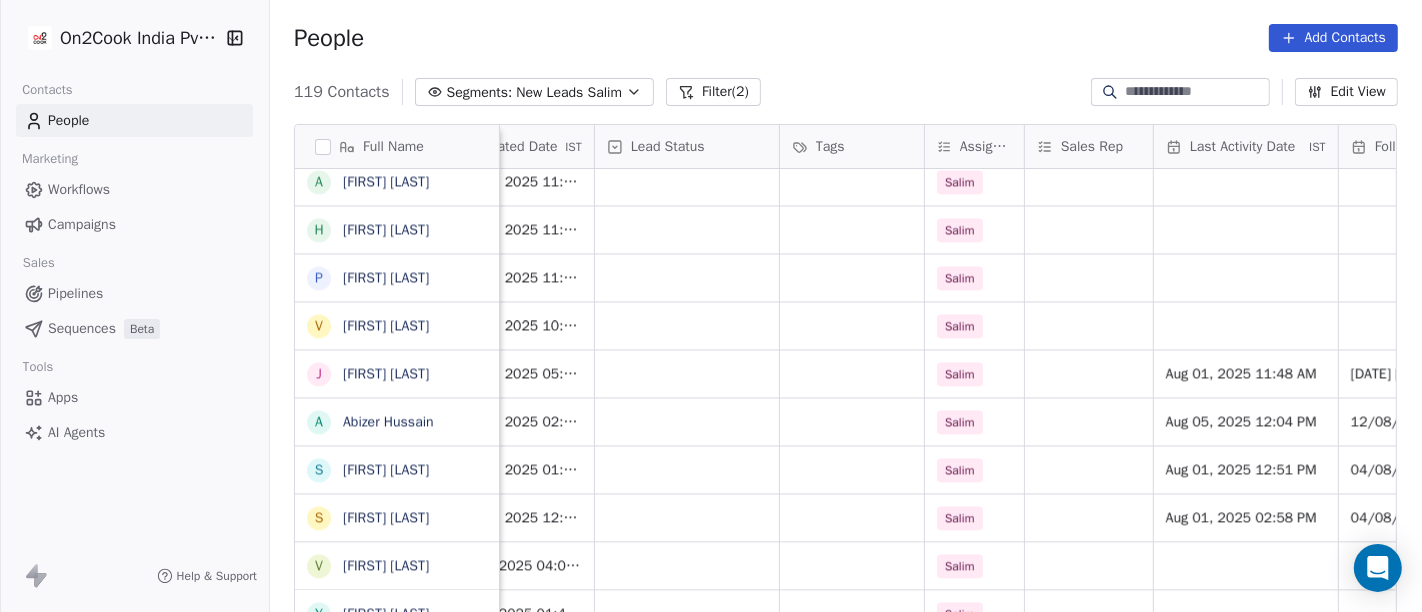 scroll, scrollTop: 0, scrollLeft: 610, axis: horizontal 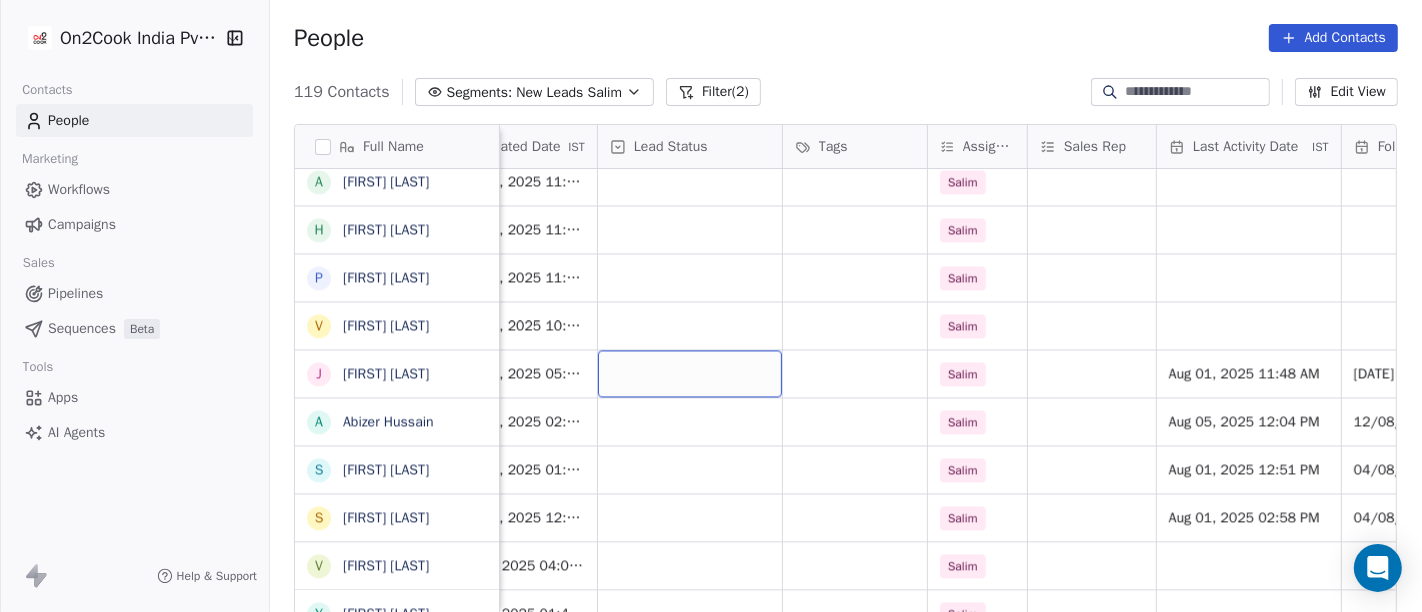 click at bounding box center [690, 373] 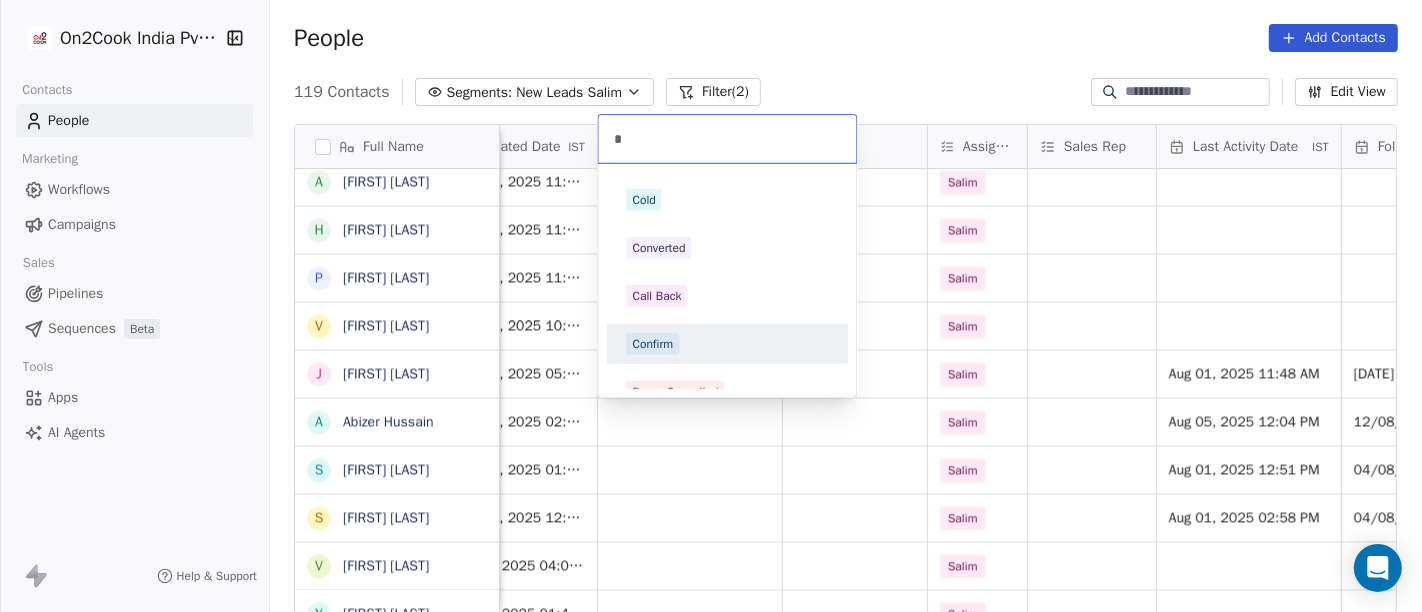 type on "*" 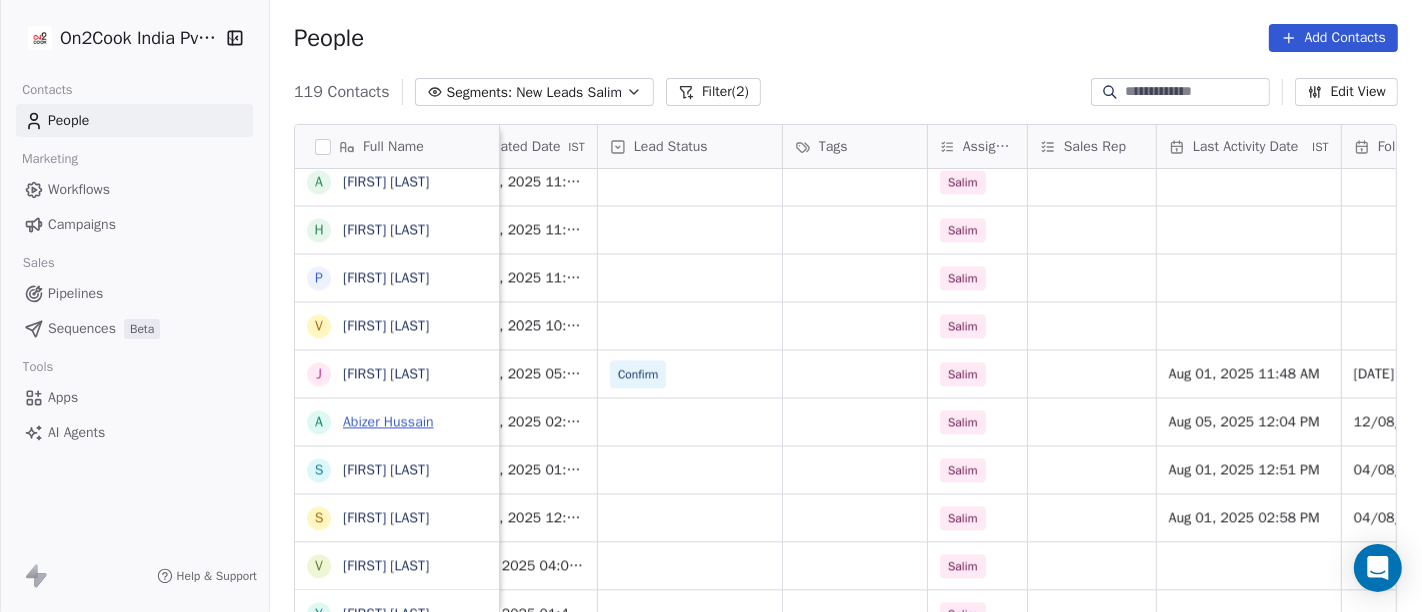 click on "Abizer Hussain" at bounding box center [388, 421] 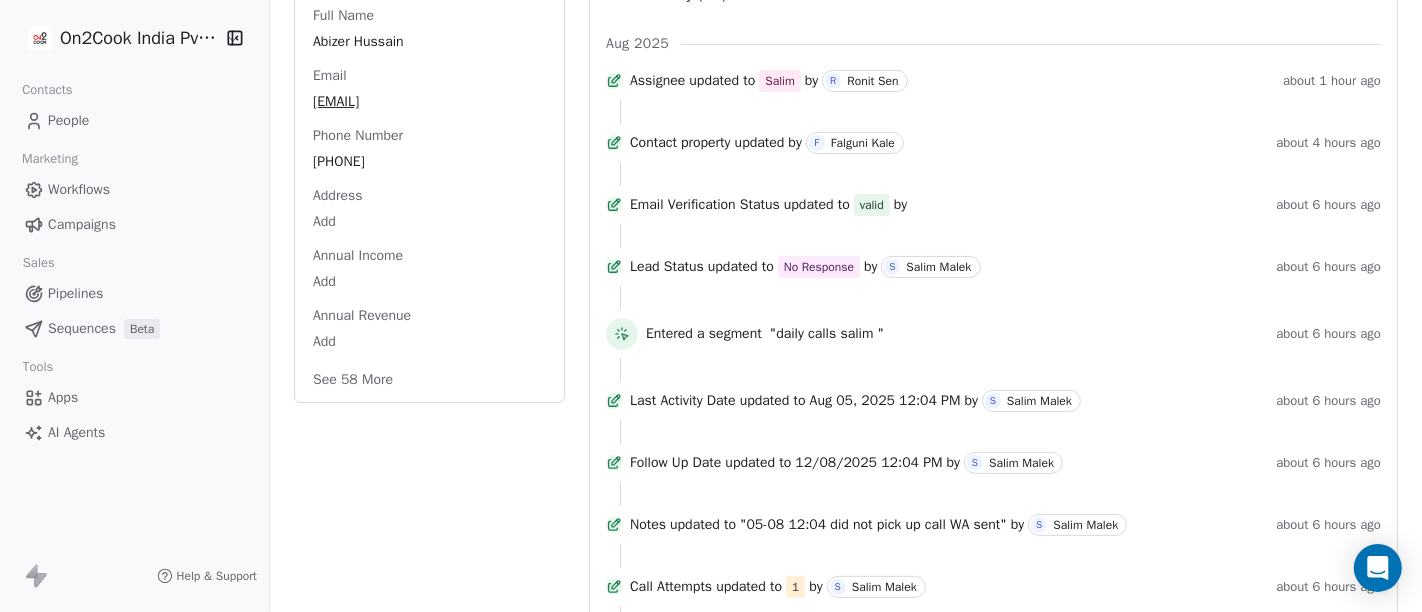 scroll, scrollTop: 444, scrollLeft: 0, axis: vertical 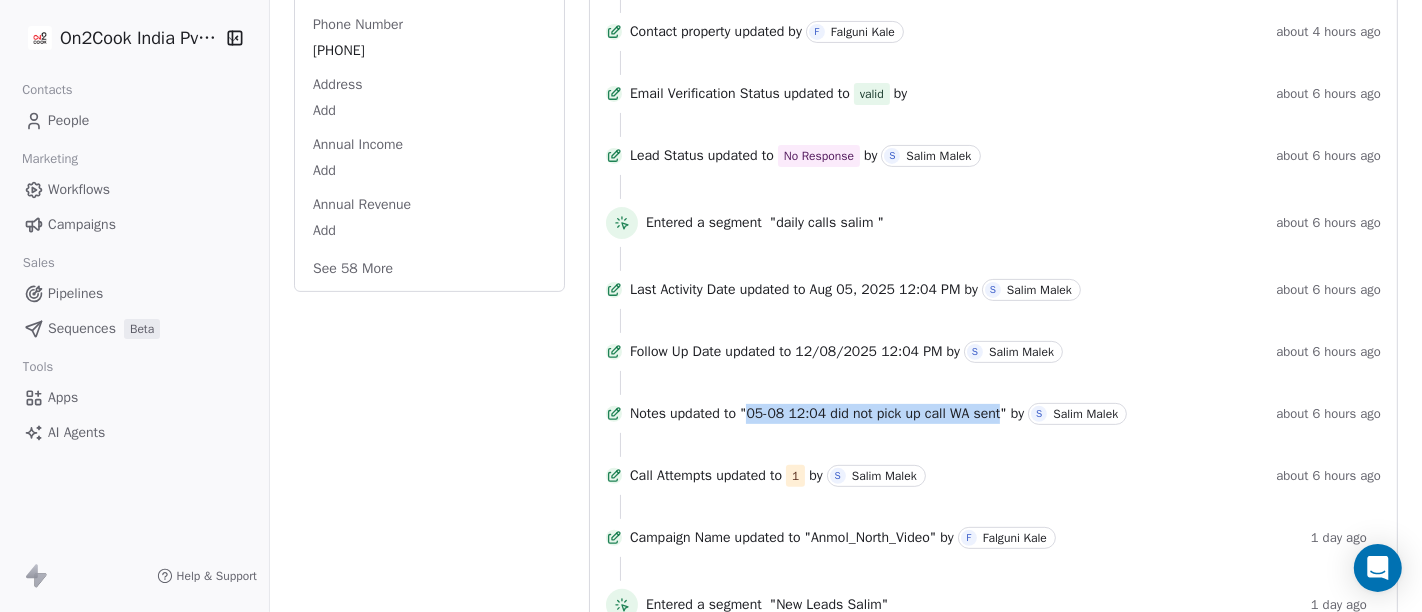 drag, startPoint x: 768, startPoint y: 476, endPoint x: 1024, endPoint y: 497, distance: 256.8599 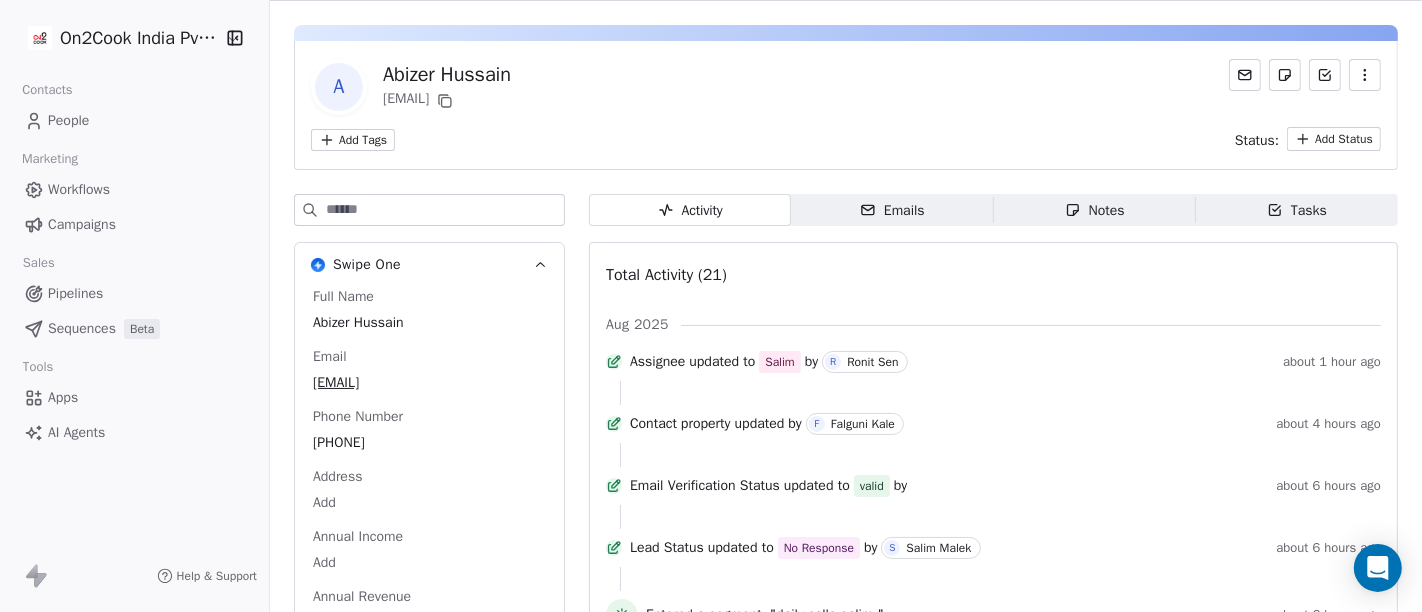 scroll, scrollTop: 0, scrollLeft: 0, axis: both 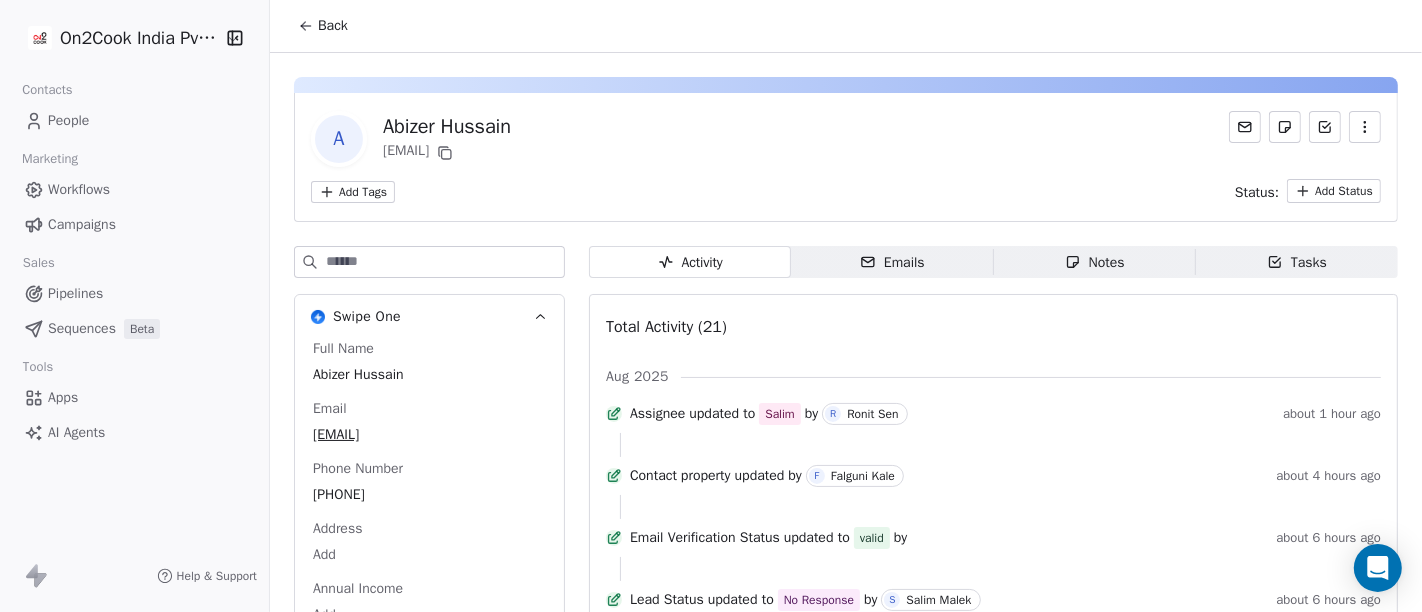 click on "Back" at bounding box center [323, 26] 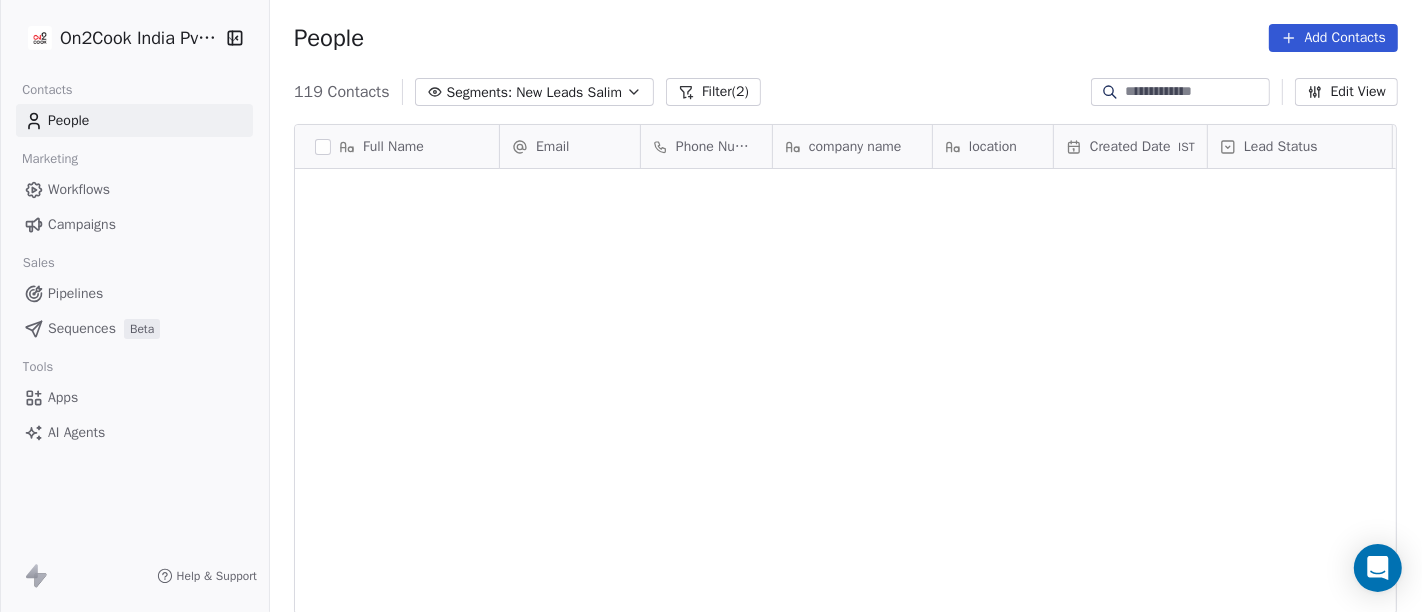 scroll, scrollTop: 3660, scrollLeft: 0, axis: vertical 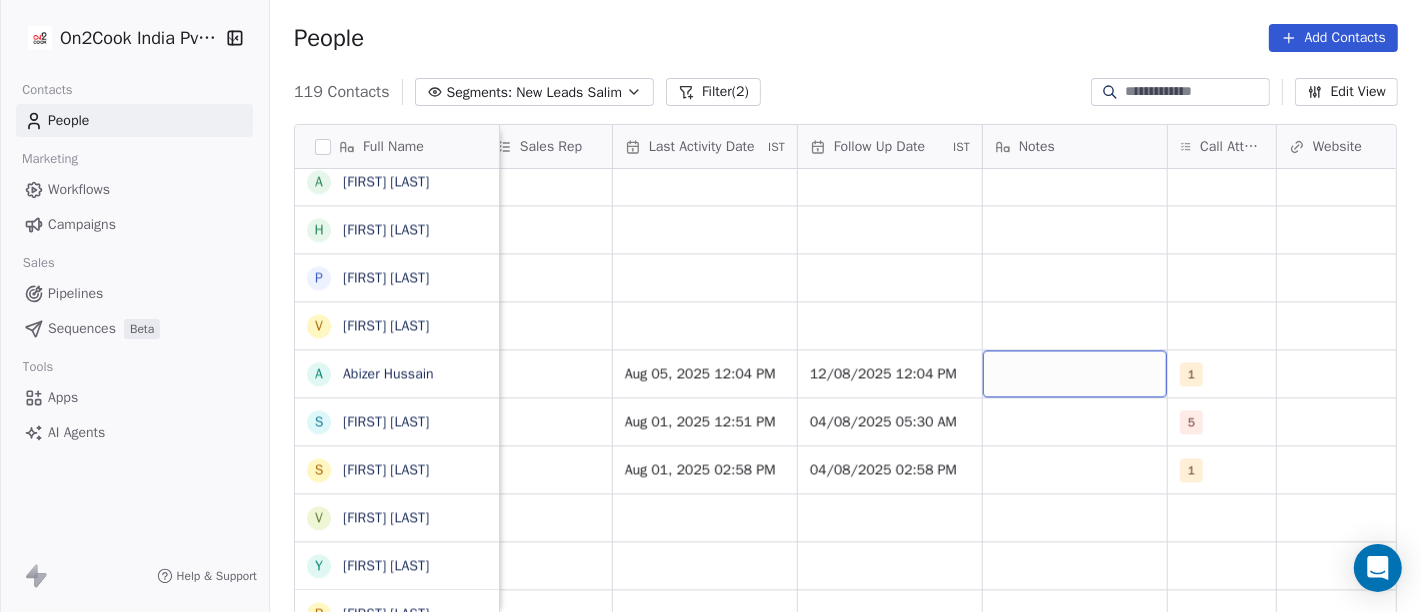 click at bounding box center [1075, 373] 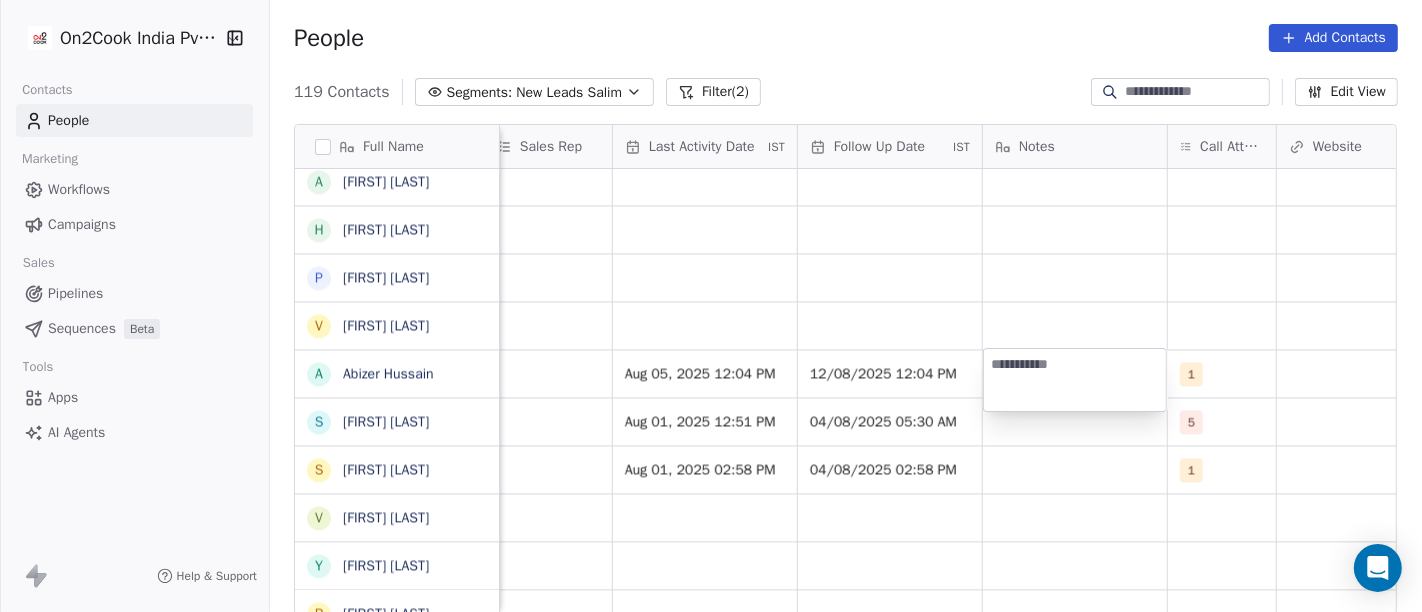 type on "**********" 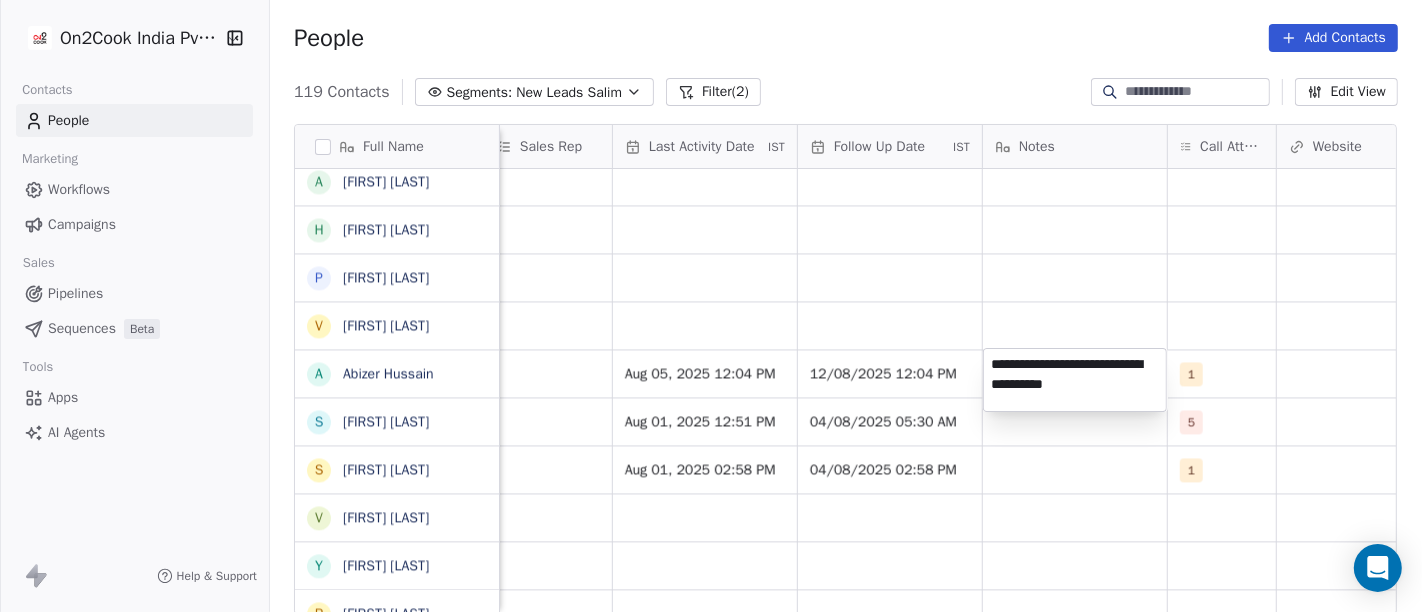 click on "On2Cook India Pvt. Ltd. Contacts People Marketing Workflows Campaigns Sales Pipelines Sequences Beta Tools Apps AI Agents Help & Support People  Add Contacts 119 Contacts Segments: New Leads Salim Filter  (2) Edit View Tag Add to Sequence Full Name S Sandeep Khanna S Subhash Chander W William James B Baljeet Kaur R Rahul Singh S Sewa Singh S Sachin Garg G Govind Sharma A Anny Sharma B Bhupinder R Renu Ahuja r ravish R Rajendra Vijan R Ravi Khurana S Shuaib Aftab E Elephant Pushkar U Umesh Gupta A Abhinandan Tayal R Rahul Choudhary R Rajeev Gupta A Anil Bajaj H Himanshu Singh P Puneet Kumar Sharma V Virender Kumar A Abizer Hussain S Shuaib Aftab S Samir Chawla V Vinay Vala Y Yash Pal Chhabra R Raj kumar V Vinay Kalla R Rajesh Malhotra Z Zala Chiragsinh K Kapil Daharwal s sy M Milind Raut P Prasanth Seldra M Manish Sheth E Eeta Balaji B Battula Sekhar S Siny M A M Mente Srikanth B Bharat Bhushan Gera R Rohit Kohli P Padarthi amala u umang P Pradeep Kumar TK p parwaizz alam p poonam nimbalkar B Lead Status IST" at bounding box center [711, 306] 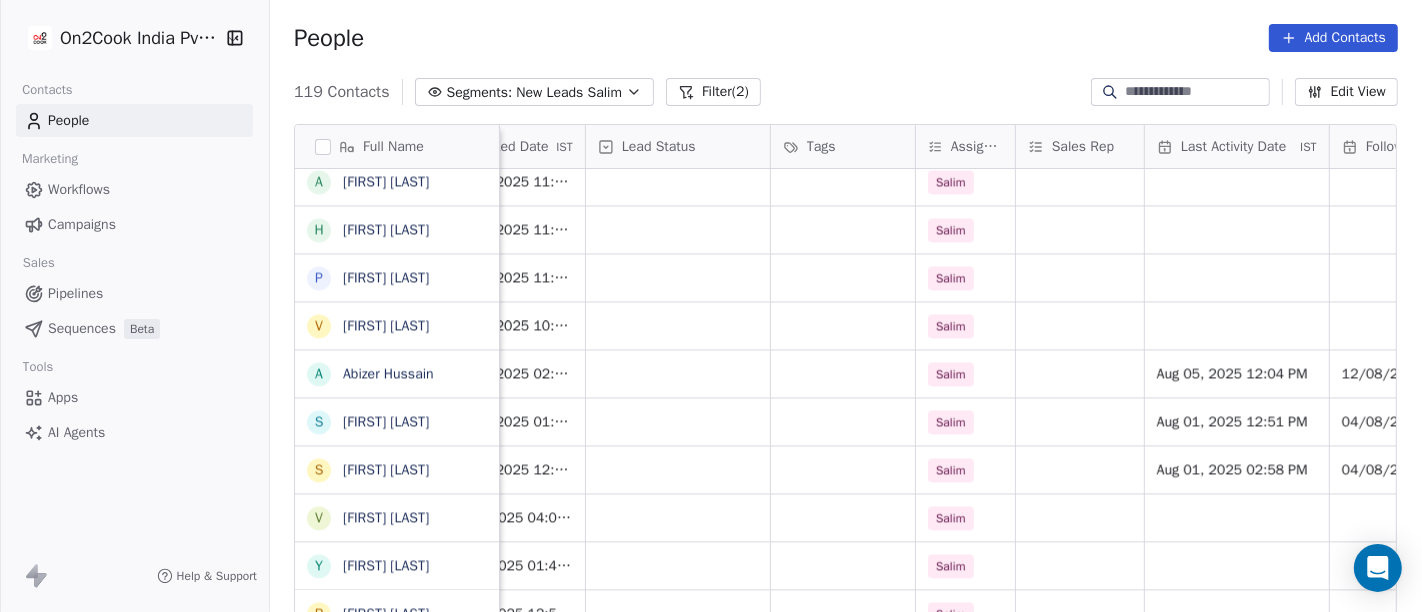 scroll, scrollTop: 0, scrollLeft: 617, axis: horizontal 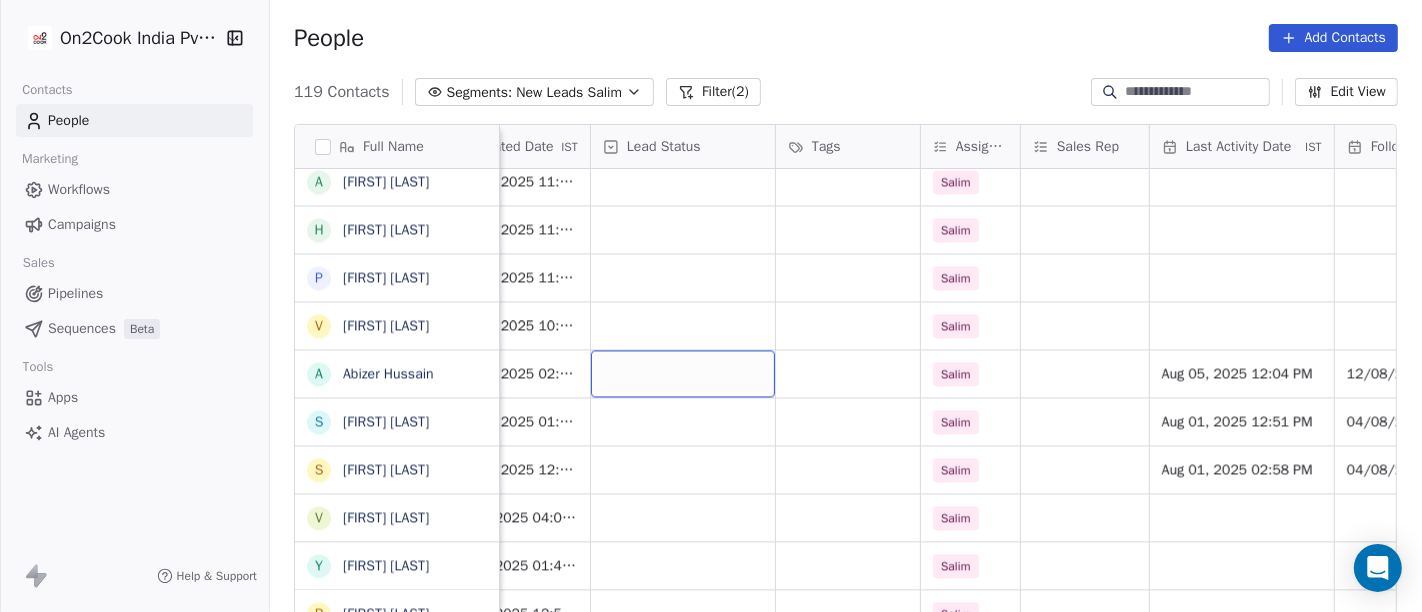 click at bounding box center (683, 373) 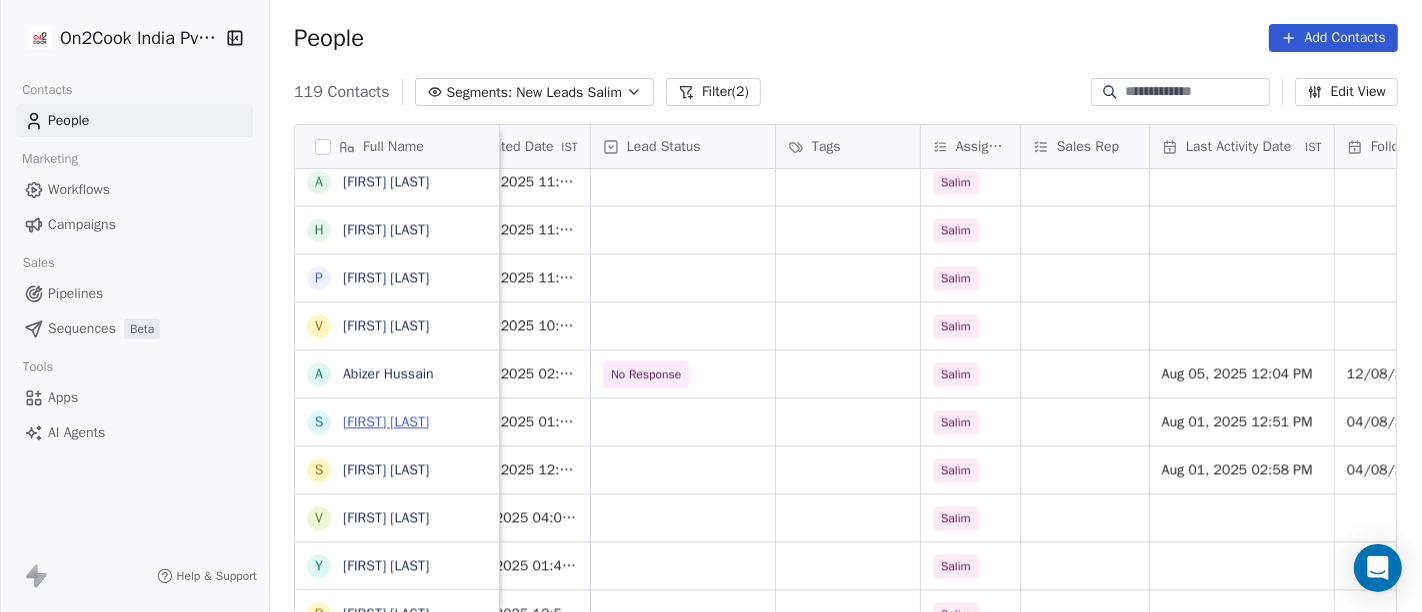 click on "Shuaib Aftab" at bounding box center [386, 421] 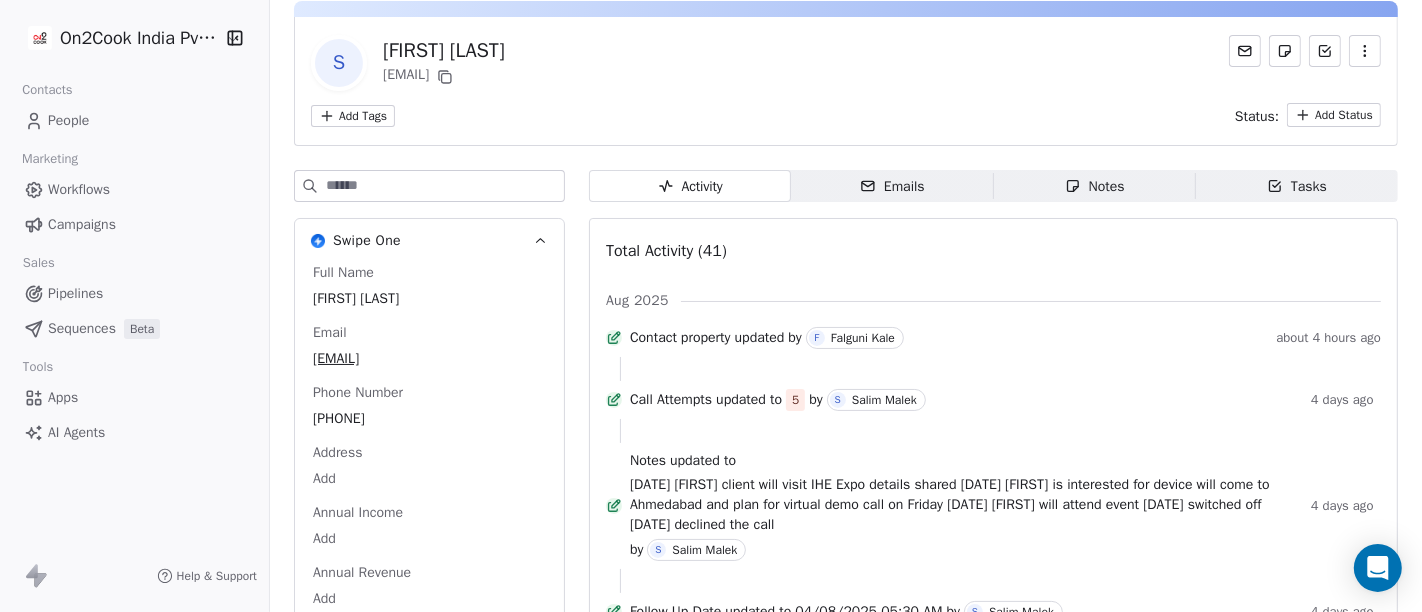 scroll, scrollTop: 111, scrollLeft: 0, axis: vertical 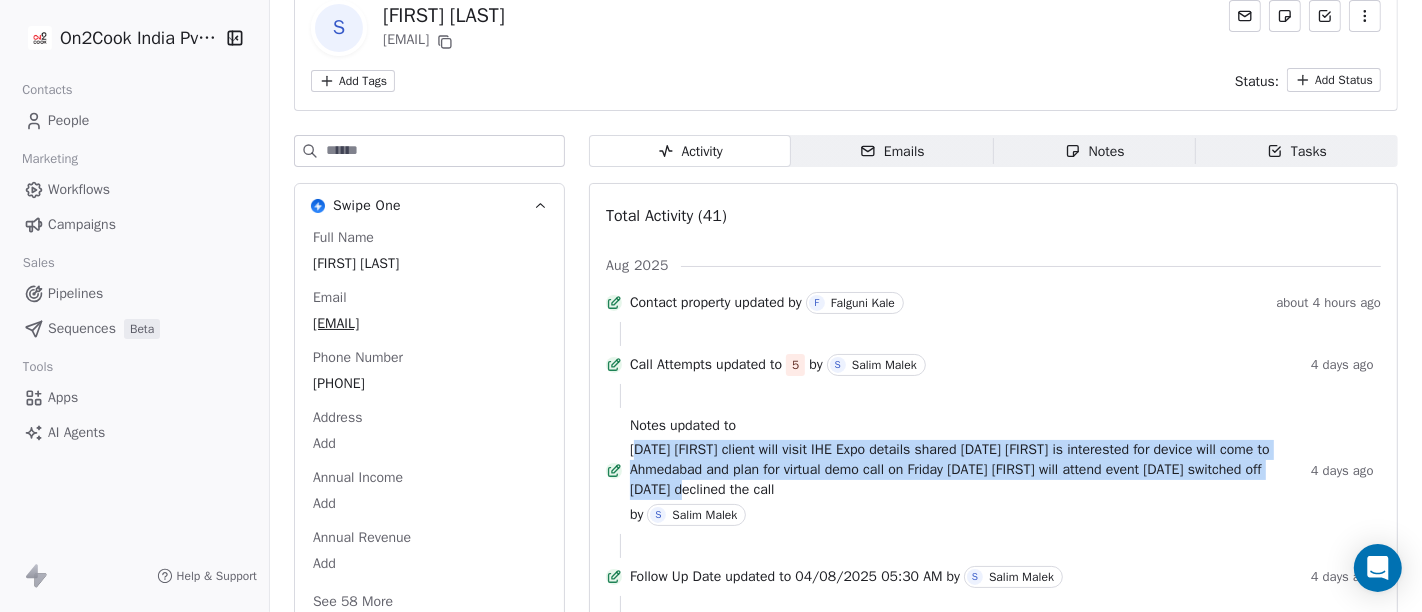 drag, startPoint x: 650, startPoint y: 471, endPoint x: 768, endPoint y: 518, distance: 127.01575 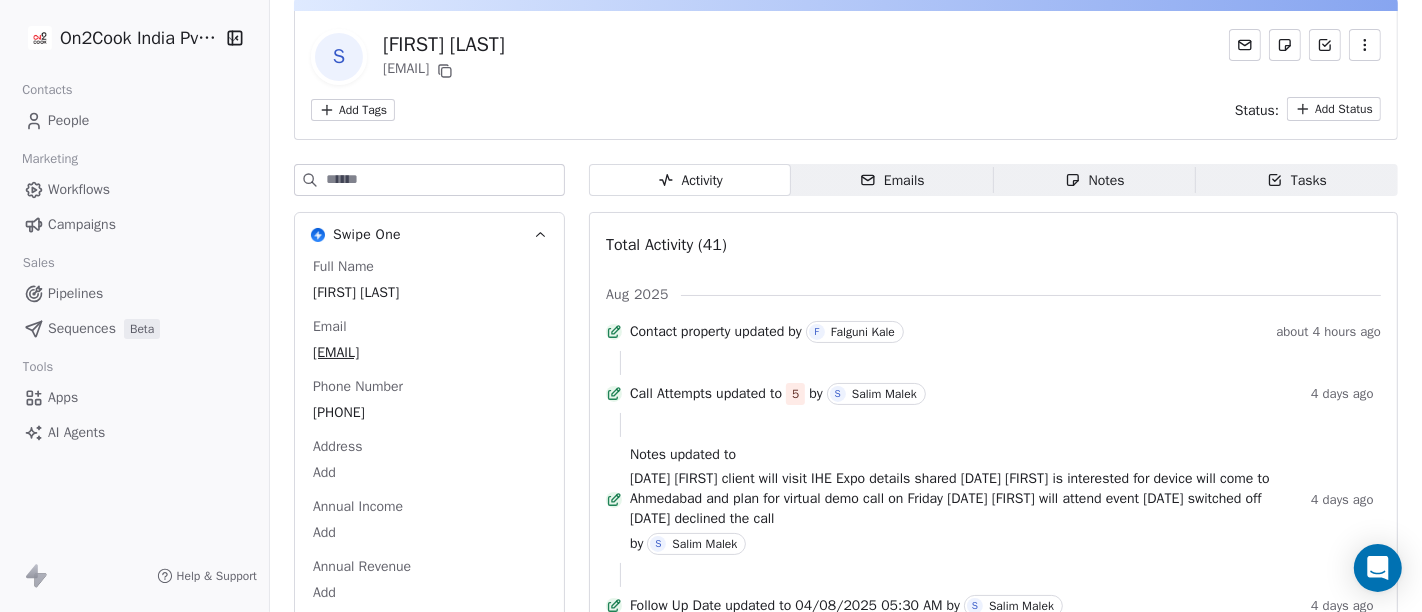 scroll, scrollTop: 0, scrollLeft: 0, axis: both 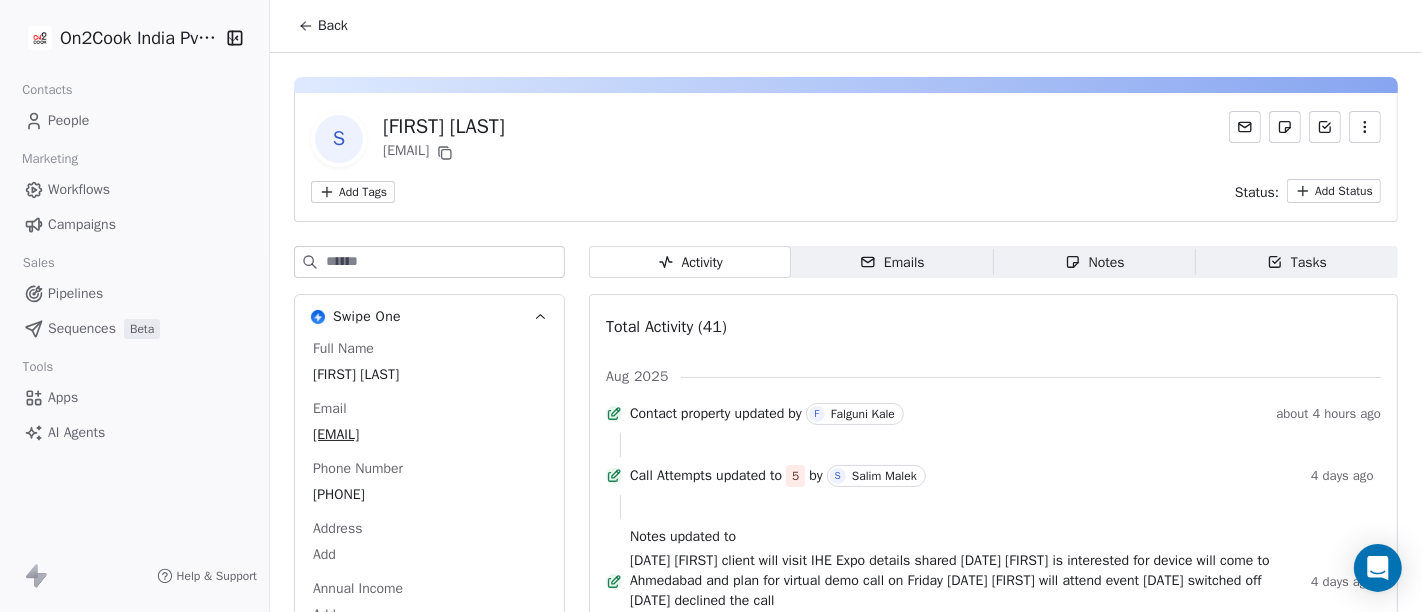 click on "Back" at bounding box center [333, 26] 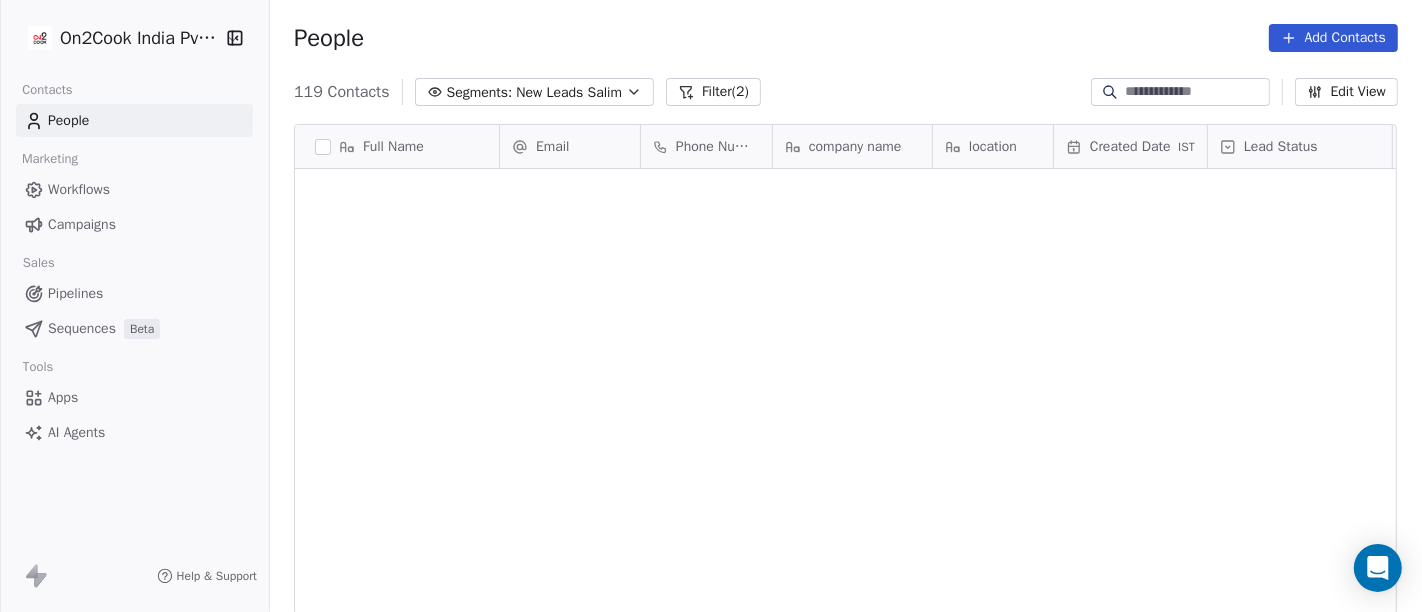 scroll, scrollTop: 3660, scrollLeft: 0, axis: vertical 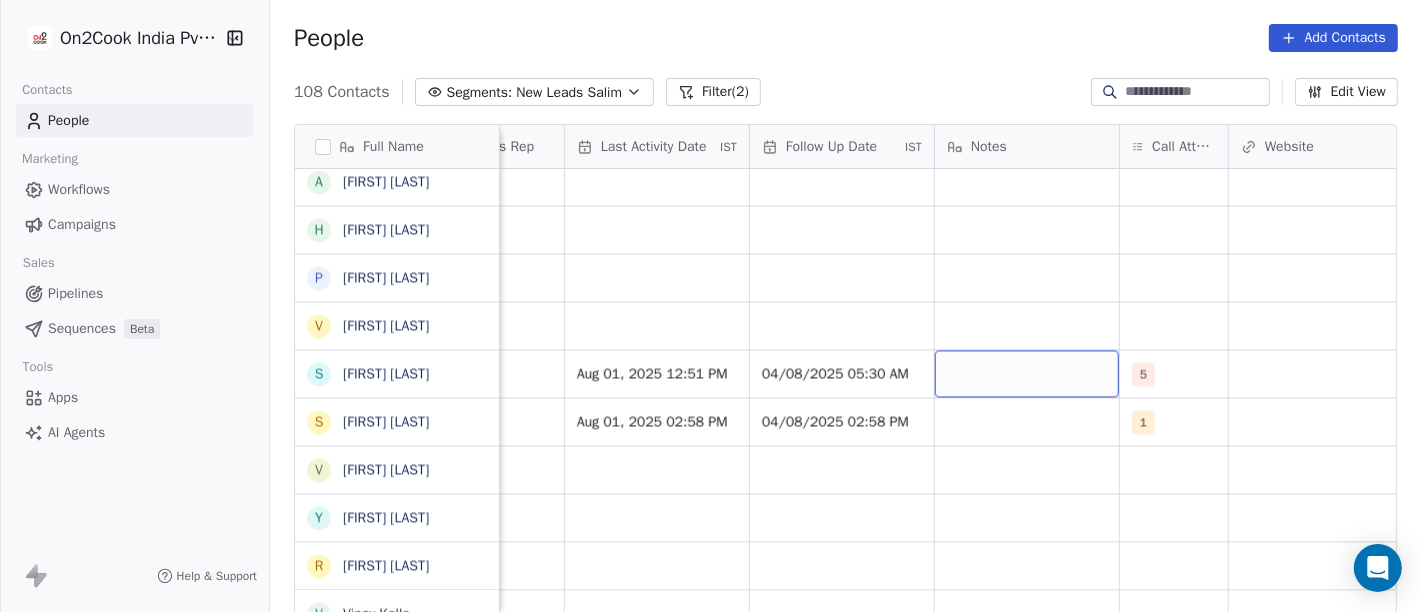 click at bounding box center [1027, 373] 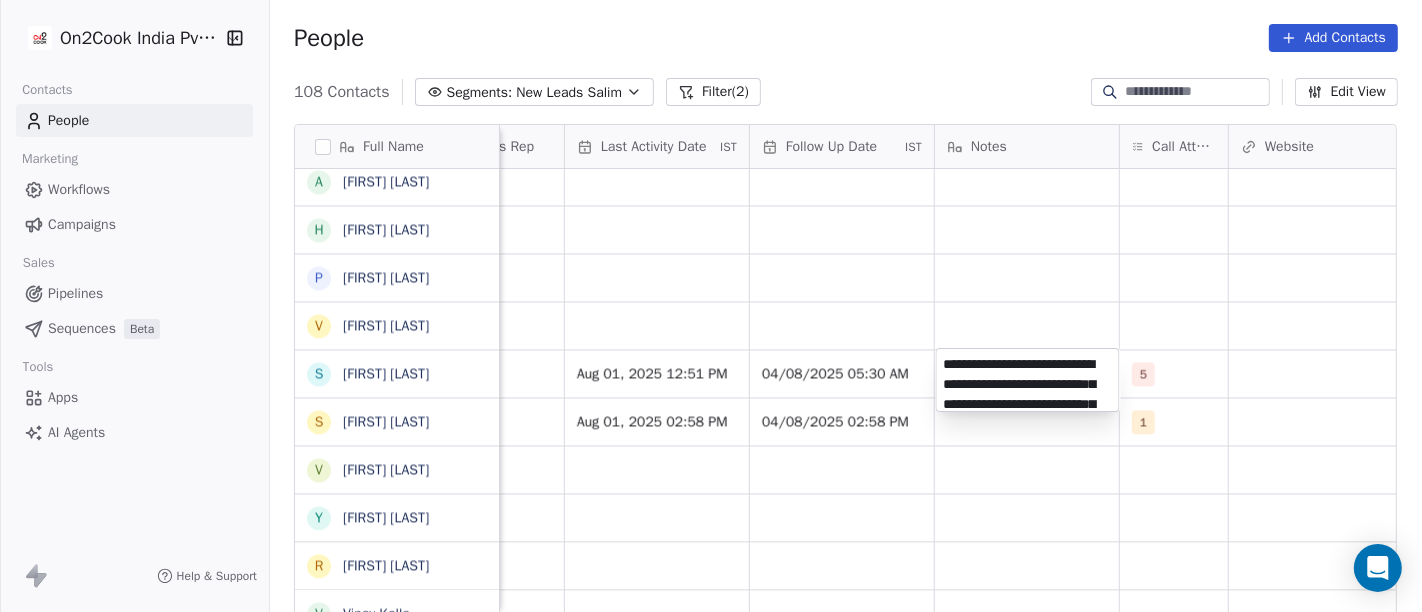 scroll, scrollTop: 7, scrollLeft: 0, axis: vertical 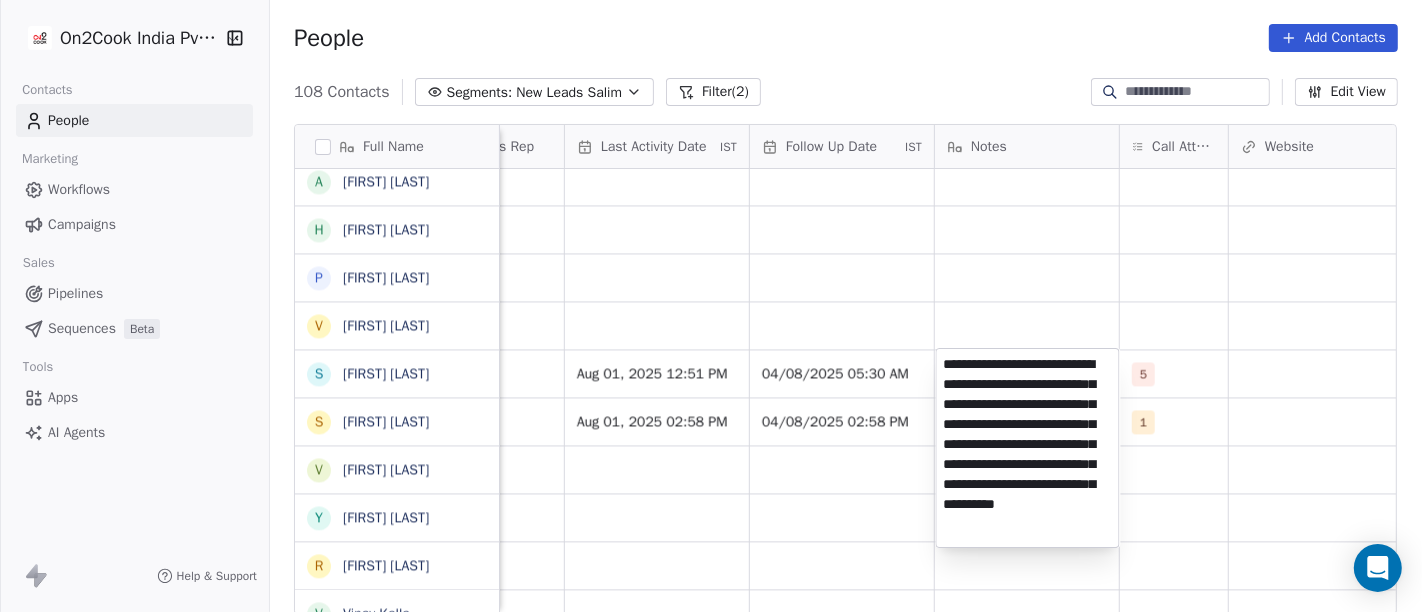 type on "**********" 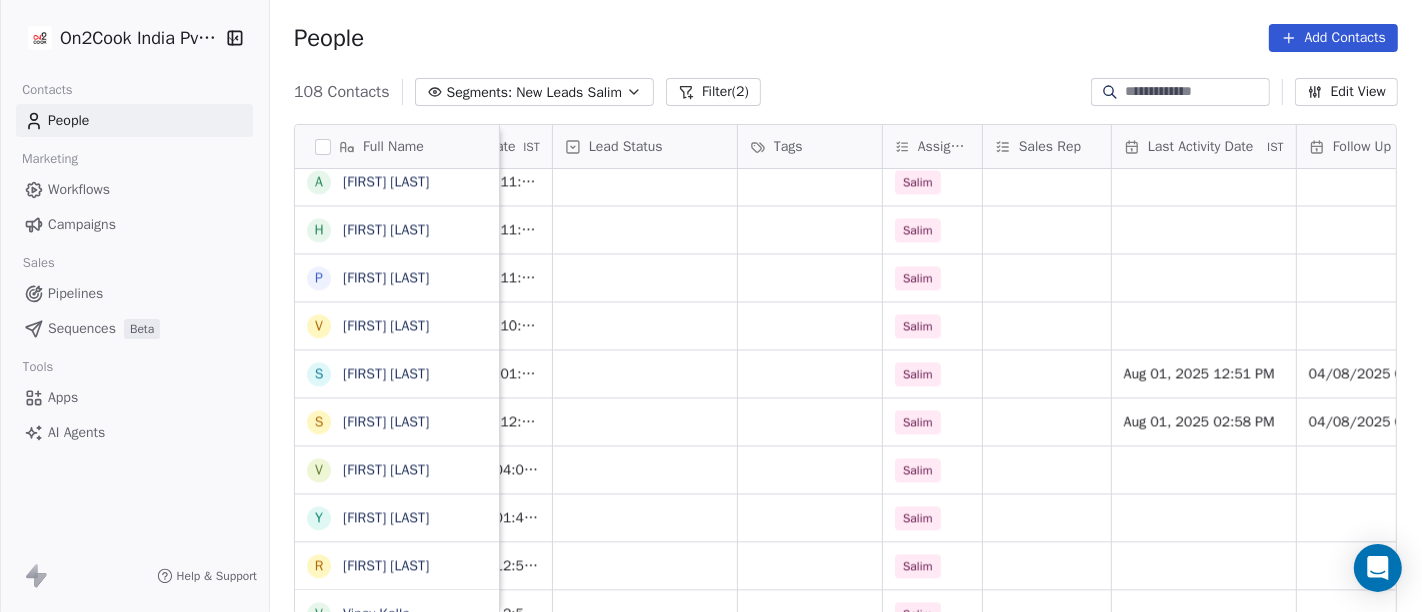 scroll, scrollTop: 0, scrollLeft: 651, axis: horizontal 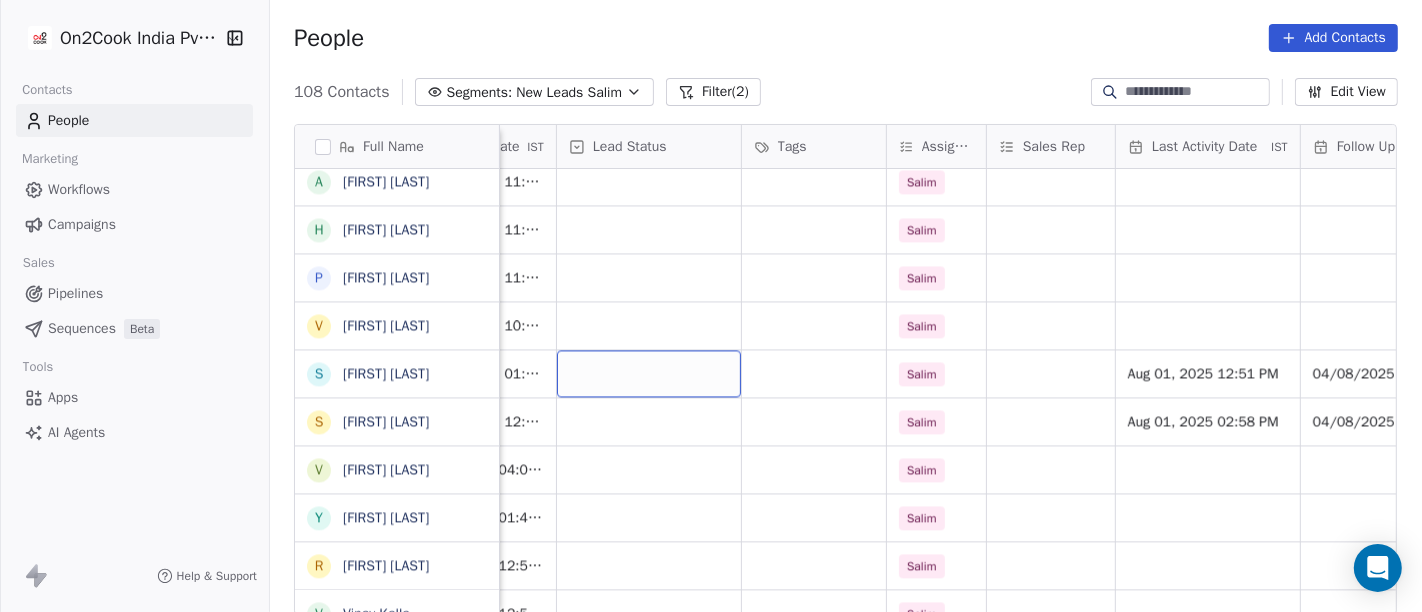 click at bounding box center [649, 373] 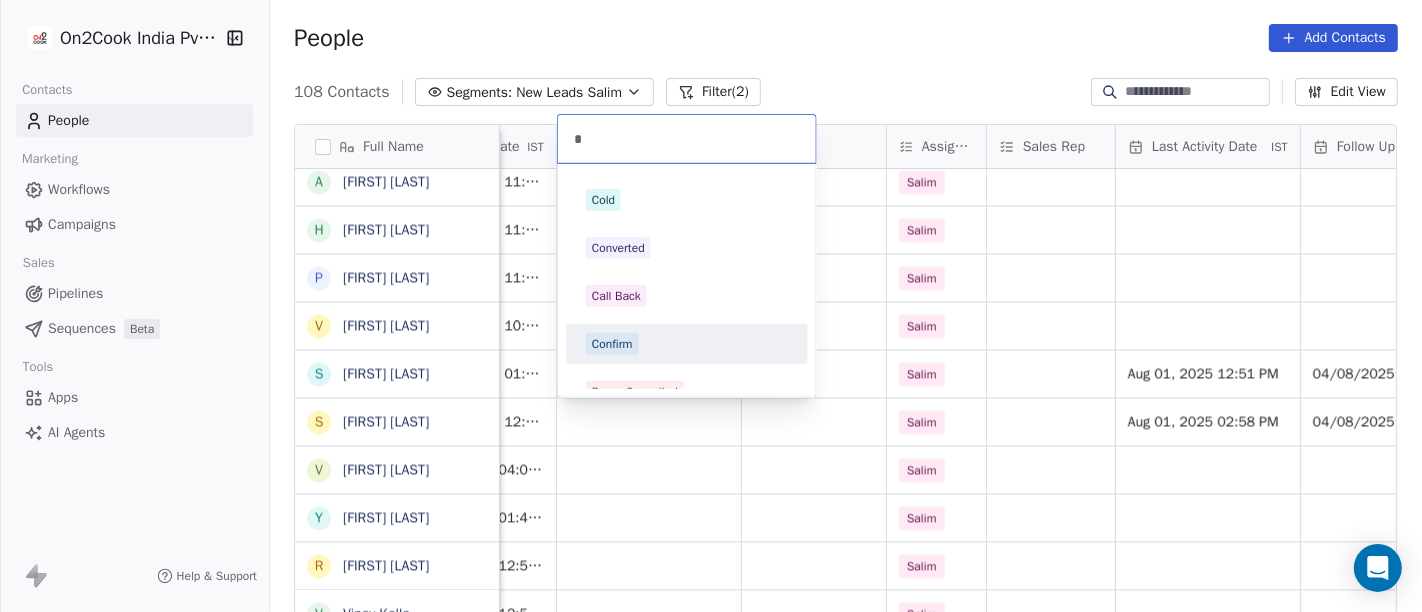 type on "*" 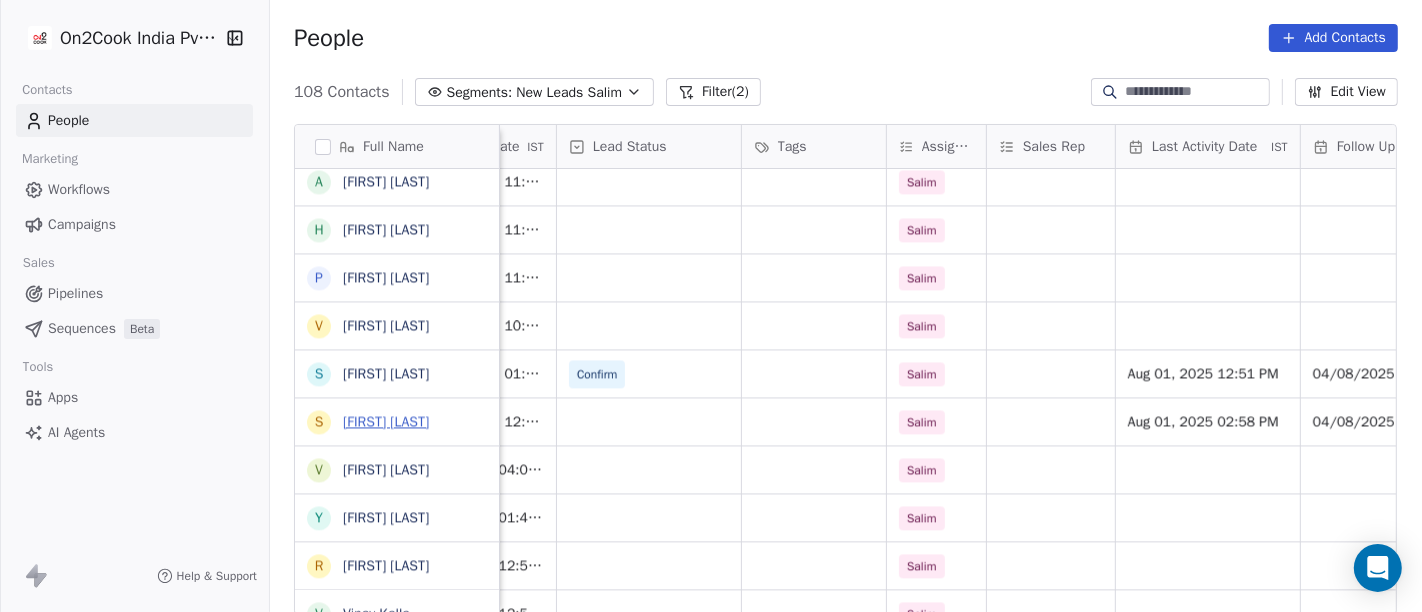 click on "Samir Chawla" at bounding box center (386, 421) 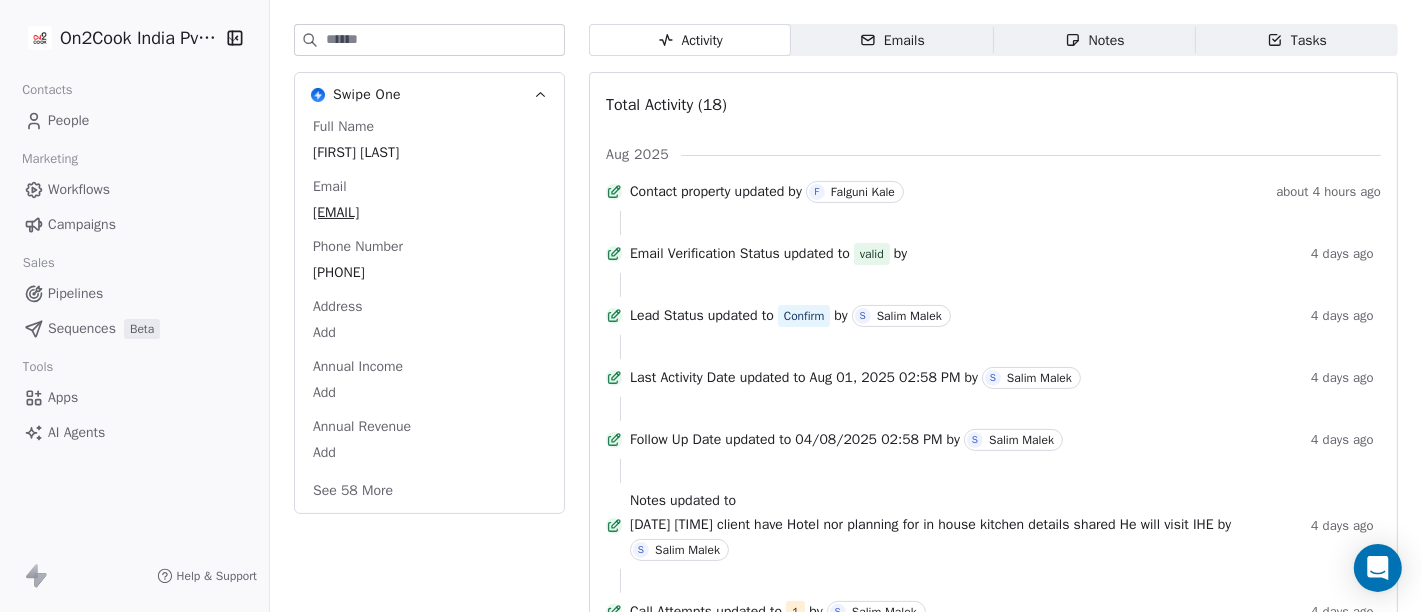 scroll, scrollTop: 333, scrollLeft: 0, axis: vertical 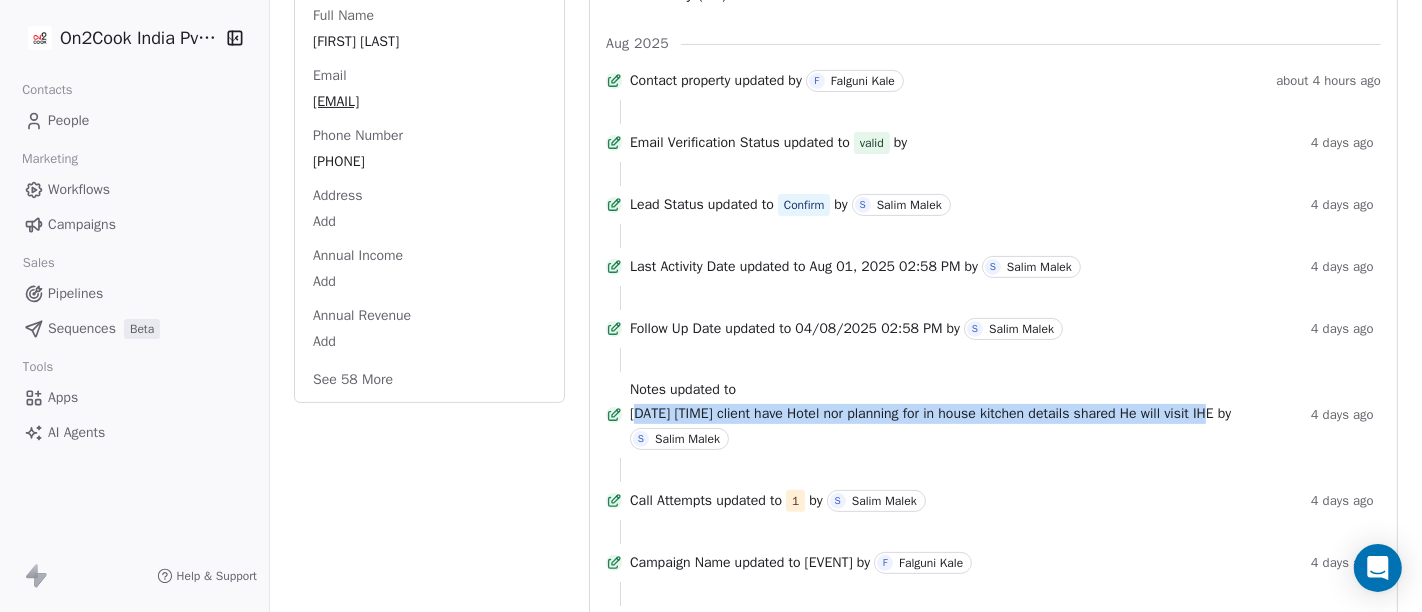drag, startPoint x: 654, startPoint y: 455, endPoint x: 1247, endPoint y: 478, distance: 593.44586 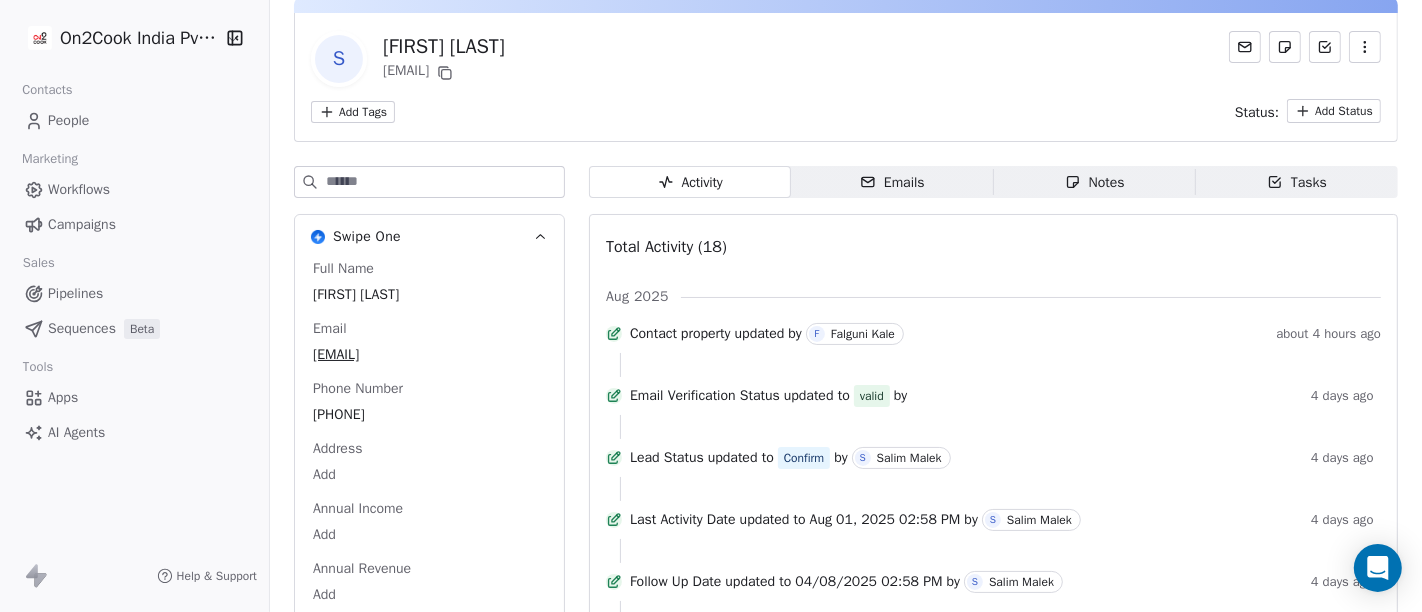 scroll, scrollTop: 0, scrollLeft: 0, axis: both 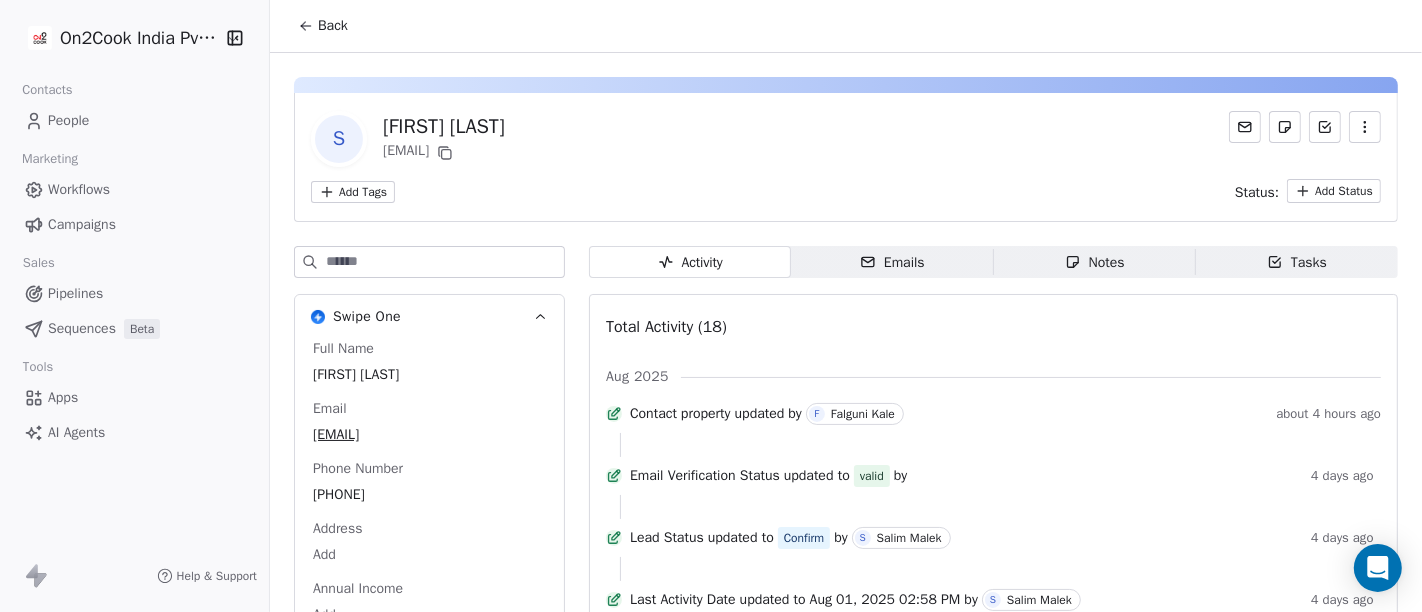 click on "Back" at bounding box center [333, 26] 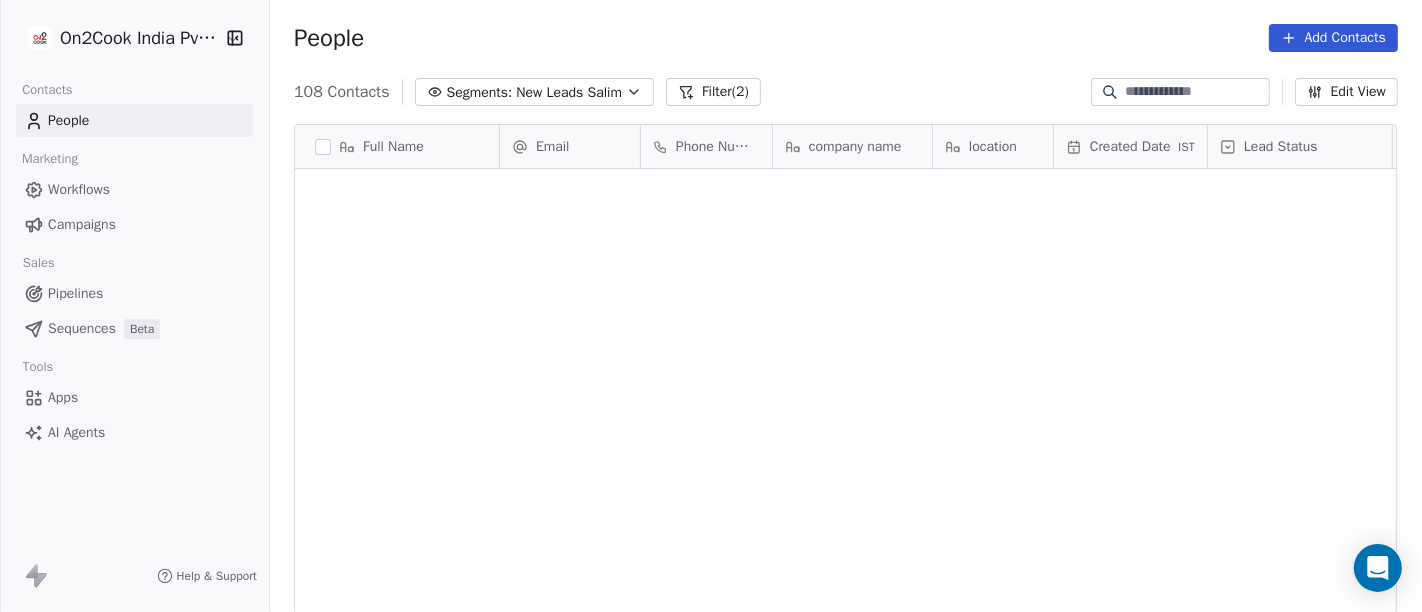 scroll, scrollTop: 3660, scrollLeft: 0, axis: vertical 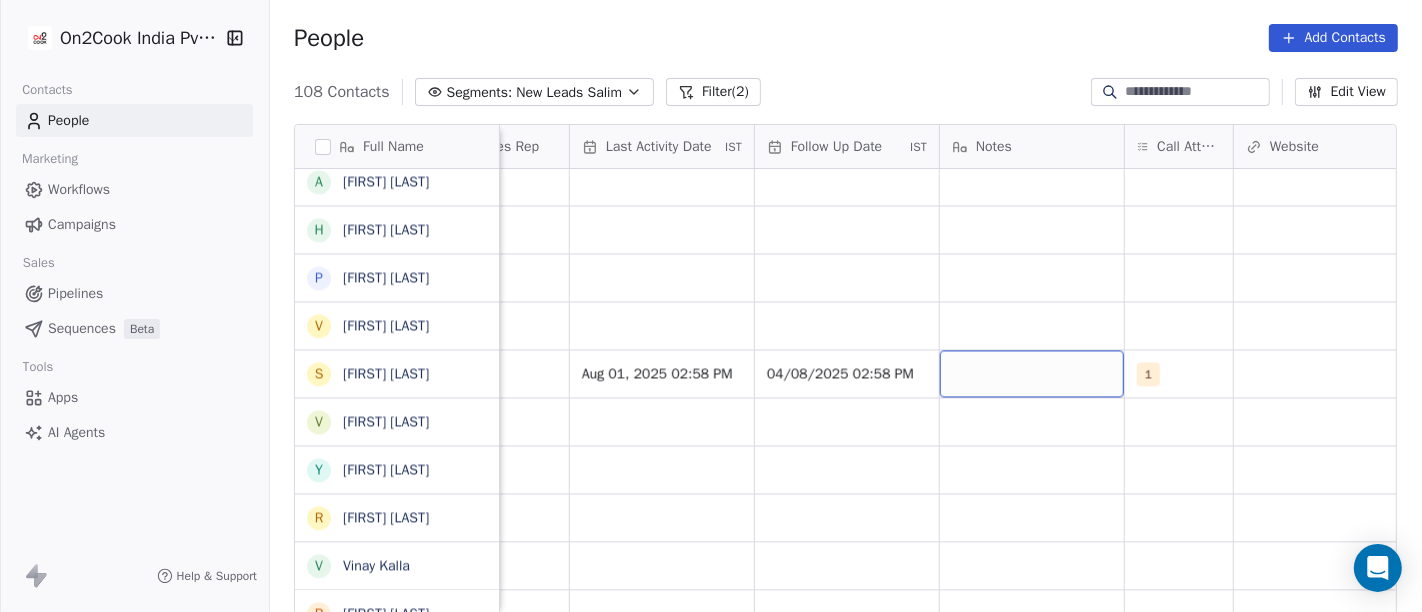 click at bounding box center [1032, 373] 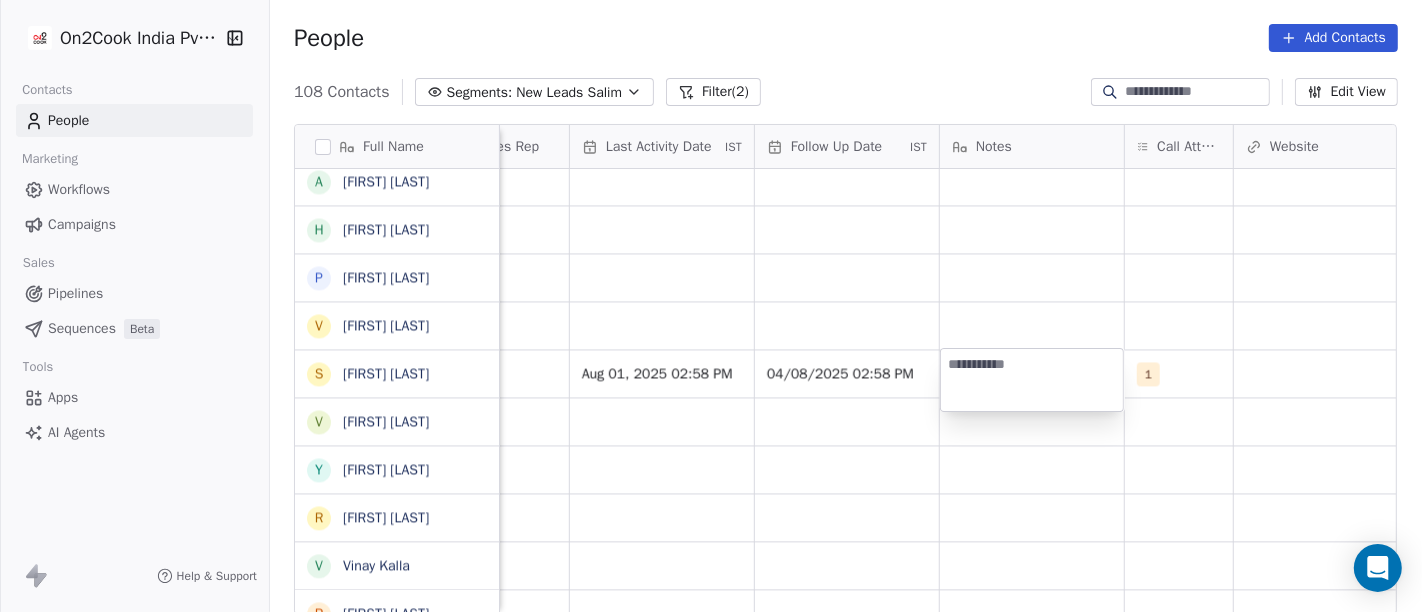 type on "**********" 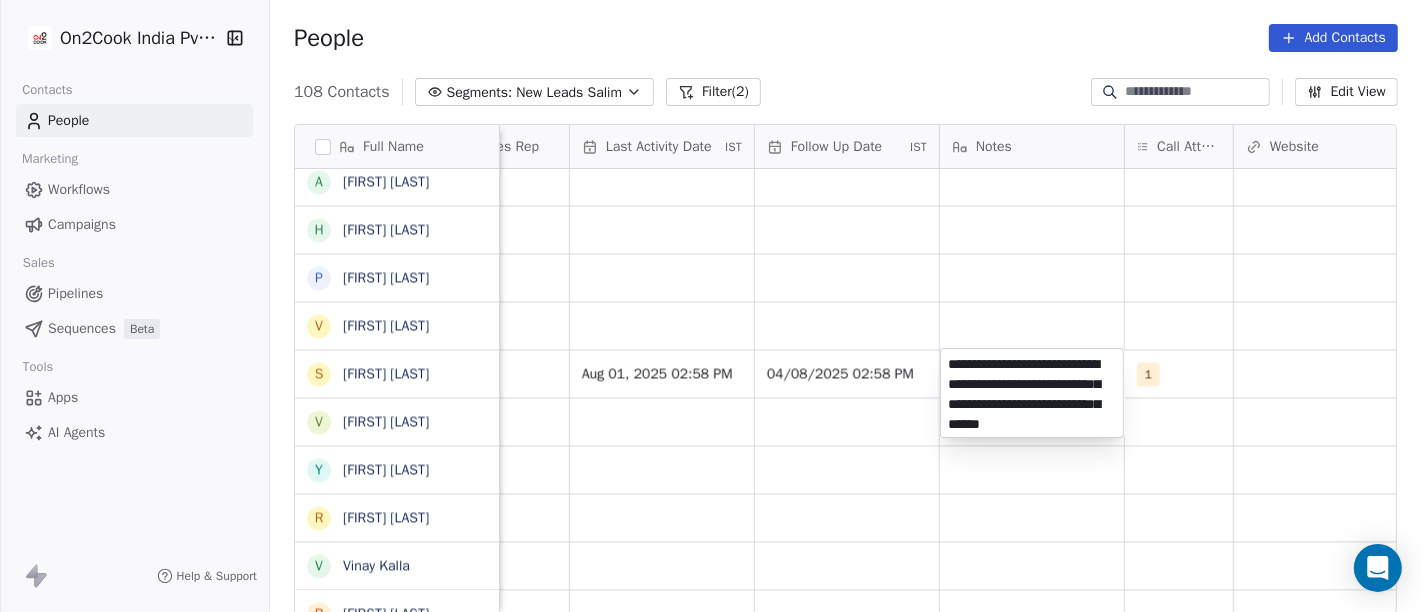 click on "On2Cook India Pvt. Ltd. Contacts People Marketing Workflows Campaigns Sales Pipelines Sequences Beta Tools Apps AI Agents Help & Support People  Add Contacts 108 Contacts Segments: New Leads Salim Filter  (2) Edit View Tag Add to Sequence Full Name S Sandeep Khanna S Subhash Chander W William James B Baljeet Kaur R Rahul Singh S Sewa Singh S Sachin Garg G Govind Sharma A Anny Sharma B Bhupinder R Renu Ahuja r ravish R Rajendra Vijan R Ravi Khurana S Shuaib Aftab E Elephant Pushkar U Umesh Gupta A Abhinandan Tayal R Rahul Choudhary R Rajeev Gupta A Anil Bajaj H Himanshu Singh P Puneet Kumar Sharma V Virender Kumar S Samir Chawla V Vinay Vala Y Yash Pal Chhabra R Raj kumar V Vinay Kalla R Rajesh Malhotra Z Zala Chiragsinh K Kapil Daharwal s sy M Milind Raut P Prasanth Seldra M Manish Sheth E Eeta Balaji B Battula Sekhar S Siny M A M Mente Srikanth B Bharat Bhushan Gera R Rohit Kohli P Padarthi amala u umang P Pradeep Kumar TK p parwaizz alam p poonam nimbalkar B Bhaskar Bharatiya V Vilas Salunke V Lead Status" at bounding box center [711, 306] 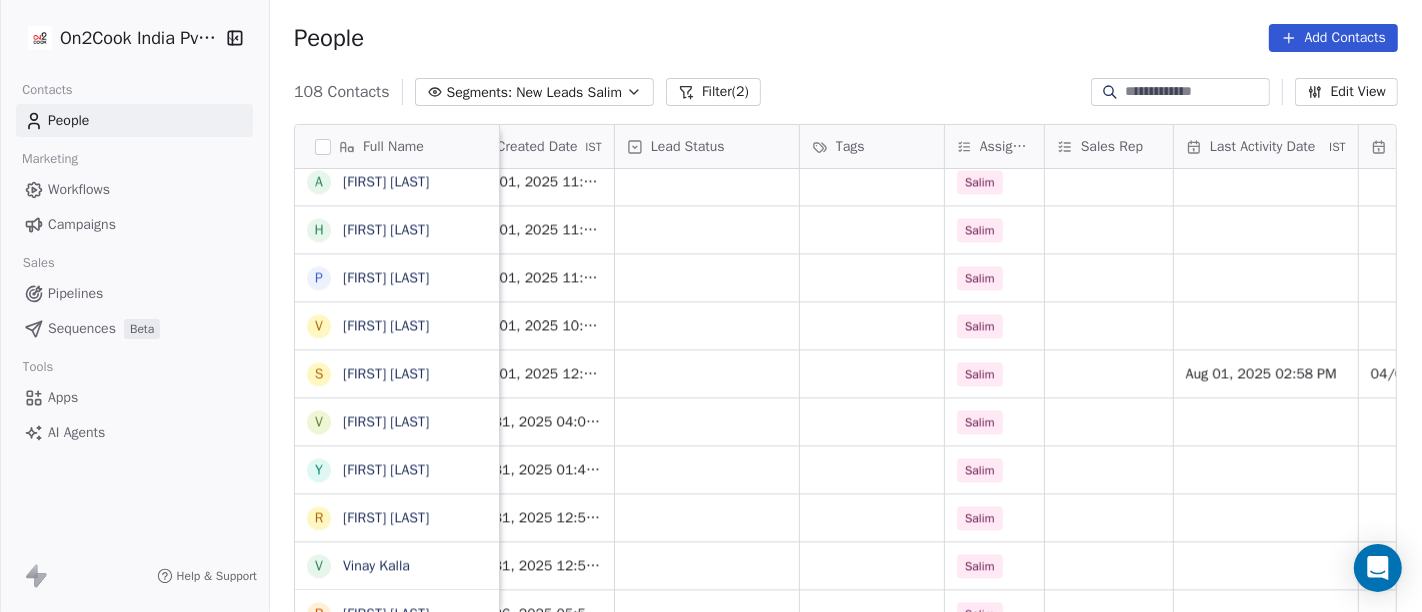 scroll, scrollTop: 0, scrollLeft: 592, axis: horizontal 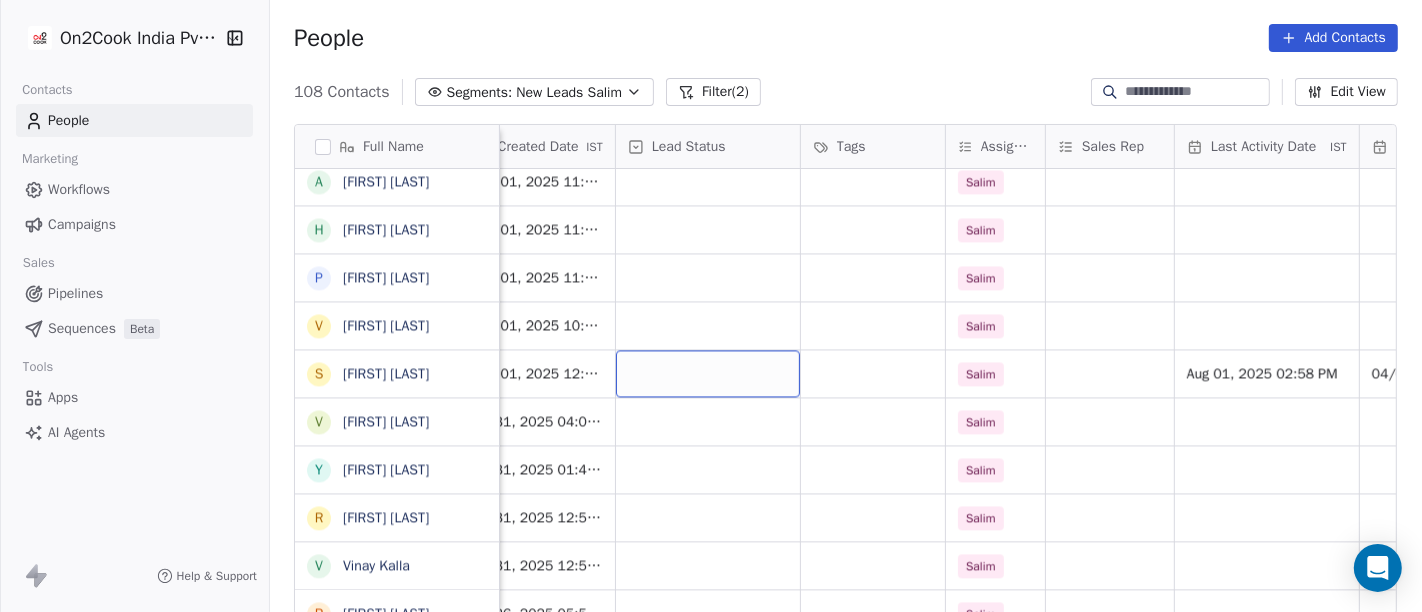 click at bounding box center (708, 373) 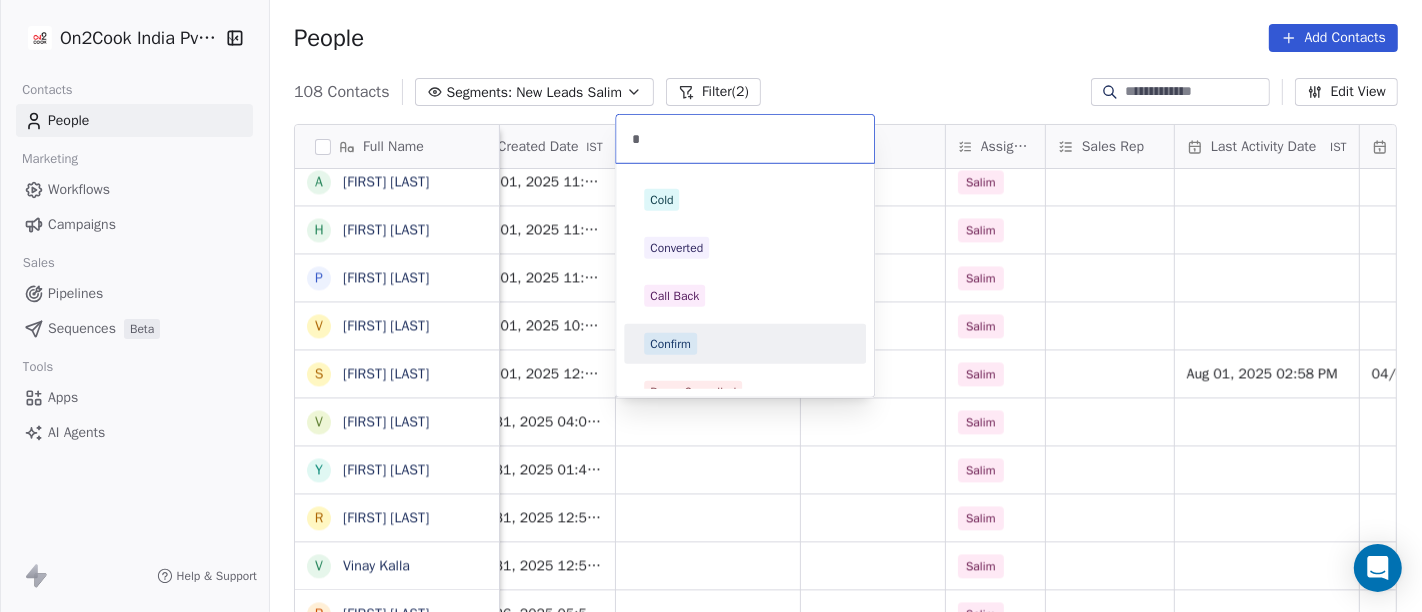 type on "*" 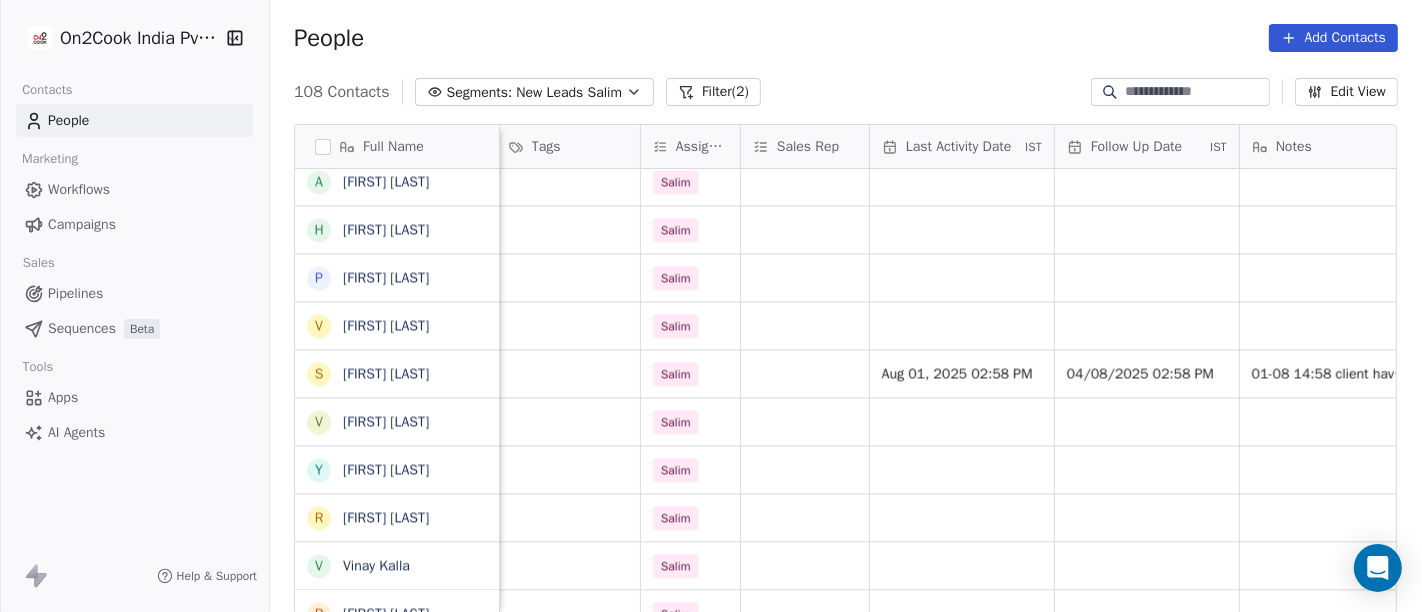 scroll, scrollTop: 0, scrollLeft: 905, axis: horizontal 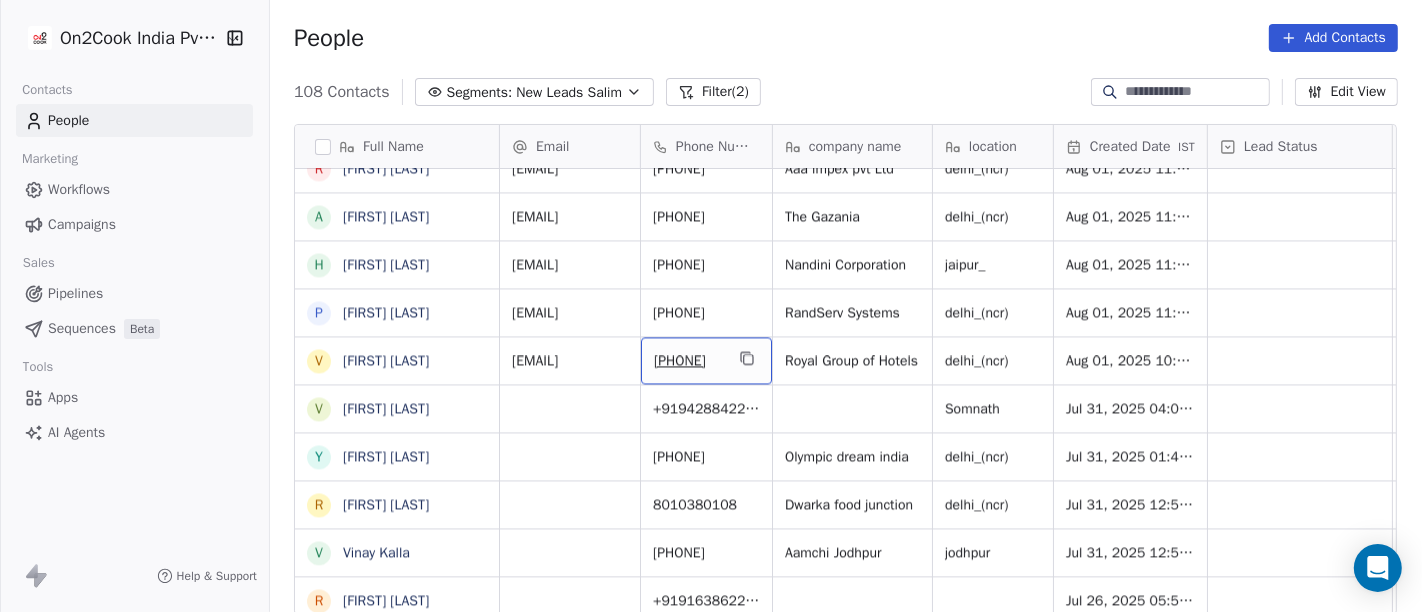 click on "919991177576" at bounding box center (688, 361) 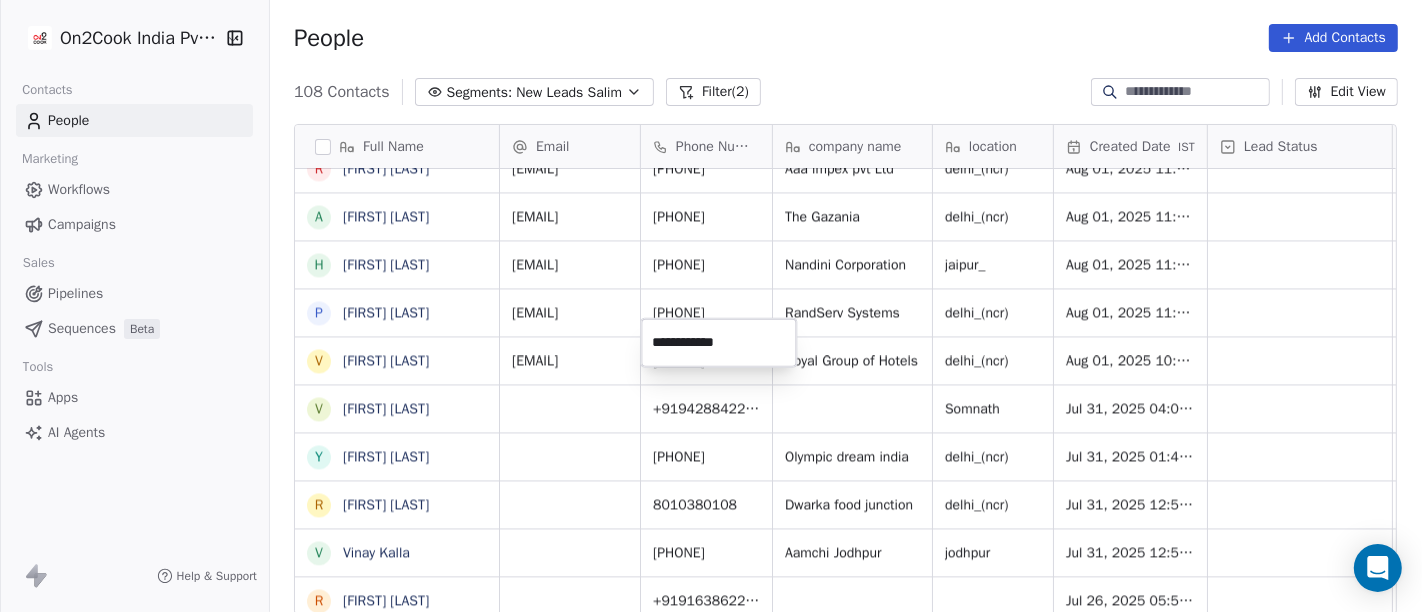 click on "**********" at bounding box center (718, 343) 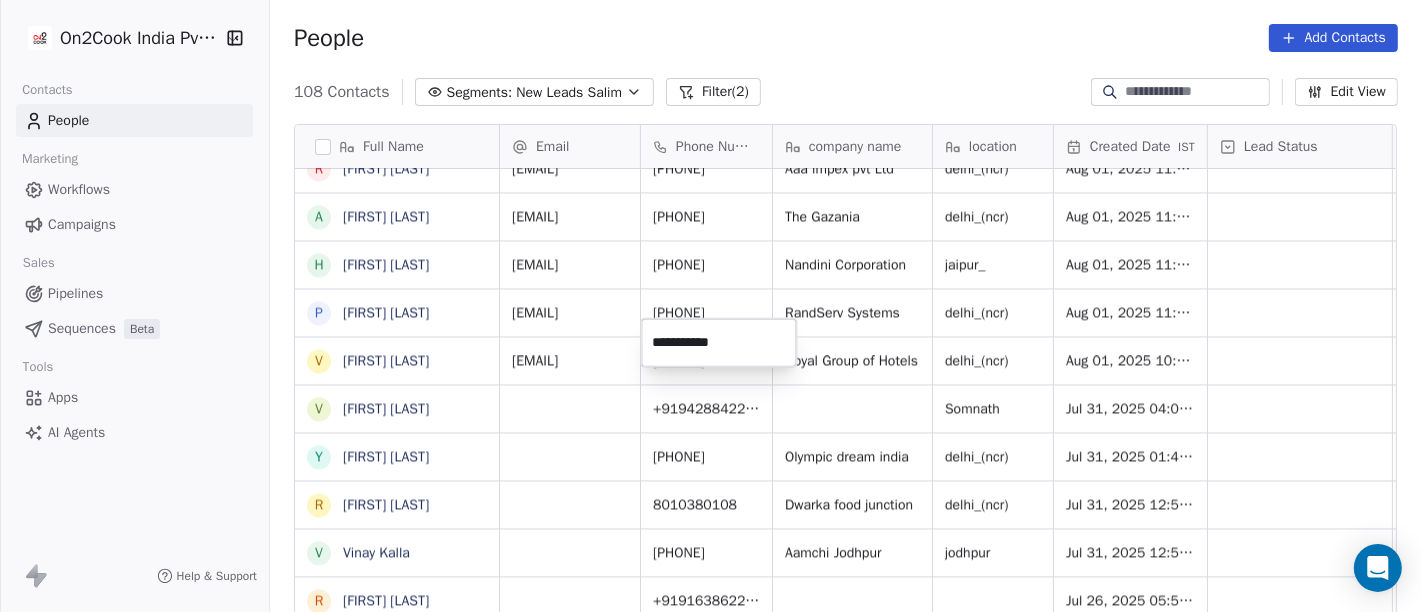 type on "**********" 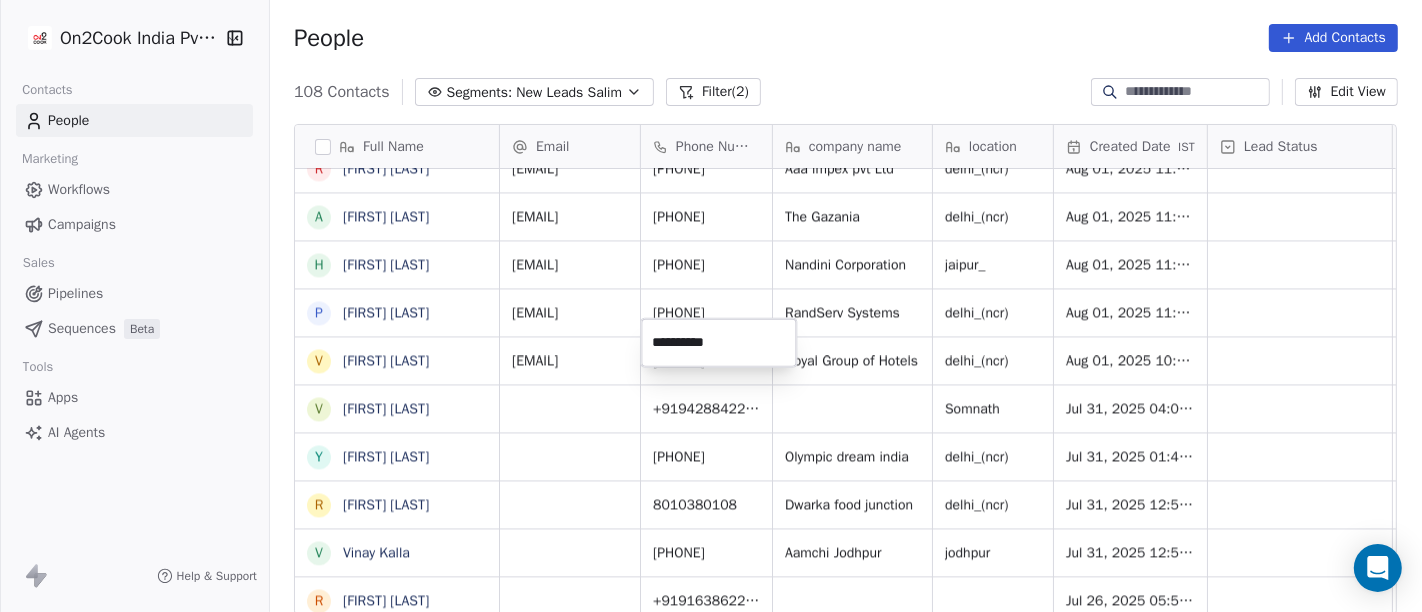 click on "On2Cook India Pvt. Ltd. Contacts People Marketing Workflows Campaigns Sales Pipelines Sequences Beta Tools Apps AI Agents Help & Support People  Add Contacts 108 Contacts Segments: New Leads Salim Filter  (2) Edit View Tag Add to Sequence Full Name M Mohd Ahmed S Sandeep Khanna S Subhash Chander W William James B Baljeet Kaur R Rahul Singh S Sewa Singh S Sachin Garg G Govind Sharma A Anny Sharma B Bhupinder R Renu Ahuja r ravish R Rajendra Vijan R Ravi Khurana S Shuaib Aftab E Elephant Pushkar U Umesh Gupta A Abhinandan Tayal R Rahul Choudhary R Rajeev Gupta A Anil Bajaj H Himanshu Singh P Puneet Kumar Sharma V Virender Kumar V Vinay Vala Y Yash Pal Chhabra R Raj kumar V Vinay Kalla R Rajesh Malhotra Z Zala Chiragsinh K Kapil Daharwal s sy M Milind Raut P Prasanth Seldra M Manish Sheth E Eeta Balaji B Battula Sekhar S Siny M A M Mente Srikanth B Bharat Bhushan Gera R Rohit Kohli P Padarthi amala u umang P Pradeep Kumar TK p parwaizz alam p poonam nimbalkar B Bhaskar Bharatiya V Vilas Salunke V Vishal Gosavi" at bounding box center [711, 306] 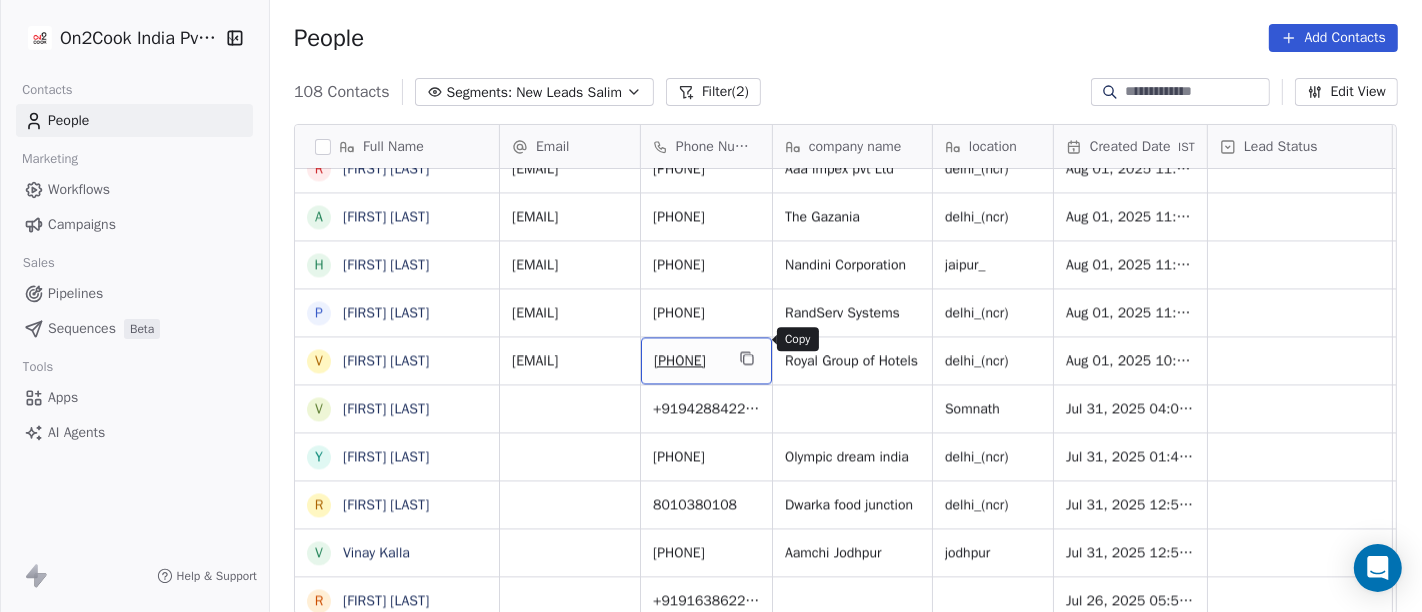click 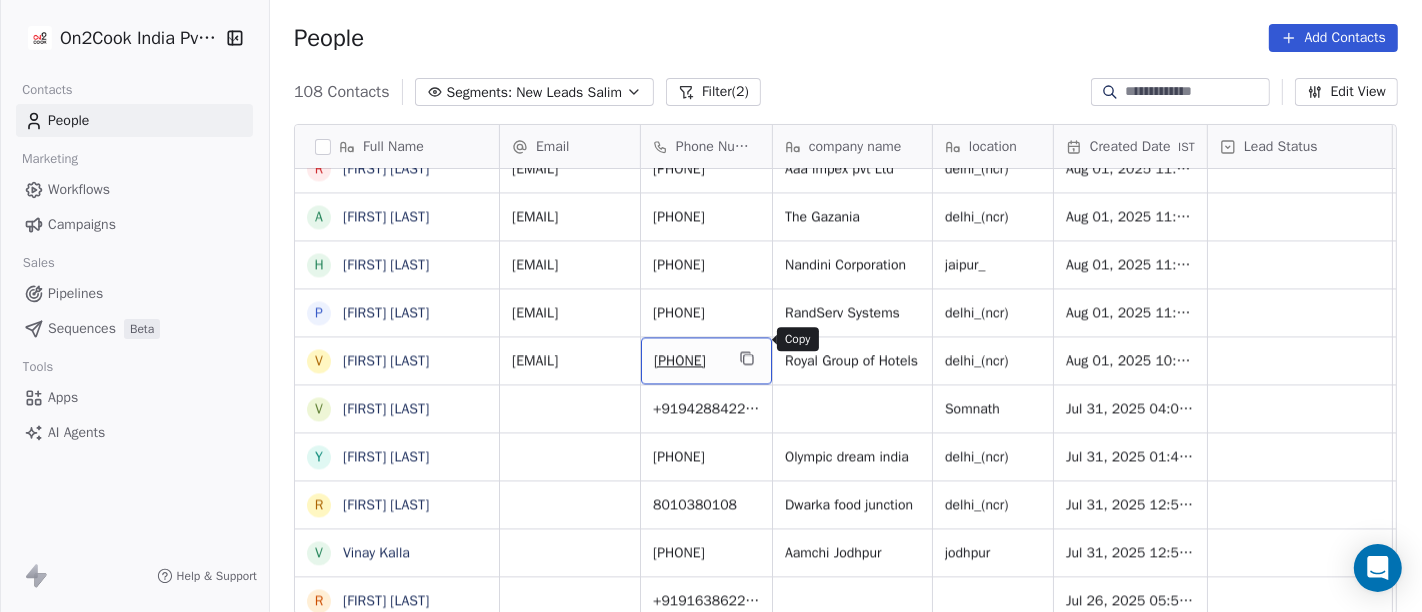 click 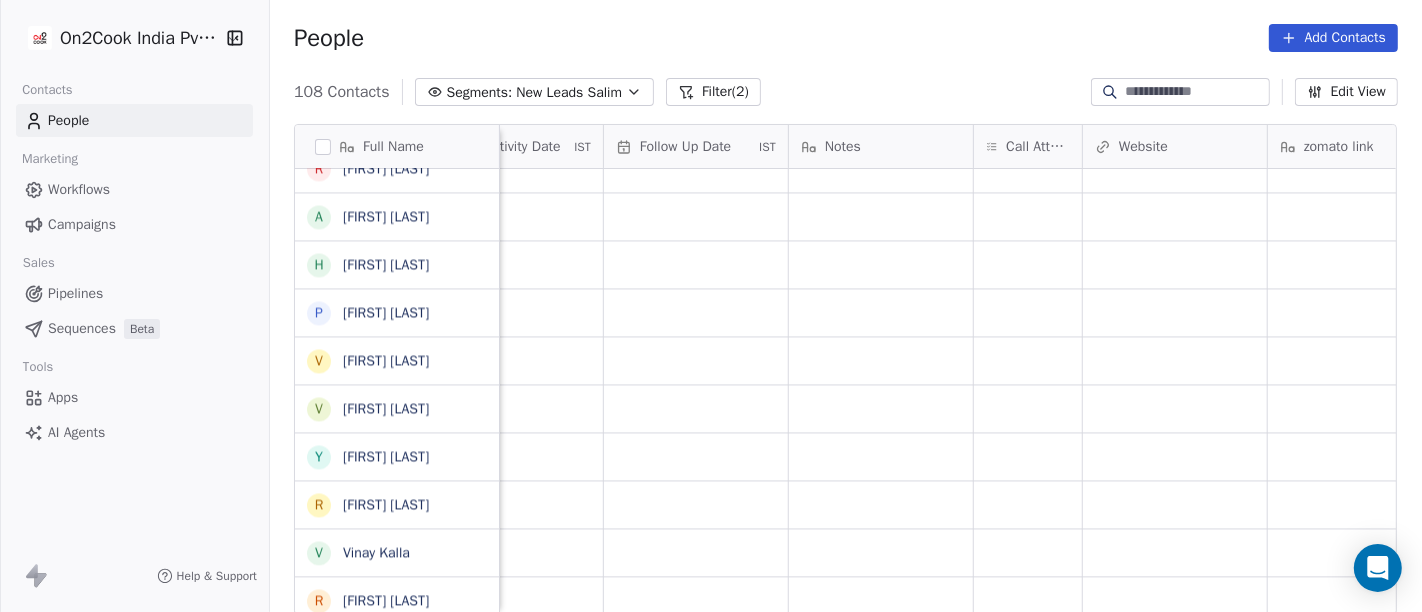 scroll, scrollTop: 17, scrollLeft: 1350, axis: both 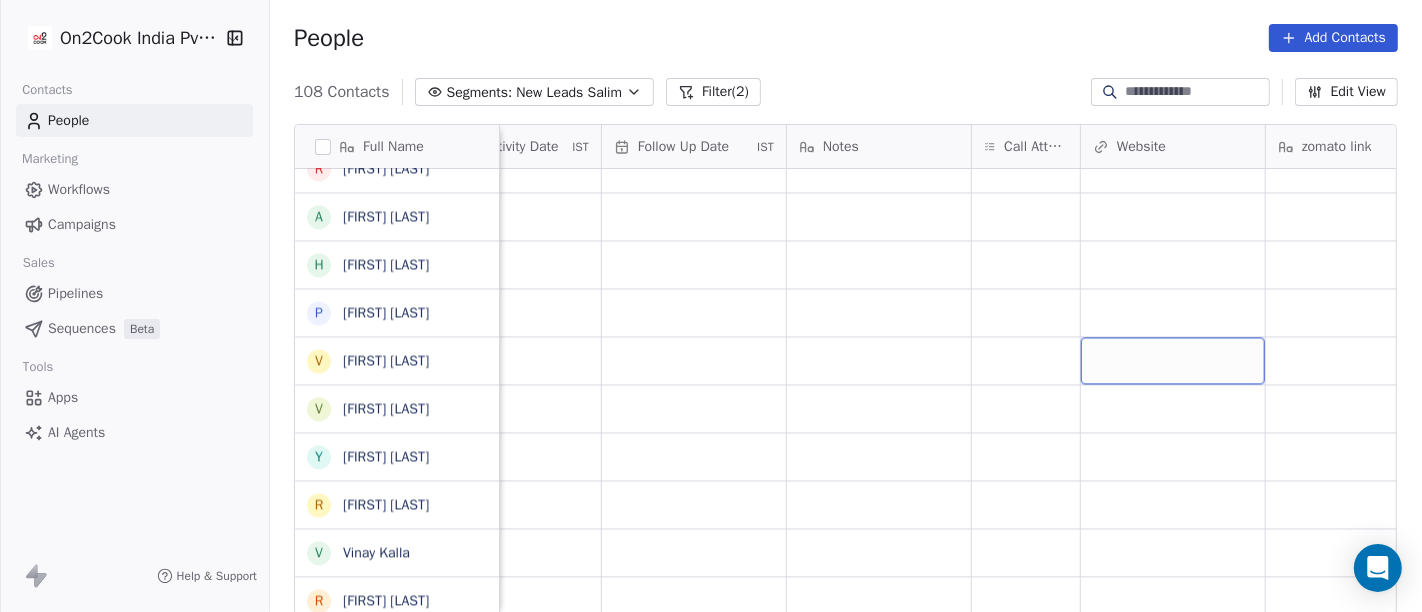 click at bounding box center [1173, 360] 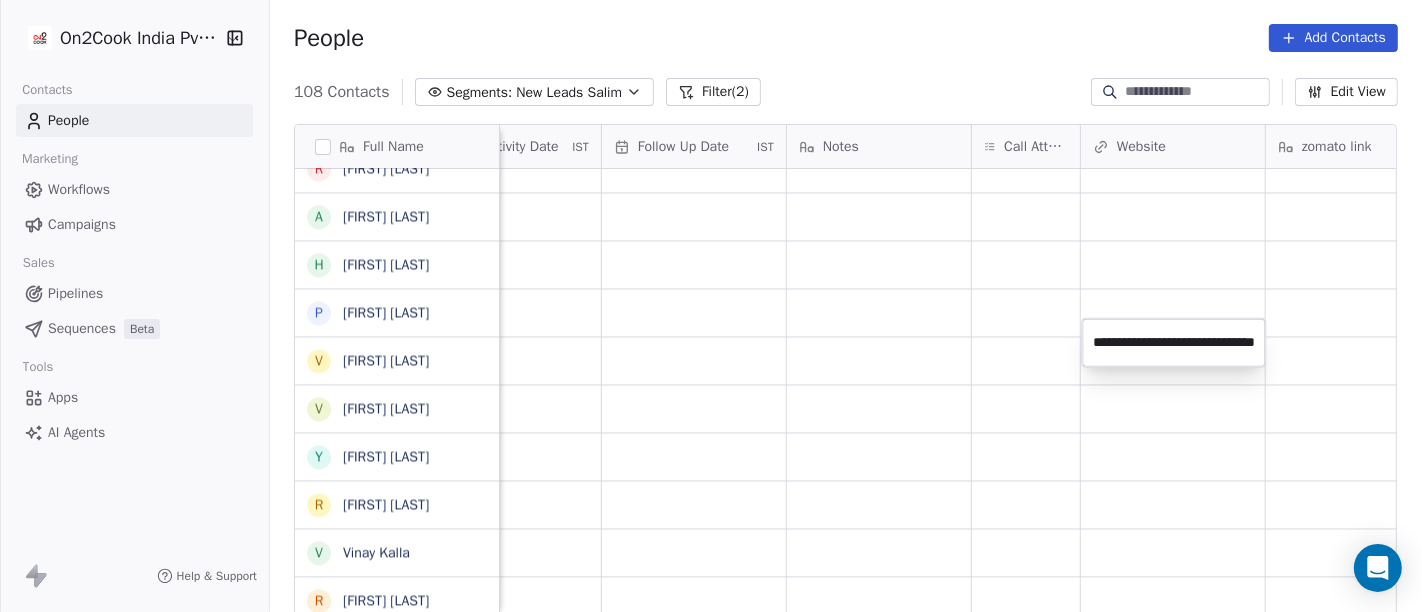 scroll, scrollTop: 0, scrollLeft: 68, axis: horizontal 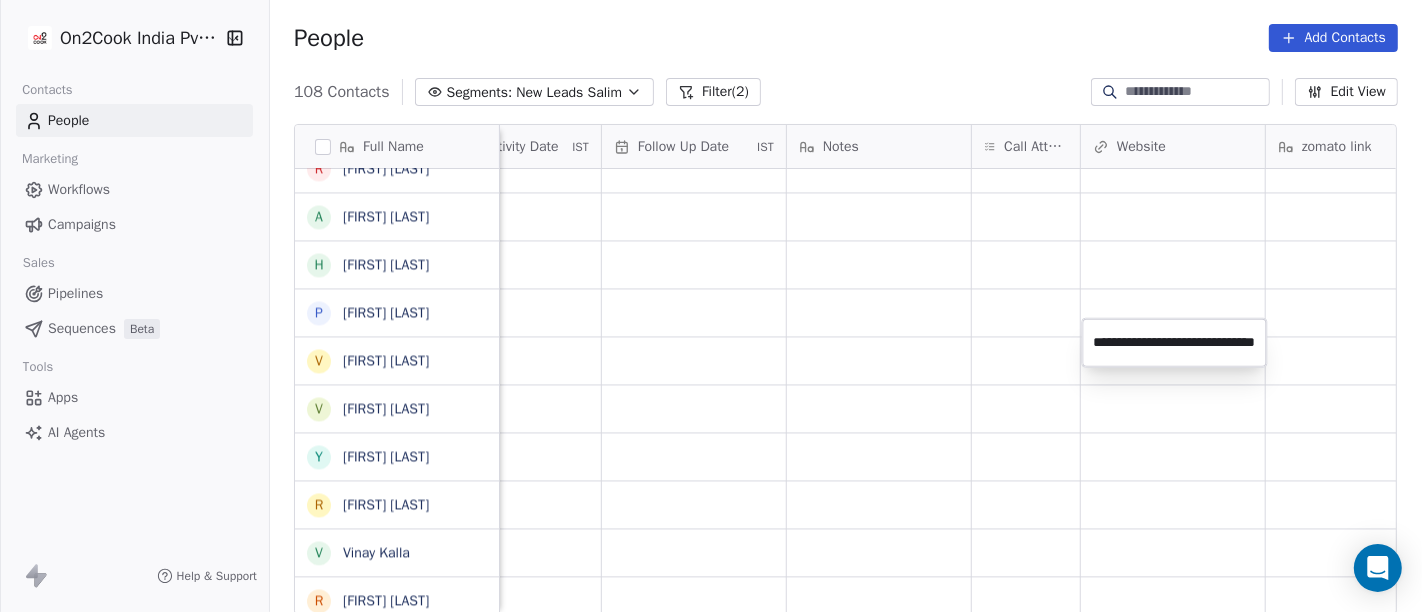 type on "**********" 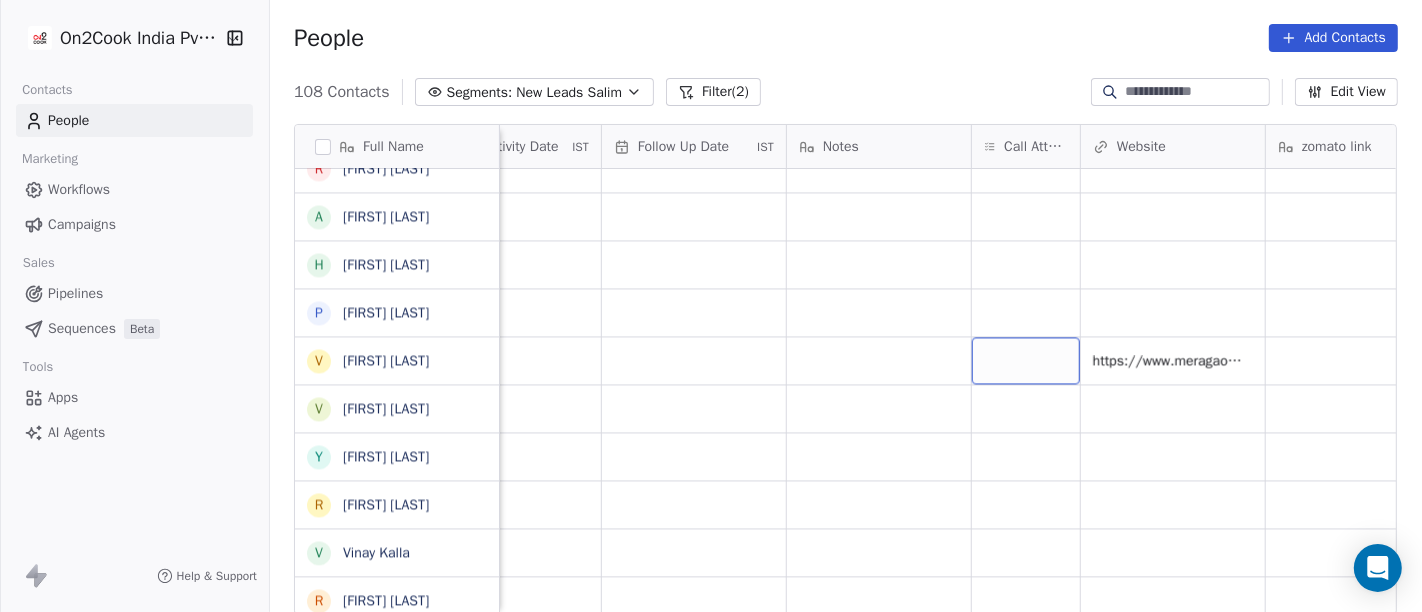click at bounding box center (1026, 360) 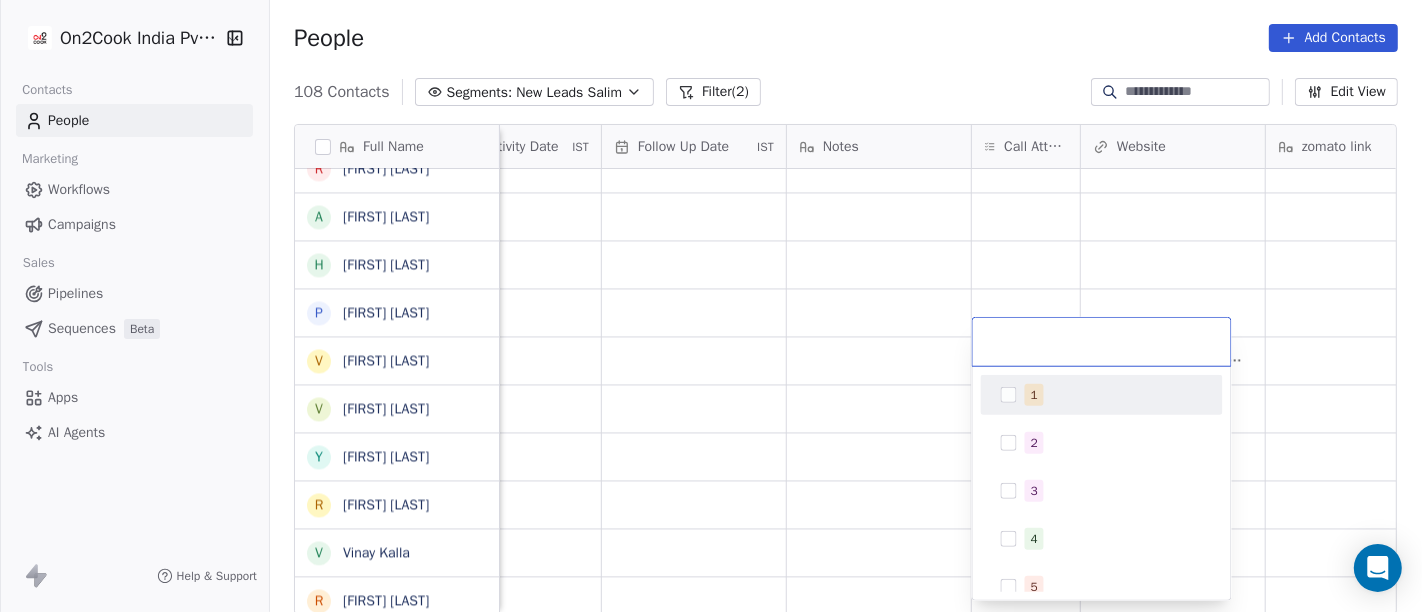 click on "1" at bounding box center (1034, 395) 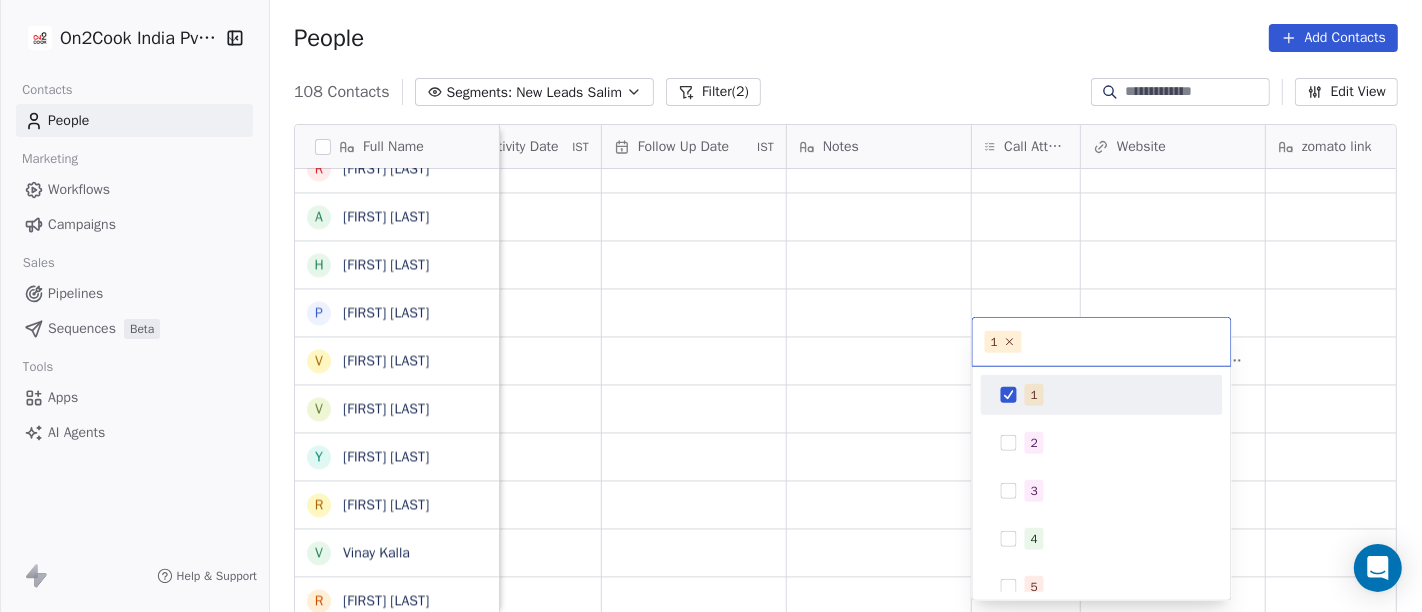 click on "On2Cook India Pvt. Ltd. Contacts People Marketing Workflows Campaigns Sales Pipelines Sequences Beta Tools Apps AI Agents Help & Support People  Add Contacts 108 Contacts Segments: New Leads Salim Filter  (2) Edit View Tag Add to Sequence Full Name M Mohd Ahmed S Sandeep Khanna S Subhash Chander W William James B Baljeet Kaur R Rahul Singh S Sewa Singh S Sachin Garg G Govind Sharma A Anny Sharma B Bhupinder R Renu Ahuja r ravish R Rajendra Vijan R Ravi Khurana S Shuaib Aftab E Elephant Pushkar U Umesh Gupta A Abhinandan Tayal R Rahul Choudhary R Rajeev Gupta A Anil Bajaj H Himanshu Singh P Puneet Kumar Sharma V Virender Kumar V Vinay Vala Y Yash Pal Chhabra R Raj kumar V Vinay Kalla R Rajesh Malhotra Z Zala Chiragsinh K Kapil Daharwal s sy M Milind Raut P Prasanth Seldra M Manish Sheth E Eeta Balaji B Battula Sekhar S Siny M A M Mente Srikanth B Bharat Bhushan Gera R Rohit Kohli P Padarthi amala u umang P Pradeep Kumar TK p parwaizz alam p poonam nimbalkar B Bhaskar Bharatiya V Vilas Salunke V Vishal Gosavi" at bounding box center (711, 306) 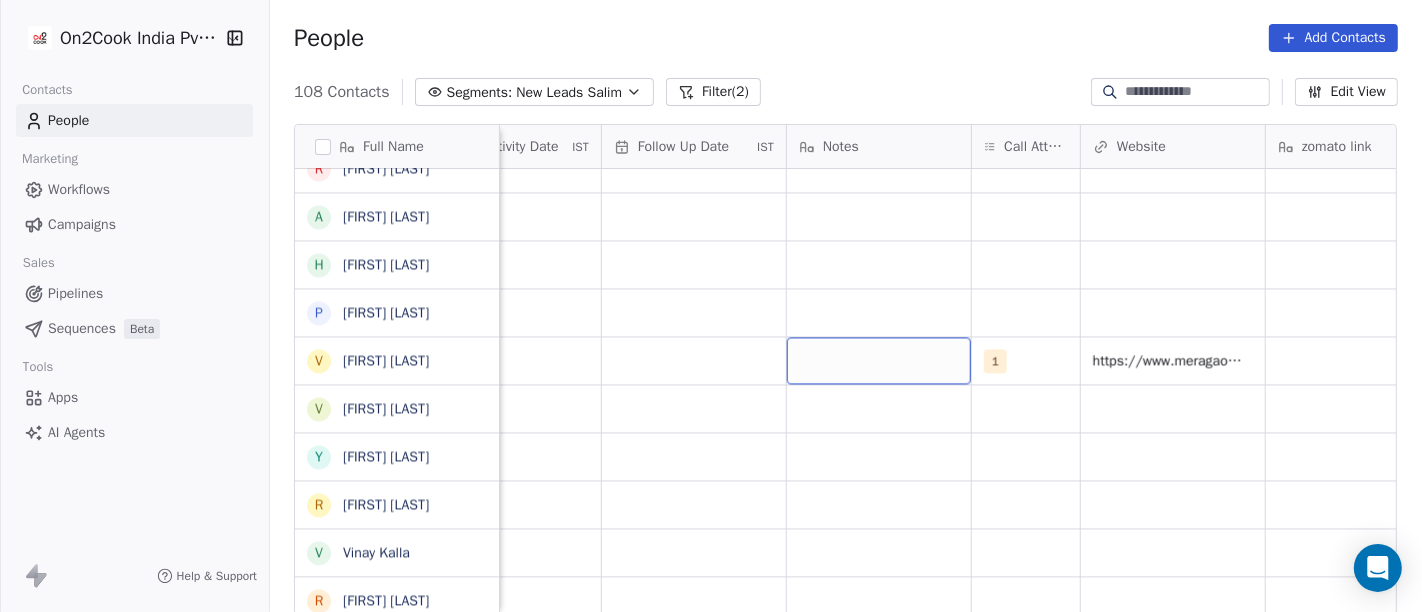 click at bounding box center [879, 360] 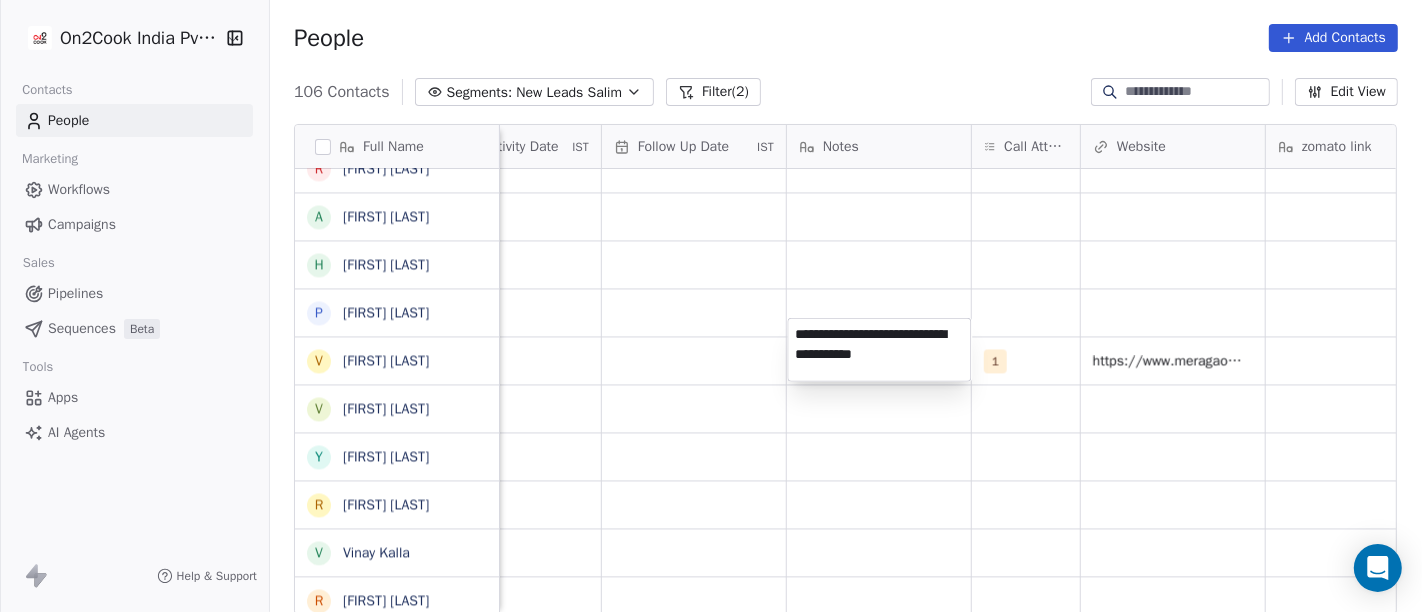 click on "**********" at bounding box center (879, 350) 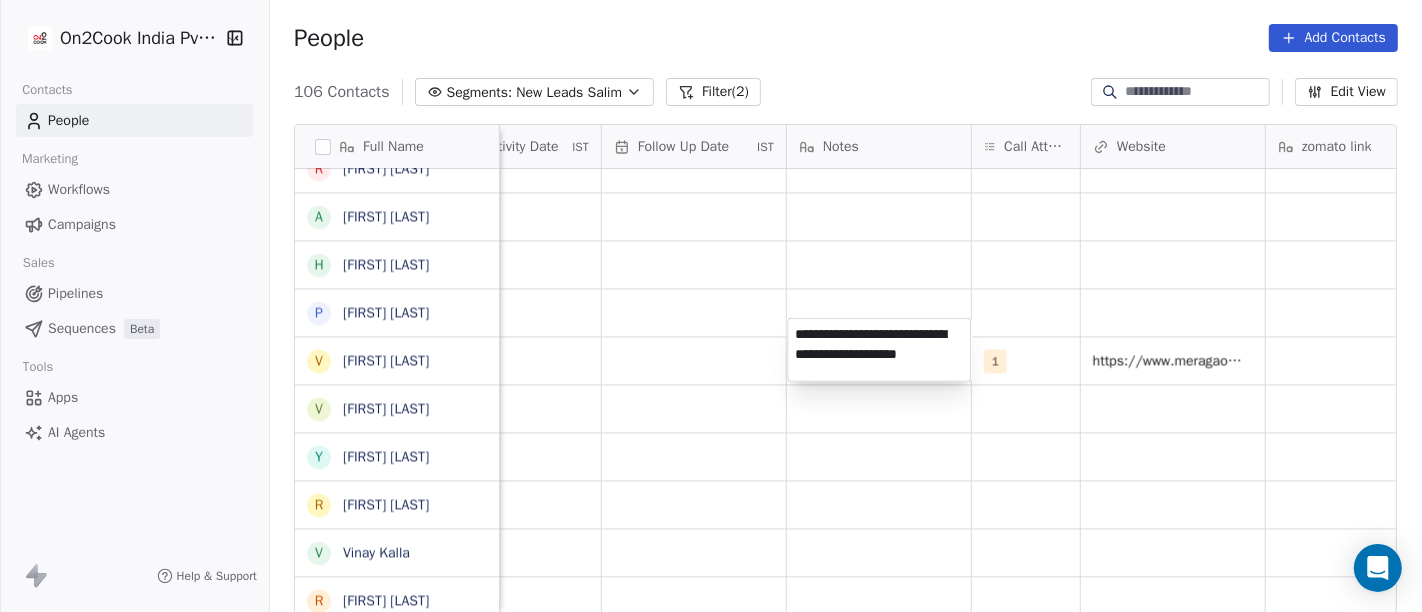 click on "**********" at bounding box center (879, 350) 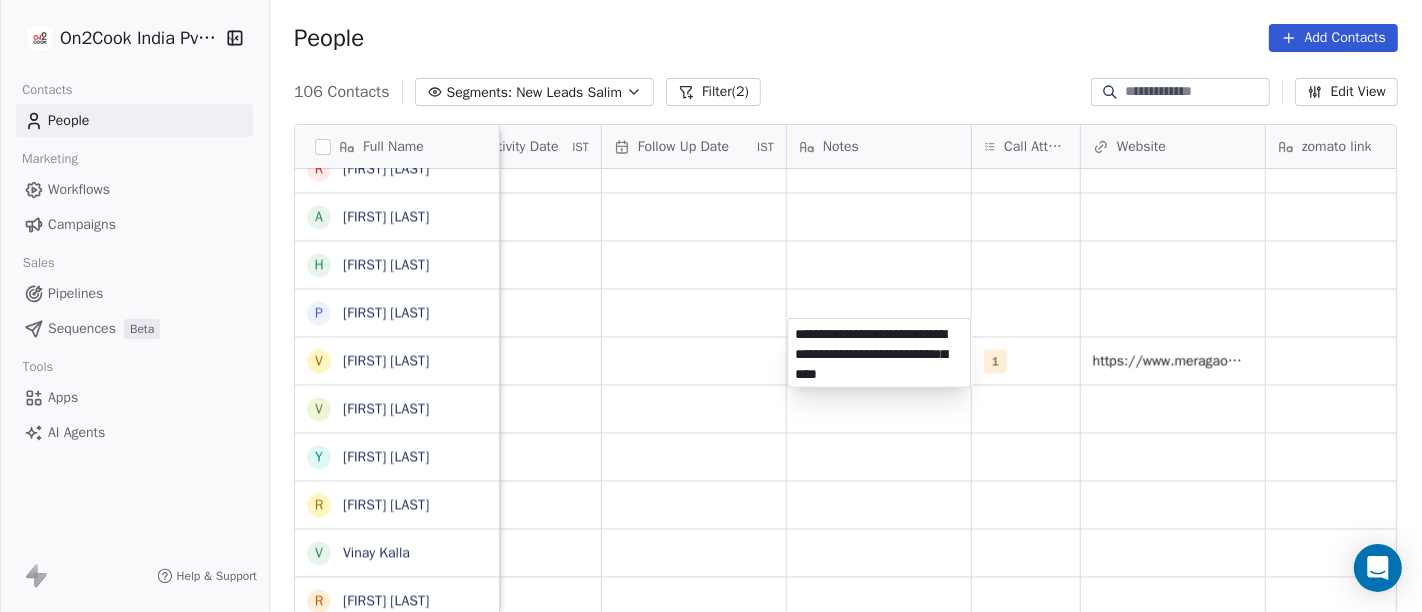 type on "**********" 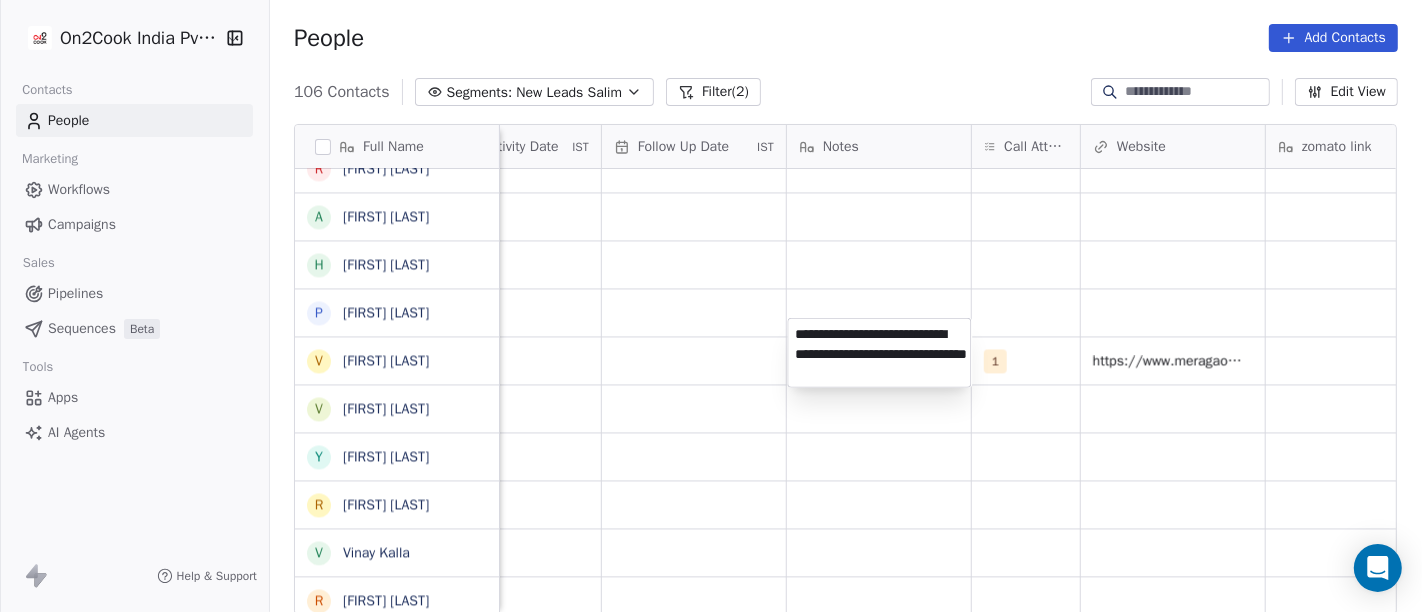 click on "On2Cook India Pvt. Ltd. Contacts People Marketing Workflows Campaigns Sales Pipelines Sequences Beta Tools Apps AI Agents Help & Support People  Add Contacts 106 Contacts Segments: New Leads Salim Filter  (2) Edit View Tag Add to Sequence Full Name M Mohd Ahmed S Sandeep Khanna S Subhash Chander W William James B Baljeet Kaur R Rahul Singh S Sewa Singh S Sachin Garg G Govind Sharma A Anny Sharma B Bhupinder R Renu Ahuja r ravish R Rajendra Vijan R Ravi Khurana S Shuaib Aftab E Elephant Pushkar U Umesh Gupta A Abhinandan Tayal R Rahul Choudhary R Rajeev Gupta A Anil Bajaj H Himanshu Singh P Puneet Kumar Sharma V Virender Kumar V Vinay Vala Y Yash Pal Chhabra R Raj kumar V Vinay Kalla R Rajesh Malhotra Z Zala Chiragsinh K Kapil Daharwal s sy M Milind Raut P Prasanth Seldra M Manish Sheth E Eeta Balaji B Battula Sekhar S Siny M A M Mente Srikanth B Bharat Bhushan Gera R Rohit Kohli P Padarthi amala u umang P Pradeep Kumar TK p parwaizz alam p poonam nimbalkar B Bhaskar Bharatiya V Vilas Salunke V Vishal Gosavi" at bounding box center (711, 306) 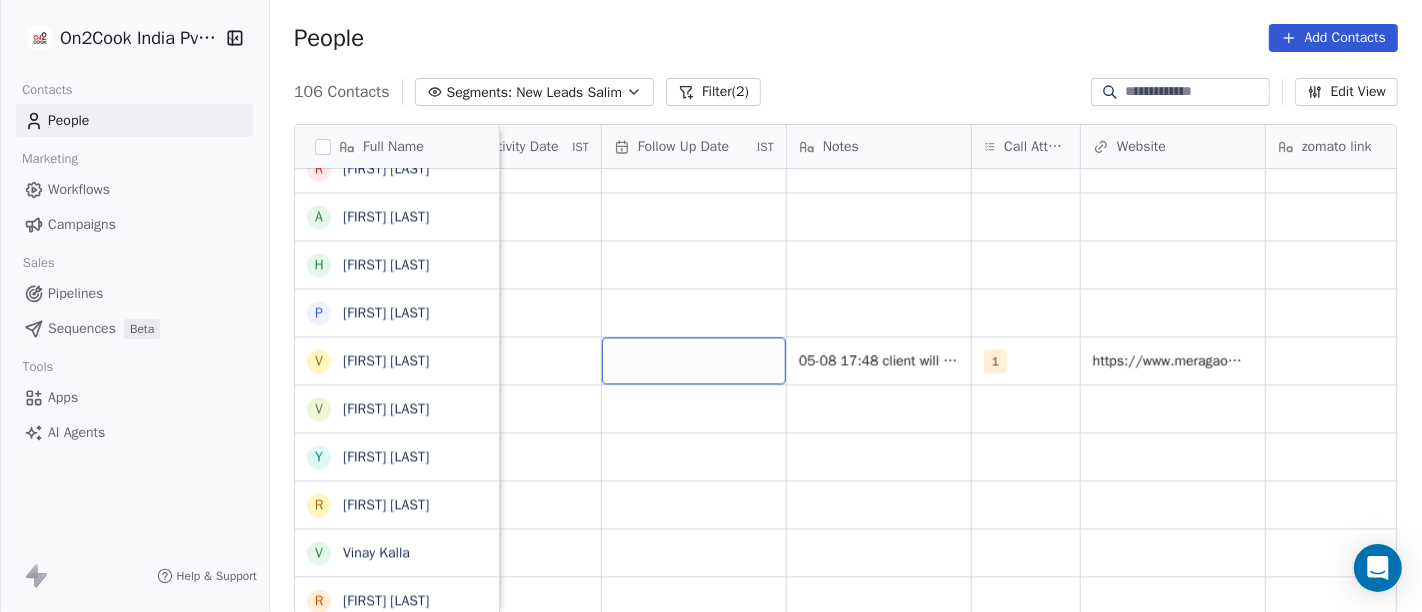 click at bounding box center [694, 360] 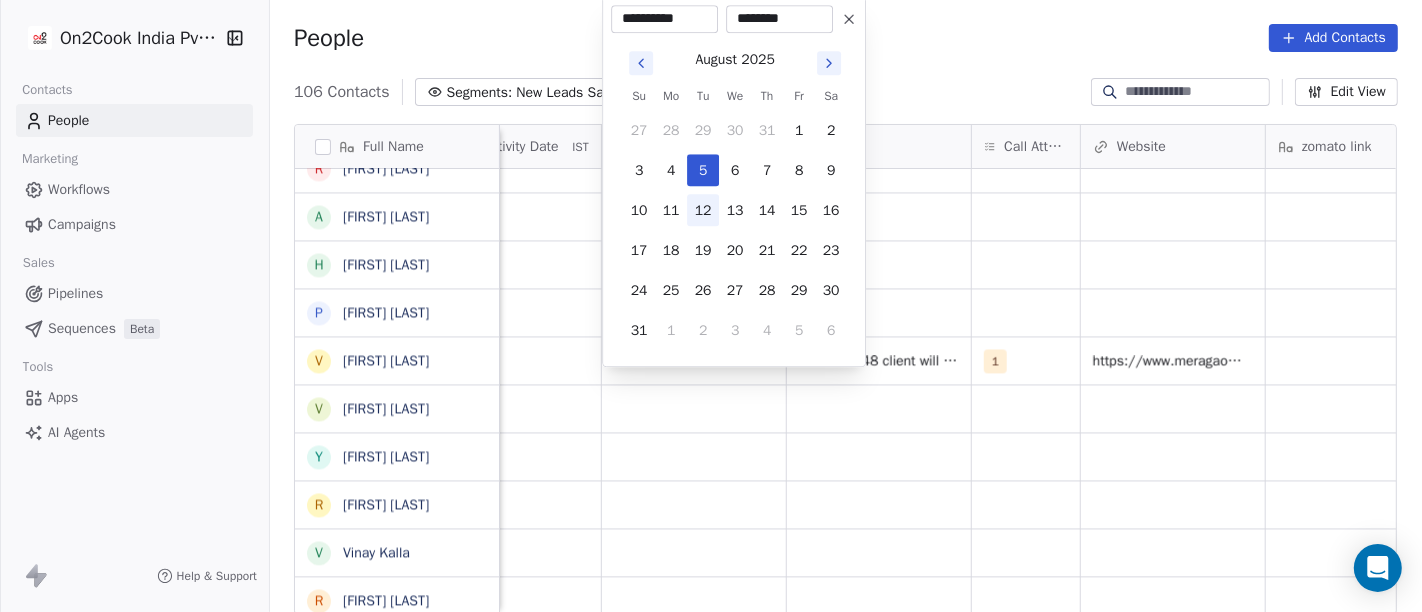 click on "12" at bounding box center (703, 210) 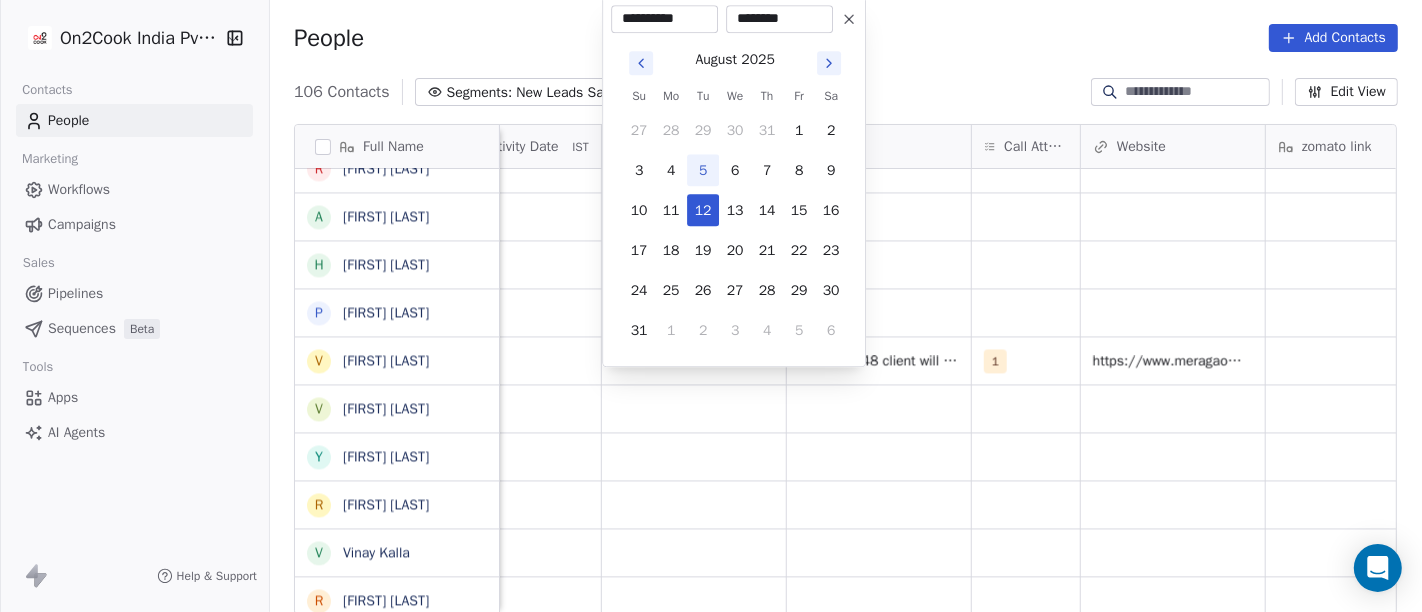 click on "On2Cook India Pvt. Ltd. Contacts People Marketing Workflows Campaigns Sales Pipelines Sequences Beta Tools Apps AI Agents Help & Support People  Add Contacts 106 Contacts Segments: New Leads Salim Filter  (2) Edit View Tag Add to Sequence Full Name M Mohd Ahmed S Sandeep Khanna S Subhash Chander W William James B Baljeet Kaur R Rahul Singh S Sewa Singh S Sachin Garg G Govind Sharma A Anny Sharma B Bhupinder R Renu Ahuja r ravish R Rajendra Vijan R Ravi Khurana S Shuaib Aftab E Elephant Pushkar U Umesh Gupta A Abhinandan Tayal R Rahul Choudhary R Rajeev Gupta A Anil Bajaj H Himanshu Singh P Puneet Kumar Sharma V Virender Kumar V Vinay Vala Y Yash Pal Chhabra R Raj kumar V Vinay Kalla R Rajesh Malhotra Z Zala Chiragsinh K Kapil Daharwal s sy M Milind Raut P Prasanth Seldra M Manish Sheth E Eeta Balaji B Battula Sekhar S Siny M A M Mente Srikanth B Bharat Bhushan Gera R Rohit Kohli P Padarthi amala u umang P Pradeep Kumar TK p parwaizz alam p poonam nimbalkar B Bhaskar Bharatiya V Vilas Salunke V Vishal Gosavi" at bounding box center (711, 306) 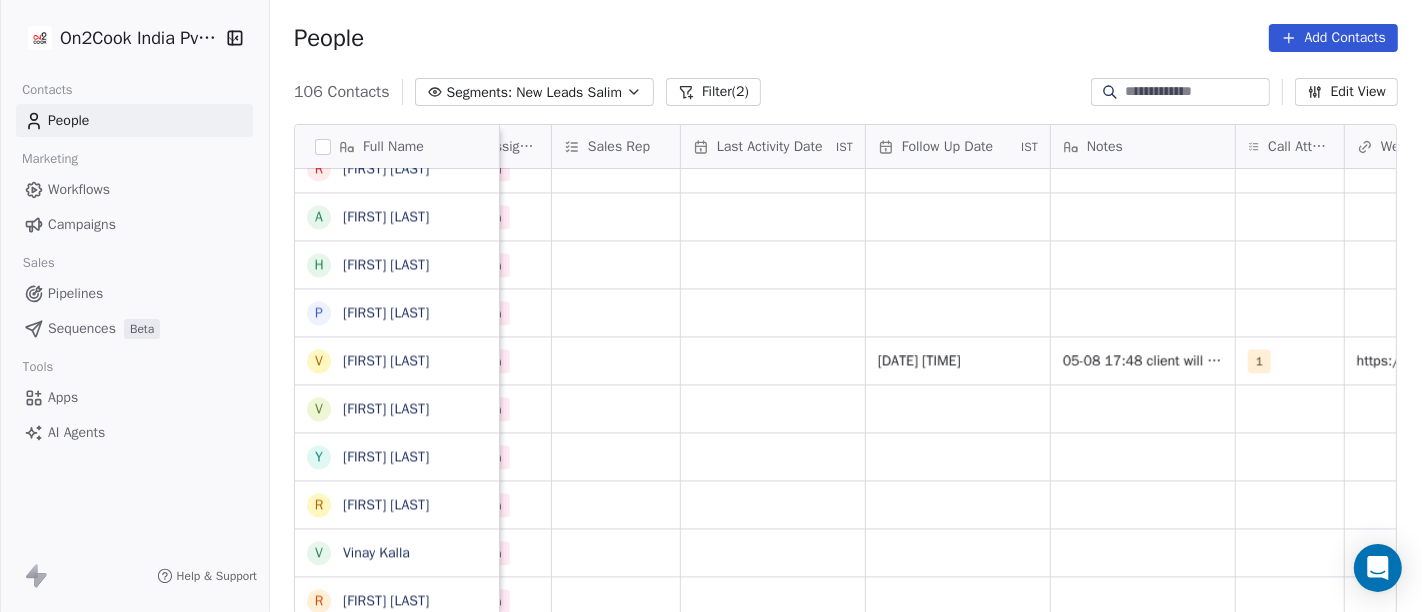 scroll, scrollTop: 17, scrollLeft: 1085, axis: both 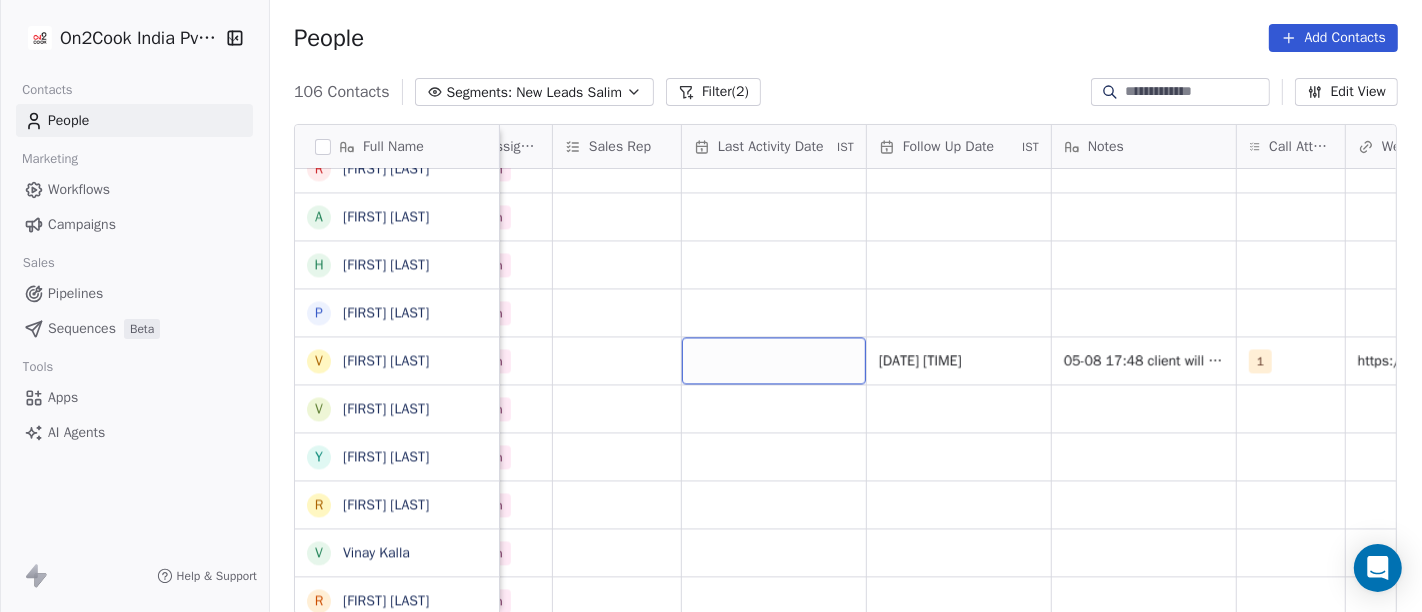 click at bounding box center [774, 360] 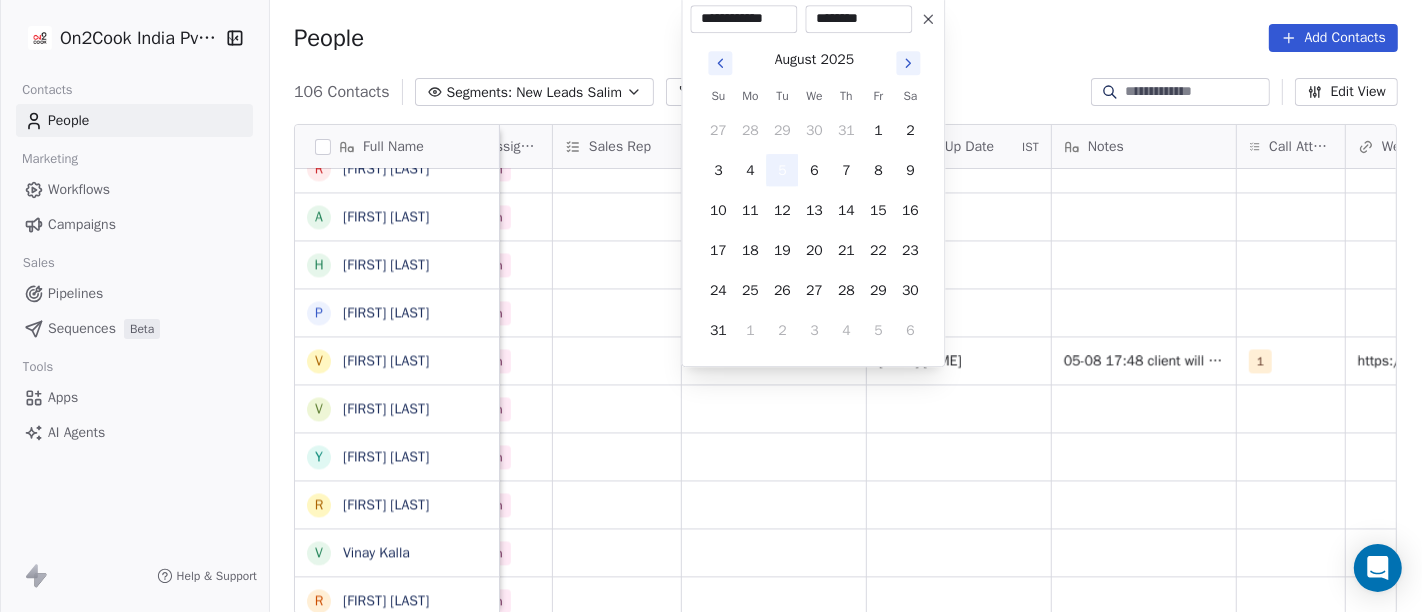 click on "5" at bounding box center [782, 170] 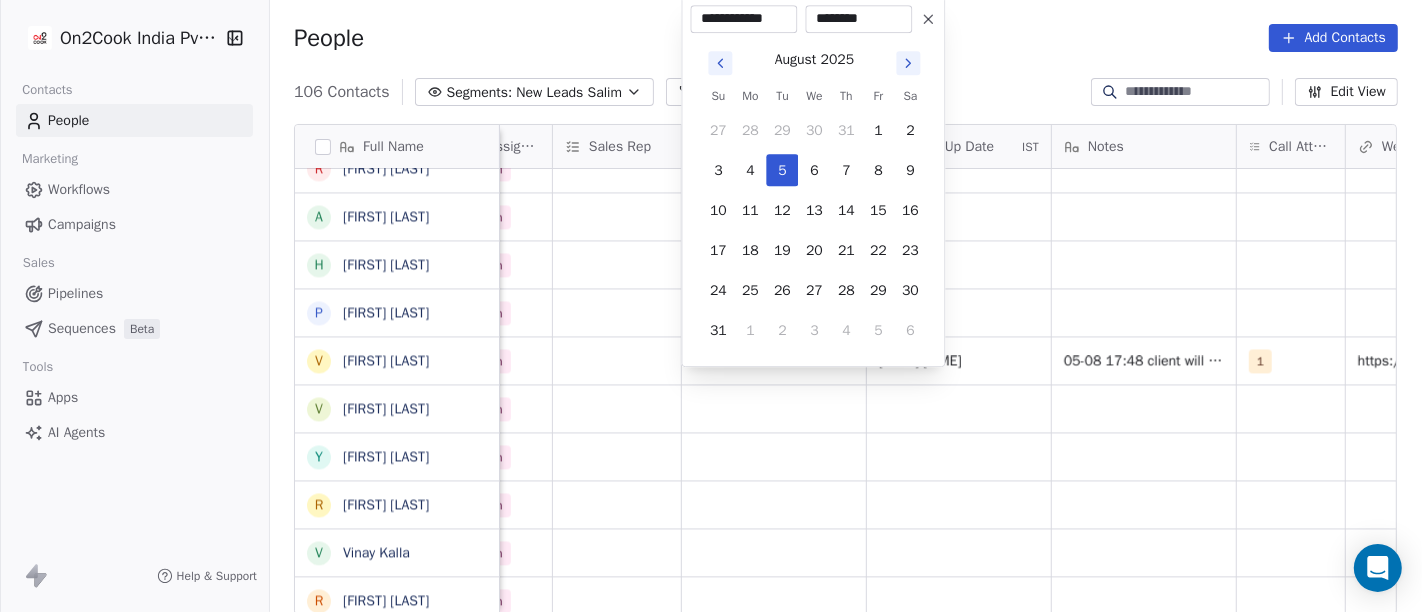 click on "On2Cook India Pvt. Ltd. Contacts People Marketing Workflows Campaigns Sales Pipelines Sequences Beta Tools Apps AI Agents Help & Support People  Add Contacts 106 Contacts Segments: New Leads Salim Filter  (2) Edit View Tag Add to Sequence Full Name M Mohd Ahmed S Sandeep Khanna S Subhash Chander W William James B Baljeet Kaur R Rahul Singh S Sewa Singh S Sachin Garg G Govind Sharma A Anny Sharma B Bhupinder R Renu Ahuja r ravish R Rajendra Vijan R Ravi Khurana S Shuaib Aftab E Elephant Pushkar U Umesh Gupta A Abhinandan Tayal R Rahul Choudhary R Rajeev Gupta A Anil Bajaj H Himanshu Singh P Puneet Kumar Sharma V Virender Kumar V Vinay Vala Y Yash Pal Chhabra R Raj kumar V Vinay Kalla R Rajesh Malhotra Z Zala Chiragsinh K Kapil Daharwal s sy M Milind Raut P Prasanth Seldra M Manish Sheth E Eeta Balaji B Battula Sekhar S Siny M A M Mente Srikanth B Bharat Bhushan Gera R Rohit Kohli P Padarthi amala u umang P Pradeep Kumar TK p parwaizz alam p poonam nimbalkar B Bhaskar Bharatiya V Vilas Salunke V Vishal Gosavi" at bounding box center [711, 306] 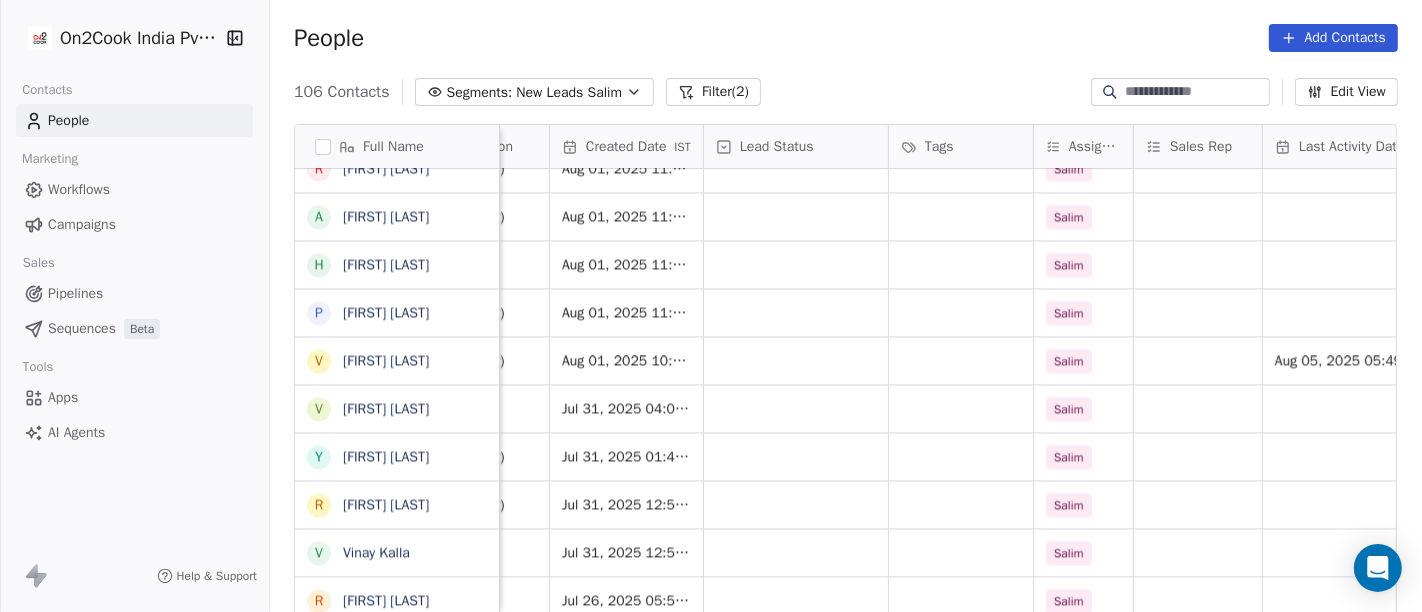 scroll, scrollTop: 0, scrollLeft: 503, axis: horizontal 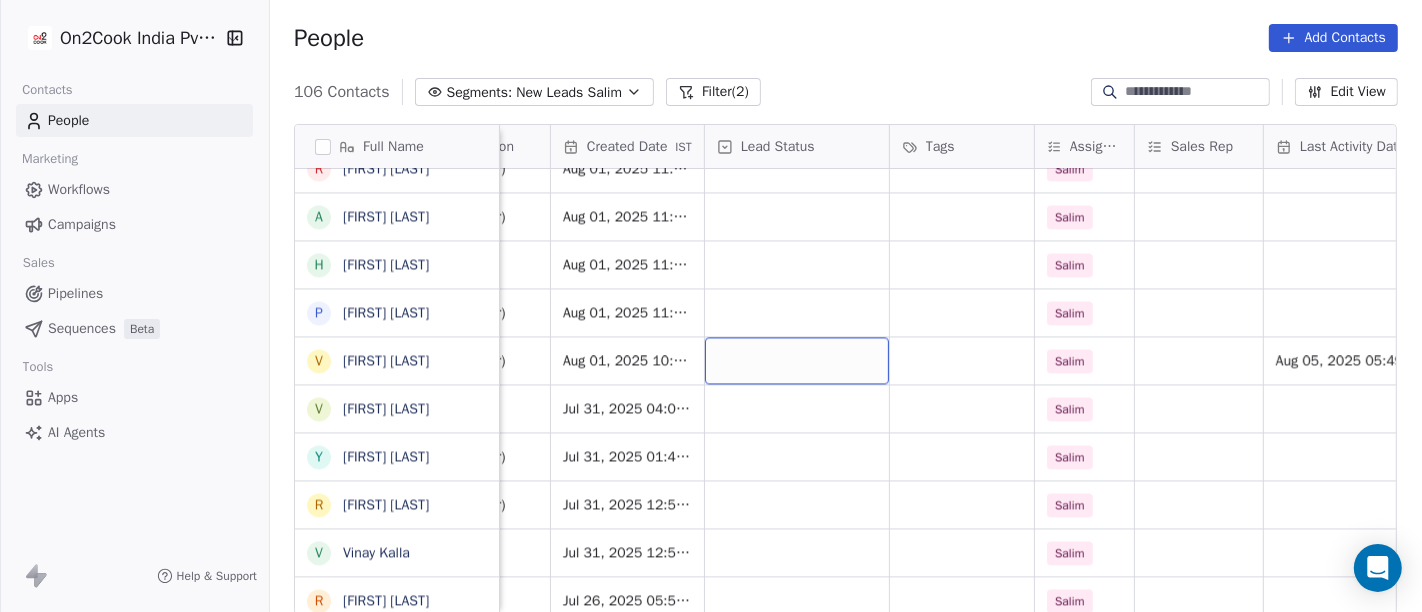 click at bounding box center (797, 360) 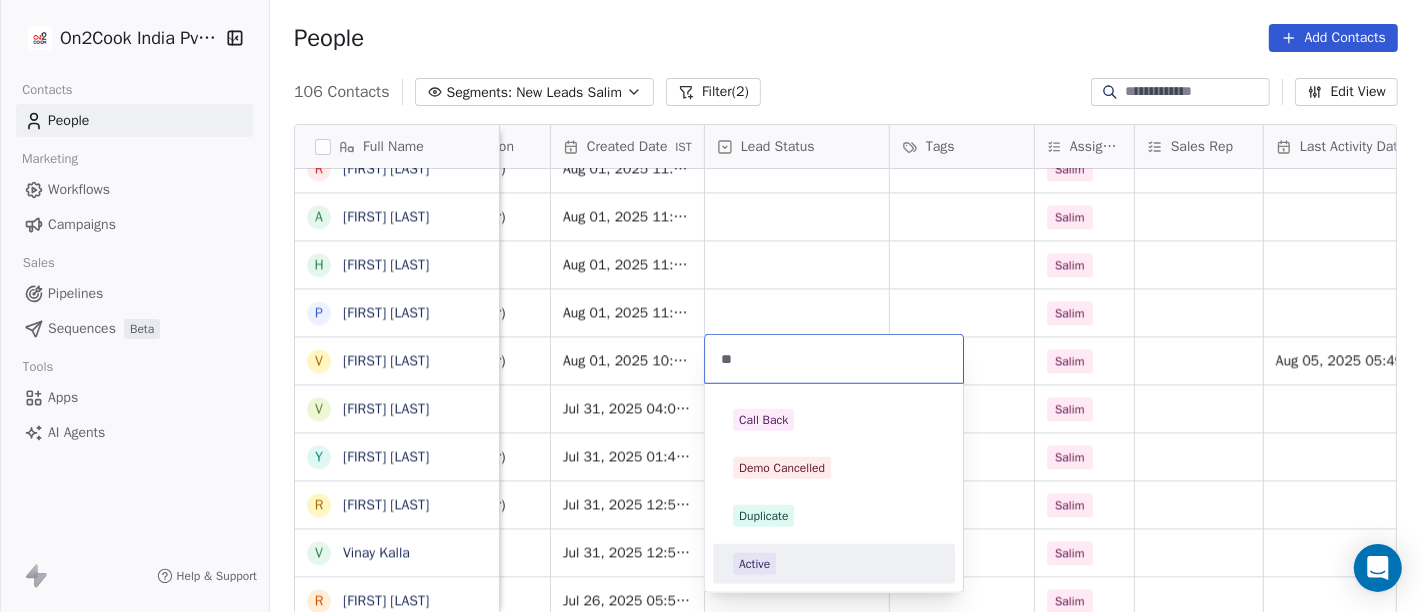 type on "**" 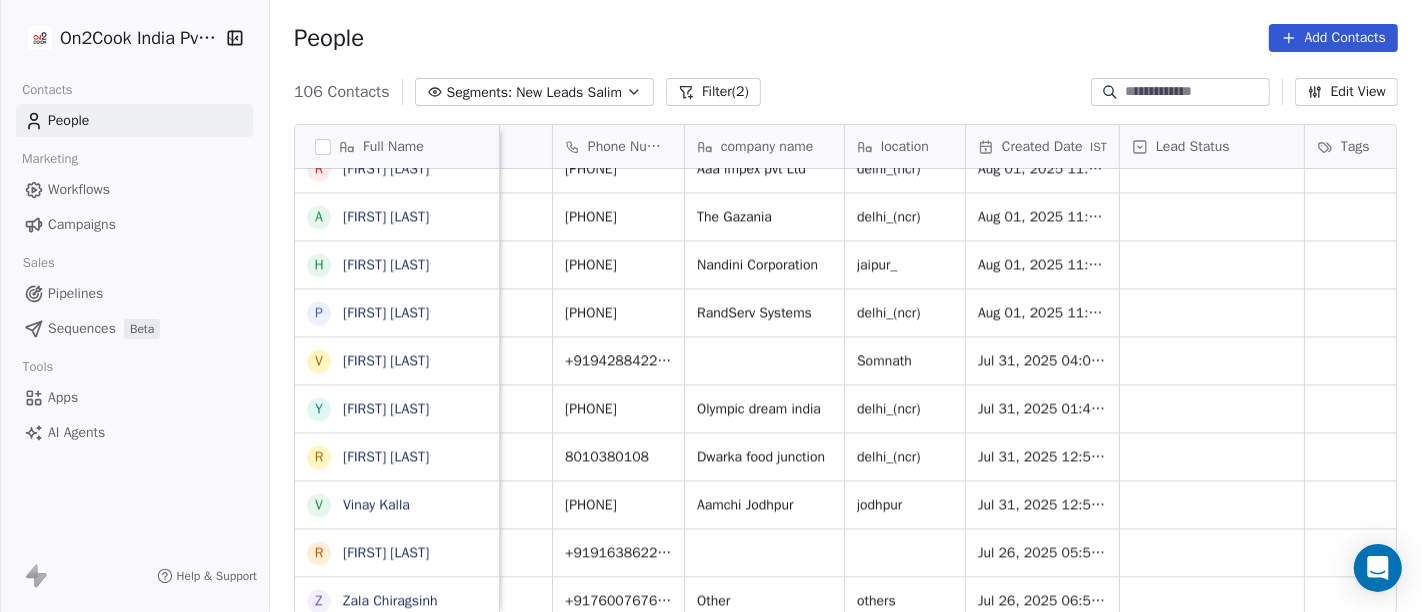 scroll, scrollTop: 0, scrollLeft: 0, axis: both 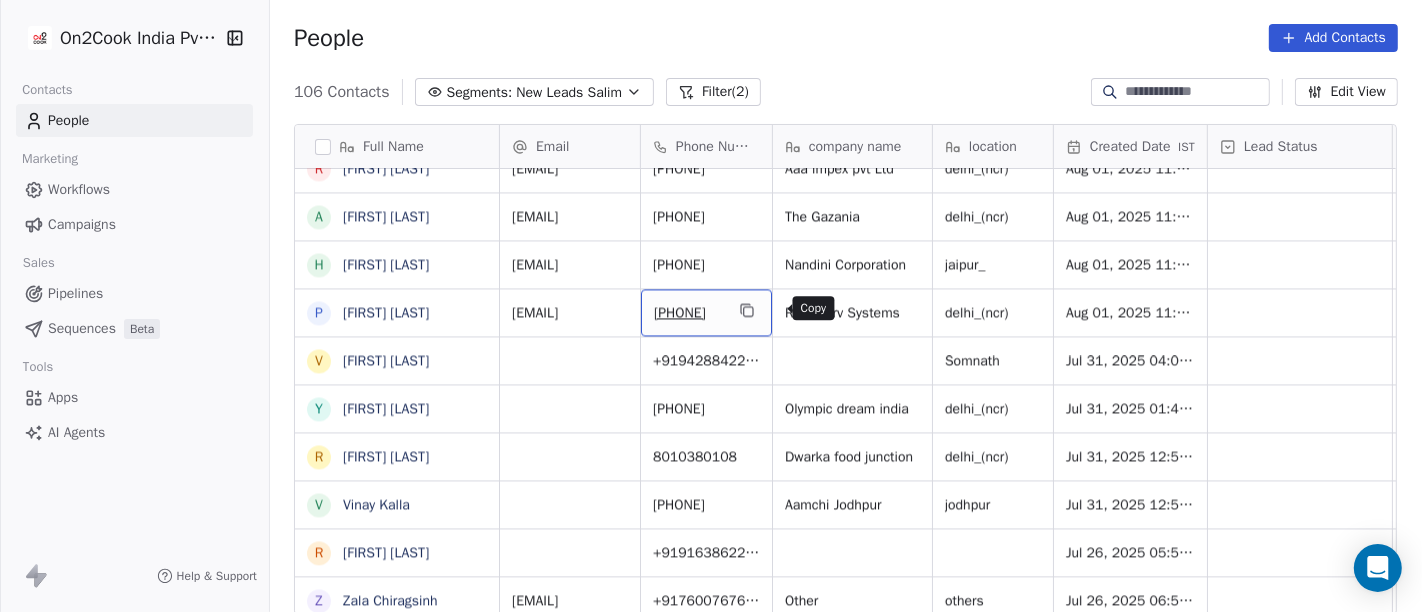 click 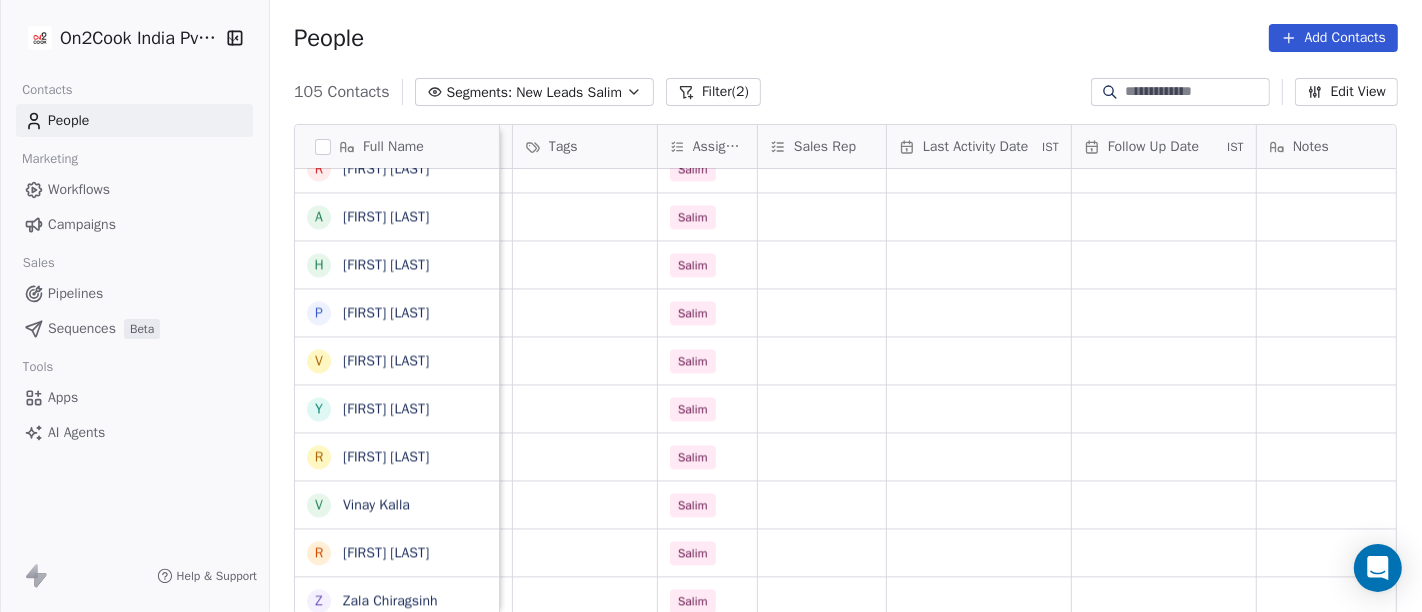 scroll, scrollTop: 0, scrollLeft: 1003, axis: horizontal 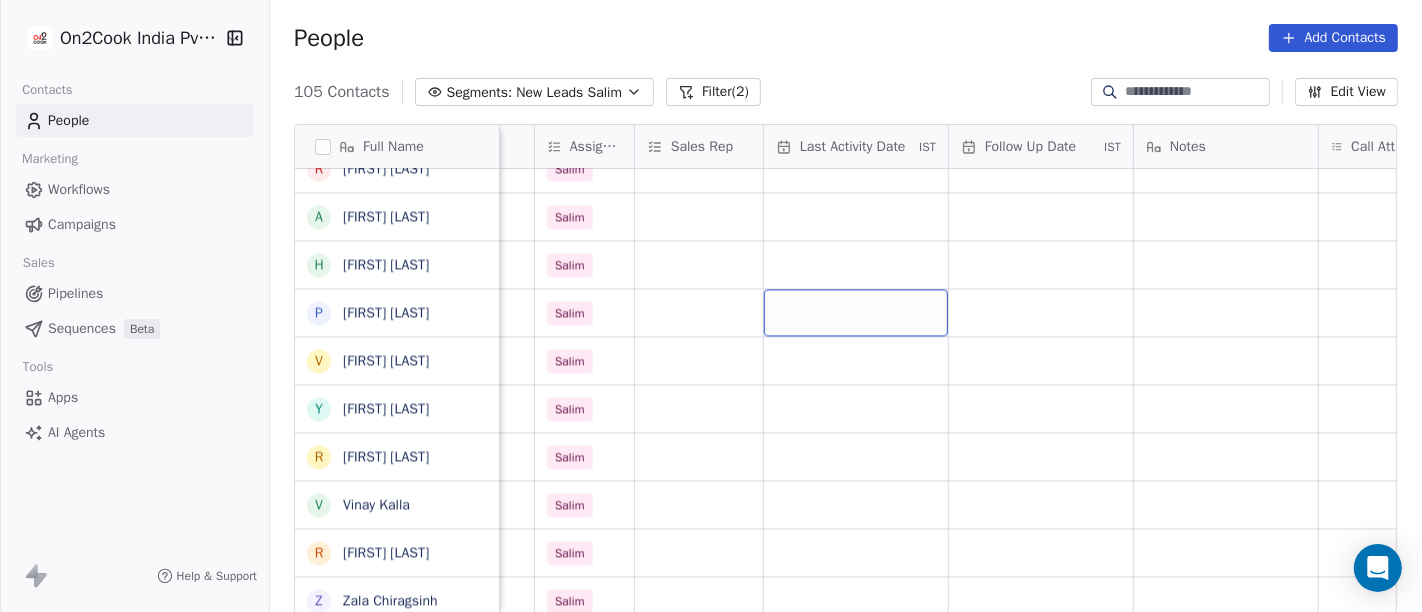 click at bounding box center [856, 312] 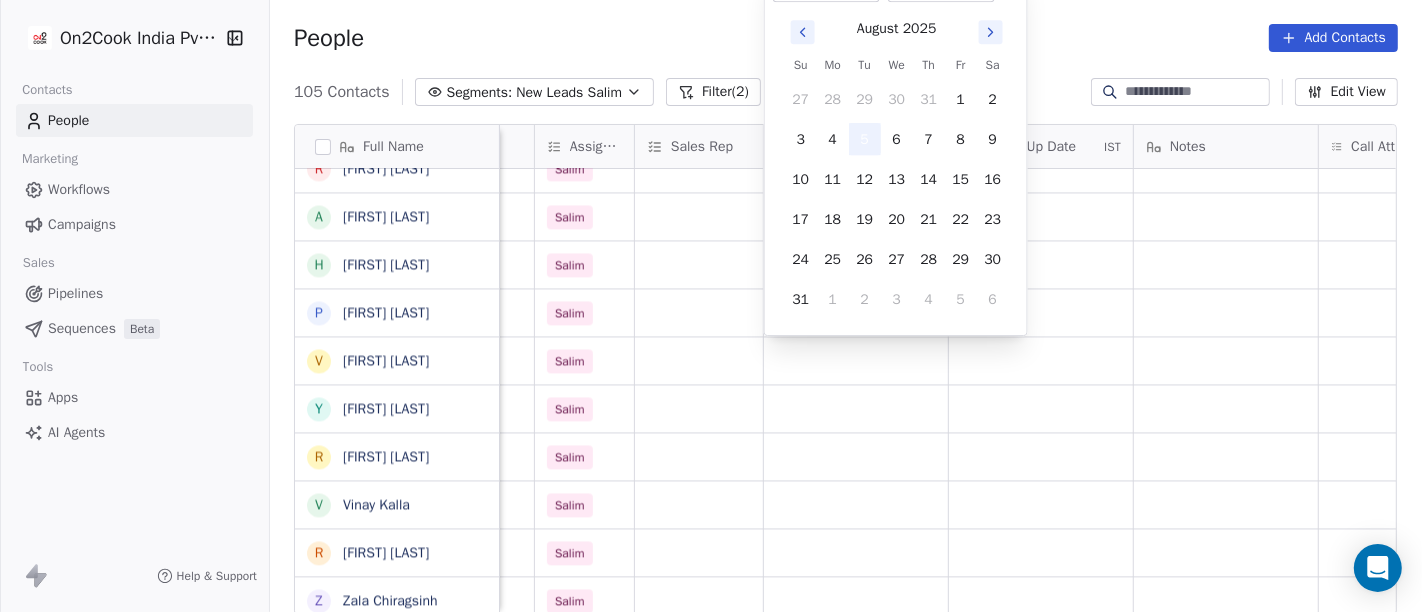 click on "5" at bounding box center [865, 139] 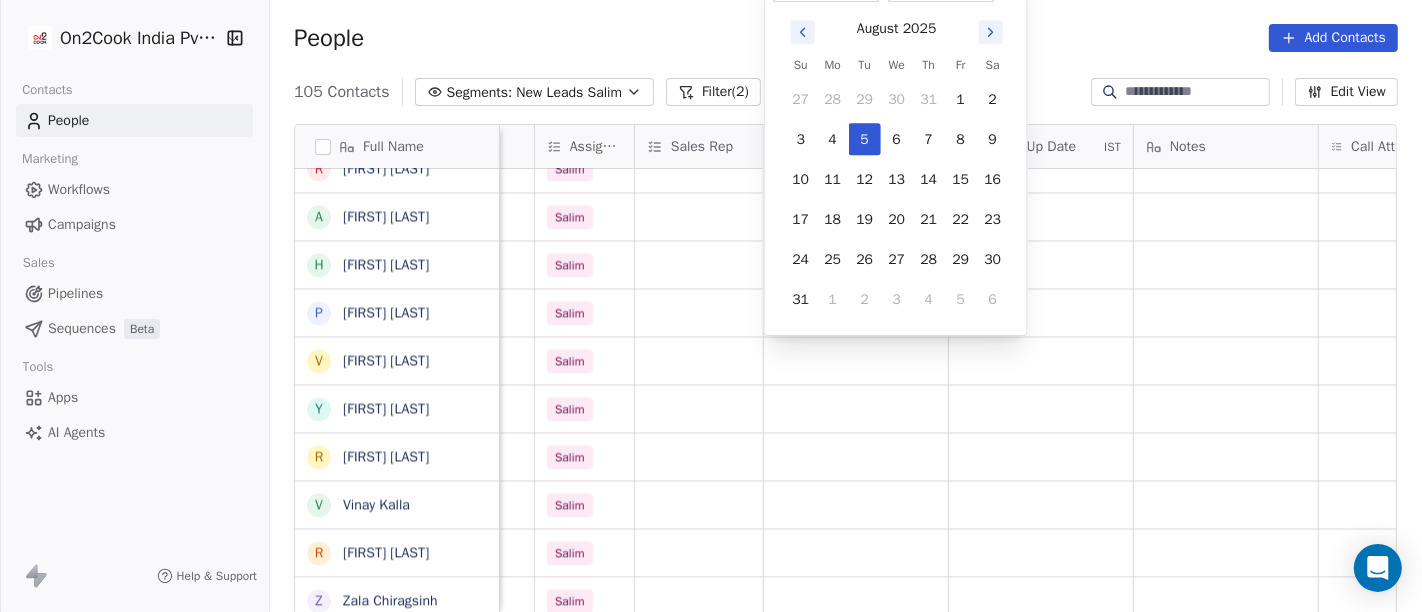 click on "On2Cook India Pvt. Ltd. Contacts People Marketing Workflows Campaigns Sales Pipelines Sequences Beta Tools Apps AI Agents Help & Support People  Add Contacts 105 Contacts Segments: New Leads Salim Filter  (2) Edit View Tag Add to Sequence Full Name M Mohd Ahmed S Sandeep Khanna S Subhash Chander W William James B Baljeet Kaur R Rahul Singh S Sewa Singh S Sachin Garg G Govind Sharma A Anny Sharma B Bhupinder R Renu Ahuja r ravish R Rajendra Vijan R Ravi Khurana S Shuaib Aftab E Elephant Pushkar U Umesh Gupta A Abhinandan Tayal R Rahul Choudhary R Rajeev Gupta A Anil Bajaj H Himanshu Singh P Puneet Kumar Sharma V Vinay Vala Y Yash Pal Chhabra R Raj kumar V Vinay Kalla R Rajesh Malhotra Z Zala Chiragsinh K Kapil Daharwal s sy M Milind Raut P Prasanth Seldra M Manish Sheth E Eeta Balaji B Battula Sekhar S Siny M A M Mente Srikanth B Bharat Bhushan Gera R Rohit Kohli P Padarthi amala u umang P Pradeep Kumar TK p parwaizz alam p poonam nimbalkar B Bhaskar Bharatiya V Vilas Salunke V Vishal Gosavi B location IST" at bounding box center [711, 306] 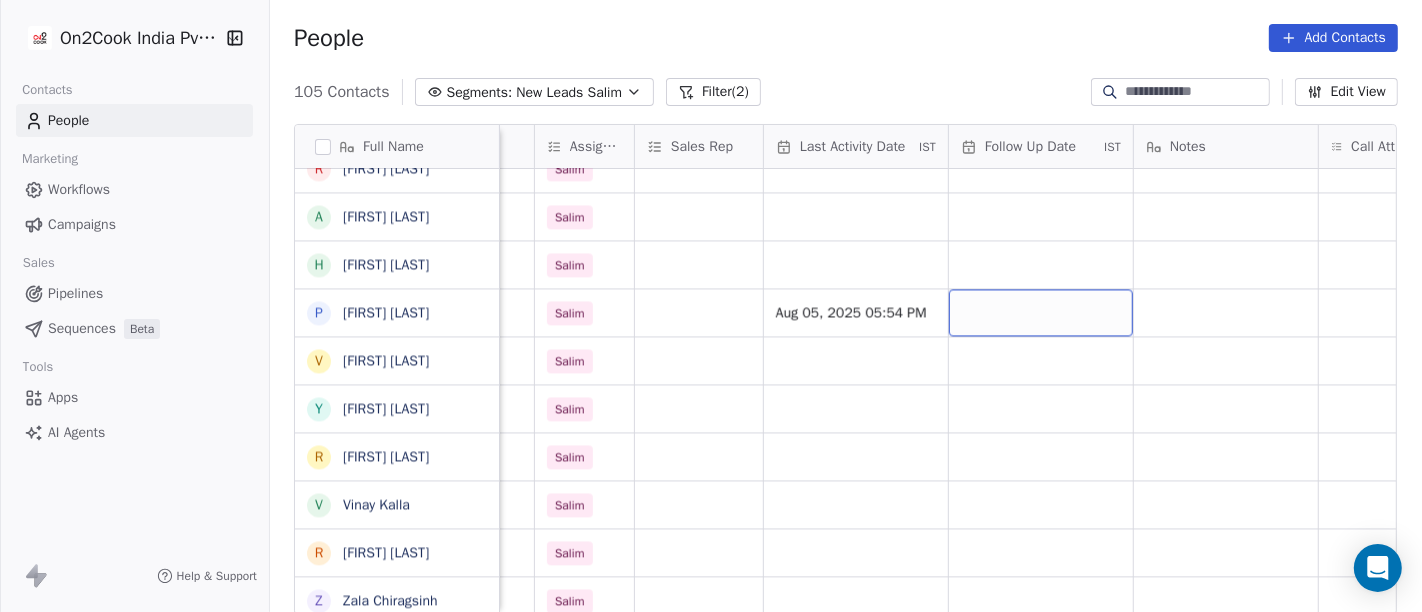 click at bounding box center [1041, 312] 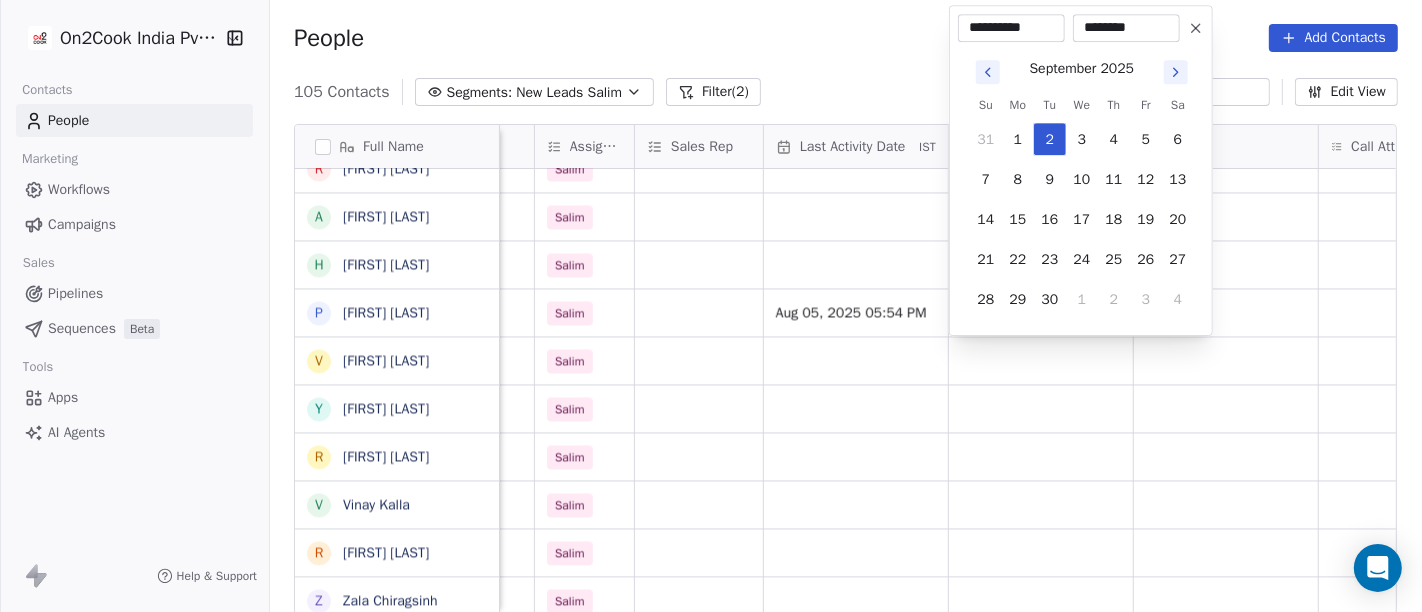 click 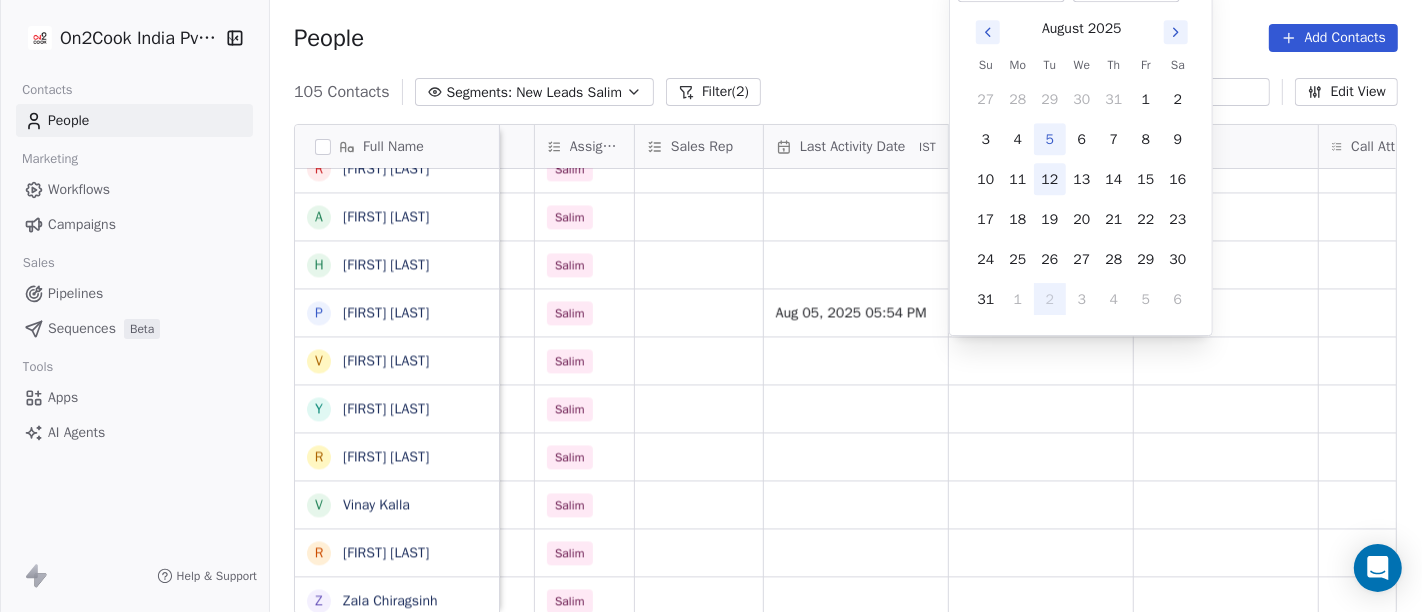 click on "12" at bounding box center [1050, 179] 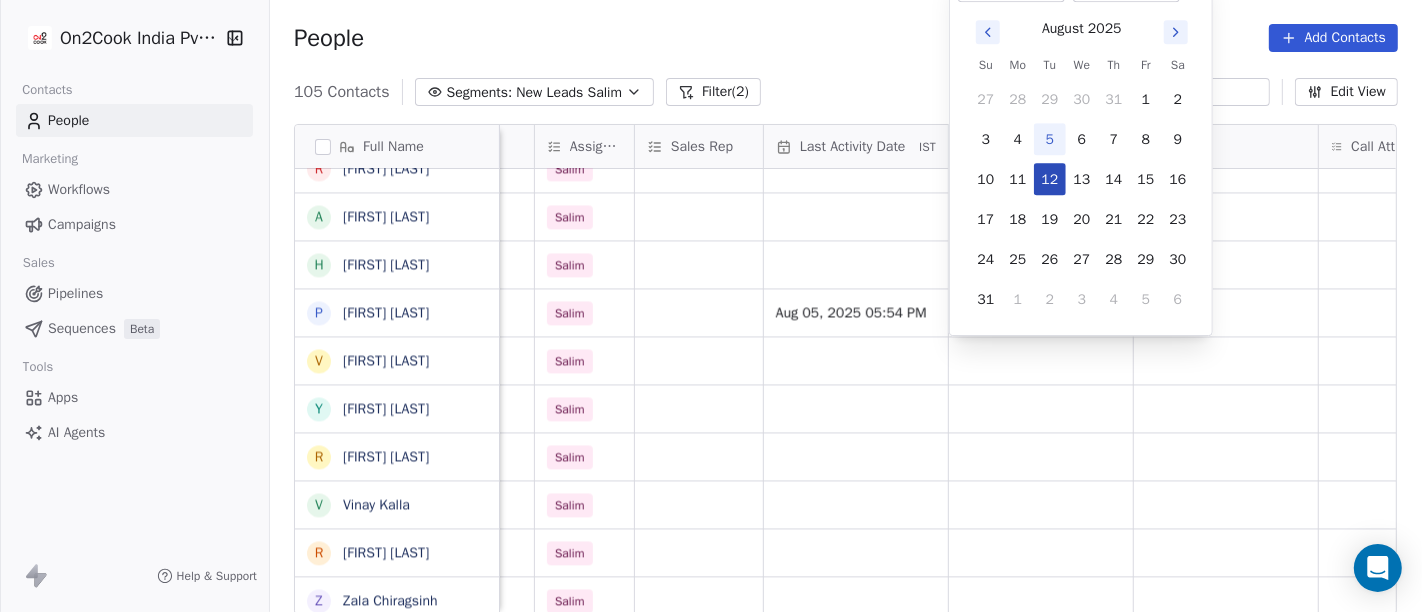type on "**********" 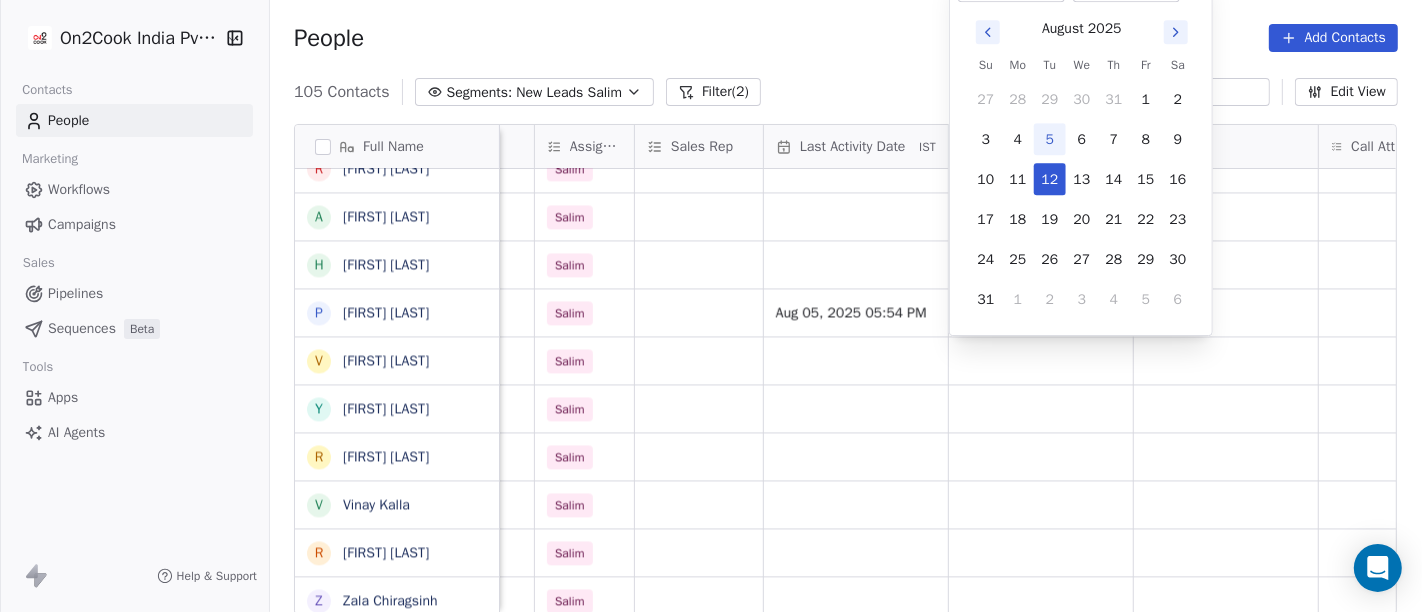 click on "On2Cook India Pvt. Ltd. Contacts People Marketing Workflows Campaigns Sales Pipelines Sequences Beta Tools Apps AI Agents Help & Support People  Add Contacts 105 Contacts Segments: New Leads Salim Filter  (2) Edit View Tag Add to Sequence Full Name M Mohd Ahmed S Sandeep Khanna S Subhash Chander W William James B Baljeet Kaur R Rahul Singh S Sewa Singh S Sachin Garg G Govind Sharma A Anny Sharma B Bhupinder R Renu Ahuja r ravish R Rajendra Vijan R Ravi Khurana S Shuaib Aftab E Elephant Pushkar U Umesh Gupta A Abhinandan Tayal R Rahul Choudhary R Rajeev Gupta A Anil Bajaj H Himanshu Singh P Puneet Kumar Sharma V Vinay Vala Y Yash Pal Chhabra R Raj kumar V Vinay Kalla R Rajesh Malhotra Z Zala Chiragsinh K Kapil Daharwal s sy M Milind Raut P Prasanth Seldra M Manish Sheth E Eeta Balaji B Battula Sekhar S Siny M A M Mente Srikanth B Bharat Bhushan Gera R Rohit Kohli P Padarthi amala u umang P Pradeep Kumar TK p parwaizz alam p poonam nimbalkar B Bhaskar Bharatiya V Vilas Salunke V Vishal Gosavi B location IST" at bounding box center (711, 306) 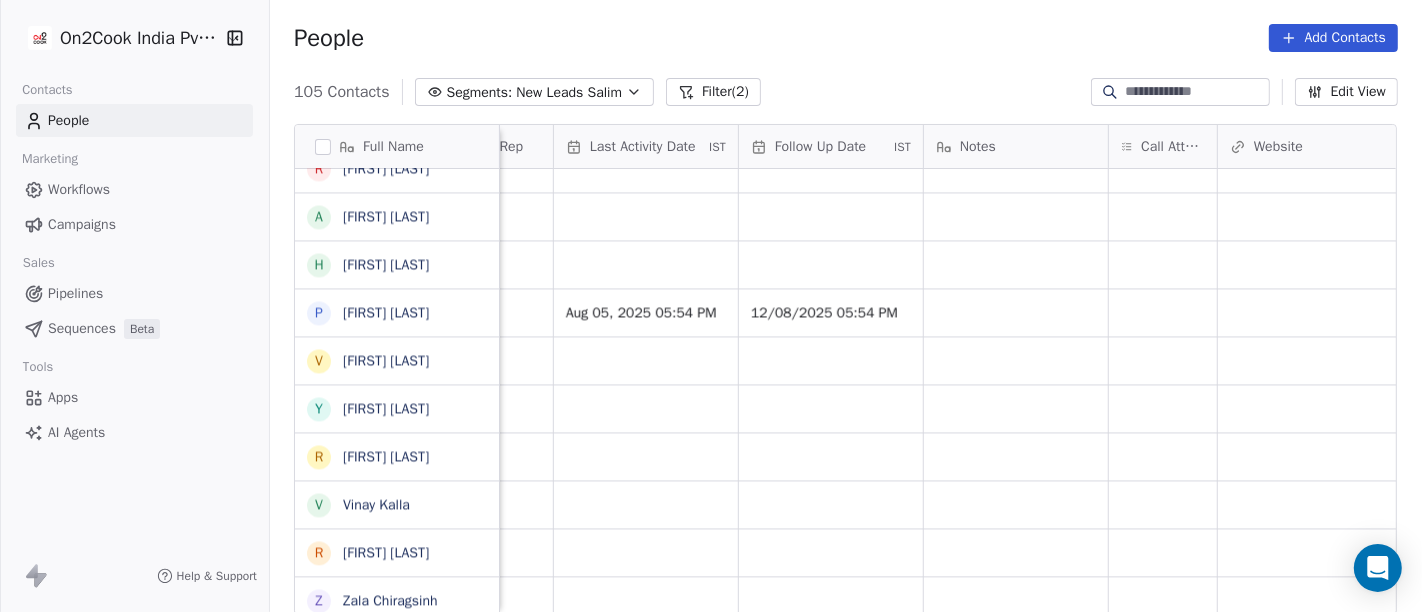 scroll, scrollTop: 0, scrollLeft: 1225, axis: horizontal 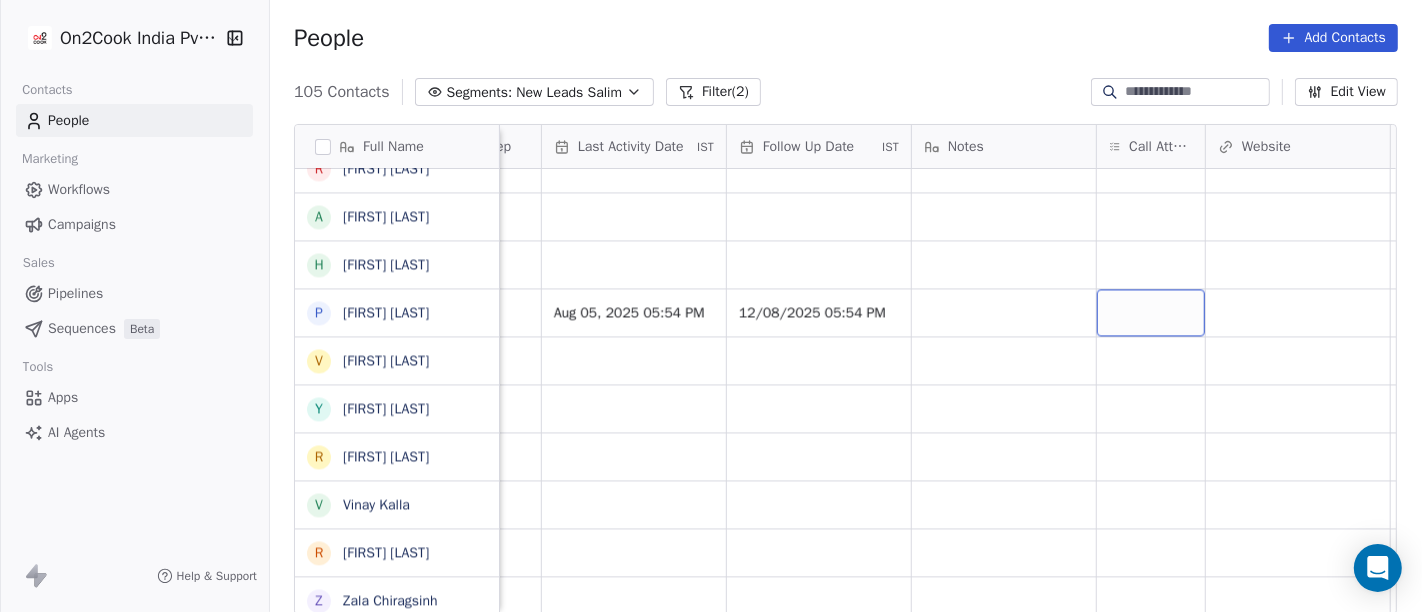 click at bounding box center [1151, 312] 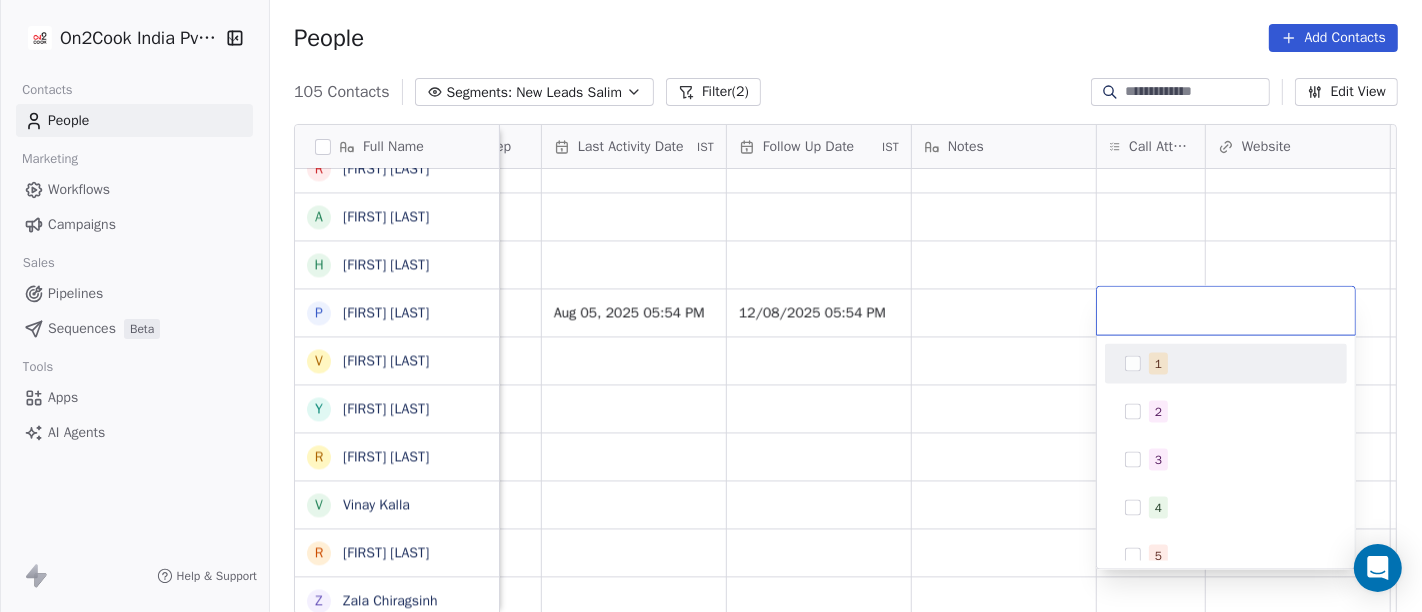 click on "1" at bounding box center (1226, 364) 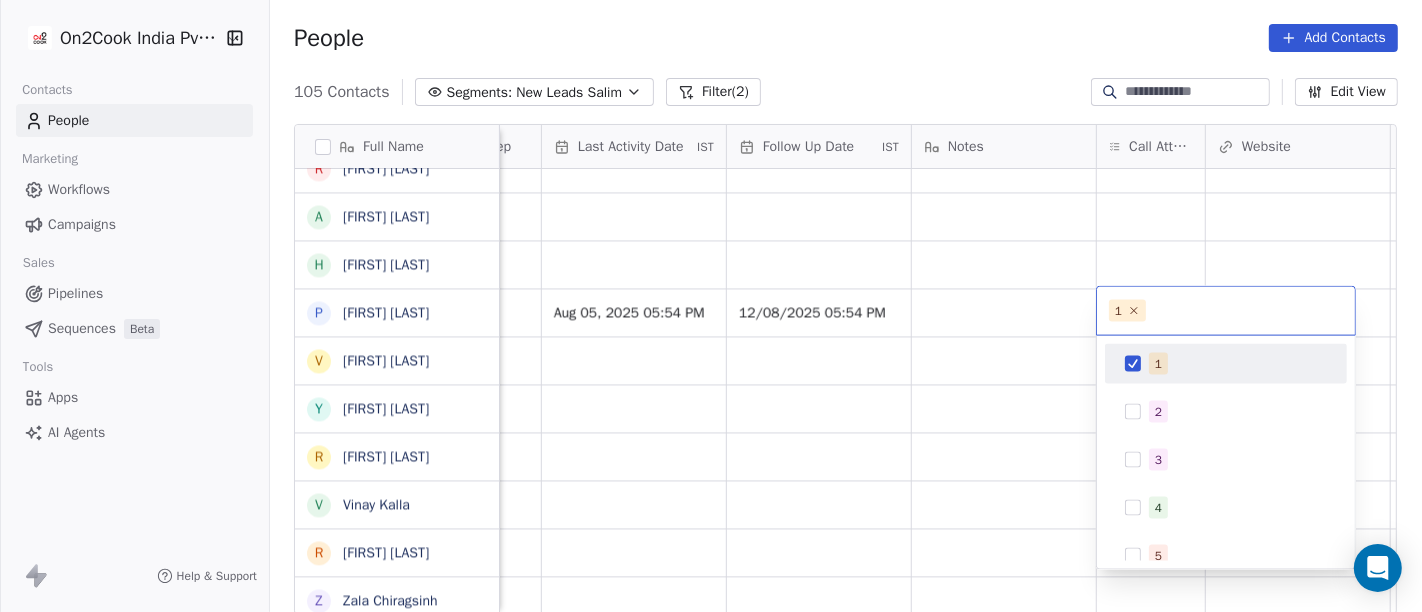 click on "On2Cook India Pvt. Ltd. Contacts People Marketing Workflows Campaigns Sales Pipelines Sequences Beta Tools Apps AI Agents Help & Support People  Add Contacts 105 Contacts Segments: New Leads Salim Filter  (2) Edit View Tag Add to Sequence Full Name M Mohd Ahmed S Sandeep Khanna S Subhash Chander W William James B Baljeet Kaur R Rahul Singh S Sewa Singh S Sachin Garg G Govind Sharma A Anny Sharma B Bhupinder R Renu Ahuja r ravish R Rajendra Vijan R Ravi Khurana S Shuaib Aftab E Elephant Pushkar U Umesh Gupta A Abhinandan Tayal R Rahul Choudhary R Rajeev Gupta A Anil Bajaj H Himanshu Singh P Puneet Kumar Sharma V Vinay Vala Y Yash Pal Chhabra R Raj kumar V Vinay Kalla R Rajesh Malhotra Z Zala Chiragsinh K Kapil Daharwal s sy M Milind Raut P Prasanth Seldra M Manish Sheth E Eeta Balaji B Battula Sekhar S Siny M A M Mente Srikanth B Bharat Bhushan Gera R Rohit Kohli P Padarthi amala u umang P Pradeep Kumar TK p parwaizz alam p poonam nimbalkar B Bhaskar Bharatiya V Vilas Salunke V Vishal Gosavi B Lead Status" at bounding box center (711, 306) 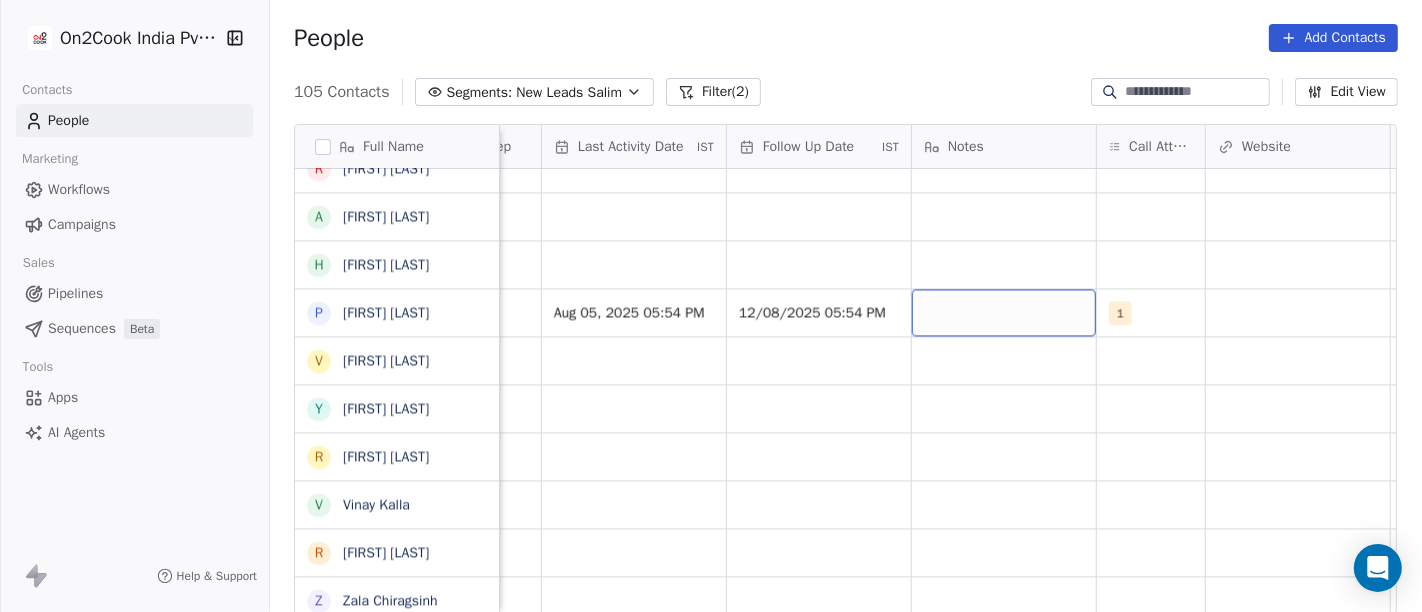 click at bounding box center [1004, 312] 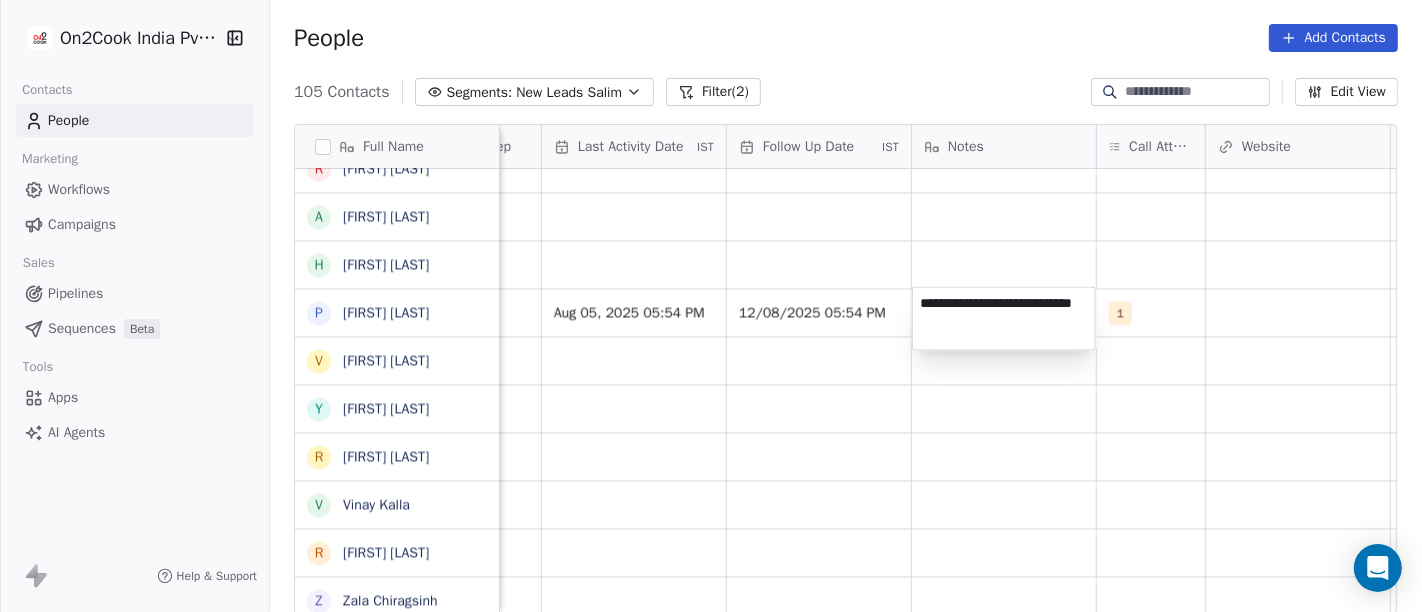 type on "**********" 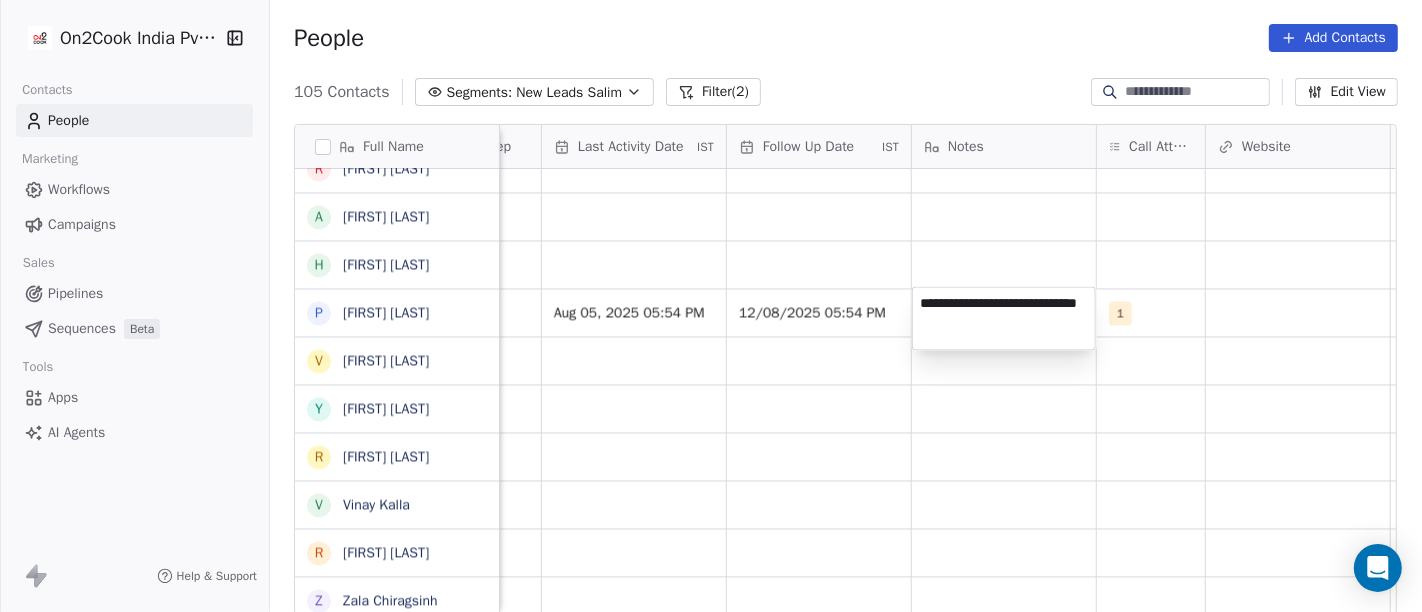 click on "On2Cook India Pvt. Ltd. Contacts People Marketing Workflows Campaigns Sales Pipelines Sequences Beta Tools Apps AI Agents Help & Support People  Add Contacts 105 Contacts Segments: New Leads Salim Filter  (2) Edit View Tag Add to Sequence Full Name M Mohd Ahmed S Sandeep Khanna S Subhash Chander W William James B Baljeet Kaur R Rahul Singh S Sewa Singh S Sachin Garg G Govind Sharma A Anny Sharma B Bhupinder R Renu Ahuja r ravish R Rajendra Vijan R Ravi Khurana S Shuaib Aftab E Elephant Pushkar U Umesh Gupta A Abhinandan Tayal R Rahul Choudhary R Rajeev Gupta A Anil Bajaj H Himanshu Singh P Puneet Kumar Sharma V Vinay Vala Y Yash Pal Chhabra R Raj kumar V Vinay Kalla R Rajesh Malhotra Z Zala Chiragsinh K Kapil Daharwal s sy M Milind Raut P Prasanth Seldra M Manish Sheth E Eeta Balaji B Battula Sekhar S Siny M A M Mente Srikanth B Bharat Bhushan Gera R Rohit Kohli P Padarthi amala u umang P Pradeep Kumar TK p parwaizz alam p poonam nimbalkar B Bhaskar Bharatiya V Vilas Salunke V Vishal Gosavi B Lead Status" at bounding box center (711, 306) 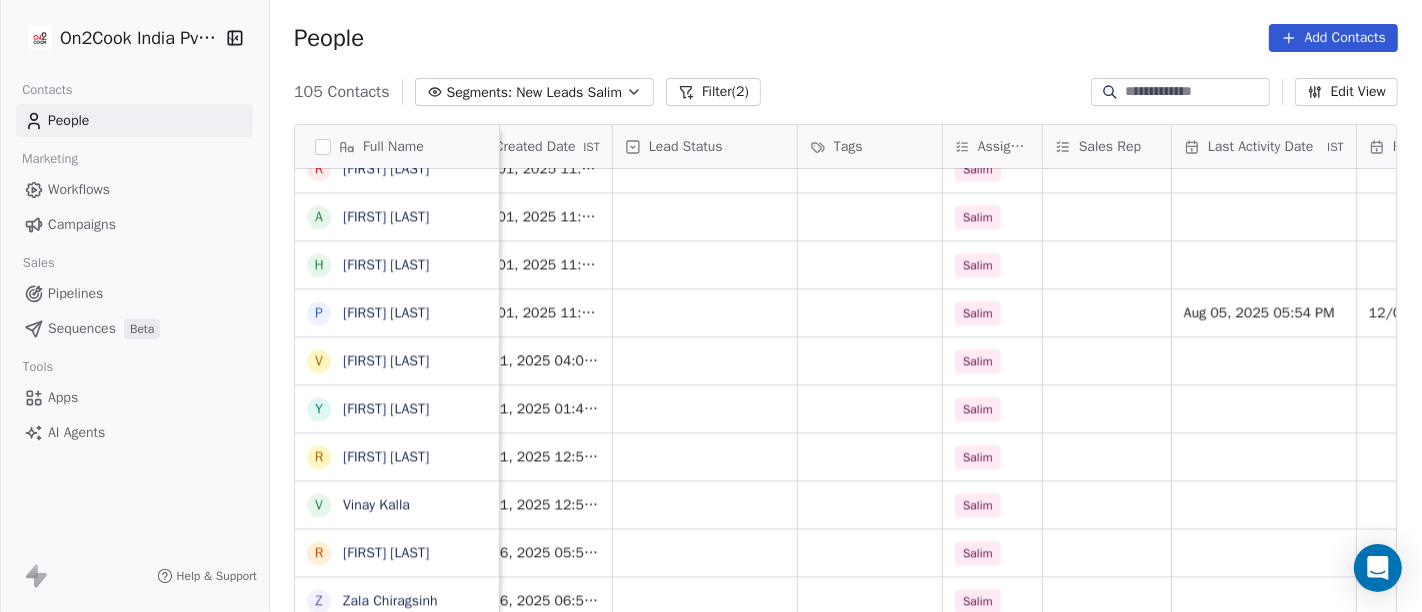 scroll, scrollTop: 0, scrollLeft: 488, axis: horizontal 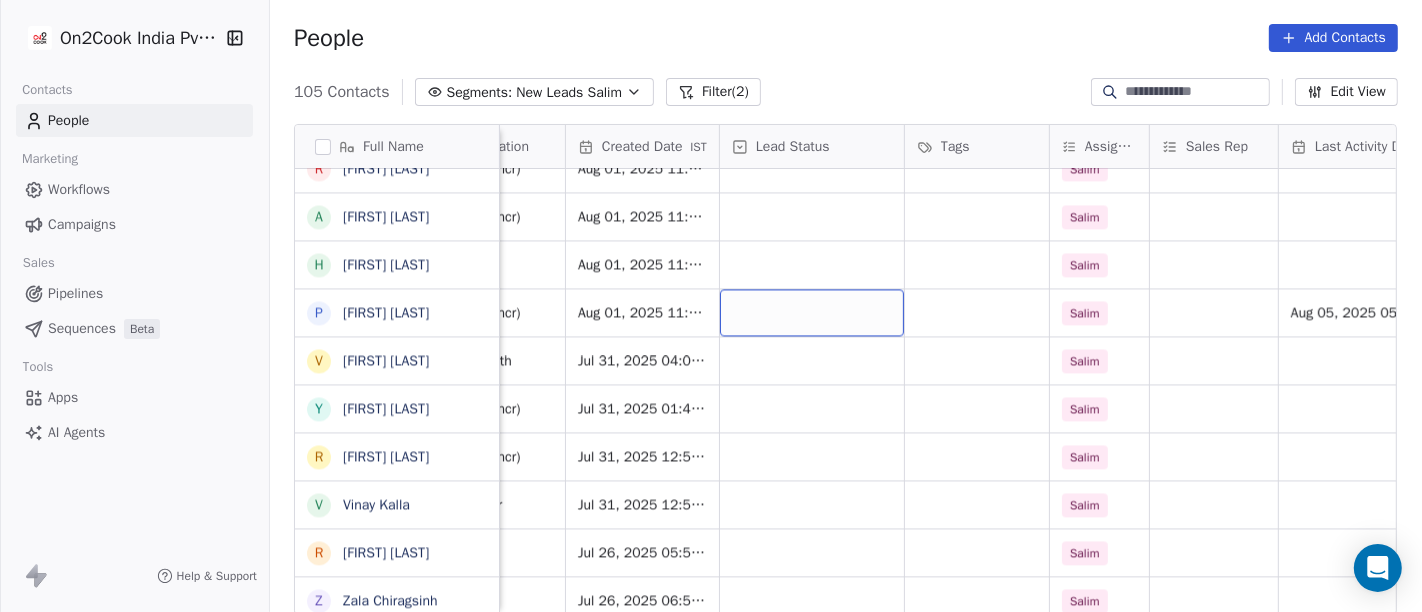 click at bounding box center [812, 312] 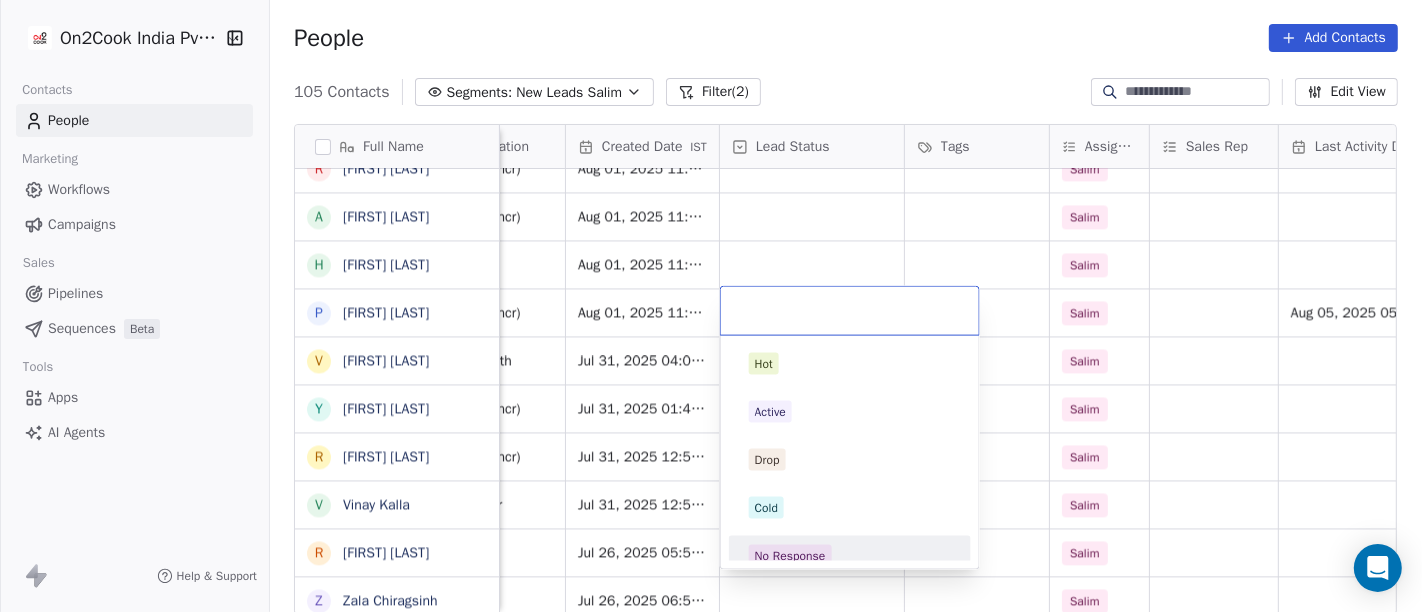 click on "No Response" at bounding box center (790, 556) 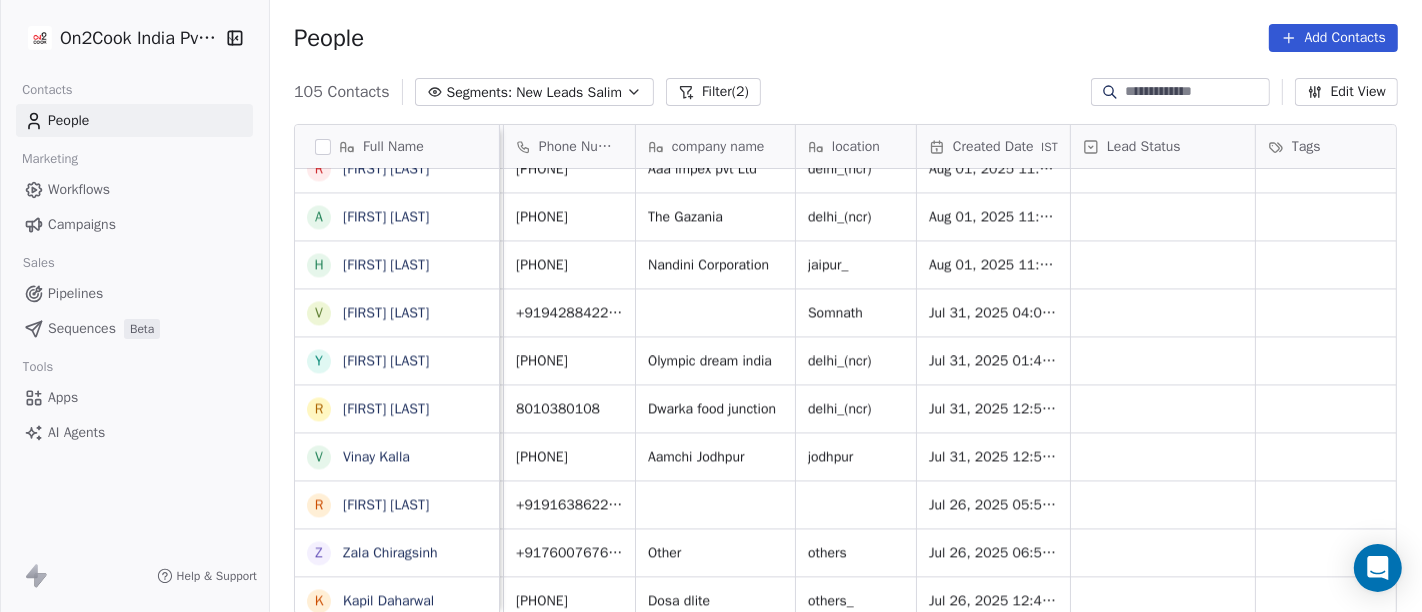 scroll, scrollTop: 0, scrollLeft: 97, axis: horizontal 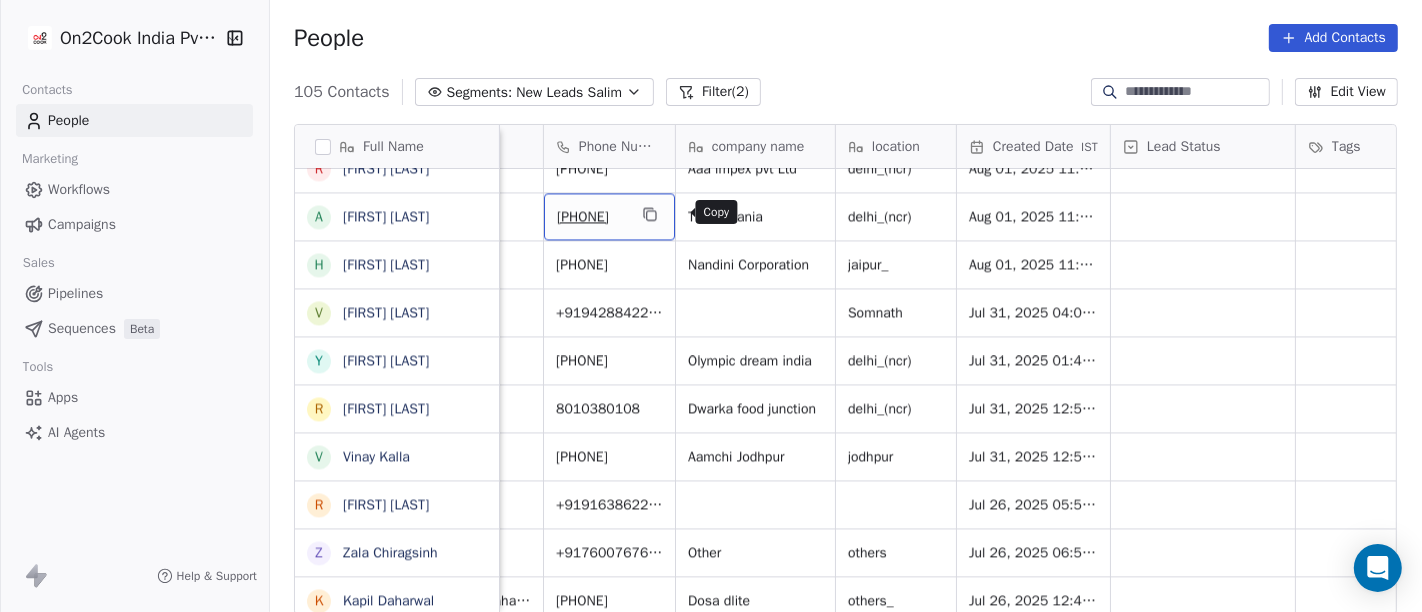 click 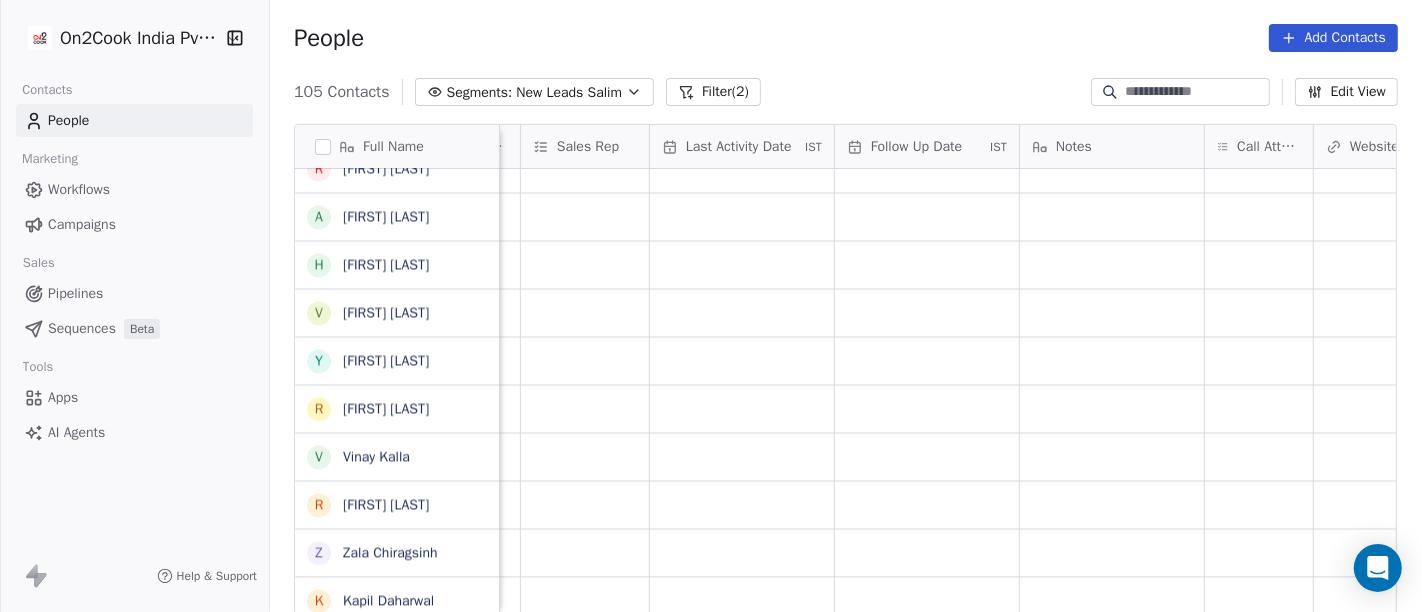 scroll, scrollTop: 0, scrollLeft: 1121, axis: horizontal 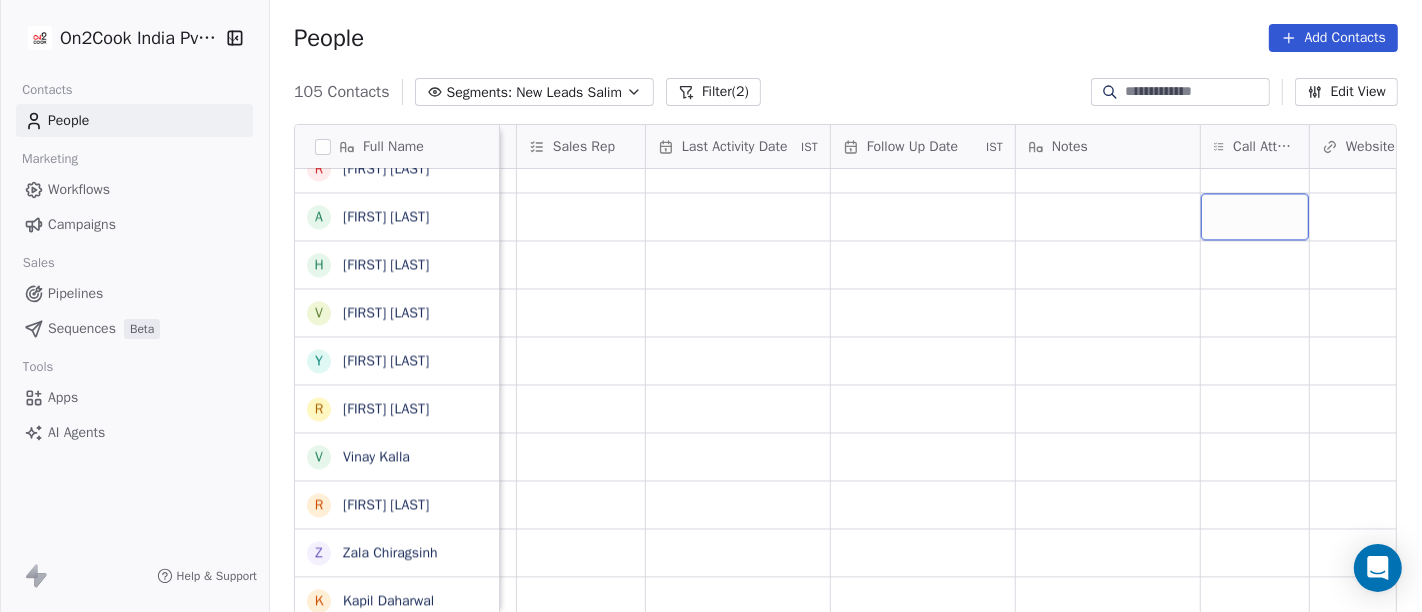click at bounding box center (1255, 216) 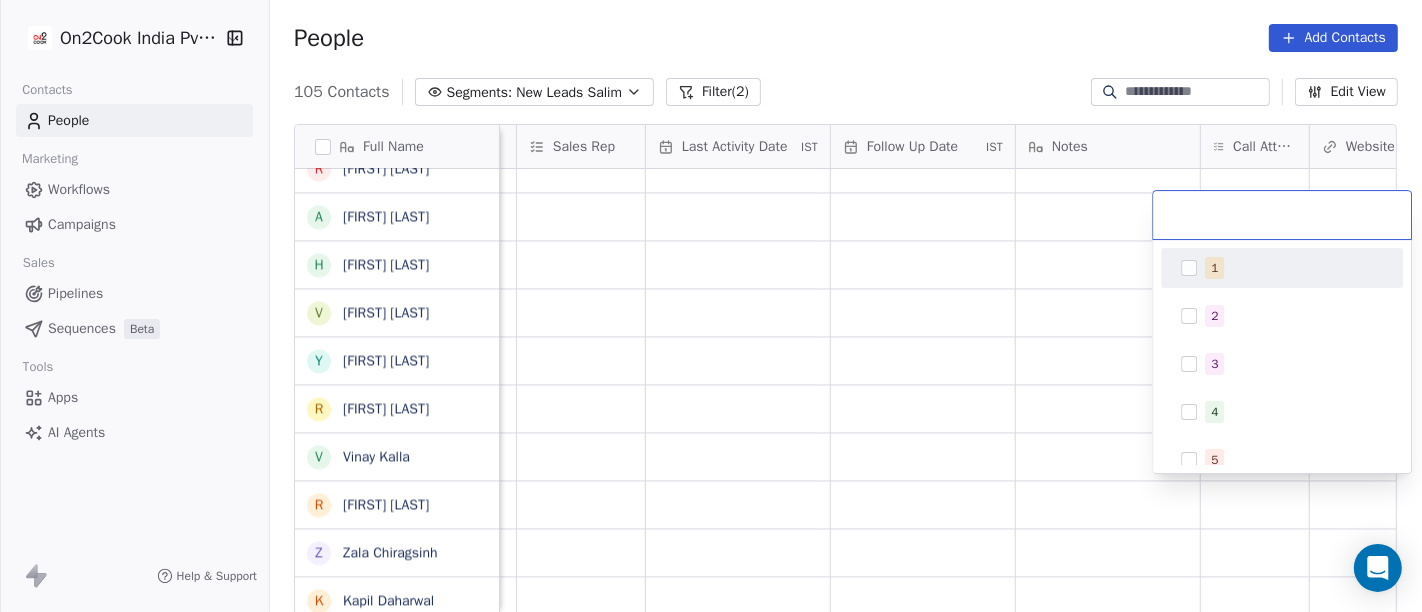 click at bounding box center [1282, 215] 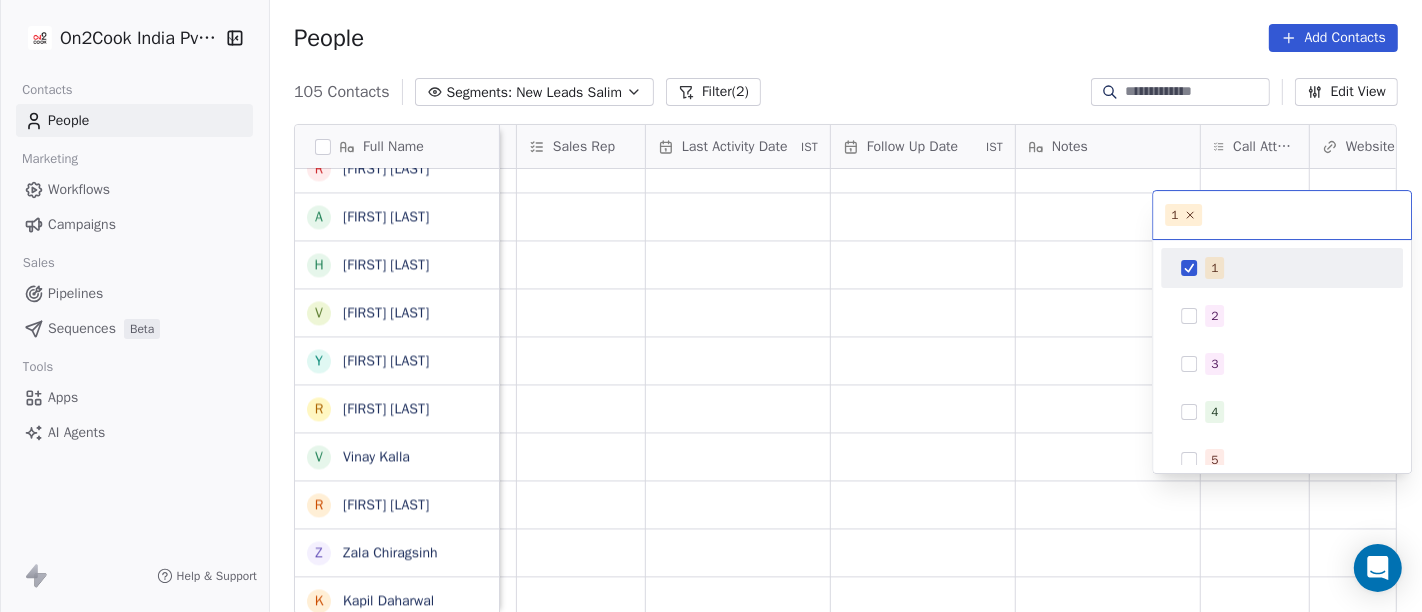 click on "On2Cook India Pvt. Ltd. Contacts People Marketing Workflows Campaigns Sales Pipelines Sequences Beta Tools Apps AI Agents Help & Support People  Add Contacts 105 Contacts Segments: New Leads Salim Filter  (2) Edit View Tag Add to Sequence Full Name M Mohd Ahmed S Sandeep Khanna S Subhash Chander W William James B Baljeet Kaur R Rahul Singh S Sewa Singh S Sachin Garg G Govind Sharma A Anny Sharma B Bhupinder R Renu Ahuja r ravish R Rajendra Vijan R Ravi Khurana S Shuaib Aftab E Elephant Pushkar U Umesh Gupta A Abhinandan Tayal R Rahul Choudhary R Rajeev Gupta A Anil Bajaj H Himanshu Singh V Vinay Vala Y Yash Pal Chhabra R Raj kumar V Vinay Kalla R Rajesh Malhotra Z Zala Chiragsinh K Kapil Daharwal s sy M Milind Raut P Prasanth Seldra M Manish Sheth E Eeta Balaji B Battula Sekhar S Siny M A M Mente Srikanth B Bharat Bhushan Gera R Rohit Kohli P Padarthi amala u umang P Pradeep Kumar TK p parwaizz alam p poonam nimbalkar B Bhaskar Bharatiya V Vilas Salunke V Vishal Gosavi B Bhawani Shankar Soni a amit IST Tags" at bounding box center [711, 306] 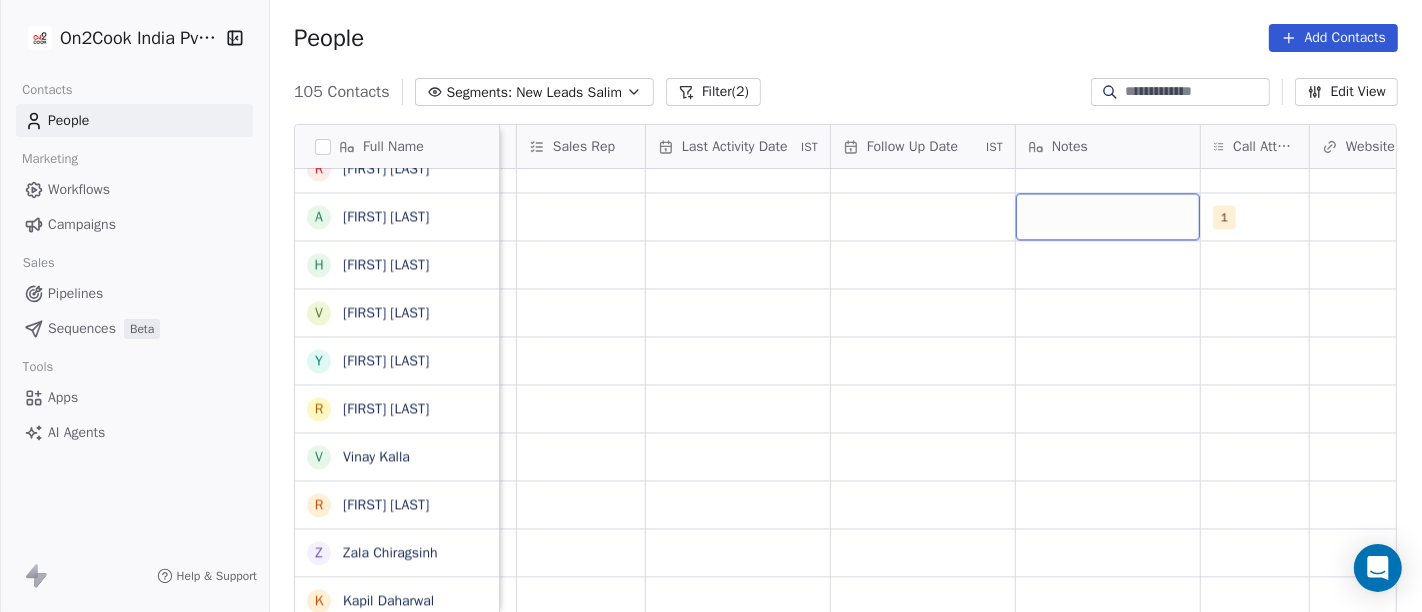 click at bounding box center (1108, 216) 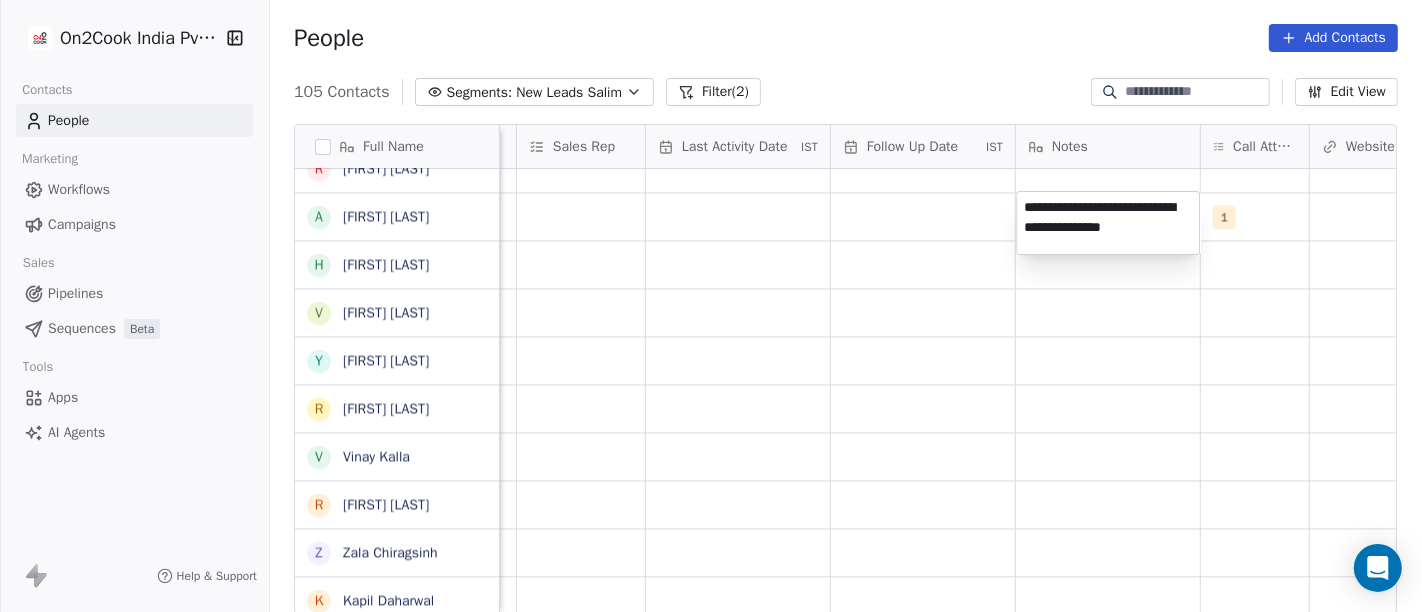 type on "**********" 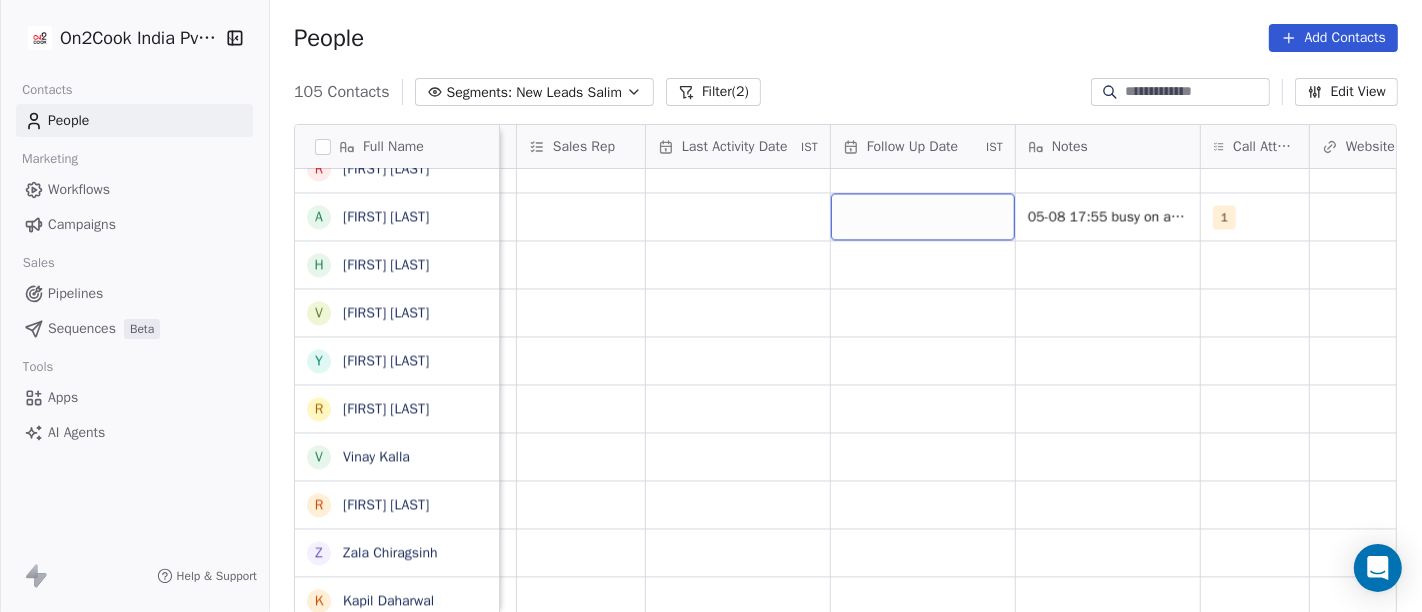 click at bounding box center [923, 216] 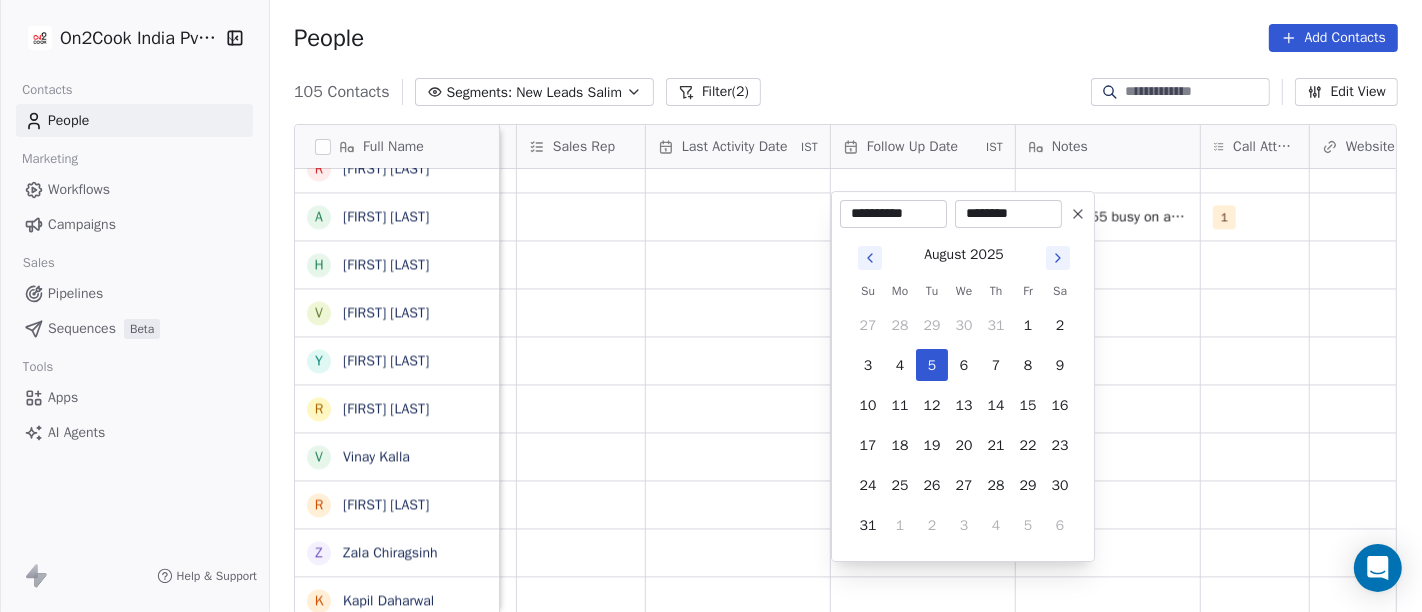 click on "**********" at bounding box center (893, 214) 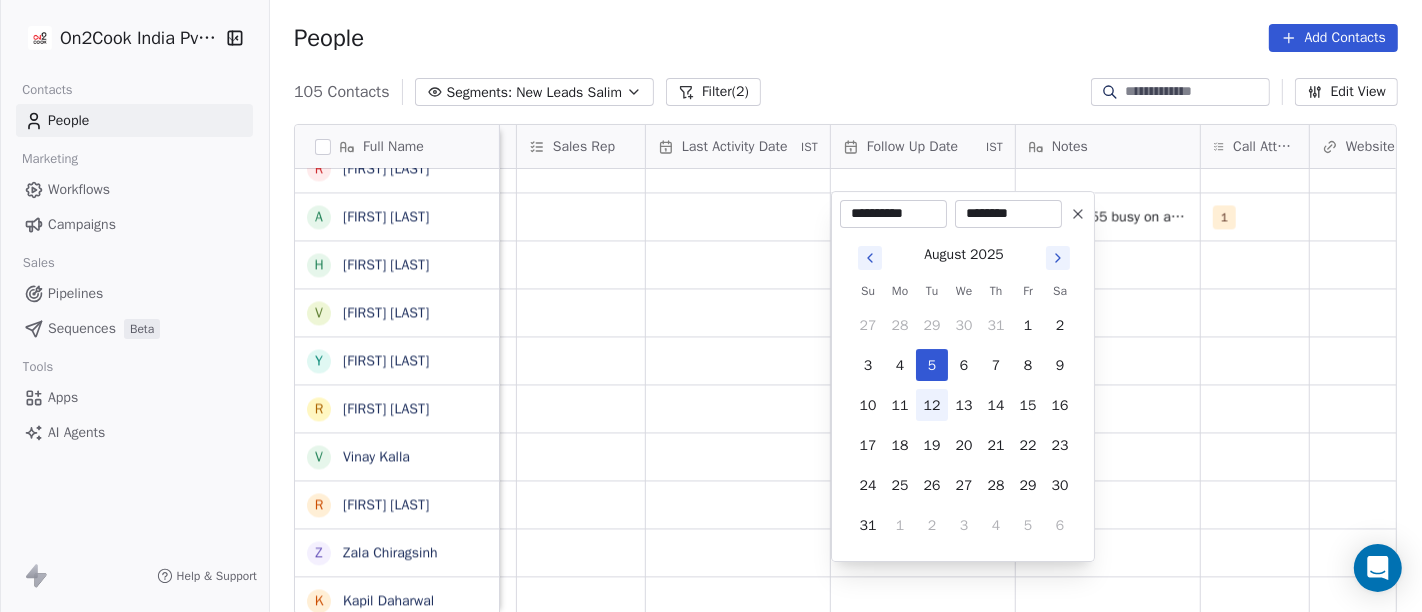 click on "12" at bounding box center [932, 405] 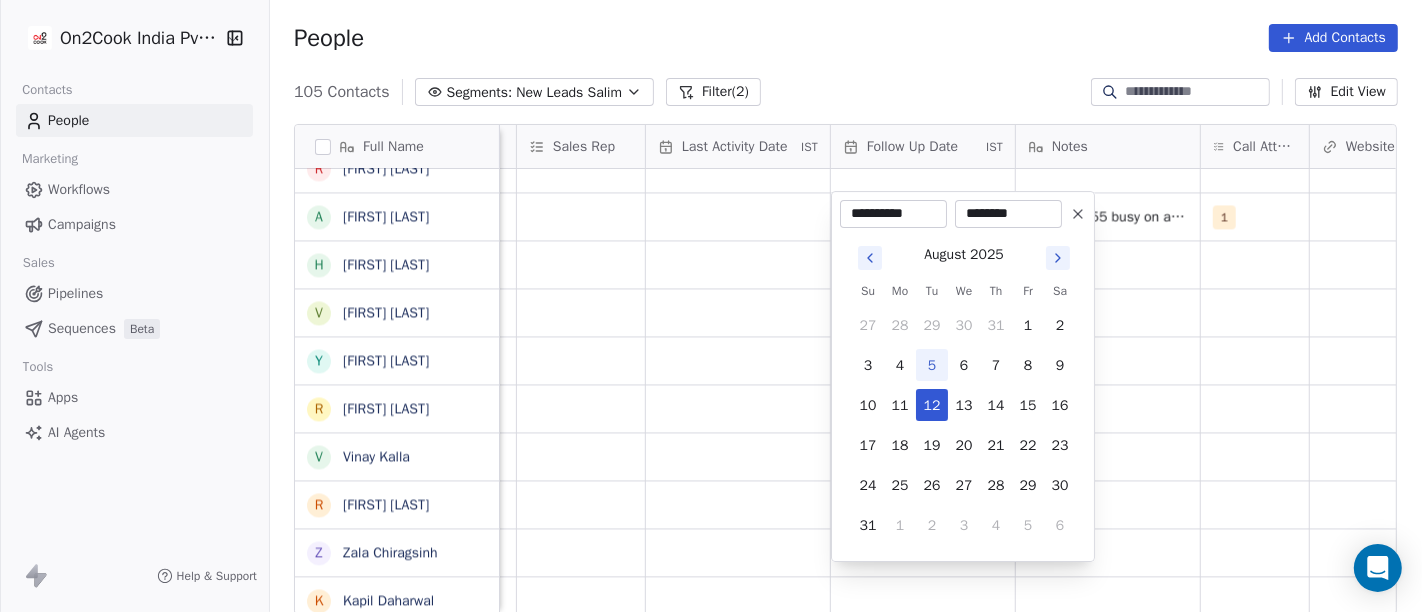 click on "On2Cook India Pvt. Ltd. Contacts People Marketing Workflows Campaigns Sales Pipelines Sequences Beta Tools Apps AI Agents Help & Support People  Add Contacts 105 Contacts Segments: New Leads Salim Filter  (2) Edit View Tag Add to Sequence Full Name M Mohd Ahmed S Sandeep Khanna S Subhash Chander W William James B Baljeet Kaur R Rahul Singh S Sewa Singh S Sachin Garg G Govind Sharma A Anny Sharma B Bhupinder R Renu Ahuja r ravish R Rajendra Vijan R Ravi Khurana S Shuaib Aftab E Elephant Pushkar U Umesh Gupta A Abhinandan Tayal R Rahul Choudhary R Rajeev Gupta A Anil Bajaj H Himanshu Singh V Vinay Vala Y Yash Pal Chhabra R Raj kumar V Vinay Kalla R Rajesh Malhotra Z Zala Chiragsinh K Kapil Daharwal s sy M Milind Raut P Prasanth Seldra M Manish Sheth E Eeta Balaji B Battula Sekhar S Siny M A M Mente Srikanth B Bharat Bhushan Gera R Rohit Kohli P Padarthi amala u umang P Pradeep Kumar TK p parwaizz alam p poonam nimbalkar B Bhaskar Bharatiya V Vilas Salunke V Vishal Gosavi B Bhawani Shankar Soni a amit IST Tags" at bounding box center (711, 306) 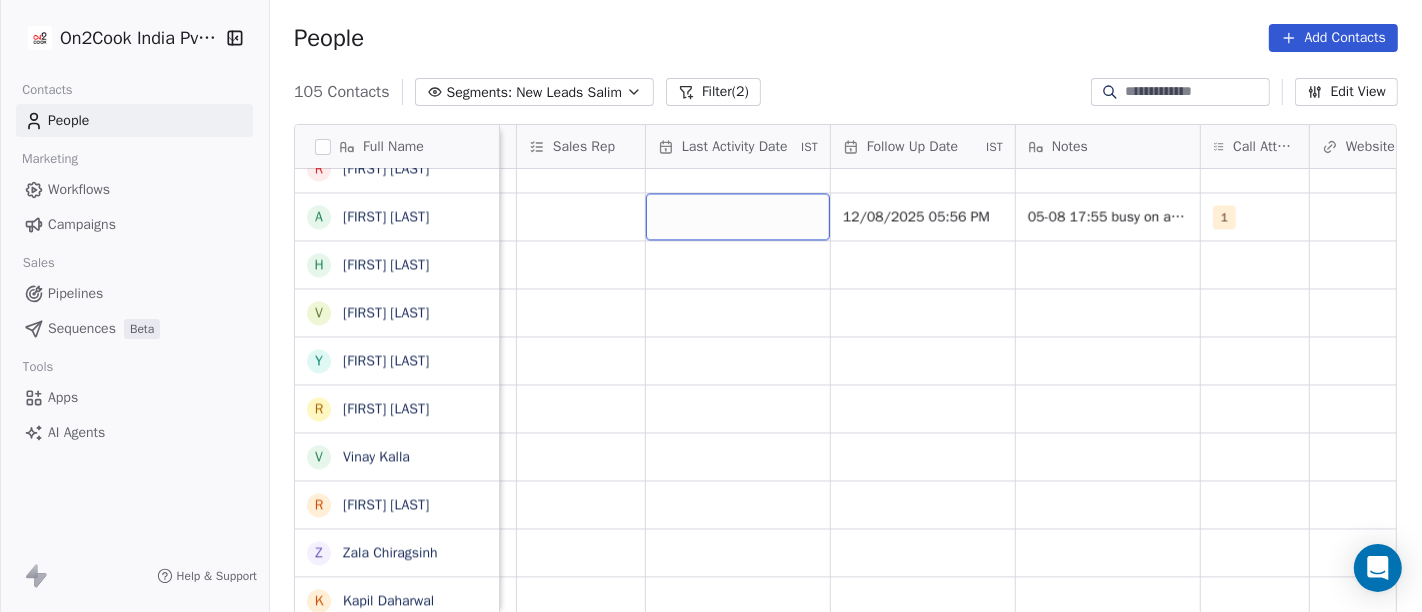 click at bounding box center [738, 216] 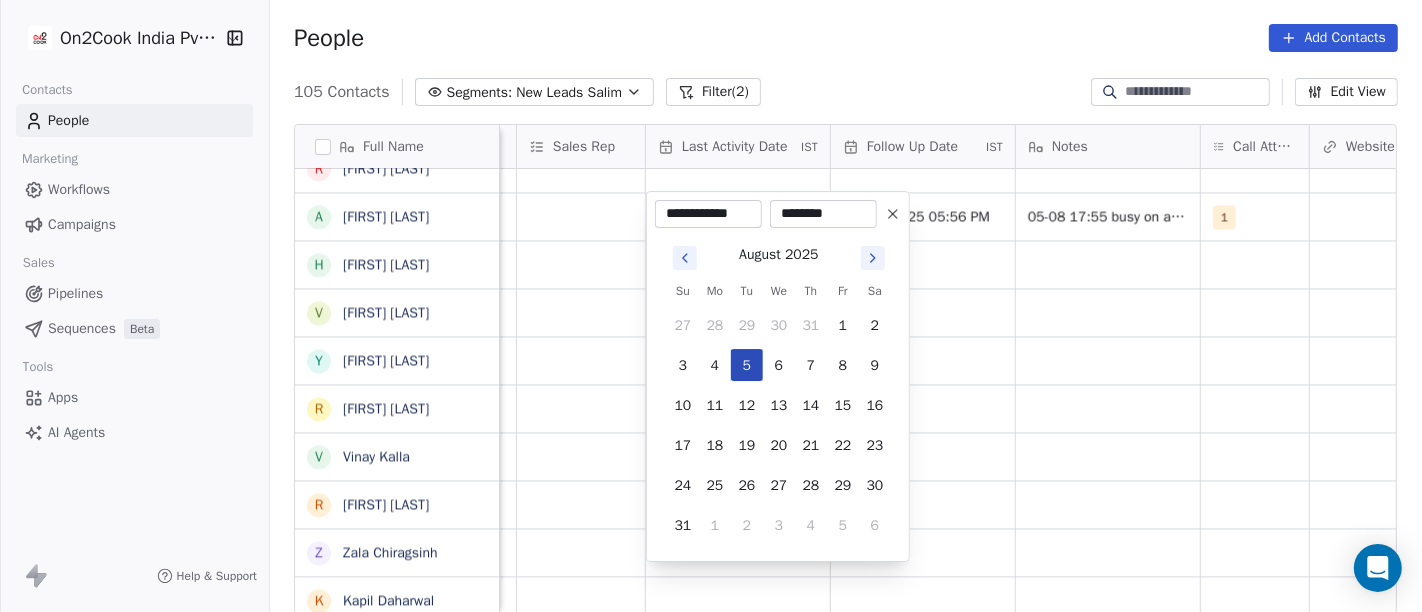 click on "5" at bounding box center [747, 365] 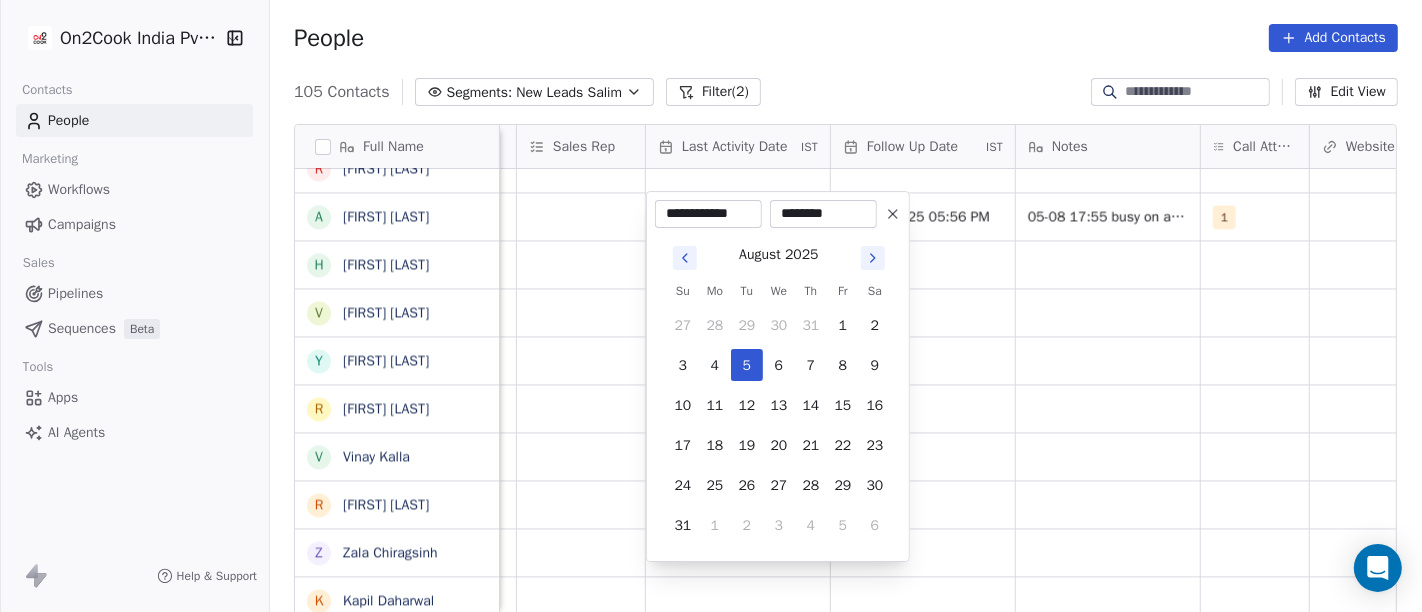 click on "On2Cook India Pvt. Ltd. Contacts People Marketing Workflows Campaigns Sales Pipelines Sequences Beta Tools Apps AI Agents Help & Support People  Add Contacts 105 Contacts Segments: New Leads Salim Filter  (2) Edit View Tag Add to Sequence Full Name M Mohd Ahmed S Sandeep Khanna S Subhash Chander W William James B Baljeet Kaur R Rahul Singh S Sewa Singh S Sachin Garg G Govind Sharma A Anny Sharma B Bhupinder R Renu Ahuja r ravish R Rajendra Vijan R Ravi Khurana S Shuaib Aftab E Elephant Pushkar U Umesh Gupta A Abhinandan Tayal R Rahul Choudhary R Rajeev Gupta A Anil Bajaj H Himanshu Singh V Vinay Vala Y Yash Pal Chhabra R Raj kumar V Vinay Kalla R Rajesh Malhotra Z Zala Chiragsinh K Kapil Daharwal s sy M Milind Raut P Prasanth Seldra M Manish Sheth E Eeta Balaji B Battula Sekhar S Siny M A M Mente Srikanth B Bharat Bhushan Gera R Rohit Kohli P Padarthi amala u umang P Pradeep Kumar TK p parwaizz alam p poonam nimbalkar B Bhaskar Bharatiya V Vilas Salunke V Vishal Gosavi B Bhawani Shankar Soni a amit IST Tags" at bounding box center (711, 306) 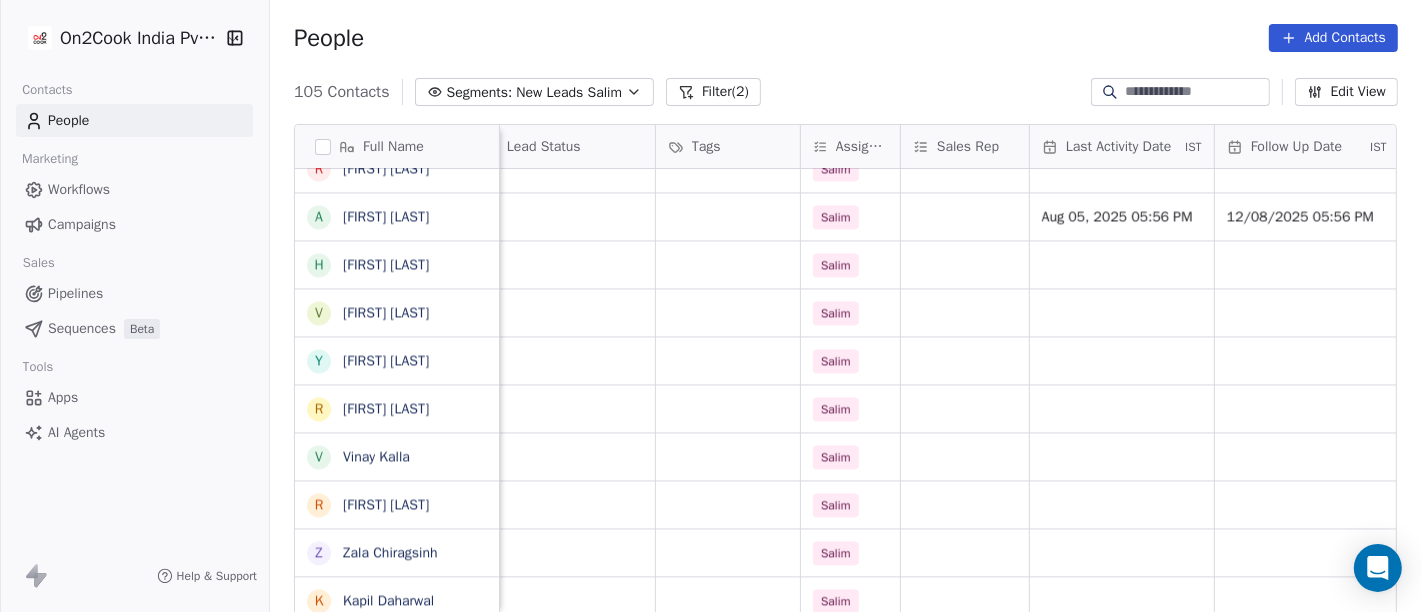 scroll, scrollTop: 0, scrollLeft: 650, axis: horizontal 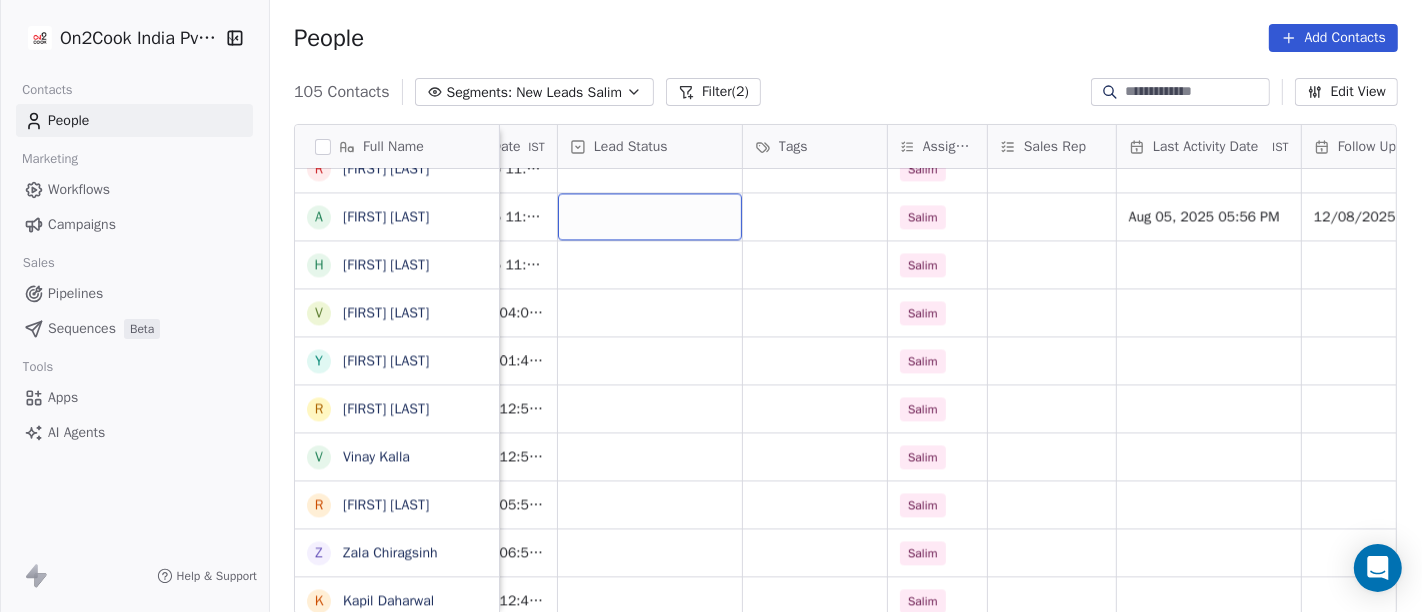 click at bounding box center [650, 216] 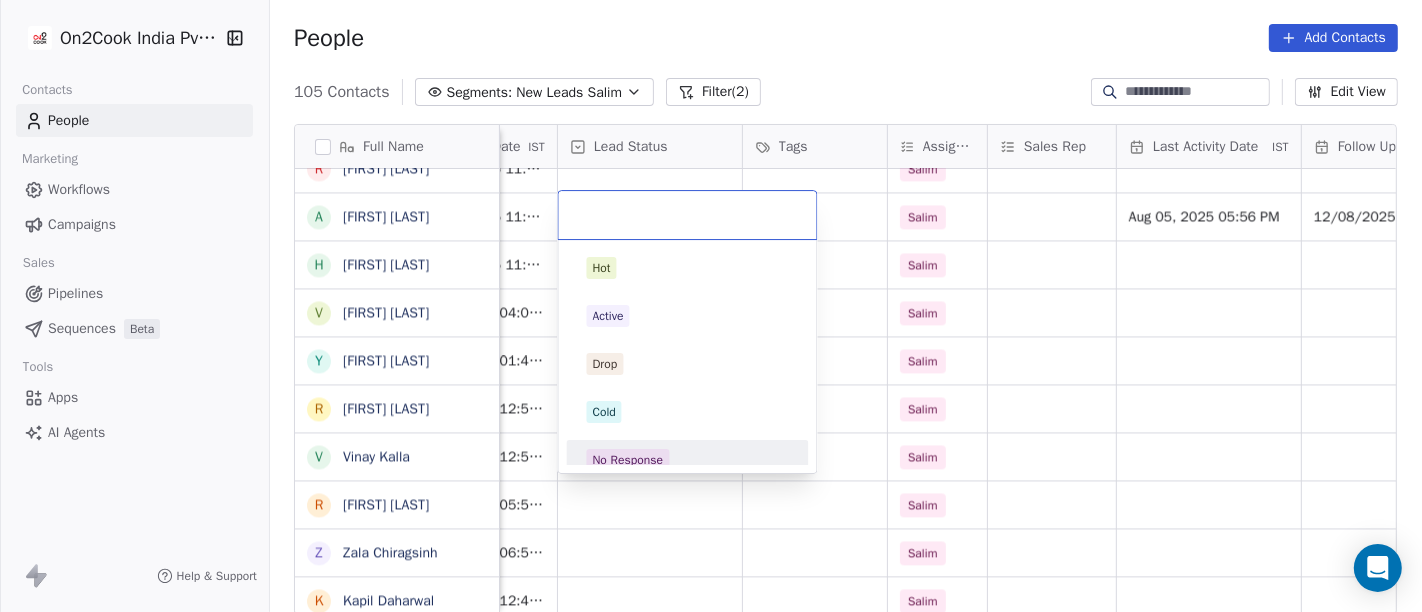 click on "No Response" at bounding box center (628, 460) 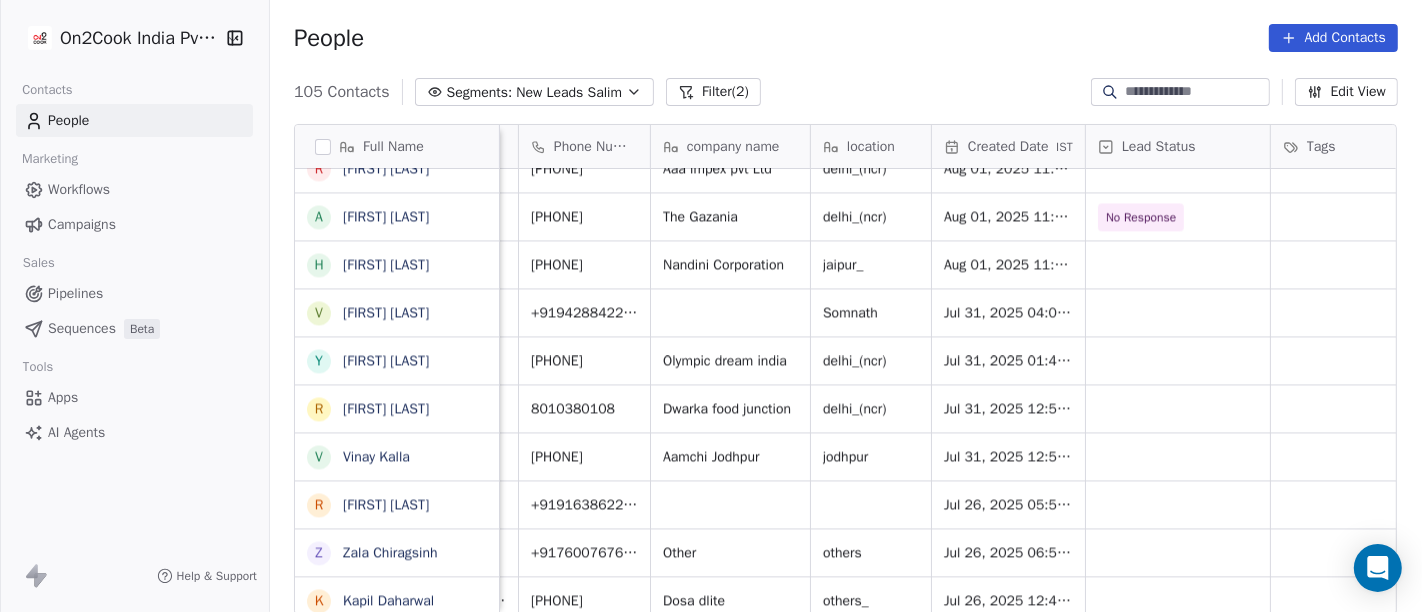 scroll, scrollTop: 0, scrollLeft: 120, axis: horizontal 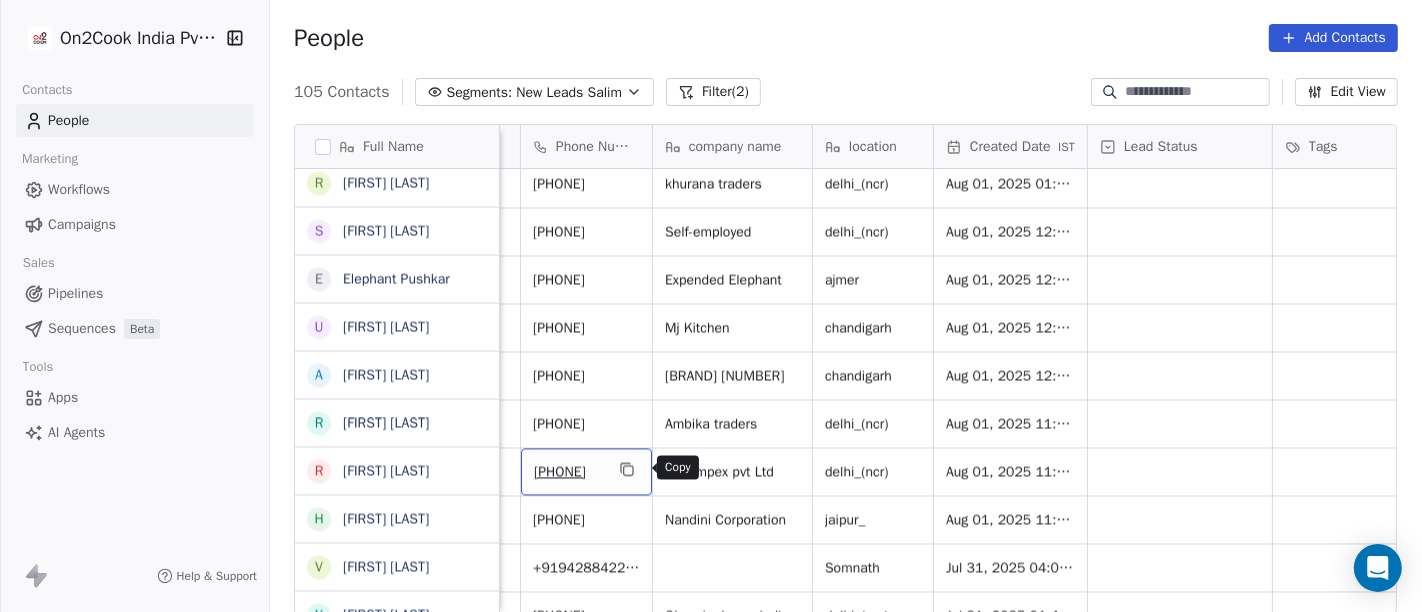 click 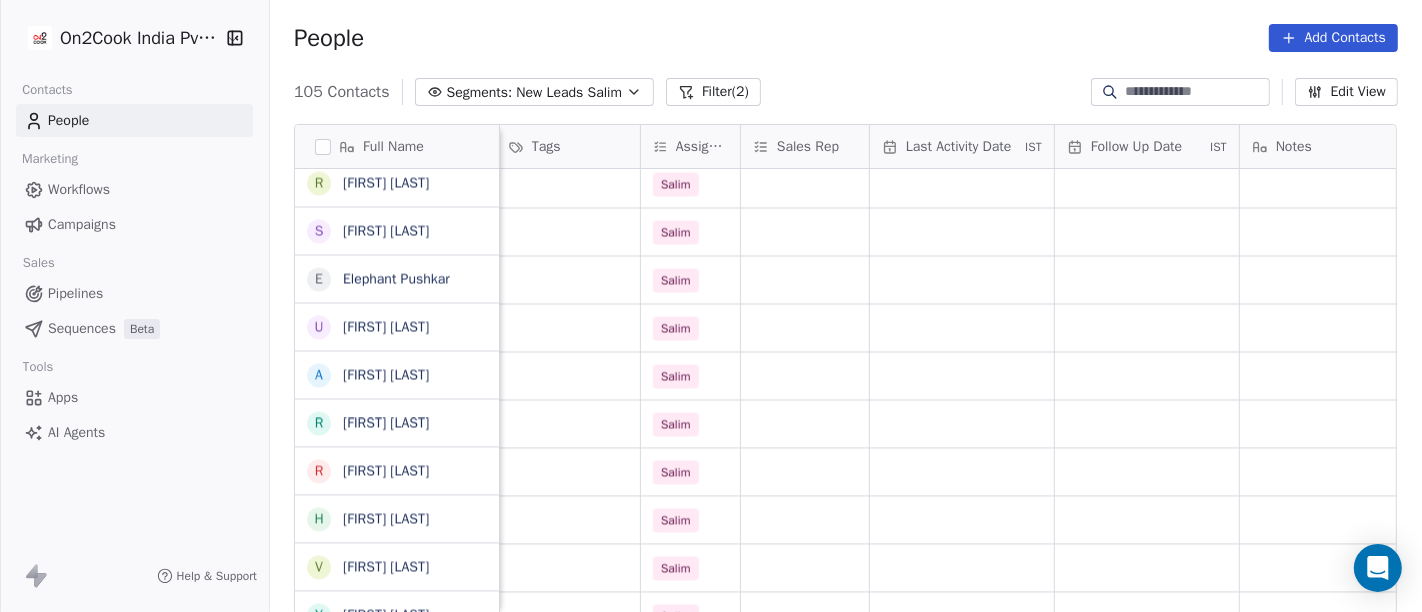scroll, scrollTop: 0, scrollLeft: 1062, axis: horizontal 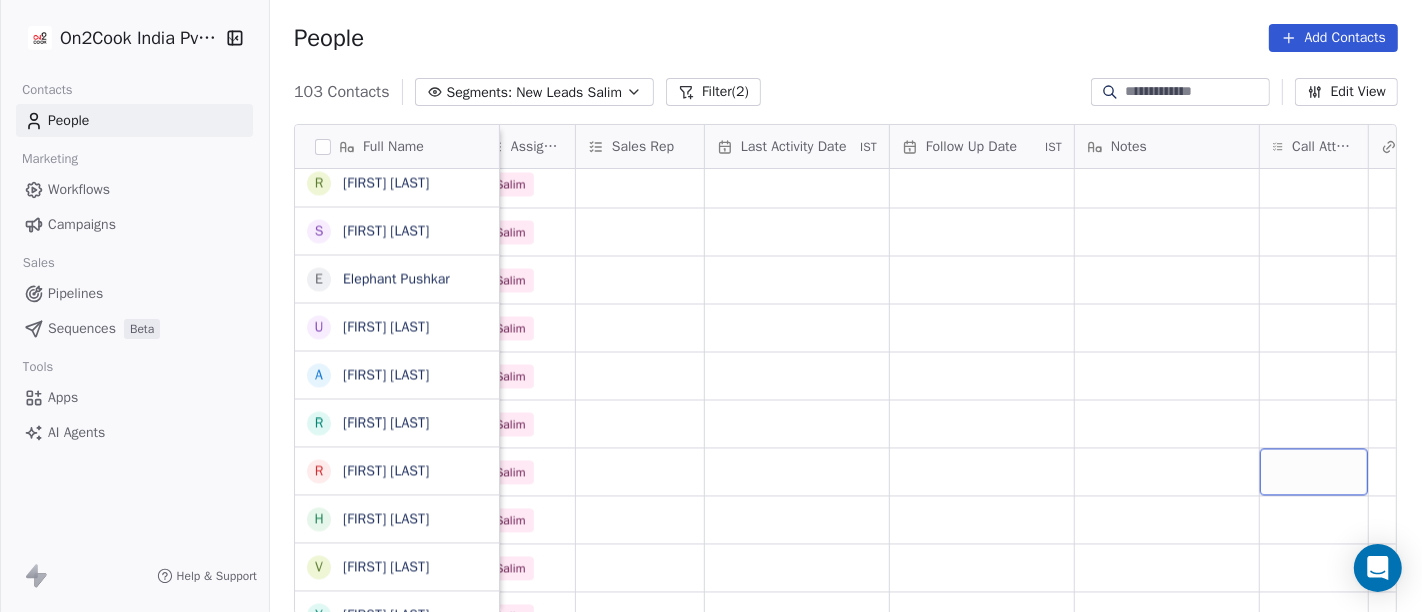 click at bounding box center (1314, 471) 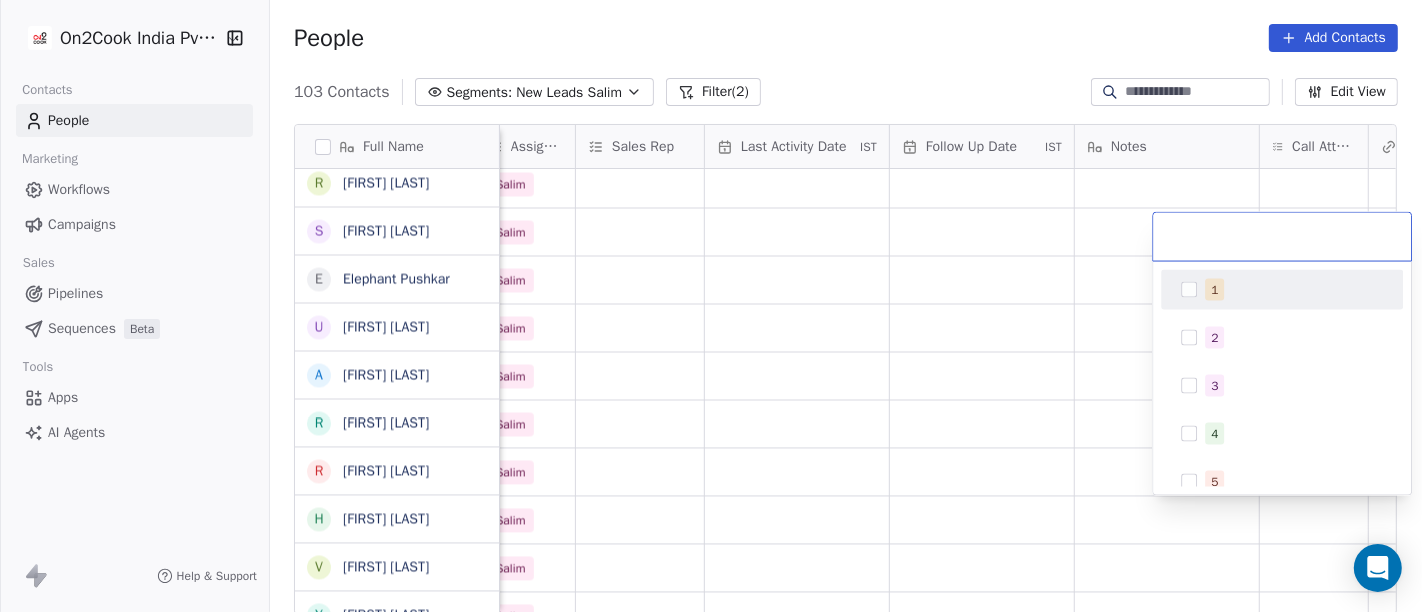 click on "1" at bounding box center (1282, 290) 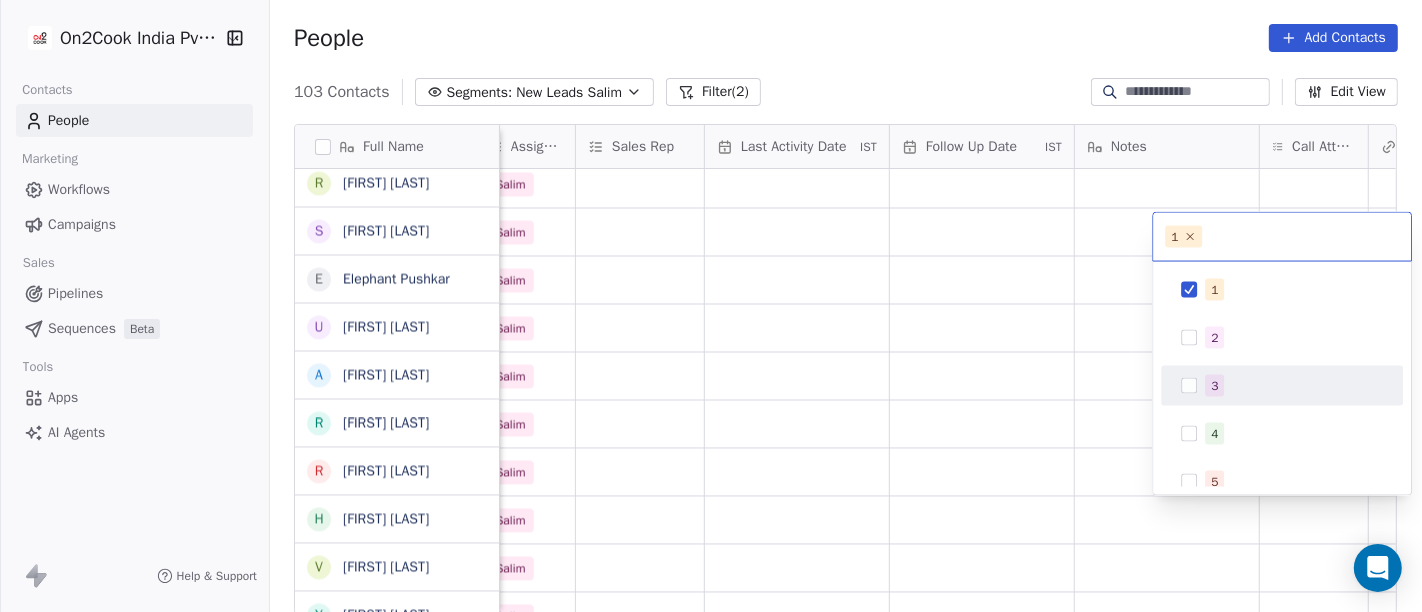 click on "On2Cook India Pvt. Ltd. Contacts People Marketing Workflows Campaigns Sales Pipelines Sequences Beta Tools Apps AI Agents Help & Support People  Add Contacts 103 Contacts Segments: New Leads Salim Filter  (2) Edit View Tag Add to Sequence Full Name S Sourabh Jain p parmod gupt R Ramesh Bhilwara Y YoloBar Rajpura A Amit Kaushik n neeraj M Mohd Ahmed S Sandeep Khanna S Subhash Chander W William James B Baljeet Kaur R Rahul Singh S Sewa Singh S Sachin Garg G Govind Sharma A Anny Sharma B Bhupinder R Renu Ahuja r ravish R Rajendra Vijan R Ravi Khurana S Shuaib Aftab E Elephant Pushkar U Umesh Gupta A Abhinandan Tayal R Rahul Choudhary R Rajeev Gupta H Himanshu Singh V Vinay Vala Y Yash Pal Chhabra R Raj kumar V Vinay Kalla R Rajesh Malhotra Z Zala Chiragsinh K Kapil Daharwal s sy M Milind Raut P Prasanth Seldra M Manish Sheth E Eeta Balaji B Battula Sekhar S Siny M A M Mente Srikanth B Bharat Bhushan Gera R Rohit Kohli P Padarthi amala u umang P Pradeep Kumar TK p parwaizz alam p poonam nimbalkar Created Date" at bounding box center (711, 306) 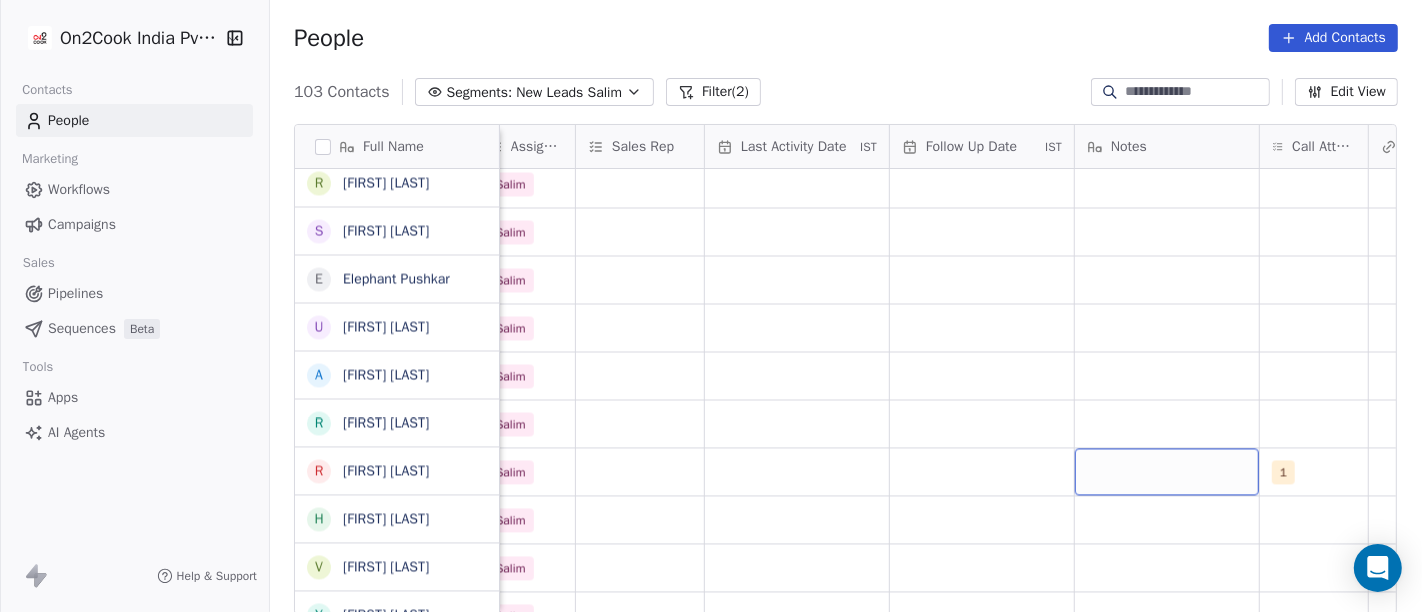 click at bounding box center (1167, 471) 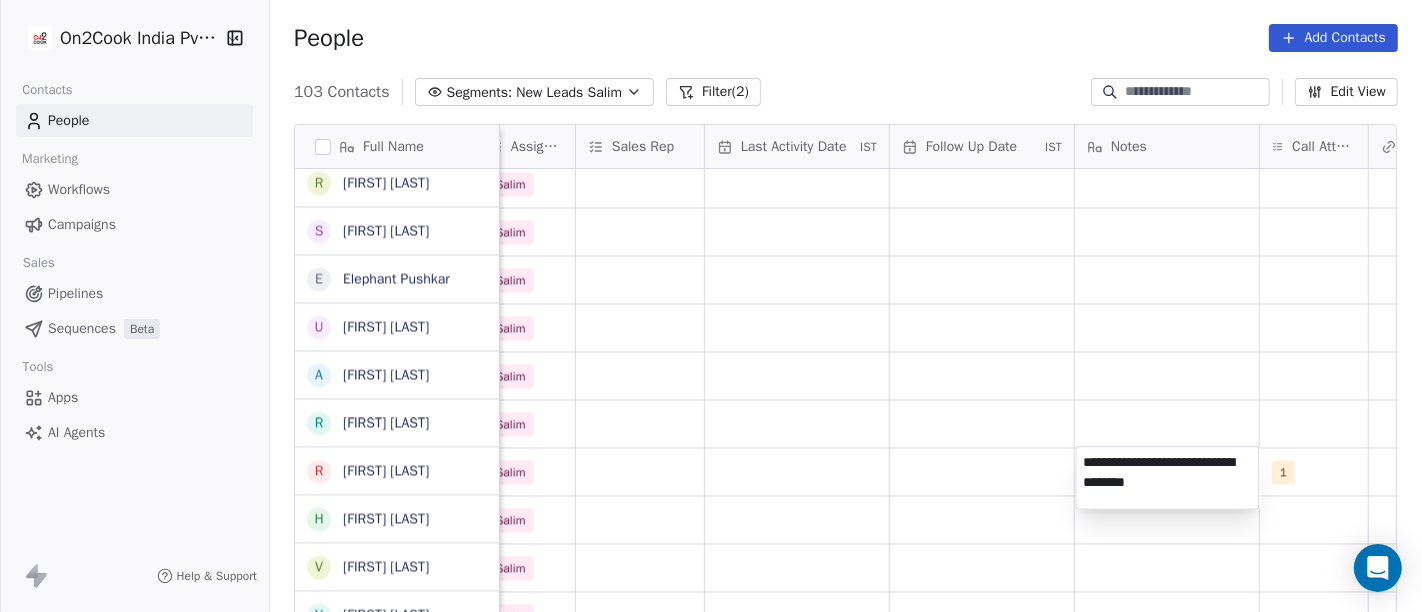 type on "**********" 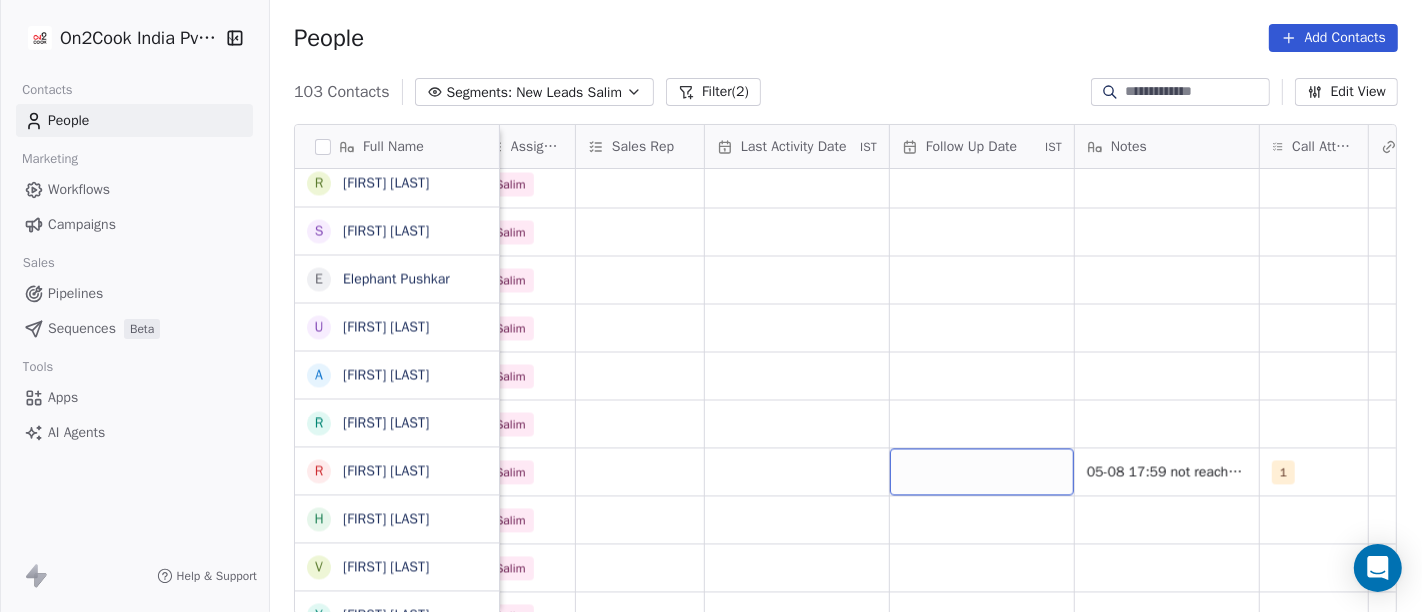 click at bounding box center [982, 471] 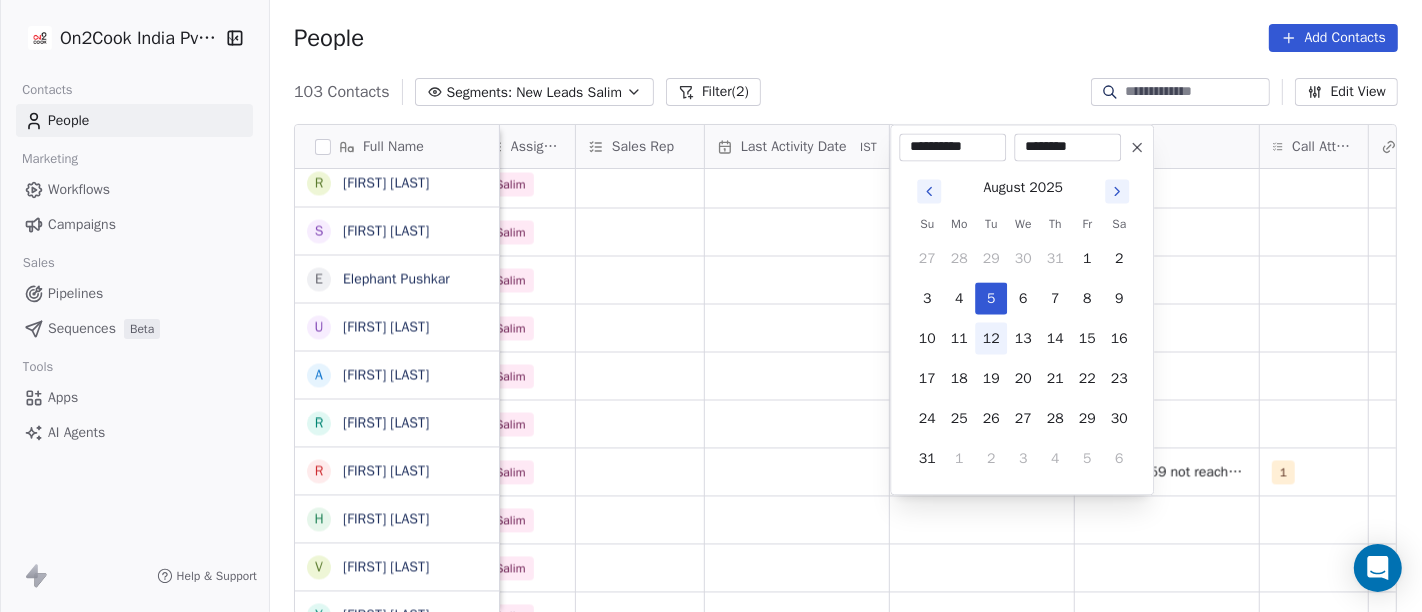 click on "12" at bounding box center (991, 338) 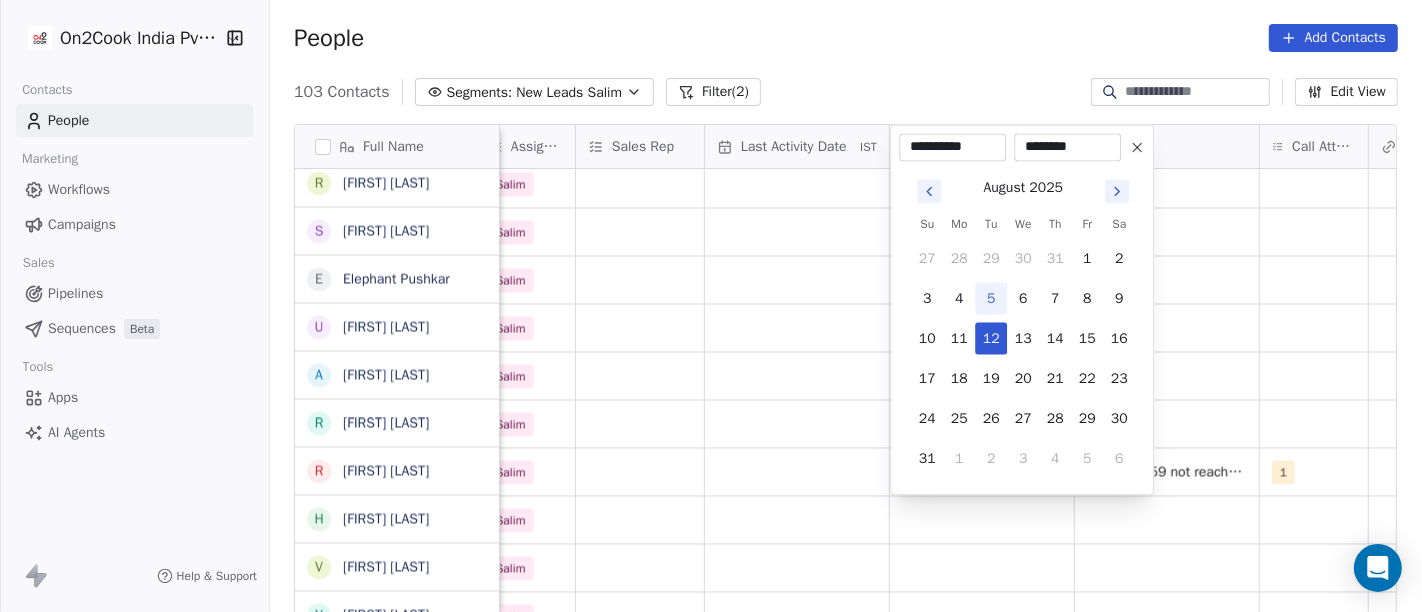 click on "On2Cook India Pvt. Ltd. Contacts People Marketing Workflows Campaigns Sales Pipelines Sequences Beta Tools Apps AI Agents Help & Support People  Add Contacts 103 Contacts Segments: New Leads Salim Filter  (2) Edit View Tag Add to Sequence Full Name S Sourabh Jain p parmod gupt R Ramesh Bhilwara Y YoloBar Rajpura A Amit Kaushik n neeraj M Mohd Ahmed S Sandeep Khanna S Subhash Chander W William James B Baljeet Kaur R Rahul Singh S Sewa Singh S Sachin Garg G Govind Sharma A Anny Sharma B Bhupinder R Renu Ahuja r ravish R Rajendra Vijan R Ravi Khurana S Shuaib Aftab E Elephant Pushkar U Umesh Gupta A Abhinandan Tayal R Rahul Choudhary R Rajeev Gupta H Himanshu Singh V Vinay Vala Y Yash Pal Chhabra R Raj kumar V Vinay Kalla R Rajesh Malhotra Z Zala Chiragsinh K Kapil Daharwal s sy M Milind Raut P Prasanth Seldra M Manish Sheth E Eeta Balaji B Battula Sekhar S Siny M A M Mente Srikanth B Bharat Bhushan Gera R Rohit Kohli P Padarthi amala u umang P Pradeep Kumar TK p parwaizz alam p poonam nimbalkar Created Date" at bounding box center (711, 306) 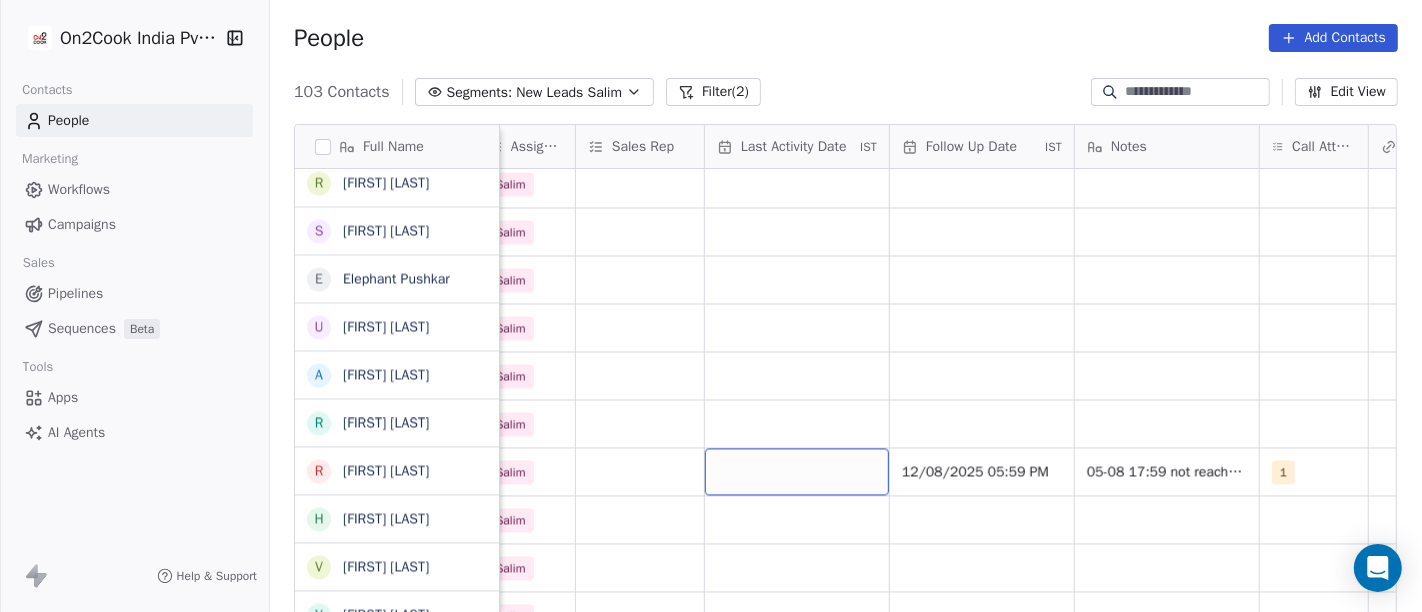 click at bounding box center [797, 471] 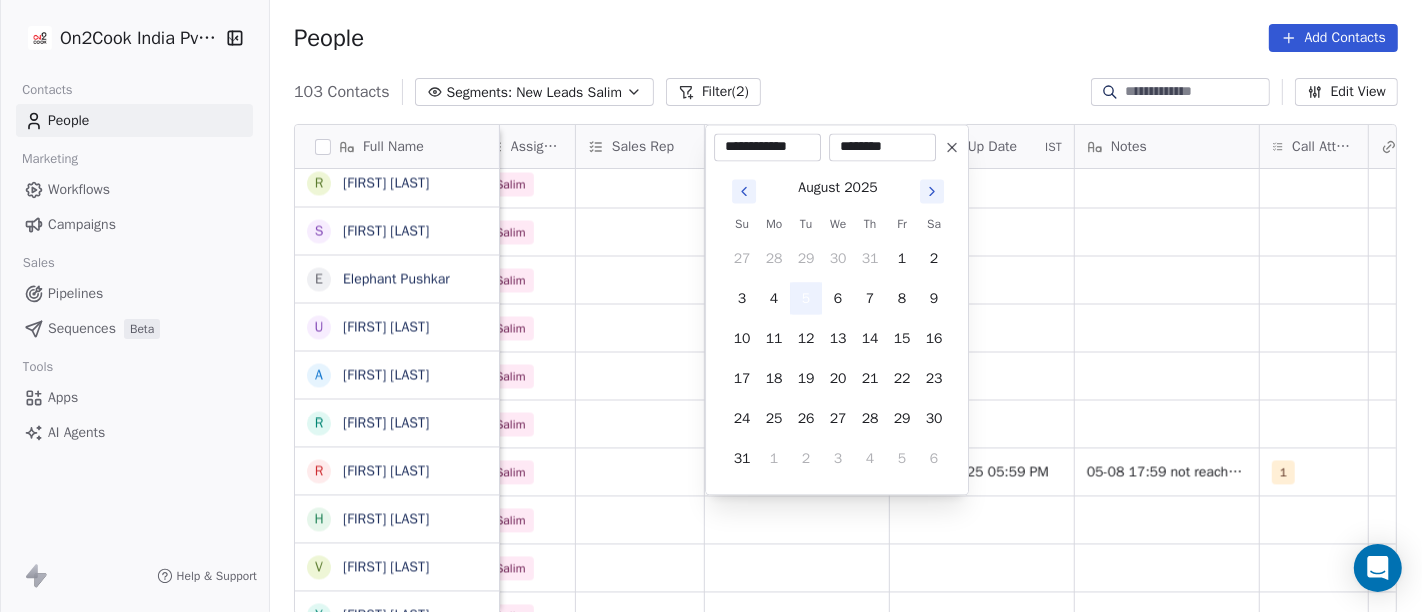 click on "5" at bounding box center (806, 298) 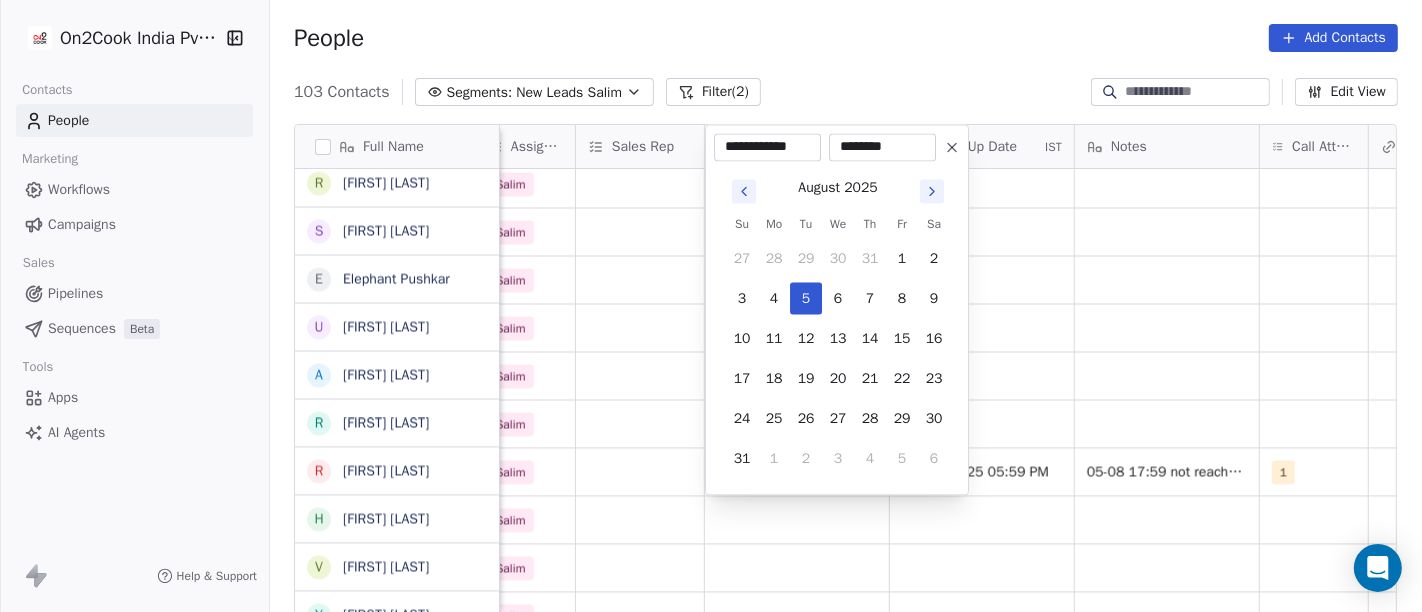 click on "On2Cook India Pvt. Ltd. Contacts People Marketing Workflows Campaigns Sales Pipelines Sequences Beta Tools Apps AI Agents Help & Support People  Add Contacts 103 Contacts Segments: New Leads Salim Filter  (2) Edit View Tag Add to Sequence Full Name S Sourabh Jain p parmod gupt R Ramesh Bhilwara Y YoloBar Rajpura A Amit Kaushik n neeraj M Mohd Ahmed S Sandeep Khanna S Subhash Chander W William James B Baljeet Kaur R Rahul Singh S Sewa Singh S Sachin Garg G Govind Sharma A Anny Sharma B Bhupinder R Renu Ahuja r ravish R Rajendra Vijan R Ravi Khurana S Shuaib Aftab E Elephant Pushkar U Umesh Gupta A Abhinandan Tayal R Rahul Choudhary R Rajeev Gupta H Himanshu Singh V Vinay Vala Y Yash Pal Chhabra R Raj kumar V Vinay Kalla R Rajesh Malhotra Z Zala Chiragsinh K Kapil Daharwal s sy M Milind Raut P Prasanth Seldra M Manish Sheth E Eeta Balaji B Battula Sekhar S Siny M A M Mente Srikanth B Bharat Bhushan Gera R Rohit Kohli P Padarthi amala u umang P Pradeep Kumar TK p parwaizz alam p poonam nimbalkar Created Date" at bounding box center (711, 306) 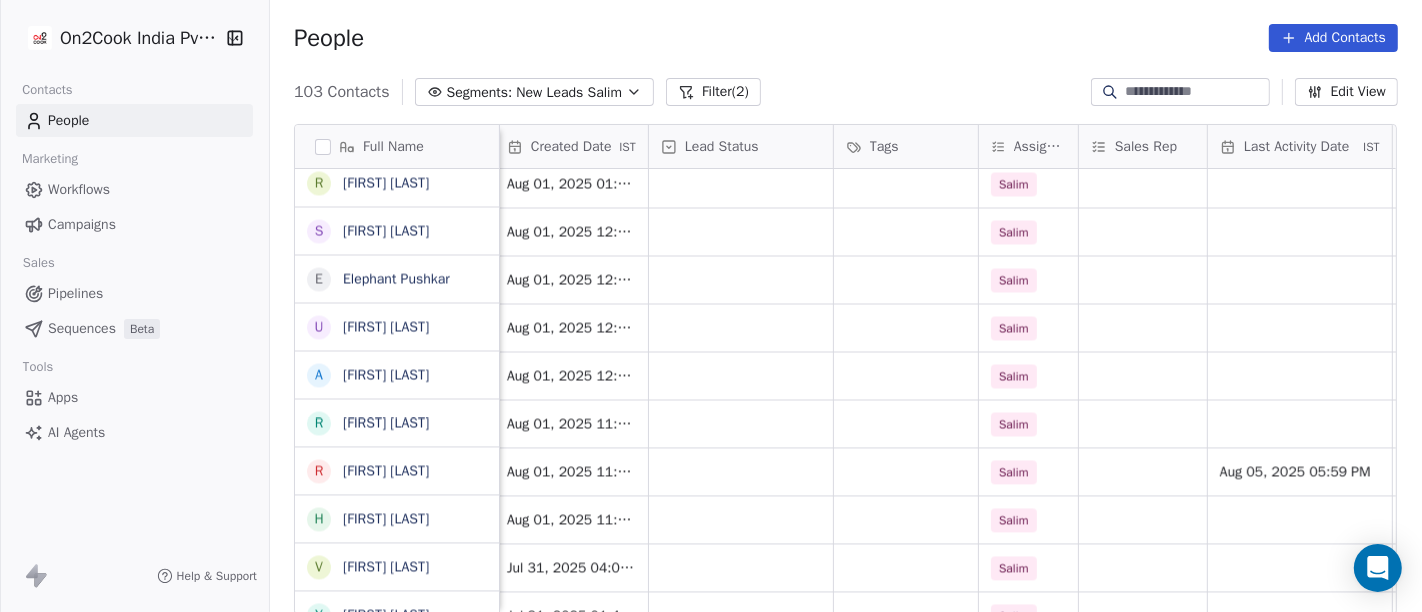 scroll, scrollTop: 0, scrollLeft: 557, axis: horizontal 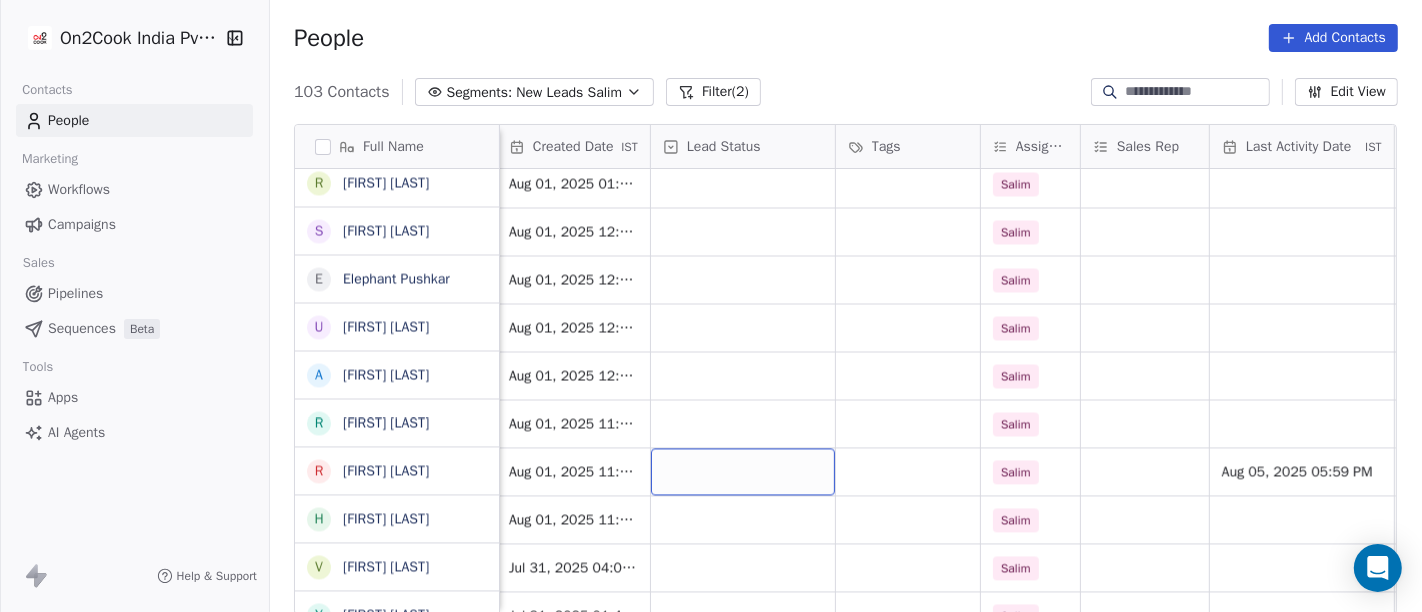 click at bounding box center (743, 471) 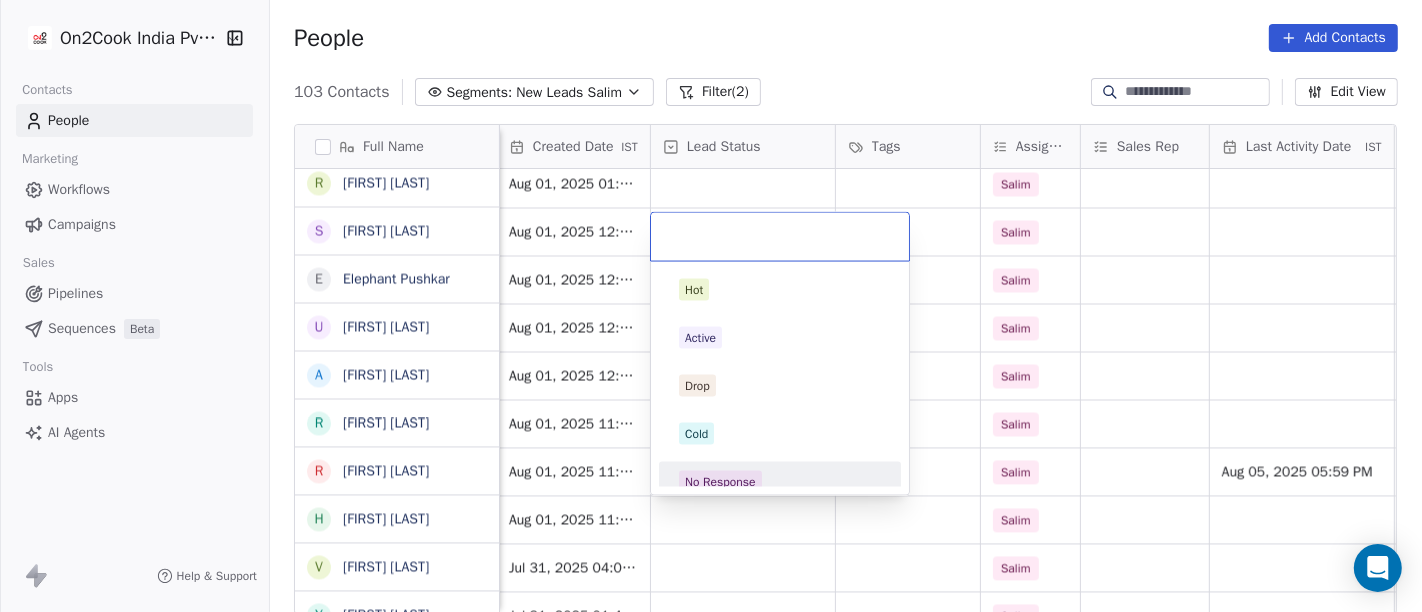 click on "No Response" at bounding box center (780, 482) 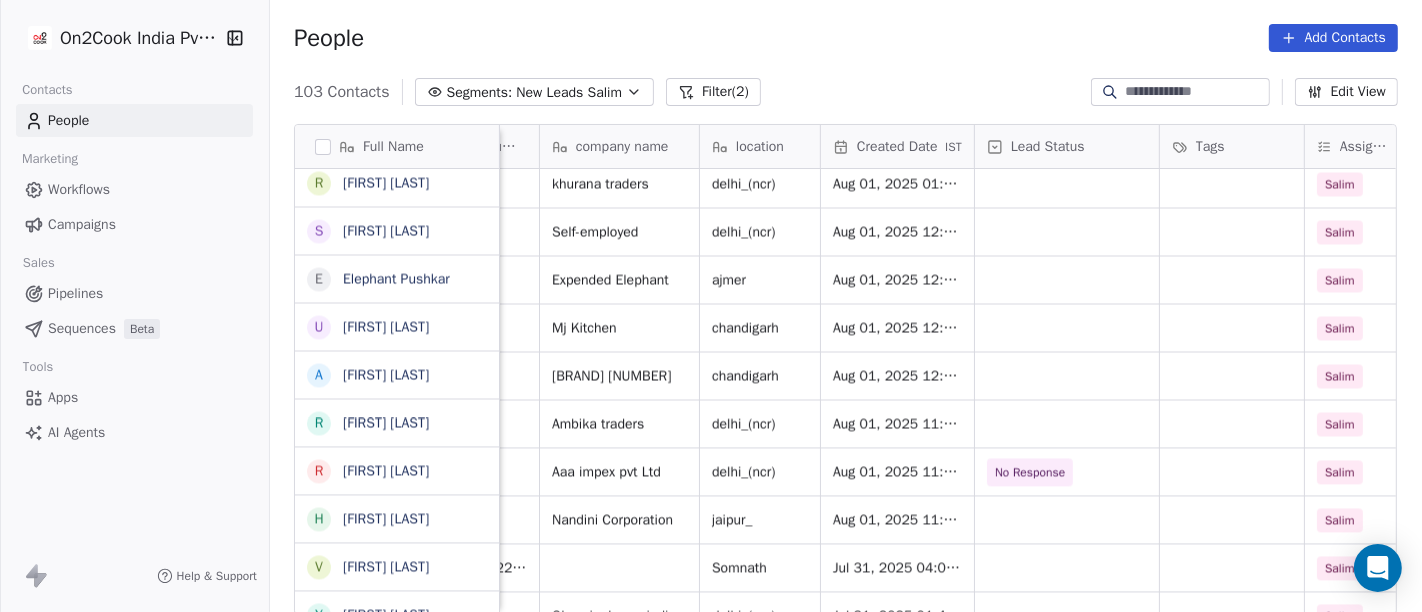 scroll, scrollTop: 0, scrollLeft: 237, axis: horizontal 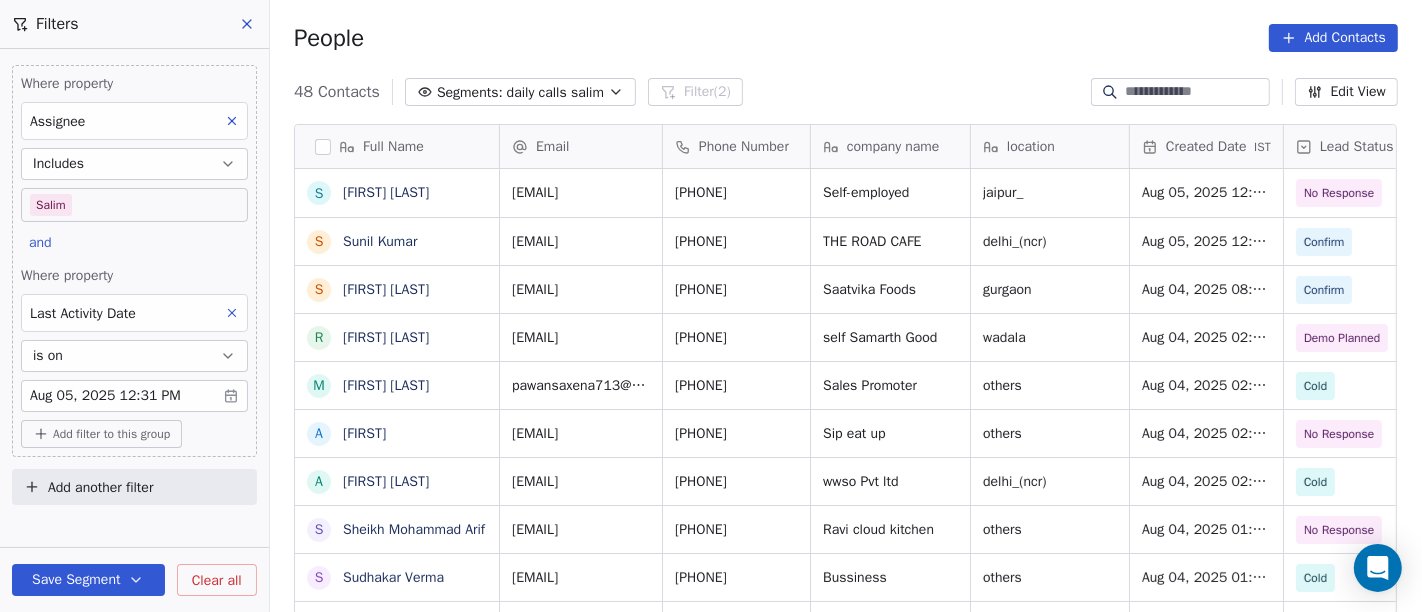 click on "On2Cook India Pvt. Ltd. Contacts People Marketing Workflows Campaigns Sales Pipelines Sequences Beta Tools Apps AI Agents Help & Support Filters Where property Assignee Includes Salim and Where property Last Activity Date is on Aug 05, 2025 12:31 PM Add filter to this group Add another filter Save Segment Clear all People Add Contacts 48 Contacts Segments: daily calls salim Filter (2) Edit View Tag Add to Sequence Full Name S [LAST] S [LAST] S [LAST] R [LAST] M [LAST] A [LAST] A [LAST] S [LAST] S [LAST] S [LAST] A [LAST] D [LAST] N [LAST] s [LAST] R [LAST] M [LAST] S [LAST] Y [LAST] P [LAST] K [LAST] G [LAST] L [LAST] V [LAST] s [LAST] A [LAST] J [LAST] S [LAST] s [LAST] a [LAST] A [LAST] Email [PHONE] [COMPANY] [LOCATION] Aug 05, 2025 12:31 PM Hot Salim" at bounding box center [711, 306] 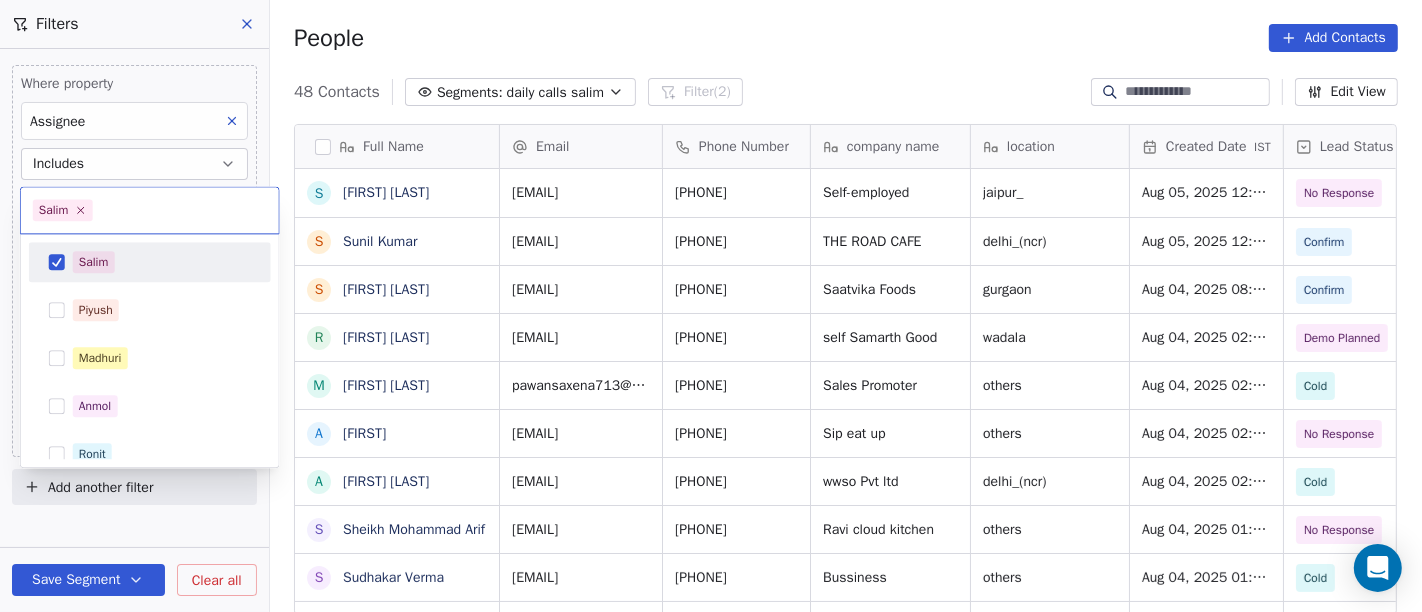 click on "Salim" at bounding box center [150, 262] 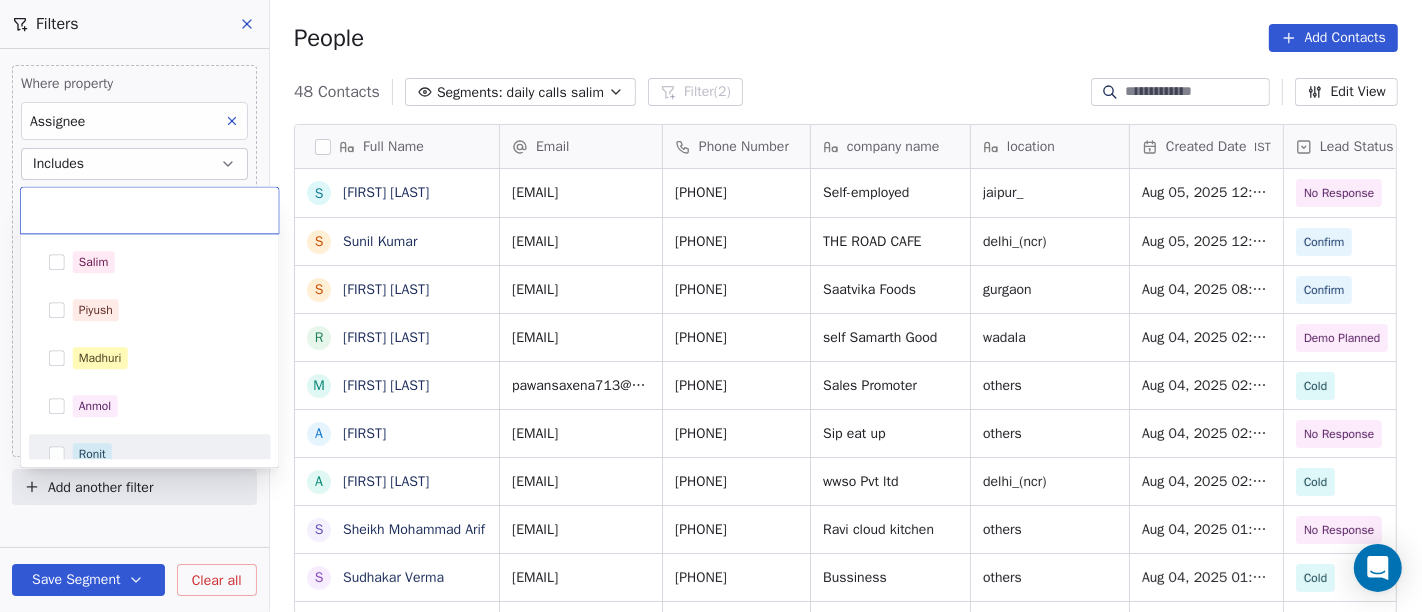 click on "Ronit" at bounding box center (92, 454) 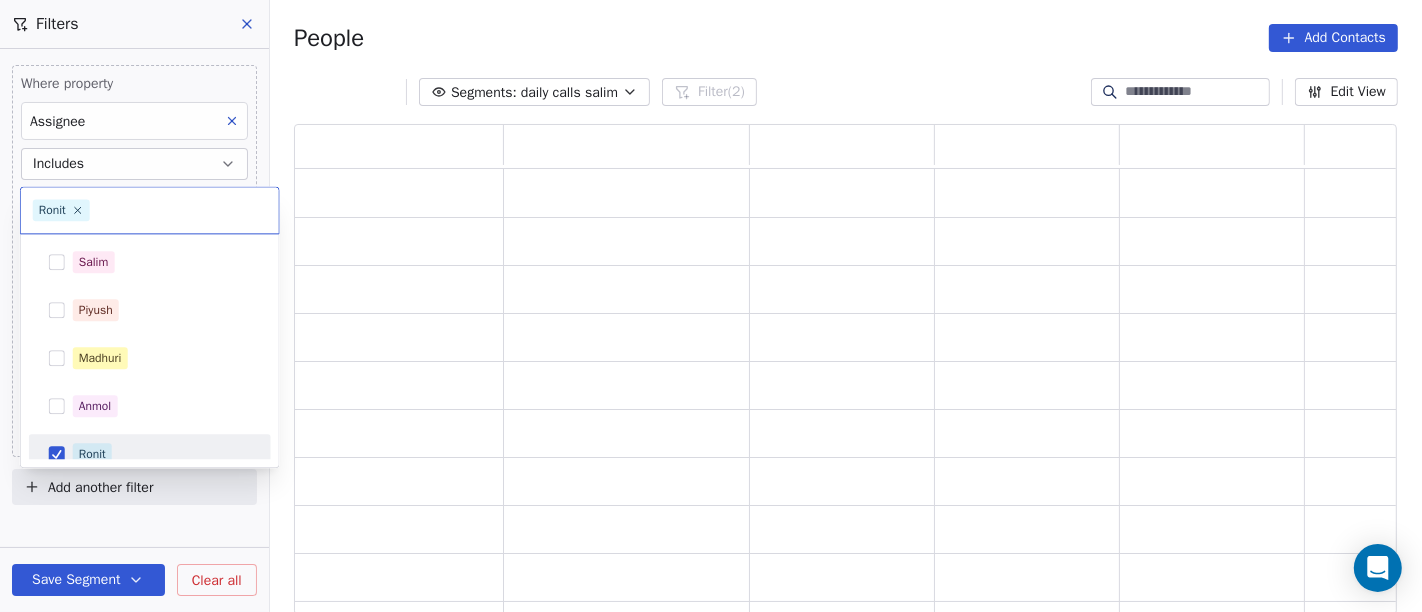 click on "On2Cook India Pvt. Ltd. Contacts People Marketing Workflows Campaigns Sales Pipelines Sequences Beta Tools Apps AI Agents Help & Support Filters Where property Assignee Includes Salim and Where property Last Activity Date is on Aug 05, 2025 12:31 PM Add filter to this group Add another filter Save Segment Clear all People Add Contacts Segments: daily calls salim Filter (2) Edit View Tag Add to Sequence Full Name Ronit Salim Piyush Madhuri Anmol Ronit Saurabh Sapan Falguni Mary Ajay" at bounding box center [711, 306] 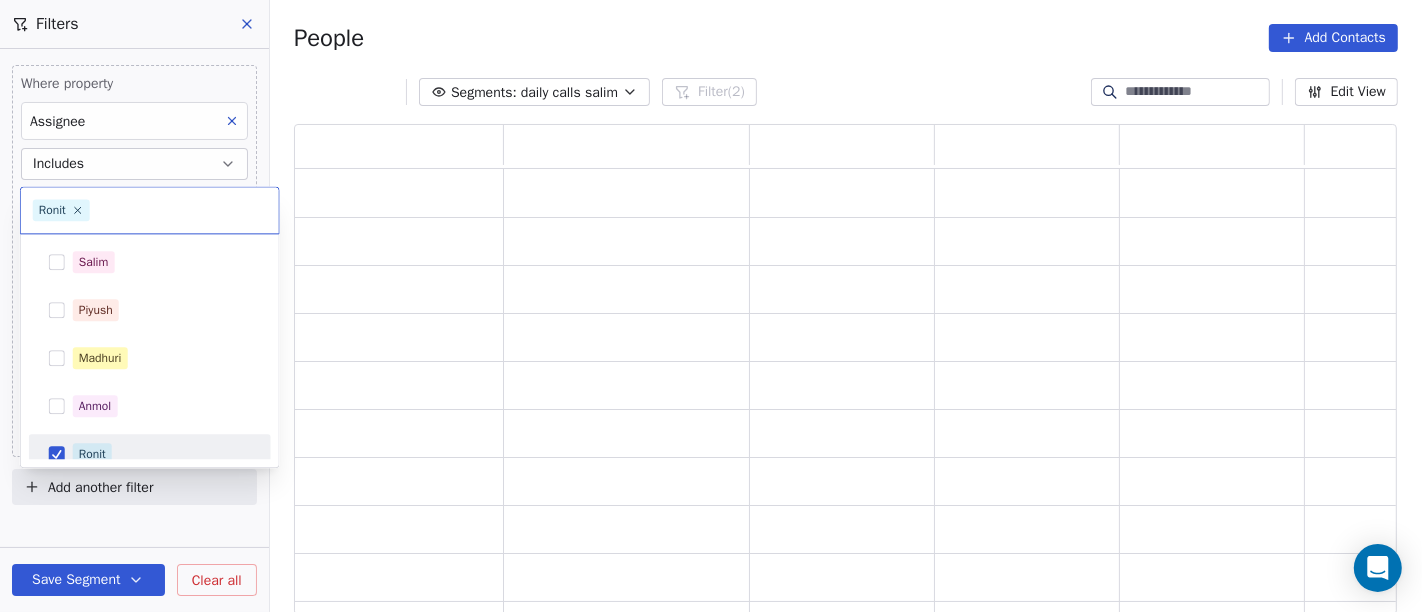 scroll, scrollTop: 17, scrollLeft: 17, axis: both 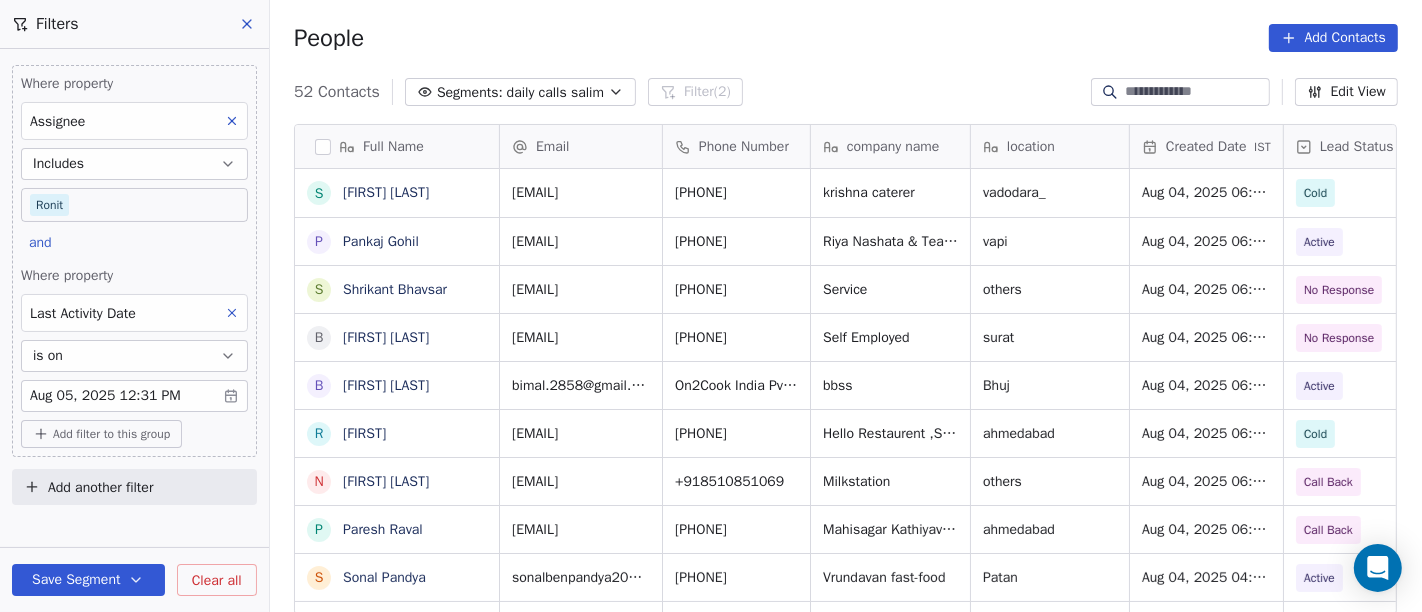 click on "On2Cook India Pvt. Ltd. Contacts People Marketing Workflows Campaigns Sales Pipelines Sequences Beta Tools Apps AI Agents Help & Support Filters Where property Assignee Includes Salim and Where property Last Activity Date is on Aug 05, 2025 12:31 PM Add filter to this group Add another filter Save Segment Clear all People Add Contacts 52 Contacts Segments: daily calls salim Filter (2) Edit View Tag Add to Sequence Full Name S [LAST] P [LAST] S [LAST] B [LAST] B [LAST] R [LAST] N [LAST] P [LAST] S [LAST] K [LAST] S [LAST] D [LAST] Z [LAST] M [LAST] M [LAST] K [LAST] b [LAST] H [LAST] C [LAST] I [LAST] R [LAST] A [LAST] B [LAST] J [LAST] J [LAST] A [LAST] J [LAST] R [LAST] D [LAST] s [LAST] Email [PHONE] [COMPANY] [LOCATION] Aug 05, 2025 12:31 PM" at bounding box center (711, 306) 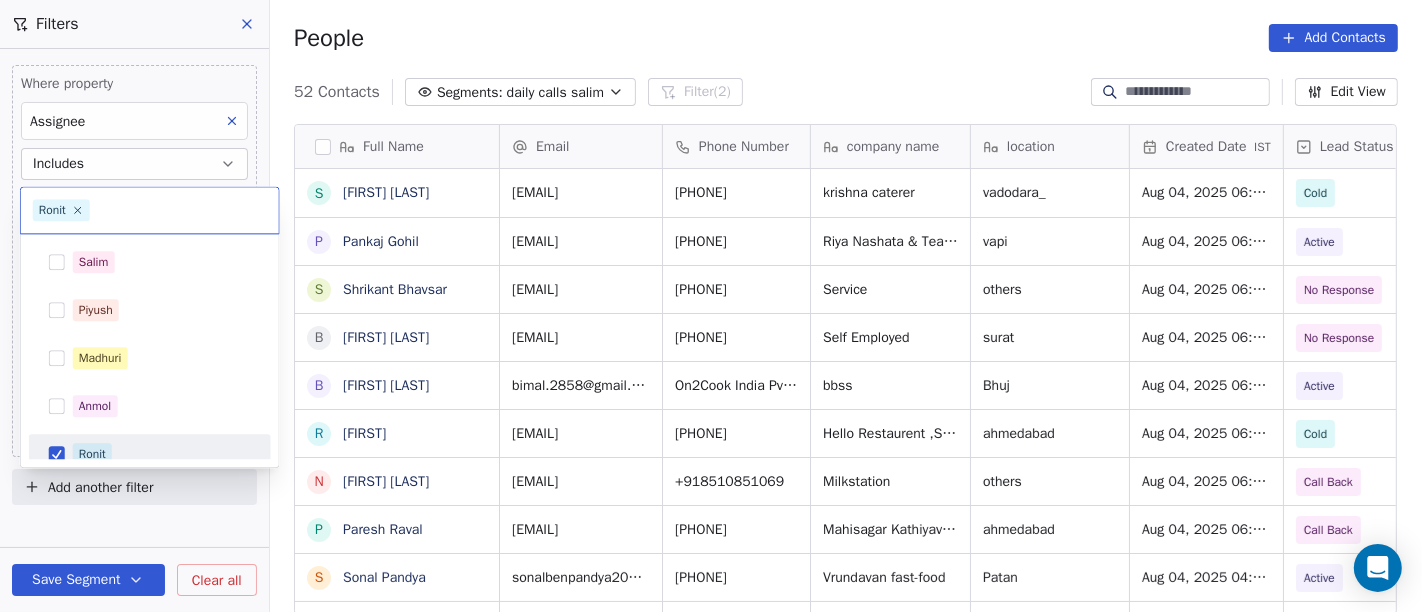 scroll, scrollTop: 14, scrollLeft: 0, axis: vertical 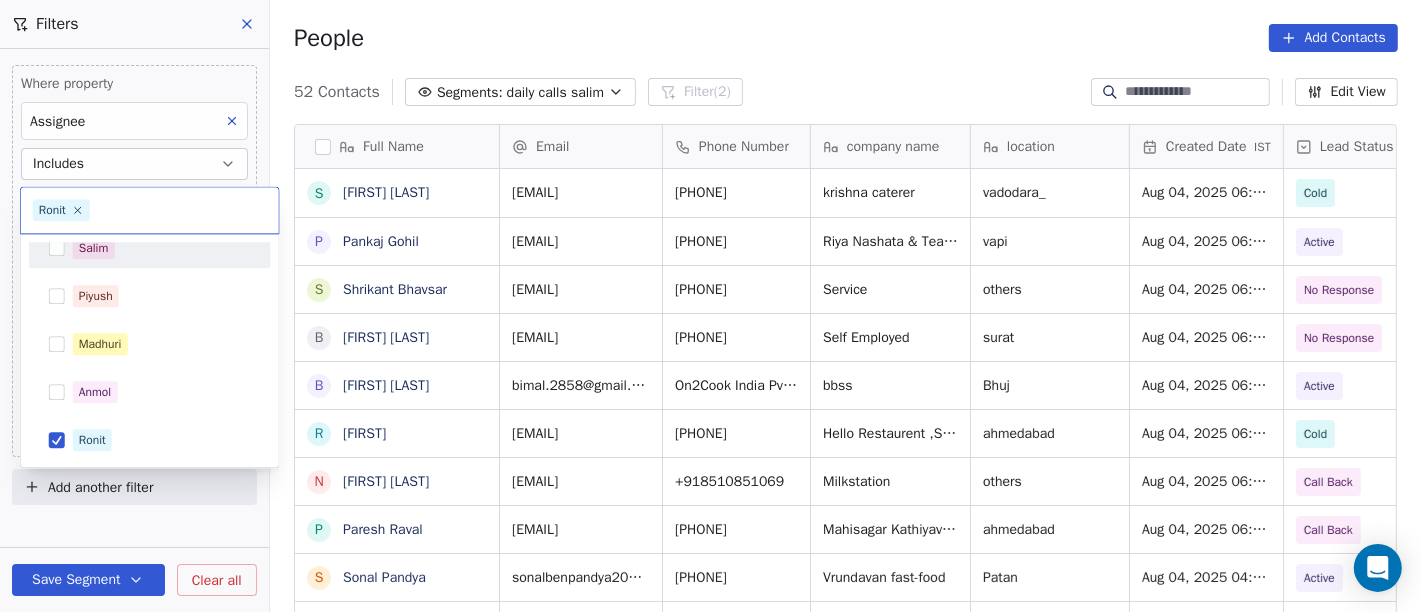 click on "Salim" at bounding box center [94, 248] 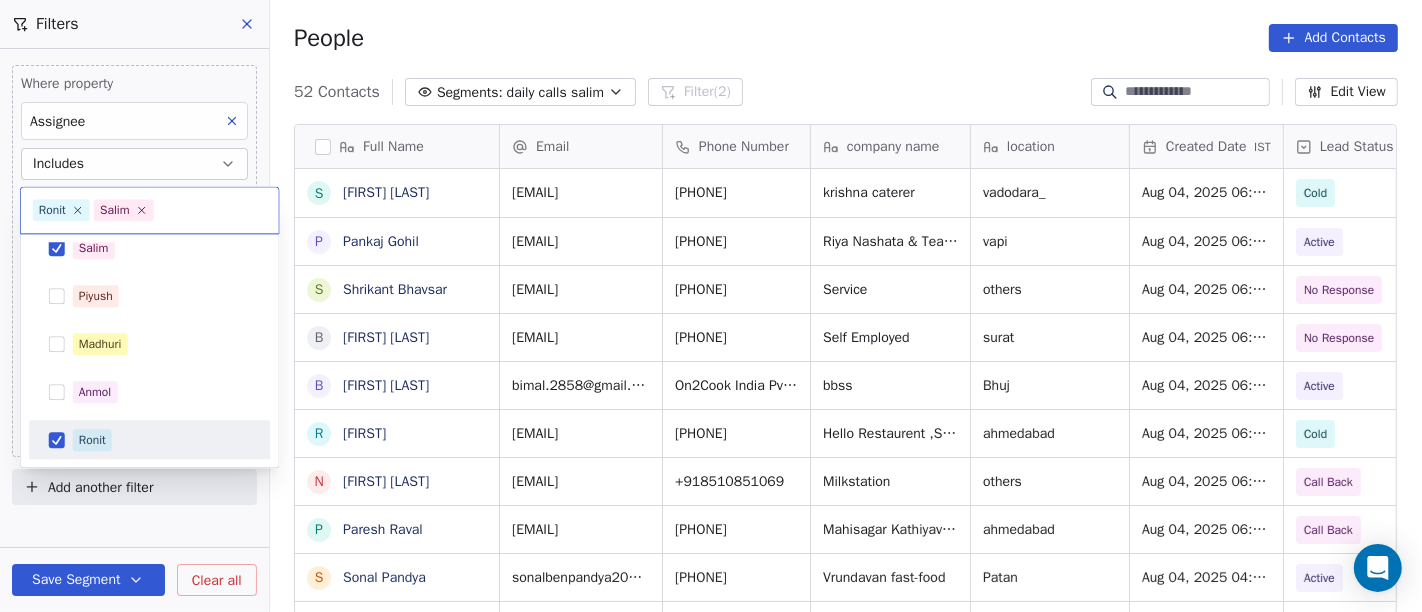 click on "Ronit" at bounding box center [92, 440] 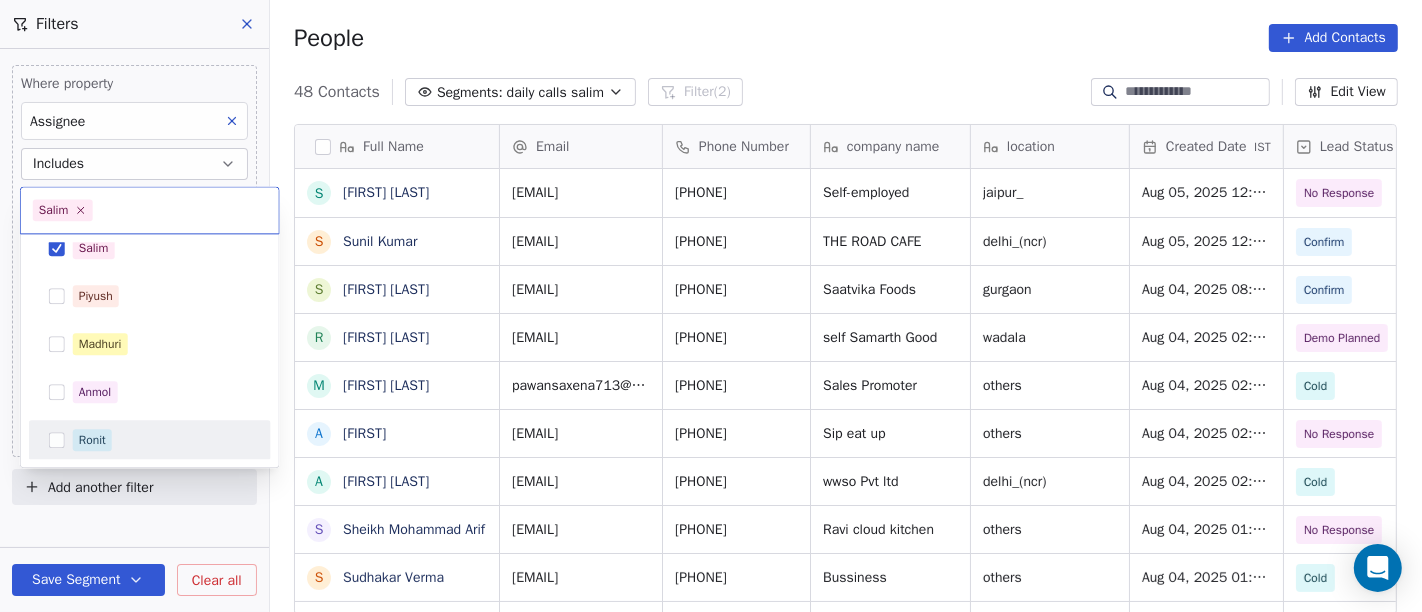 click on "On2Cook India Pvt. Ltd. Contacts People Marketing Workflows Campaigns Sales Pipelines Sequences Beta Tools Apps AI Agents Help & Support Filters Where property   Assignee   Includes Salim and Where property   Last Activity Date   is on Aug 05, 2025 12:31 PM Add filter to this group Add another filter Save Segment Clear all People  Add Contacts 48 Contacts Segments: daily calls salim  Filter  (2) Edit View Tag Add to Sequence Full Name S Shweta Sharma S Sunil Kumar S Sunili Bhatia R Rahul Kamble M Madhukar Pawan A Ashraf A Alekh Kumar S Sheikh Mohammad Arif S Sudhakar Verma A Anuj Tyagi S Shishir Srivastava A Anuj Agarwal D Dyarangula Keshav N Nawab arora s santosh kumar R Rohit Upadhyay M Munish Bamotra S Subhransu Rout Y Yogesh Sharma P Praveen nk K Kvijay Kemse G Girdhar Gupta L Lalan Kumar V Vinod Luthra s superevents A Ashok Chopra J Jyoti Goswami S SANJAY GERA a anurag vishwakarma A Abizer Hussain Email Phone Number company name location Created Date IST Lead Status Tags Assignee Sales Rep 9784733160" at bounding box center (711, 306) 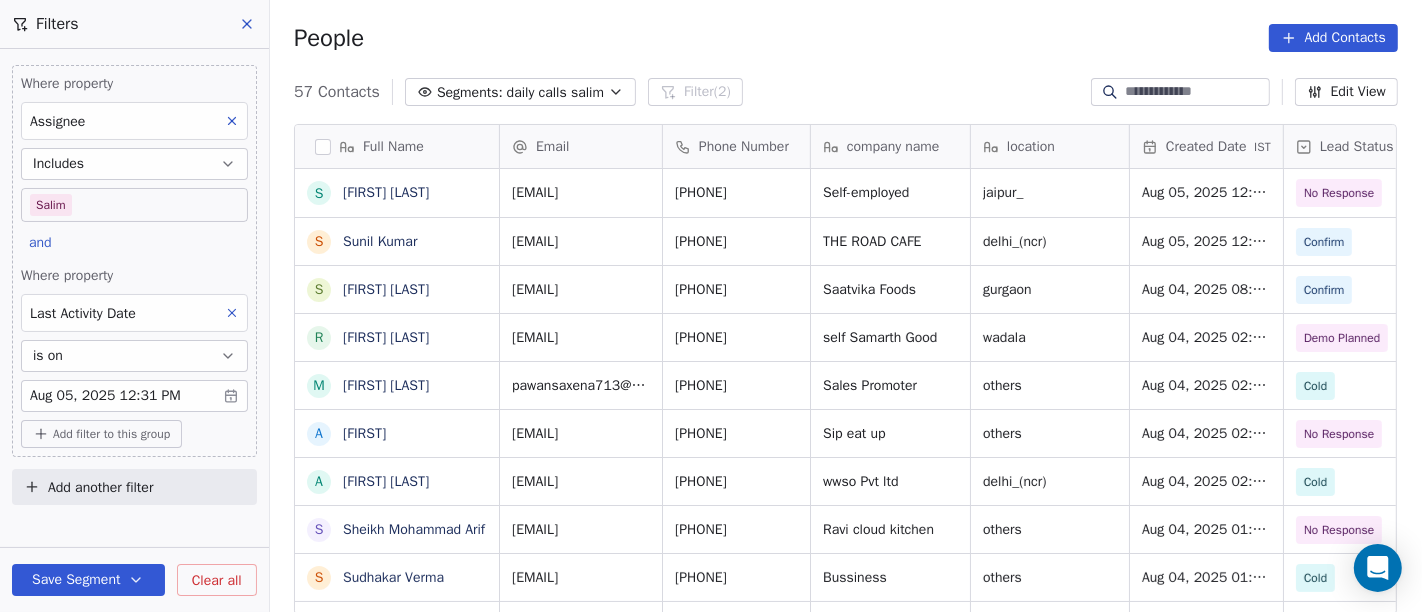 click on "People  Add Contacts" at bounding box center (846, 38) 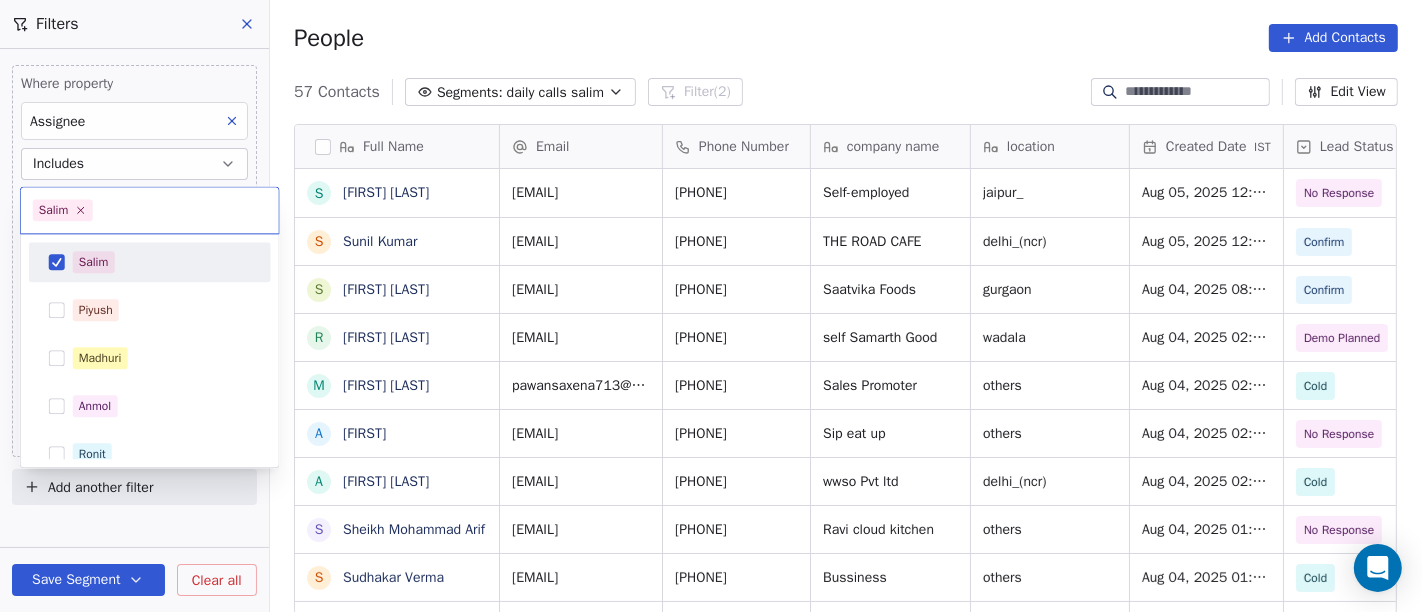 click on "Salim" at bounding box center (162, 262) 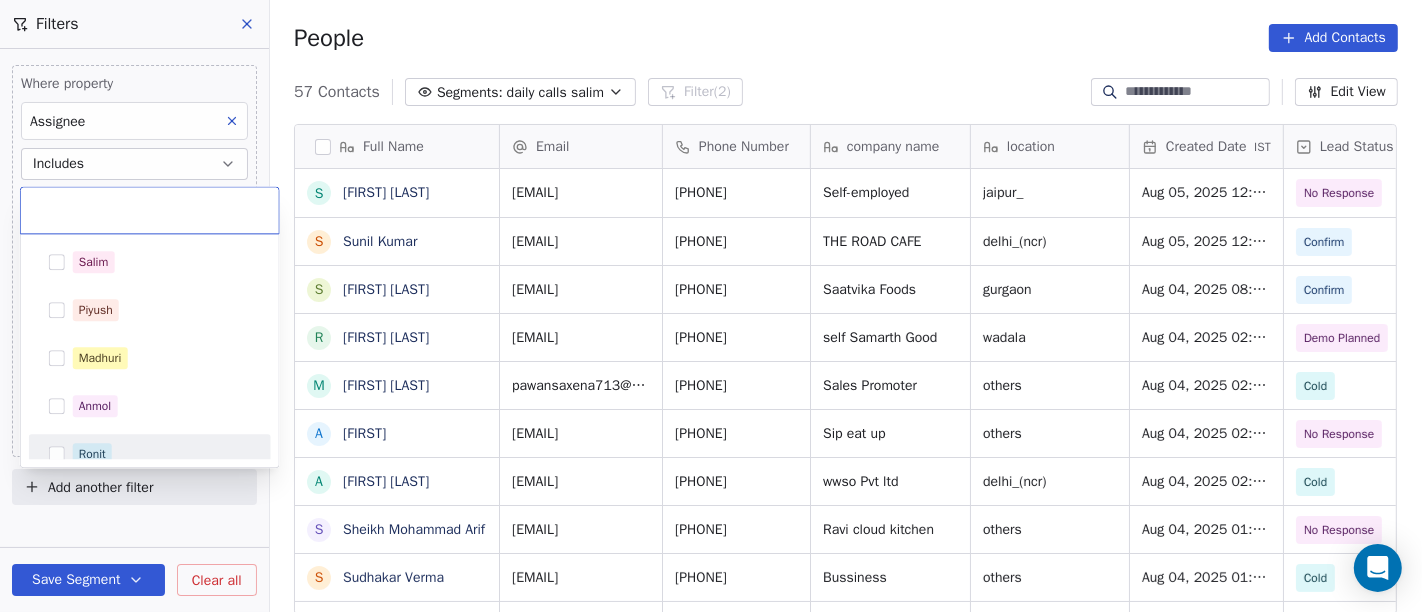 click on "Ronit" at bounding box center [150, 454] 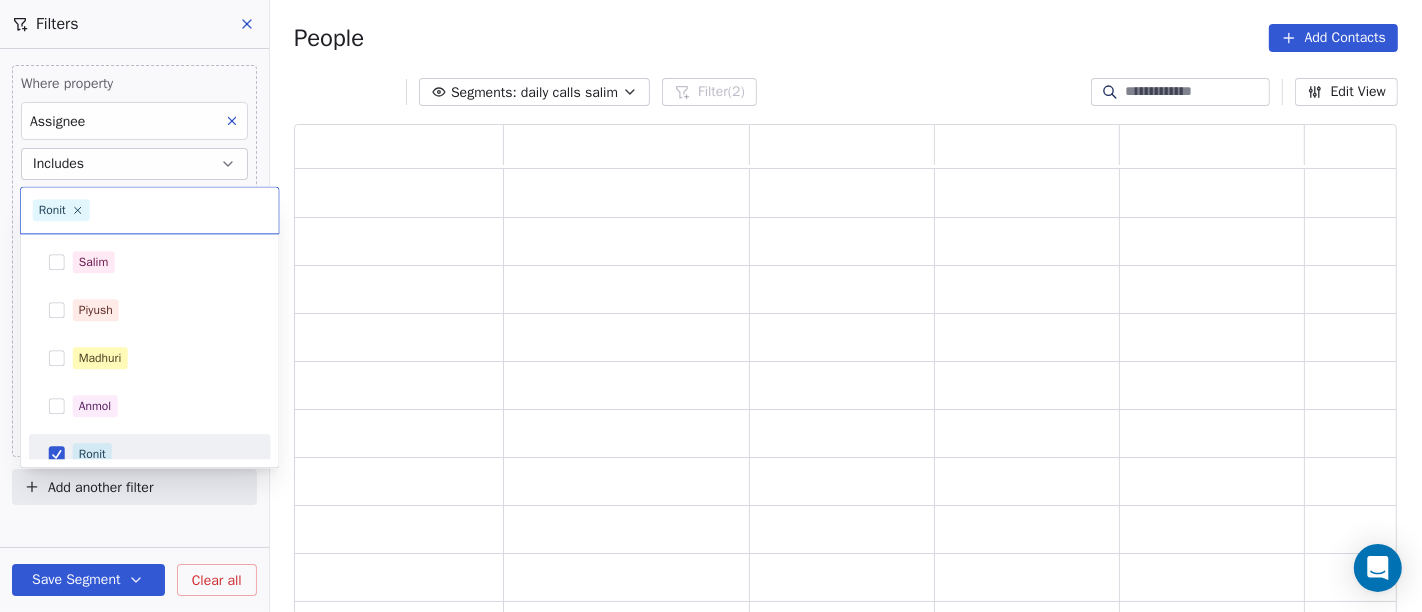 click on "On2Cook India Pvt. Ltd. Contacts People Marketing Workflows Campaigns Sales Pipelines Sequences Beta Tools Apps AI Agents Help & Support Filters Where property   Assignee   Includes Ronit and Where property   Last Activity Date   is on Aug 05, 2025 12:31 PM Add filter to this group Add another filter Save Segment Clear all People  Add Contacts Segments: daily calls salim  Filter  (2) Edit View Tag Add to Sequence
Ronit Salim Piyush Madhuri Anmol Ronit Saurabh Sapan Falguni Mary Ajay" at bounding box center (711, 306) 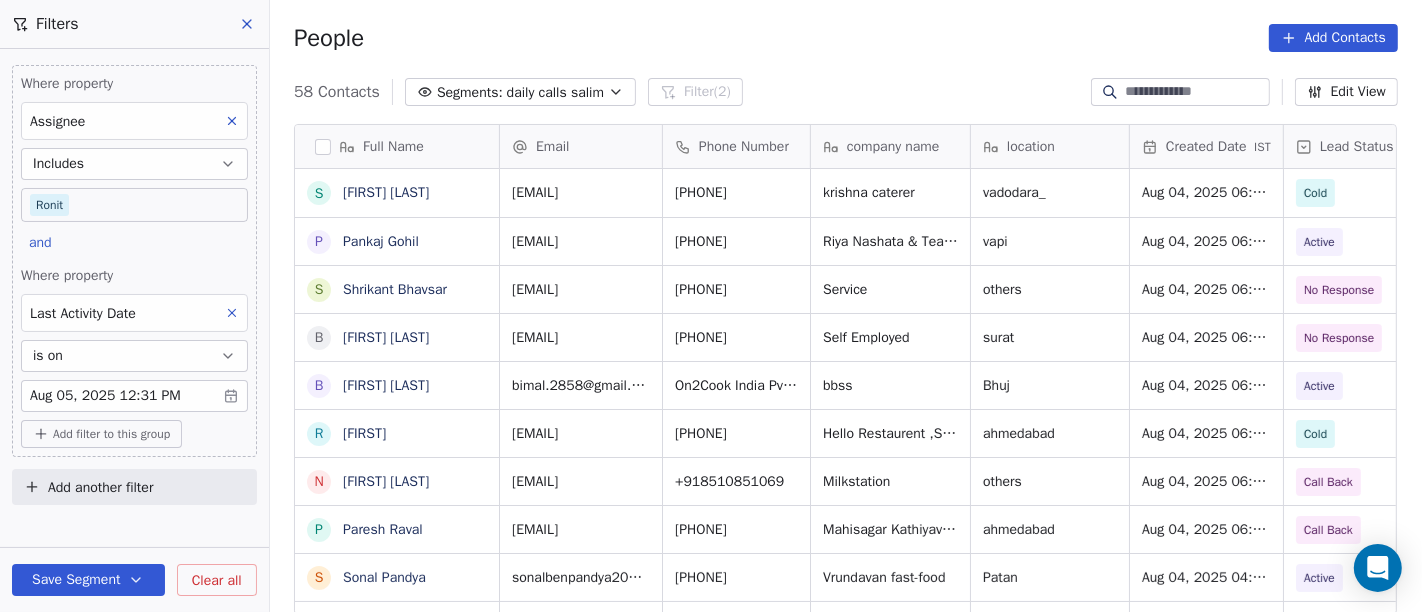scroll, scrollTop: 17, scrollLeft: 17, axis: both 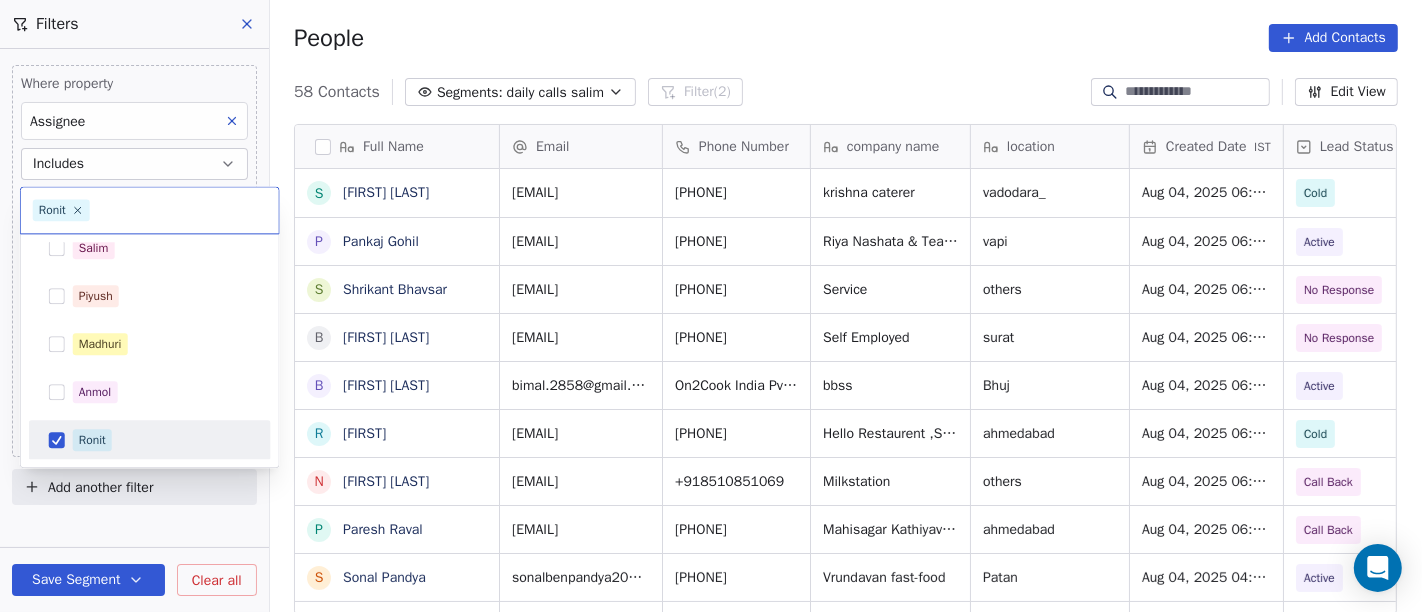 click on "Ronit" at bounding box center [162, 440] 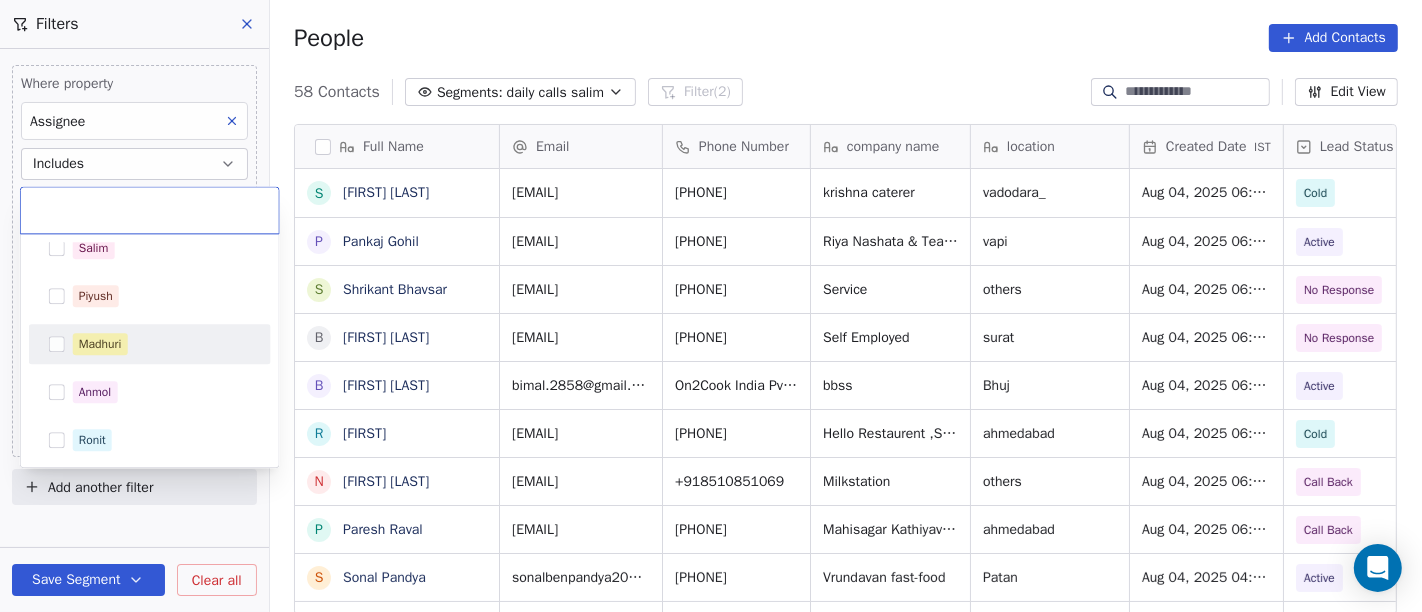 scroll, scrollTop: 0, scrollLeft: 0, axis: both 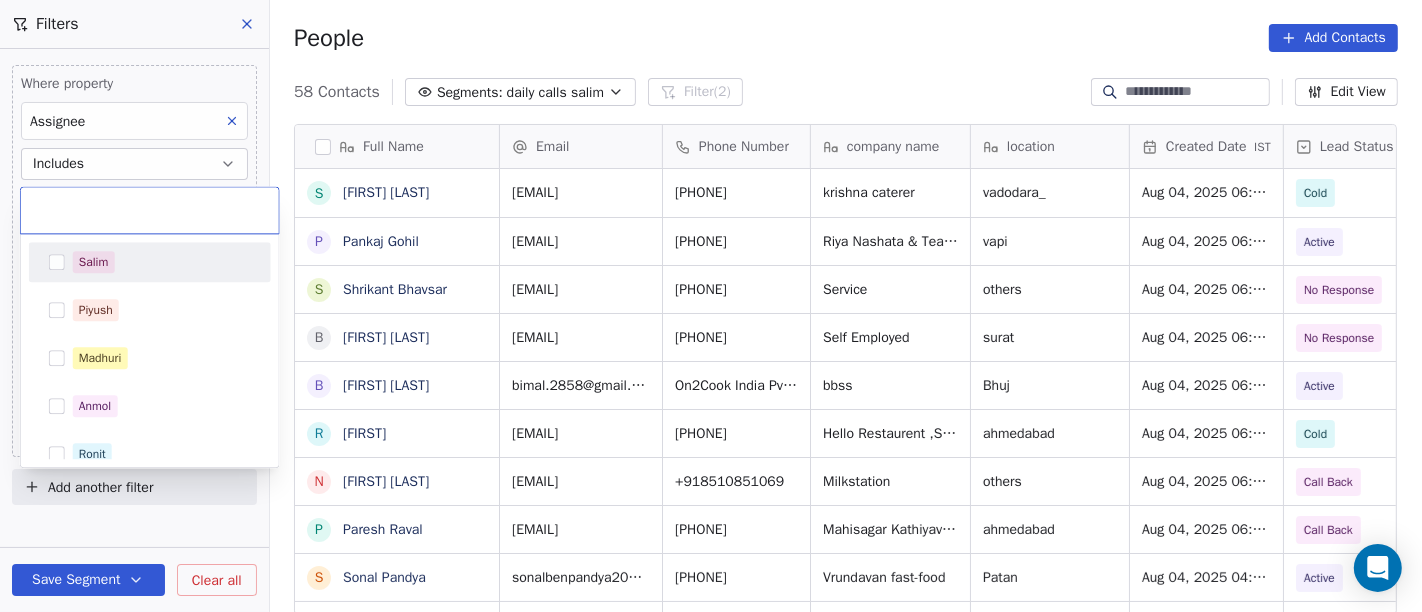 click on "Salim" at bounding box center [162, 262] 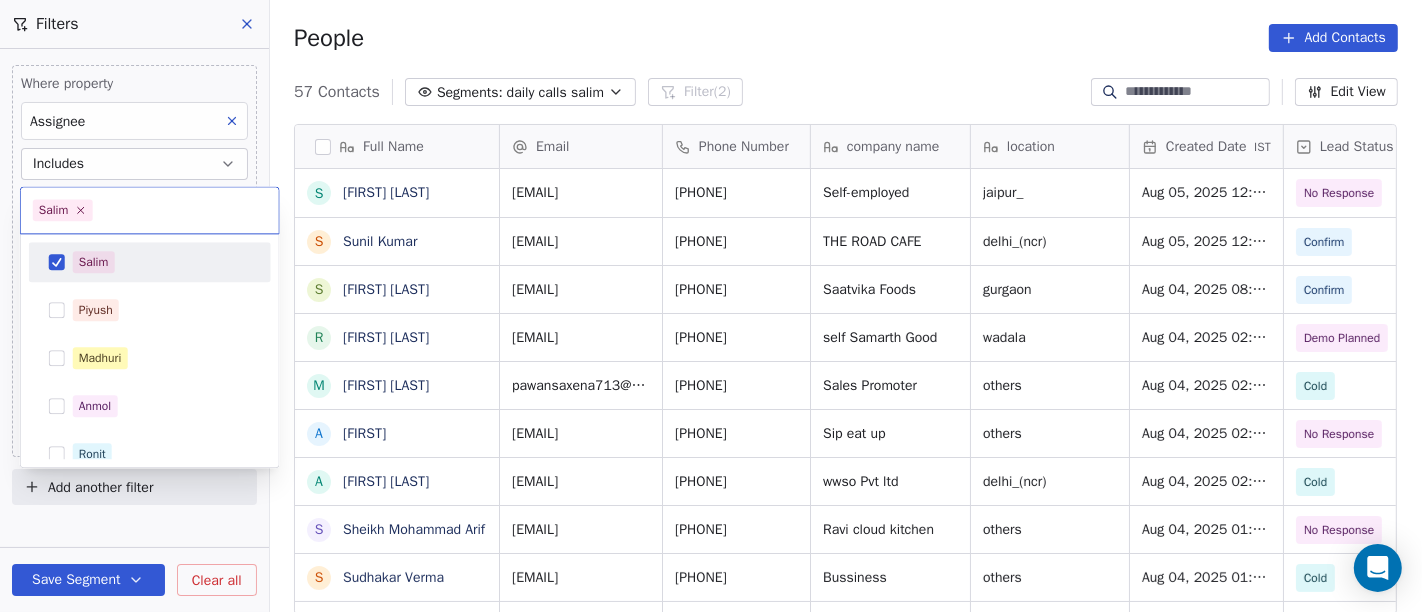 click on "On2Cook India Pvt. Ltd. Contacts People Marketing Workflows Campaigns Sales Pipelines Sequences Beta Tools Apps AI Agents Help & Support Filters Where property   Assignee   Includes Salim and Where property   Last Activity Date   is on Aug 05, 2025 12:31 PM Add filter to this group Add another filter Save Segment Clear all People  Add Contacts 57 Contacts Segments: daily calls salim  Filter  (2) Edit View Tag Add to Sequence Full Name S Shweta Sharma S Sunil Kumar S Sunili Bhatia R Rahul Kamble M Madhukar Pawan A Ashraf A Alekh Kumar S Sheikh Mohammad Arif S Sudhakar Verma A Anuj Tyagi S Shishir Srivastava A Anuj Agarwal D Dyarangula Keshav N Nawab arora s santosh kumar R Rohit Upadhyay M Munish Bamotra S Subhransu Rout Y Yogesh Sharma P Praveen nk K Kvijay Kemse G Girdhar Gupta L Lalan Kumar V Vinod Luthra s superevents A Ashok Chopra J Jyoti Goswami S SANJAY GERA a anurag vishwakarma R Rajendra Vijan Email Phone Number company name location Created Date IST Lead Status Tags Assignee Sales Rep 9784733160" at bounding box center (711, 306) 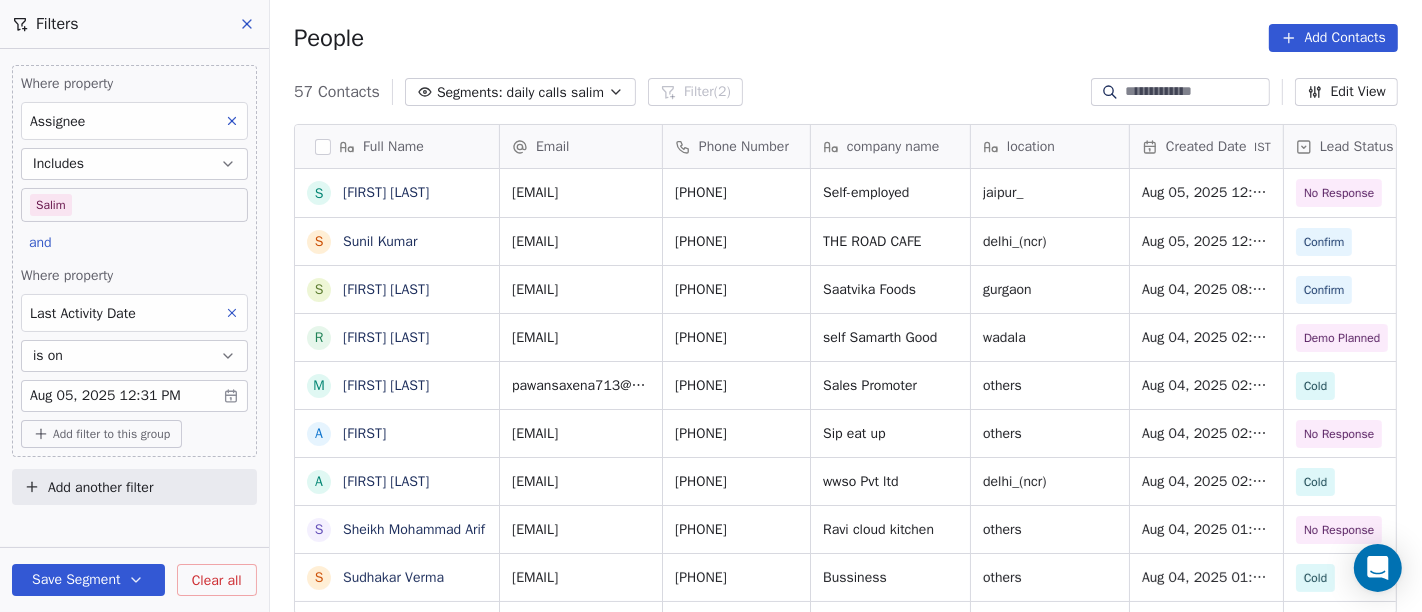 click on "People  Add Contacts" at bounding box center (846, 38) 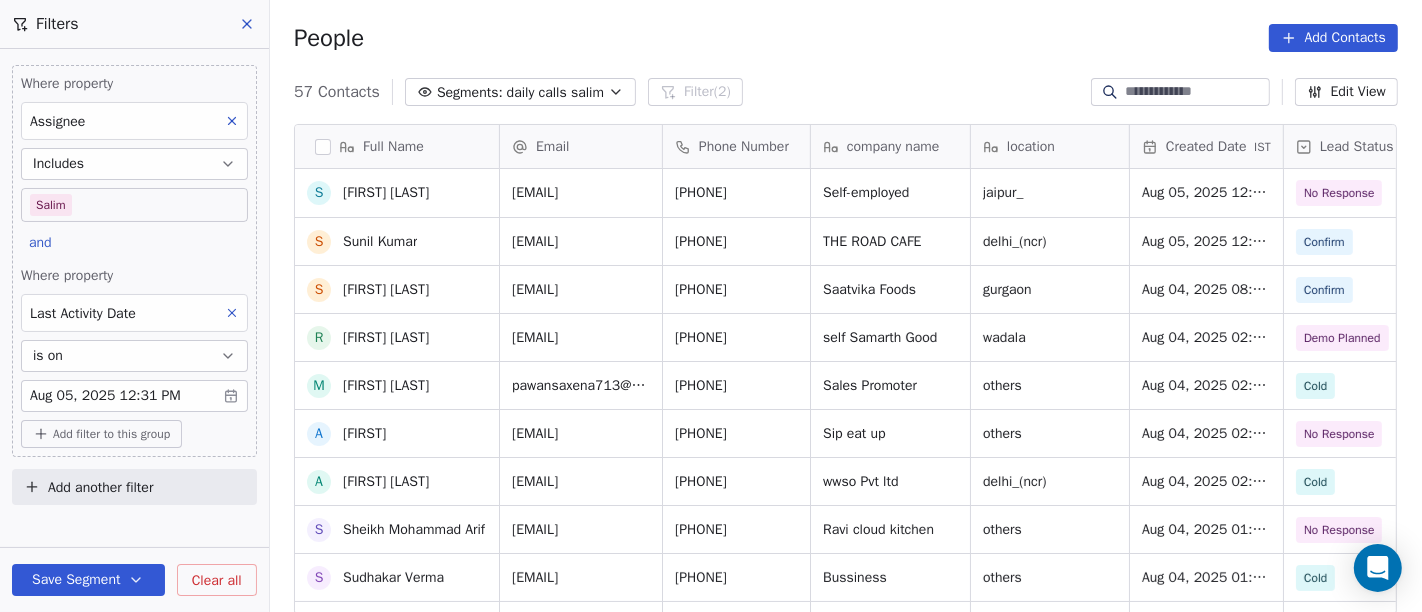 scroll, scrollTop: 530, scrollLeft: 0, axis: vertical 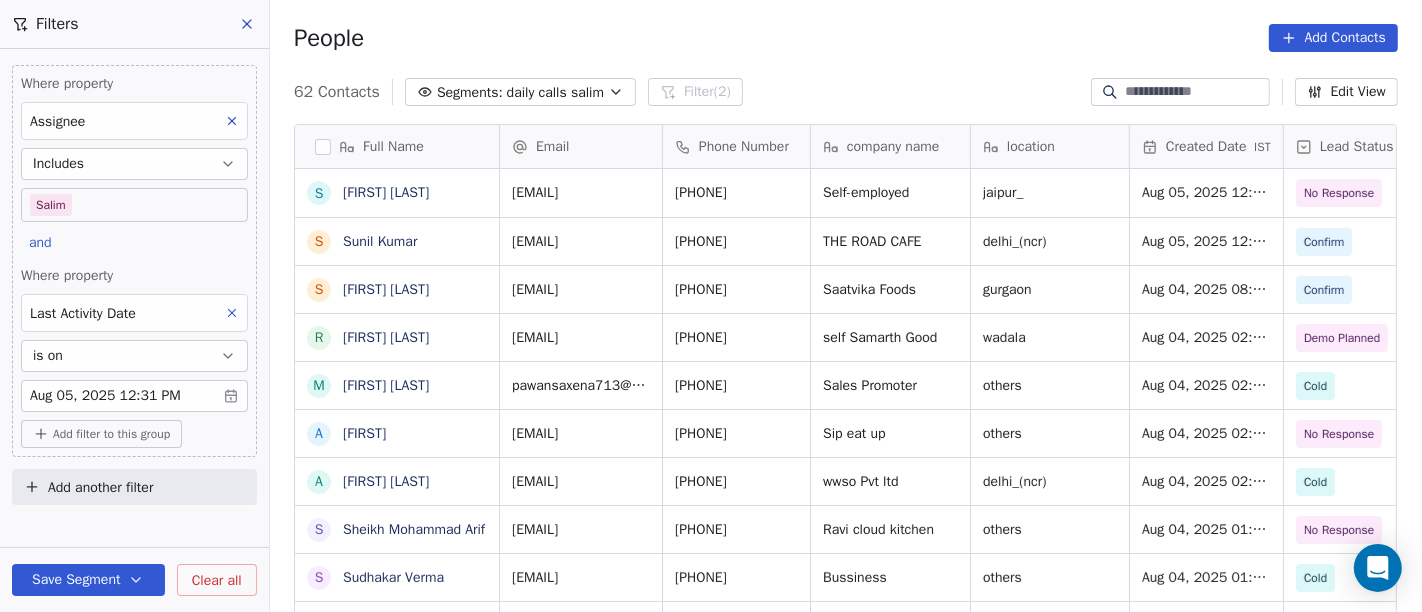 click on "People  Add Contacts" at bounding box center [846, 38] 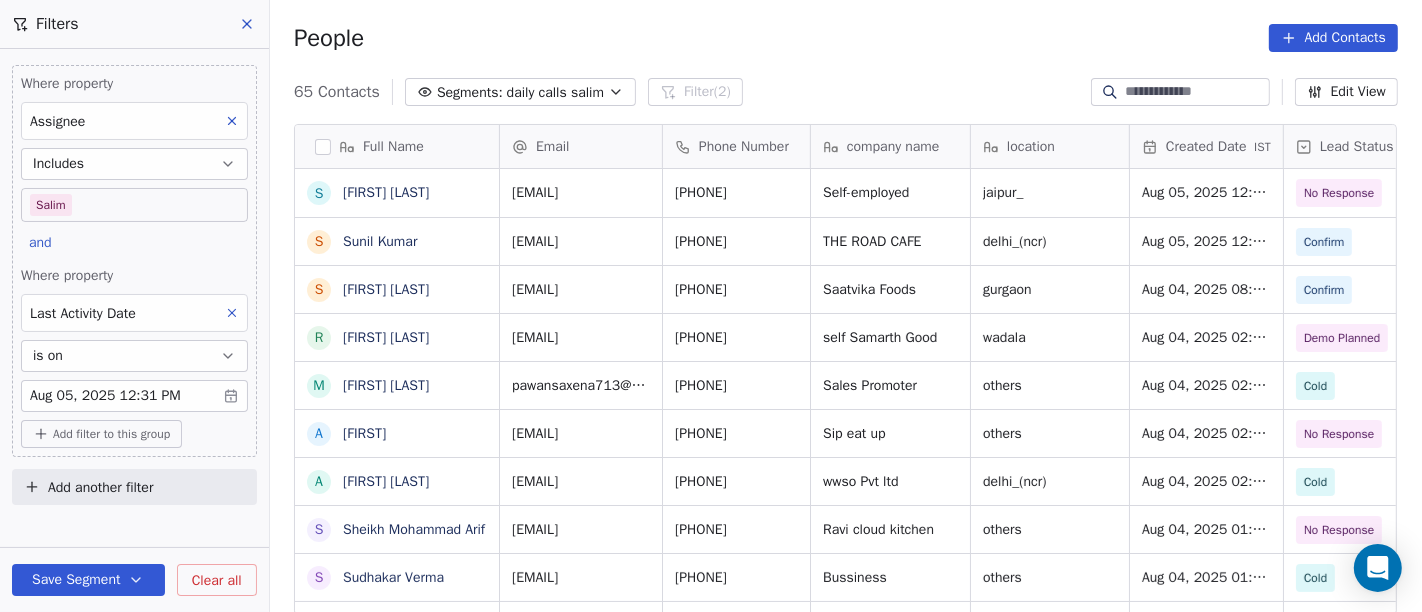 click on "People  Add Contacts" at bounding box center (846, 38) 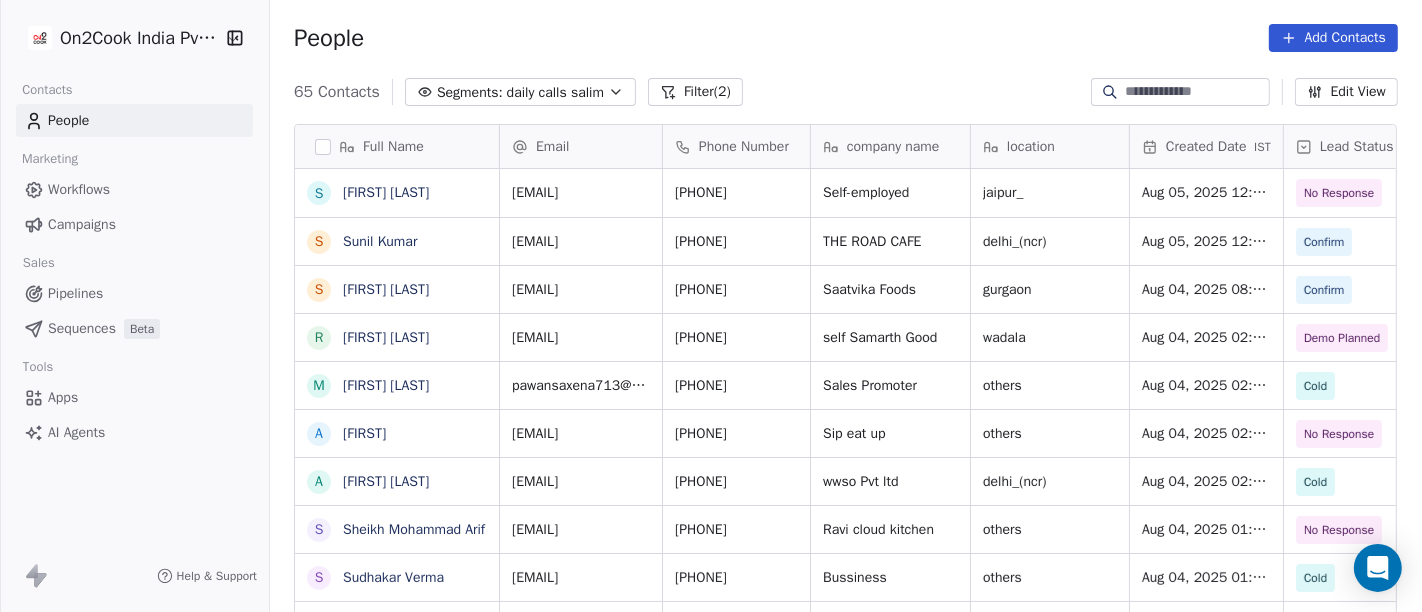 click on "Filter  (2)" at bounding box center (695, 92) 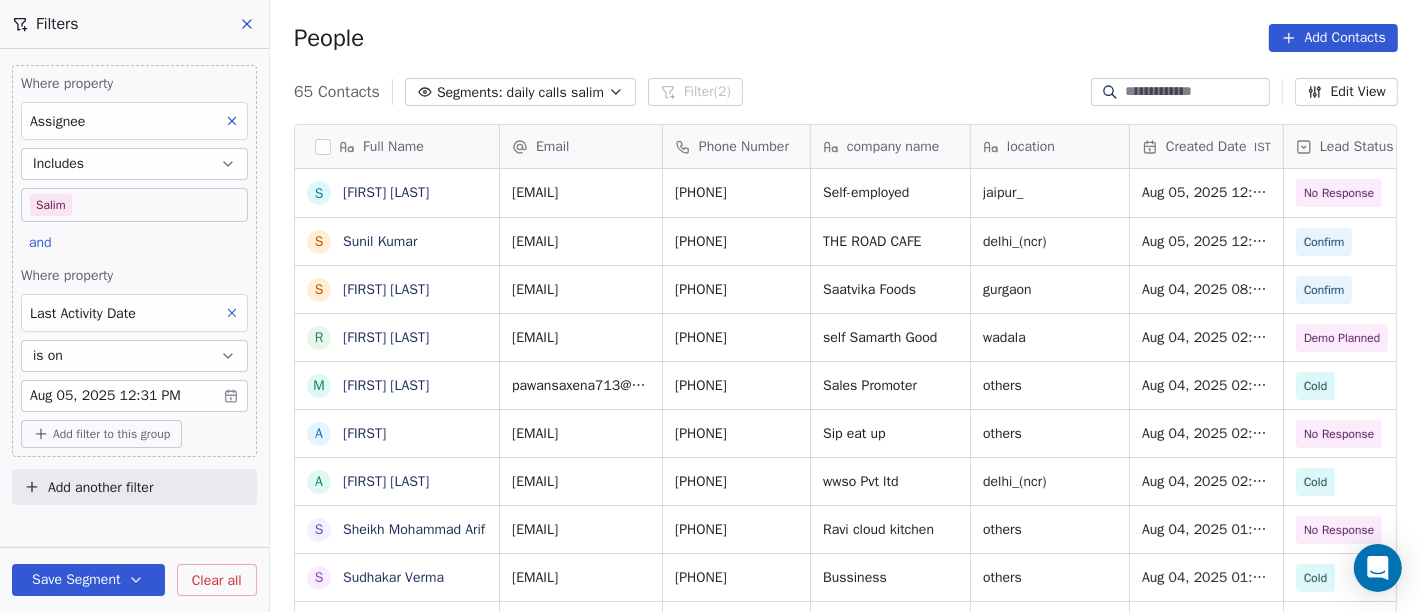 click on "Save Segment Clear all" at bounding box center [134, 580] 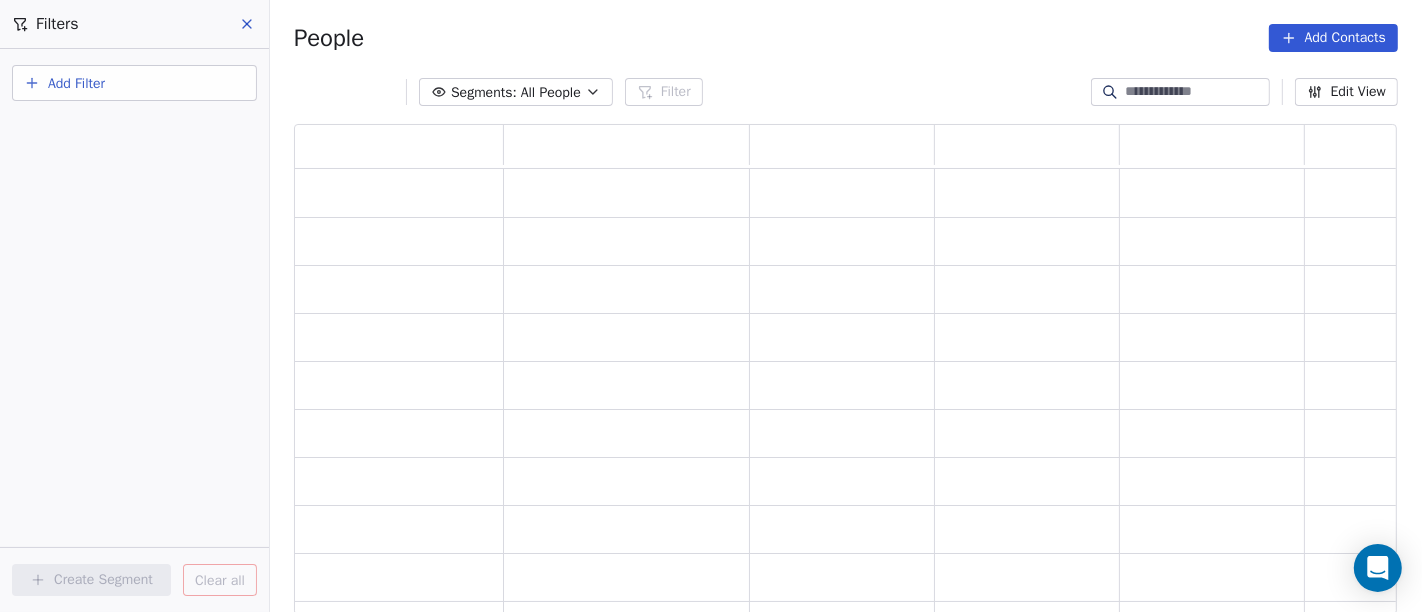 scroll, scrollTop: 17, scrollLeft: 17, axis: both 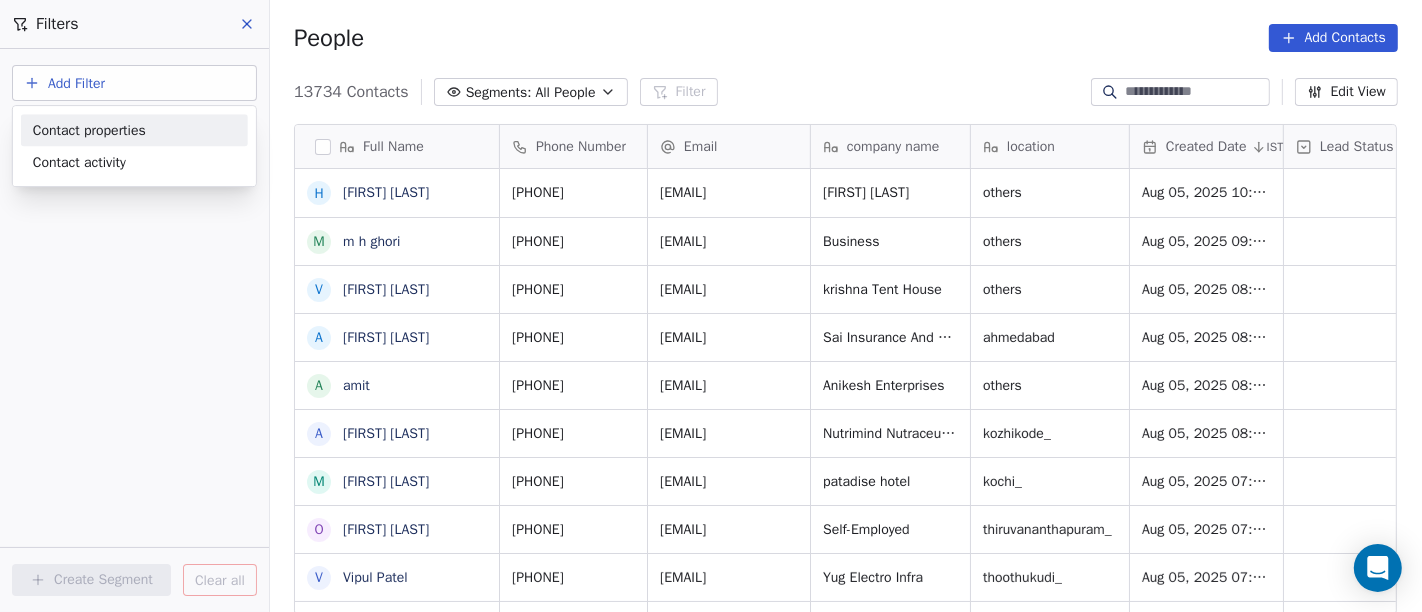click on "On2Cook India Pvt. Ltd. Contacts People Marketing Workflows Campaigns Sales Pipelines Sequences Beta Tools Apps AI Agents Help & Support Filters Add Filter  Create Segment Clear all People  Add Contacts 13734 Contacts Segments: All People Filter  Edit View Tag Add to Sequence Full Name H Harish Sahani m m h ghori V Vishal Sonkar A Ajay Parmar a amit A Ahamed Edavath Kandy M Mansoor Bin Abdul Latheef O Ohab Rashi V Vipul Patel A Anita Patel U Unny George D Dipen Nath G Gaurav  Srivastava A Ajoy Saha G Gajendra Khinniwal A Ankit nandal S Sabeer Kallada A Anwar Haider A Apna Coffe Wala N Nafisa Sayed S Shweta Sharma S Shivaprasad Shetty F Farhat Sultana D Dinesh Prajapati S Sunil Kumar k ketan suresh mehta A Anshul Agarwal F FAIZ S SANJAY Bhagwat P PARTHAV SHAH Phone Number Email company name location Created Date IST Lead Status Tags Assignee Sales Rep +919022973753 hmsahani57@gmail.com Harish M Sahani others Aug 05, 2025 10:21 AM Madhuri +919413329980 ghorimh@yahoo.com Business others Aug 05, 2025 09:53 AM" at bounding box center (711, 306) 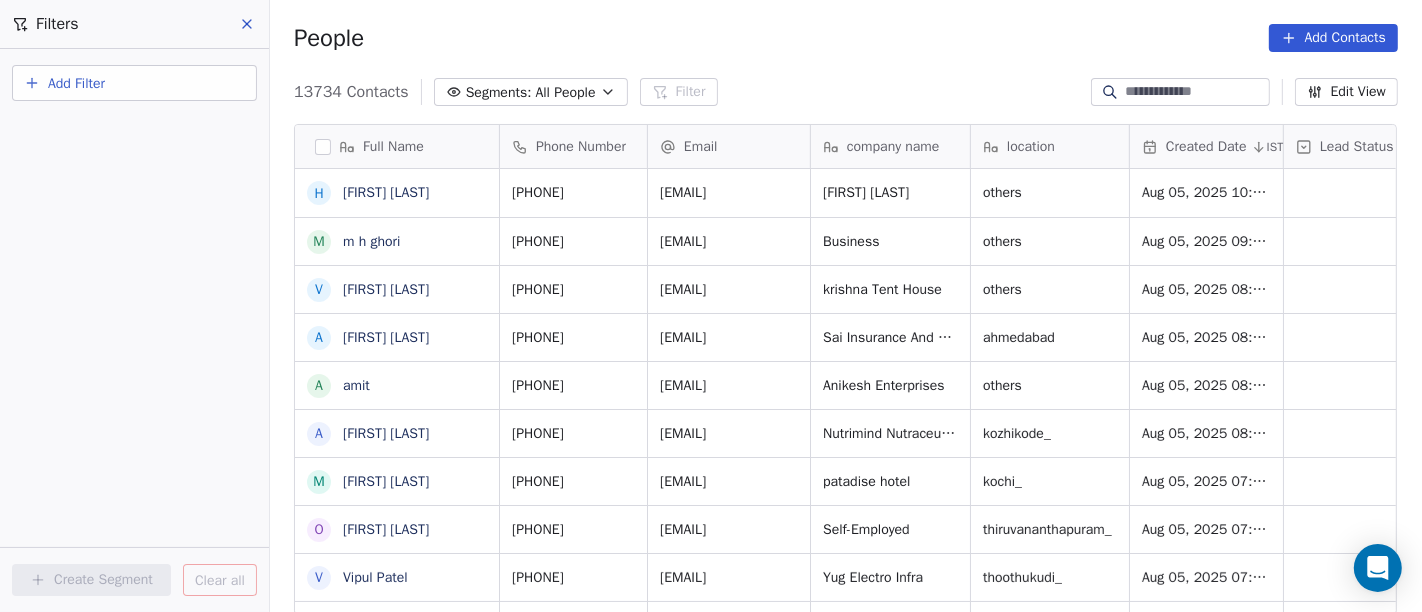 click on "Segments:" at bounding box center (499, 92) 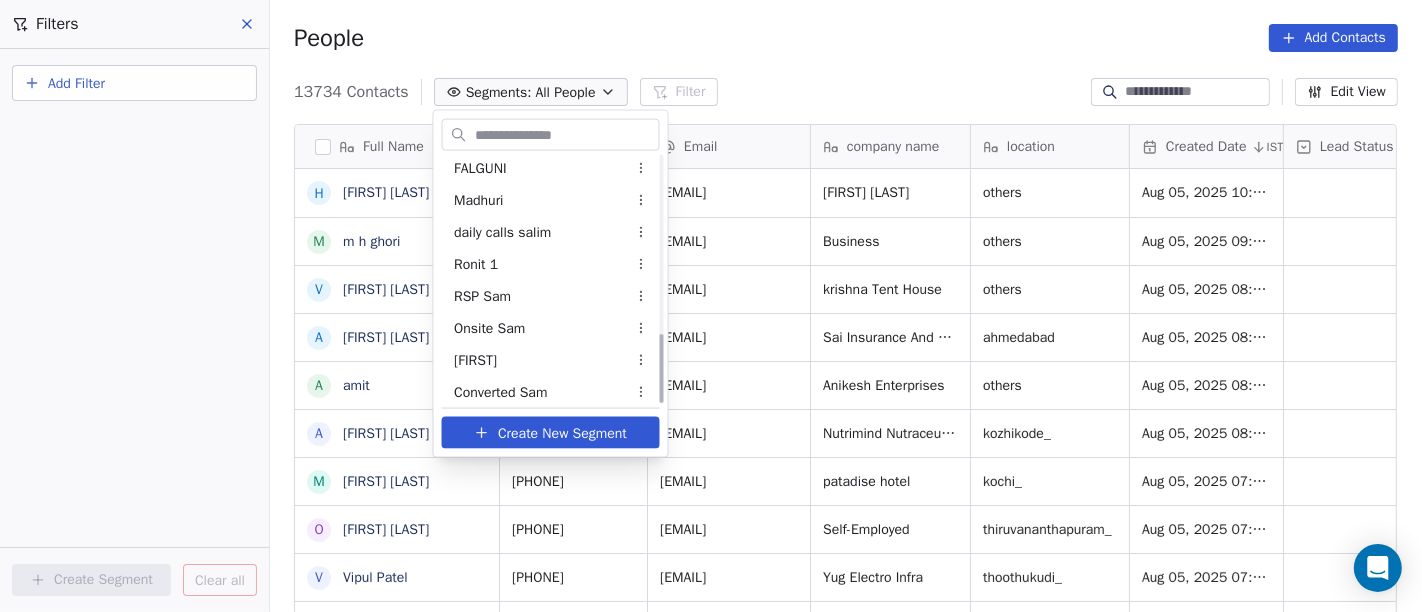 scroll, scrollTop: 622, scrollLeft: 0, axis: vertical 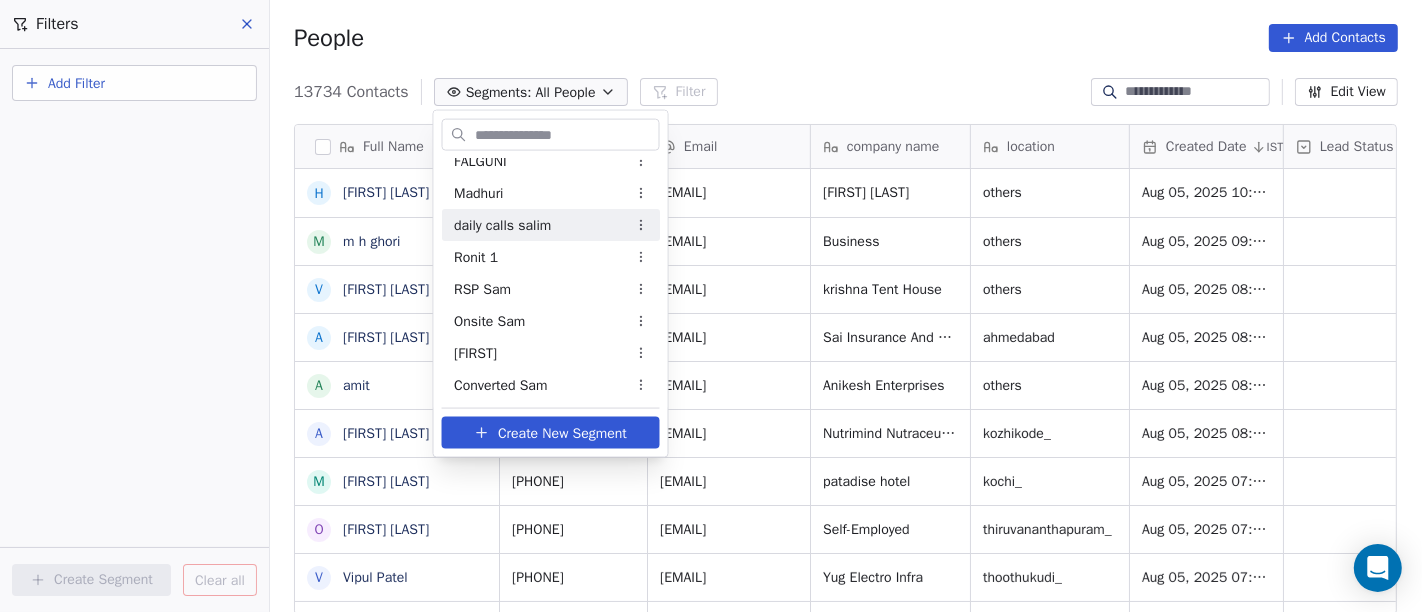 click on "daily calls salim" at bounding box center [502, 224] 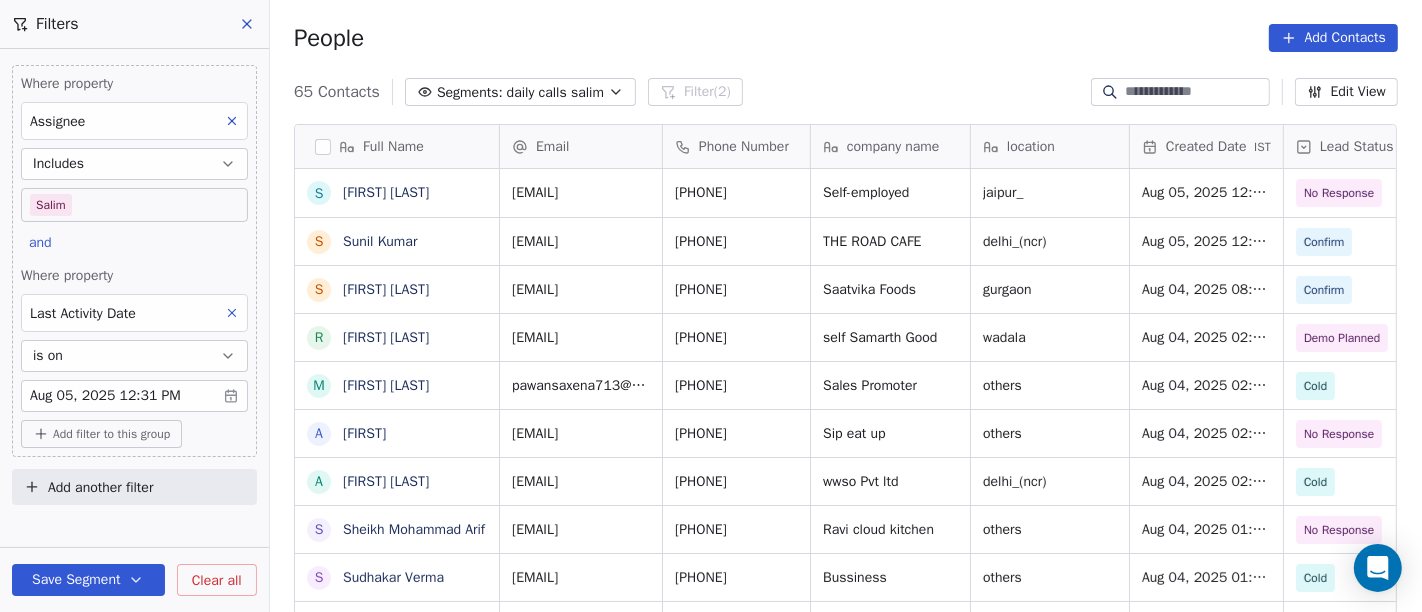 click on "65 Contacts Segments: daily calls salim  Filter  (2) Edit View" at bounding box center [846, 92] 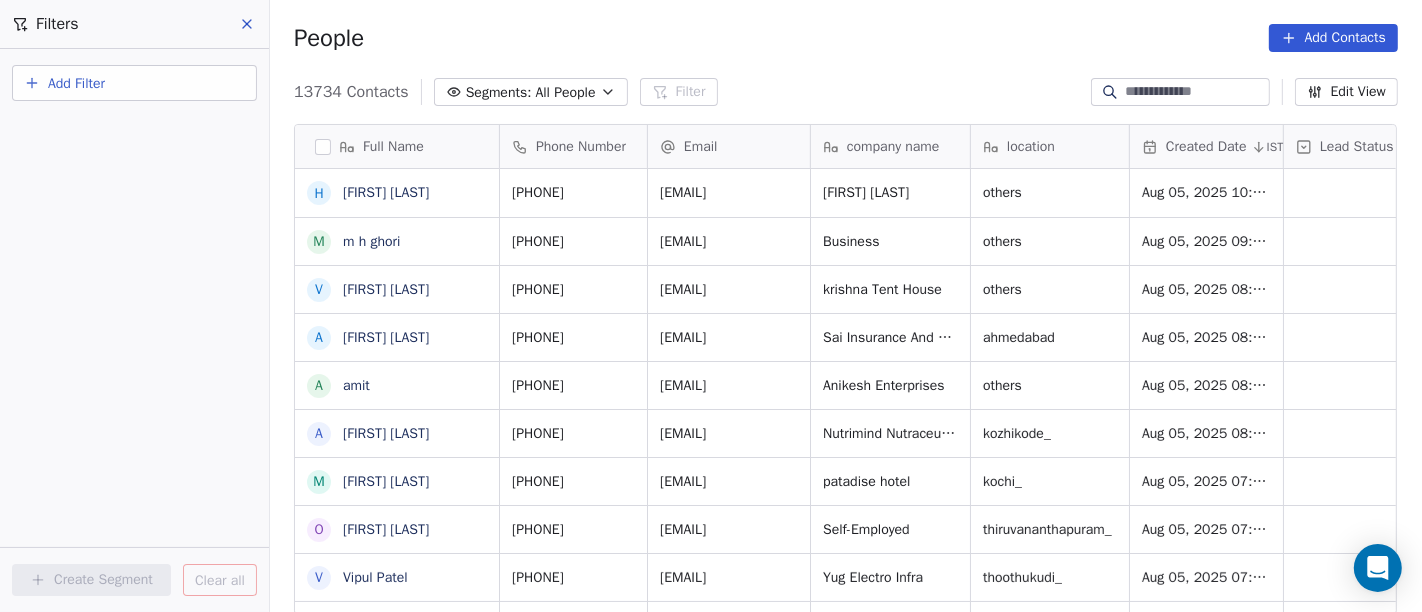 click on "All People" at bounding box center (565, 92) 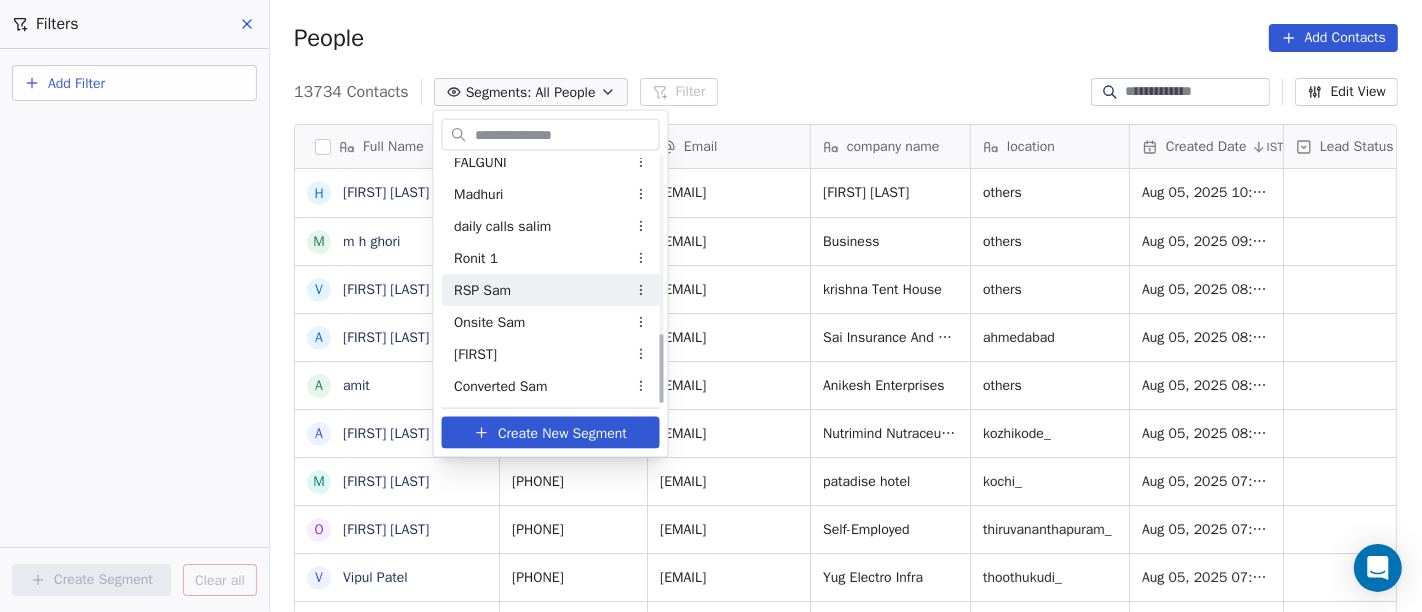 scroll, scrollTop: 622, scrollLeft: 0, axis: vertical 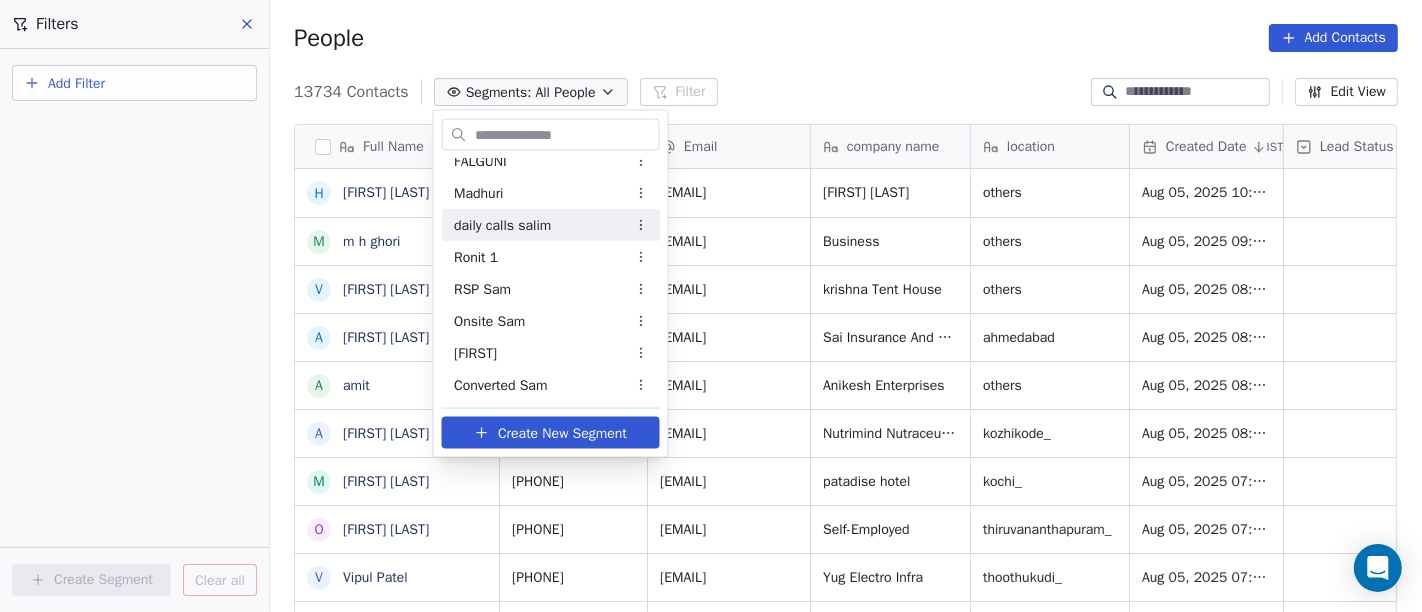 click on "daily calls salim" at bounding box center [551, 225] 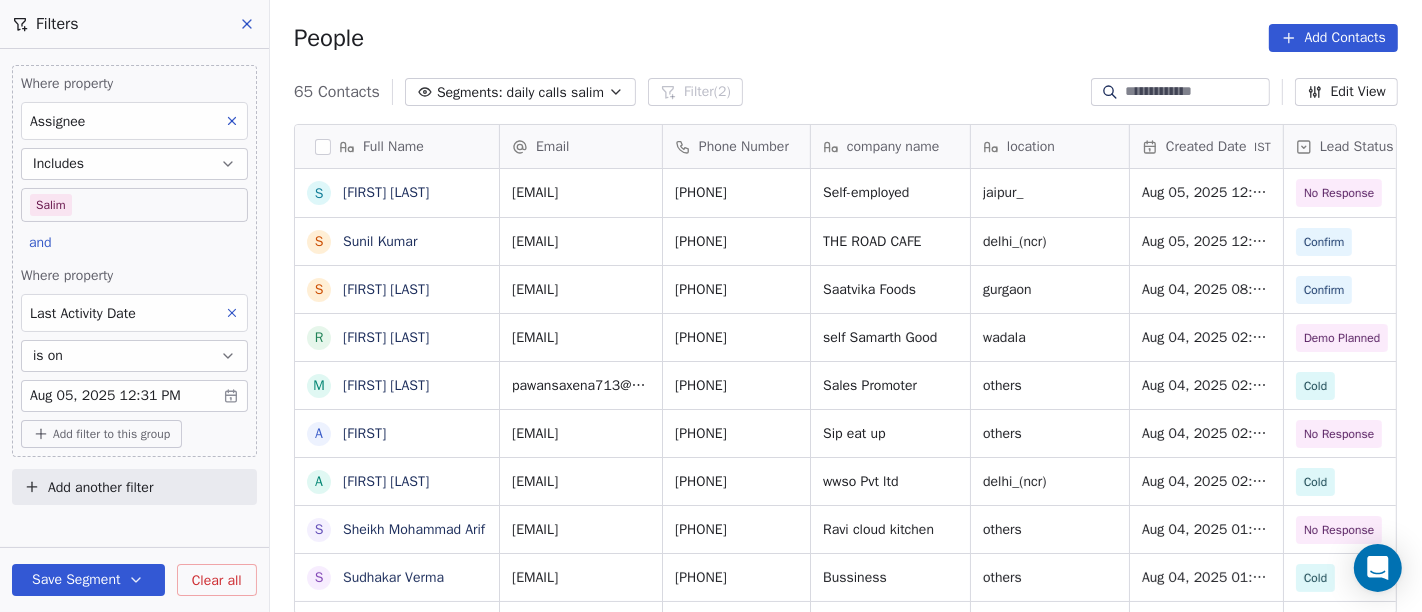 click on "People  Add Contacts" at bounding box center [846, 38] 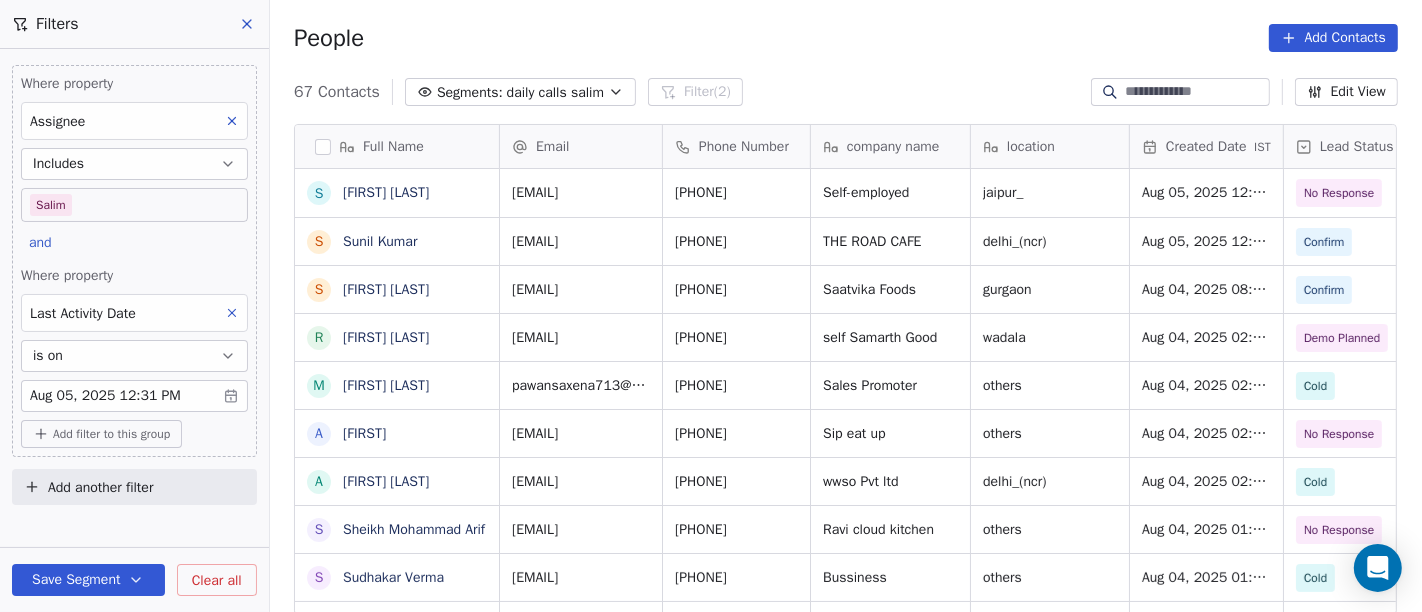 click on "Add filter to this group" at bounding box center [111, 434] 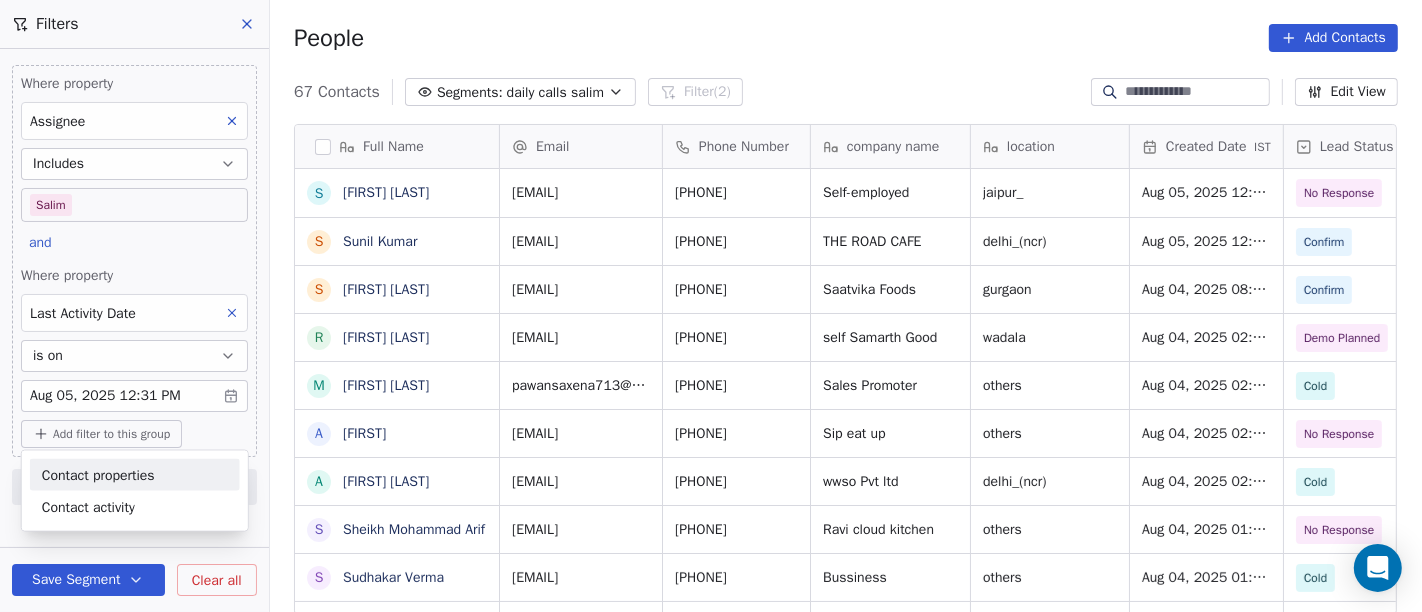 click on "Contact properties" at bounding box center (98, 474) 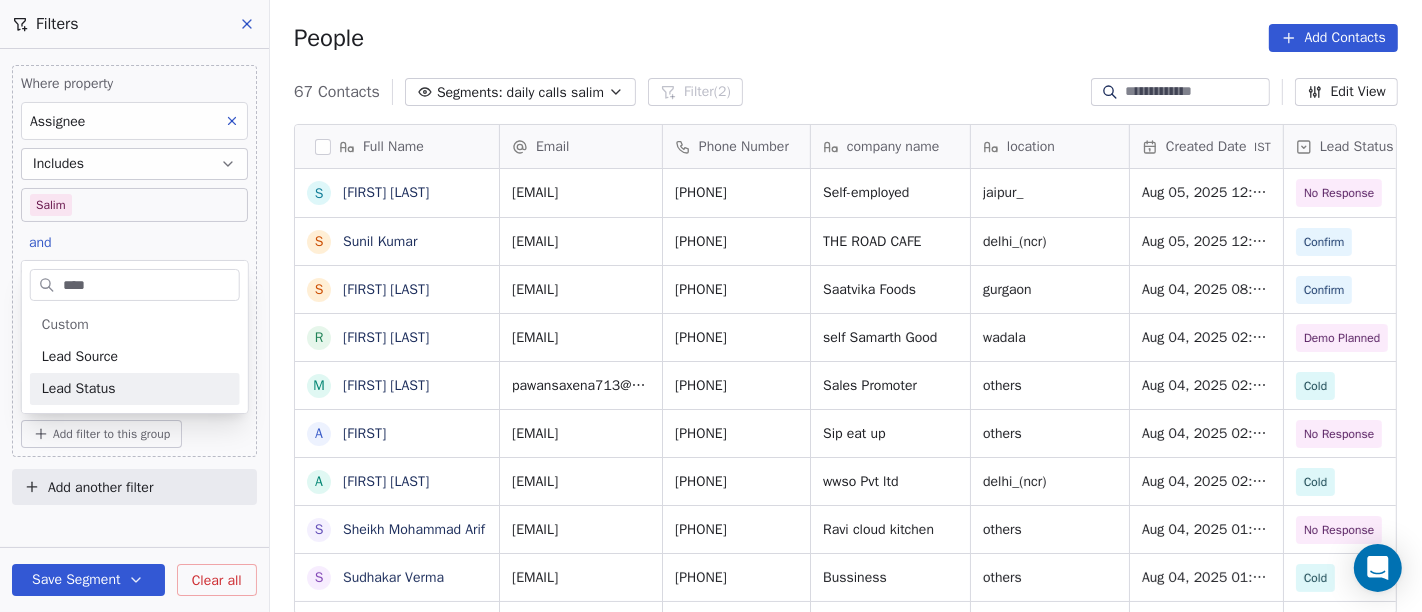 type on "****" 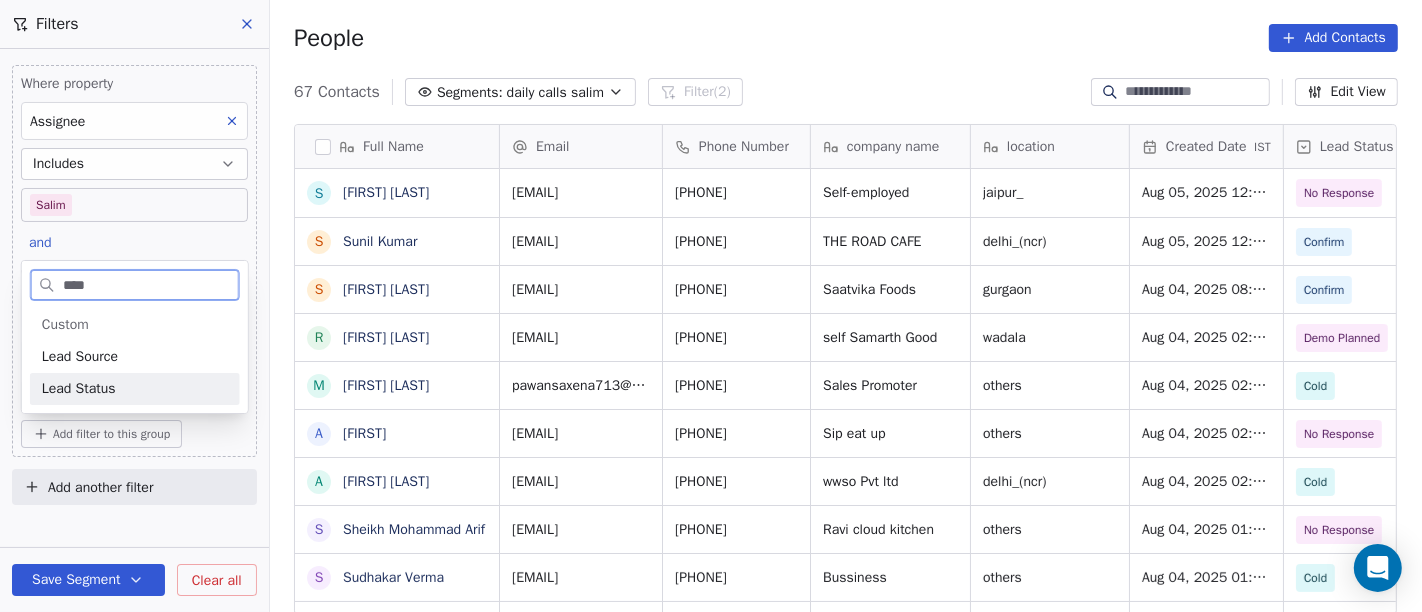 click on "Lead Status" at bounding box center (135, 389) 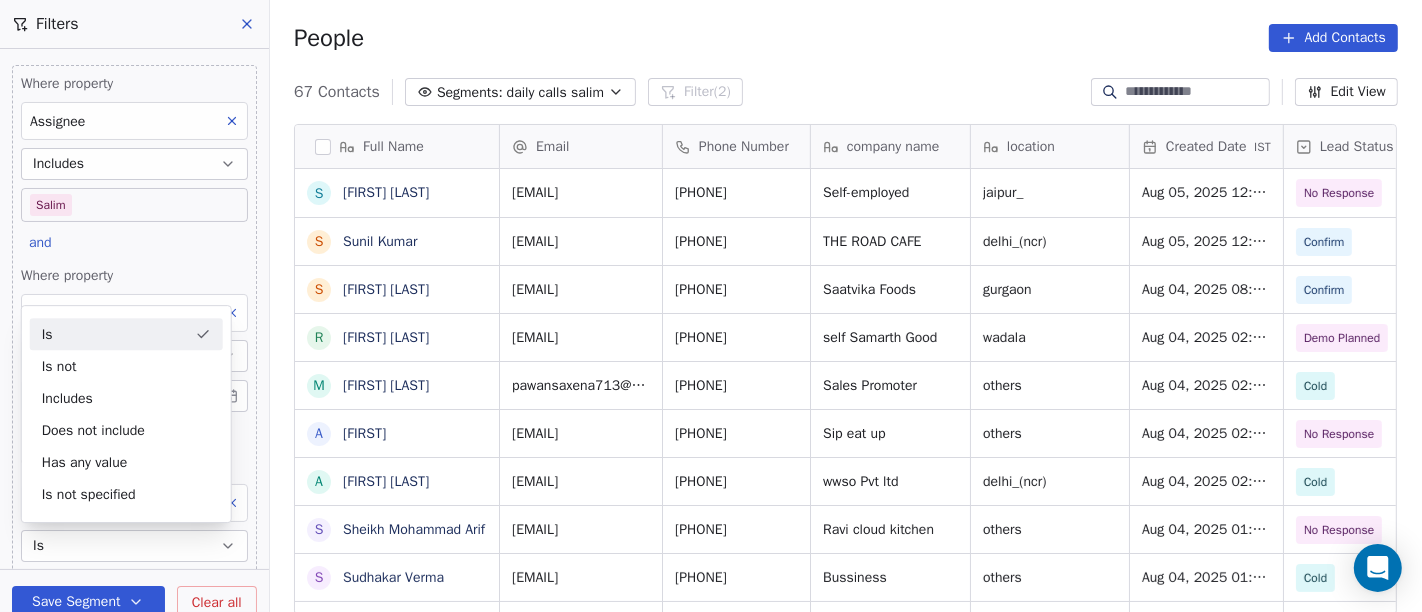 click on "Is" at bounding box center (126, 334) 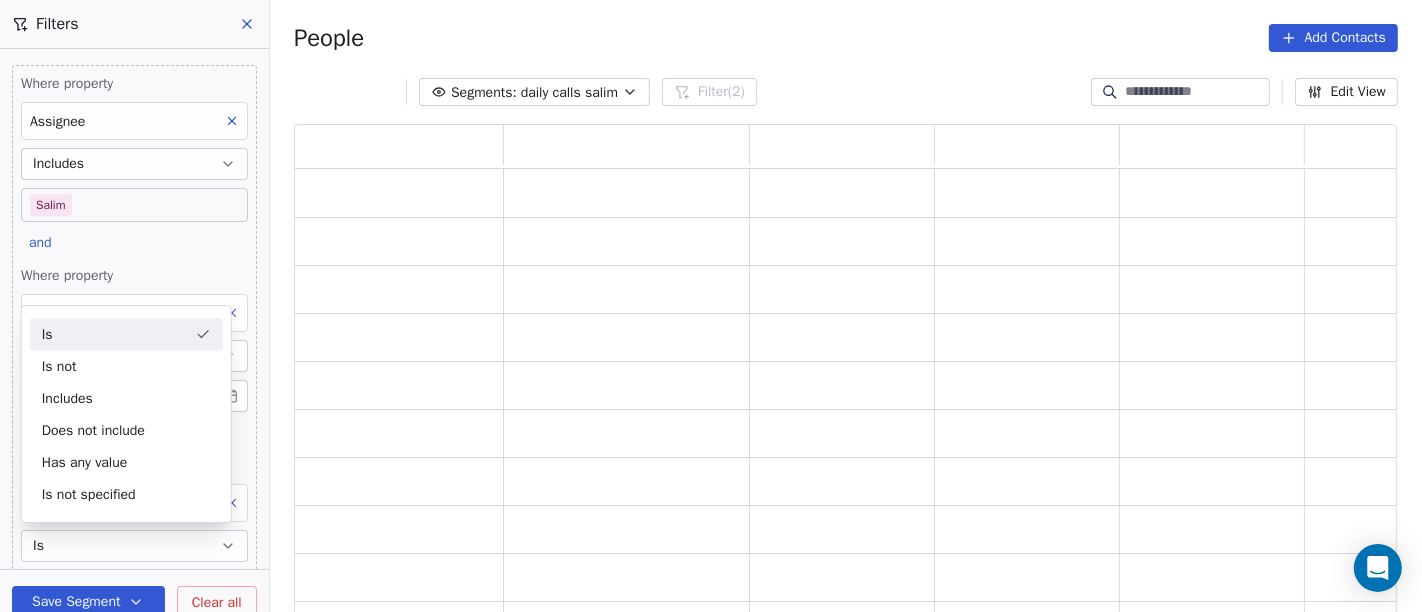 scroll, scrollTop: 17, scrollLeft: 17, axis: both 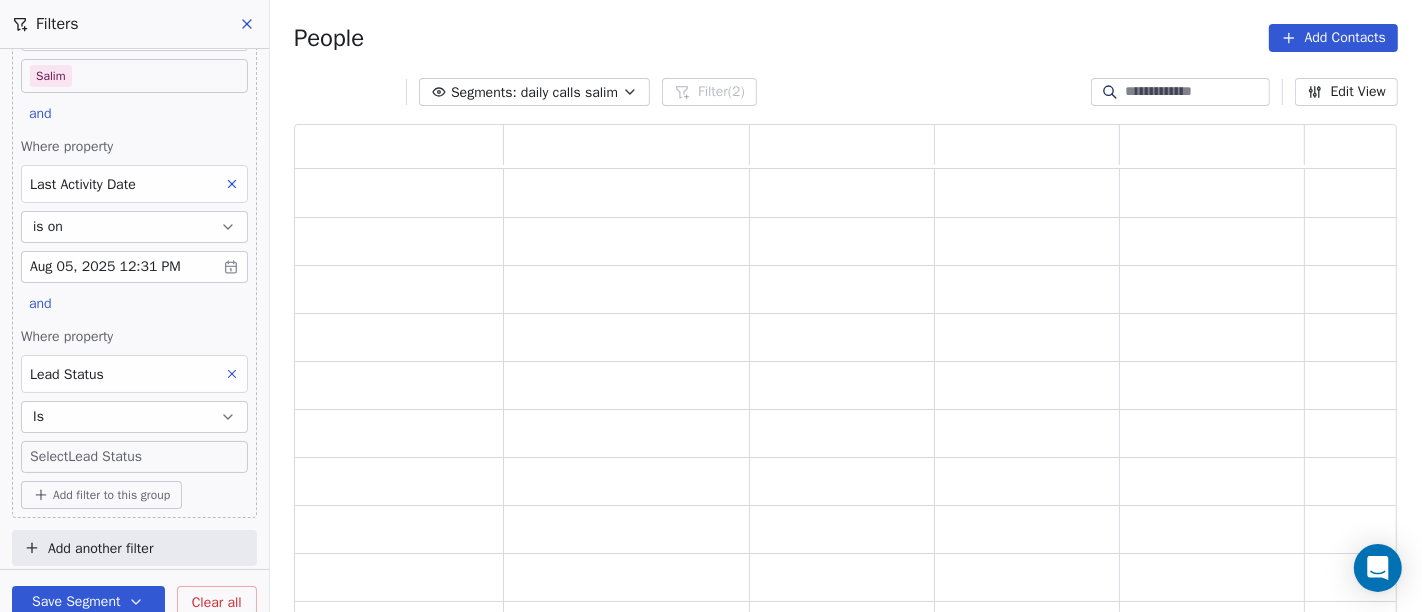 click on "On2Cook India Pvt. Ltd. Contacts People Marketing Workflows Campaigns Sales Pipelines Sequences Beta Tools Apps AI Agents Help & Support Filters Where property   Assignee   Includes Salim and Where property   Last Activity Date   is on Aug 05, 2025 12:31 PM and Where property   Lead Status   Is Select  Lead Status Add filter to this group Add another filter Save Segment Clear all People  Add Contacts Segments: daily calls salim  Filter  (2) Edit View Tag Add to Sequence" at bounding box center (711, 306) 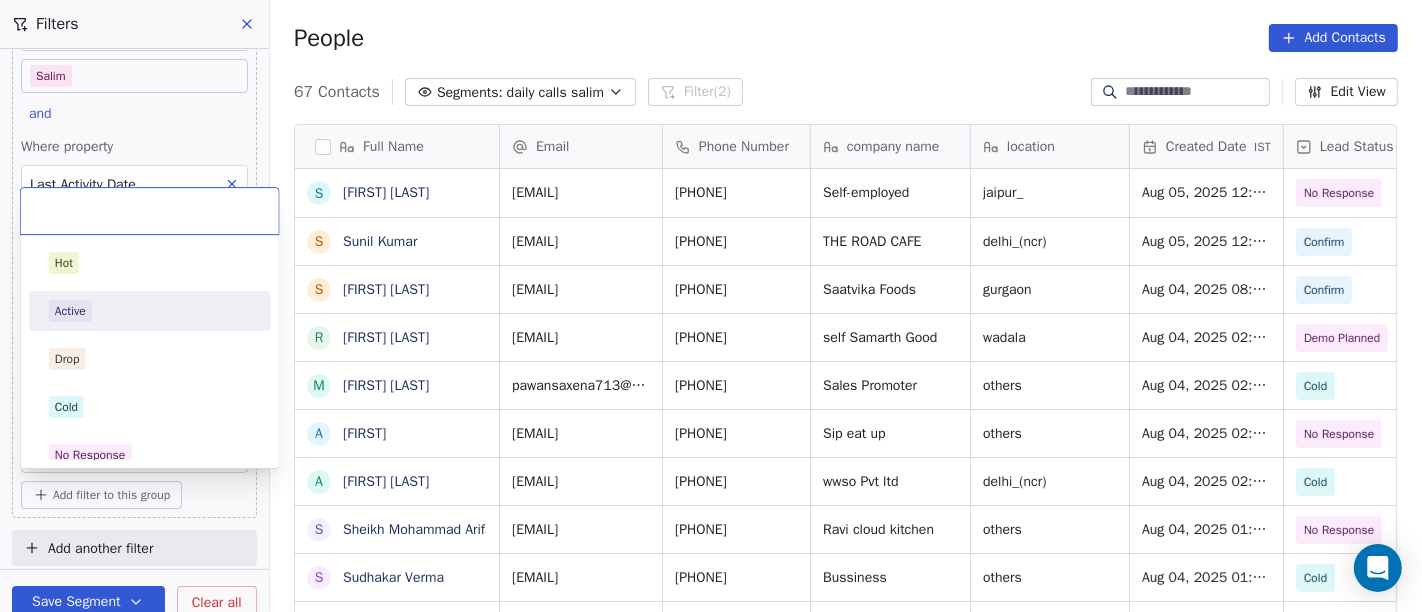 scroll, scrollTop: 17, scrollLeft: 17, axis: both 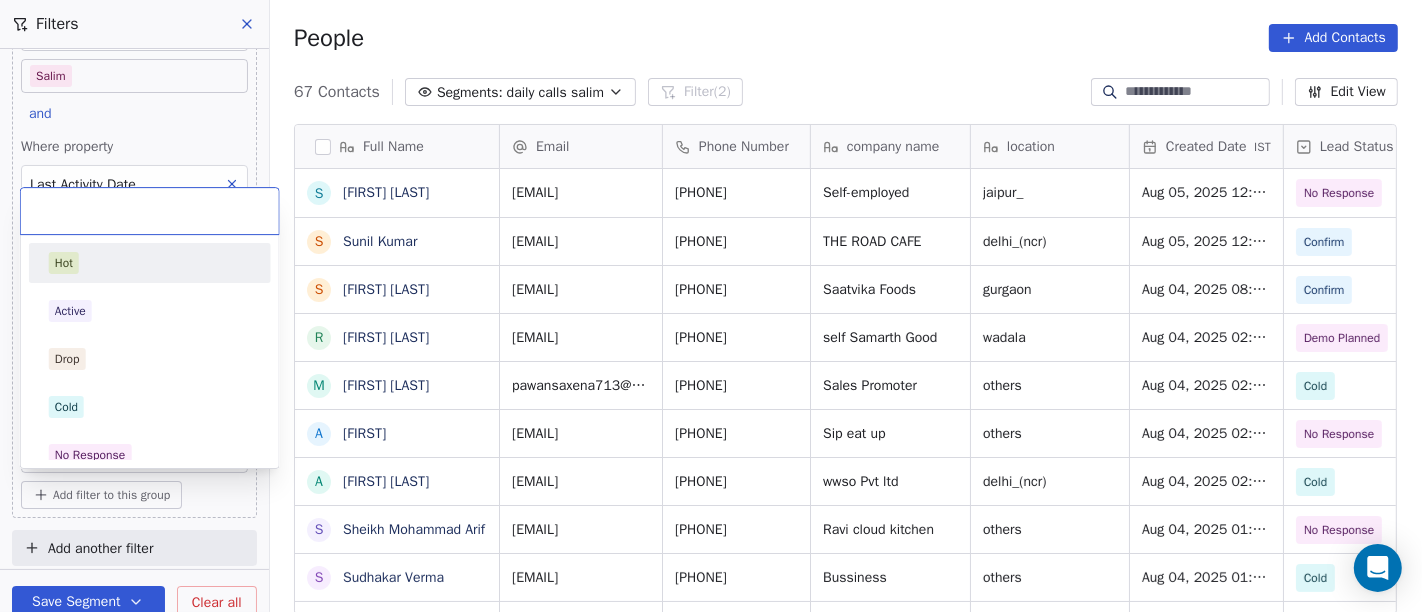 click on "Hot" at bounding box center (150, 263) 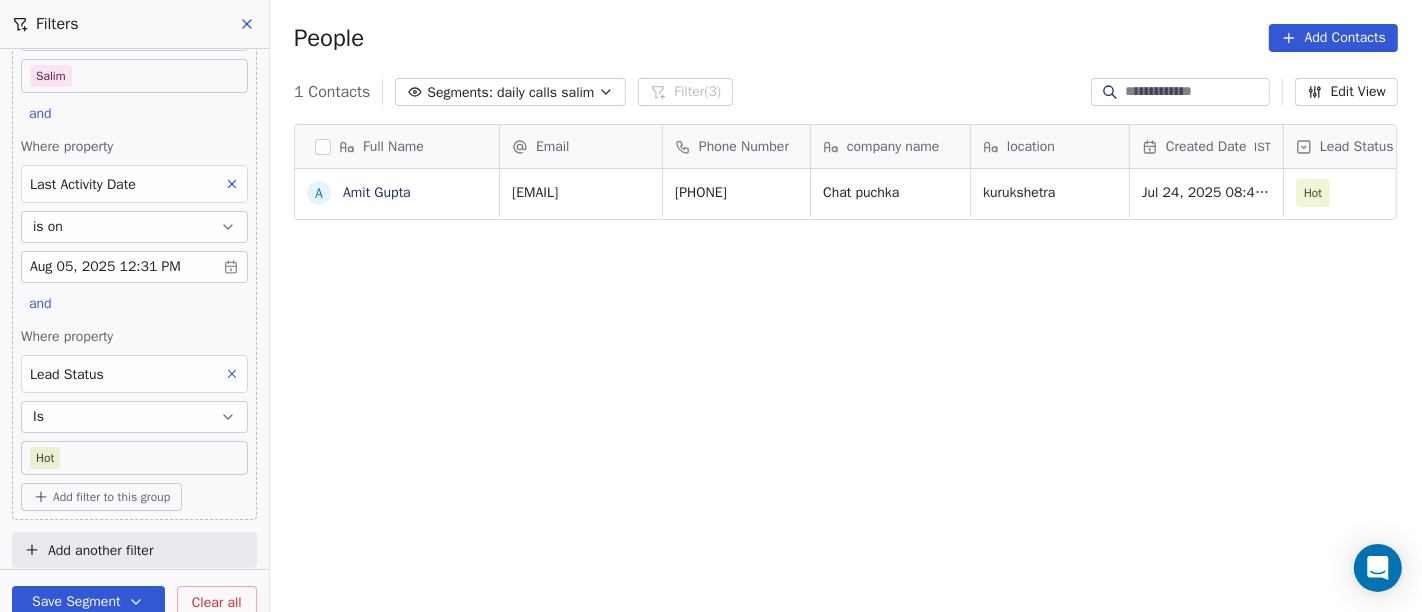 click on "On2Cook India Pvt. Ltd. Contacts People Marketing Workflows Campaigns Sales Pipelines Sequences Beta Tools Apps AI Agents Help & Support Filters Where property   Assignee   Includes Salim and Where property   Last Activity Date   is on Aug 05, 2025 12:31 PM and Where property   Lead Status   Is Hot Add filter to this group Add another filter Save Segment Clear all People  Add Contacts 1 Contacts Segments: daily calls salim  Filter  (3) Edit View Tag Add to Sequence Full Name A Amit Gupta Email Phone Number company name location Created Date IST Lead Status Tags Assignee Sales Rep amitgupta291072@gmail.com +919466320873 Chat puchka kurukshetra Jul 24, 2025 08:41 PM Hot Salim
To pick up a draggable item, press the space bar.
While dragging, use the arrow keys to move the item.
Press space again to drop the item in its new position, or press escape to cancel." at bounding box center [711, 306] 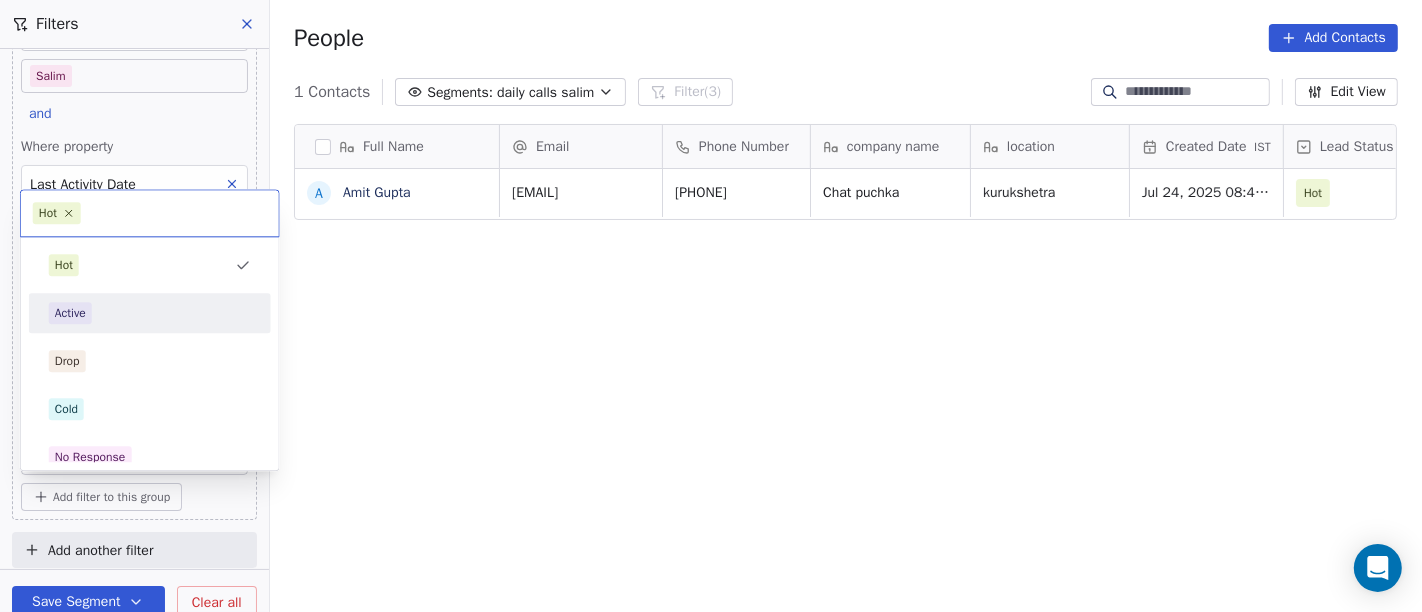 drag, startPoint x: 113, startPoint y: 324, endPoint x: 150, endPoint y: 336, distance: 38.8973 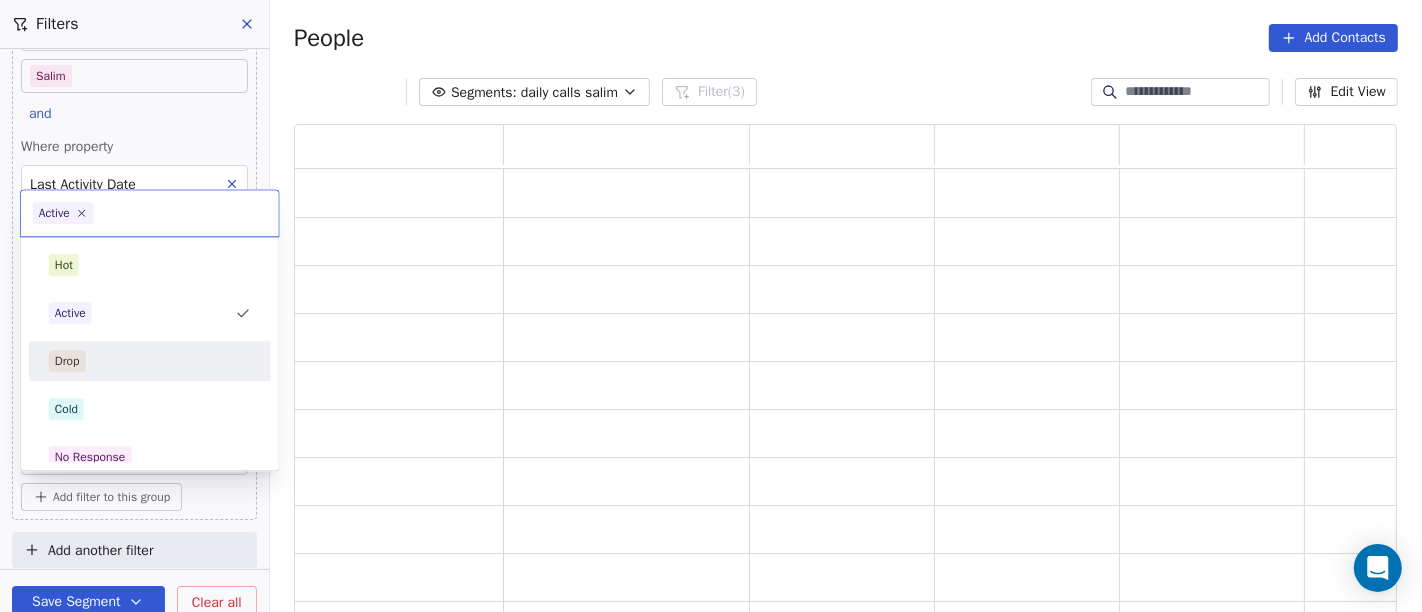 scroll, scrollTop: 17, scrollLeft: 17, axis: both 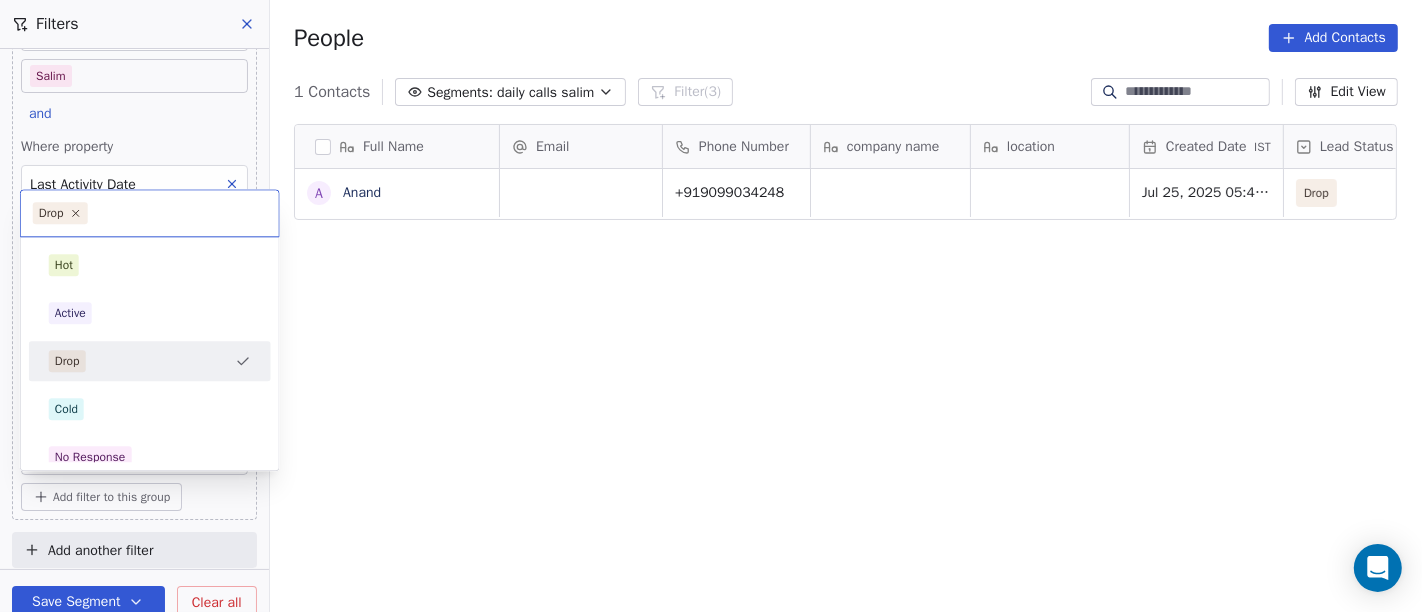 click on "On2Cook India Pvt. Ltd. Contacts People Marketing Workflows Campaigns Sales Pipelines Sequences Beta Tools Apps AI Agents Help & Support Filters Where property   Assignee   Includes Salim and Where property   Last Activity Date   is on Aug 05, 2025 12:31 PM and Where property   Lead Status   Is Drop Add filter to this group Add another filter Save Segment Clear all People  Add Contacts 1 Contacts Segments: daily calls salim  Filter  (3) Edit View Tag Add to Sequence Full Name A Anand Email Phone Number company name location Created Date IST Lead Status Tags Assignee Sales Rep +919099034248 Jul 25, 2025 05:43 PM Drop Salim
To pick up a draggable item, press the space bar.
While dragging, use the arrow keys to move the item.
Press space again to drop the item in its new position, or press escape to cancel.
Drop Hot Active Drop Cold No Response Onsite Demo RSP (Distributor) Converted Duplicate Call Back Demo Planned Demo Given Auto Response Demo Rescheduled Demo Cancelled Confirm High" at bounding box center [711, 306] 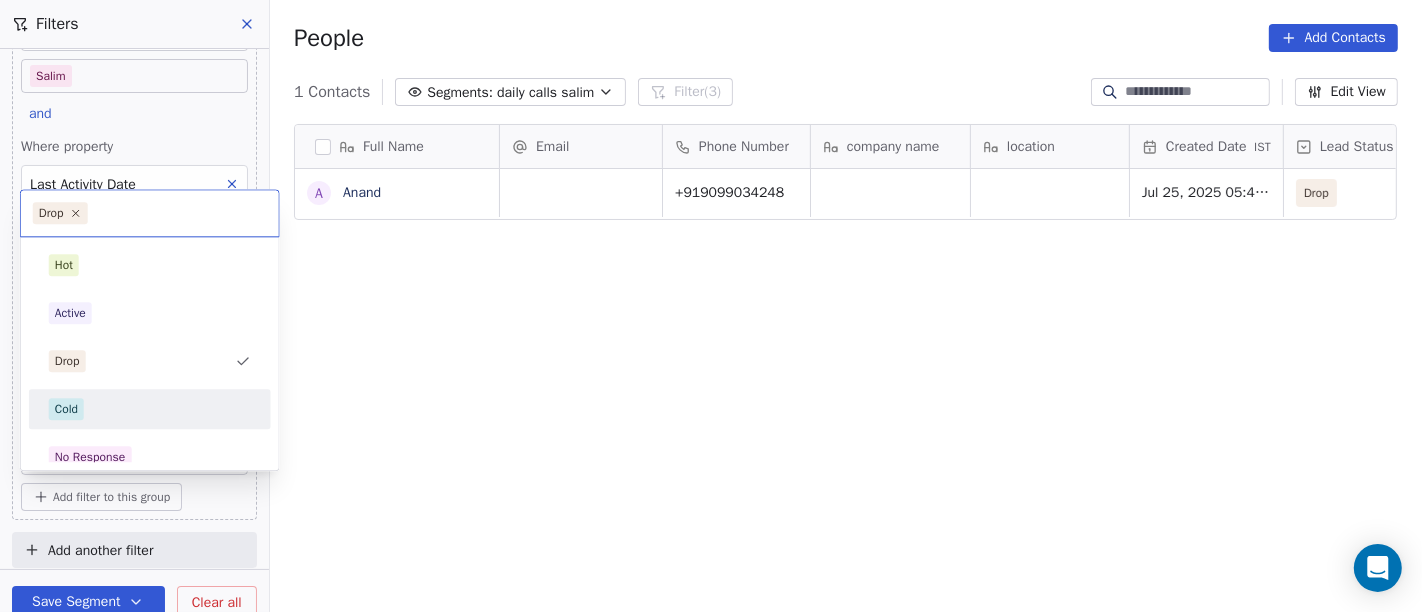 click on "Cold" at bounding box center (150, 409) 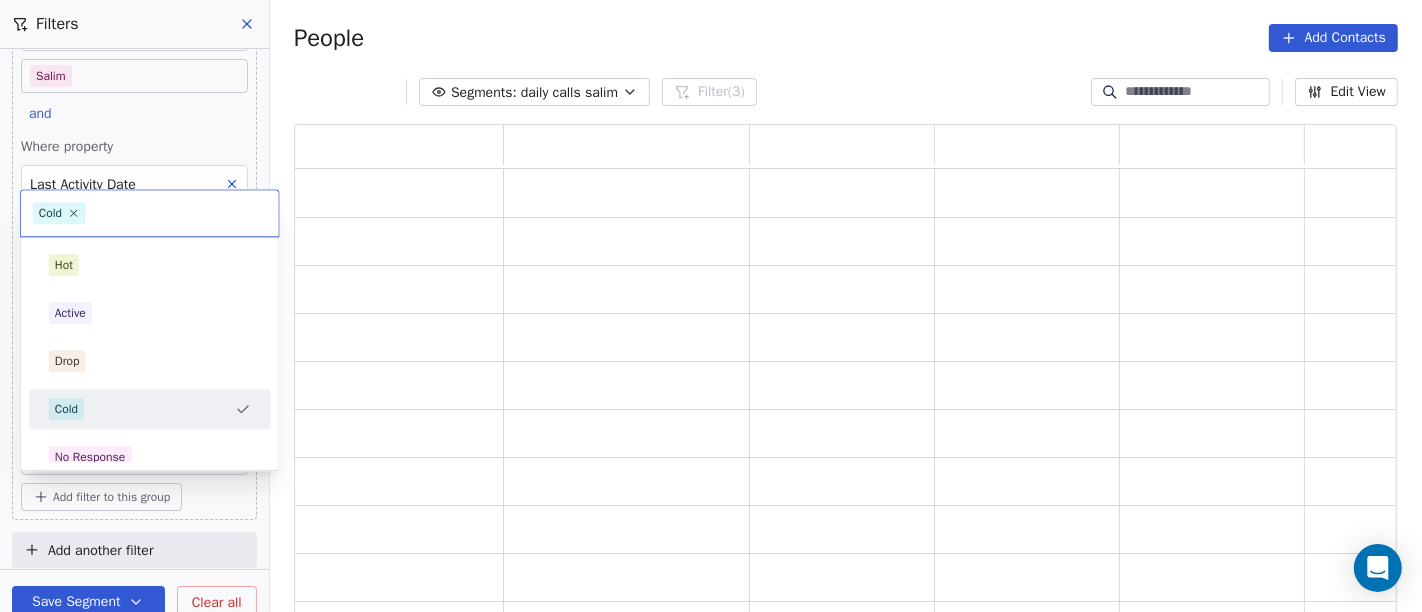 scroll, scrollTop: 17, scrollLeft: 17, axis: both 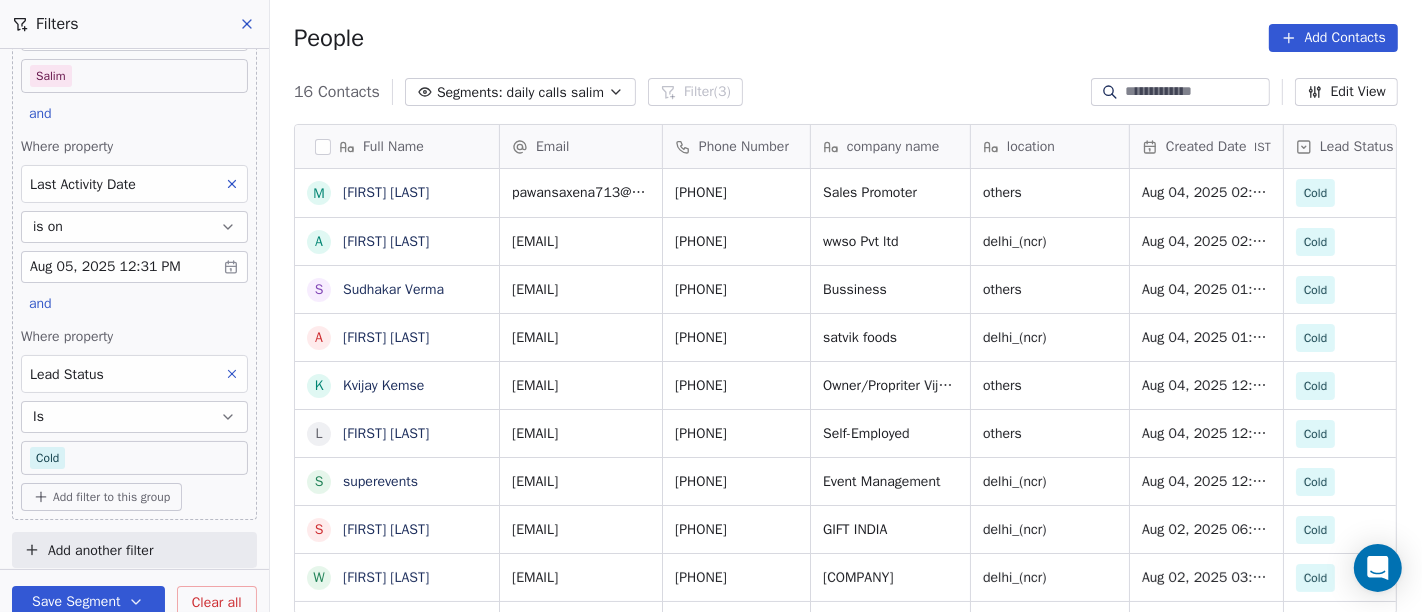 click on "On2Cook India Pvt. Ltd. Contacts People Marketing Workflows Campaigns Sales Pipelines Sequences Beta Tools Apps AI Agents Help & Support Filters Where property   Assignee   Includes Salim and Where property   Last Activity Date   is on Aug 05, 2025 12:31 PM and Where property   Lead Status   Is Cold Add filter to this group Add another filter Save Segment Clear all People  Add Contacts 16 Contacts Segments: daily calls salim  Filter  (3) Edit View Tag Add to Sequence Full Name M Madhukar Pawan A Alekh Kumar S Sudhakar Verma A Anuj Tyagi K Kvijay Kemse L Lalan Kumar s superevents S Sandeep Khanna W William James B Baljeet Kaur S Sewa Singh A Anny Sharma B Bhupinder R Ravi Khurana P Parveen Arora P P Narendra Kumar Email Phone Number company name location Created Date IST Lead Status Tags Assignee Sales Rep pawansaxena713@gmail.com +919548742093 Sales Promoter others Aug 04, 2025 02:04 PM Cold Salim alekhnayak66@gmail.coma +919910924807 wwso Pvt ltd delhi_(ncr) Aug 04, 2025 02:00 PM Cold B2C Salim Bussiness" at bounding box center (711, 306) 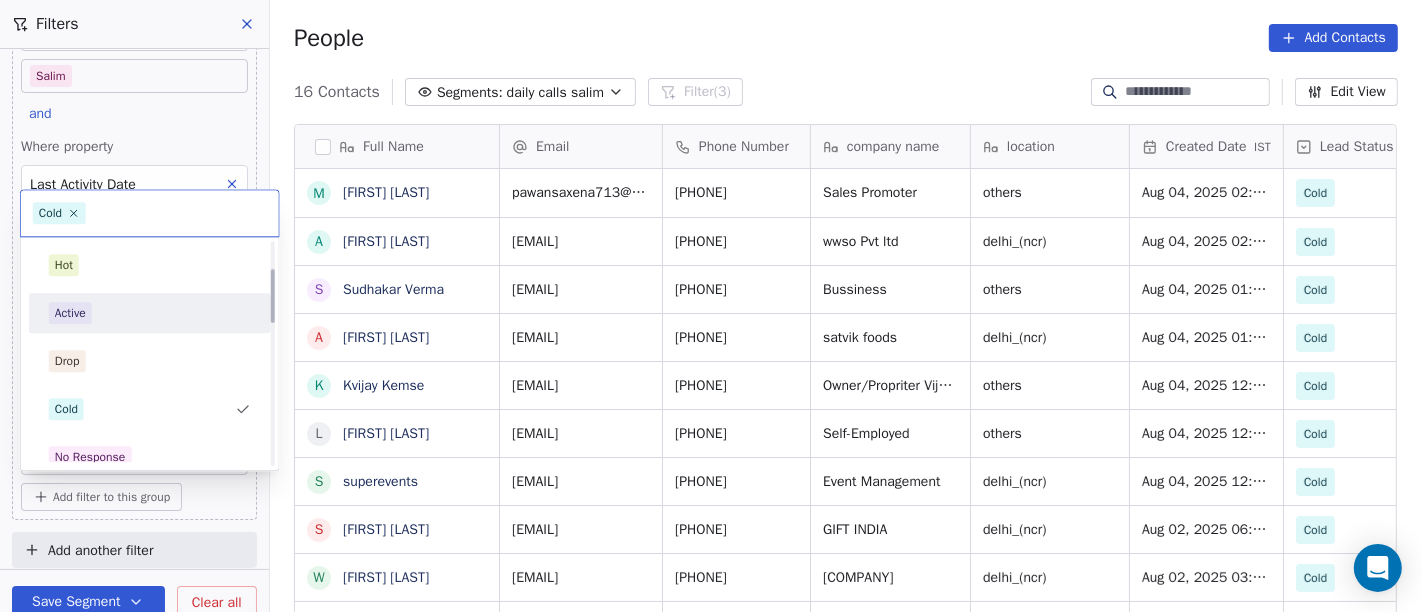 scroll, scrollTop: 111, scrollLeft: 0, axis: vertical 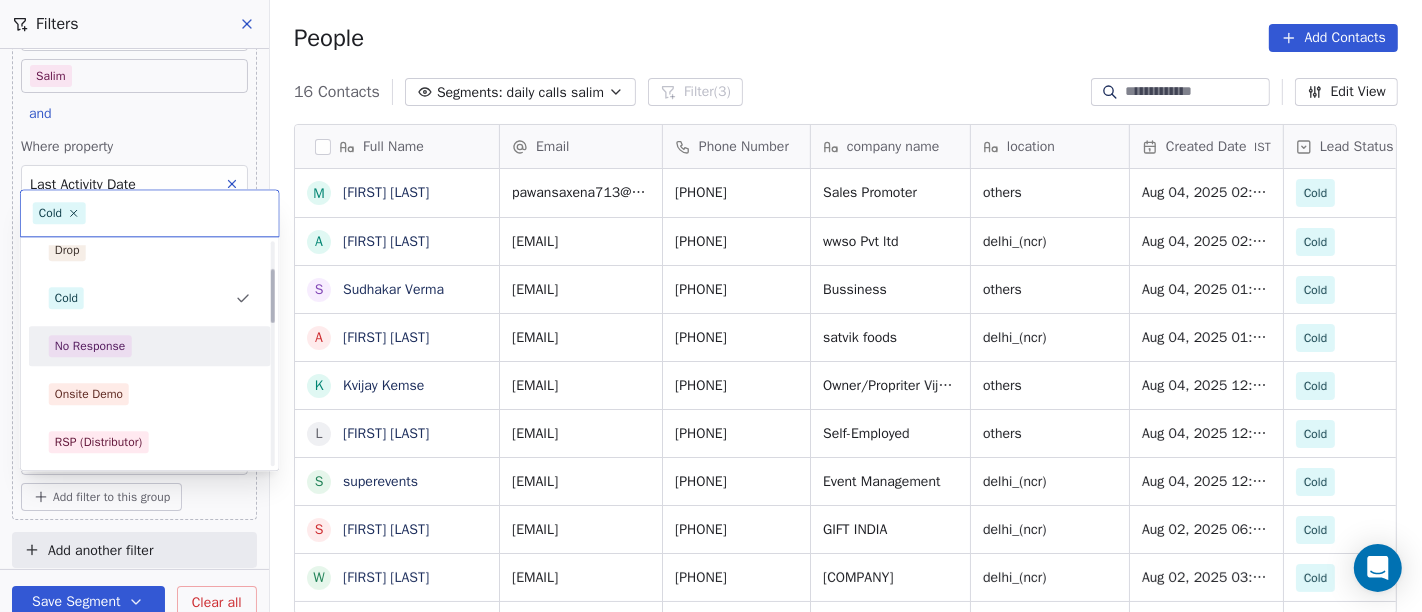 click on "Hot Active Drop Cold No Response Onsite Demo RSP (Distributor) Converted Duplicate Call Back Demo Planned Demo Given Auto Response Demo Rescheduled Demo Cancelled Confirm High Medium Low" at bounding box center (150, 586) 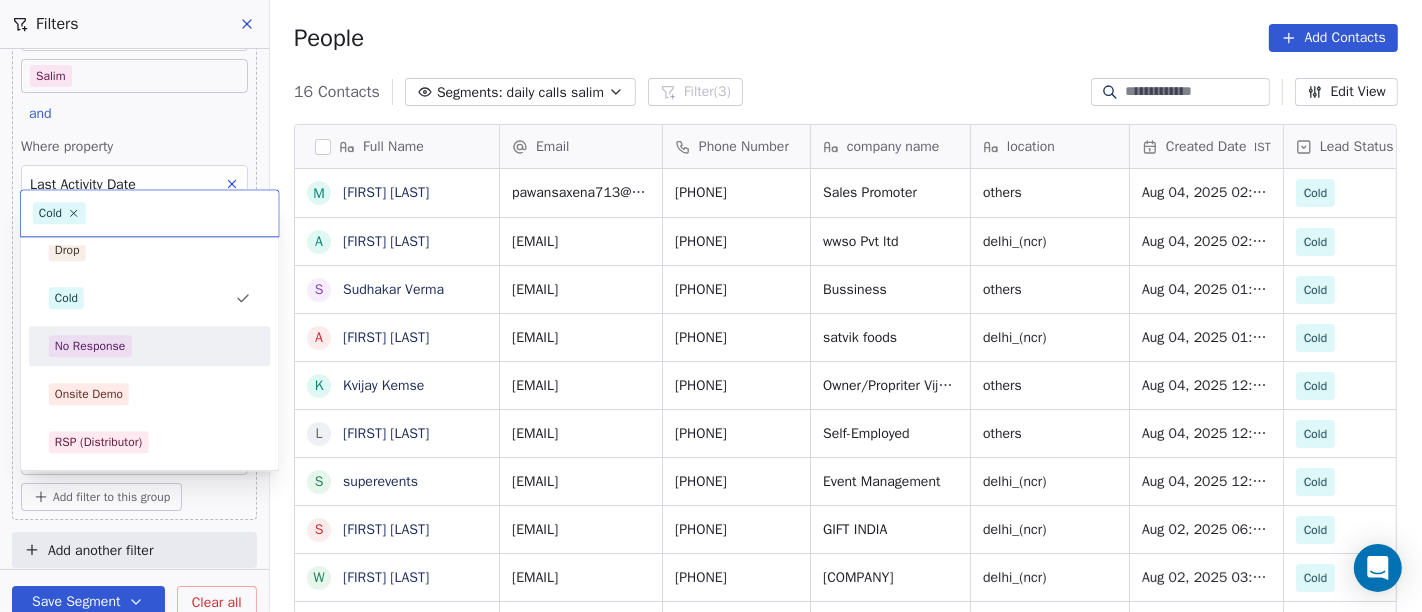 click on "No Response" at bounding box center (150, 346) 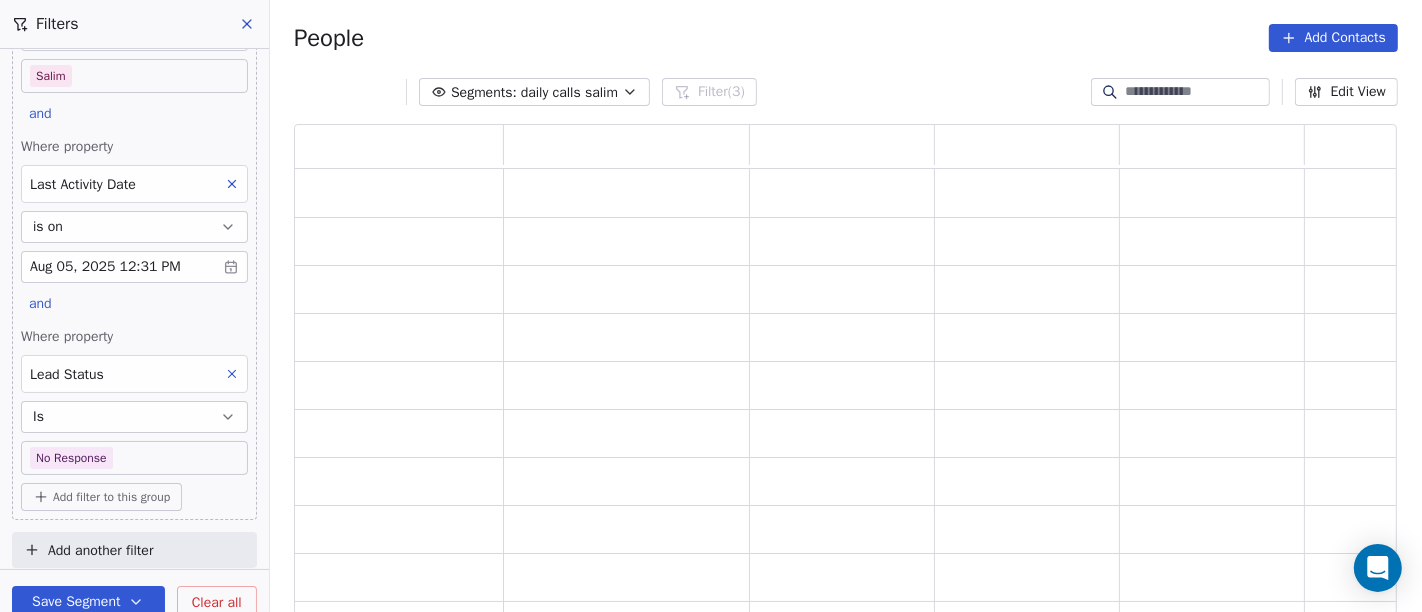 scroll, scrollTop: 17, scrollLeft: 17, axis: both 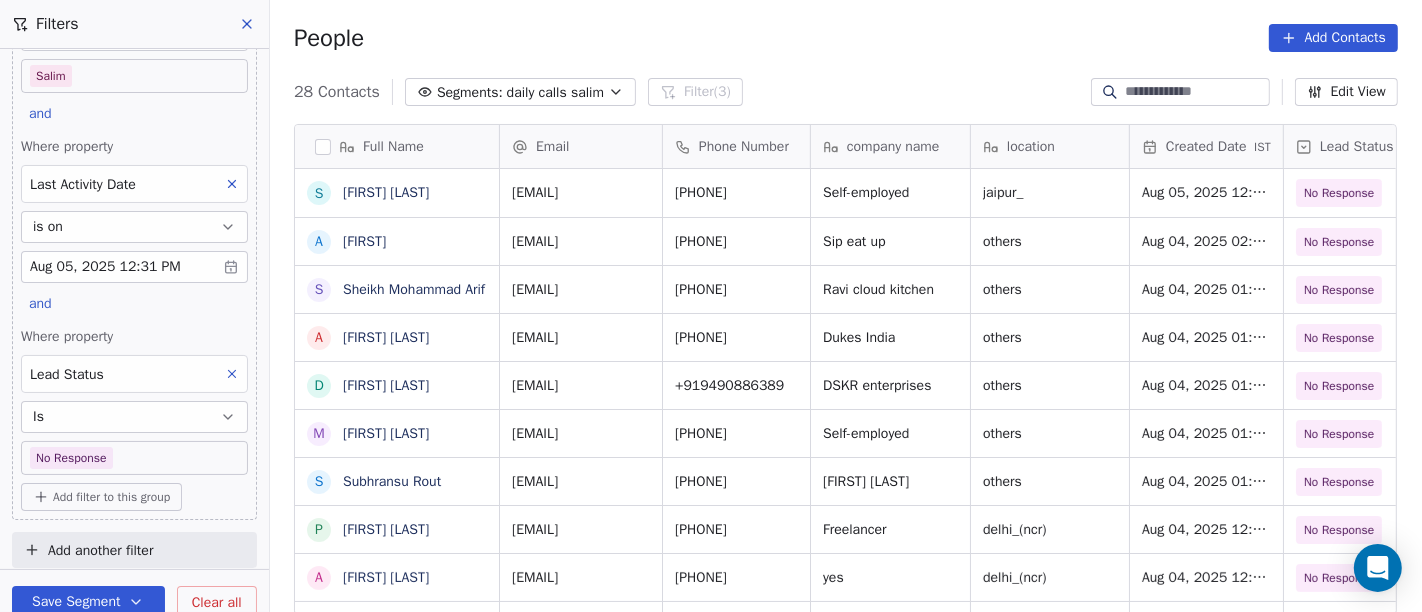 click on "On2Cook India Pvt. Ltd. Contacts People Marketing Workflows Campaigns Sales Pipelines Sequences Beta Tools Apps AI Agents Help & Support Filters Where property   Assignee   Includes Salim and Where property   Last Activity Date   is on Aug 05, 2025 12:31 PM and Where property   Lead Status   Is No Response Add filter to this group Add another filter Save Segment Clear all People  Add Contacts 28 Contacts Segments: daily calls salim  Filter  (3) Edit View Tag Add to Sequence Full Name S Shweta Sharma A Ashraf S Sheikh Mohammad Arif A Anuj Agarwal D Dyarangula Keshav M Munish Bamotra S Subhransu Rout P Praveen nk A Ashok Chopra S SANJAY GERA S Subhash Chander S Sachin Garg R Renu Ahuja r ravish R Rajendra Vijan A Abhinandan Tayal R Rahul Choudhary R Rajeev Gupta A Anil Bajaj P Puneet Kumar Sharma A Abizer Hussain S Sadiya Sheikh A Ashwani Mehandru S Shubham Goel T TotalTrainInfo P Pankaj Gupta P Pradeep Ponnappan S Sajeer Email Phone Number company name location Created Date IST Lead Status Tags Assignee yes" at bounding box center [711, 306] 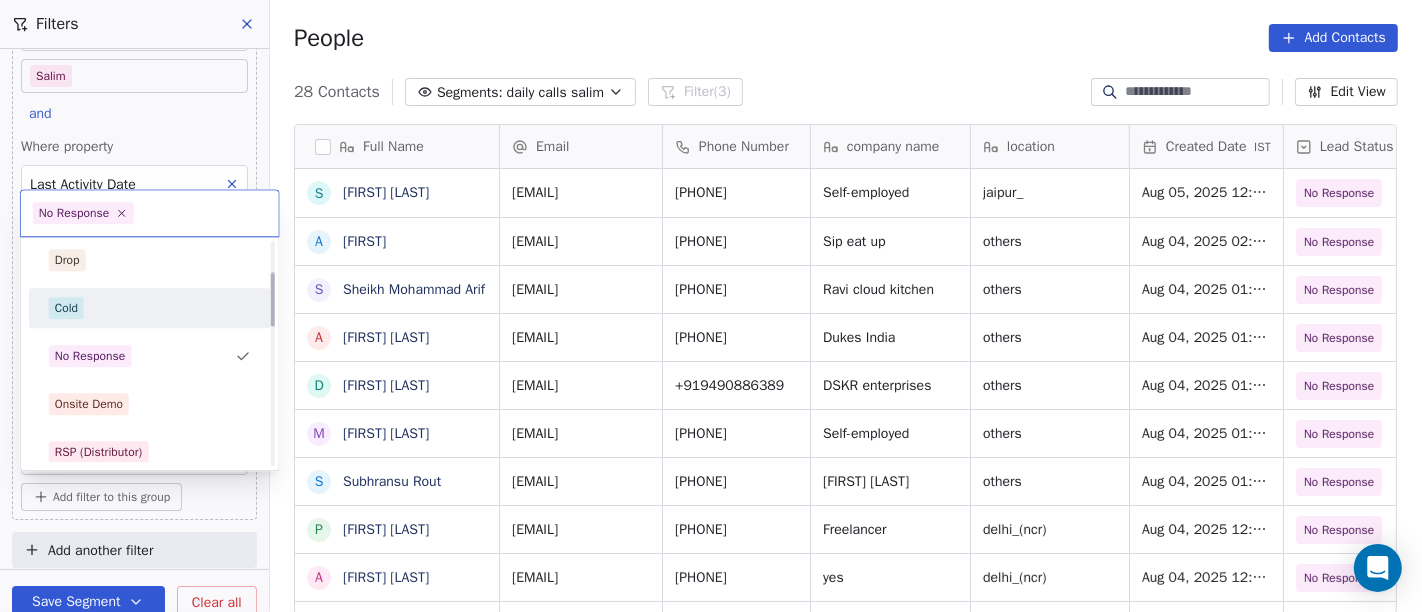 scroll, scrollTop: 125, scrollLeft: 0, axis: vertical 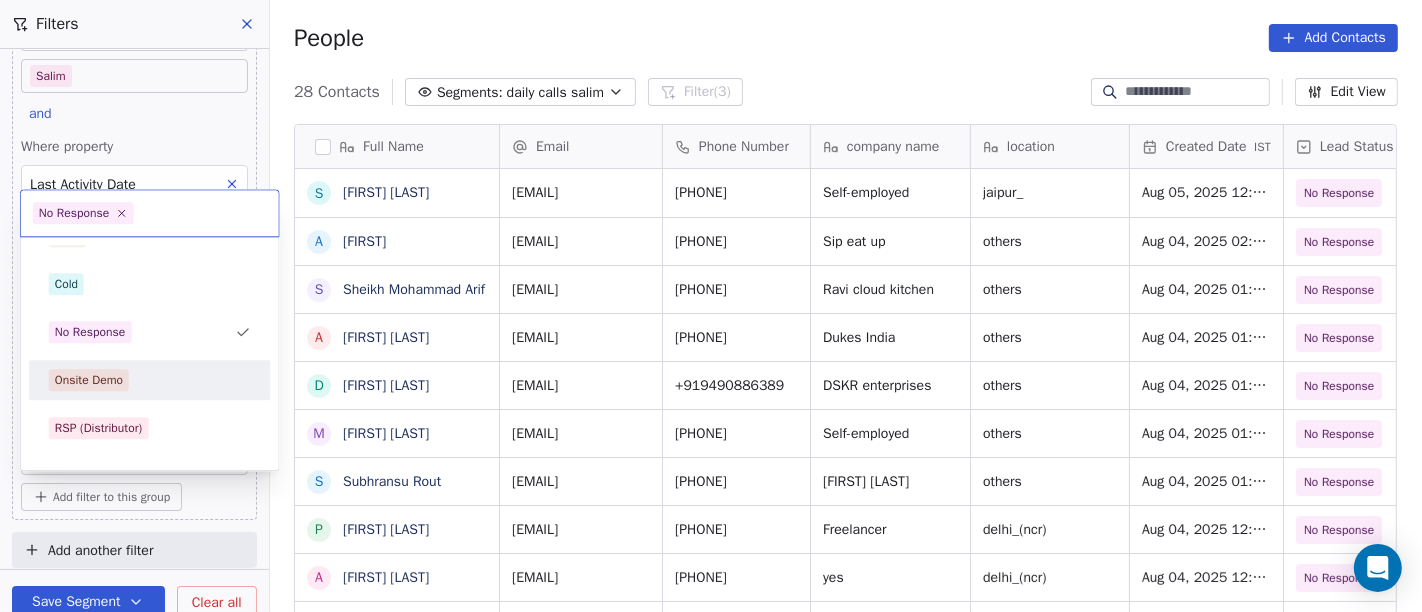 click on "Onsite Demo" at bounding box center (150, 380) 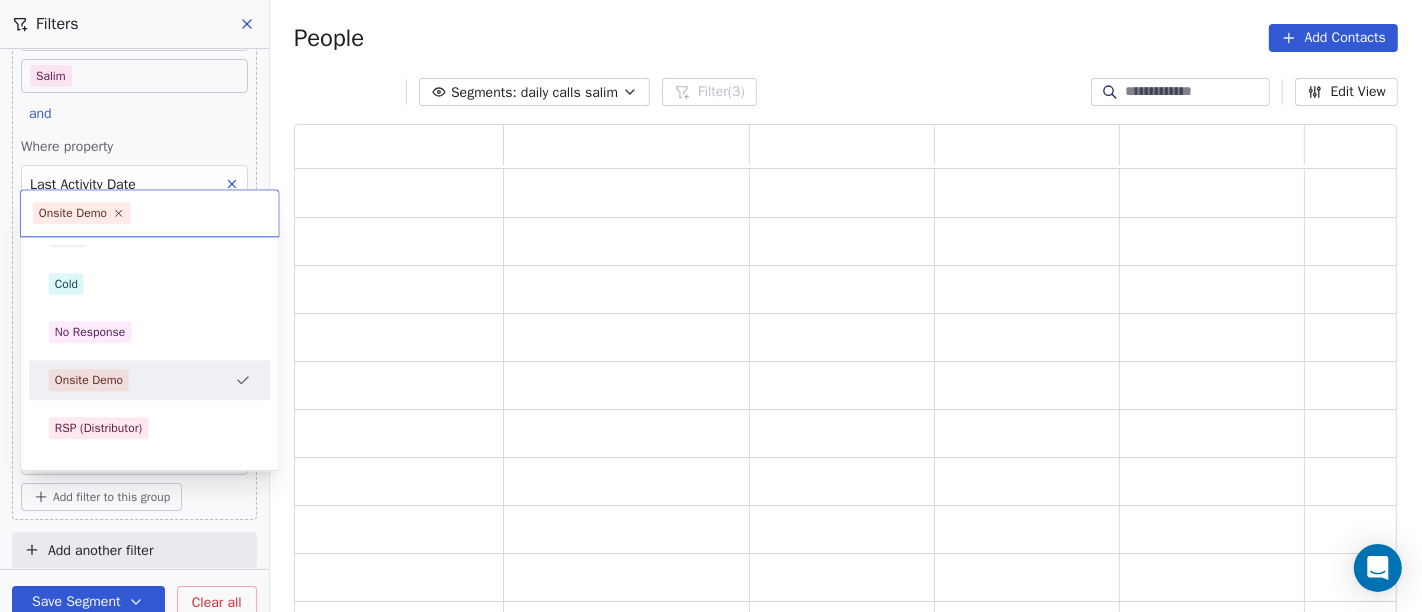 scroll, scrollTop: 17, scrollLeft: 17, axis: both 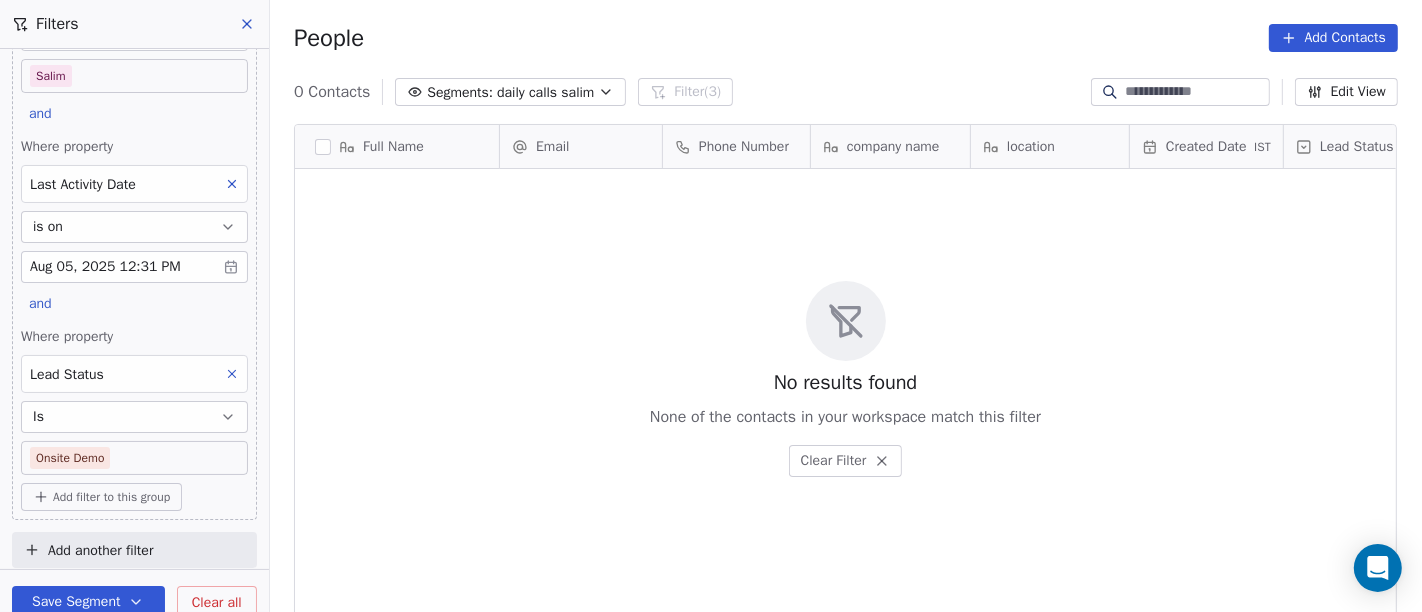 click on "On2Cook India Pvt. Ltd. Contacts People Marketing Workflows Campaigns Sales Pipelines Sequences Beta Tools Apps AI Agents Help & Support Filters Where property   Assignee   Includes Salim and Where property   Last Activity Date   is on Aug 05, 2025 12:31 PM and Where property   Lead Status   Is Onsite Demo Add filter to this group Add another filter Save Segment Clear all People  Add Contacts 0 Contacts Segments: daily calls salim  Filter  (3) Edit View Tag Add to Sequence Full Name Email Phone Number company name location Created Date IST Lead Status Tags Assignee Sales Rep
To pick up a draggable item, press the space bar.
While dragging, use the arrow keys to move the item.
Press space again to drop the item in its new position, or press escape to cancel.
No results found None of the contacts in your workspace match this filter Clear Filter" at bounding box center [711, 306] 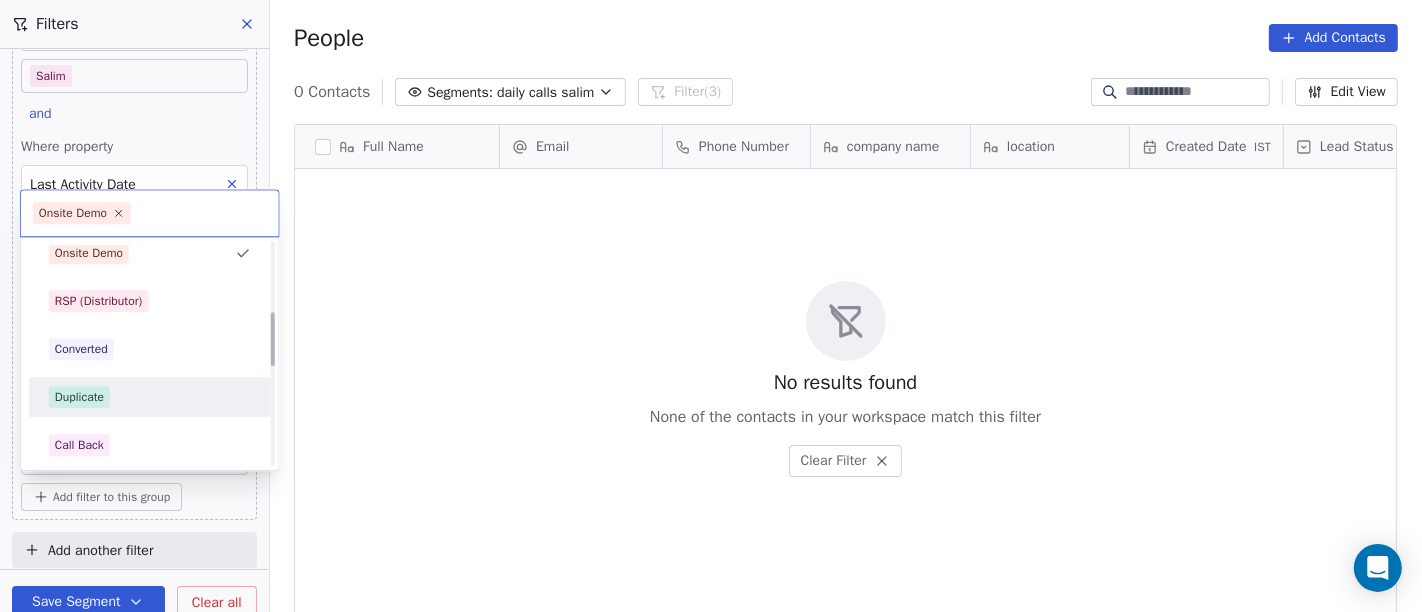 scroll, scrollTop: 285, scrollLeft: 0, axis: vertical 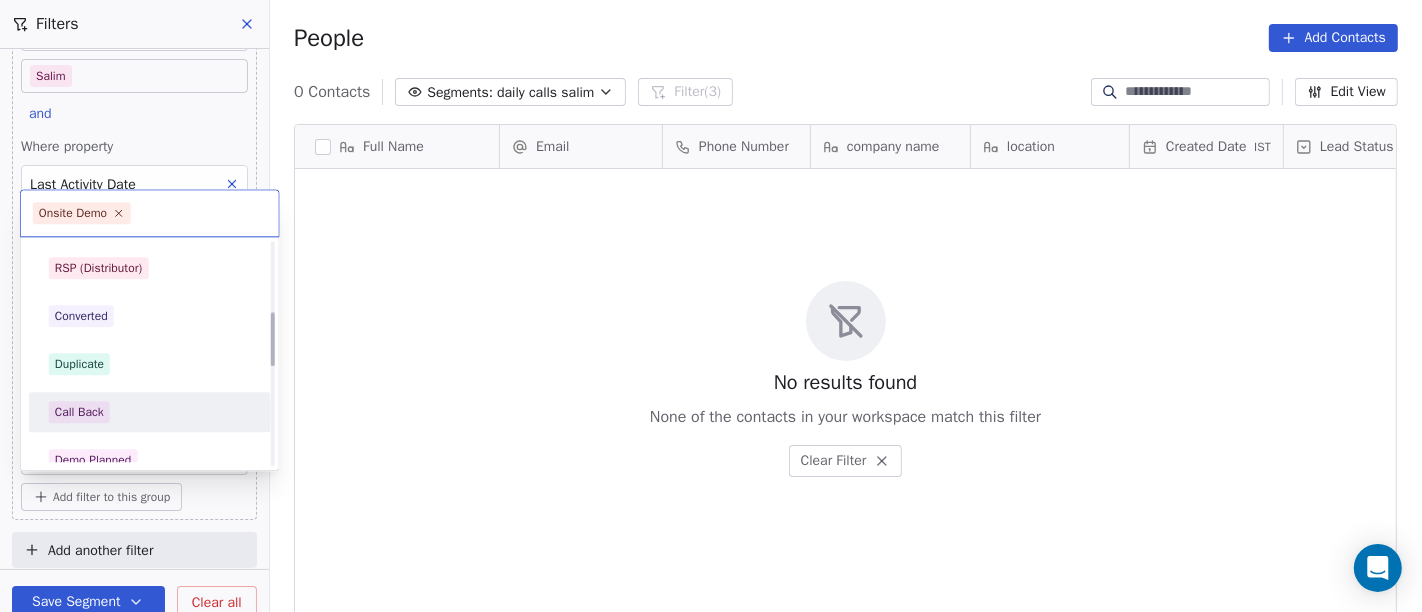 click on "Call Back" at bounding box center [150, 412] 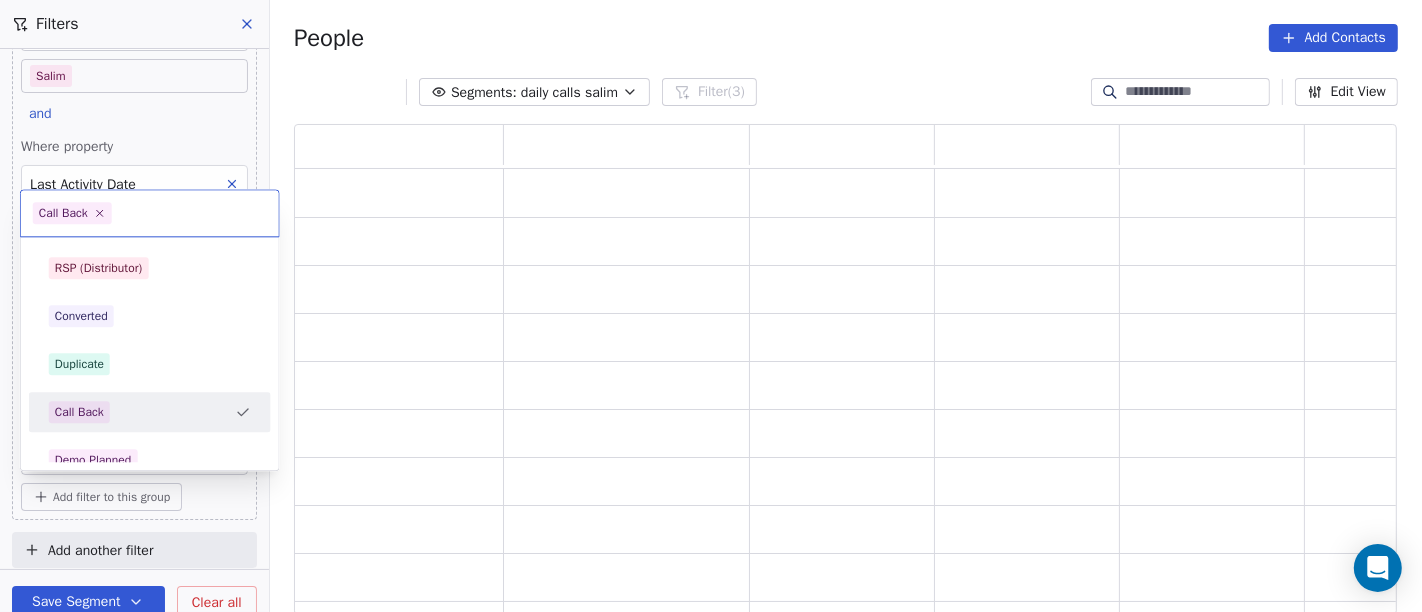 scroll, scrollTop: 17, scrollLeft: 17, axis: both 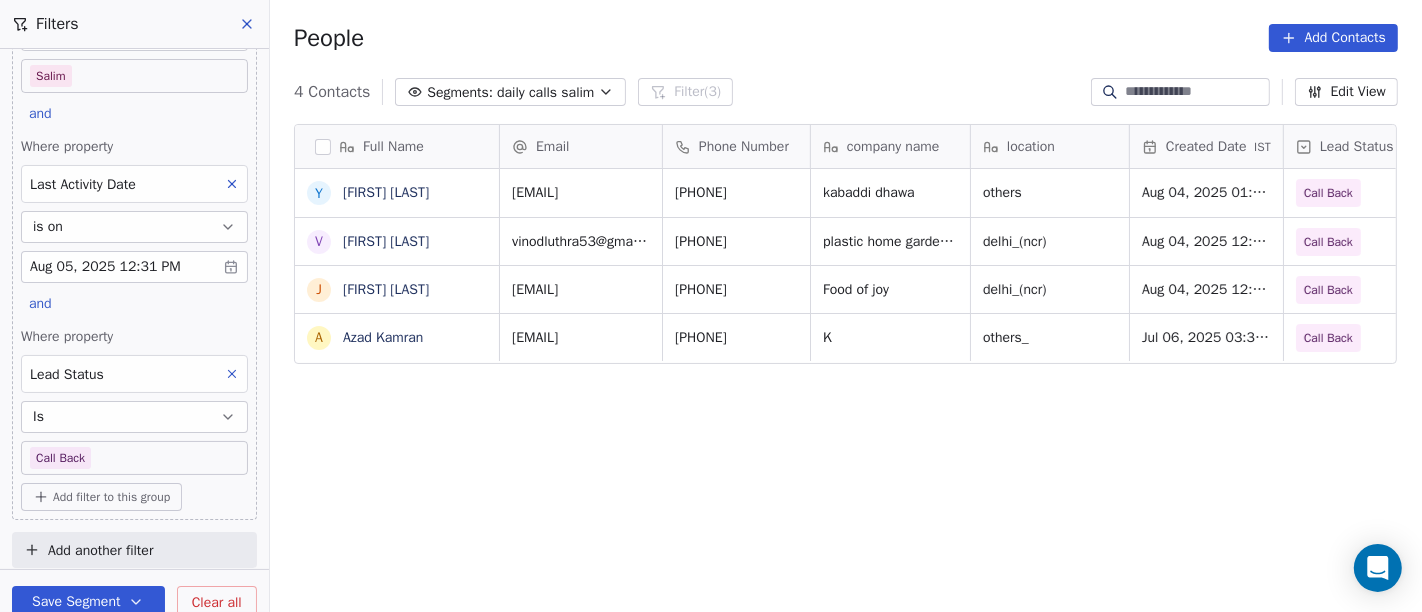 click on "On2Cook India Pvt. Ltd. Contacts People Marketing Workflows Campaigns Sales Pipelines Sequences Beta Tools Apps AI Agents Help & Support Filters Where property   Assignee   Includes Salim and Where property   Last Activity Date   is on Aug 05, 2025 12:31 PM and Where property   Lead Status   Is Call Back Add filter to this group Add another filter Save Segment Clear all People  Add Contacts 4 Contacts Segments: daily calls salim  Filter  (3) Edit View Tag Add to Sequence Full Name Y Yogesh Sharma V Vinod Luthra J Jyoti Goswami A Azad Kamran Email Phone Number company name location Created Date IST Lead Status Tags Assignee Sales Rep sharmayogesh89054@gmail.com +917529832696 kabaddi dhawa others Aug 04, 2025 01:11 PM Call Back Salim vinodluthra53@gmail.com +919811382241 plastic home gardens& logistics delhi_(ncr) Aug 04, 2025 12:36 PM Call Back Salim jyotigoswami87@gmail.com +919873470251 Food of joy delhi_(ncr) Aug 04, 2025 12:17 PM Call Back Salim azadahmadkamran@gmail.com 9419069515 K others_ Call Back" at bounding box center (711, 306) 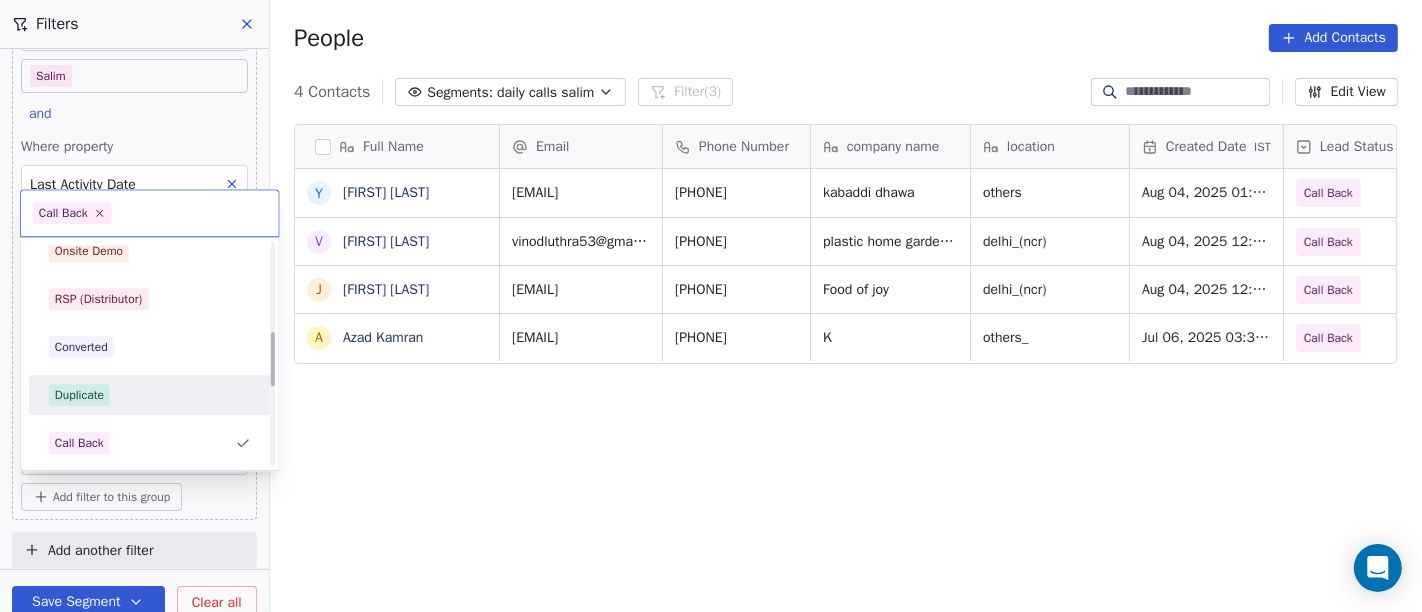 scroll, scrollTop: 365, scrollLeft: 0, axis: vertical 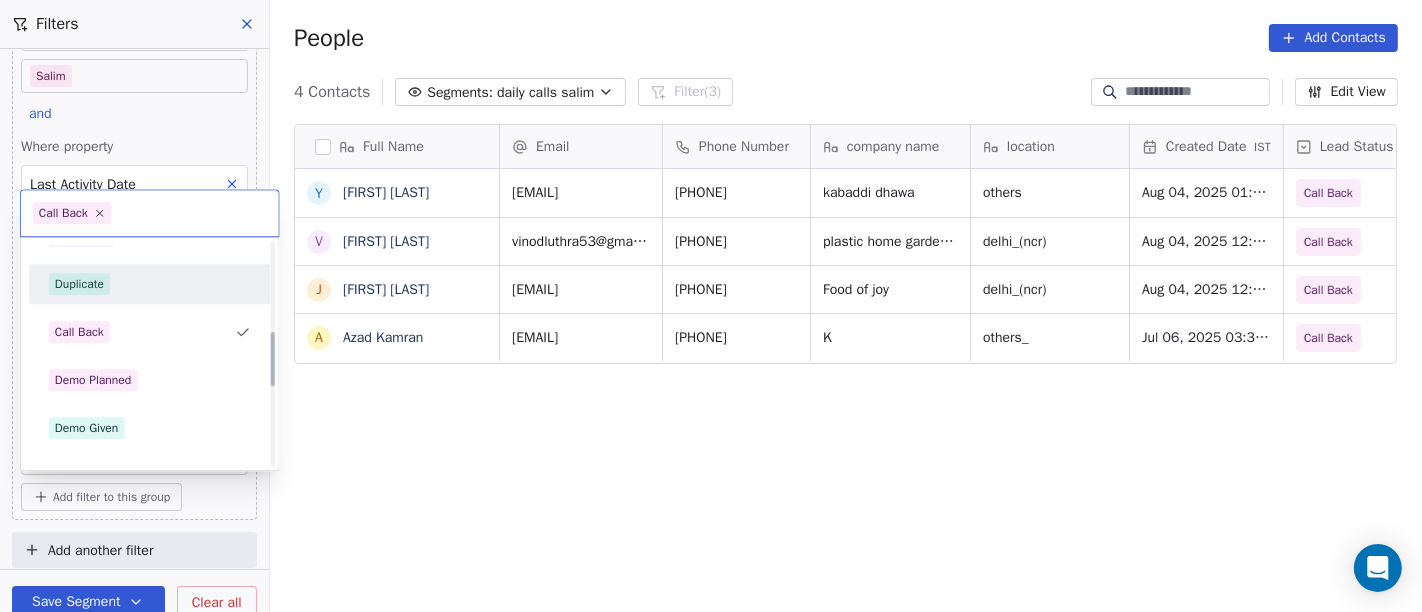 click on "Demo Planned" at bounding box center [150, 380] 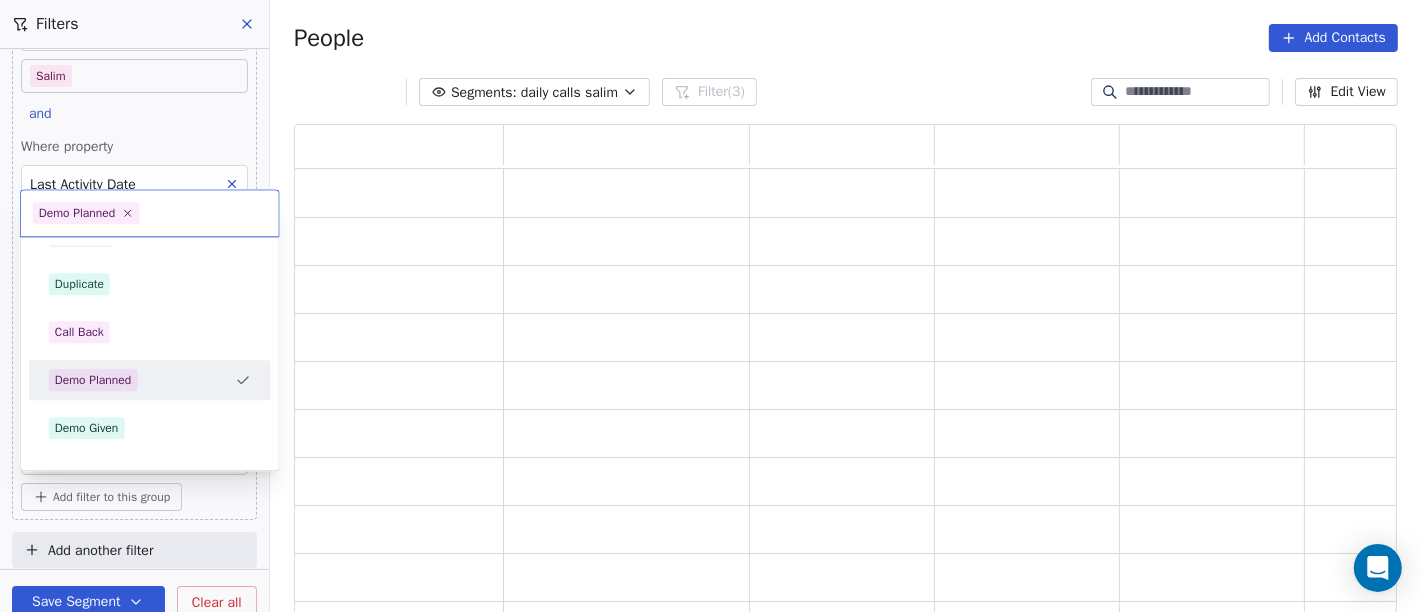 scroll, scrollTop: 17, scrollLeft: 17, axis: both 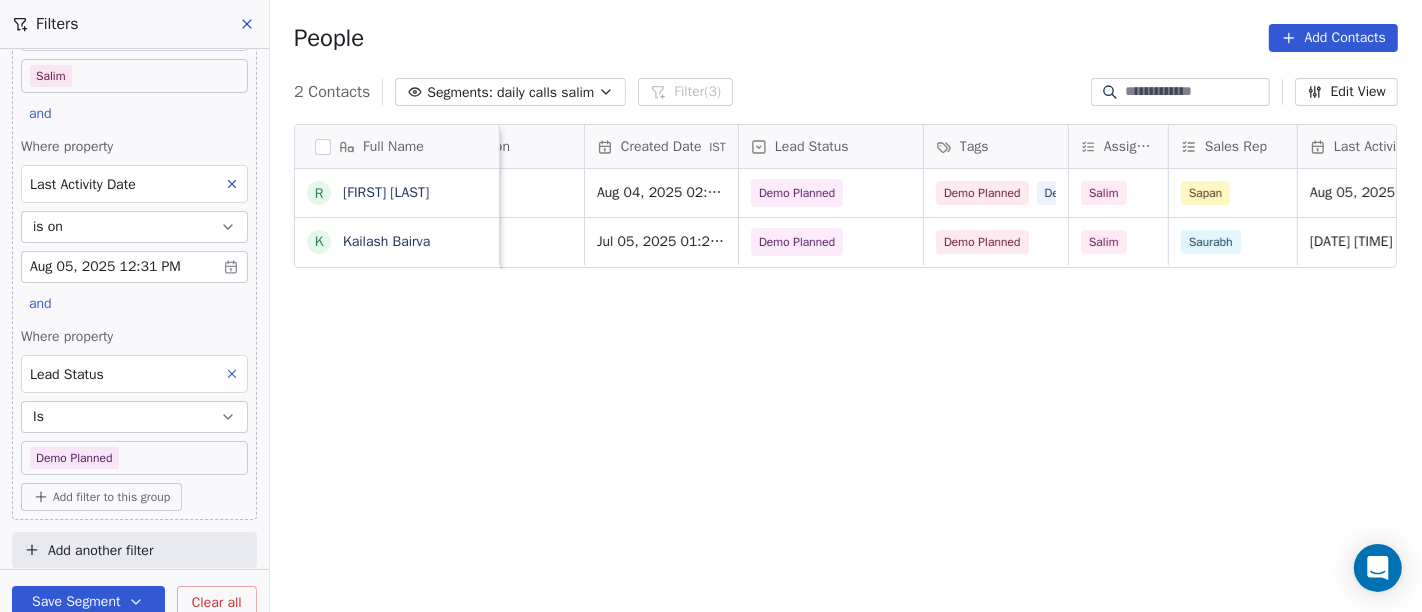click on "On2Cook India Pvt. Ltd. Contacts People Marketing Workflows Campaigns Sales Pipelines Sequences Beta Tools Apps AI Agents Help & Support Filters Where property   Assignee   Includes Salim and Where property   Last Activity Date   is on Aug 05, 2025 12:31 PM and Where property   Lead Status   Is Demo Planned Add filter to this group Add another filter Save Segment Clear all People  Add Contacts 2 Contacts Segments: daily calls salim  Filter  (3) Edit View Tag Add to Sequence Full Name R Rahul Kamble K Kailash Bairva Email Phone Number company name location Created Date IST Lead Status Tags Assignee Sales Rep Last Activity Date IST Follow Up Date IST Notes Call Attempts kambleramesh01@yahoo.com +919833276204 self  Samarth Good wadala Aug 04, 2025 02:35 PM Demo Planned Demo Planned Demo Given Salim Sapan Aug 05, 2025 03:50 PM 05-08 11:49 demo reconfirmed 04-08 15:46  client planning for cafe details shared on WA demo planned 2 kailashgopaldj@gmail.cam 9680004311 hindustani non- veg Chabra Jul 05, 2025 01:29 PM" at bounding box center (711, 306) 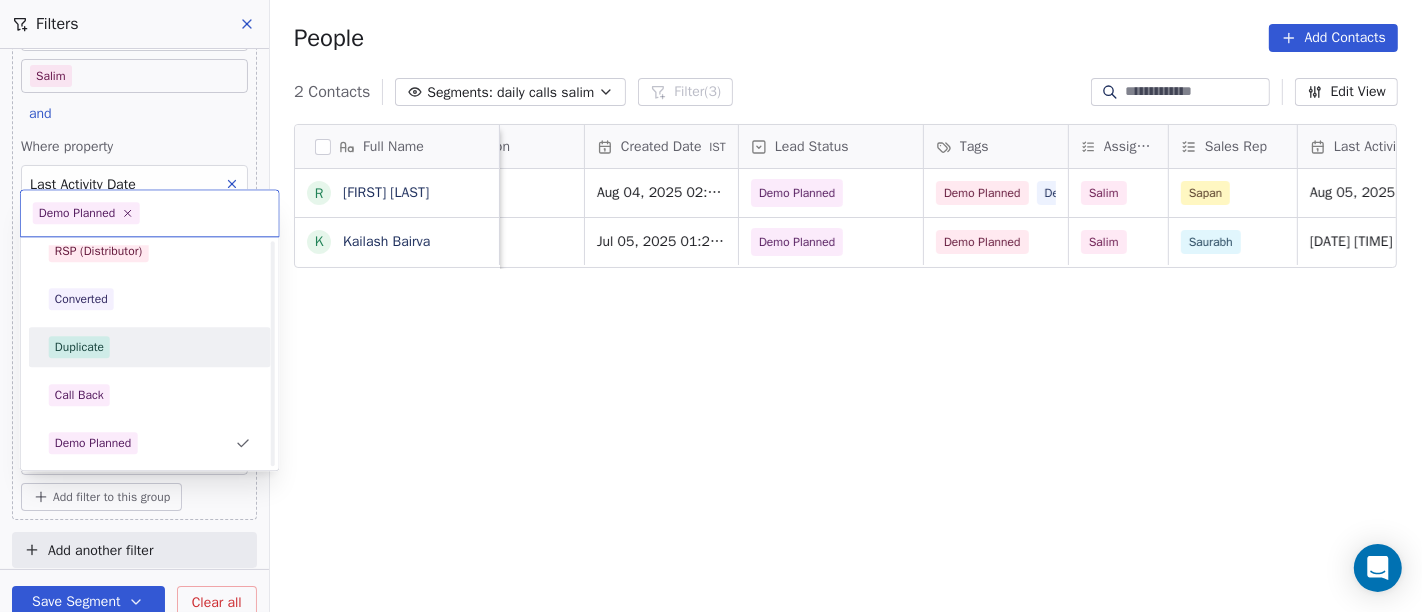 scroll, scrollTop: 414, scrollLeft: 0, axis: vertical 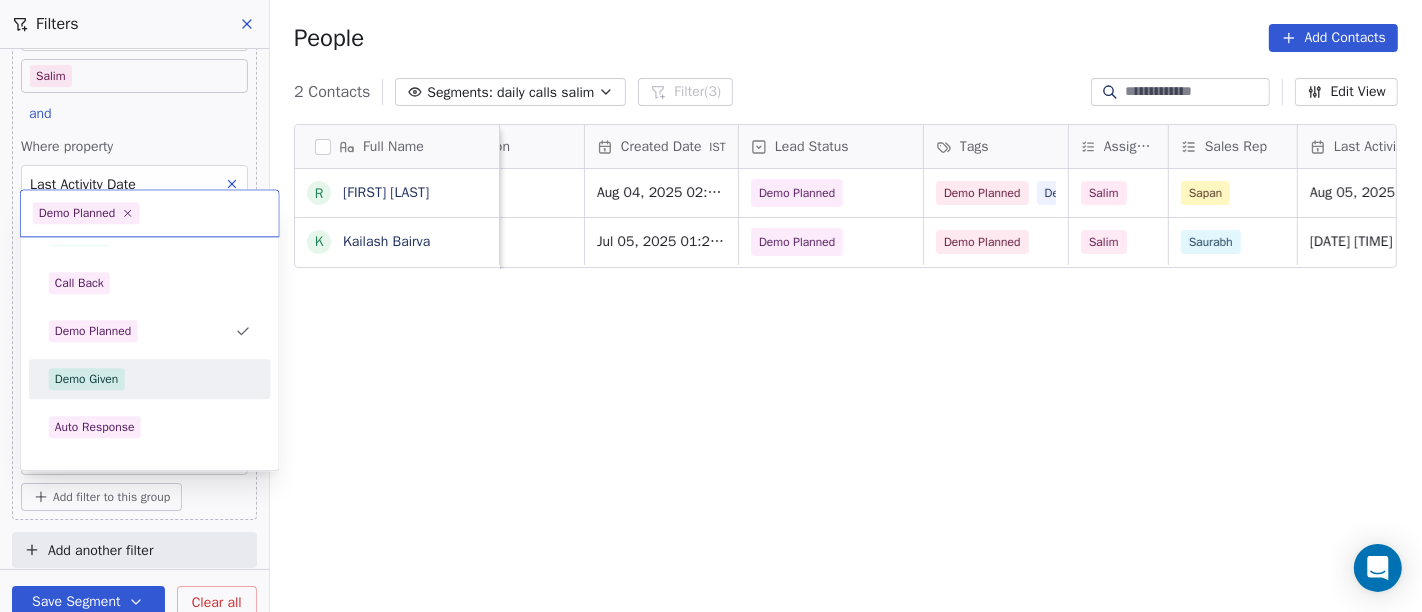click on "Demo Given" at bounding box center [150, 379] 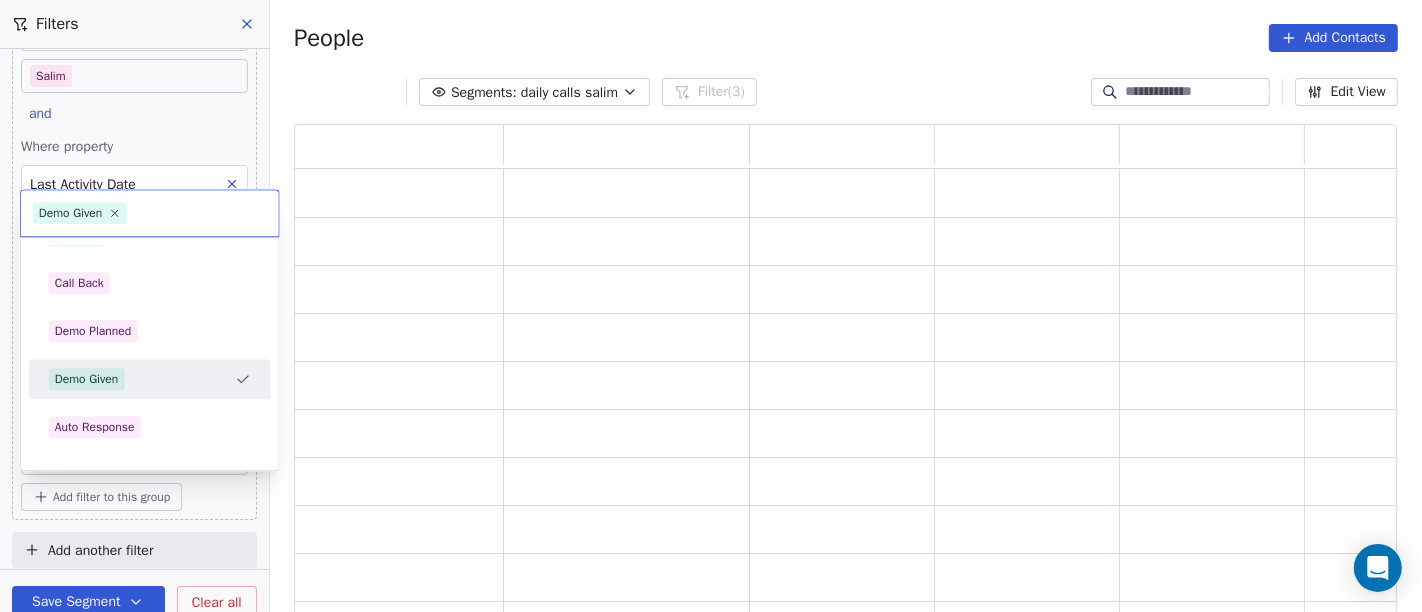 scroll, scrollTop: 17, scrollLeft: 17, axis: both 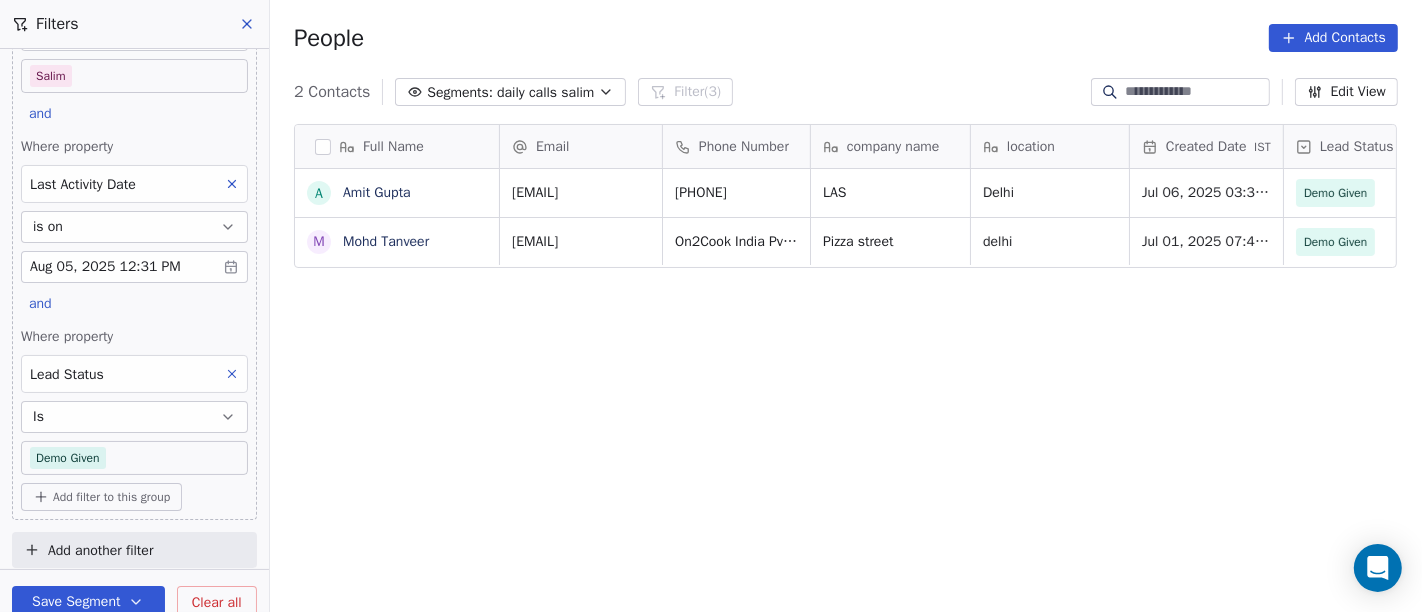 click on "On2Cook India Pvt. Ltd. Contacts People Marketing Workflows Campaigns Sales Pipelines Sequences Beta Tools Apps AI Agents Help & Support Filters Where property   Assignee   Includes Salim and Where property   Last Activity Date   is on Aug 05, 2025 12:31 PM and Where property   Lead Status   Is Demo Given Add filter to this group Add another filter Save Segment Clear all People  Add Contacts 2 Contacts Segments: daily calls salim  Filter  (3) Edit View Tag Add to Sequence Full Name A Amit Gupta M Mohd Tanveer Email Phone Number company name location Created Date IST Lead Status Tags Assignee Sales Rep amitlas5146@gmail.com 9911223325 LAS Delhi Jul 06, 2025 03:31 PM Demo Given Demo Planned Demo Given Salim Salim mohdtanveeransari@gmail.com 8800567602 Pizza street delhi Jul 01, 2025 07:48 PM Demo Given Demo Planned Demo Given Salim Salim" at bounding box center (711, 306) 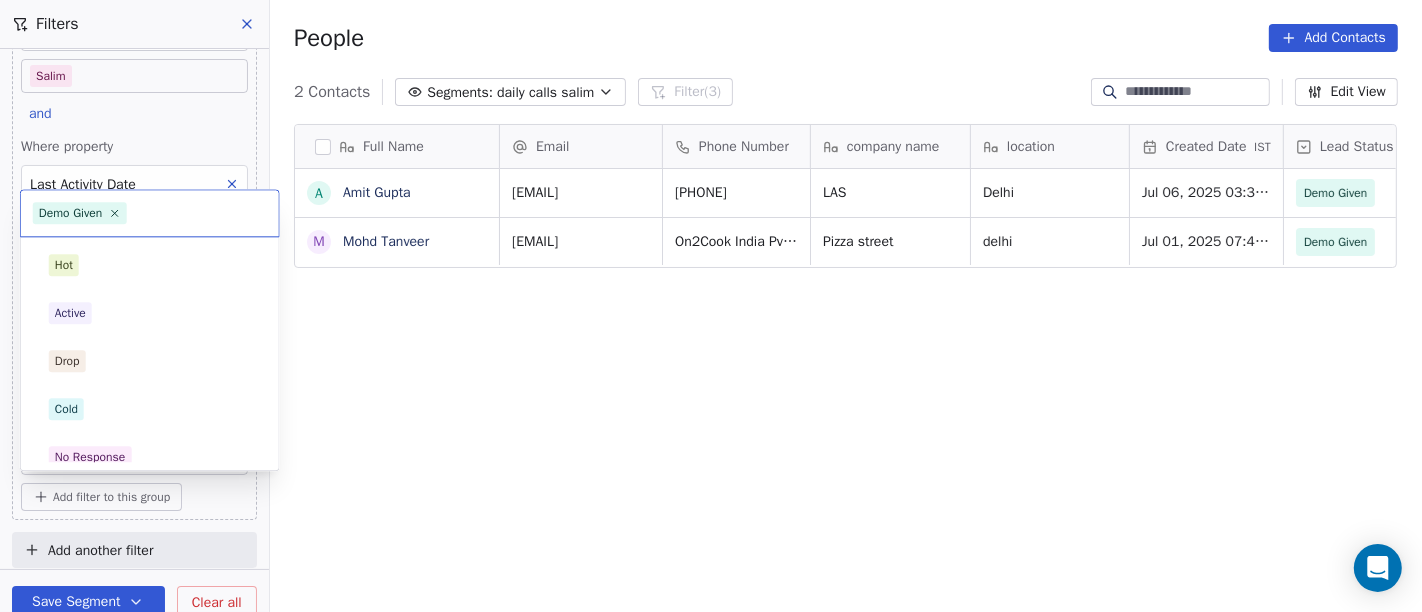 scroll, scrollTop: 351, scrollLeft: 0, axis: vertical 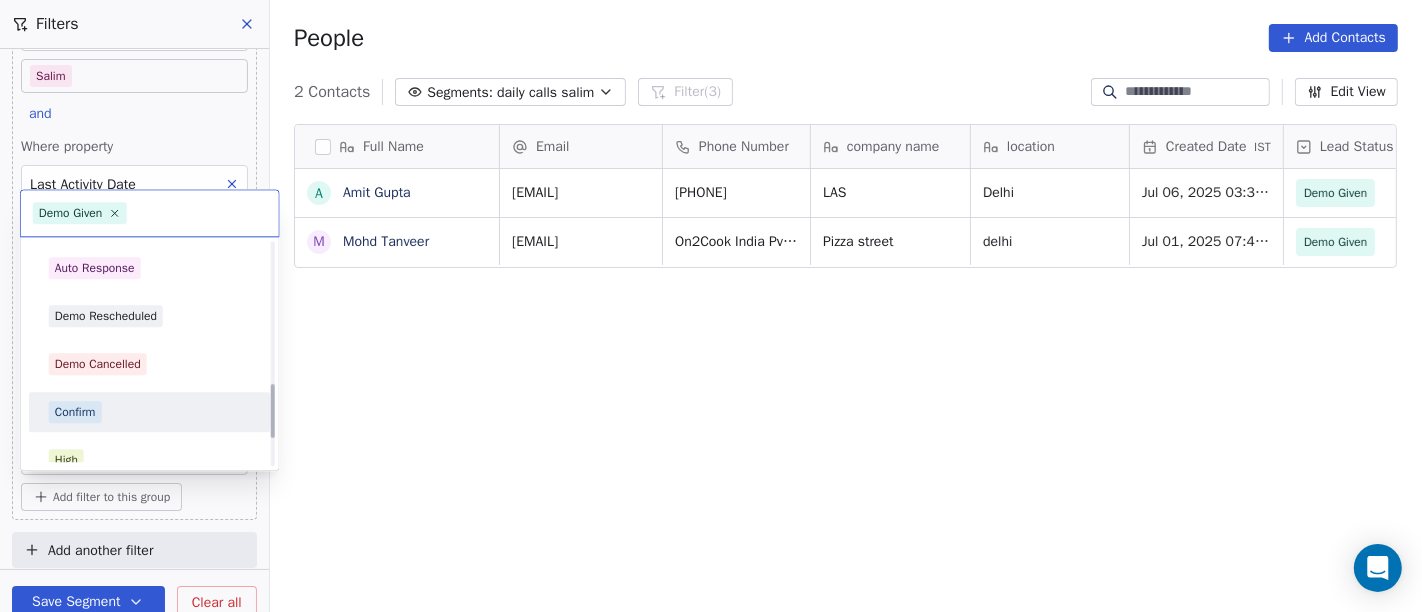 click on "Confirm" at bounding box center (150, 412) 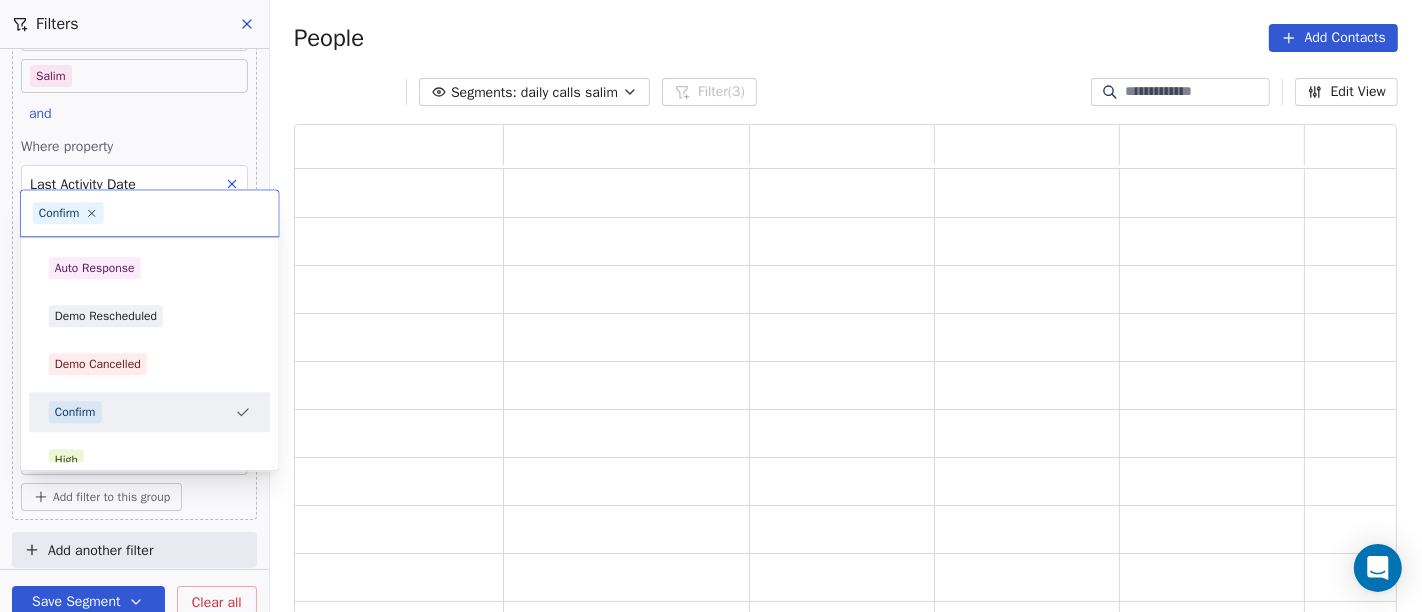 scroll, scrollTop: 17, scrollLeft: 17, axis: both 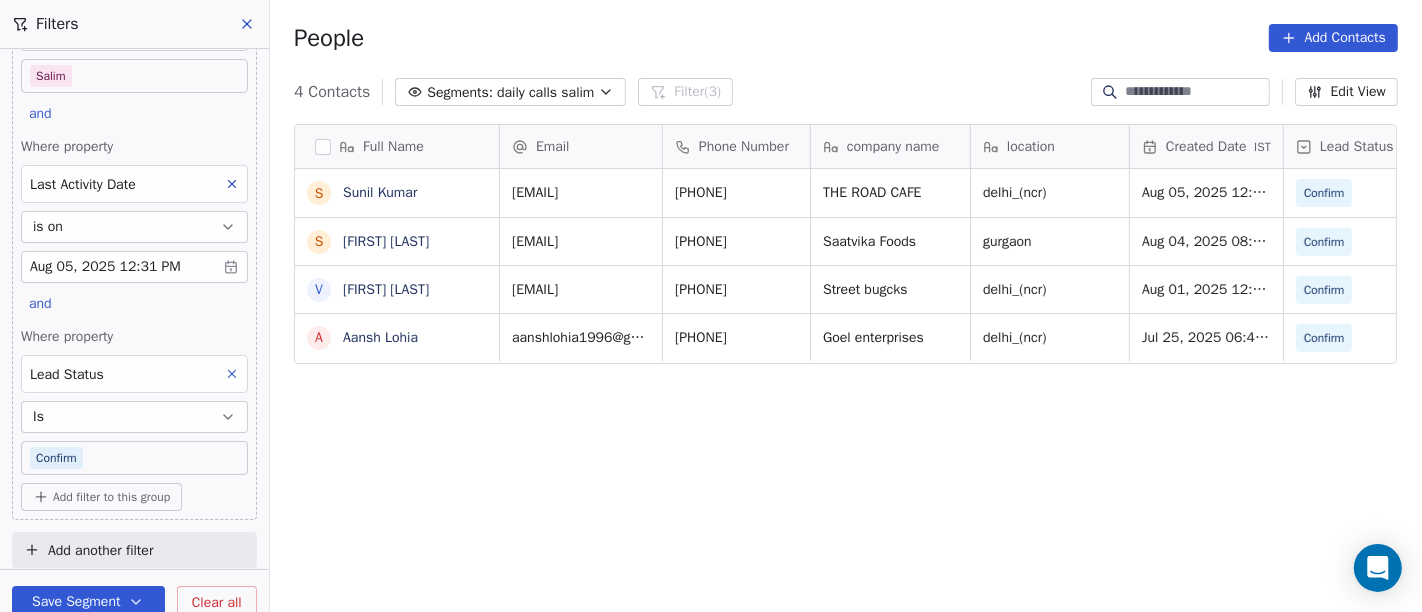 click on "On2Cook India Pvt. Ltd. Contacts People Marketing Workflows Campaigns Sales Pipelines Sequences Beta Tools Apps AI Agents Help & Support Filters Where property   Assignee   Includes Salim and Where property   Last Activity Date   is on Aug 05, 2025 12:31 PM and Where property   Lead Status   Is Confirm Add filter to this group Add another filter Save Segment Clear all People  Add Contacts 4 Contacts Segments: daily calls salim  Filter  (3) Edit View Tag Add to Sequence Full Name S Sunil Kumar S Sunili Bhatia V Vikas Patel A Aansh Lohia Email Phone Number company name location Created Date IST Lead Status Tags Assignee Sales Rep sksunil.cafe@gmail.com 7503543001 THE ROAD CAFE delhi_(ncr) Aug 05, 2025 12:02 AM Confirm Salim sunili19@yahoo.co.in 9717385346 Saatvika Foods gurgaon Aug 04, 2025 08:25 PM Confirm Salim vp885916@gmail.com 918859163823 Street bugcks delhi_(ncr) Aug 01, 2025 12:23 AM Confirm Salim aanshlohia1996@gmail.com 9811751763 Goel enterprises delhi_(ncr) Jul 25, 2025 06:43 PM Confirm Salim" at bounding box center [711, 306] 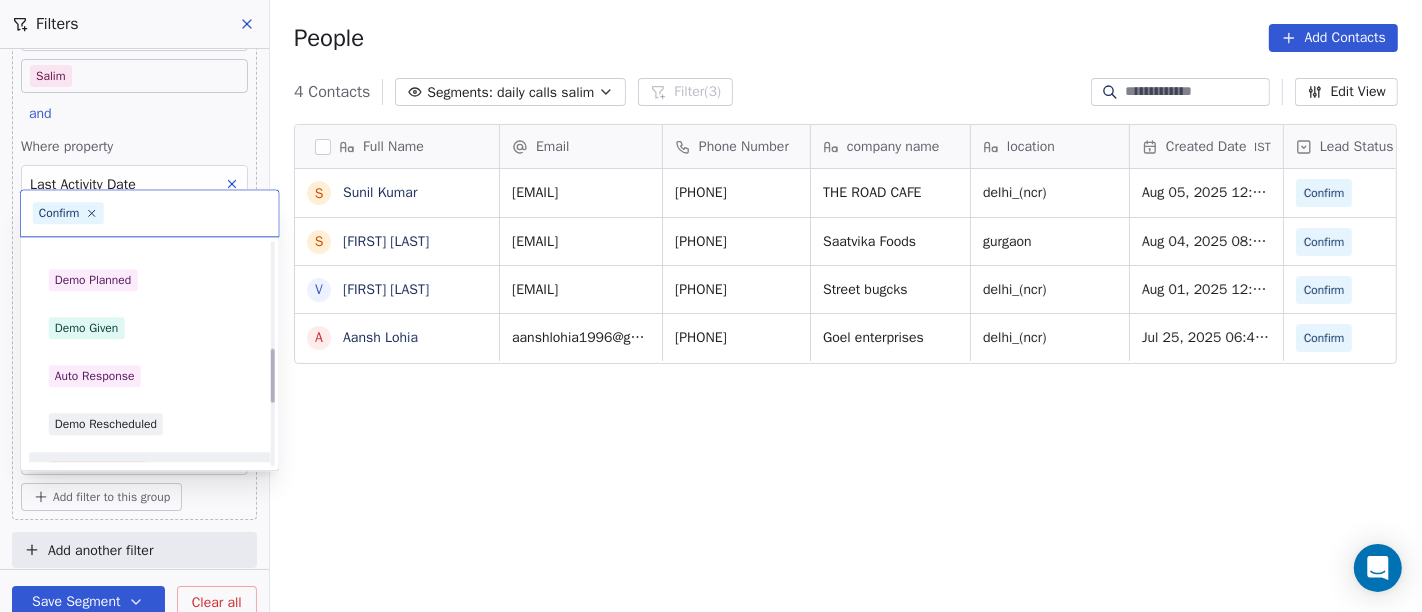 scroll, scrollTop: 431, scrollLeft: 0, axis: vertical 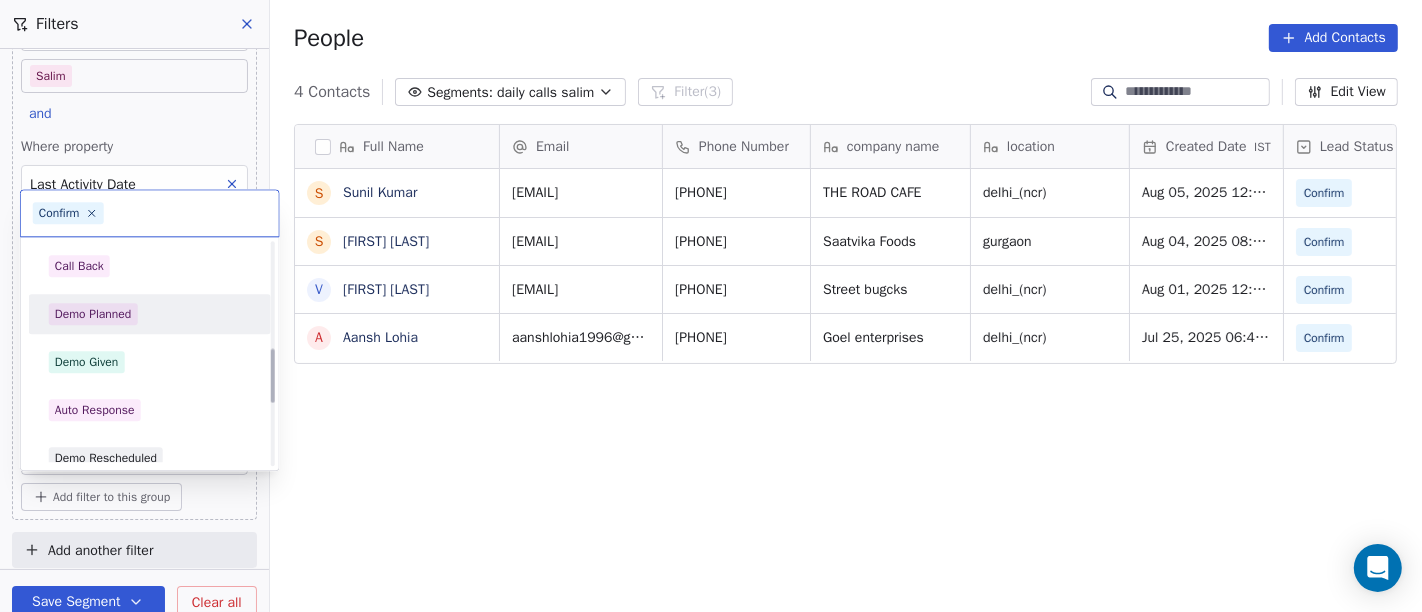 click on "Demo Planned" at bounding box center (150, 314) 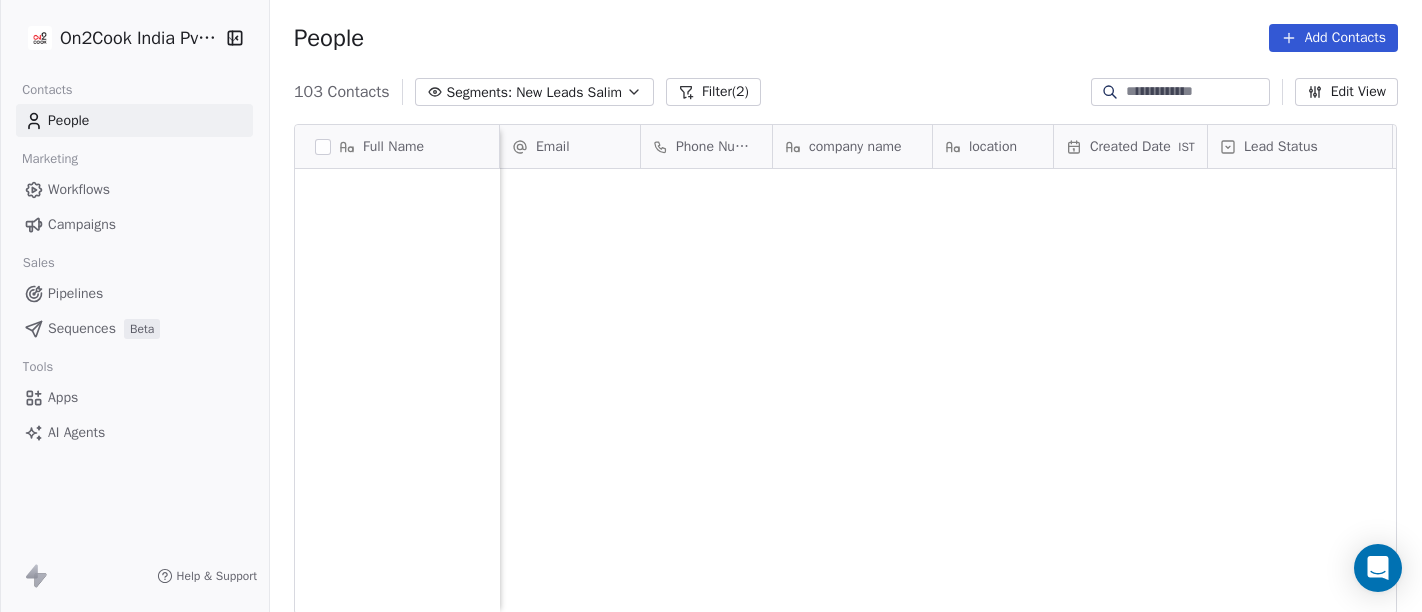 scroll, scrollTop: 0, scrollLeft: 0, axis: both 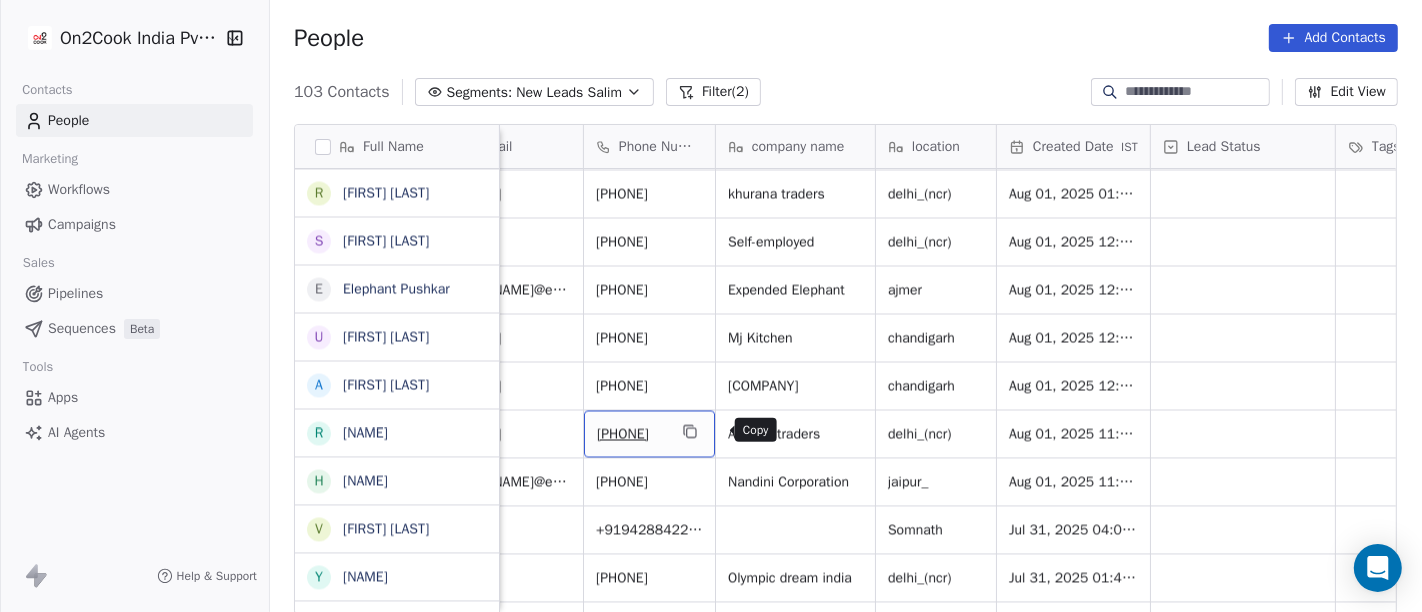 click 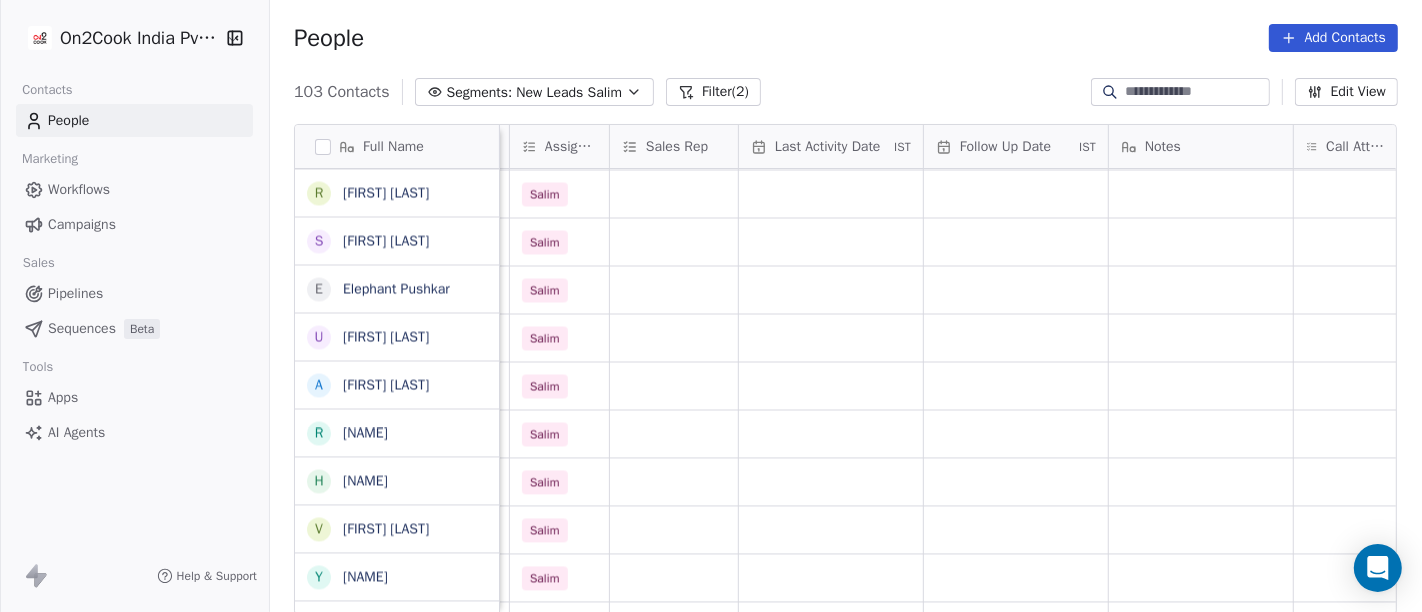 scroll, scrollTop: 0, scrollLeft: 1188, axis: horizontal 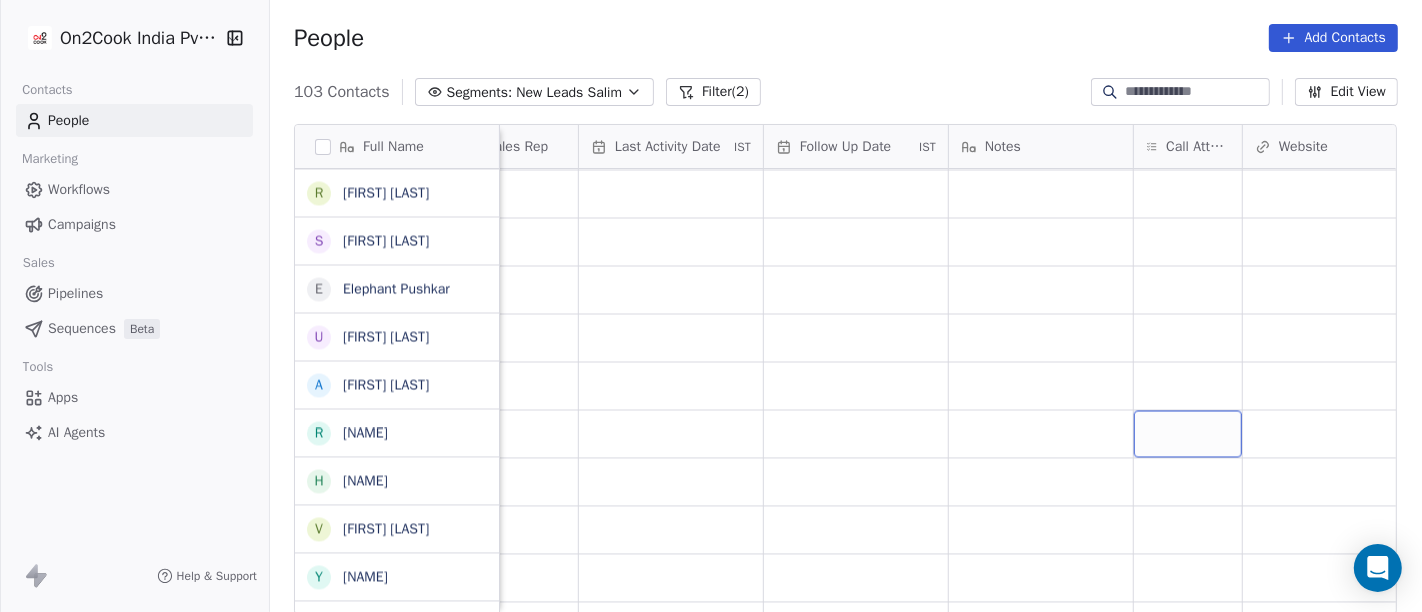 click at bounding box center (1188, 433) 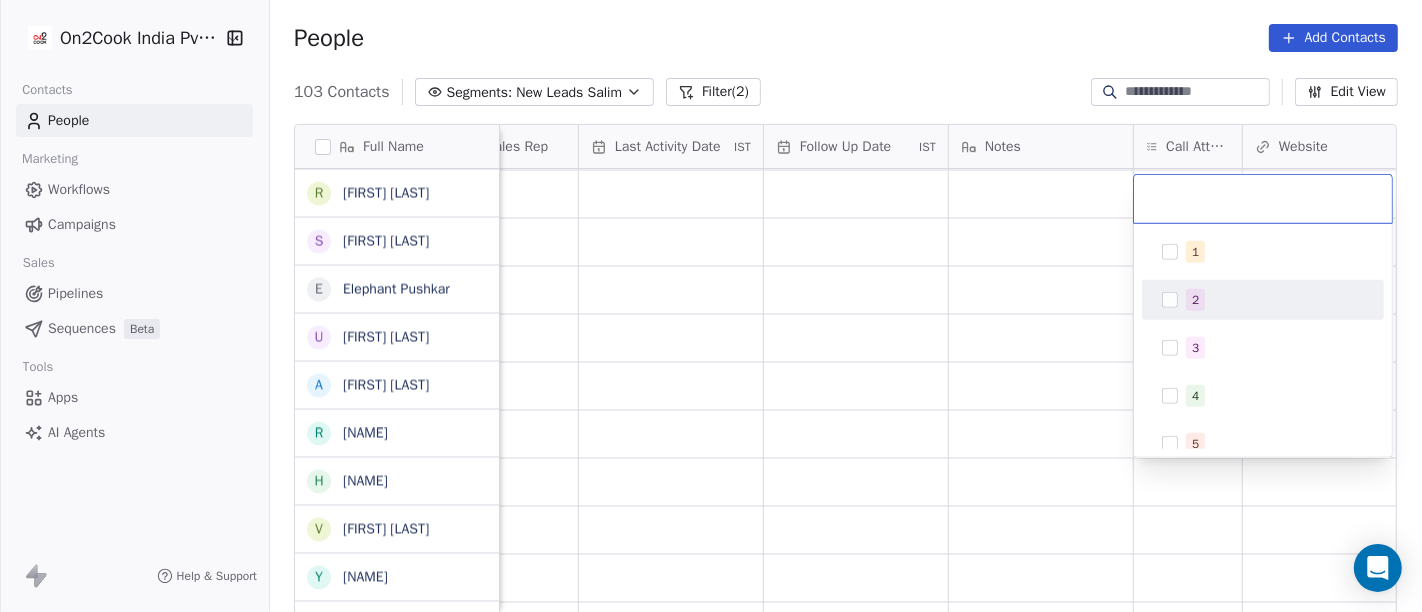 click on "1 2 3 4 5 6 7 8 9 10" at bounding box center (1263, 468) 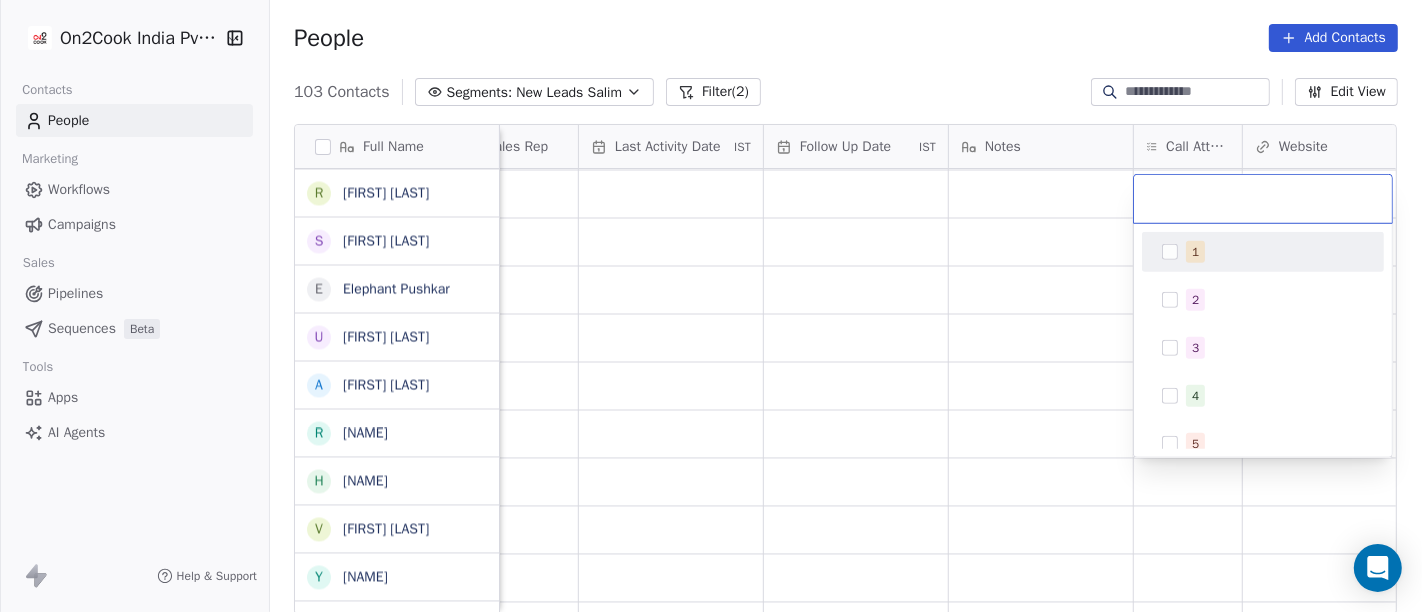 click on "1" at bounding box center (1195, 252) 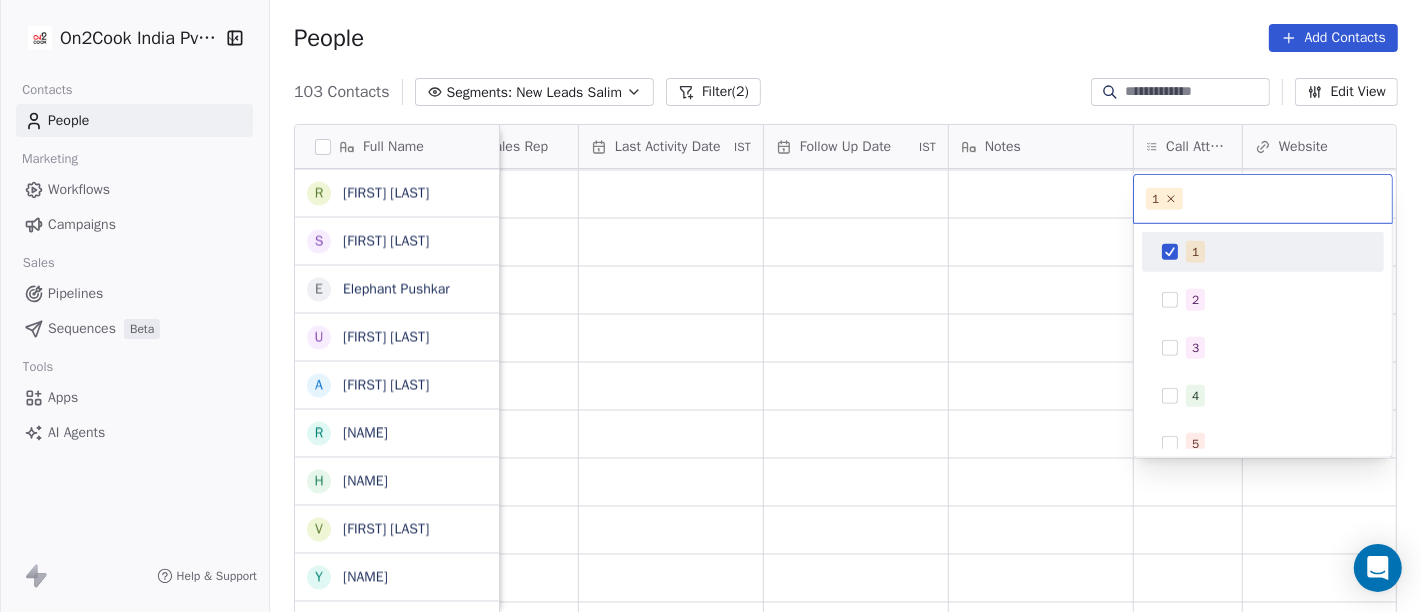 click on "On2Cook India Pvt. Ltd. Contacts People Marketing Workflows Campaigns Sales Pipelines Sequences Beta Tools Apps AI Agents Help & Support People  Add Contacts 103 Contacts Segments: New Leads Salim Filter  (2) Edit View Tag Add to Sequence Full Name S Sourabh Jain p parmod gupt R Ramesh Bhilwara Y YoloBar Rajpura A Amit Kaushik n neeraj M Mohd Ahmed S Sandeep Khanna S Subhash Chander W William James B Baljeet Kaur R Rahul Singh S Sewa Singh S Sachin Garg G Govind Sharma A Anny Sharma B Bhupinder R Renu Ahuja r ravish R Rajendra Vijan R Ravi Khurana S Shuaib Aftab E Elephant Pushkar U Umesh Gupta A Abhinandan Tayal R Rahul Choudhary H Himanshu Singh V Vinay Vala Y Yash Pal Chhabra R Raj kumar V Vinay Kalla R Rajesh Malhotra Z Zala Chiragsinh K Kapil Daharwal s sy M Milind Raut P Prasanth Seldra M Manish Sheth E Eeta Balaji B Battula Sekhar S Siny M A M Mente Srikanth B Bharat Bhushan Gera R Rohit Kohli P Padarthi amala u umang P Pradeep Kumar TK p parwaizz alam p poonam nimbalkar B Bhaskar Bharatiya Tags IST" at bounding box center (711, 306) 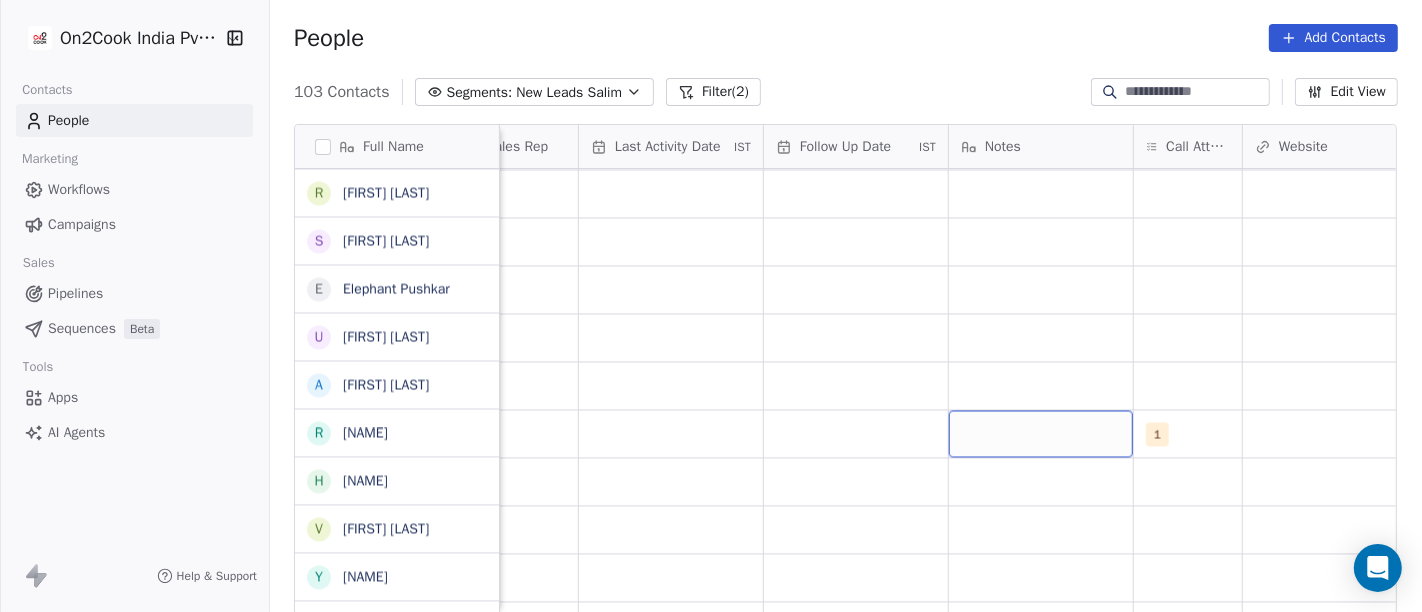 click at bounding box center (1041, 433) 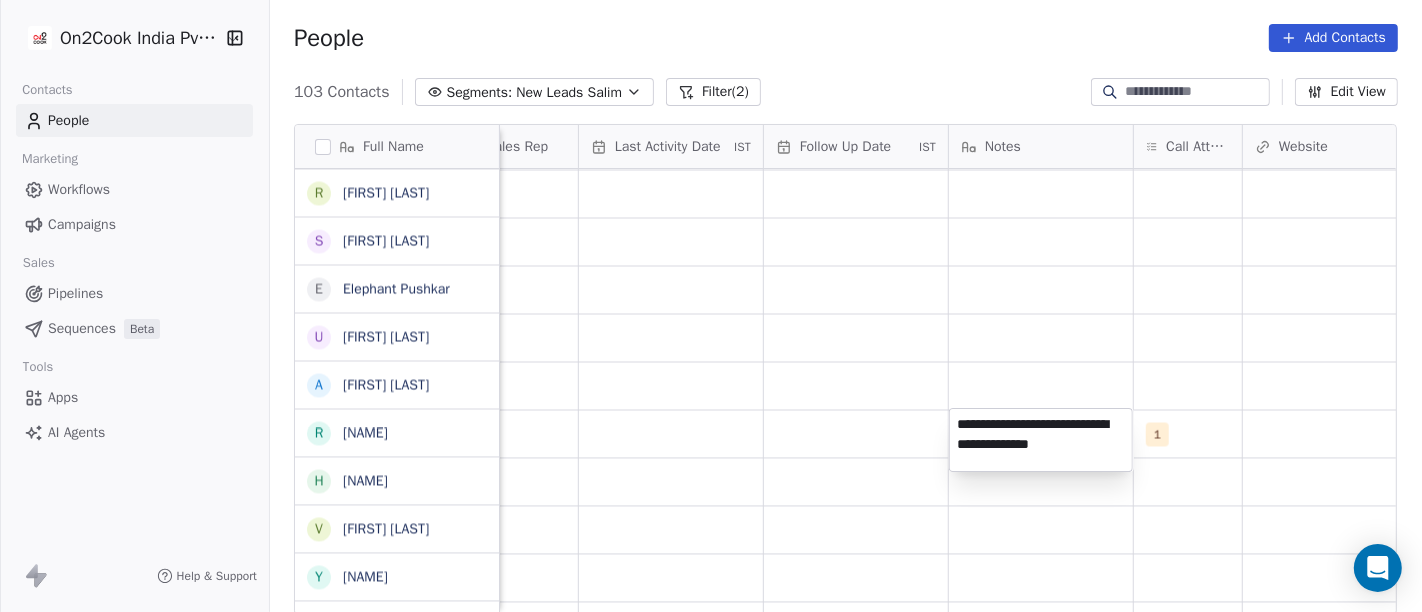 type on "**********" 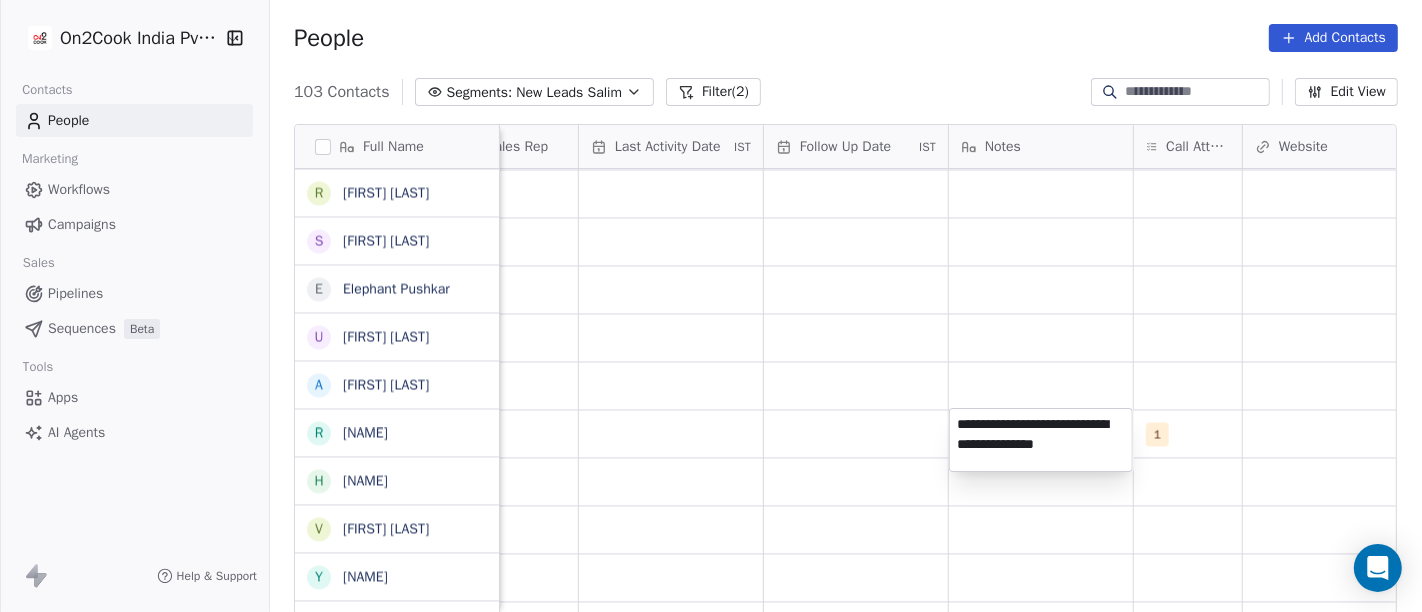 click on "On2Cook India Pvt. Ltd. Contacts People Marketing Workflows Campaigns Sales Pipelines Sequences Beta Tools Apps AI Agents Help & Support People  Add Contacts 103 Contacts Segments: New Leads Salim Filter  (2) Edit View Tag Add to Sequence Full Name S Sourabh Jain p parmod gupt R Ramesh Bhilwara Y YoloBar Rajpura A Amit Kaushik n neeraj M Mohd Ahmed S Sandeep Khanna S Subhash Chander W William James B Baljeet Kaur R Rahul Singh S Sewa Singh S Sachin Garg G Govind Sharma A Anny Sharma B Bhupinder R Renu Ahuja r ravish R Rajendra Vijan R Ravi Khurana S Shuaib Aftab E Elephant Pushkar U Umesh Gupta A Abhinandan Tayal R Rahul Choudhary H Himanshu Singh V Vinay Vala Y Yash Pal Chhabra R Raj kumar V Vinay Kalla R Rajesh Malhotra Z Zala Chiragsinh K Kapil Daharwal s sy M Milind Raut P Prasanth Seldra M Manish Sheth E Eeta Balaji B Battula Sekhar S Siny M A M Mente Srikanth B Bharat Bhushan Gera R Rohit Kohli P Padarthi amala u umang P Pradeep Kumar TK p parwaizz alam p poonam nimbalkar B Bhaskar Bharatiya Tags IST" at bounding box center [711, 306] 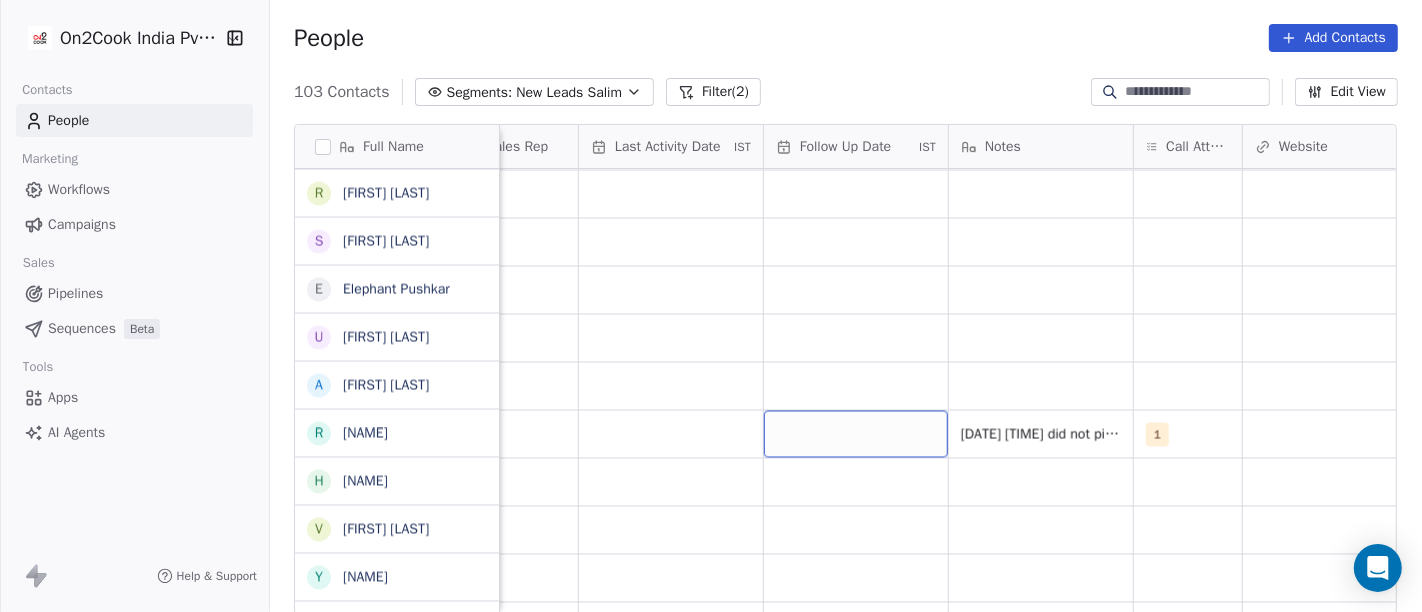 click at bounding box center [856, 433] 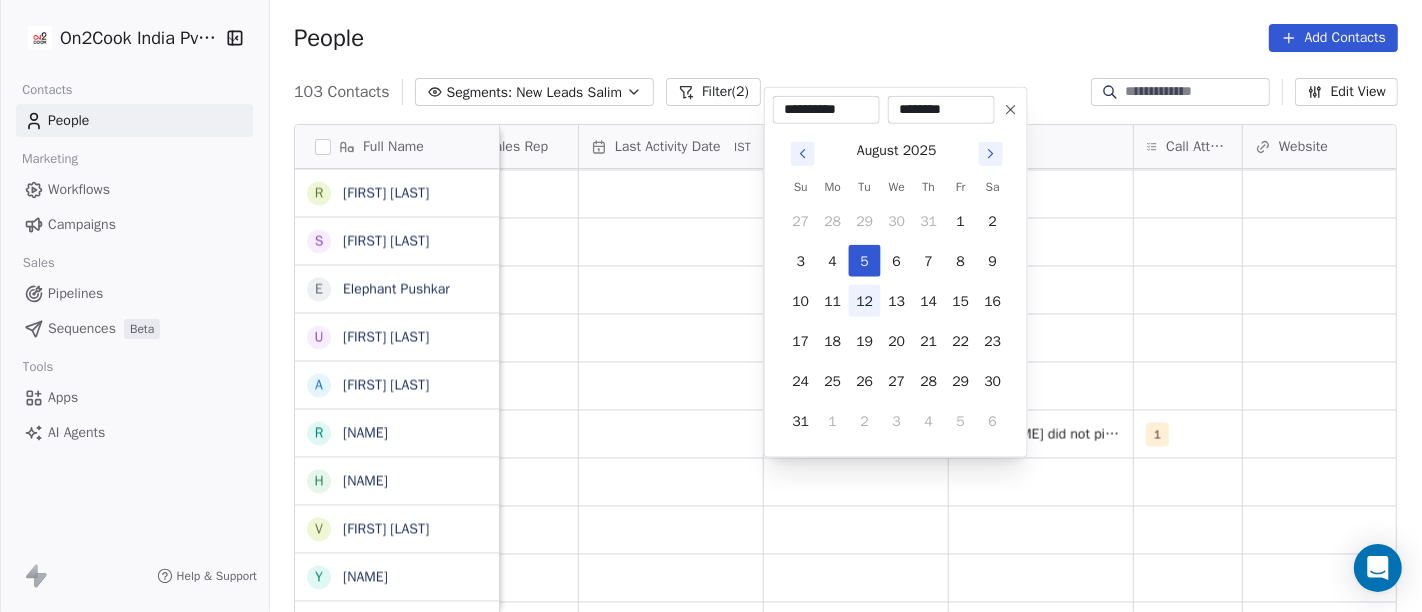 click on "12" at bounding box center [865, 301] 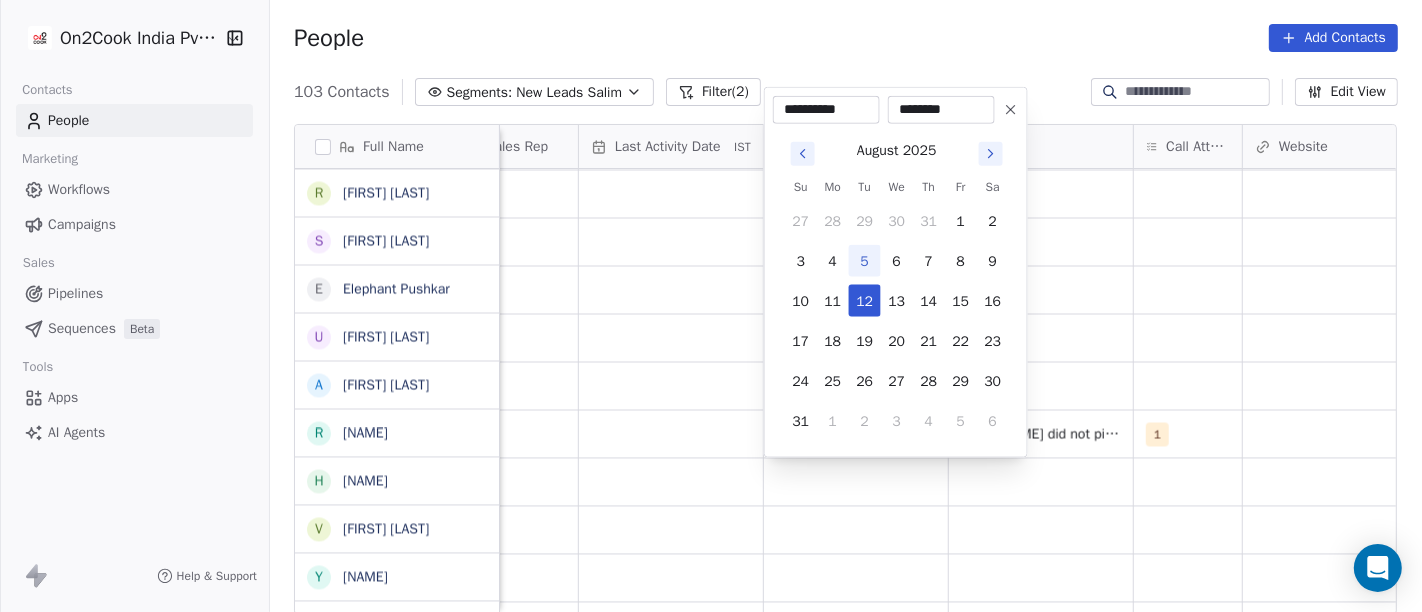 click on "On2Cook India Pvt. Ltd. Contacts People Marketing Workflows Campaigns Sales Pipelines Sequences Beta Tools Apps AI Agents Help & Support People  Add Contacts 103 Contacts Segments: New Leads Salim Filter  (2) Edit View Tag Add to Sequence Full Name S Sourabh Jain p parmod gupt R Ramesh Bhilwara Y YoloBar Rajpura A Amit Kaushik n neeraj M Mohd Ahmed S Sandeep Khanna S Subhash Chander W William James B Baljeet Kaur R Rahul Singh S Sewa Singh S Sachin Garg G Govind Sharma A Anny Sharma B Bhupinder R Renu Ahuja r ravish R Rajendra Vijan R Ravi Khurana S Shuaib Aftab E Elephant Pushkar U Umesh Gupta A Abhinandan Tayal R Rahul Choudhary H Himanshu Singh V Vinay Vala Y Yash Pal Chhabra R Raj kumar V Vinay Kalla R Rajesh Malhotra Z Zala Chiragsinh K Kapil Daharwal s sy M Milind Raut P Prasanth Seldra M Manish Sheth E Eeta Balaji B Battula Sekhar S Siny M A M Mente Srikanth B Bharat Bhushan Gera R Rohit Kohli P Padarthi amala u umang P Pradeep Kumar TK p parwaizz alam p poonam nimbalkar B Bhaskar Bharatiya Tags IST" at bounding box center (711, 306) 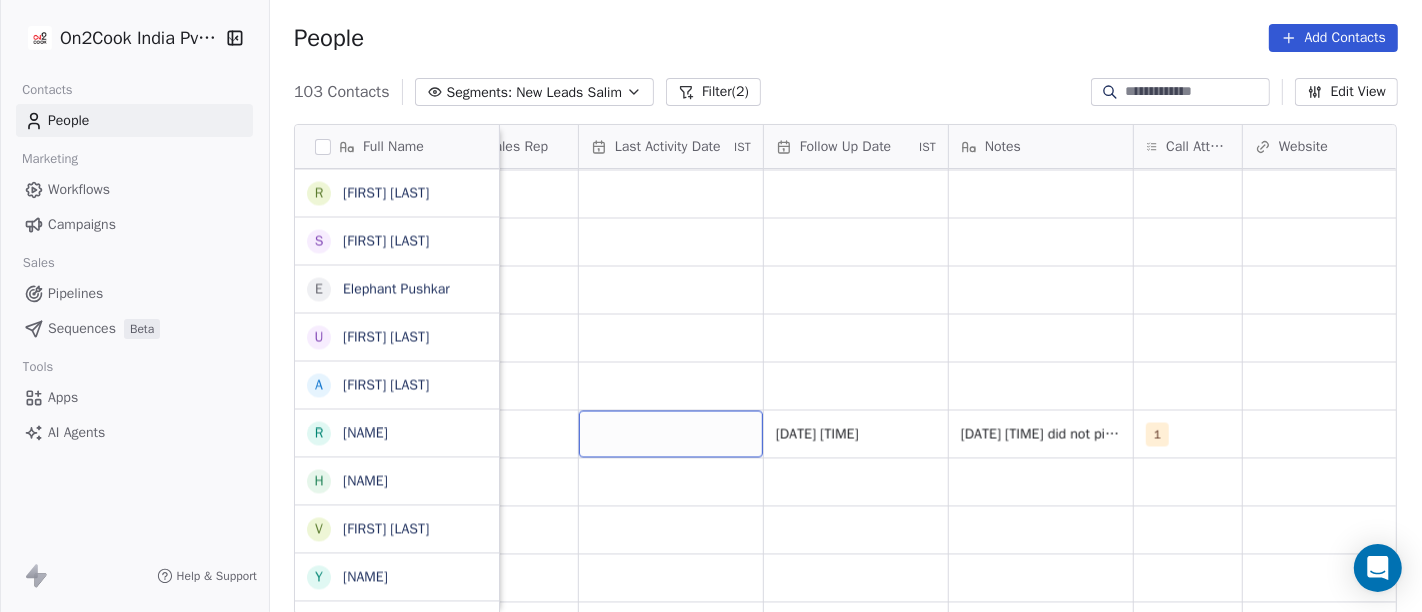 click at bounding box center [671, 433] 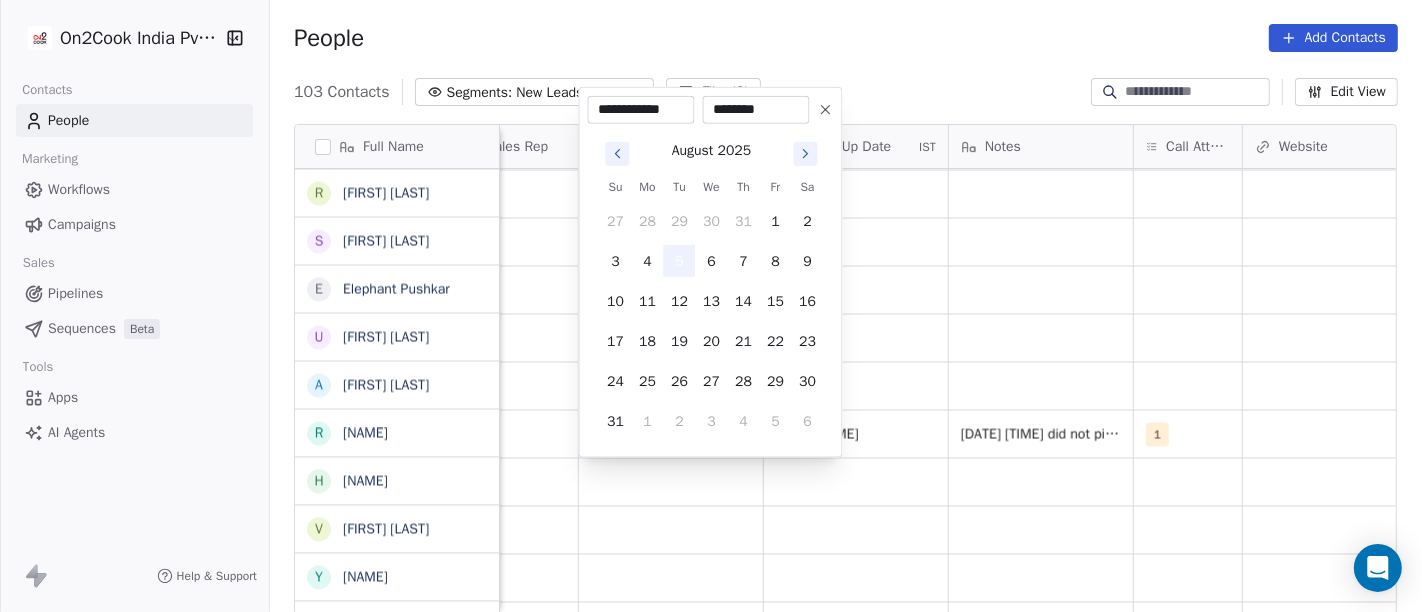click on "5" at bounding box center (680, 261) 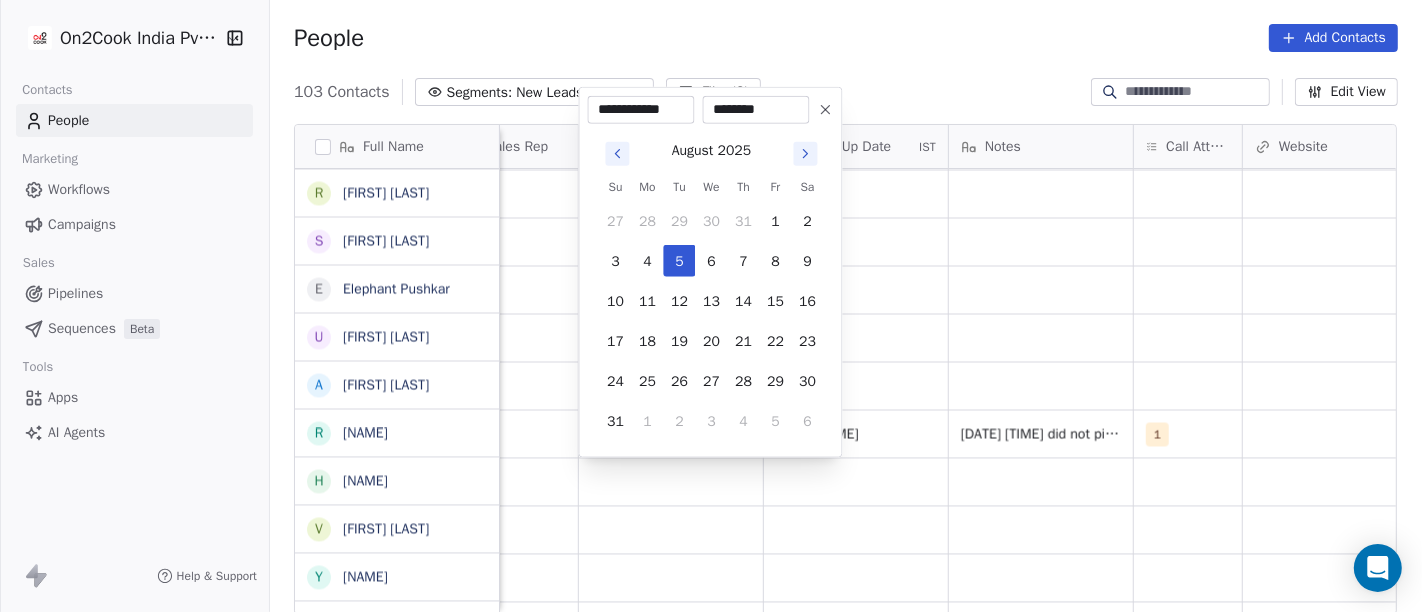 click on "On2Cook India Pvt. Ltd. Contacts People Marketing Workflows Campaigns Sales Pipelines Sequences Beta Tools Apps AI Agents Help & Support People  Add Contacts 103 Contacts Segments: New Leads Salim Filter  (2) Edit View Tag Add to Sequence Full Name S Sourabh Jain p parmod gupt R Ramesh Bhilwara Y YoloBar Rajpura A Amit Kaushik n neeraj M Mohd Ahmed S Sandeep Khanna S Subhash Chander W William James B Baljeet Kaur R Rahul Singh S Sewa Singh S Sachin Garg G Govind Sharma A Anny Sharma B Bhupinder R Renu Ahuja r ravish R Rajendra Vijan R Ravi Khurana S Shuaib Aftab E Elephant Pushkar U Umesh Gupta A Abhinandan Tayal R Rahul Choudhary H Himanshu Singh V Vinay Vala Y Yash Pal Chhabra R Raj kumar V Vinay Kalla R Rajesh Malhotra Z Zala Chiragsinh K Kapil Daharwal s sy M Milind Raut P Prasanth Seldra M Manish Sheth E Eeta Balaji B Battula Sekhar S Siny M A M Mente Srikanth B Bharat Bhushan Gera R Rohit Kohli P Padarthi amala u umang P Pradeep Kumar TK p parwaizz alam p poonam nimbalkar B Bhaskar Bharatiya Tags IST" at bounding box center [711, 306] 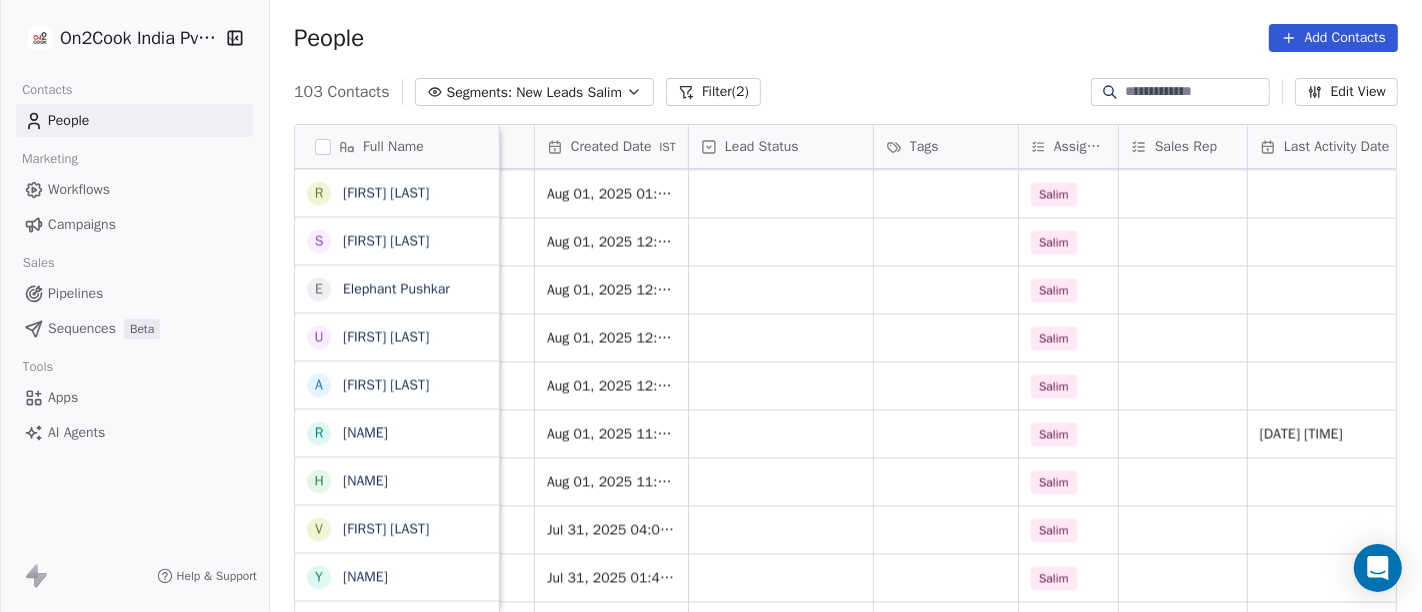 scroll, scrollTop: 0, scrollLeft: 515, axis: horizontal 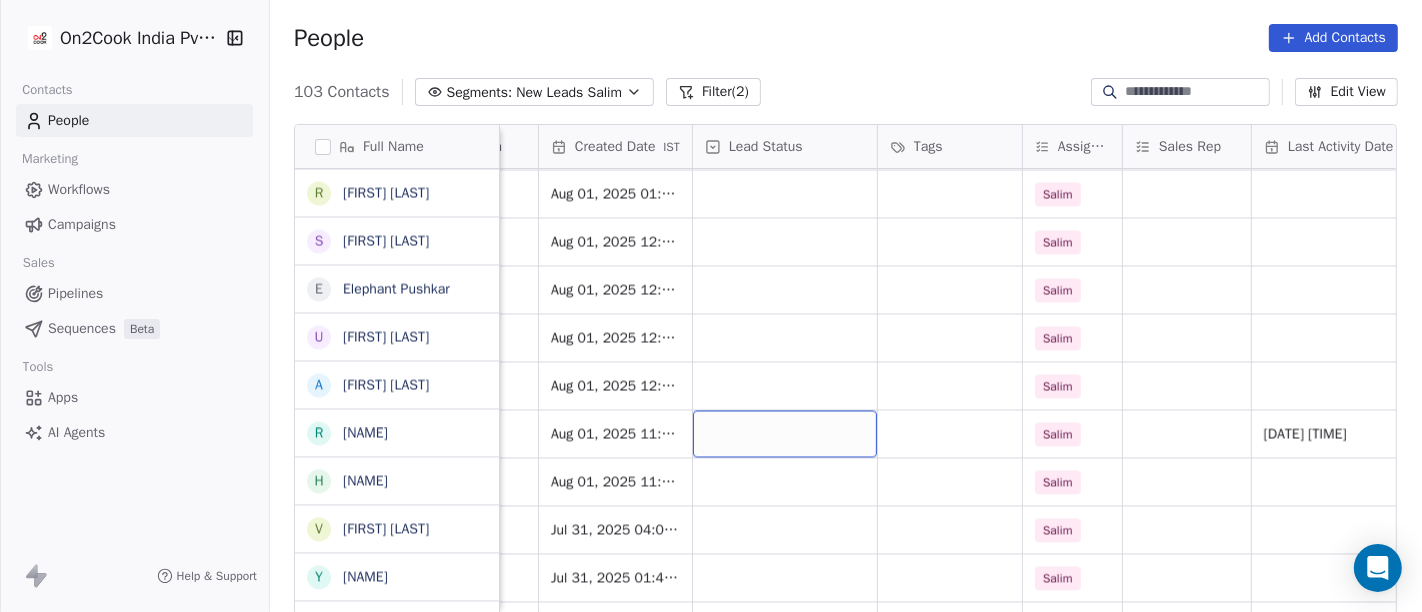 click at bounding box center [785, 433] 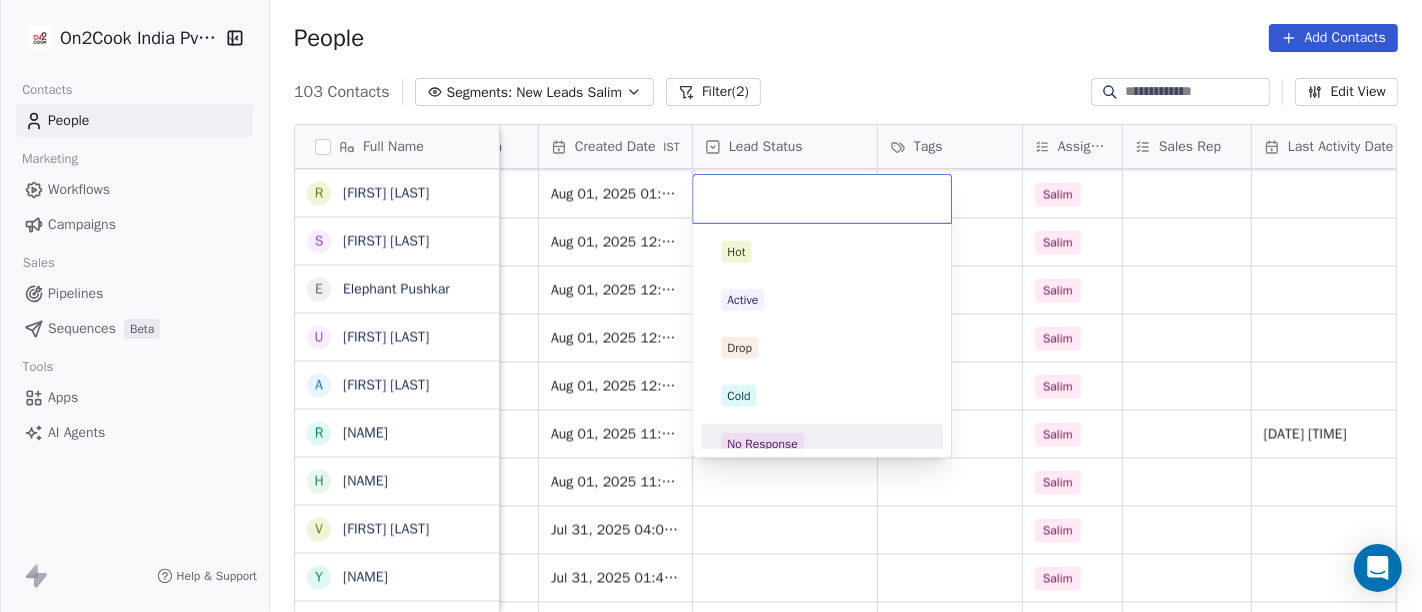 click on "No Response" at bounding box center (762, 444) 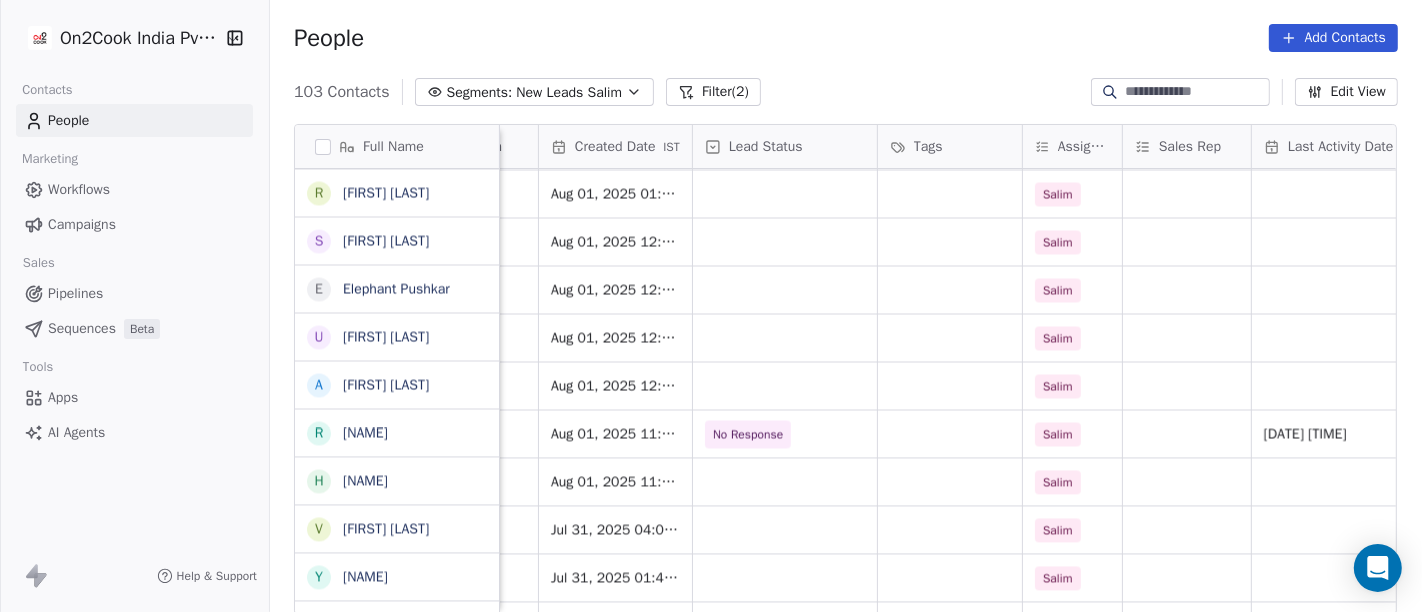 click on "People  Add Contacts" at bounding box center (846, 38) 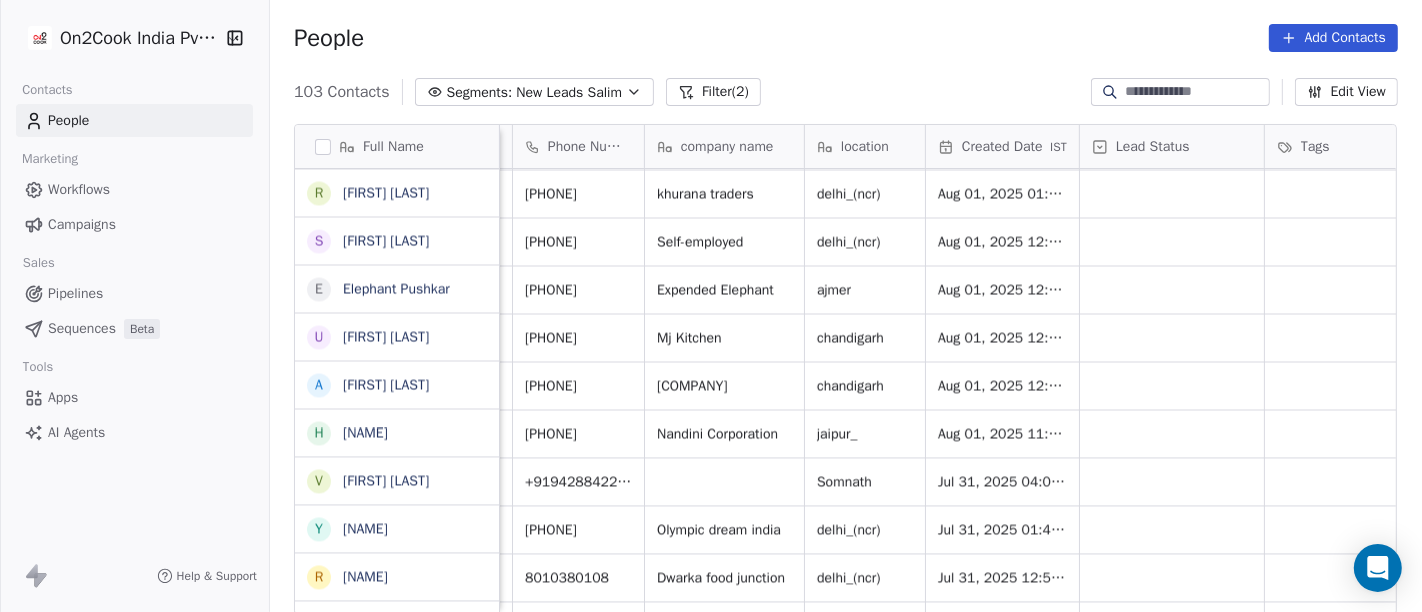 scroll, scrollTop: 0, scrollLeft: 0, axis: both 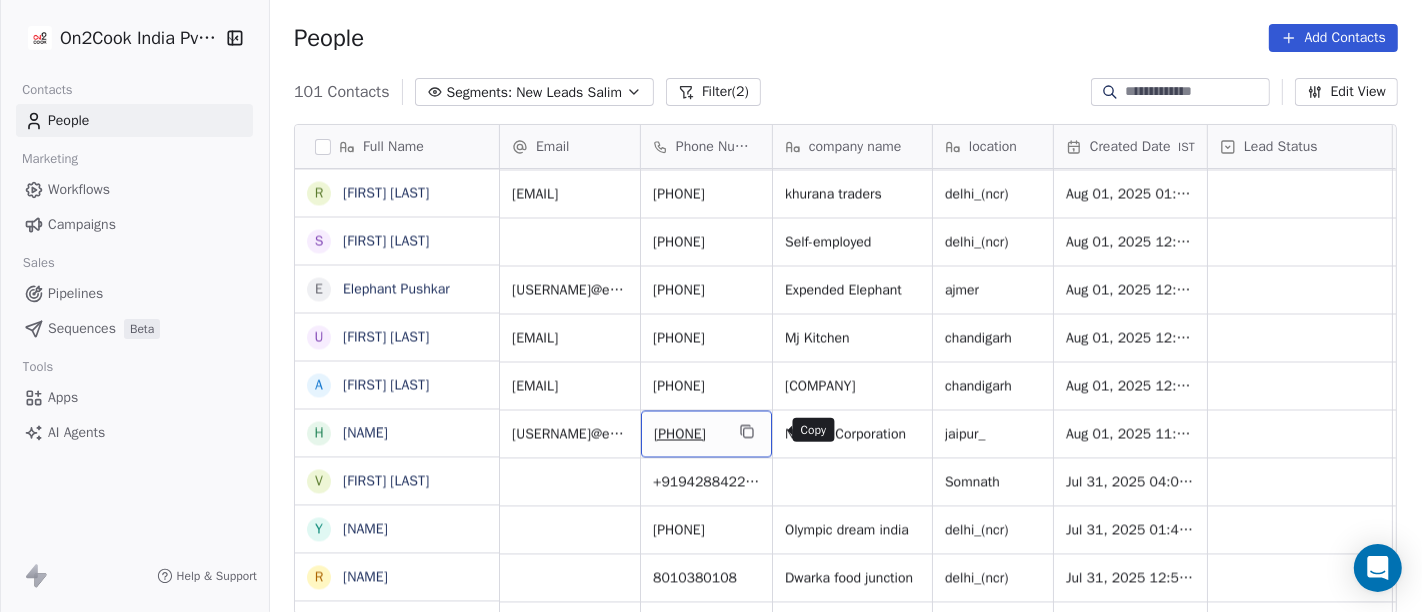 click 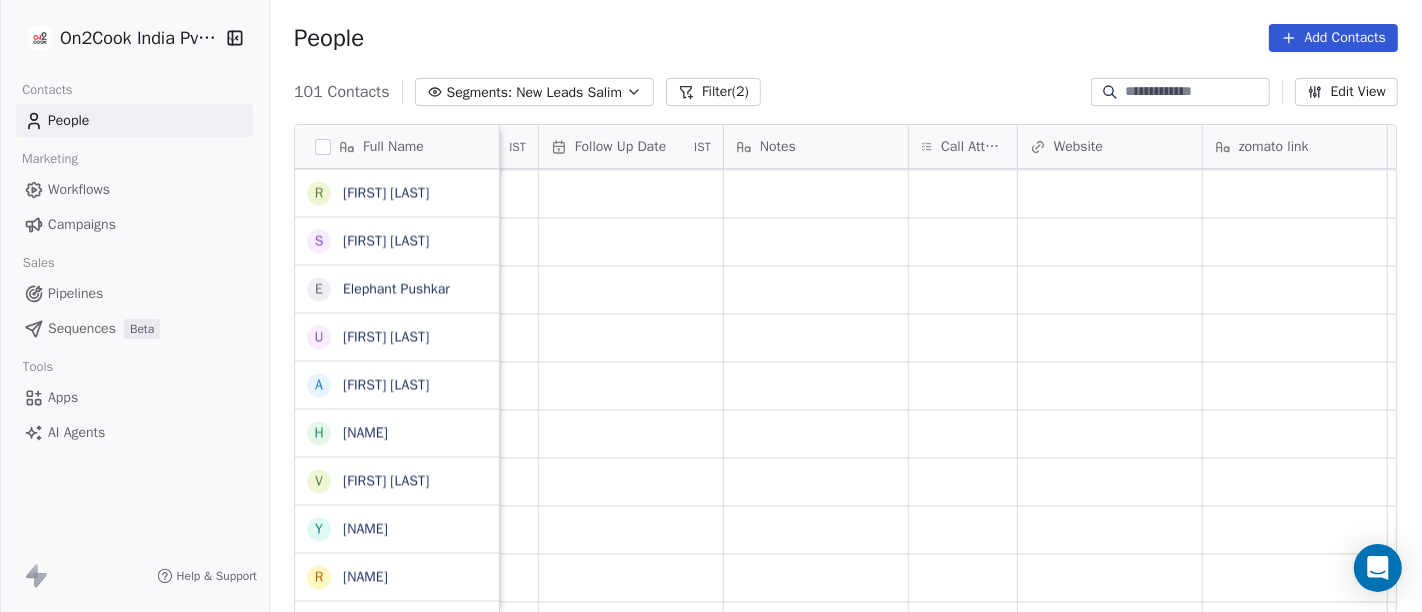 scroll, scrollTop: 0, scrollLeft: 1413, axis: horizontal 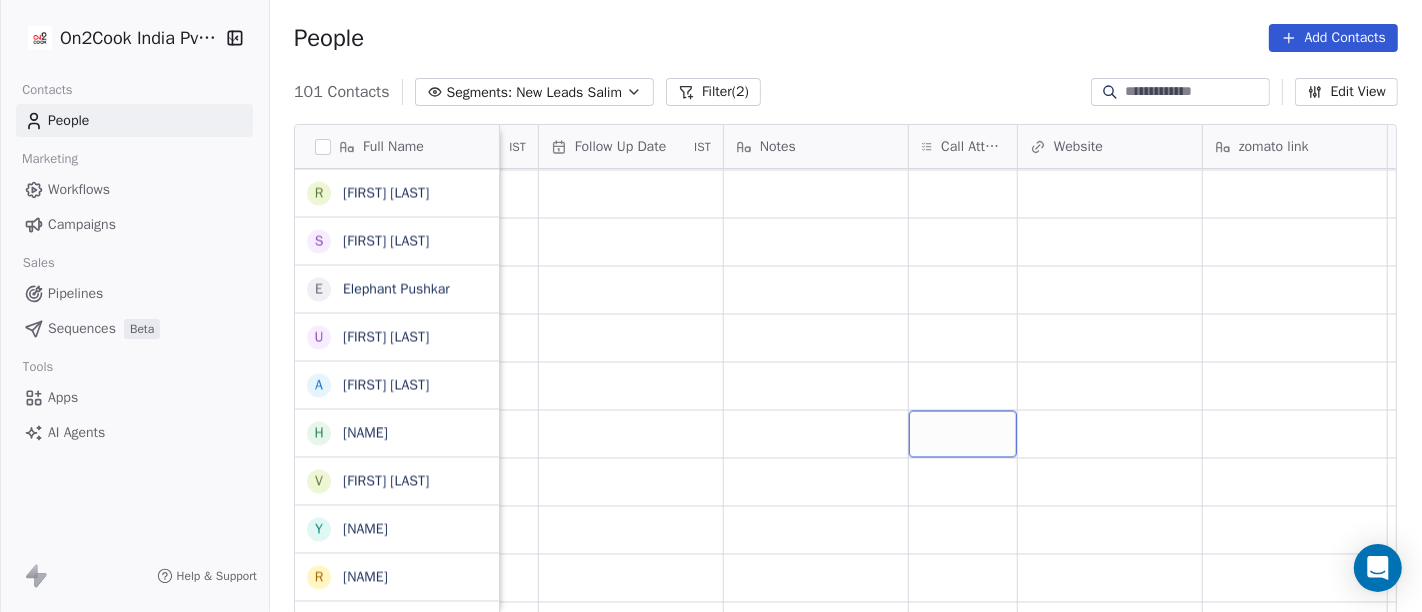click at bounding box center [963, 433] 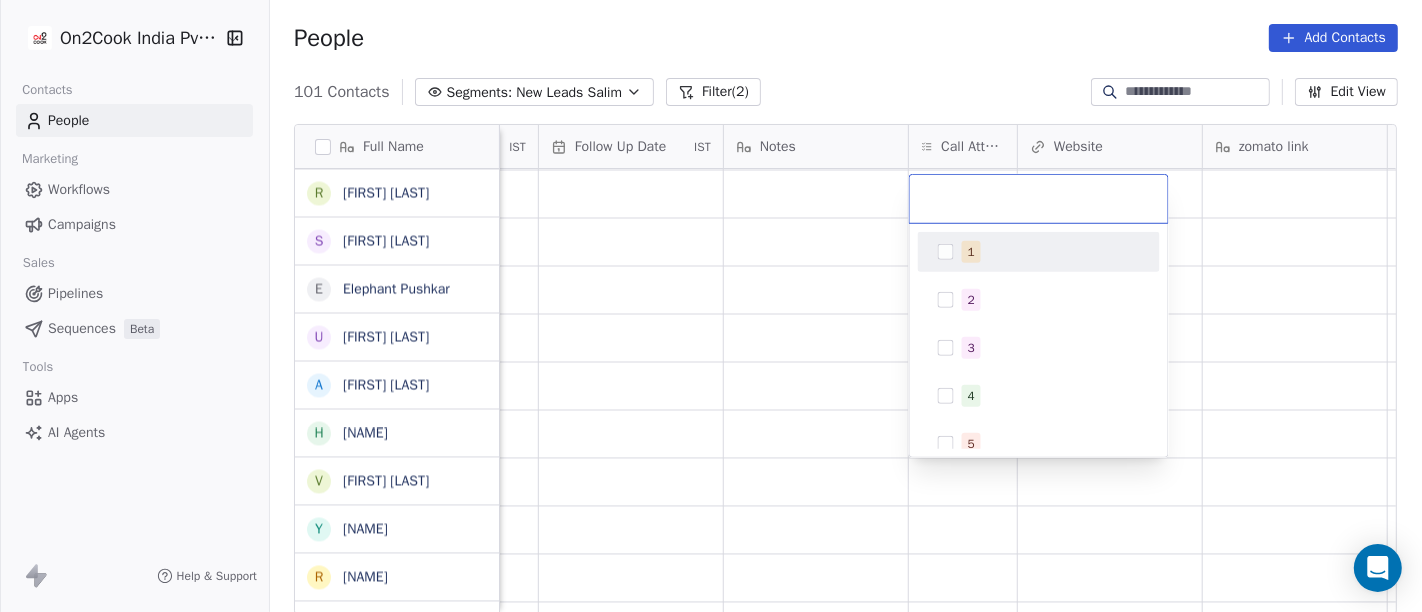 click on "1" at bounding box center [1051, 252] 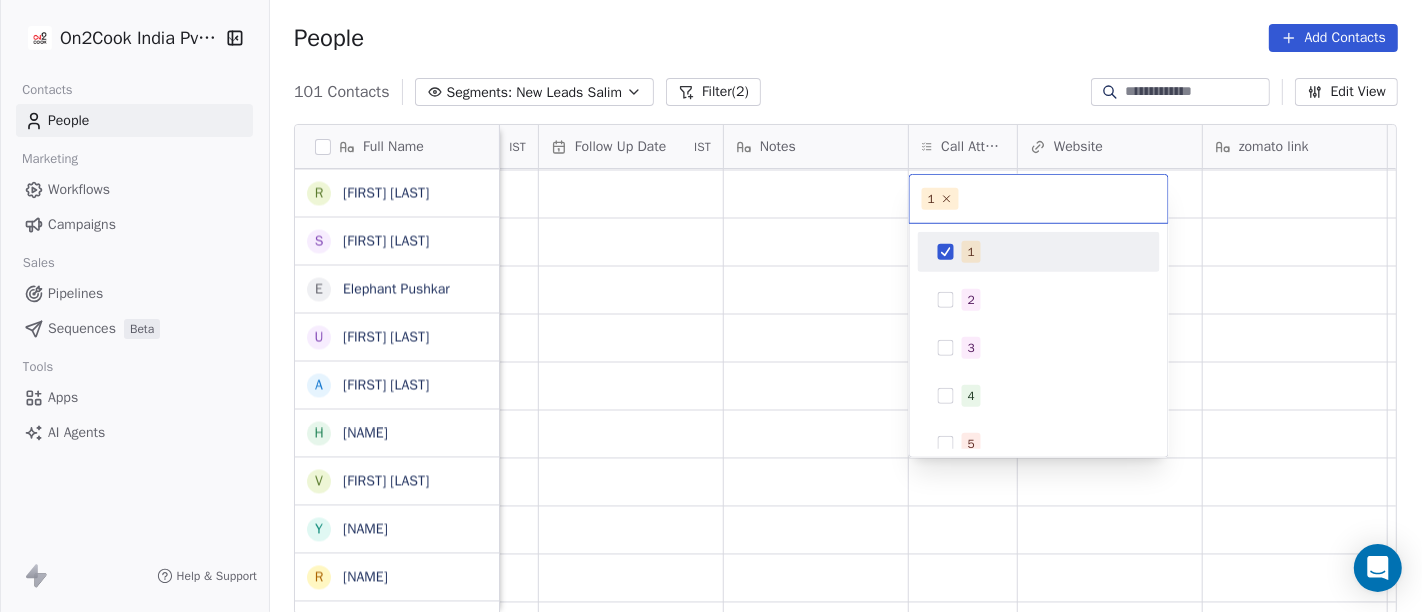 click on "On2Cook India Pvt. Ltd. Contacts People Marketing Workflows Campaigns Sales Pipelines Sequences Beta Tools Apps AI Agents Help & Support People  Add Contacts 101 Contacts Segments: New Leads Salim Filter  (2) Edit View Tag Add to Sequence Full Name S Sourabh Jain p parmod gupt R Ramesh Bhilwara Y YoloBar Rajpura A Amit Kaushik n neeraj M Mohd Ahmed S Sandeep Khanna S Subhash Chander W William James B Baljeet Kaur R Rahul Singh S Sewa Singh S Sachin Garg G Govind Sharma A Anny Sharma B Bhupinder R Renu Ahuja r ravish R Rajendra Vijan R Ravi Khurana S Shuaib Aftab E Elephant Pushkar U Umesh Gupta A Abhinandan Tayal H Himanshu Singh V Vinay Vala Y Yash Pal Chhabra R Raj kumar V Vinay Kalla R Rajesh Malhotra Z Zala Chiragsinh K Kapil Daharwal s sy M Milind Raut P Prasanth Seldra M Manish Sheth E Eeta Balaji B Battula Sekhar S Siny M A M Mente Srikanth B Bharat Bhushan Gera R Rohit Kohli P Padarthi amala u umang P Pradeep Kumar TK p parwaizz alam p poonam nimbalkar B Bhaskar Bharatiya V Vilas Salunke Tags IST" at bounding box center (711, 306) 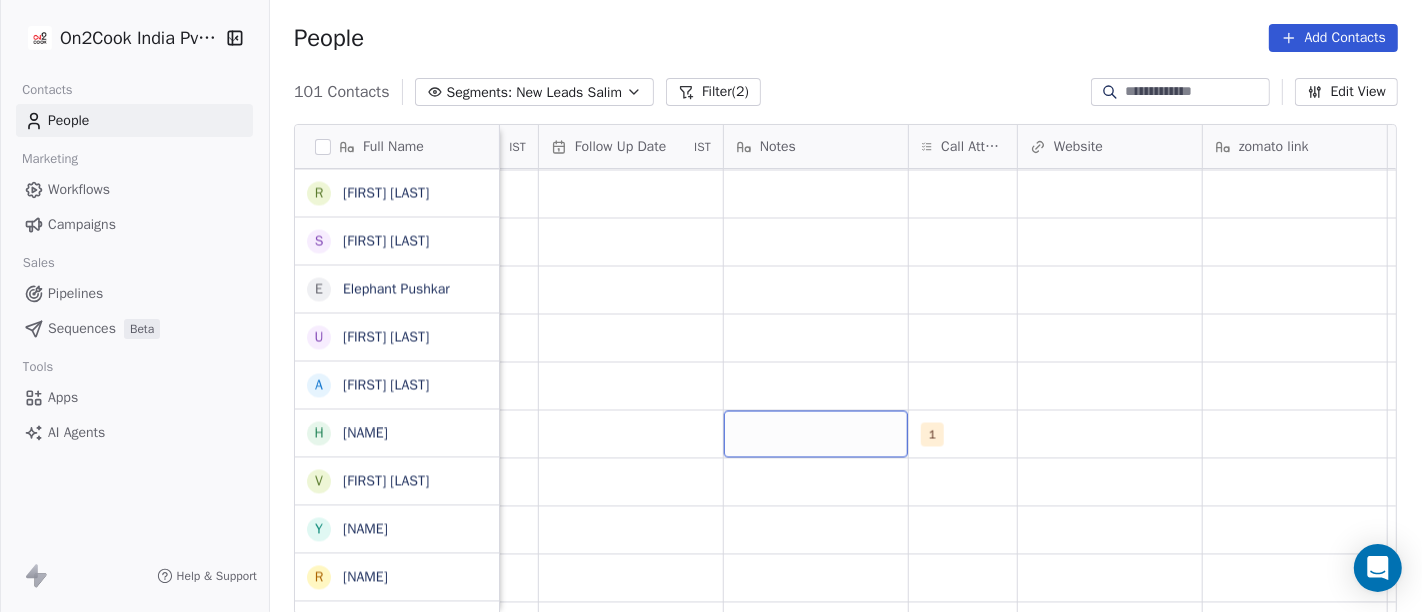 click at bounding box center [816, 433] 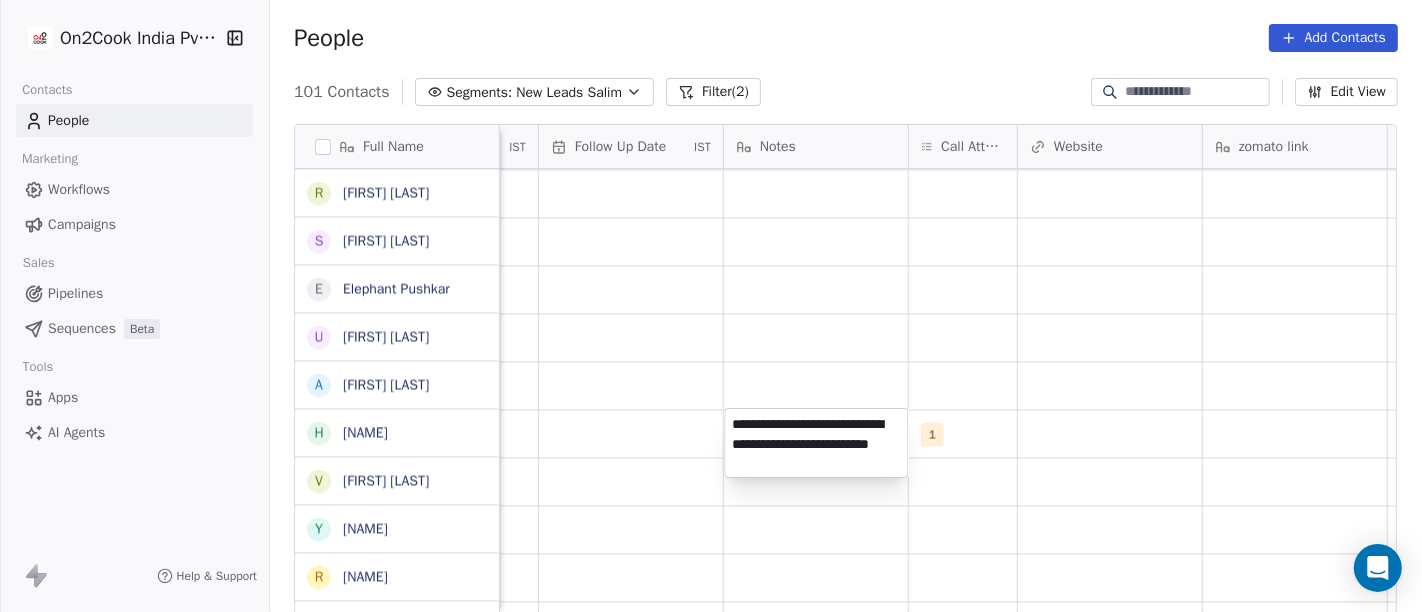 click on "**********" at bounding box center [816, 443] 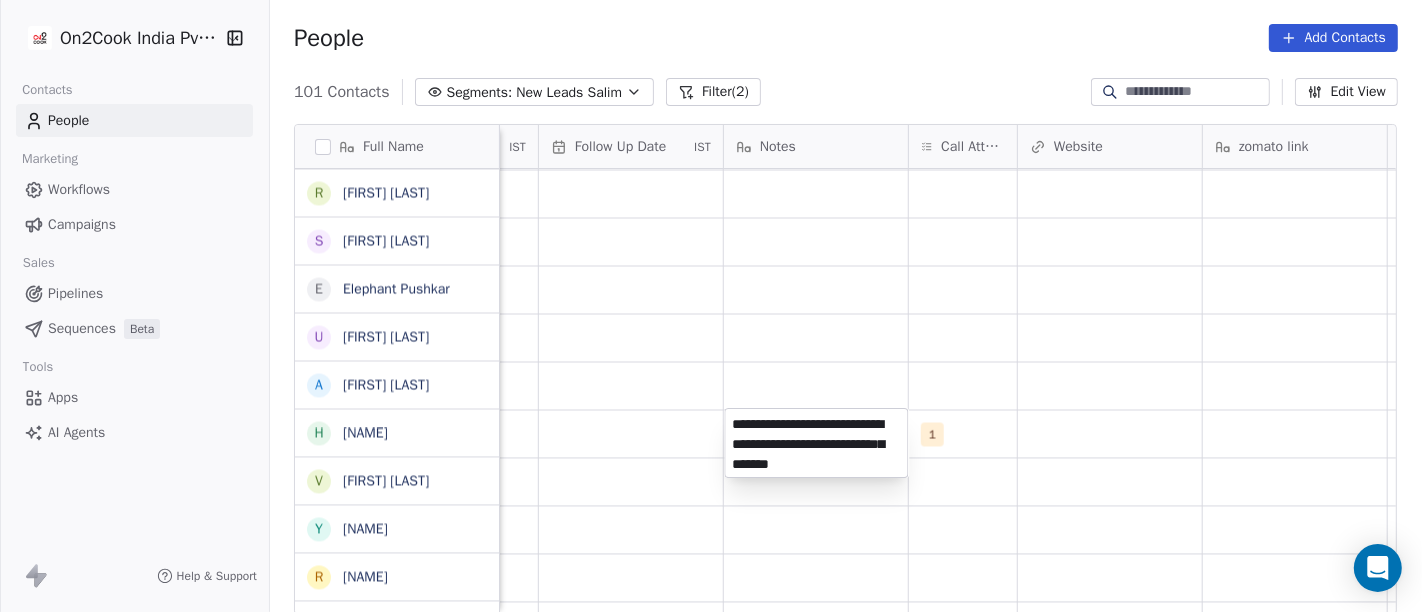 type on "**********" 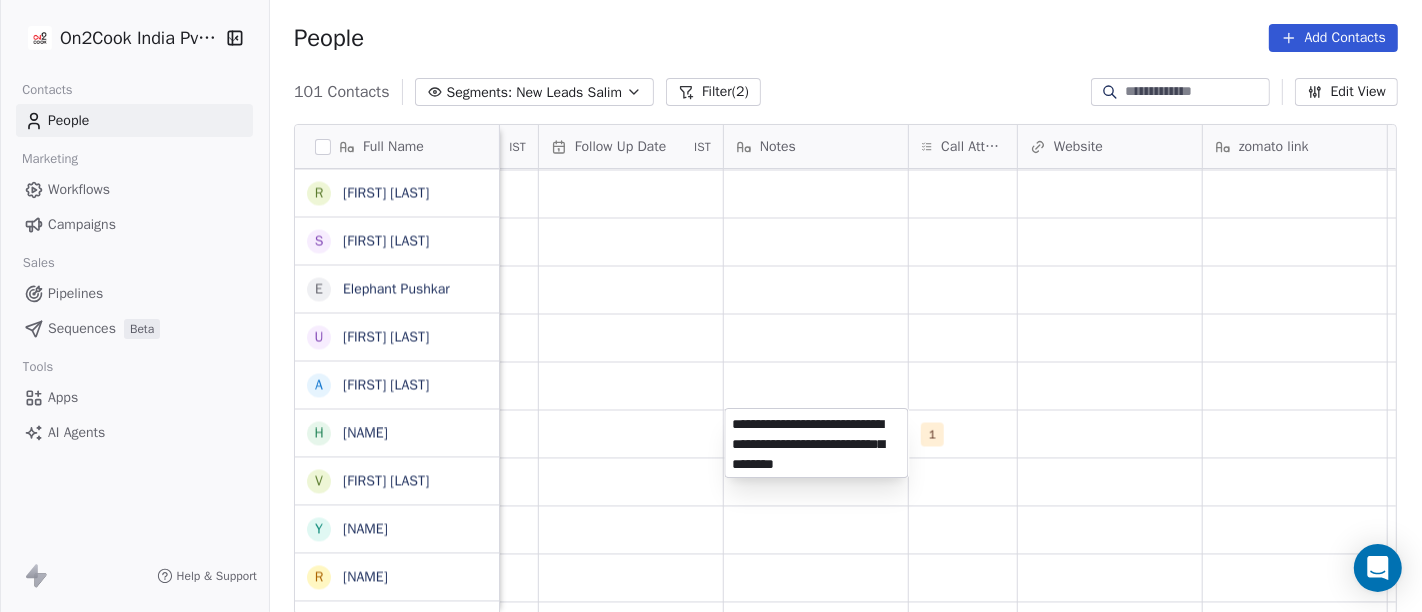click on "On2Cook India Pvt. Ltd. Contacts People Marketing Workflows Campaigns Sales Pipelines Sequences Beta Tools Apps AI Agents Help & Support People  Add Contacts 101 Contacts Segments: New Leads Salim Filter  (2) Edit View Tag Add to Sequence Full Name S Sourabh Jain p parmod gupt R Ramesh Bhilwara Y YoloBar Rajpura A Amit Kaushik n neeraj M Mohd Ahmed S Sandeep Khanna S Subhash Chander W William James B Baljeet Kaur R Rahul Singh S Sewa Singh S Sachin Garg G Govind Sharma A Anny Sharma B Bhupinder R Renu Ahuja r ravish R Rajendra Vijan R Ravi Khurana S Shuaib Aftab E Elephant Pushkar U Umesh Gupta A Abhinandan Tayal H Himanshu Singh V Vinay Vala Y Yash Pal Chhabra R Raj kumar V Vinay Kalla R Rajesh Malhotra Z Zala Chiragsinh K Kapil Daharwal s sy M Milind Raut P Prasanth Seldra M Manish Sheth E Eeta Balaji B Battula Sekhar S Siny M A M Mente Srikanth B Bharat Bhushan Gera R Rohit Kohli P Padarthi amala u umang P Pradeep Kumar TK p parwaizz alam p poonam nimbalkar B Bhaskar Bharatiya V Vilas Salunke Tags IST" at bounding box center [711, 306] 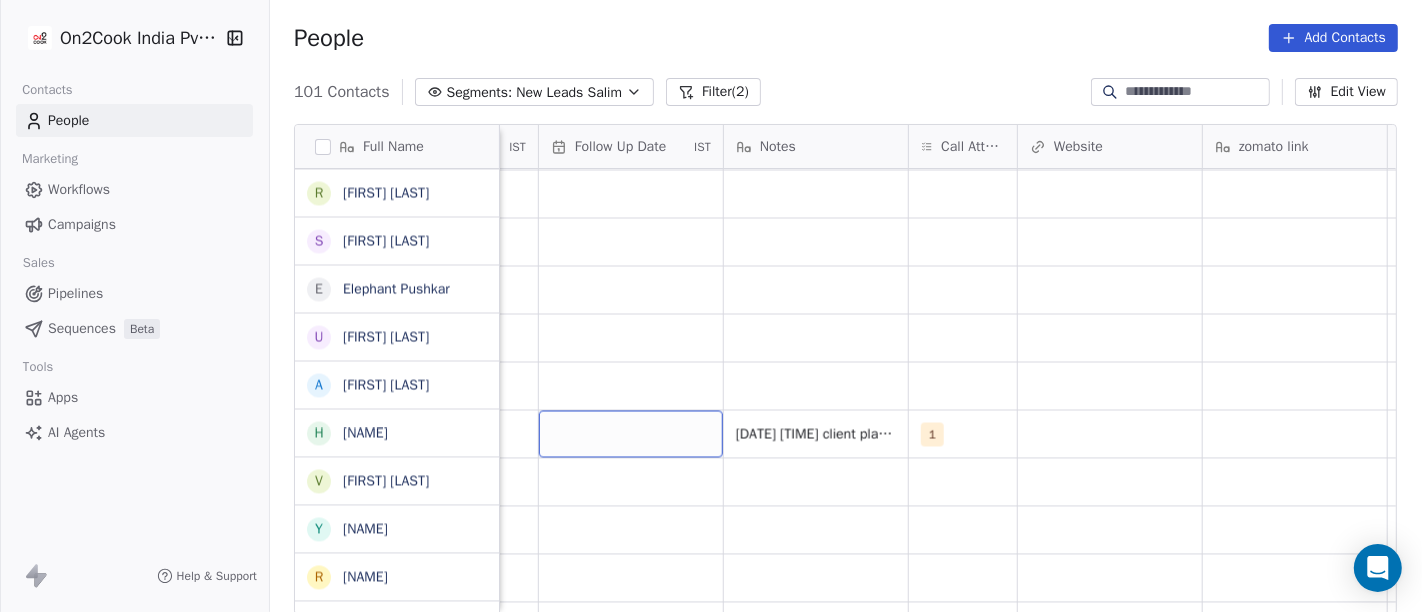 click at bounding box center [631, 433] 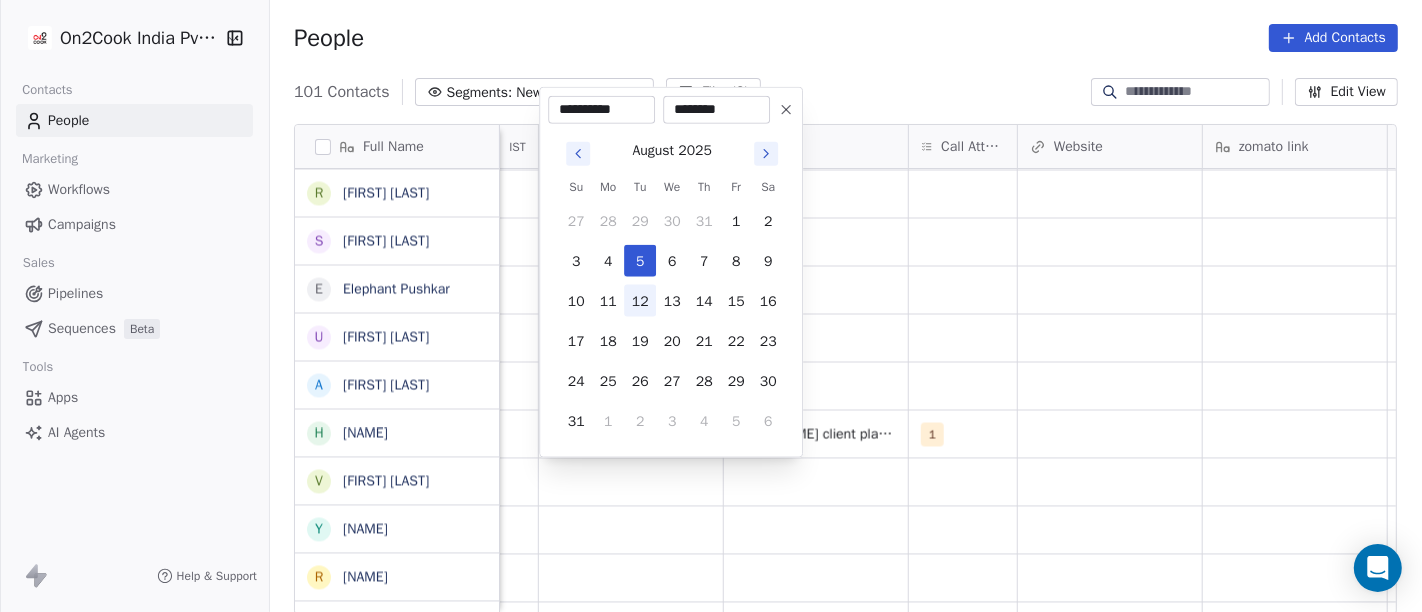 click on "12" at bounding box center (640, 301) 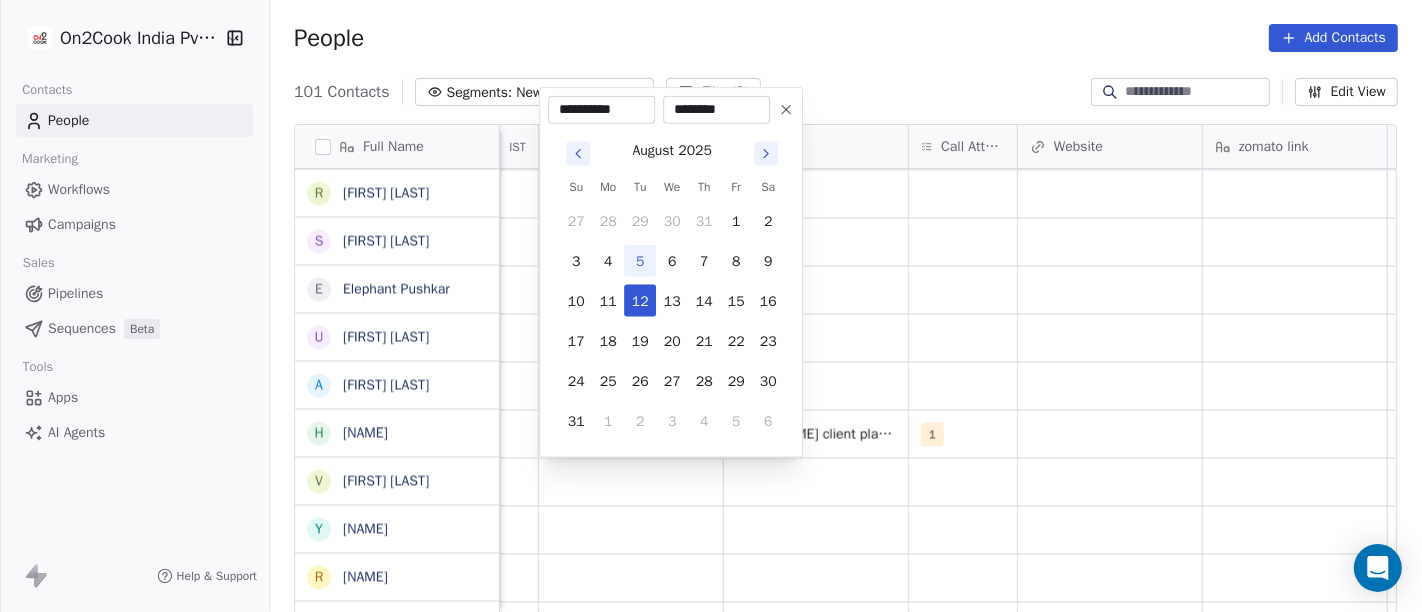 click on "On2Cook India Pvt. Ltd. Contacts People Marketing Workflows Campaigns Sales Pipelines Sequences Beta Tools Apps AI Agents Help & Support People  Add Contacts 101 Contacts Segments: New Leads Salim Filter  (2) Edit View Tag Add to Sequence Full Name S Sourabh Jain p parmod gupt R Ramesh Bhilwara Y YoloBar Rajpura A Amit Kaushik n neeraj M Mohd Ahmed S Sandeep Khanna S Subhash Chander W William James B Baljeet Kaur R Rahul Singh S Sewa Singh S Sachin Garg G Govind Sharma A Anny Sharma B Bhupinder R Renu Ahuja r ravish R Rajendra Vijan R Ravi Khurana S Shuaib Aftab E Elephant Pushkar U Umesh Gupta A Abhinandan Tayal H Himanshu Singh V Vinay Vala Y Yash Pal Chhabra R Raj kumar V Vinay Kalla R Rajesh Malhotra Z Zala Chiragsinh K Kapil Daharwal s sy M Milind Raut P Prasanth Seldra M Manish Sheth E Eeta Balaji B Battula Sekhar S Siny M A M Mente Srikanth B Bharat Bhushan Gera R Rohit Kohli P Padarthi amala u umang P Pradeep Kumar TK p parwaizz alam p poonam nimbalkar B Bhaskar Bharatiya V Vilas Salunke Tags IST" at bounding box center (711, 306) 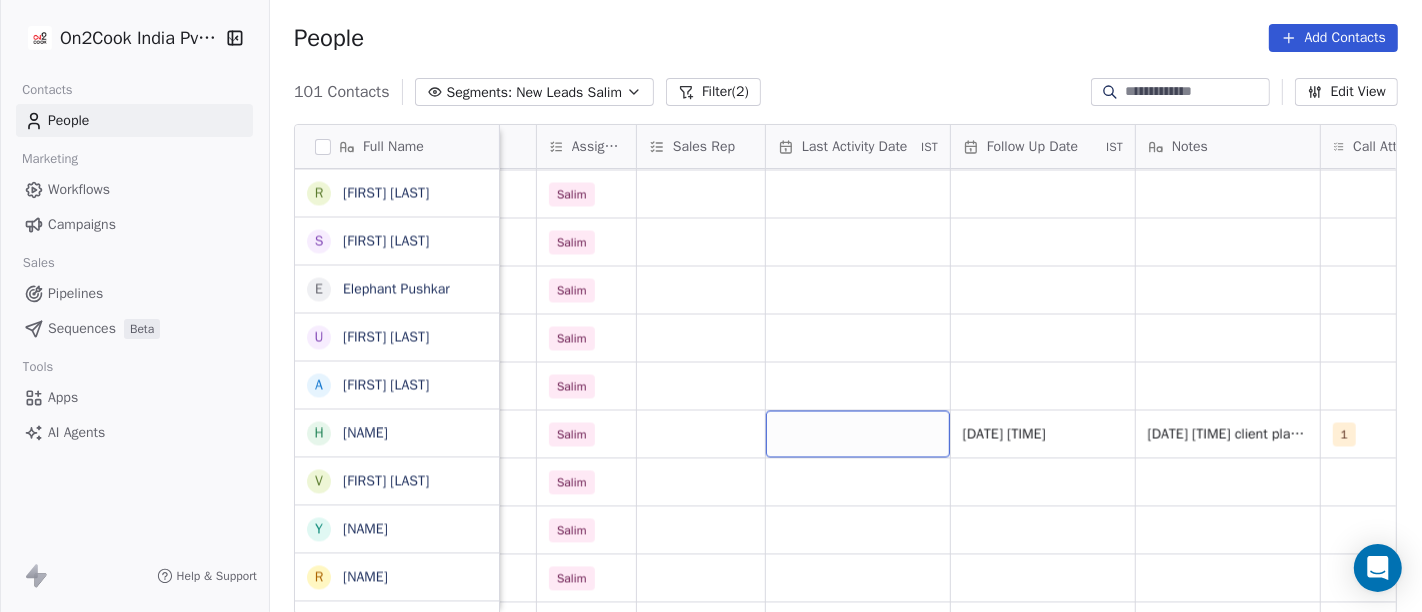 scroll, scrollTop: 0, scrollLeft: 1000, axis: horizontal 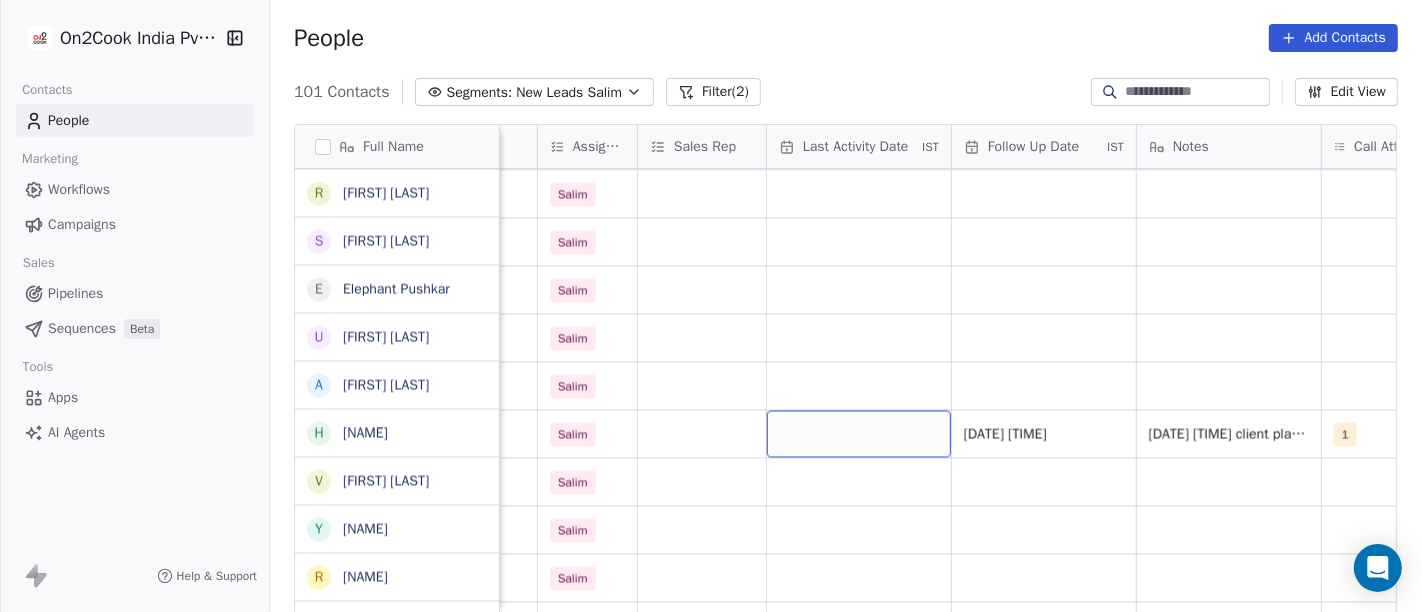 click at bounding box center [859, 433] 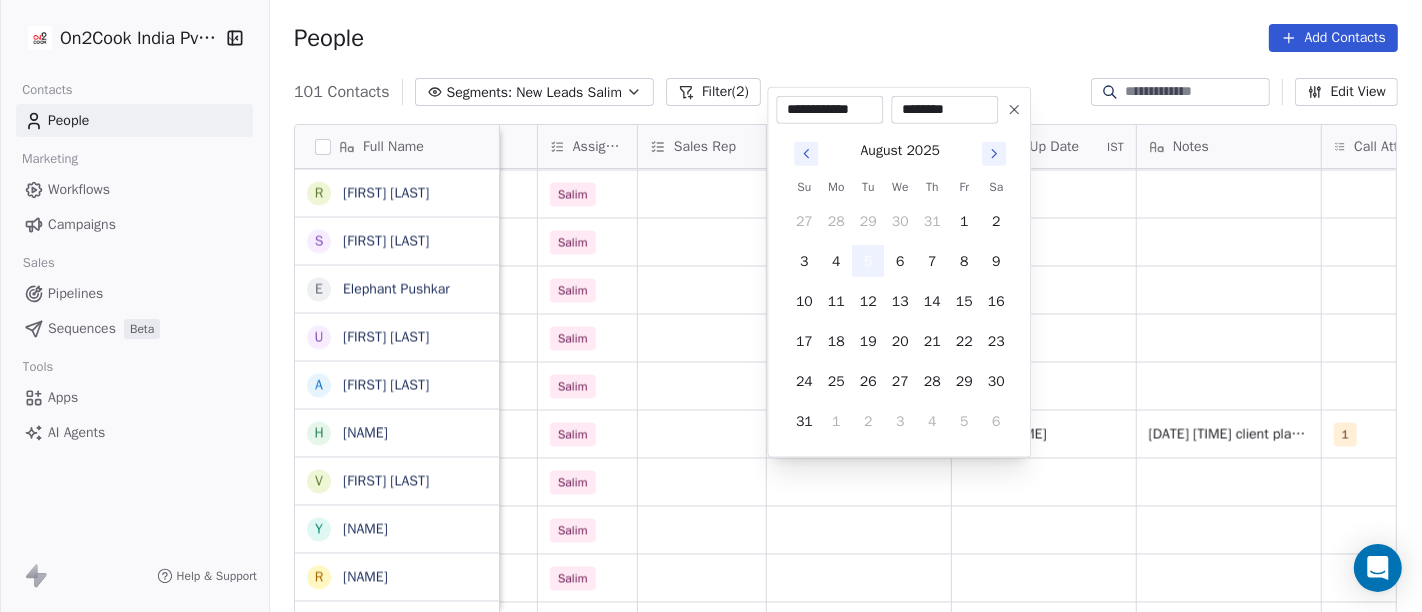 click on "5" at bounding box center (868, 261) 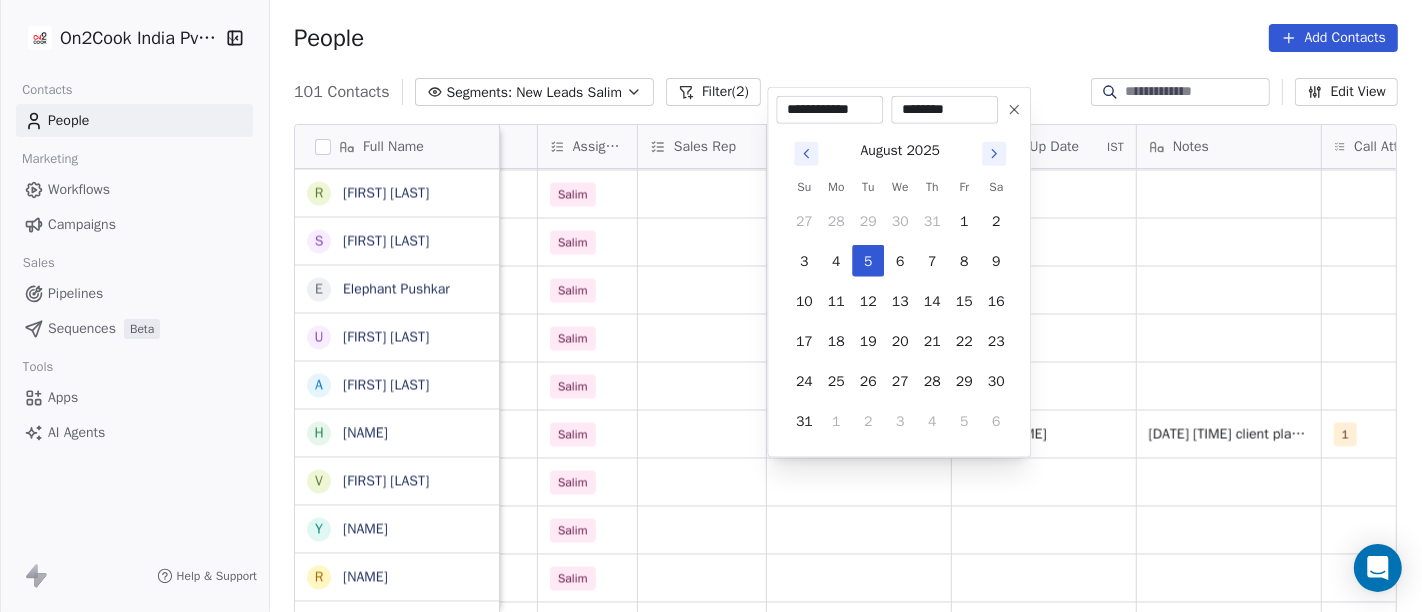 click on "On2Cook India Pvt. Ltd. Contacts People Marketing Workflows Campaigns Sales Pipelines Sequences Beta Tools Apps AI Agents Help & Support People  Add Contacts 101 Contacts Segments: New Leads Salim Filter  (2) Edit View Tag Add to Sequence Full Name S Sourabh Jain p parmod gupt R Ramesh Bhilwara Y YoloBar Rajpura A Amit Kaushik n neeraj M Mohd Ahmed S Sandeep Khanna S Subhash Chander W William James B Baljeet Kaur R Rahul Singh S Sewa Singh S Sachin Garg G Govind Sharma A Anny Sharma B Bhupinder R Renu Ahuja r ravish R Rajendra Vijan R Ravi Khurana S Shuaib Aftab E Elephant Pushkar U Umesh Gupta A Abhinandan Tayal H Himanshu Singh V Vinay Vala Y Yash Pal Chhabra R Raj kumar V Vinay Kalla R Rajesh Malhotra Z Zala Chiragsinh K Kapil Daharwal s sy M Milind Raut P Prasanth Seldra M Manish Sheth E Eeta Balaji B Battula Sekhar S Siny M A M Mente Srikanth B Bharat Bhushan Gera R Rohit Kohli P Padarthi amala u umang P Pradeep Kumar TK p parwaizz alam p poonam nimbalkar B Bhaskar Bharatiya V Vilas Salunke location" at bounding box center [711, 306] 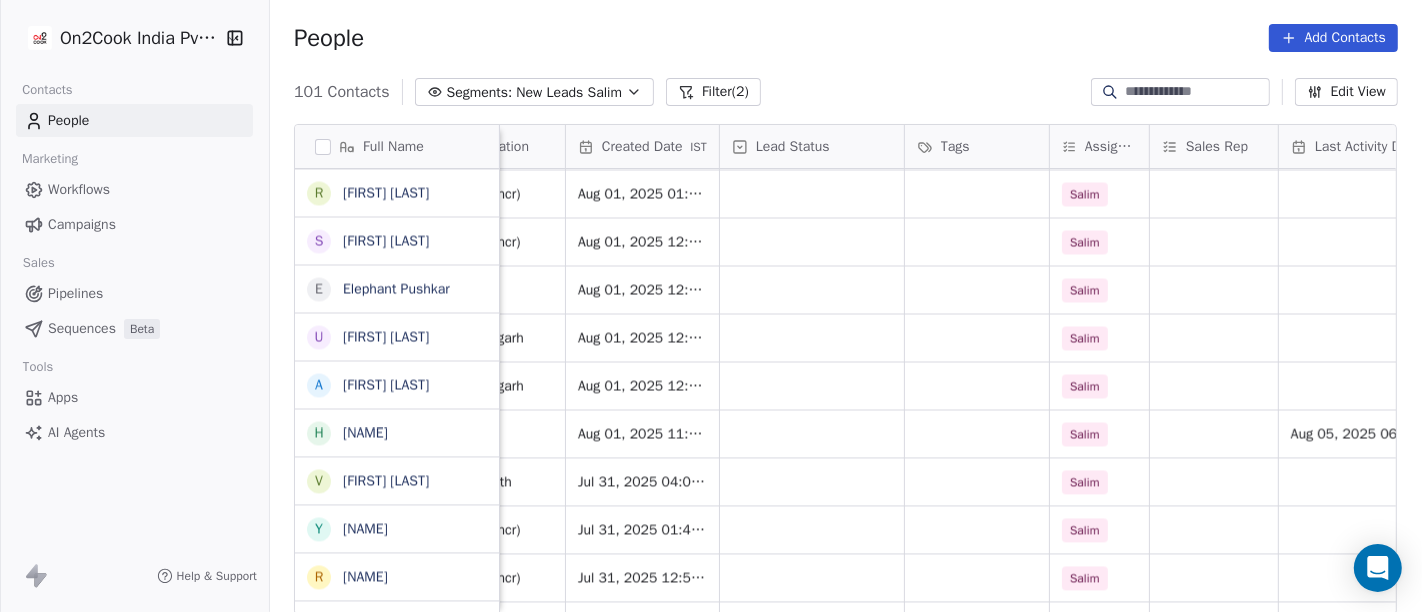 scroll, scrollTop: 0, scrollLeft: 491, axis: horizontal 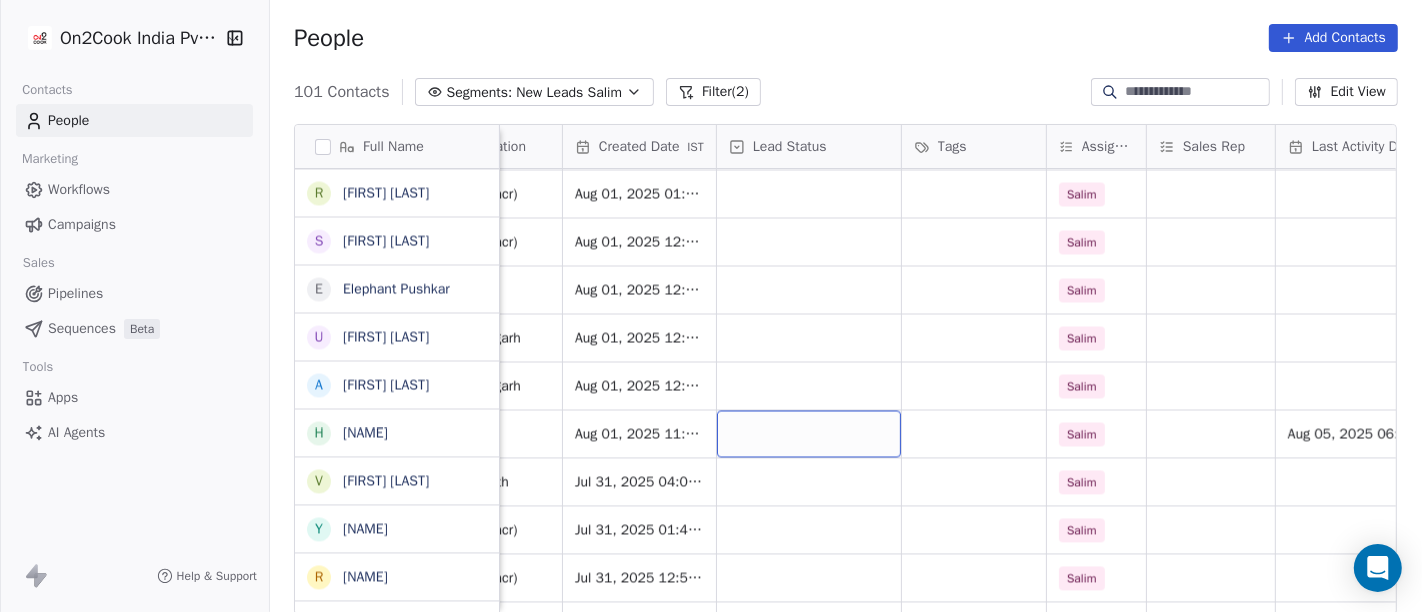 click at bounding box center [809, 433] 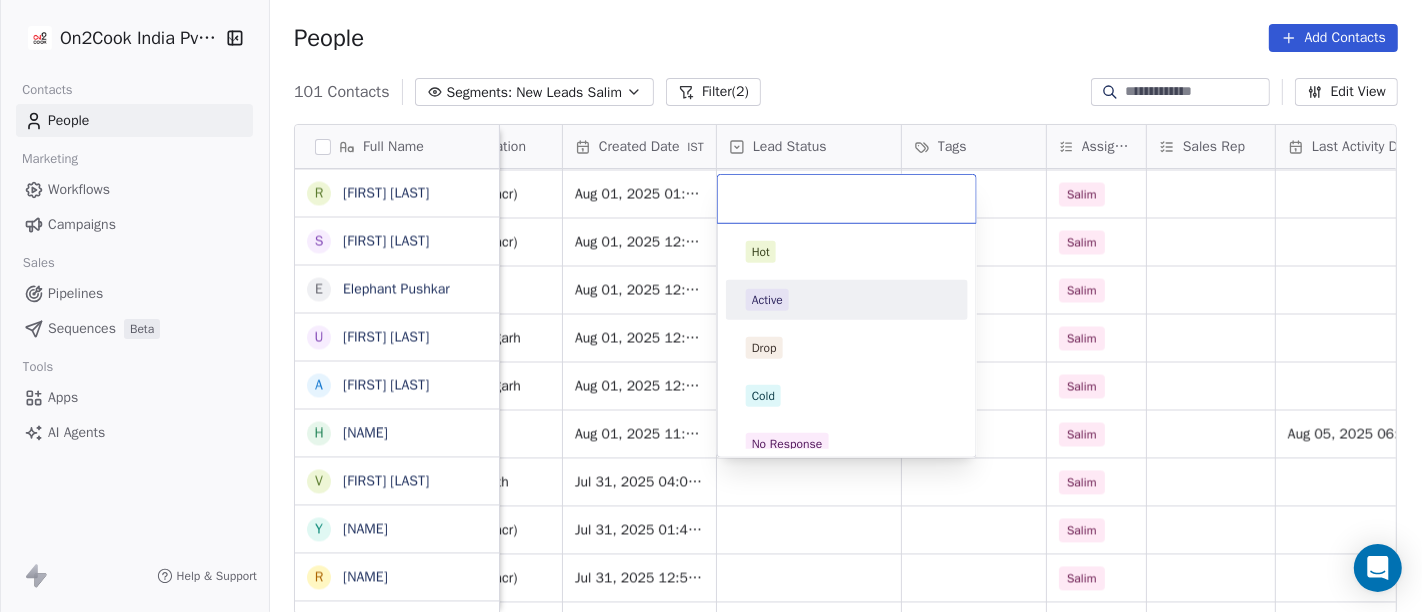 click on "Active" at bounding box center [847, 300] 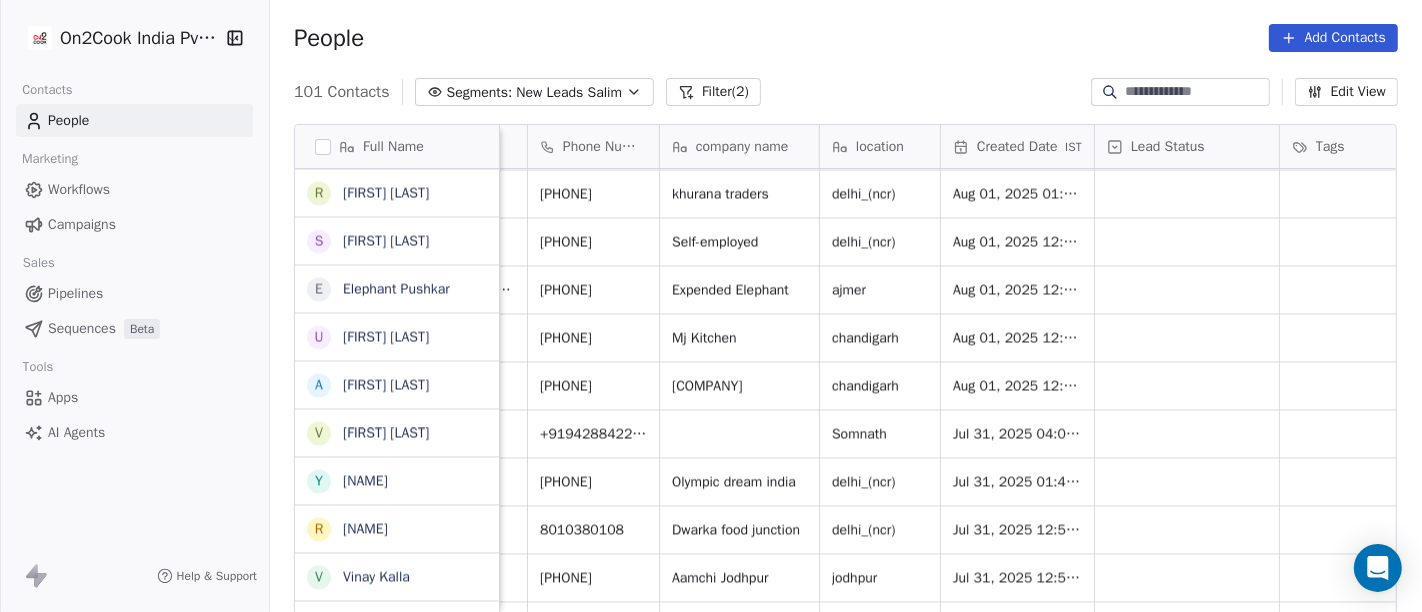 scroll, scrollTop: 0, scrollLeft: 0, axis: both 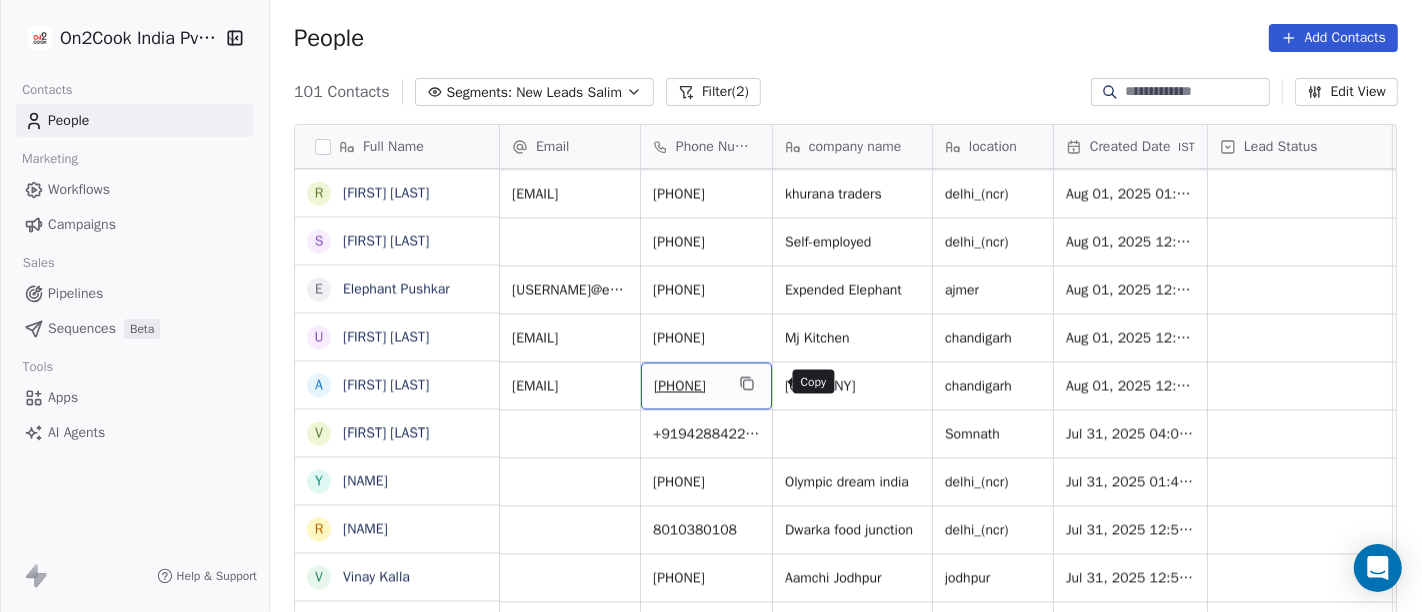 click 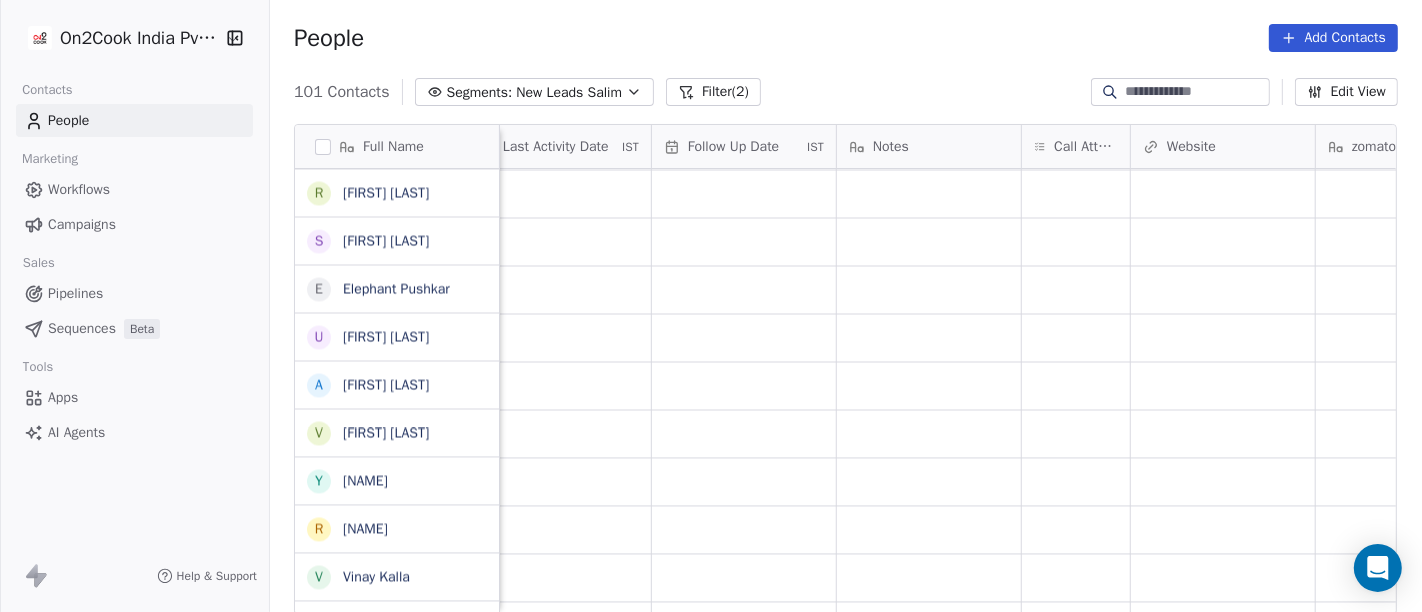 scroll, scrollTop: 0, scrollLeft: 1325, axis: horizontal 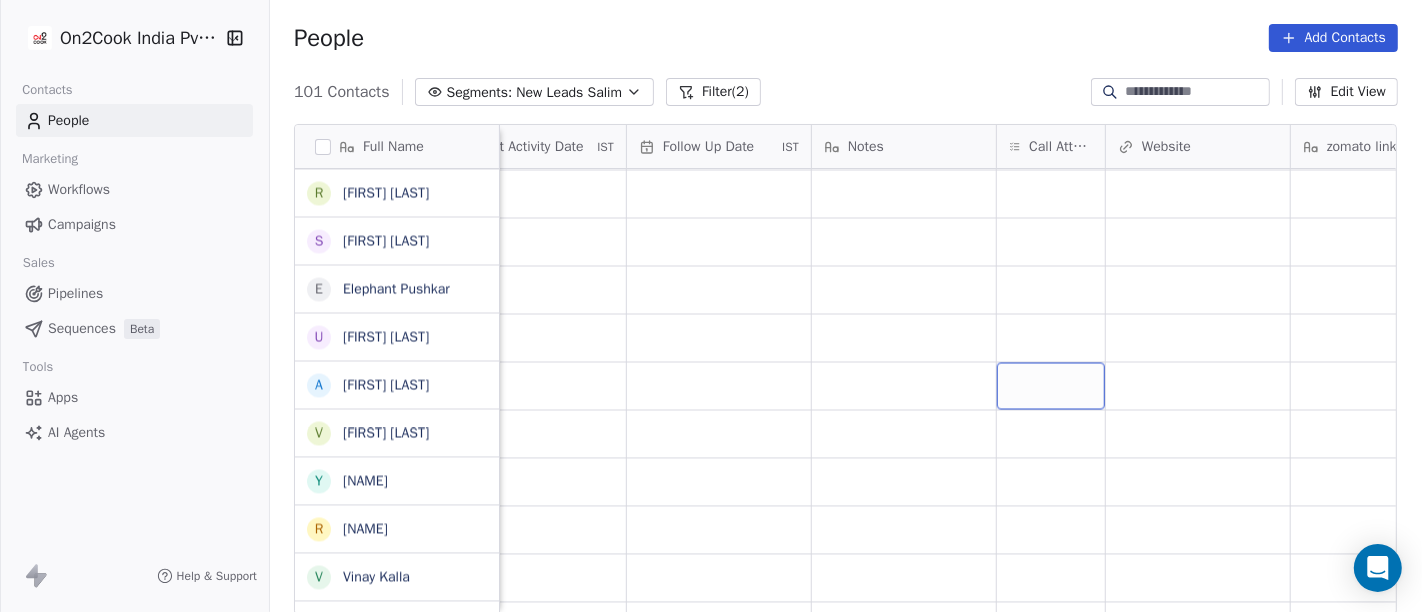 click at bounding box center (1051, 385) 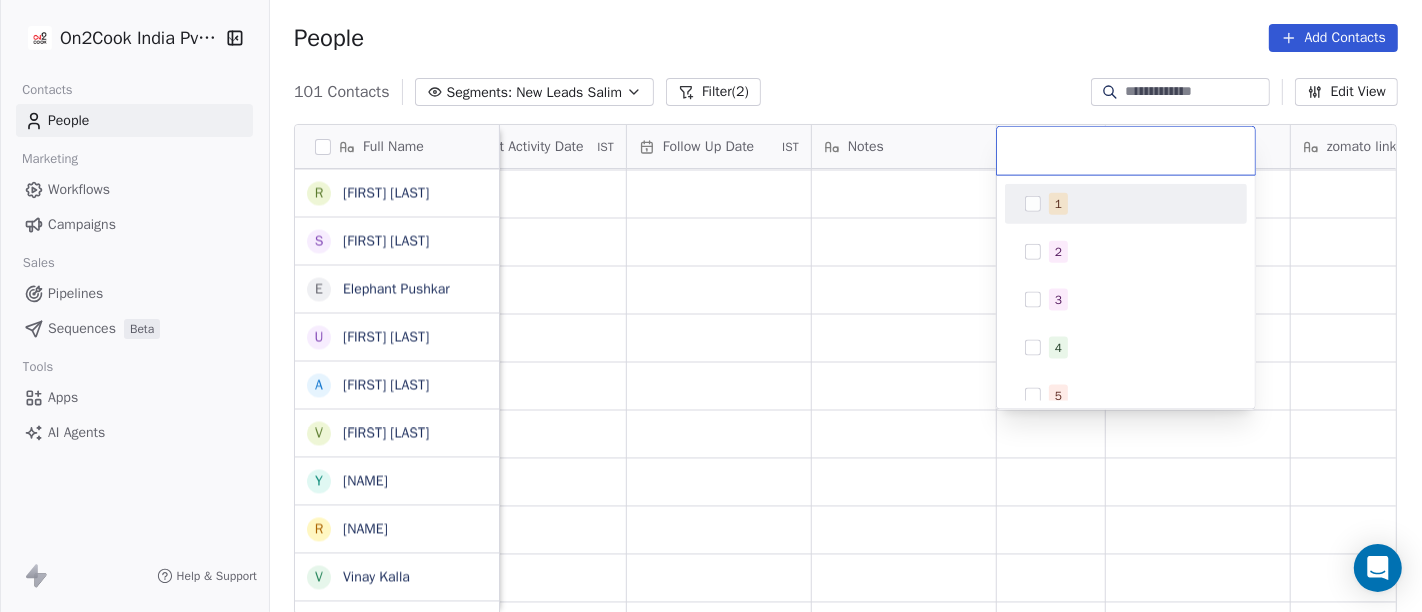click at bounding box center (1033, 204) 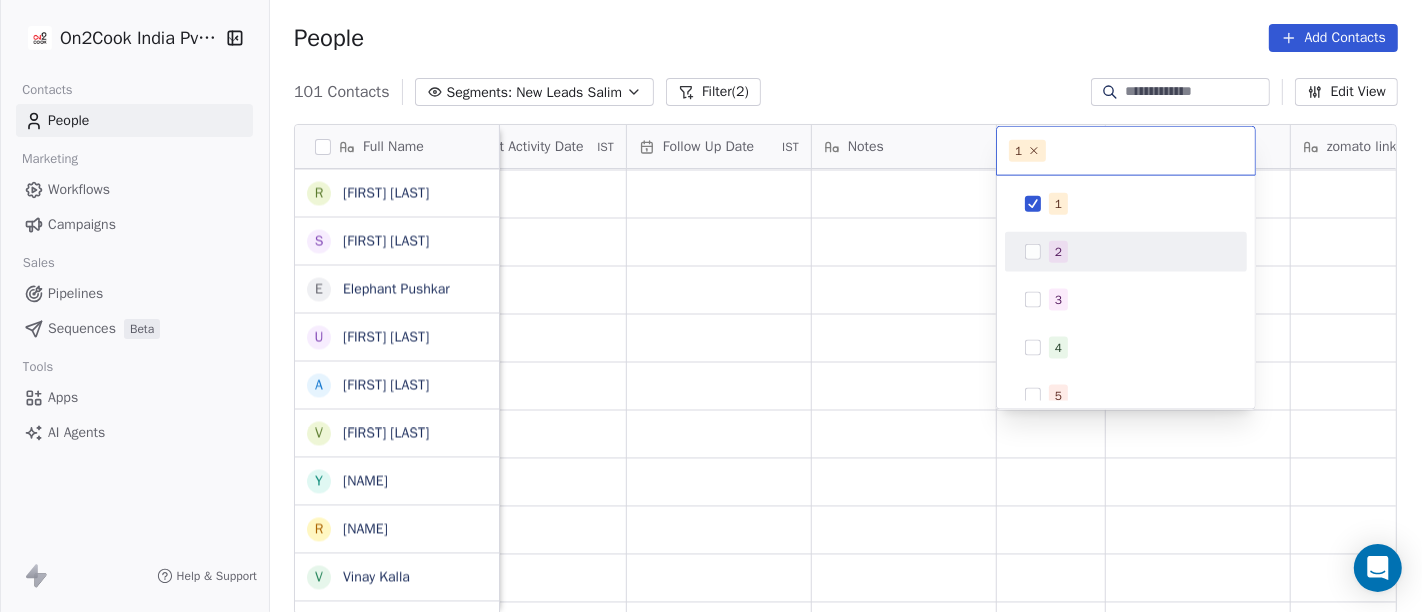 click on "On2Cook India Pvt. Ltd. Contacts People Marketing Workflows Campaigns Sales Pipelines Sequences Beta Tools Apps AI Agents Help & Support People  Add Contacts 101 Contacts Segments: New Leads Salim Filter  (2) Edit View Tag Add to Sequence Full Name S Sourabh Jain p parmod gupt R Ramesh Bhilwara Y YoloBar Rajpura A Amit Kaushik n neeraj M Mohd Ahmed S Sandeep Khanna S Subhash Chander W William James B Baljeet Kaur R Rahul Singh S Sewa Singh S Sachin Garg G Govind Sharma A Anny Sharma B Bhupinder R Renu Ahuja r ravish R Rajendra Vijan R Ravi Khurana S Shuaib Aftab E Elephant Pushkar U Umesh Gupta A Abhinandan Tayal V Vinay Vala Y Yash Pal Chhabra R Raj kumar V Vinay Kalla R Rajesh Malhotra Z Zala Chiragsinh K Kapil Daharwal s sy M Milind Raut P Prasanth Seldra M Manish Sheth E Eeta Balaji B Battula Sekhar S Siny M A M Mente Srikanth B Bharat Bhushan Gera R Rohit Kohli P Padarthi amala u umang P Pradeep Kumar TK p parwaizz alam p poonam nimbalkar B Bhaskar Bharatiya V Vilas Salunke V Vishal Gosavi Tags IST IST" at bounding box center [711, 306] 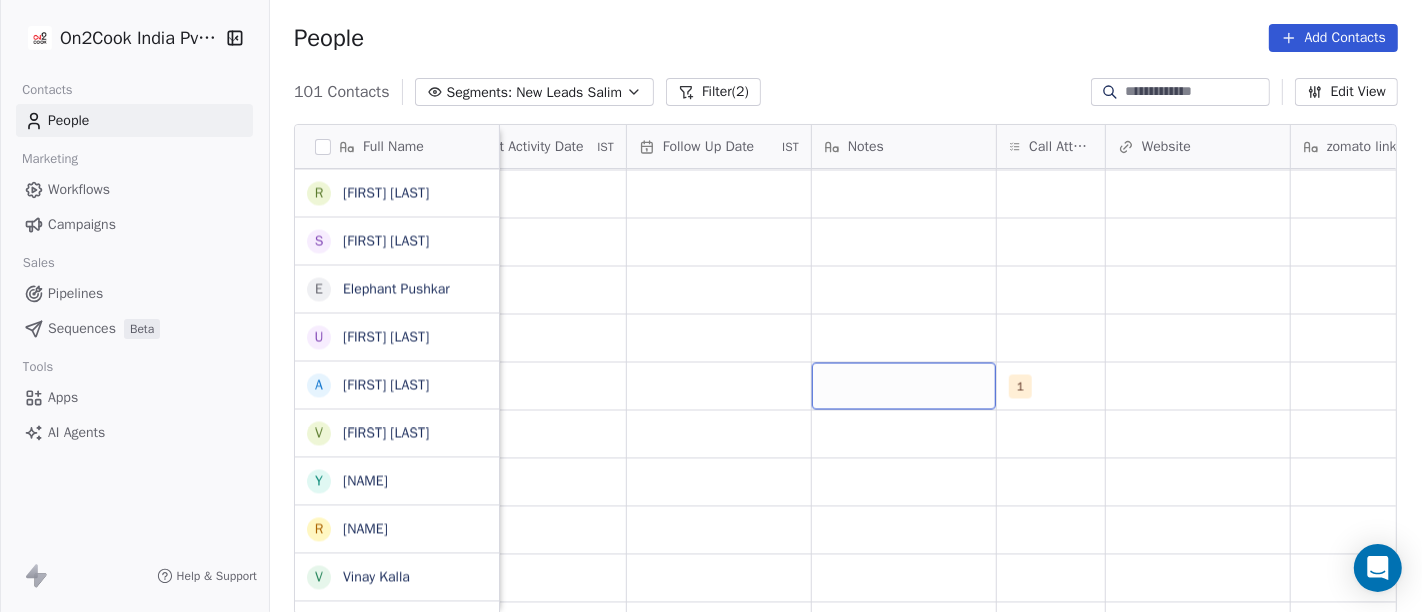 click at bounding box center [904, 385] 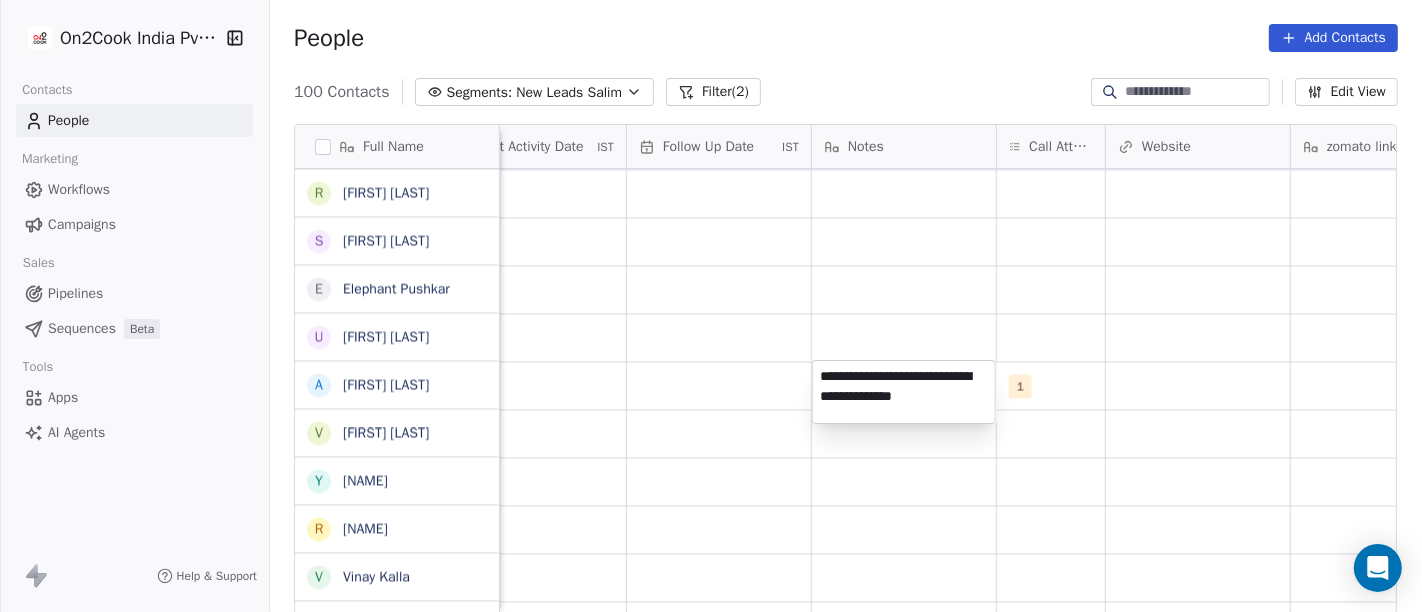 type on "**********" 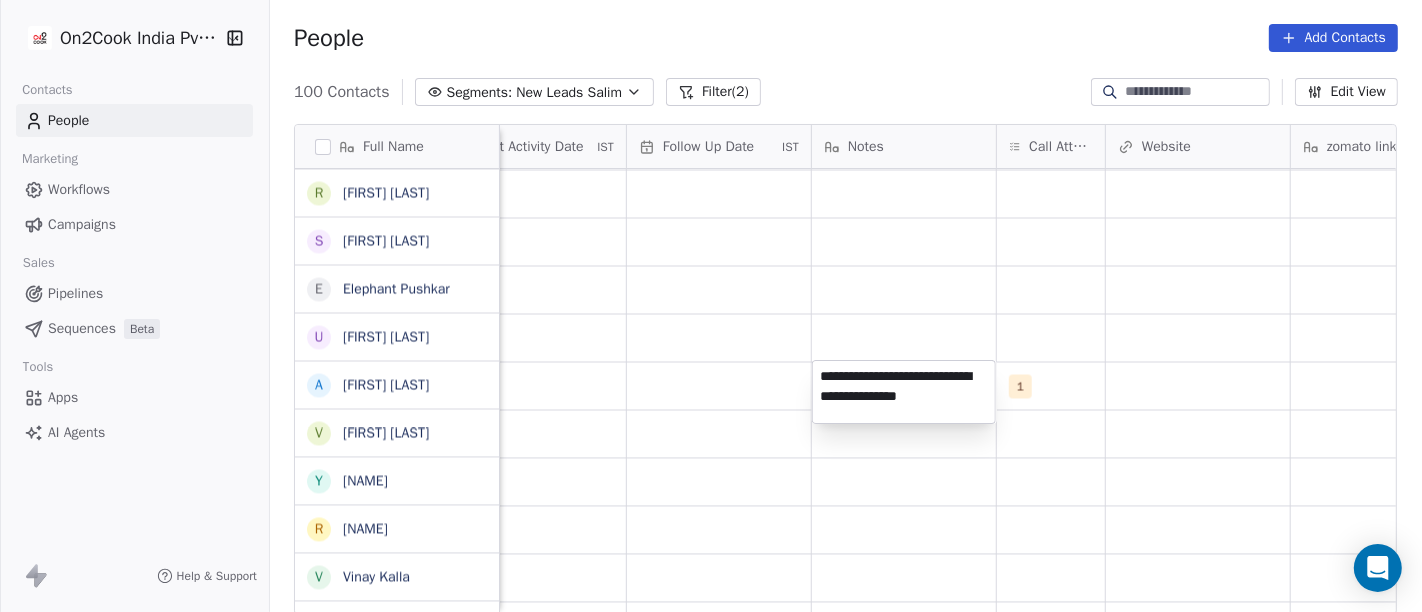 click on "On2Cook India Pvt. Ltd. Contacts People Marketing Workflows Campaigns Sales Pipelines Sequences Beta Tools Apps AI Agents Help & Support People  Add Contacts 100 Contacts Segments: New Leads Salim Filter  (2) Edit View Tag Add to Sequence Full Name S Sourabh Jain p parmod gupt R Ramesh Bhilwara Y YoloBar Rajpura A Amit Kaushik n neeraj M Mohd Ahmed S Sandeep Khanna S Subhash Chander W William James B Baljeet Kaur R Rahul Singh S Sewa Singh S Sachin Garg G Govind Sharma A Anny Sharma B Bhupinder R Renu Ahuja r ravish R Rajendra Vijan R Ravi Khurana S Shuaib Aftab E Elephant Pushkar U Umesh Gupta A Abhinandan Tayal V Vinay Vala Y Yash Pal Chhabra R Raj kumar V Vinay Kalla R Rajesh Malhotra Z Zala Chiragsinh K Kapil Daharwal s sy M Milind Raut P Prasanth Seldra M Manish Sheth E Eeta Balaji B Battula Sekhar S Siny M A M Mente Srikanth B Bharat Bhushan Gera R Rohit Kohli P Padarthi amala u umang P Pradeep Kumar TK p parwaizz alam p poonam nimbalkar B Bhaskar Bharatiya V Vilas Salunke V Vishal Gosavi Tags IST IST" at bounding box center [711, 306] 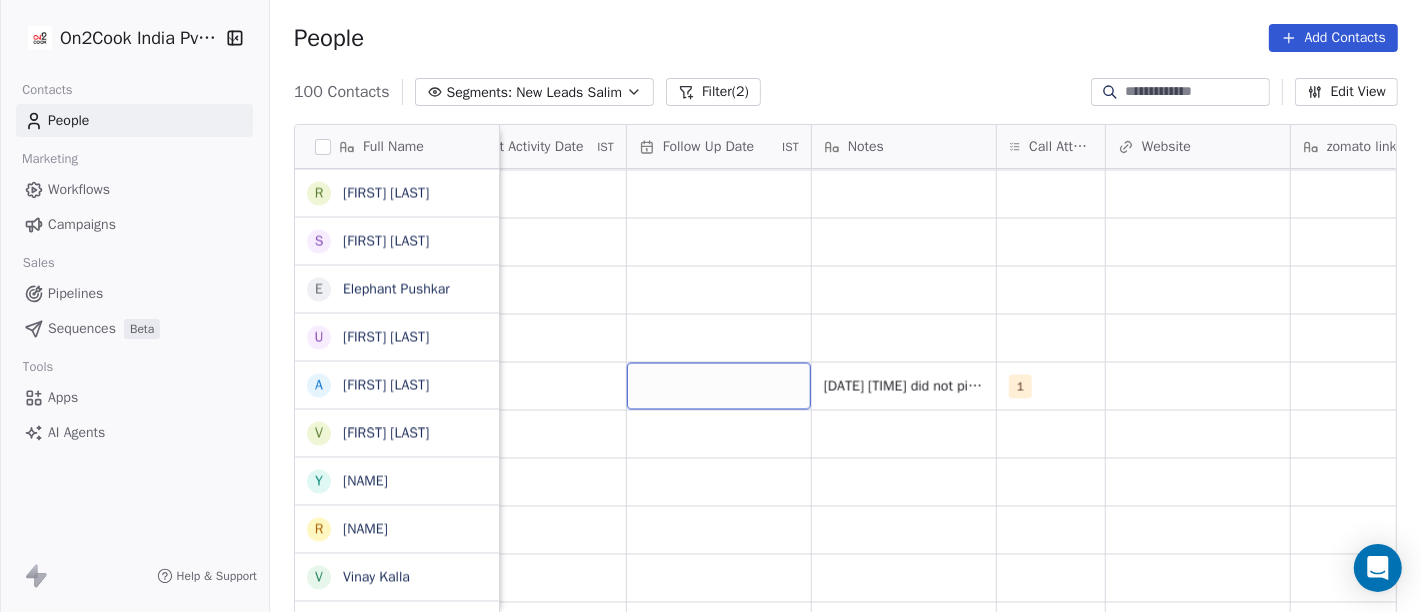 click at bounding box center (719, 385) 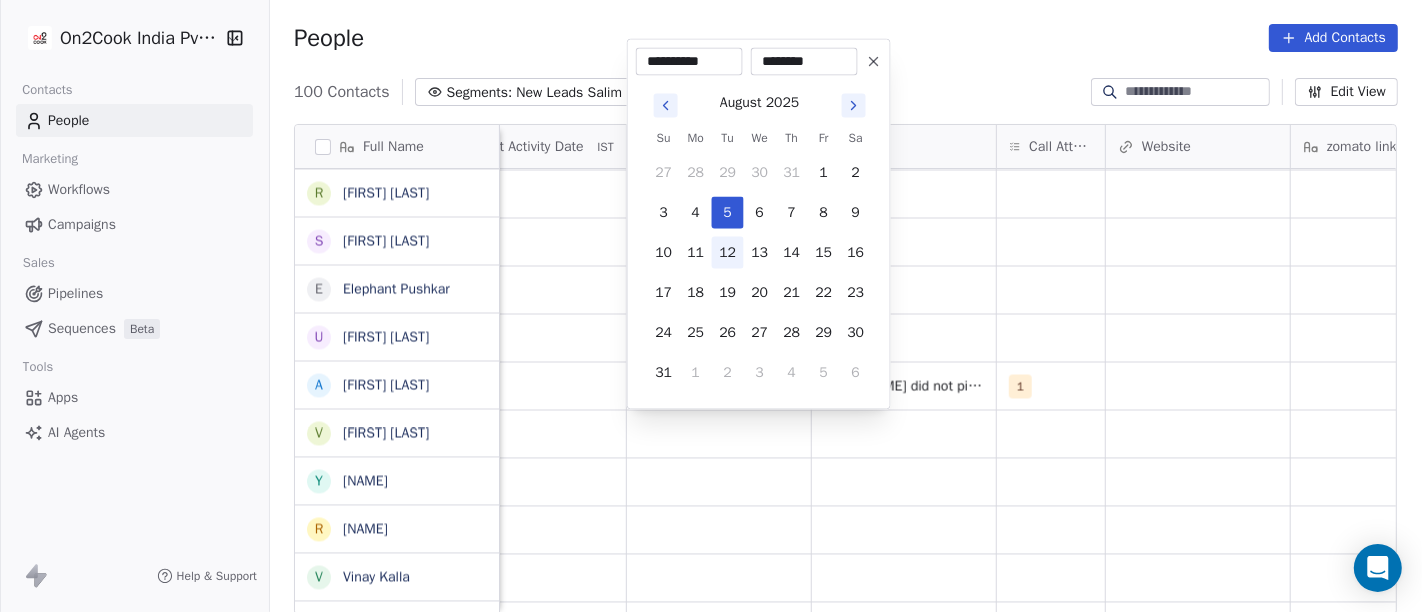 click on "12" at bounding box center [728, 253] 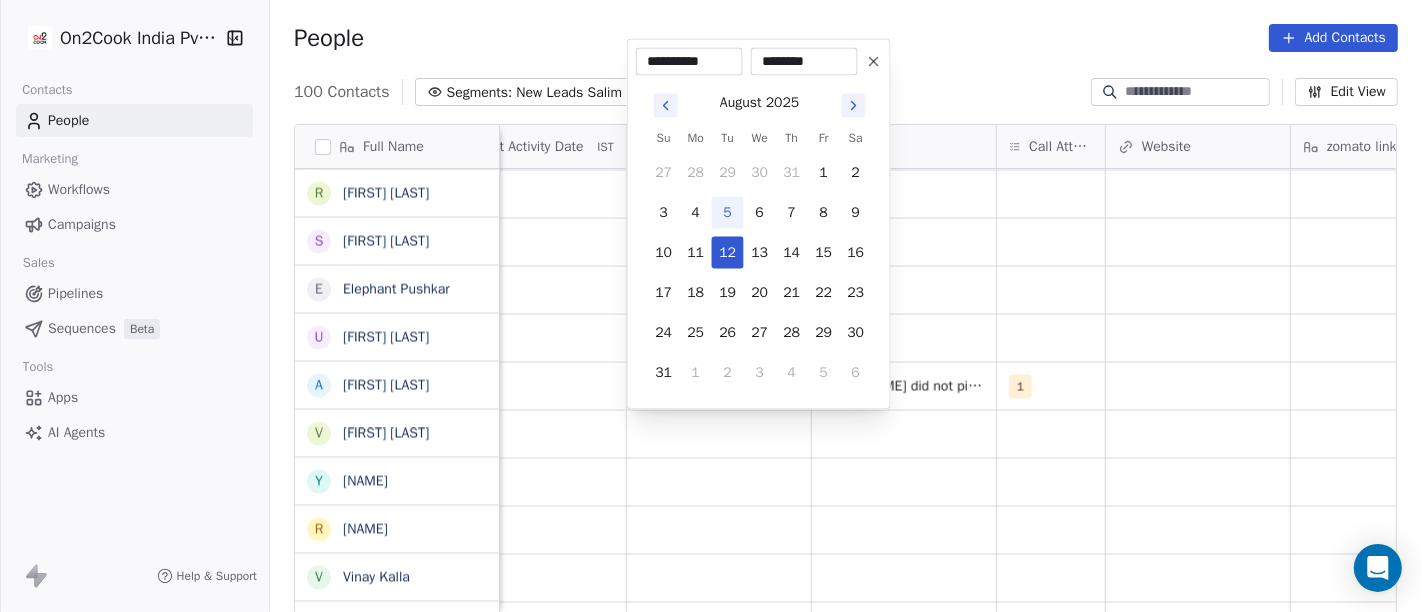 click on "On2Cook India Pvt. Ltd. Contacts People Marketing Workflows Campaigns Sales Pipelines Sequences Beta Tools Apps AI Agents Help & Support People  Add Contacts 100 Contacts Segments: New Leads Salim Filter  (2) Edit View Tag Add to Sequence Full Name S Sourabh Jain p parmod gupt R Ramesh Bhilwara Y YoloBar Rajpura A Amit Kaushik n neeraj M Mohd Ahmed S Sandeep Khanna S Subhash Chander W William James B Baljeet Kaur R Rahul Singh S Sewa Singh S Sachin Garg G Govind Sharma A Anny Sharma B Bhupinder R Renu Ahuja r ravish R Rajendra Vijan R Ravi Khurana S Shuaib Aftab E Elephant Pushkar U Umesh Gupta A Abhinandan Tayal V Vinay Vala Y Yash Pal Chhabra R Raj kumar V Vinay Kalla R Rajesh Malhotra Z Zala Chiragsinh K Kapil Daharwal s sy M Milind Raut P Prasanth Seldra M Manish Sheth E Eeta Balaji B Battula Sekhar S Siny M A M Mente Srikanth B Bharat Bhushan Gera R Rohit Kohli P Padarthi amala u umang P Pradeep Kumar TK p parwaizz alam p poonam nimbalkar B Bhaskar Bharatiya V Vilas Salunke V Vishal Gosavi Tags IST IST" at bounding box center [711, 306] 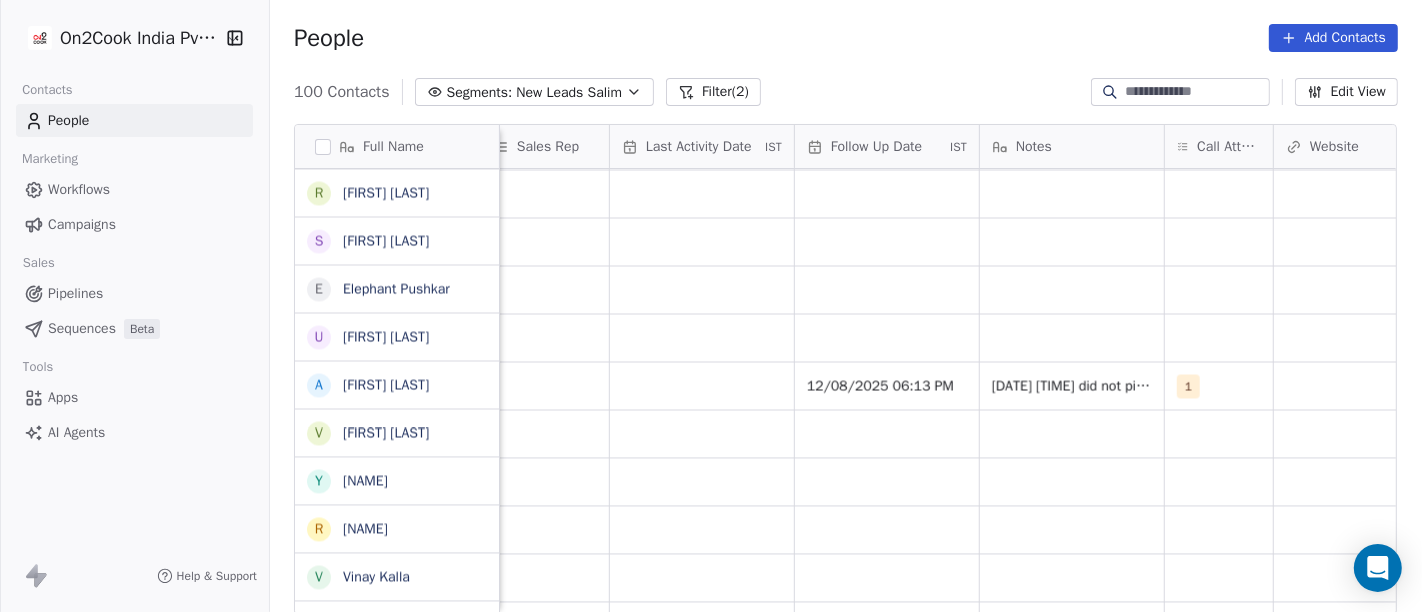 scroll, scrollTop: 0, scrollLeft: 1157, axis: horizontal 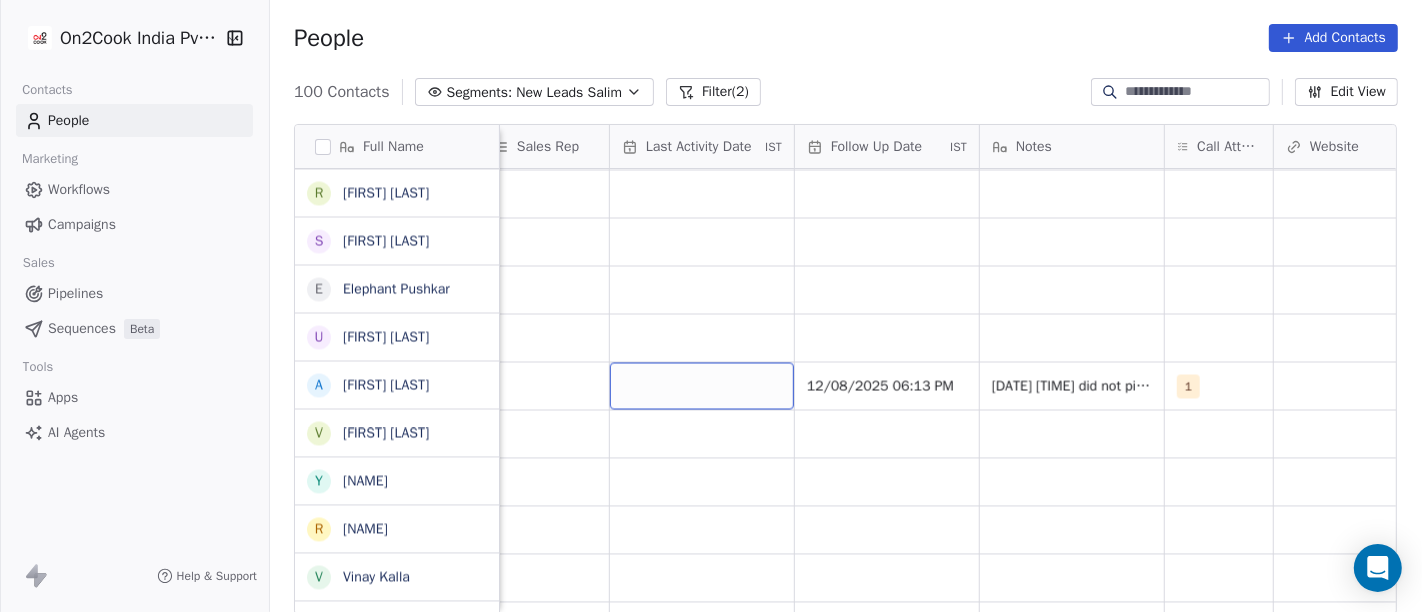 click at bounding box center (702, 385) 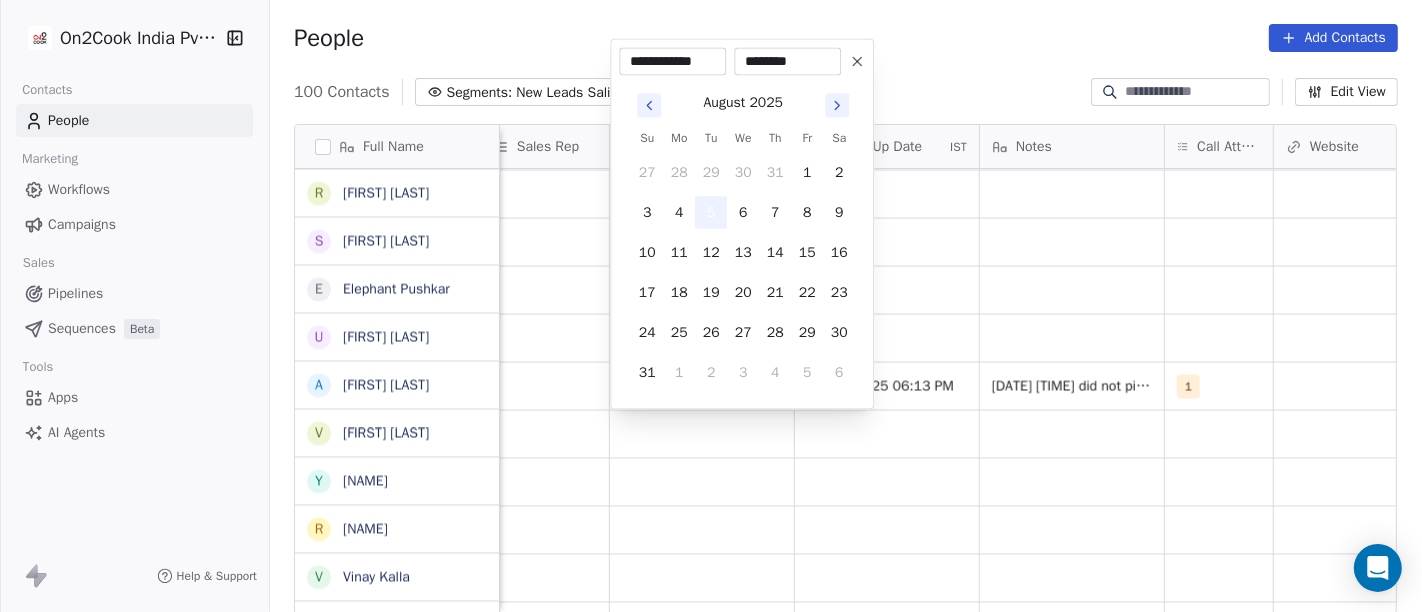 click on "5" at bounding box center [711, 213] 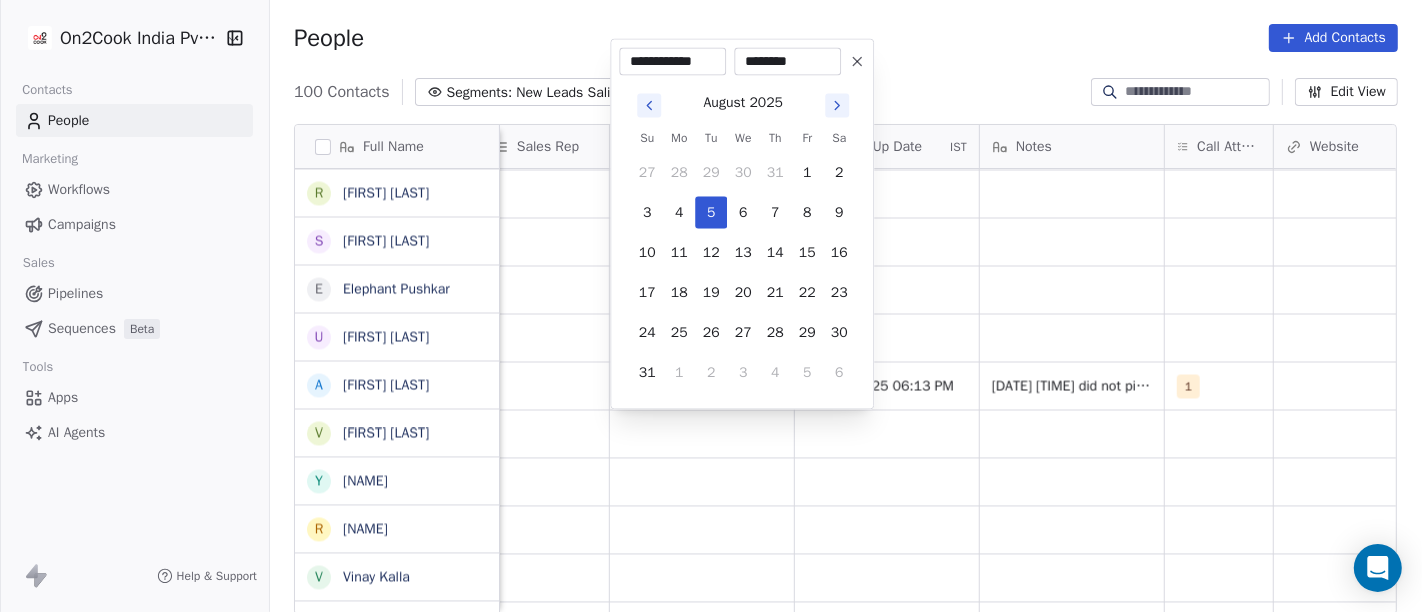 click on "On2Cook India Pvt. Ltd. Contacts People Marketing Workflows Campaigns Sales Pipelines Sequences Beta Tools Apps AI Agents Help & Support People  Add Contacts 100 Contacts Segments: New Leads Salim Filter  (2) Edit View Tag Add to Sequence Full Name S Sourabh Jain p parmod gupt R Ramesh Bhilwara Y YoloBar Rajpura A Amit Kaushik n neeraj M Mohd Ahmed S Sandeep Khanna S Subhash Chander W William James B Baljeet Kaur R Rahul Singh S Sewa Singh S Sachin Garg G Govind Sharma A Anny Sharma B Bhupinder R Renu Ahuja r ravish R Rajendra Vijan R Ravi Khurana S Shuaib Aftab E Elephant Pushkar U Umesh Gupta A Abhinandan Tayal V Vinay Vala Y Yash Pal Chhabra R Raj kumar V Vinay Kalla R Rajesh Malhotra Z Zala Chiragsinh K Kapil Daharwal s sy M Milind Raut P Prasanth Seldra M Manish Sheth E Eeta Balaji B Battula Sekhar S Siny M A M Mente Srikanth B Bharat Bhushan Gera R Rohit Kohli P Padarthi amala u umang P Pradeep Kumar TK p parwaizz alam p poonam nimbalkar B Bhaskar Bharatiya V Vilas Salunke V Vishal Gosavi Lead Status" at bounding box center (711, 306) 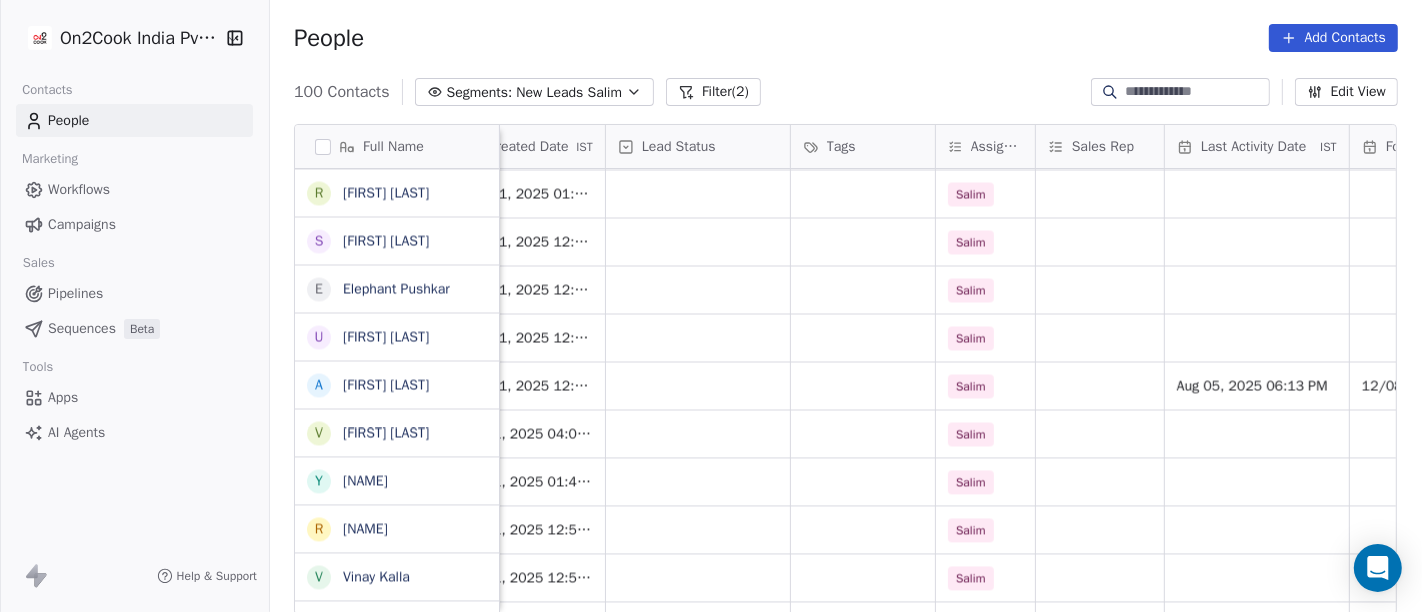 scroll, scrollTop: 0, scrollLeft: 603, axis: horizontal 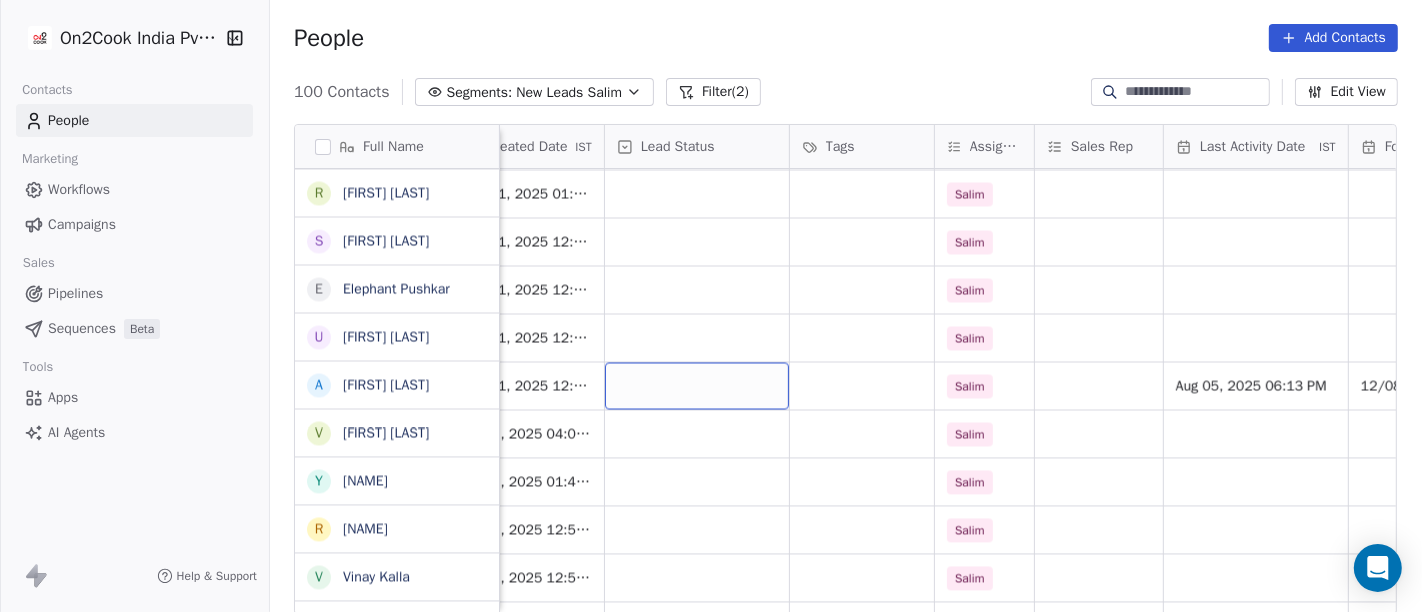 click at bounding box center (697, 385) 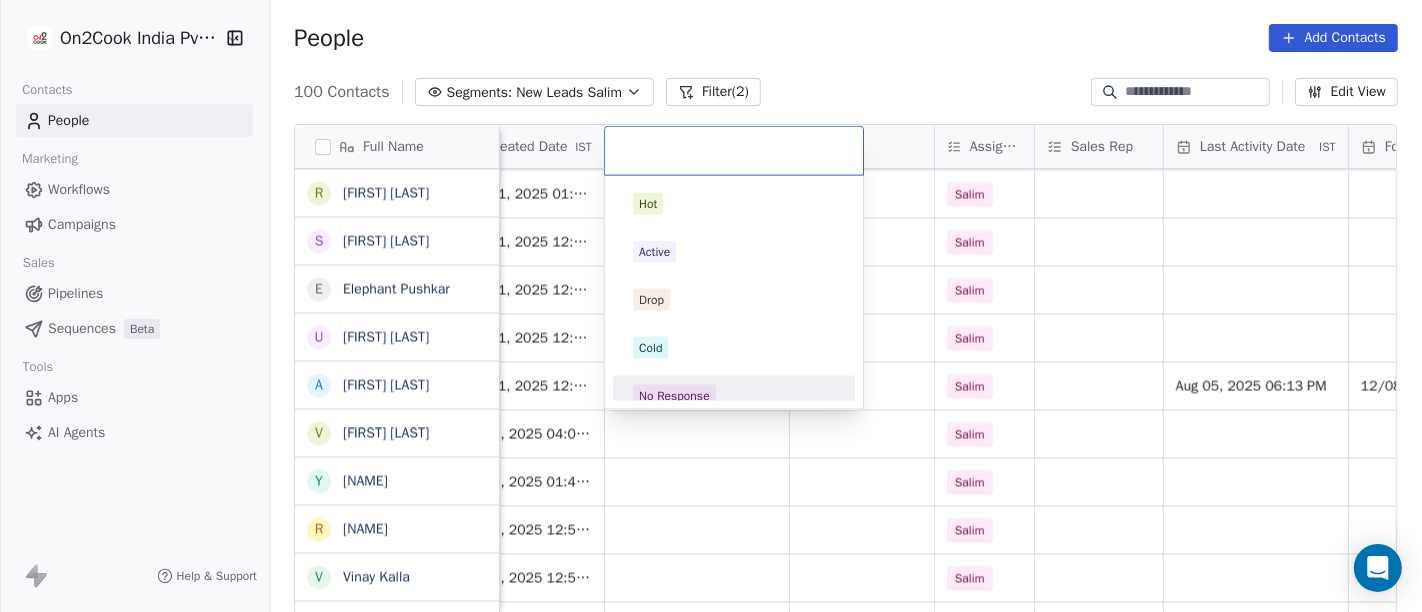 click on "No Response" at bounding box center [734, 396] 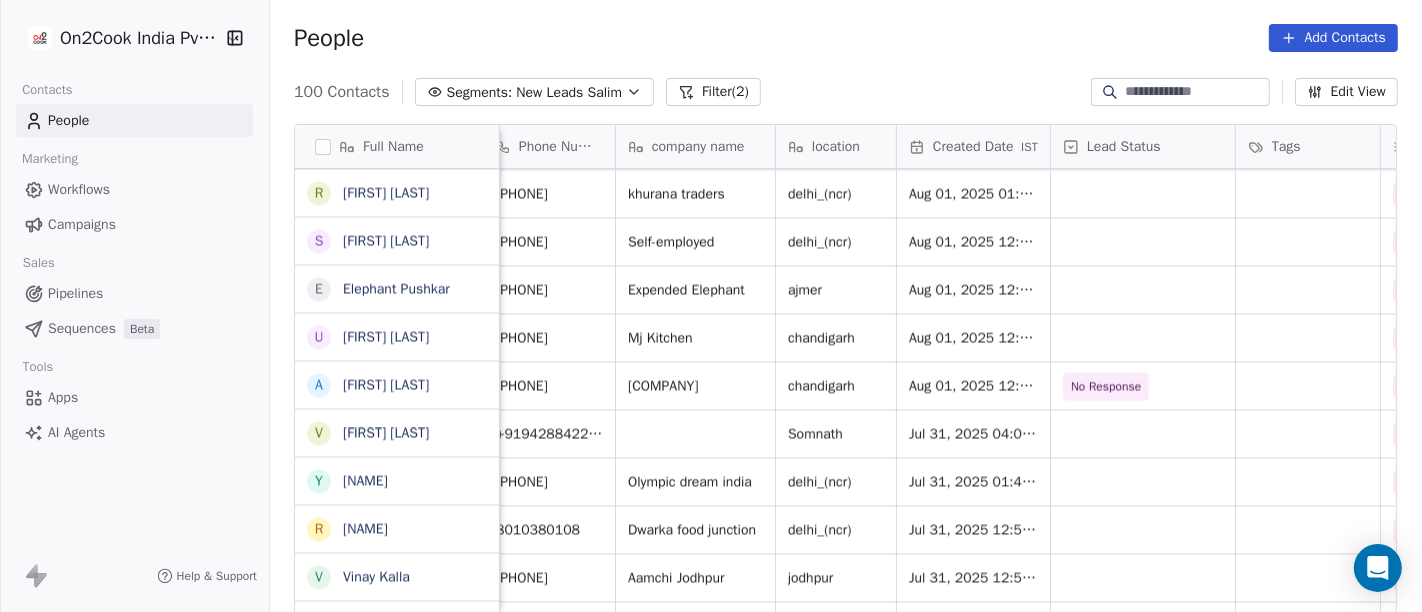 scroll, scrollTop: 0, scrollLeft: 157, axis: horizontal 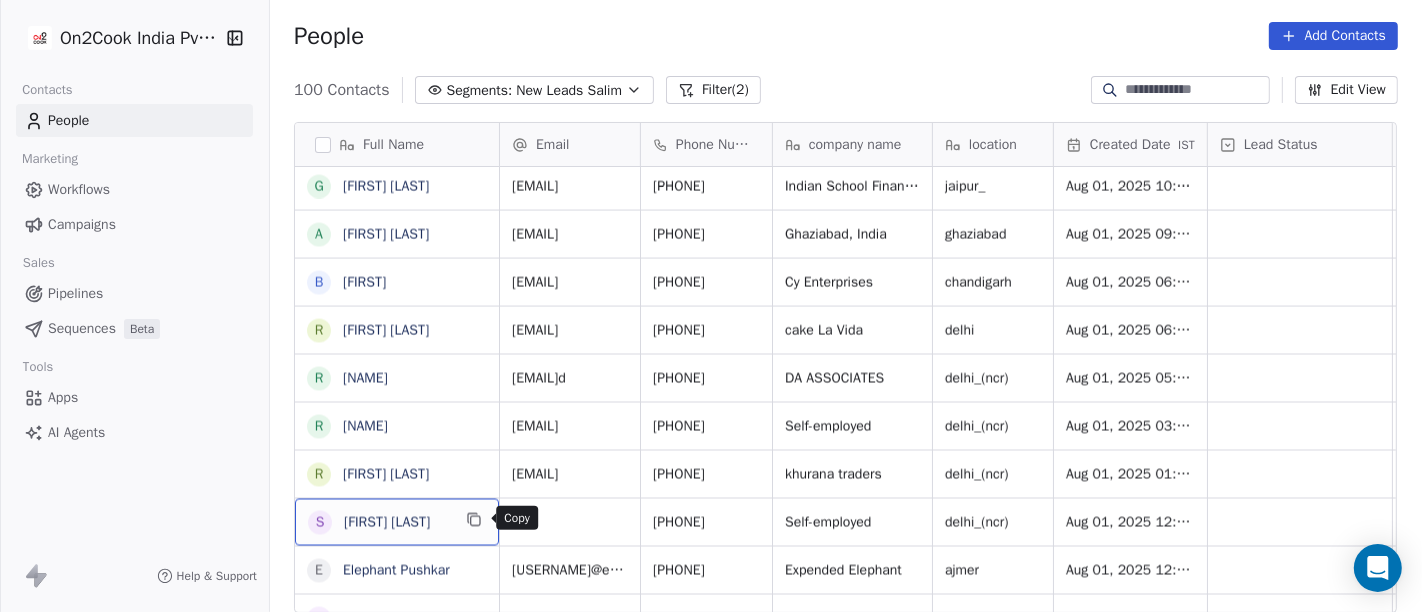 click 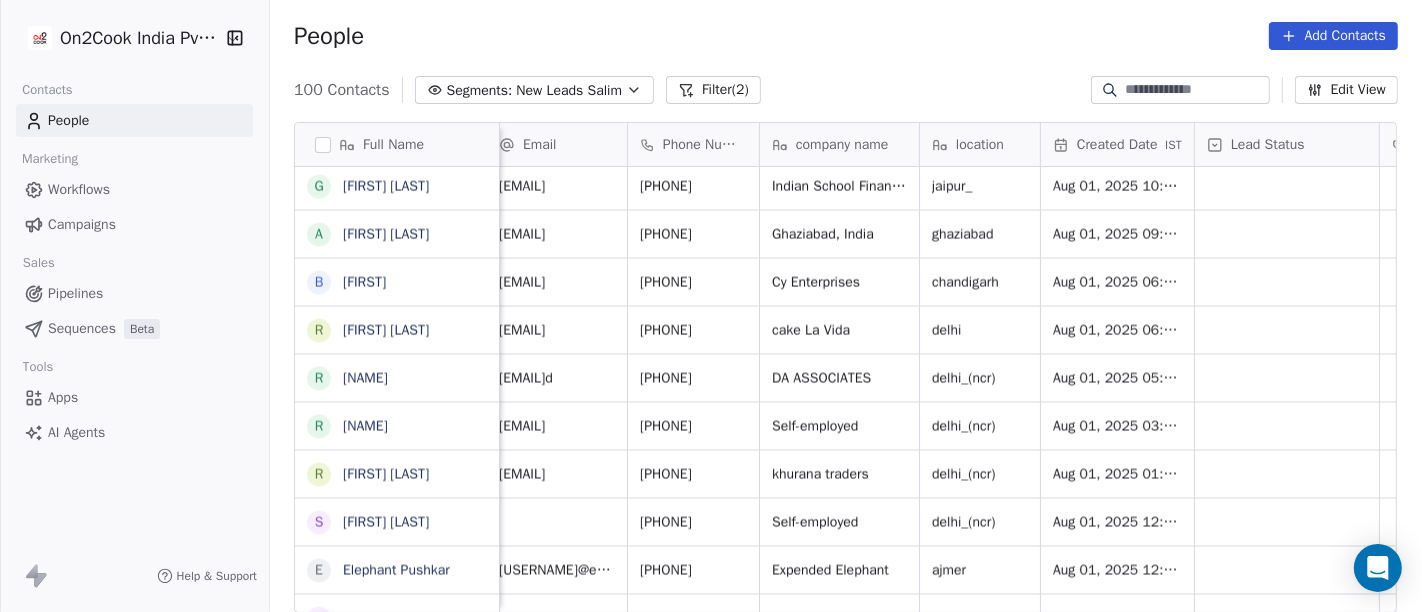 scroll, scrollTop: 0, scrollLeft: 0, axis: both 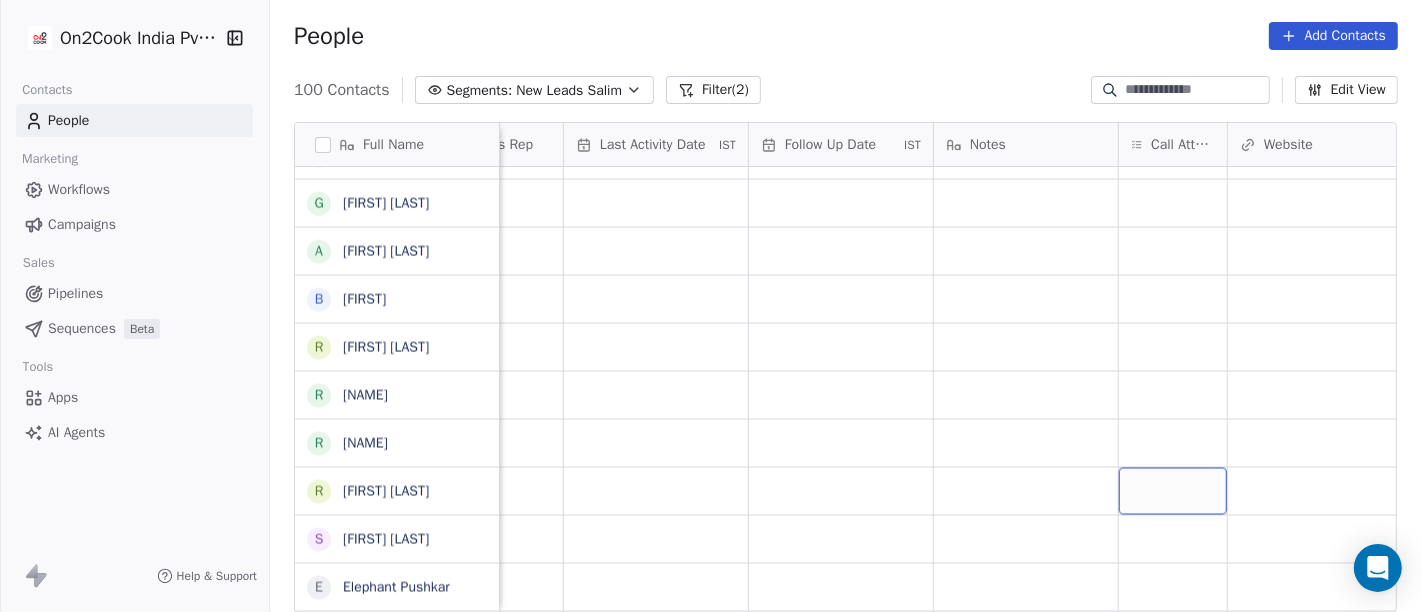 click at bounding box center (1173, 491) 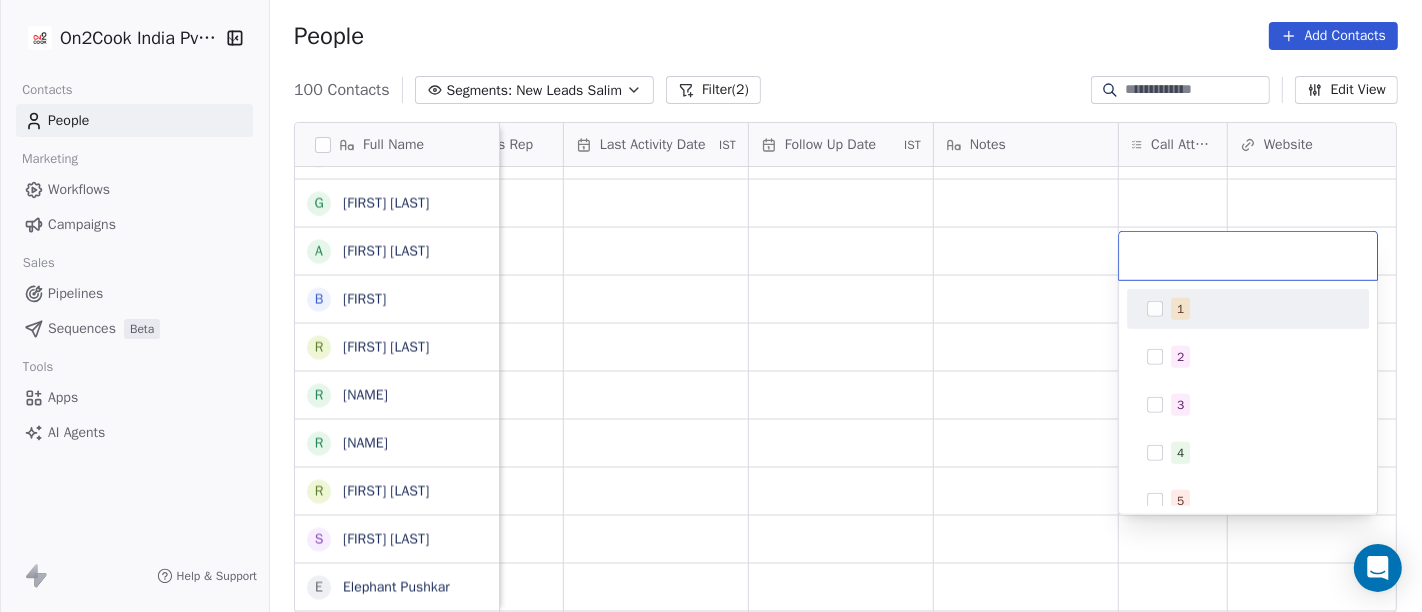 click on "1" at bounding box center [1180, 309] 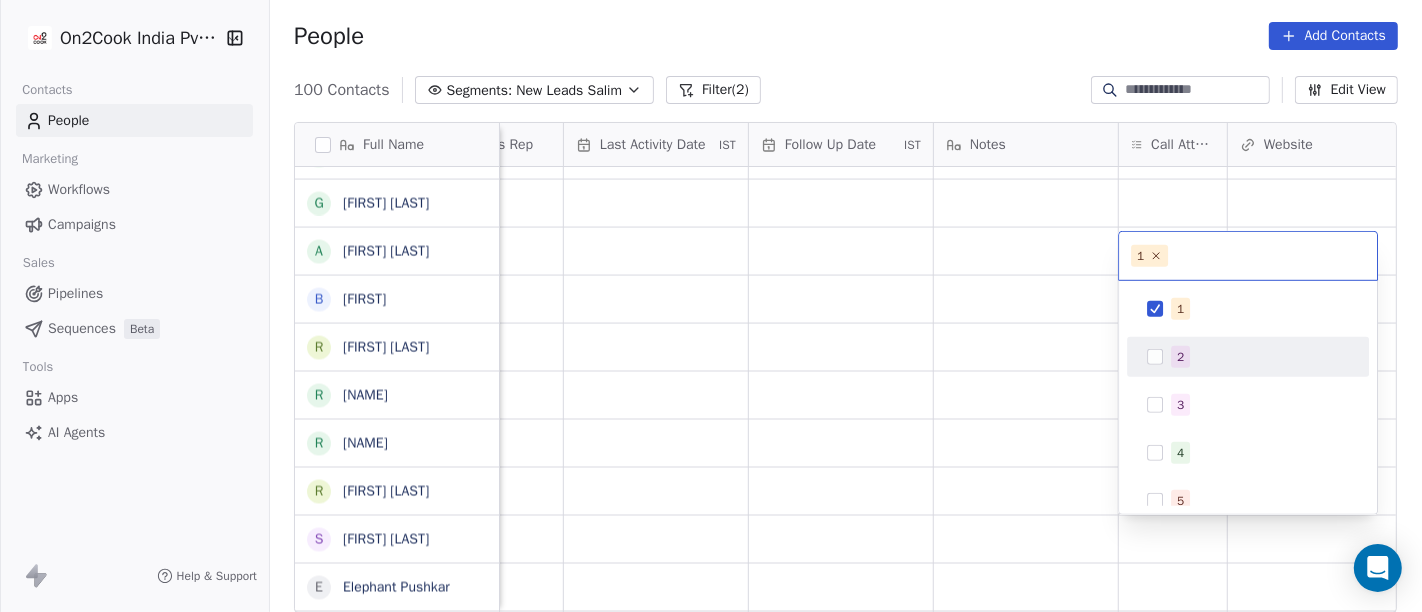 click on "On2Cook India Pvt. Ltd. Contacts People Marketing Workflows Campaigns Sales Pipelines Sequences Beta Tools Apps AI Agents Help & Support People  Add Contacts 100 Contacts Segments: New Leads Salim Filter  (2) Edit View Tag Add to Sequence Full Name N Nisha Chauhaan T Tarun Verma G Gopal Jha K K S Grover M Manoj Gupta अ अब्दुल कासिम K Karan Arora S Sourabh Jain p parmod gupt R Ramesh Bhilwara Y YoloBar Rajpura A Amit Kaushik n neeraj M Mohd Ahmed S Sandeep Khanna S Subhash Chander W William James B Baljeet Kaur R Rahul Singh S Sewa Singh S Sachin Garg G Govind Sharma A Anny Sharma B Bhupinder R Renu Ahuja r ravish R Rajendra Vijan R Ravi Khurana S Shuaib Aftab E Elephant Pushkar U Umesh Gupta V Vinay Vala Y Yash Pal Chhabra R Raj kumar V Vinay Kalla R Rajesh Malhotra Z Zala Chiragsinh K Kapil Daharwal s sy M Milind Raut P Prasanth Seldra M Manish Sheth E Eeta Balaji B Battula Sekhar S Siny M A M Mente Srikanth B Bharat Bhushan Gera R Rohit Kohli P Padarthi amala u umang P Lead Status" at bounding box center (711, 306) 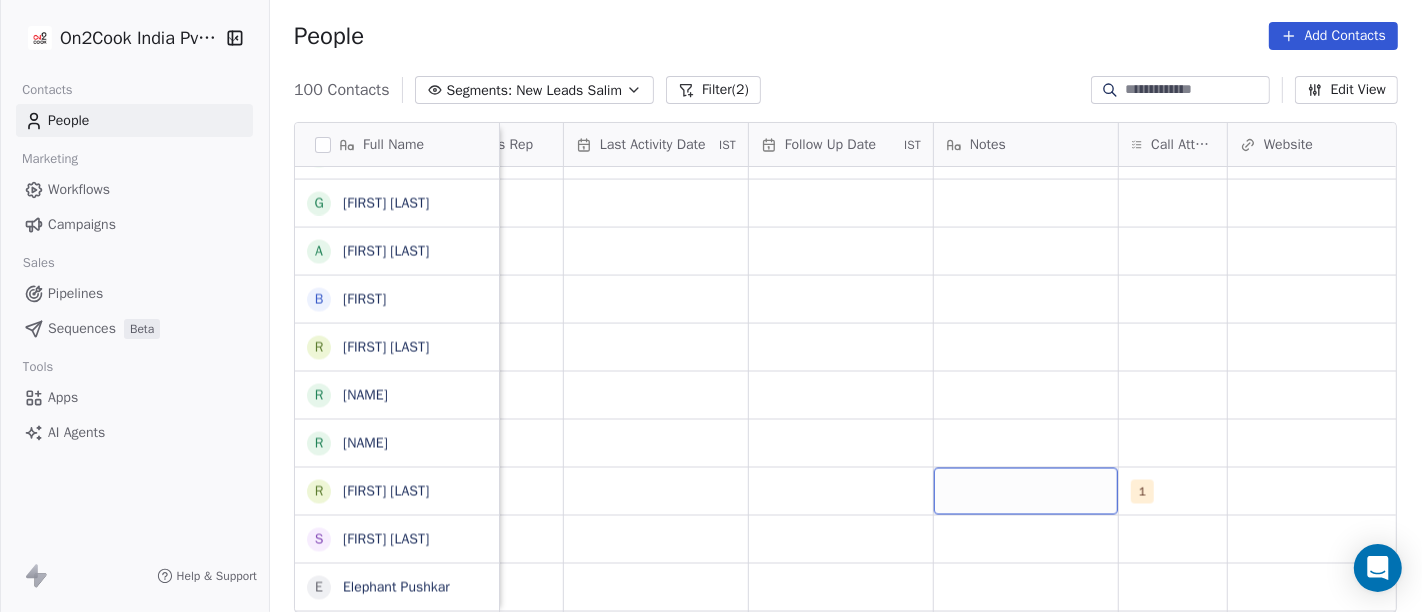 click at bounding box center [1026, 491] 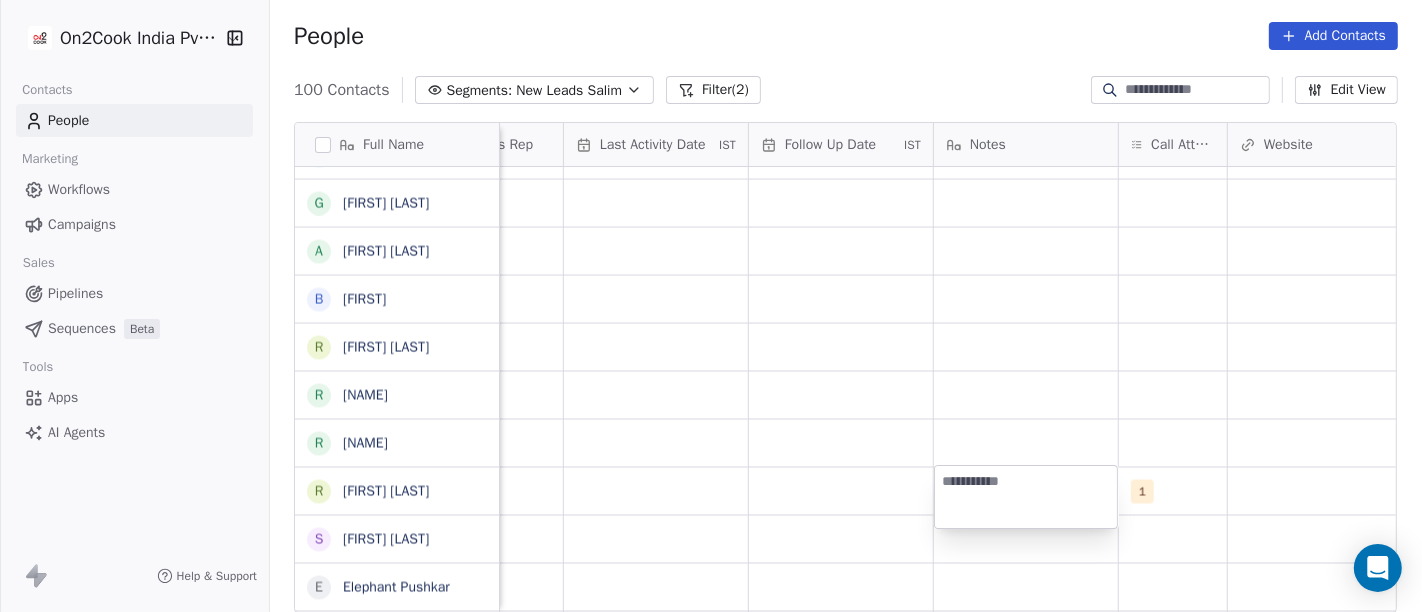 click at bounding box center (1026, 497) 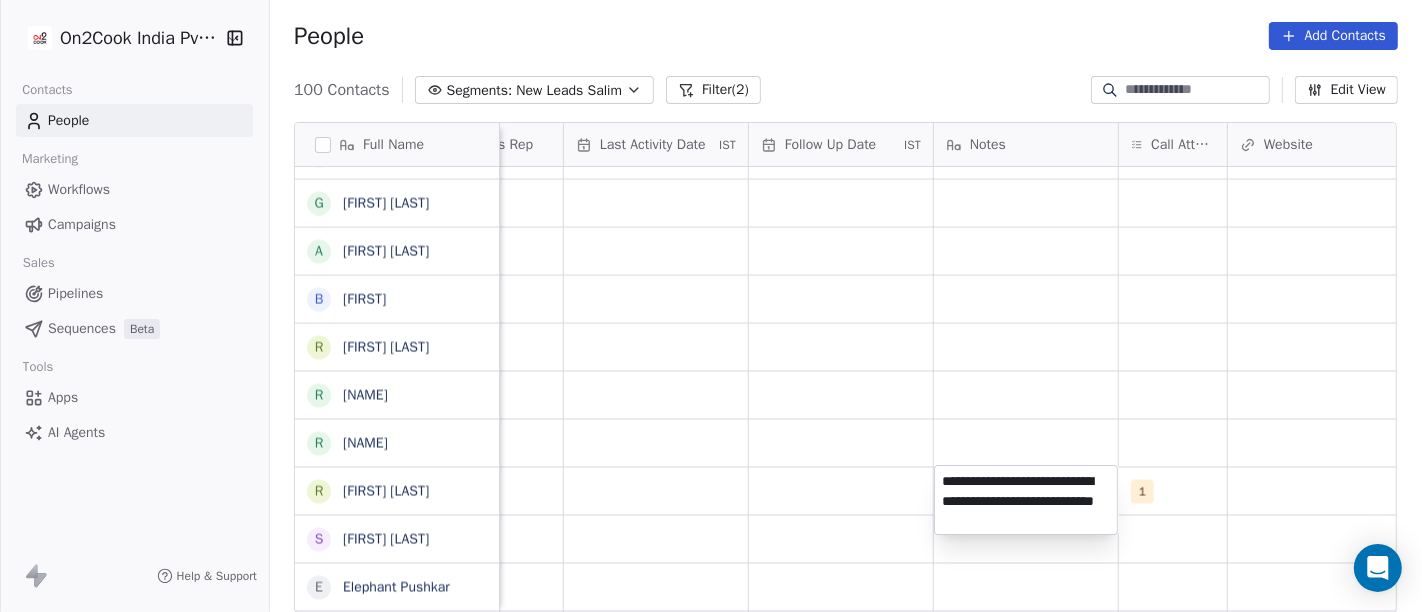 type on "**********" 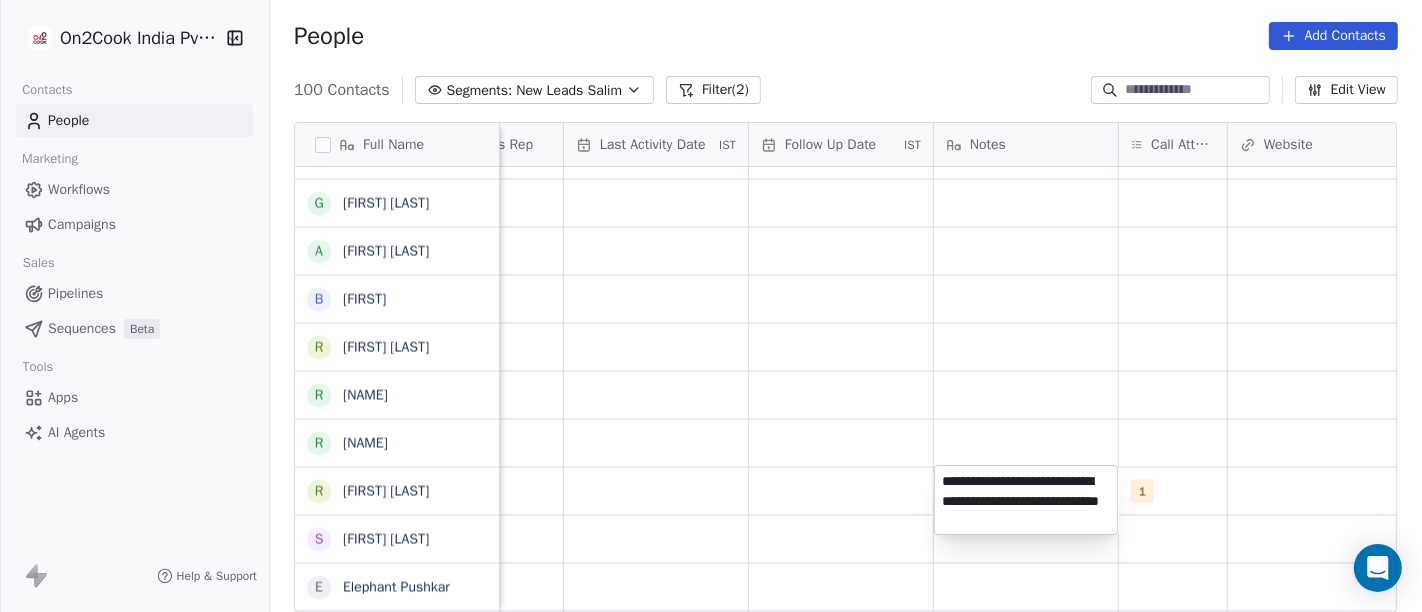 click on "On2Cook India Pvt. Ltd. Contacts People Marketing Workflows Campaigns Sales Pipelines Sequences Beta Tools Apps AI Agents Help & Support People  Add Contacts 100 Contacts Segments: New Leads Salim Filter  (2) Edit View Tag Add to Sequence Full Name N Nisha Chauhaan T Tarun Verma G Gopal Jha K K S Grover M Manoj Gupta अ अब्दुल कासिम K Karan Arora S Sourabh Jain p parmod gupt R Ramesh Bhilwara Y YoloBar Rajpura A Amit Kaushik n neeraj M Mohd Ahmed S Sandeep Khanna S Subhash Chander W William James B Baljeet Kaur R Rahul Singh S Sewa Singh S Sachin Garg G Govind Sharma A Anny Sharma B Bhupinder R Renu Ahuja r ravish R Rajendra Vijan R Ravi Khurana S Shuaib Aftab E Elephant Pushkar U Umesh Gupta V Vinay Vala Y Yash Pal Chhabra R Raj kumar V Vinay Kalla R Rajesh Malhotra Z Zala Chiragsinh K Kapil Daharwal s sy M Milind Raut P Prasanth Seldra M Manish Sheth E Eeta Balaji B Battula Sekhar S Siny M A M Mente Srikanth B Bharat Bhushan Gera R Rohit Kohli P Padarthi amala u umang P Lead Status" at bounding box center (711, 306) 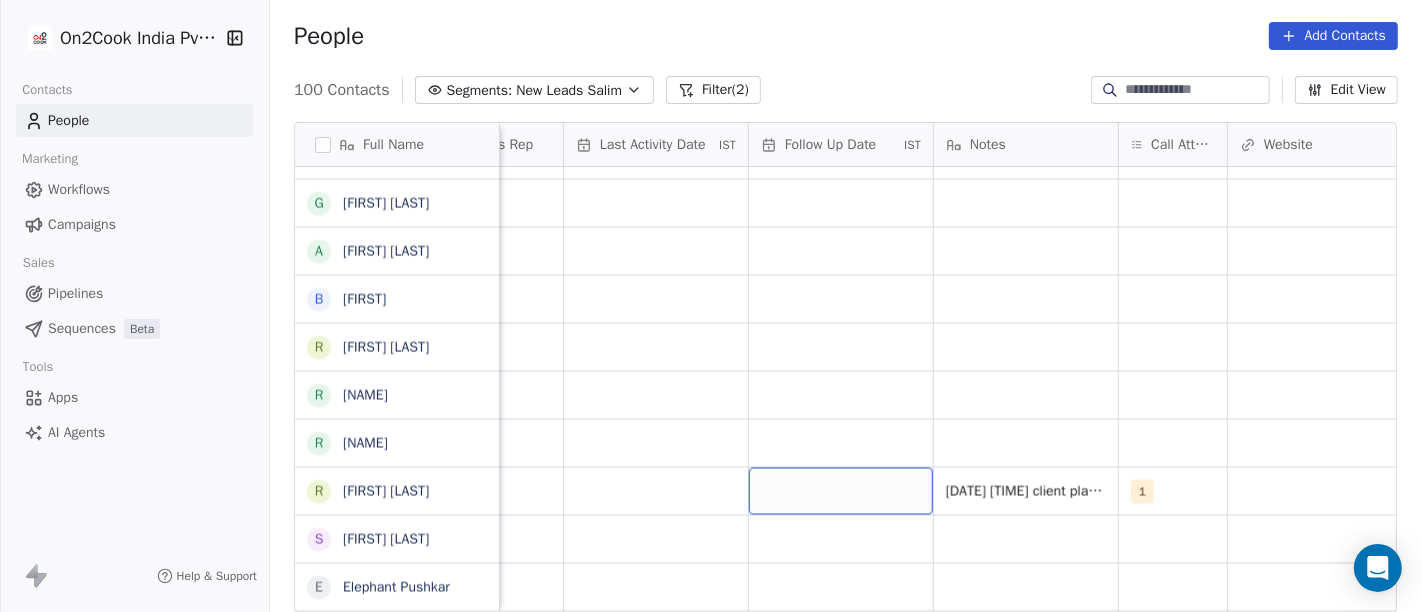 click at bounding box center [841, 491] 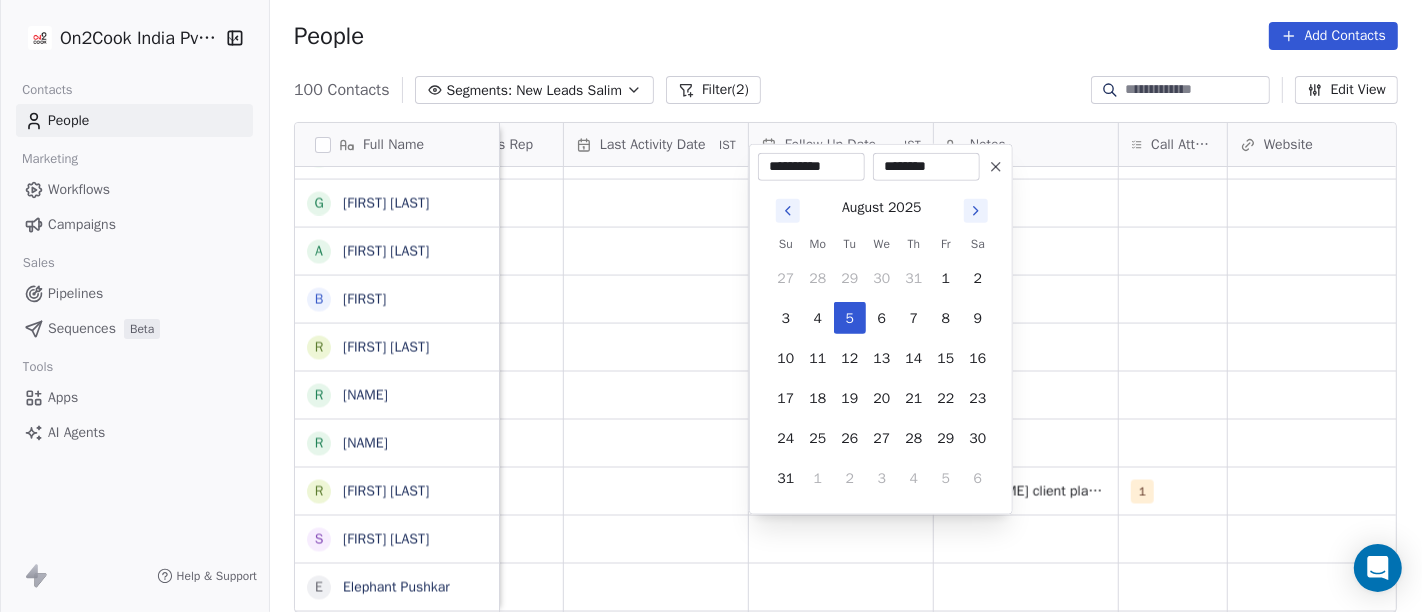 drag, startPoint x: 995, startPoint y: 161, endPoint x: 694, endPoint y: 498, distance: 451.85175 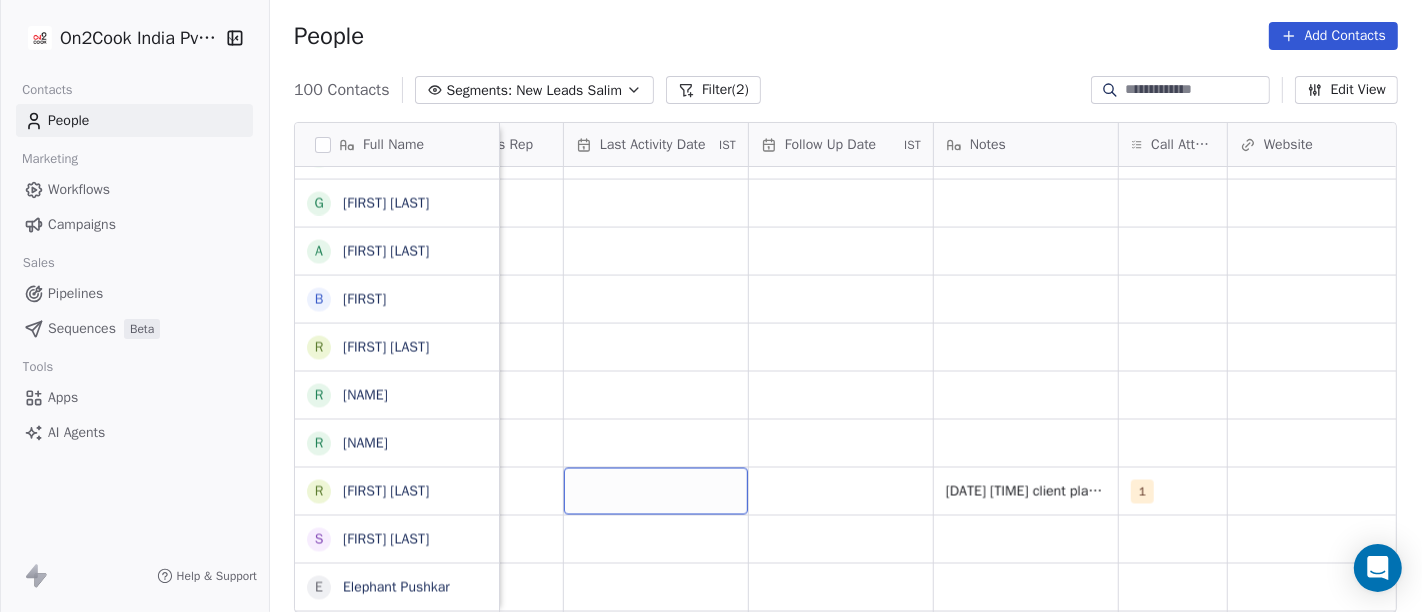 click at bounding box center (656, 491) 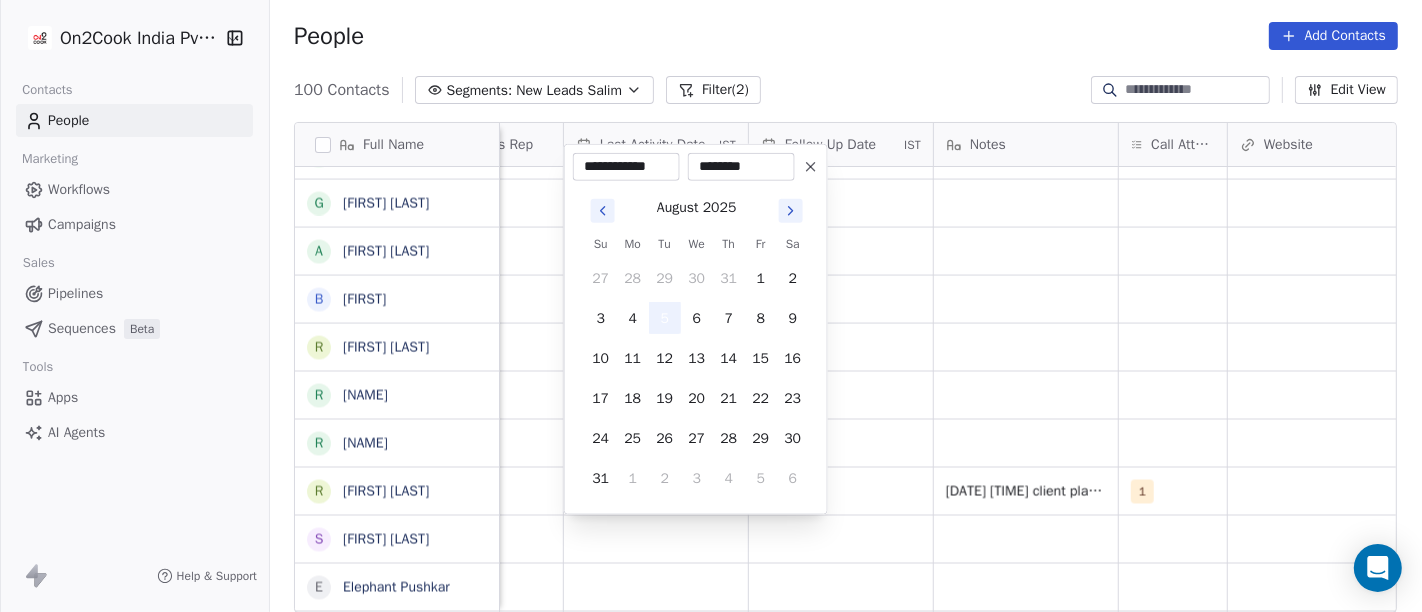 click on "5" at bounding box center (665, 318) 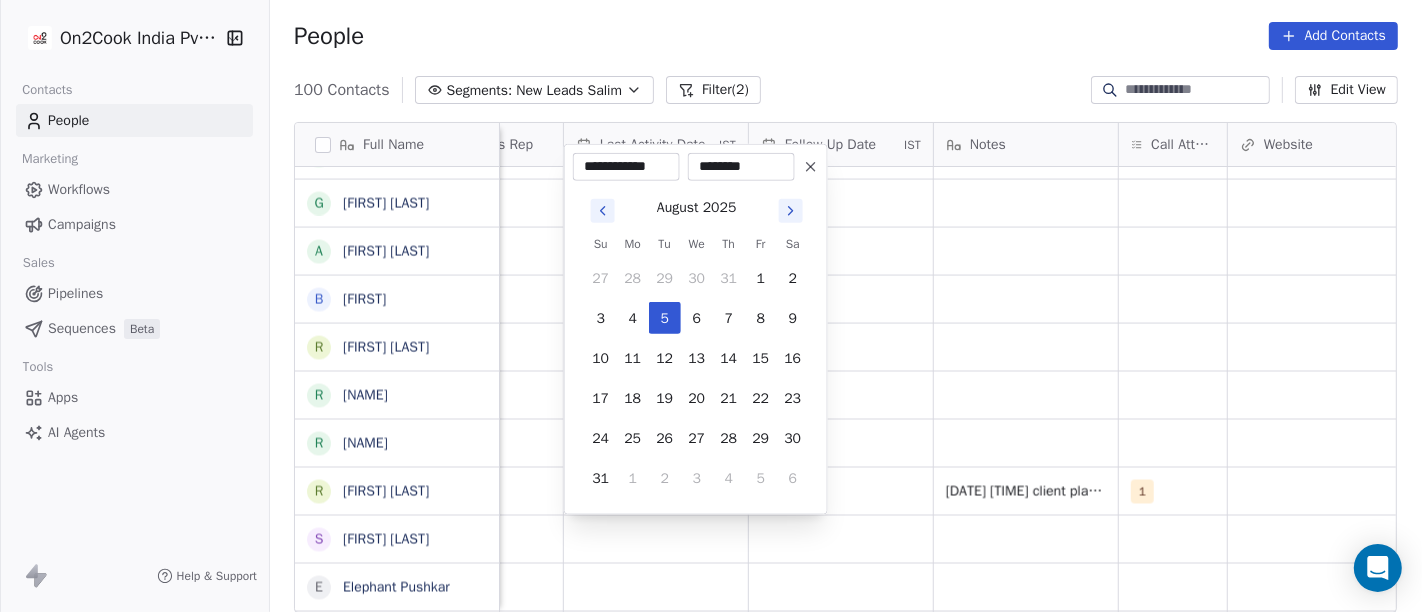 click on "On2Cook India Pvt. Ltd. Contacts People Marketing Workflows Campaigns Sales Pipelines Sequences Beta Tools Apps AI Agents Help & Support People  Add Contacts 100 Contacts Segments: New Leads Salim Filter  (2) Edit View Tag Add to Sequence Full Name N Nisha Chauhaan T Tarun Verma G Gopal Jha K K S Grover M Manoj Gupta अ अब्दुल कासिम K Karan Arora S Sourabh Jain p parmod gupt R Ramesh Bhilwara Y YoloBar Rajpura A Amit Kaushik n neeraj M Mohd Ahmed S Sandeep Khanna S Subhash Chander W William James B Baljeet Kaur R Rahul Singh S Sewa Singh S Sachin Garg G Govind Sharma A Anny Sharma B Bhupinder R Renu Ahuja r ravish R Rajendra Vijan R Ravi Khurana S Shuaib Aftab E Elephant Pushkar U Umesh Gupta V Vinay Vala Y Yash Pal Chhabra R Raj kumar V Vinay Kalla R Rajesh Malhotra Z Zala Chiragsinh K Kapil Daharwal s sy M Milind Raut P Prasanth Seldra M Manish Sheth E Eeta Balaji B Battula Sekhar S Siny M A M Mente Srikanth B Bharat Bhushan Gera R Rohit Kohli P Padarthi amala u umang P Lead Status" at bounding box center [711, 306] 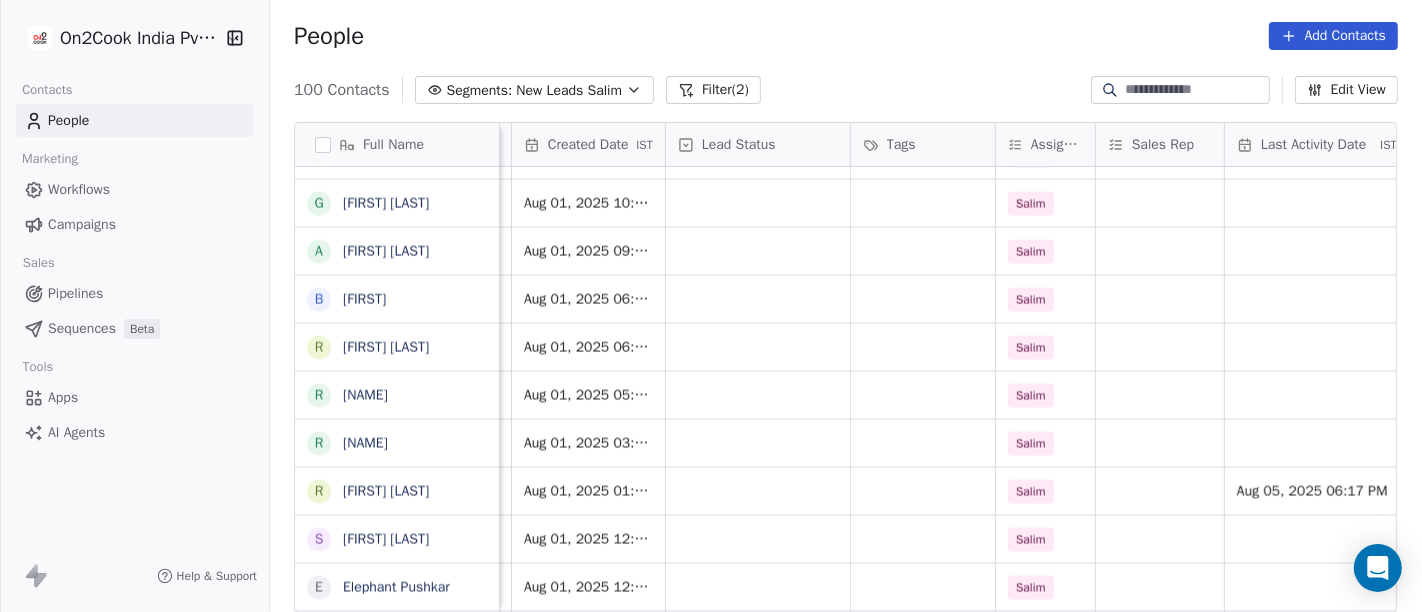 scroll, scrollTop: 0, scrollLeft: 541, axis: horizontal 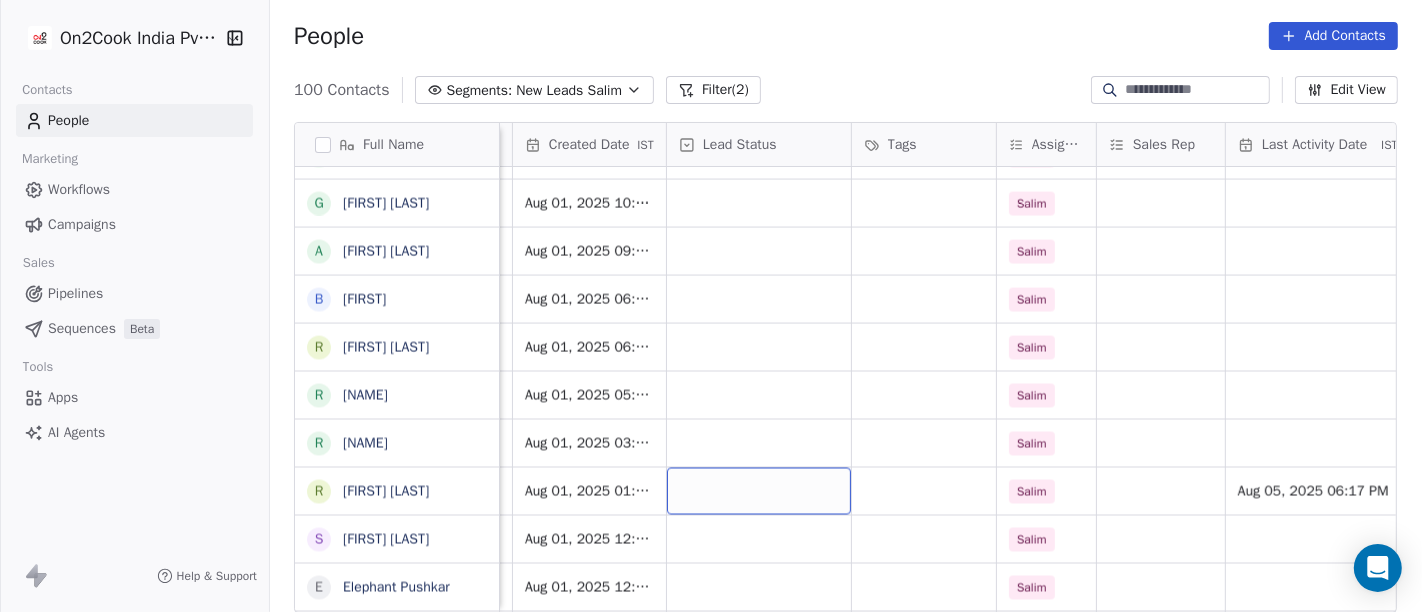 click at bounding box center [759, 491] 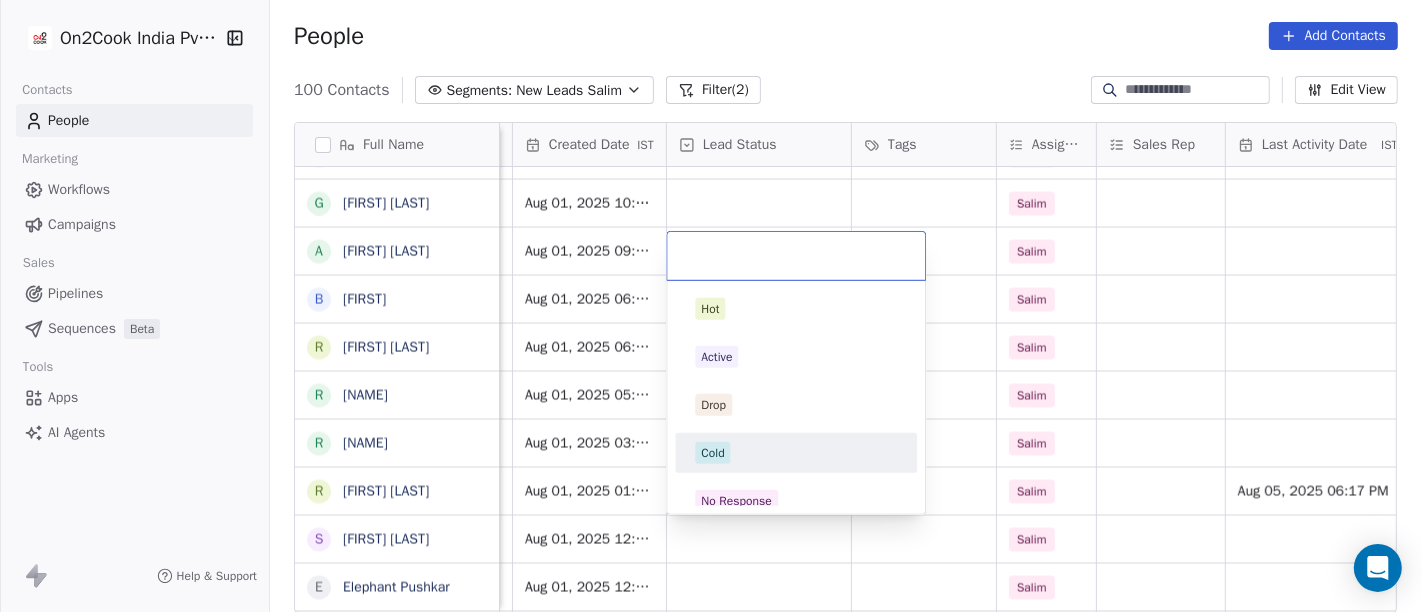 click on "Cold" at bounding box center (796, 453) 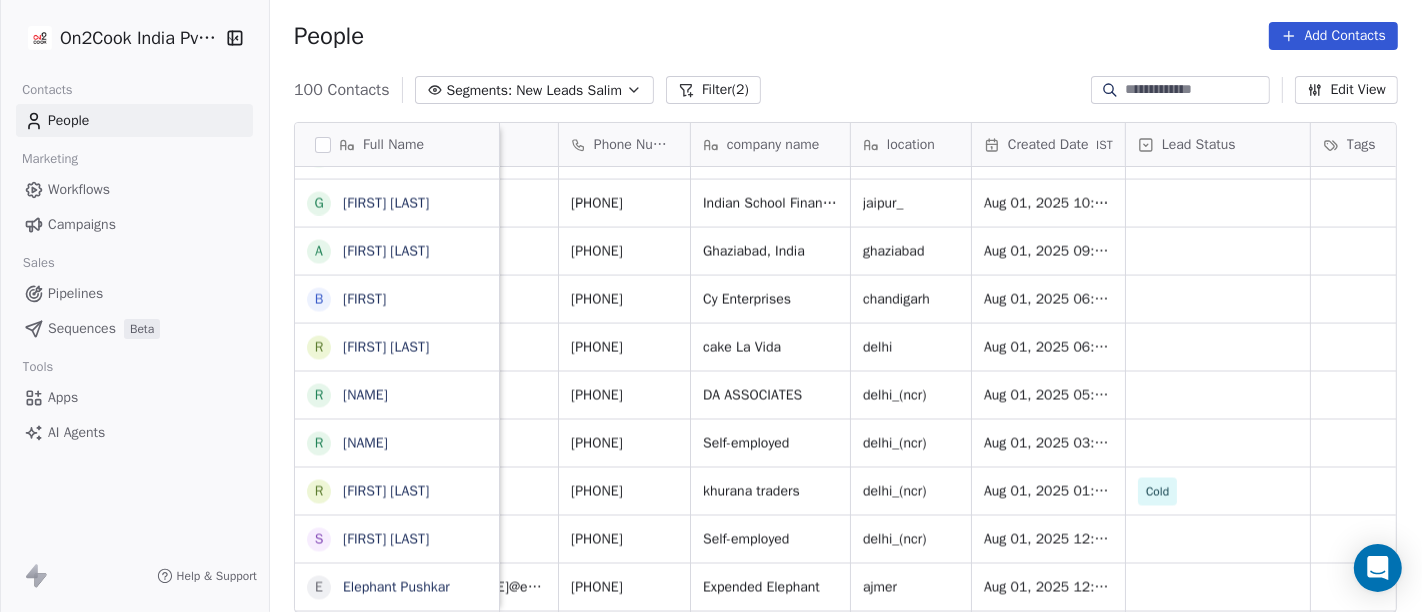 scroll, scrollTop: 0, scrollLeft: 0, axis: both 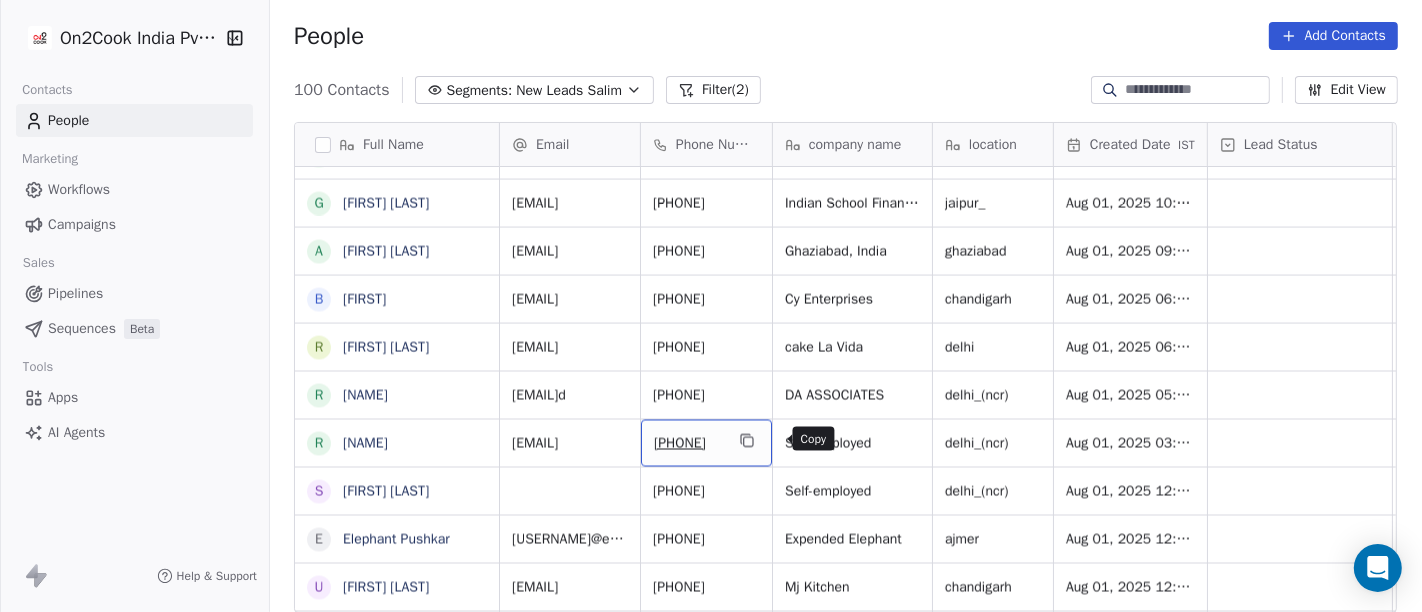 click 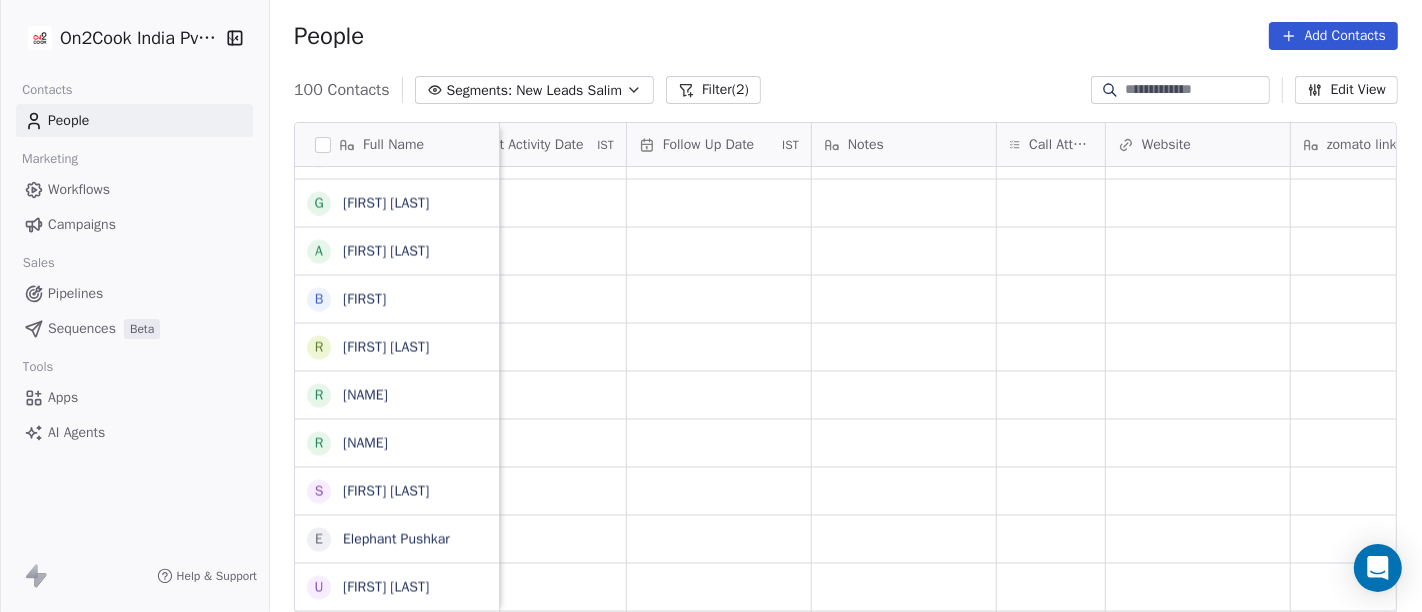 scroll, scrollTop: 0, scrollLeft: 1326, axis: horizontal 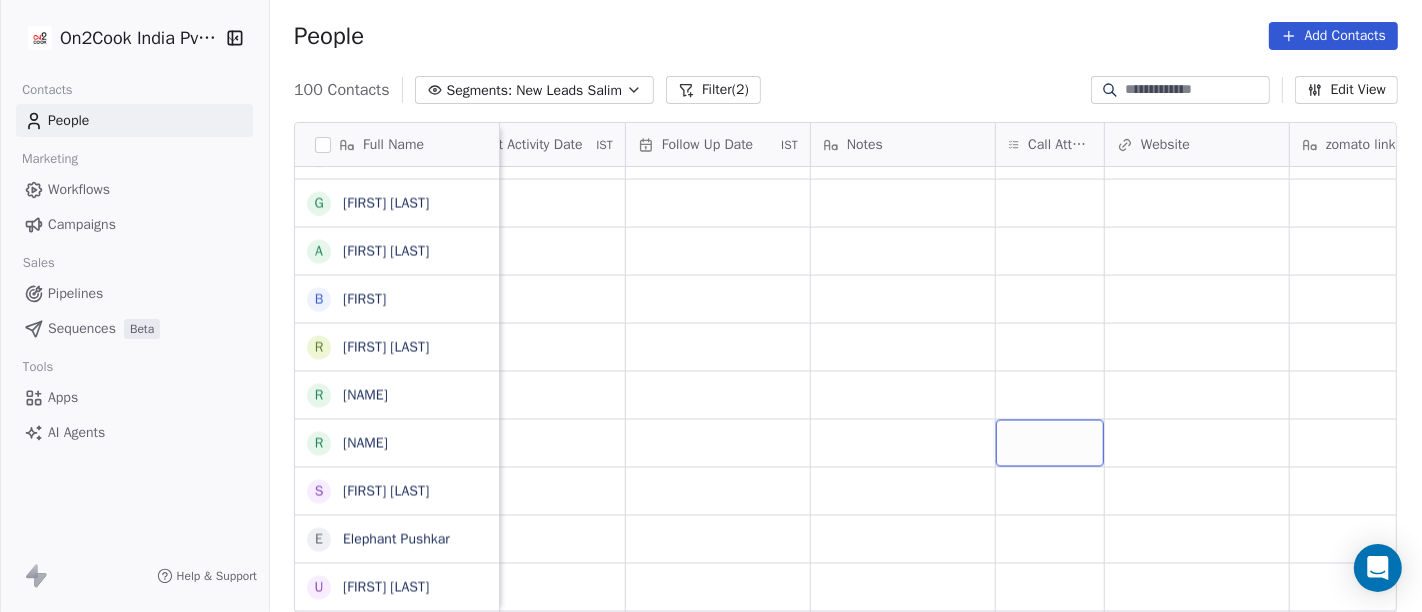 click at bounding box center (1050, 443) 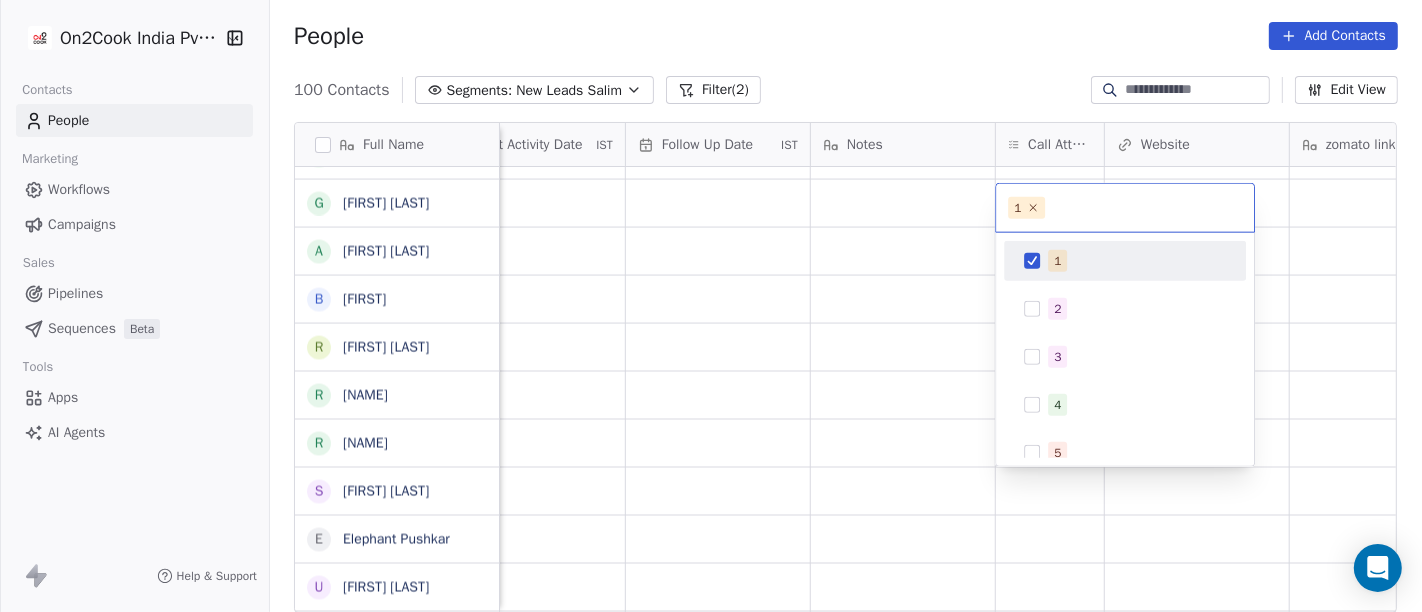 click on "On2Cook India Pvt. Ltd. Contacts People Marketing Workflows Campaigns Sales Pipelines Sequences Beta Tools Apps AI Agents Help & Support People  Add Contacts 100 Contacts Segments: New Leads Salim Filter  (2) Edit View Tag Add to Sequence Full Name N Nisha Chauhaan T Tarun Verma G Gopal Jha K K S Grover M Manoj Gupta अ अब्दुल कासिम K Karan Arora S Sourabh Jain p parmod gupt R Ramesh Bhilwara Y YoloBar Rajpura A Amit Kaushik n neeraj M Mohd Ahmed S Sandeep Khanna S Subhash Chander W William James B Baljeet Kaur R Rahul Singh S Sewa Singh S Sachin Garg G Govind Sharma A Anny Sharma B Bhupinder R Renu Ahuja r ravish R Rajendra Vijan S Shuaib Aftab E Elephant Pushkar U Umesh Gupta V Vinay Vala Y Yash Pal Chhabra R Raj kumar V Vinay Kalla R Rajesh Malhotra Z Zala Chiragsinh K Kapil Daharwal s sy M Milind Raut P Prasanth Seldra M Manish Sheth E Eeta Balaji B Battula Sekhar S Siny M A M Mente Srikanth B Bharat Bhushan Gera R Rohit Kohli P Padarthi amala u umang P Pradeep Kumar TK p Tags IST" at bounding box center (711, 306) 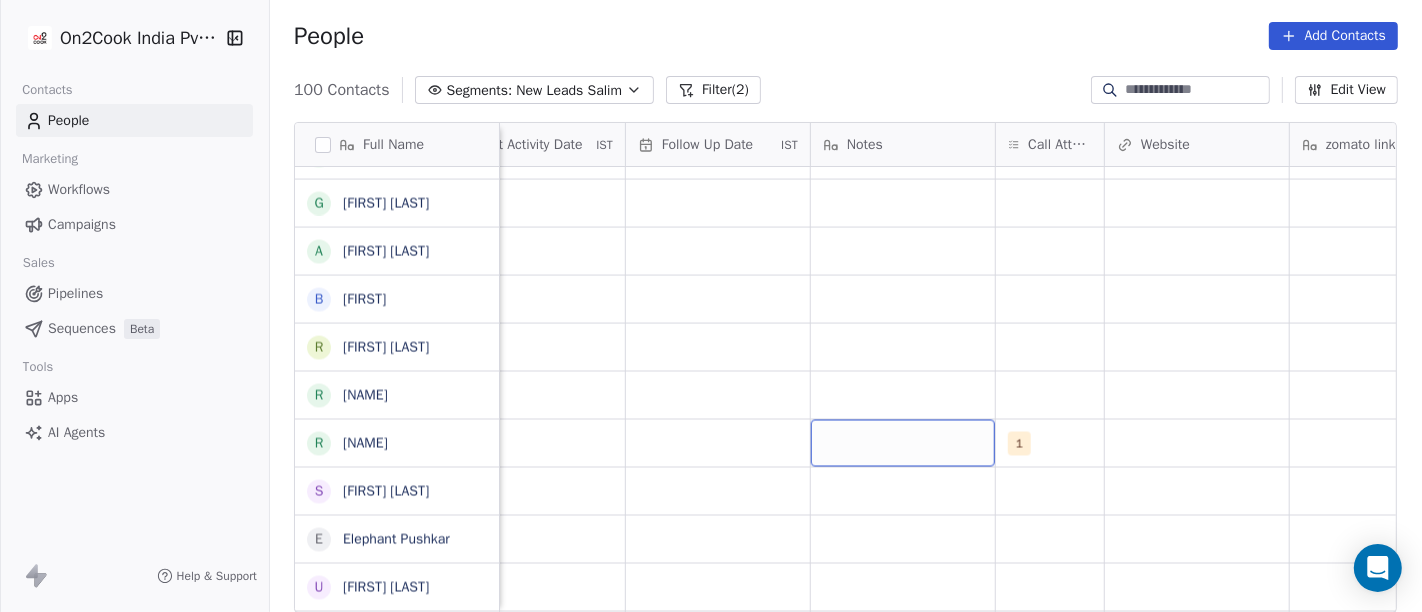 click at bounding box center (903, 443) 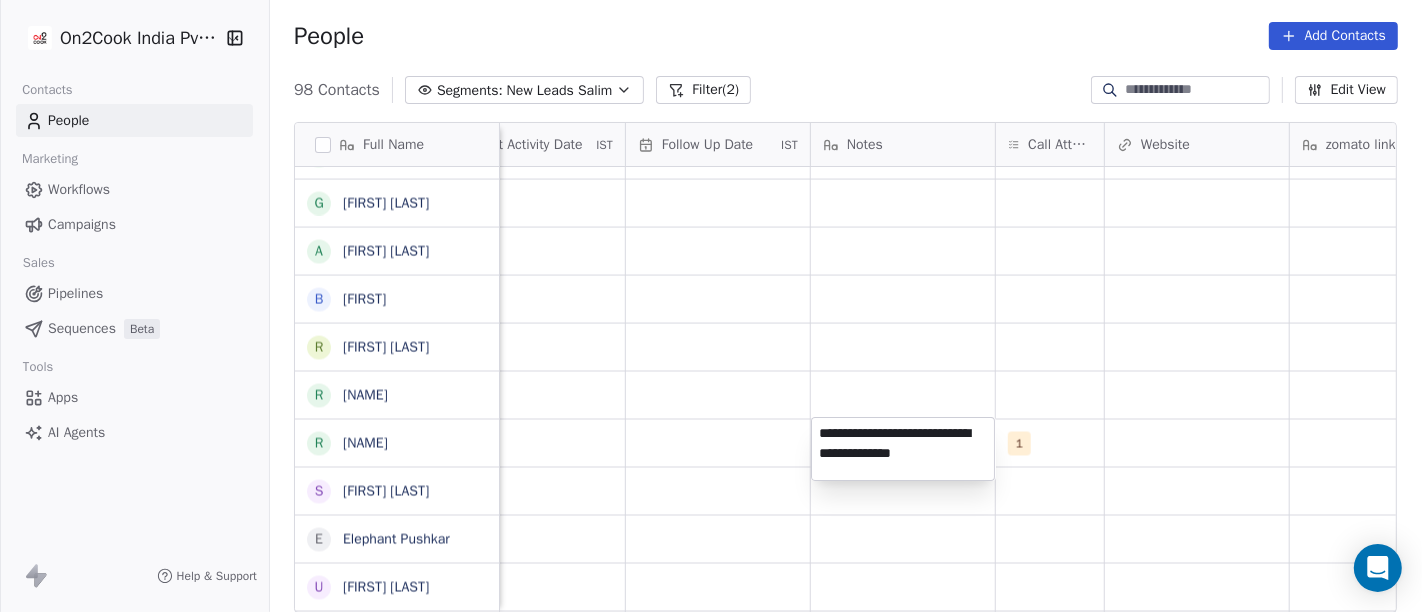 type on "**********" 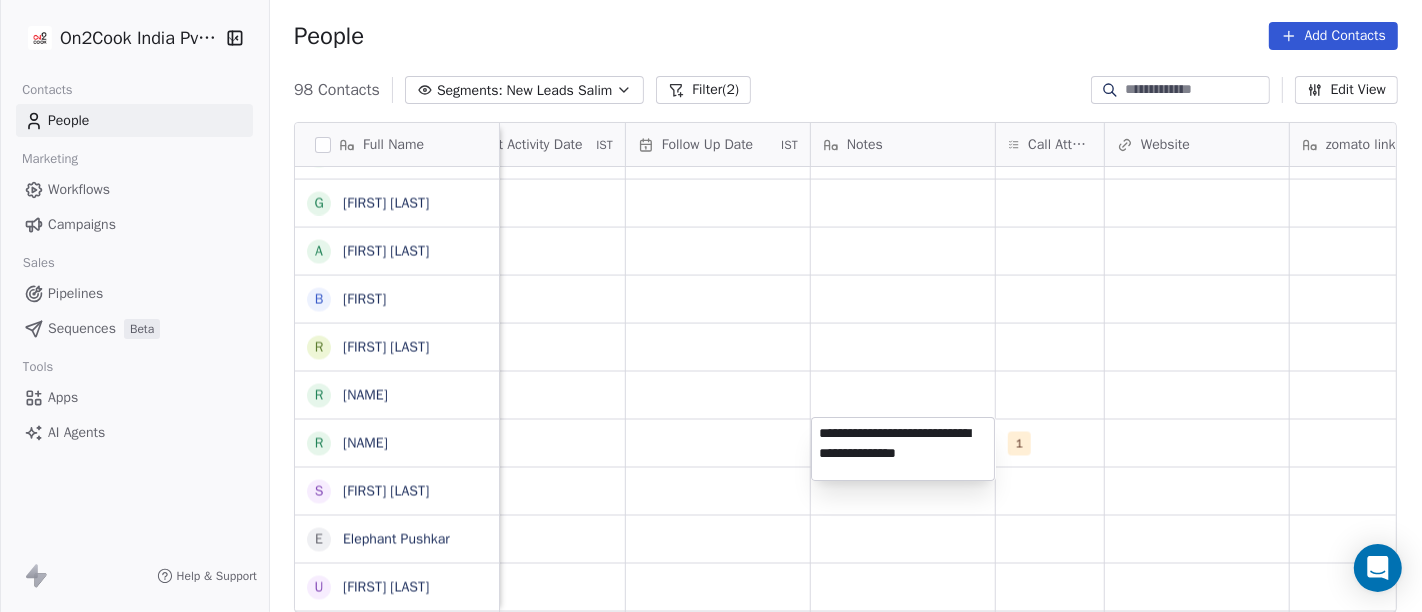 click on "On2Cook India Pvt. Ltd. Contacts People Marketing Workflows Campaigns Sales Pipelines Sequences Beta Tools Apps AI Agents Help & Support People  Add Contacts 98 Contacts Segments: New Leads Salim Filter  (2) Edit View Tag Add to Sequence Full Name N Nisha Chauhaan T Tarun Verma G Gopal Jha K K S Grover M Manoj Gupta अ अब्दुल कासिम K Karan Arora S Sourabh Jain p parmod gupt R Ramesh Bhilwara Y YoloBar Rajpura A Amit Kaushik n neeraj M Mohd Ahmed S Sandeep Khanna S Subhash Chander W William James B Baljeet Kaur R Rahul Singh S Sewa Singh S Sachin Garg G Govind Sharma A Anny Sharma B Bhupinder R Renu Ahuja r ravish R Rajendra Vijan S Shuaib Aftab E Elephant Pushkar U Umesh Gupta V Vinay Vala Y Yash Pal Chhabra R Raj kumar V Vinay Kalla R Rajesh Malhotra Z Zala Chiragsinh K Kapil Daharwal s sy M Milind Raut P Prasanth Seldra M Manish Sheth E Eeta Balaji B Battula Sekhar S Siny M A M Mente Srikanth B Bharat Bhushan Gera R Rohit Kohli P Padarthi amala u umang P Pradeep Kumar TK p Tags IST" at bounding box center (711, 306) 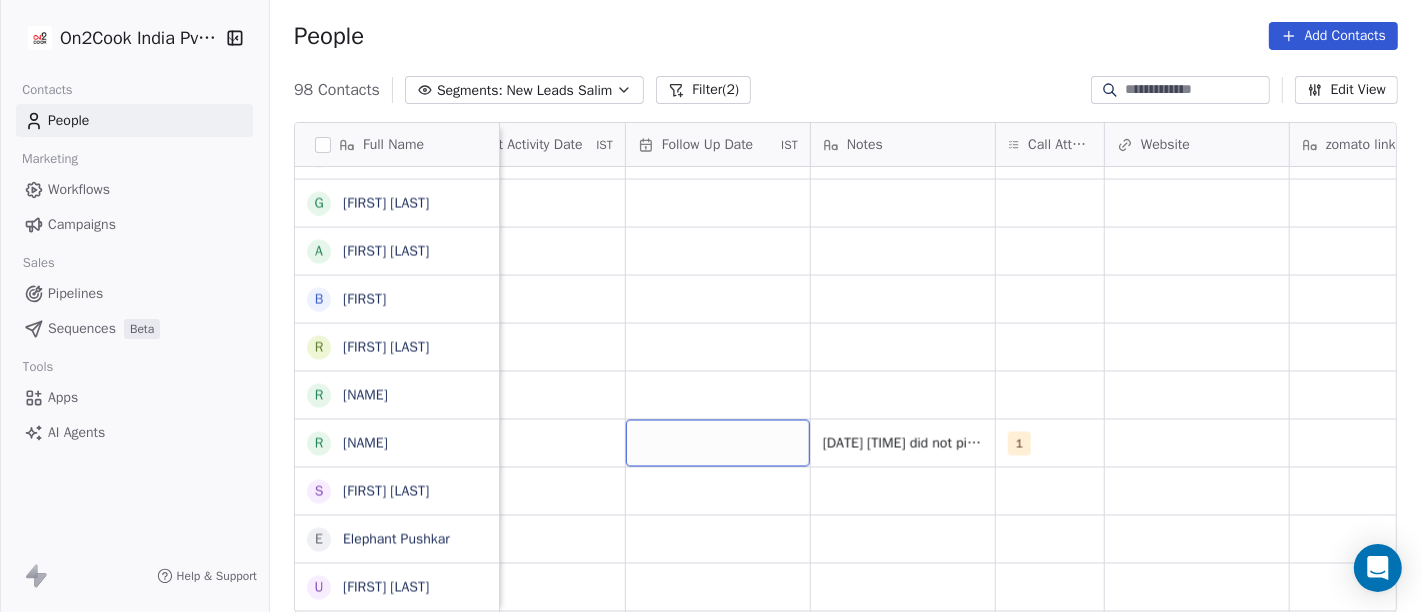 click at bounding box center [718, 443] 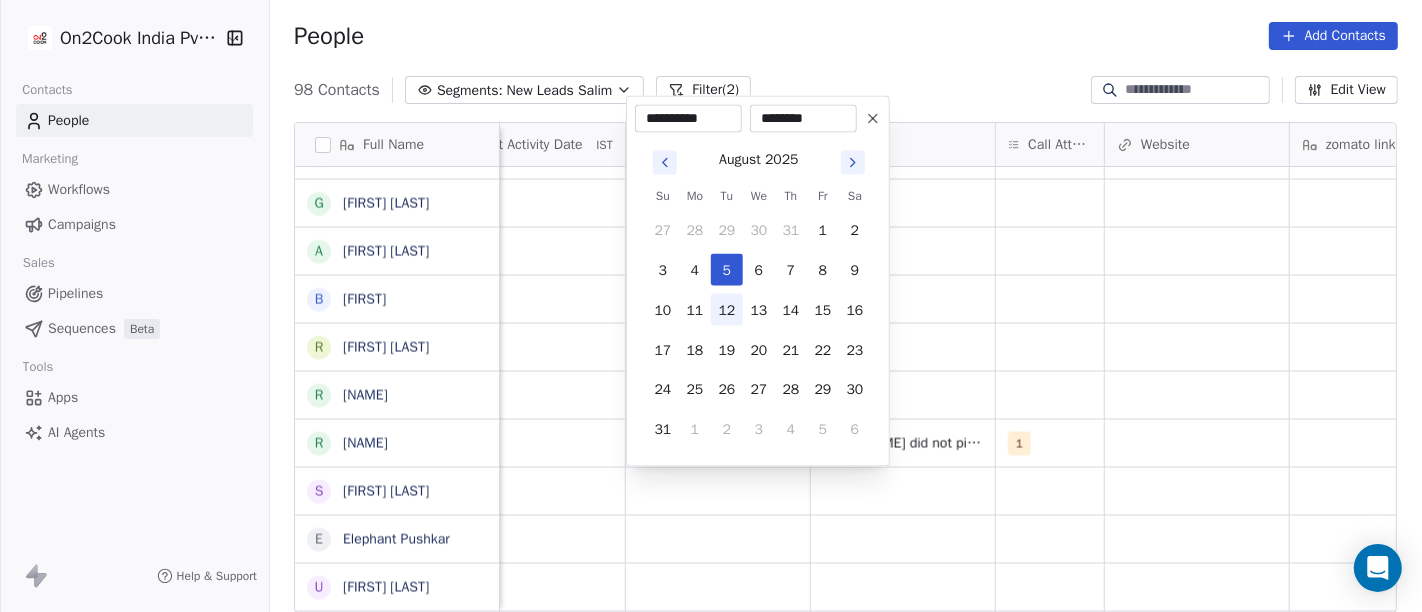 click on "12" at bounding box center [727, 310] 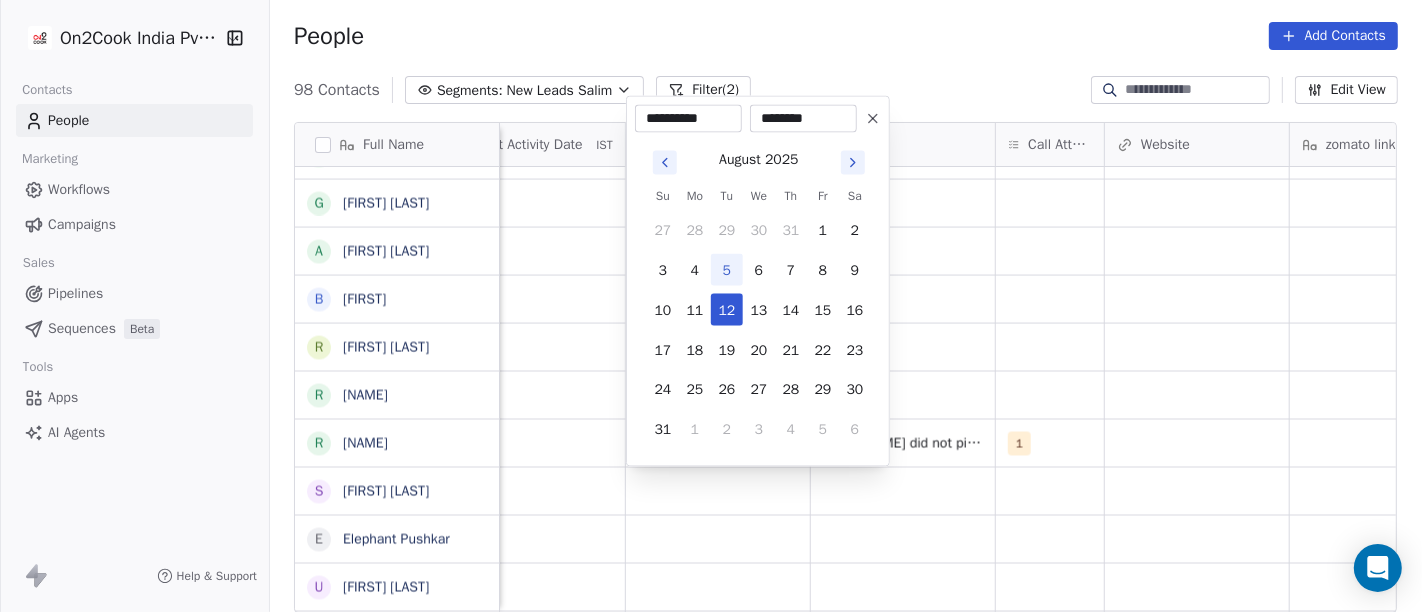 click on "On2Cook India Pvt. Ltd. Contacts People Marketing Workflows Campaigns Sales Pipelines Sequences Beta Tools Apps AI Agents Help & Support People  Add Contacts 98 Contacts Segments: New Leads Salim Filter  (2) Edit View Tag Add to Sequence Full Name N Nisha Chauhaan T Tarun Verma G Gopal Jha K K S Grover M Manoj Gupta अ अब्दुल कासिम K Karan Arora S Sourabh Jain p parmod gupt R Ramesh Bhilwara Y YoloBar Rajpura A Amit Kaushik n neeraj M Mohd Ahmed S Sandeep Khanna S Subhash Chander W William James B Baljeet Kaur R Rahul Singh S Sewa Singh S Sachin Garg G Govind Sharma A Anny Sharma B Bhupinder R Renu Ahuja r ravish R Rajendra Vijan S Shuaib Aftab E Elephant Pushkar U Umesh Gupta V Vinay Vala Y Yash Pal Chhabra R Raj kumar V Vinay Kalla R Rajesh Malhotra Z Zala Chiragsinh K Kapil Daharwal s sy M Milind Raut P Prasanth Seldra M Manish Sheth E Eeta Balaji B Battula Sekhar S Siny M A M Mente Srikanth B Bharat Bhushan Gera R Rohit Kohli P Padarthi amala u umang P Pradeep Kumar TK p Tags IST" at bounding box center [711, 306] 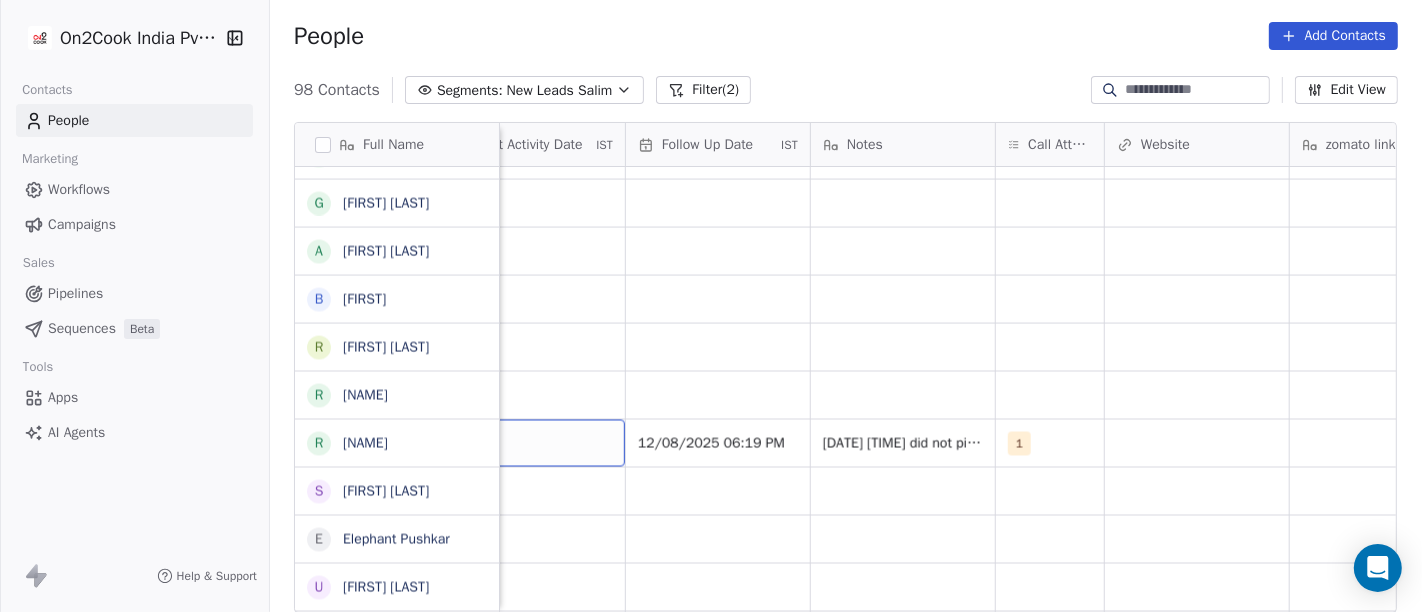 scroll, scrollTop: 0, scrollLeft: 1266, axis: horizontal 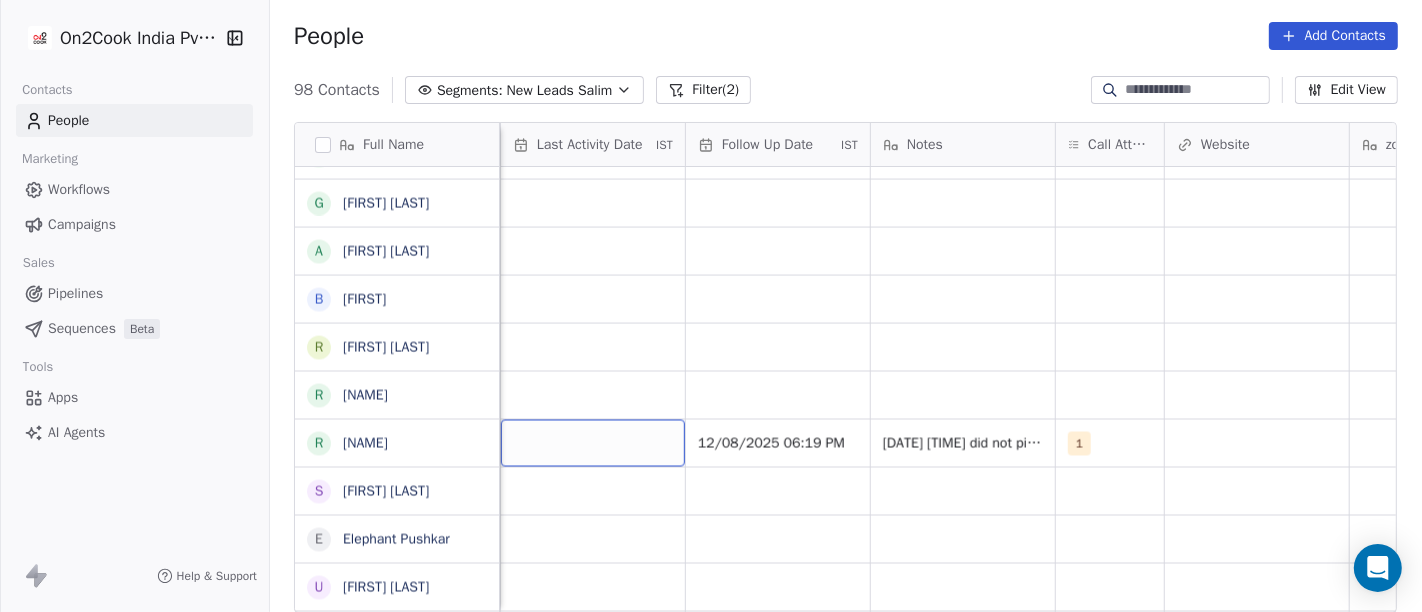 click at bounding box center (593, 443) 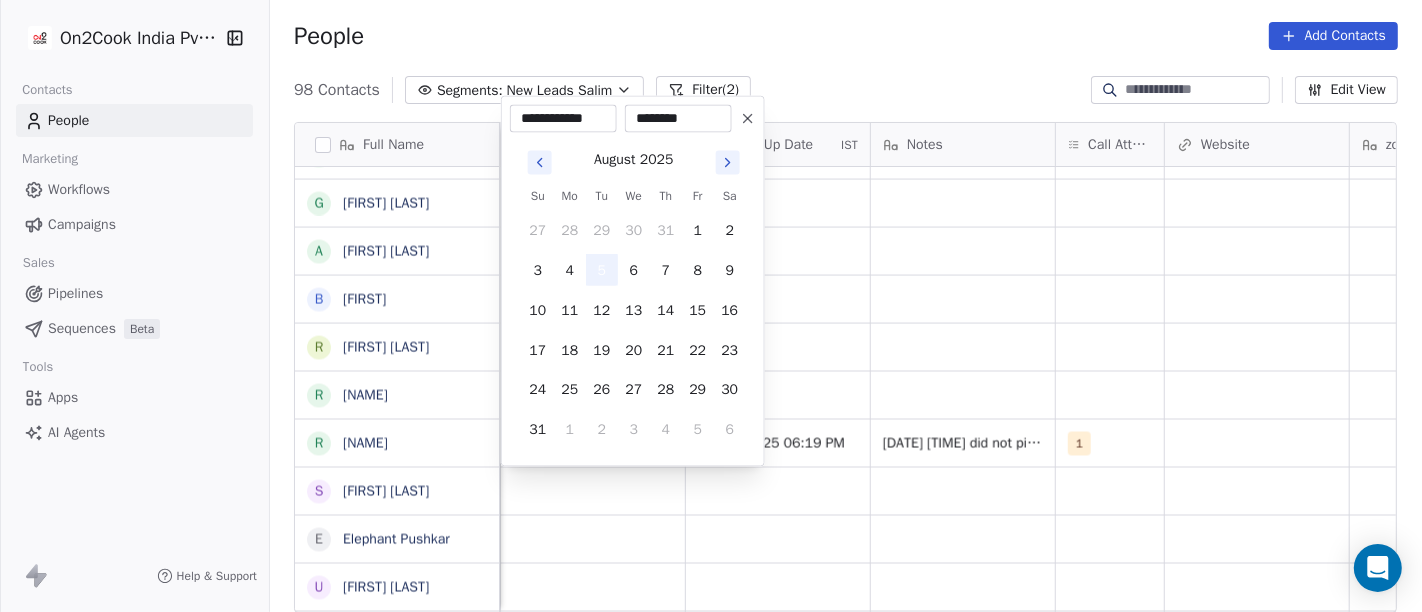 click on "5" at bounding box center (602, 270) 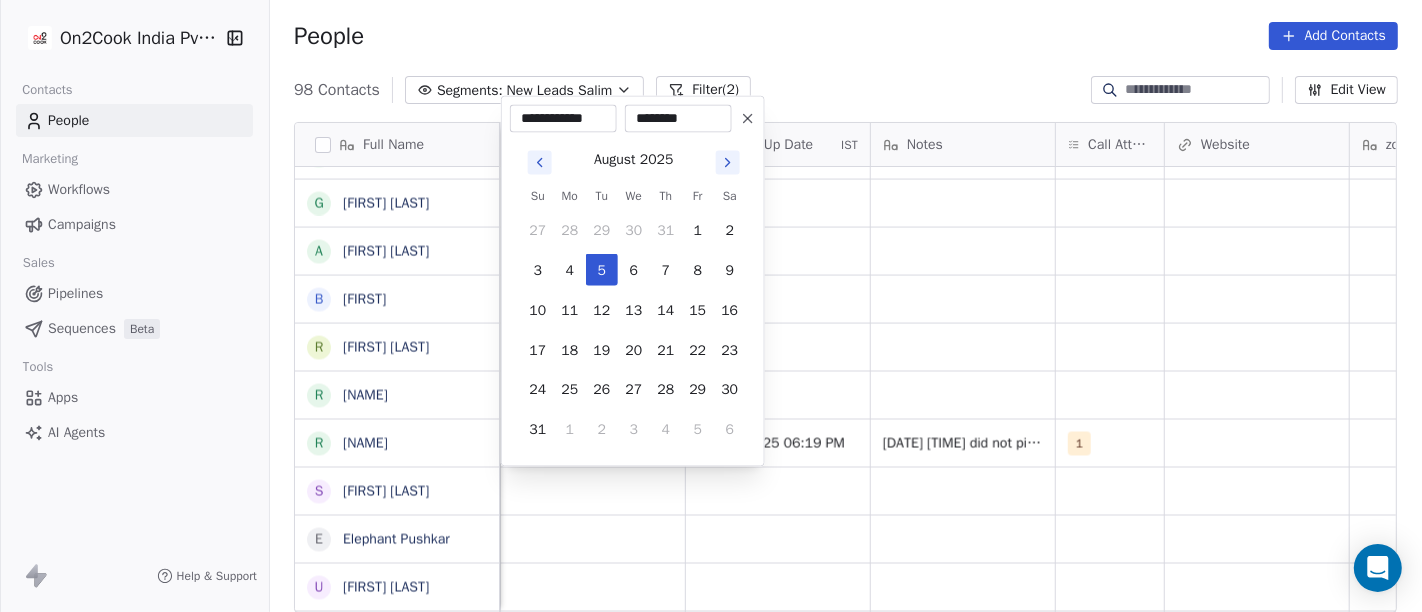 click on "On2Cook India Pvt. Ltd. Contacts People Marketing Workflows Campaigns Sales Pipelines Sequences Beta Tools Apps AI Agents Help & Support People  Add Contacts 98 Contacts Segments: New Leads Salim Filter  (2) Edit View Tag Add to Sequence Full Name N Nisha Chauhaan T Tarun Verma G Gopal Jha K K S Grover M Manoj Gupta अ अब्दुल कासिम K Karan Arora S Sourabh Jain p parmod gupt R Ramesh Bhilwara Y YoloBar Rajpura A Amit Kaushik n neeraj M Mohd Ahmed S Sandeep Khanna S Subhash Chander W William James B Baljeet Kaur R Rahul Singh S Sewa Singh S Sachin Garg G Govind Sharma A Anny Sharma B Bhupinder R Renu Ahuja r ravish R Rajendra Vijan S Shuaib Aftab E Elephant Pushkar U Umesh Gupta V Vinay Vala Y Yash Pal Chhabra R Raj kumar V Vinay Kalla R Rajesh Malhotra Z Zala Chiragsinh K Kapil Daharwal s sy M Milind Raut P Prasanth Seldra M Manish Sheth E Eeta Balaji B Battula Sekhar S Siny M A M Mente Srikanth B Bharat Bhushan Gera R Rohit Kohli P Padarthi amala u umang P Pradeep Kumar TK p Tags IST" at bounding box center (711, 306) 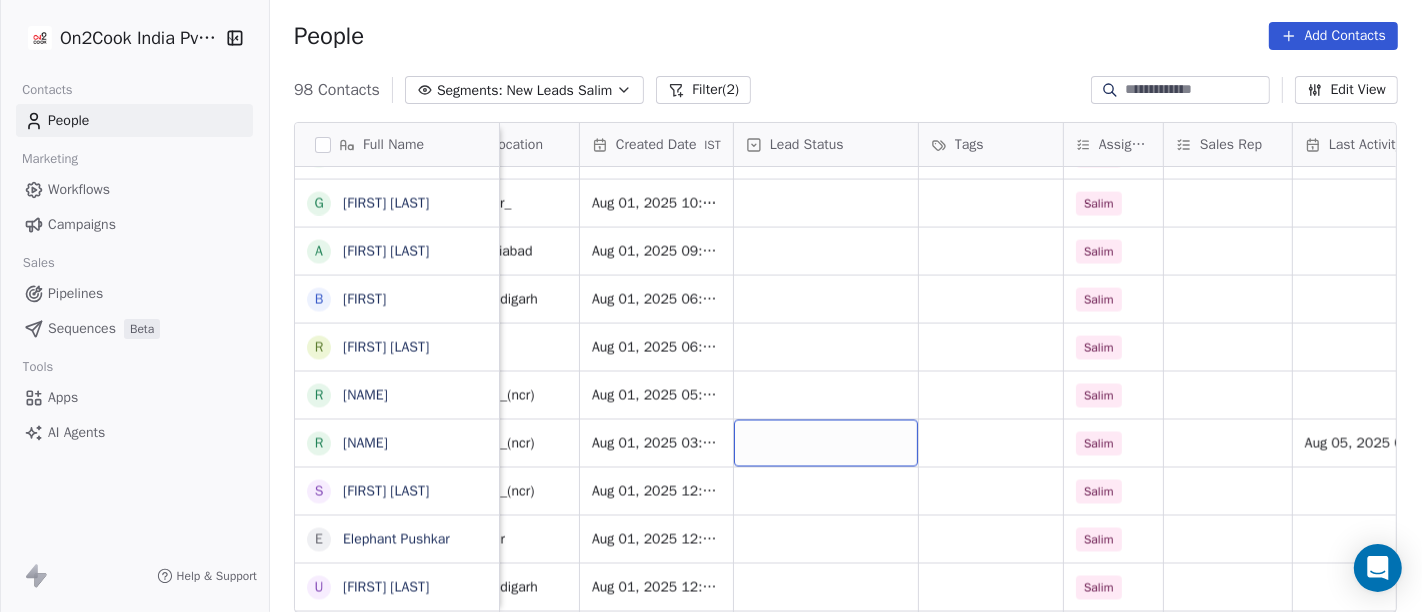 scroll, scrollTop: 0, scrollLeft: 473, axis: horizontal 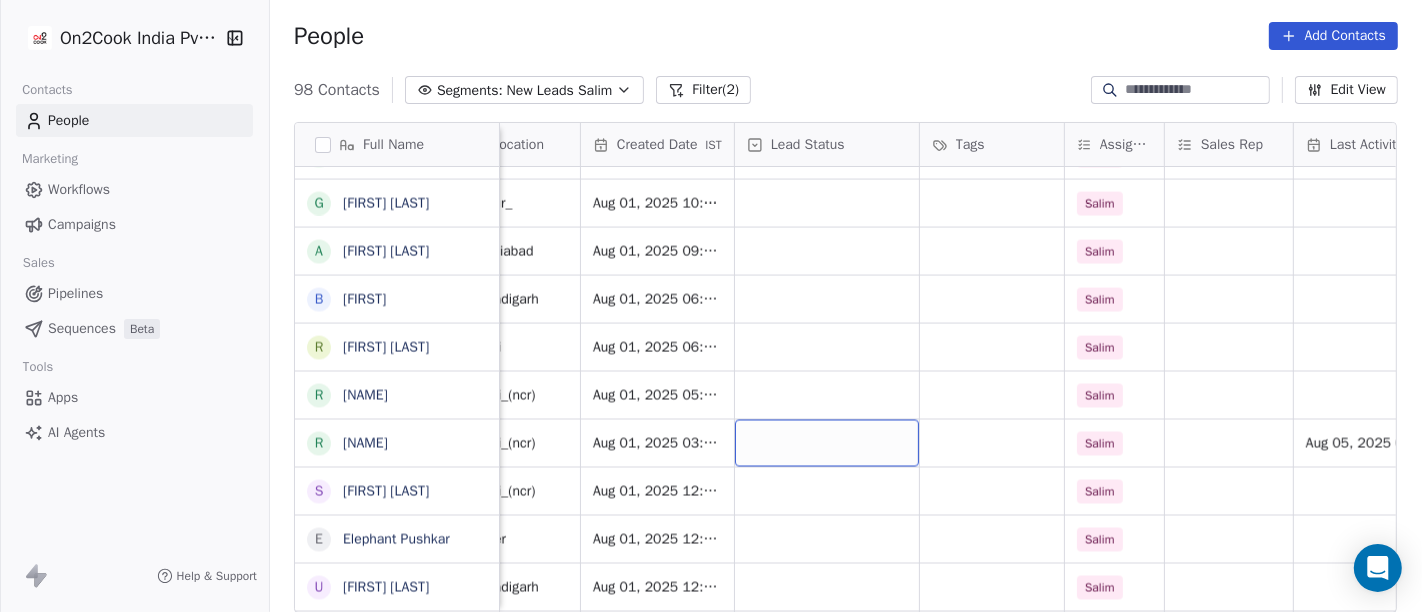 click at bounding box center [827, 443] 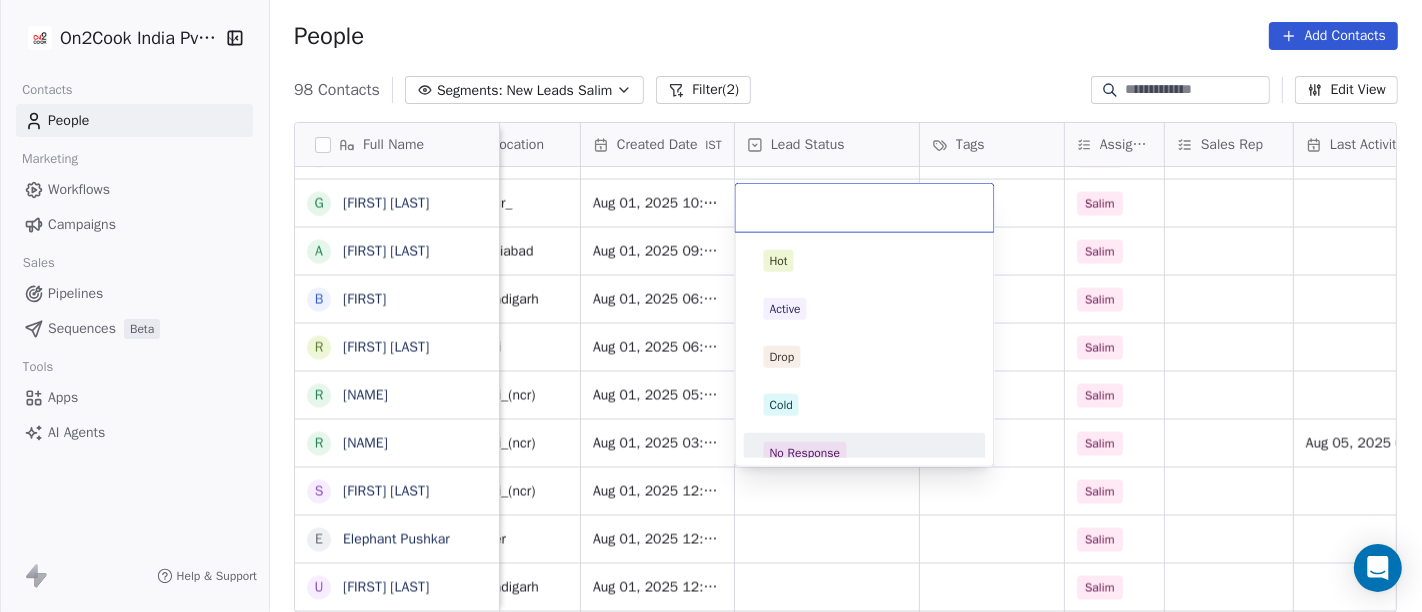 click on "No Response" at bounding box center (865, 453) 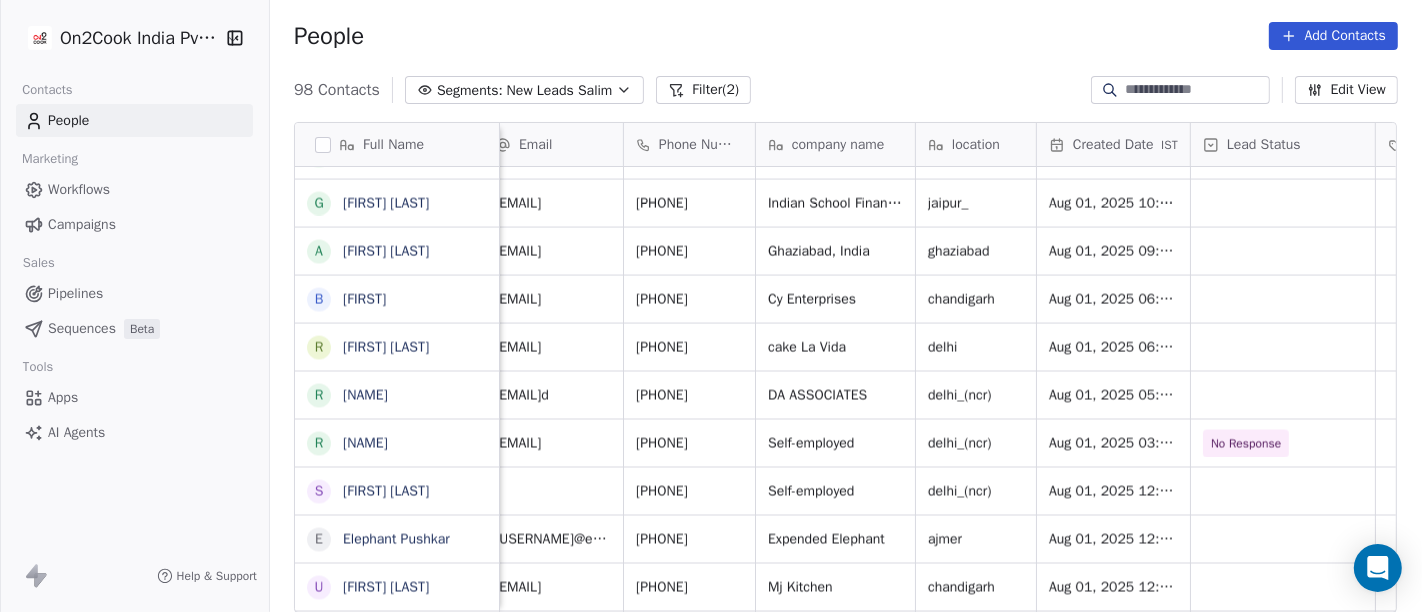 scroll, scrollTop: 0, scrollLeft: 0, axis: both 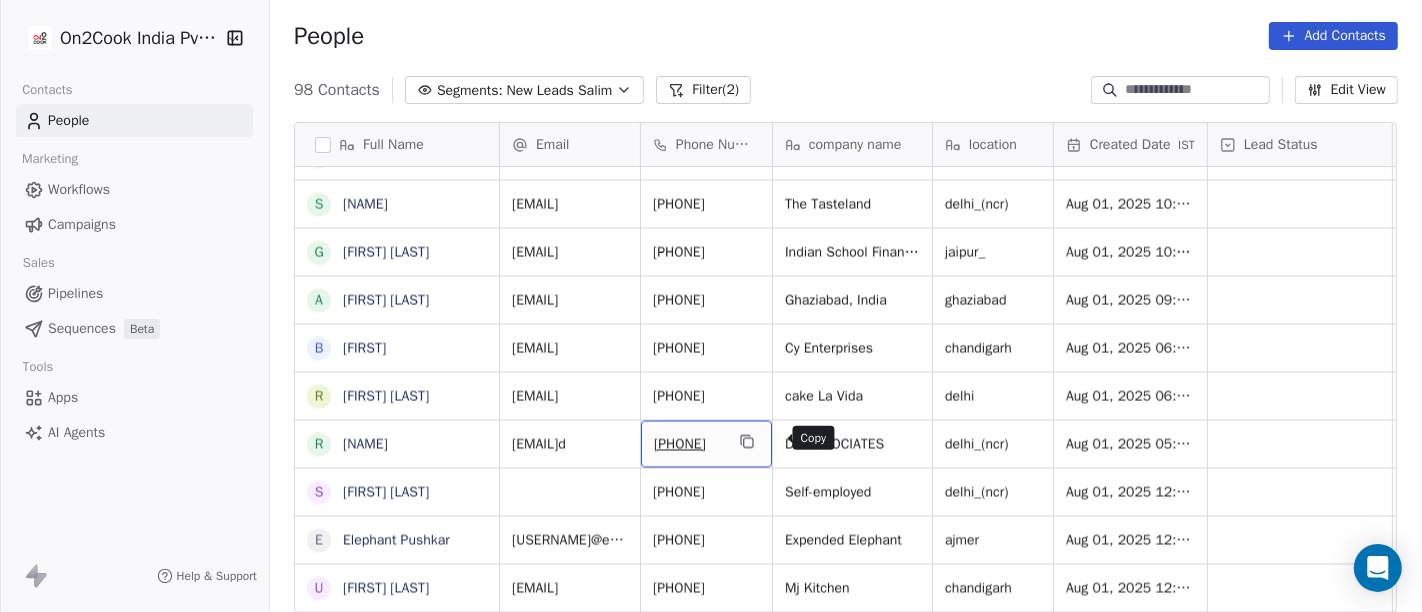 click 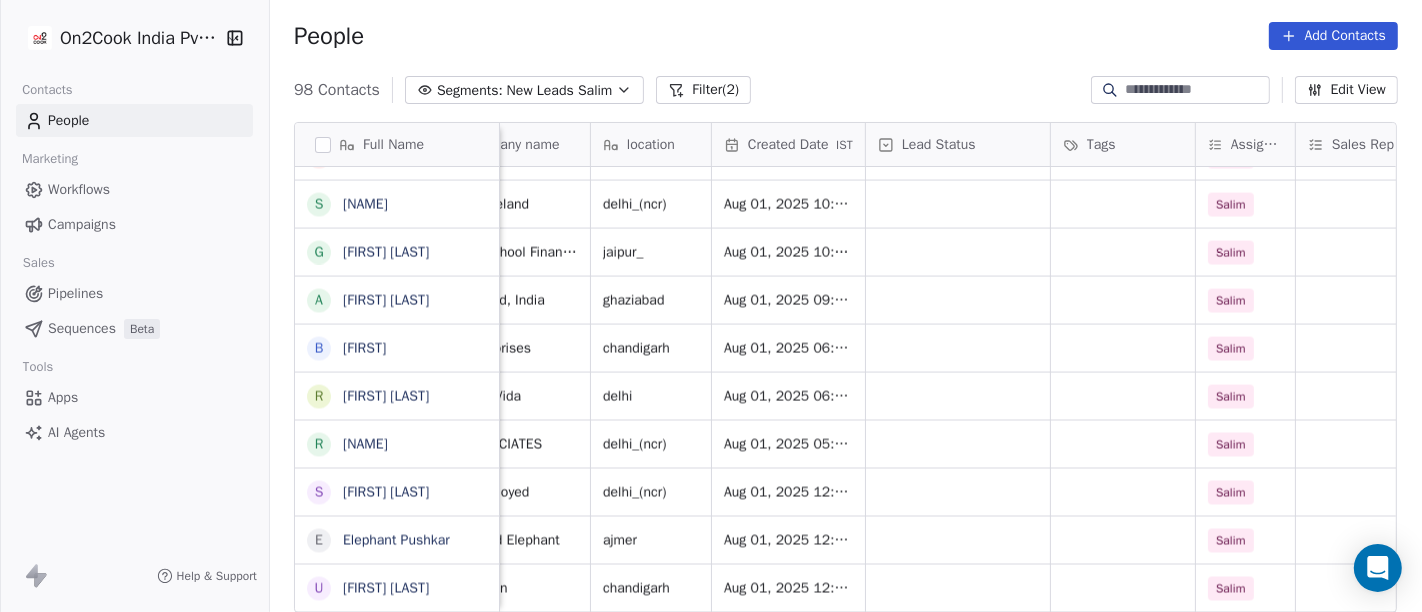 scroll, scrollTop: 1, scrollLeft: 422, axis: both 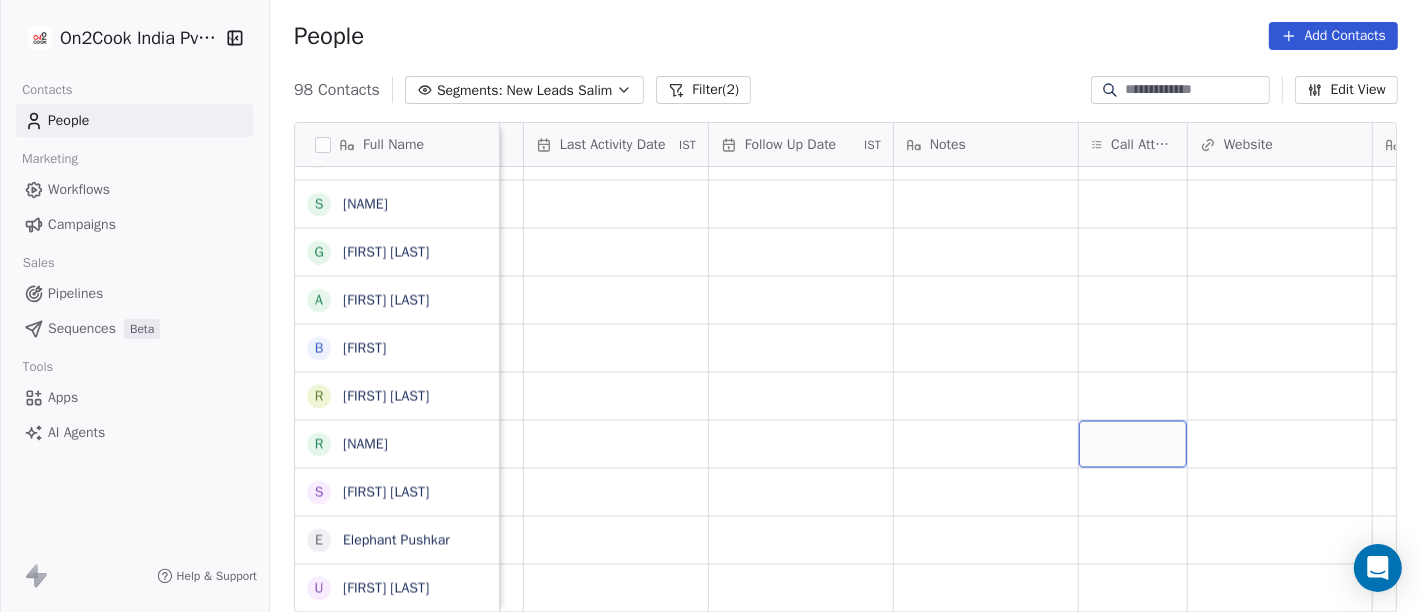 click at bounding box center (1133, 444) 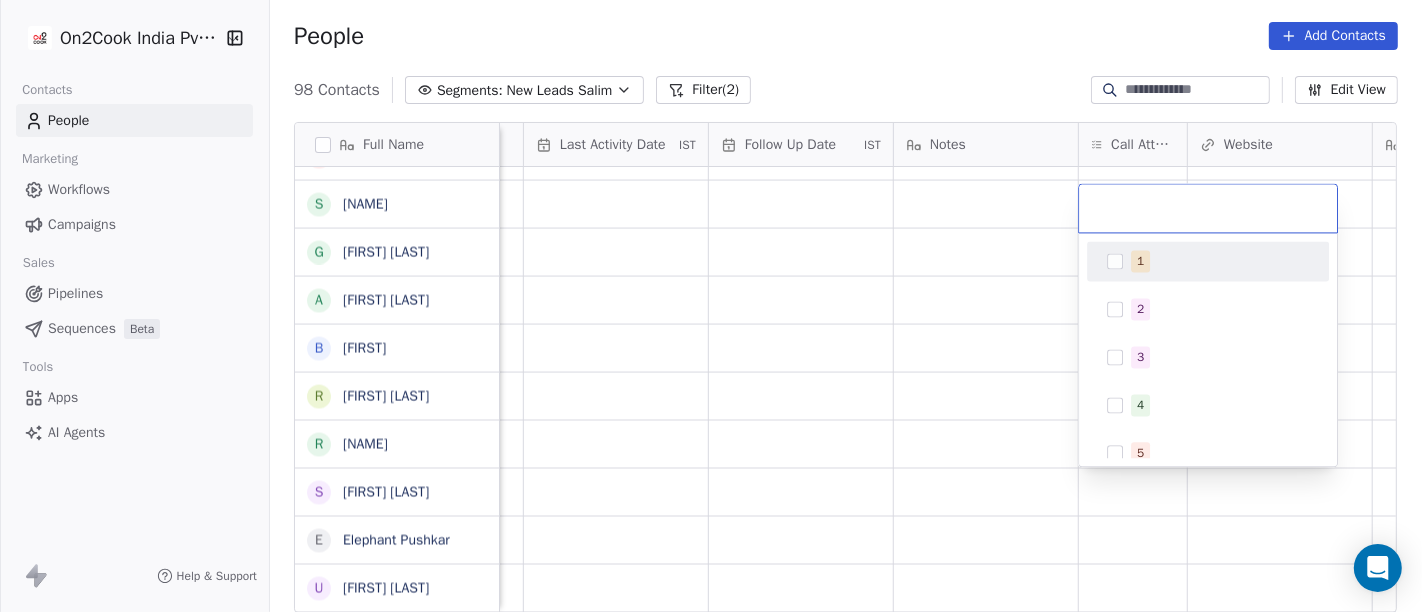 click at bounding box center [1115, 261] 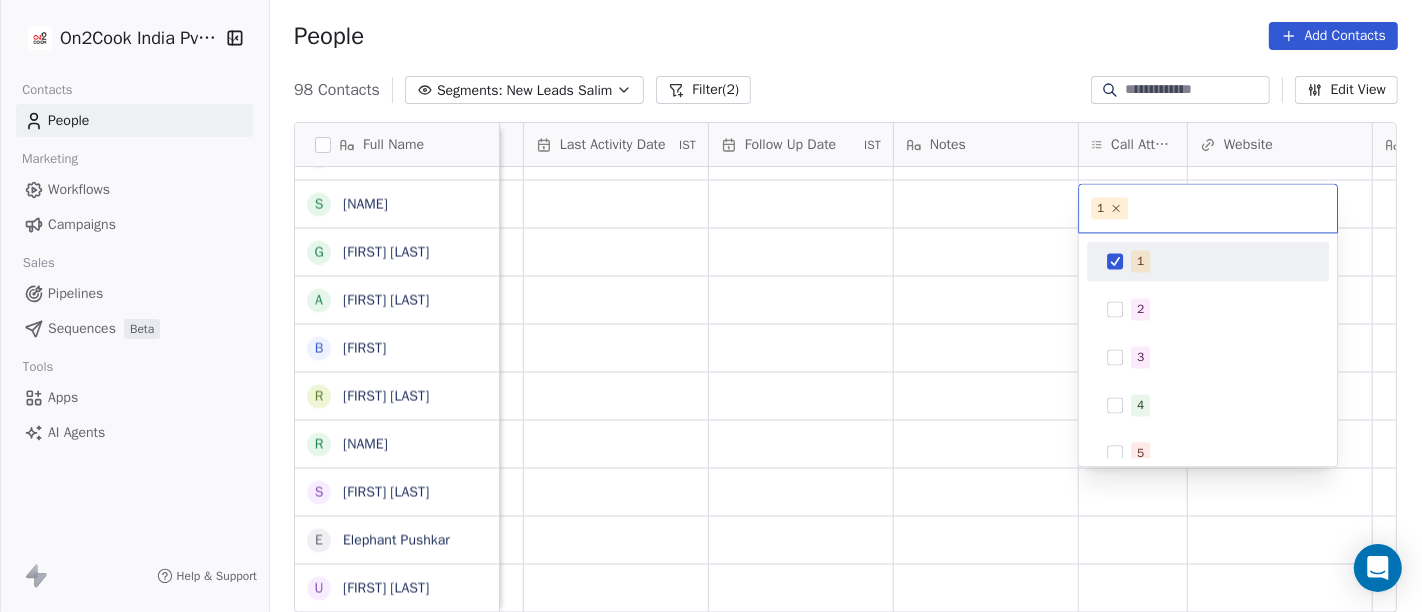 click on "On2Cook India Pvt. Ltd. Contacts People Marketing Workflows Campaigns Sales Pipelines Sequences Beta Tools Apps AI Agents Help & Support People  Add Contacts 98 Contacts Segments: New Leads Salim Filter  (2) Edit View Tag Add to Sequence Full Name K Khushwant  singh N Nisha Chauhaan T Tarun Verma G Gopal Jha K K S Grover M Manoj Gupta अ अब्दुल कासिम K Karan Arora S Sourabh Jain p parmod gupt R Ramesh Bhilwara Y YoloBar Rajpura A Amit Kaushik n neeraj M Mohd Ahmed S Sandeep Khanna S Subhash Chander W William James B Baljeet Kaur R Rahul Singh S Sewa Singh S Sachin Garg G Govind Sharma A Anny Sharma B Bhupinder R Renu Ahuja r ravish S Shuaib Aftab E Elephant Pushkar U Umesh Gupta V Vinay Vala Y Yash Pal Chhabra R Raj kumar V Vinay Kalla R Rajesh Malhotra Z Zala Chiragsinh K Kapil Daharwal s sy M Milind Raut P Prasanth Seldra M Manish Sheth E Eeta Balaji B Battula Sekhar S Siny M A M Mente Srikanth B Bharat Bhushan Gera R Rohit Kohli P Padarthi amala u umang P Pradeep Kumar TK p Tags" at bounding box center [711, 306] 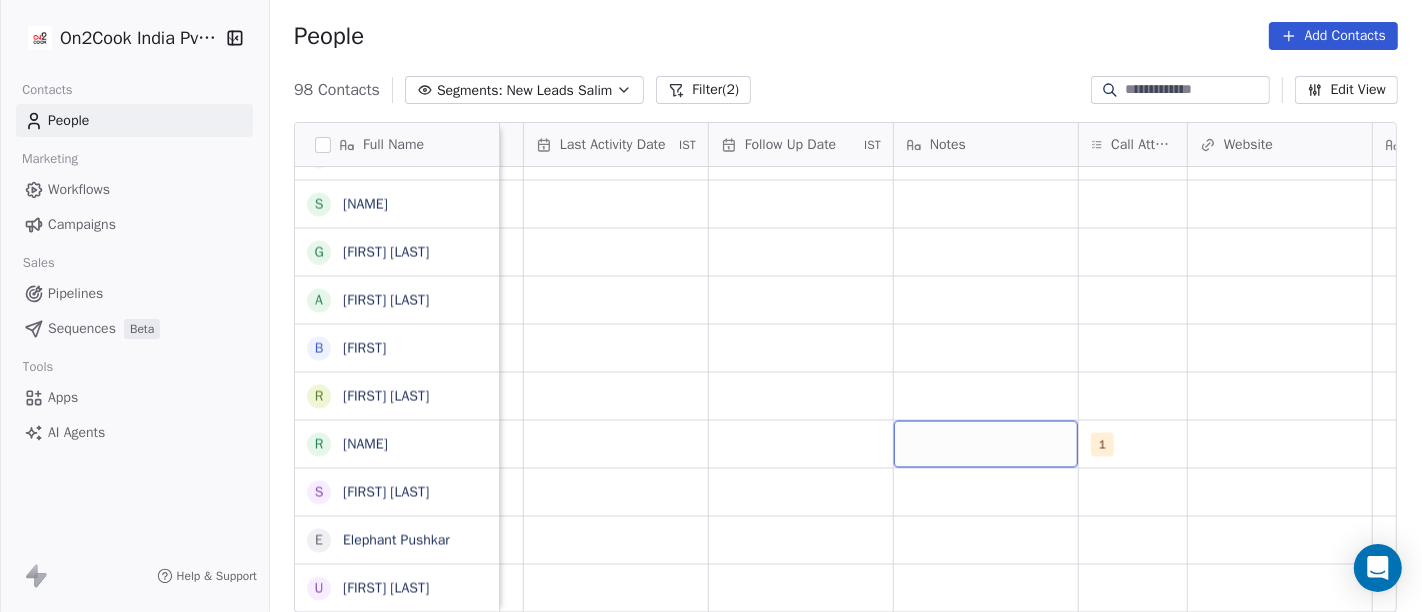 click at bounding box center [986, 444] 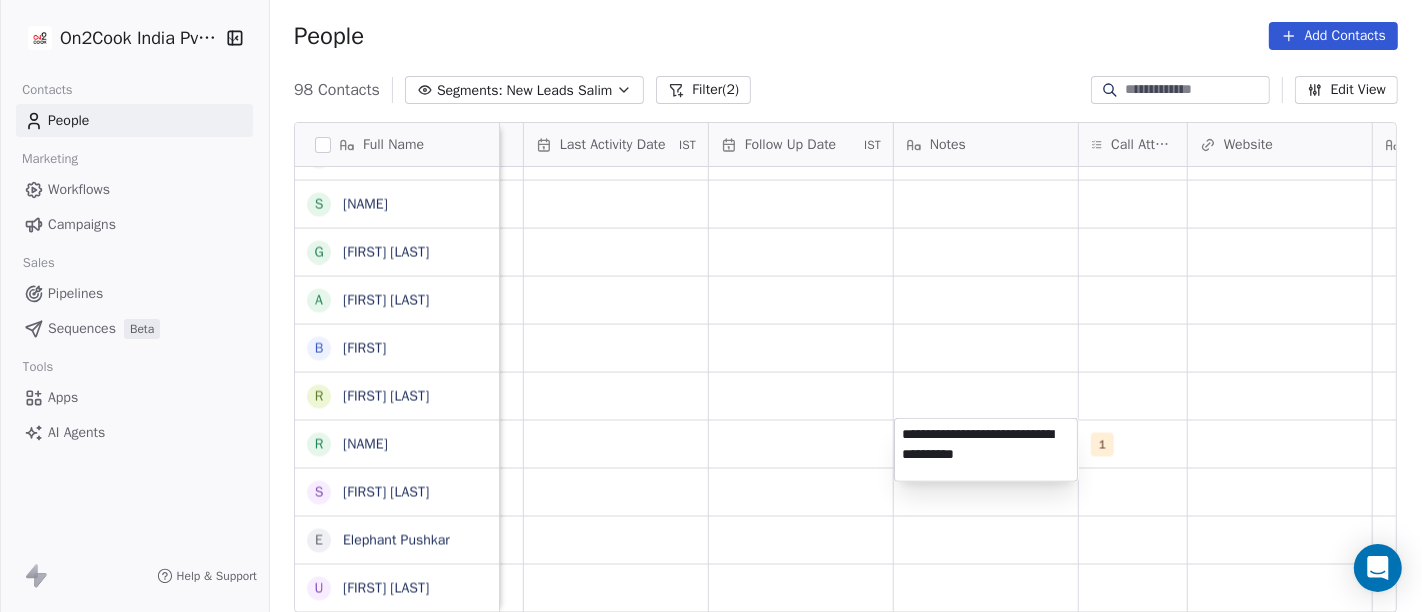 type on "**********" 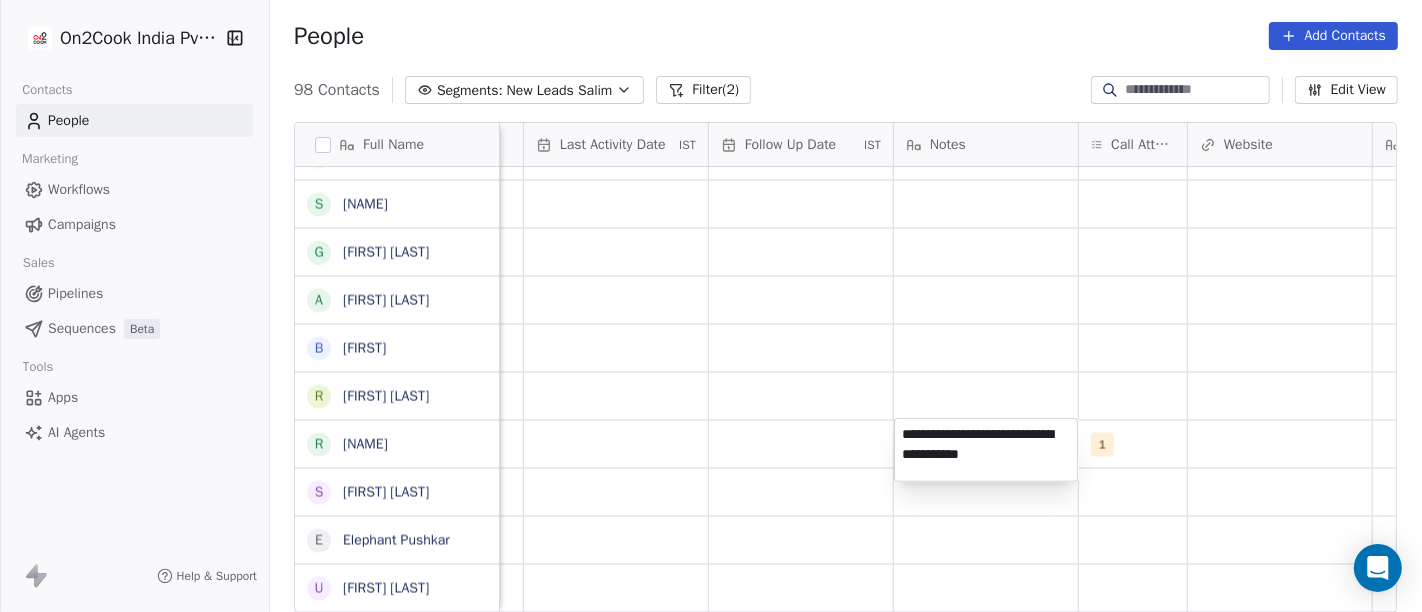 click on "On2Cook India Pvt. Ltd. Contacts People Marketing Workflows Campaigns Sales Pipelines Sequences Beta Tools Apps AI Agents Help & Support People  Add Contacts 98 Contacts Segments: New Leads Salim Filter  (2) Edit View Tag Add to Sequence Full Name K Khushwant  singh N Nisha Chauhaan T Tarun Verma G Gopal Jha K K S Grover M Manoj Gupta अ अब्दुल कासिम K Karan Arora S Sourabh Jain p parmod gupt R Ramesh Bhilwara Y YoloBar Rajpura A Amit Kaushik n neeraj M Mohd Ahmed S Sandeep Khanna S Subhash Chander W William James B Baljeet Kaur R Rahul Singh S Sewa Singh S Sachin Garg G Govind Sharma A Anny Sharma B Bhupinder R Renu Ahuja r ravish S Shuaib Aftab E Elephant Pushkar U Umesh Gupta V Vinay Vala Y Yash Pal Chhabra R Raj kumar V Vinay Kalla R Rajesh Malhotra Z Zala Chiragsinh K Kapil Daharwal s sy M Milind Raut P Prasanth Seldra M Manish Sheth E Eeta Balaji B Battula Sekhar S Siny M A M Mente Srikanth B Bharat Bhushan Gera R Rohit Kohli P Padarthi amala u umang P Pradeep Kumar TK p Tags" at bounding box center (711, 306) 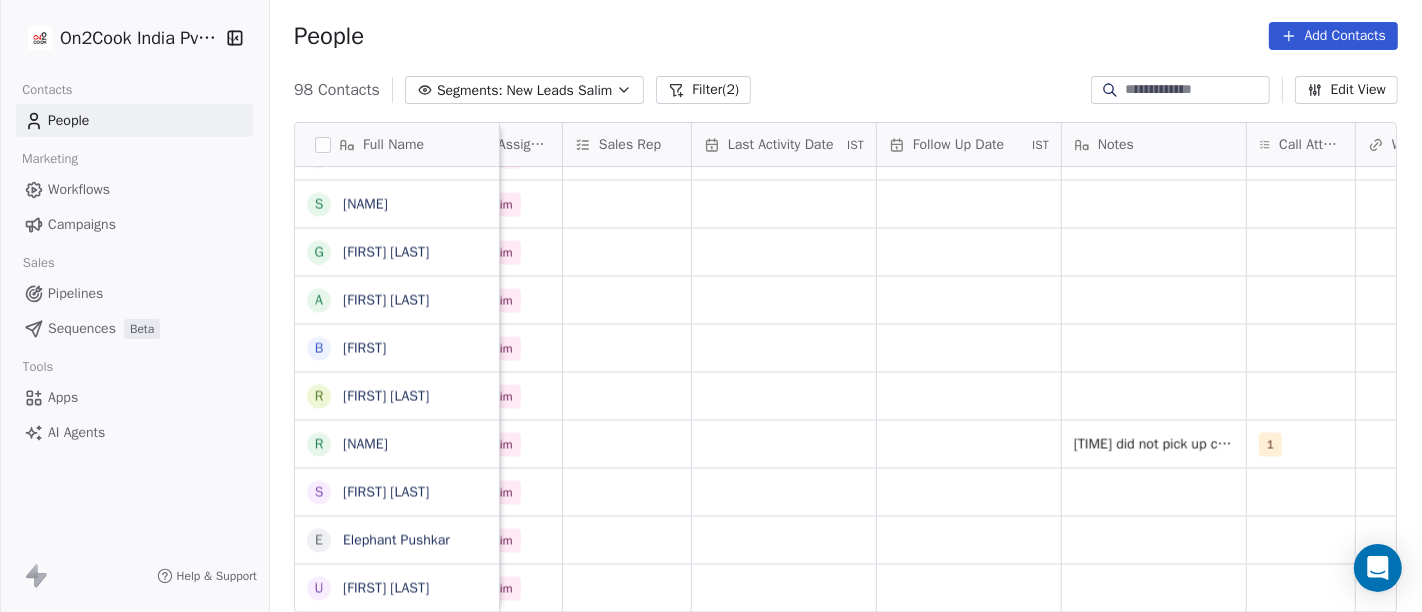 scroll, scrollTop: 0, scrollLeft: 1073, axis: horizontal 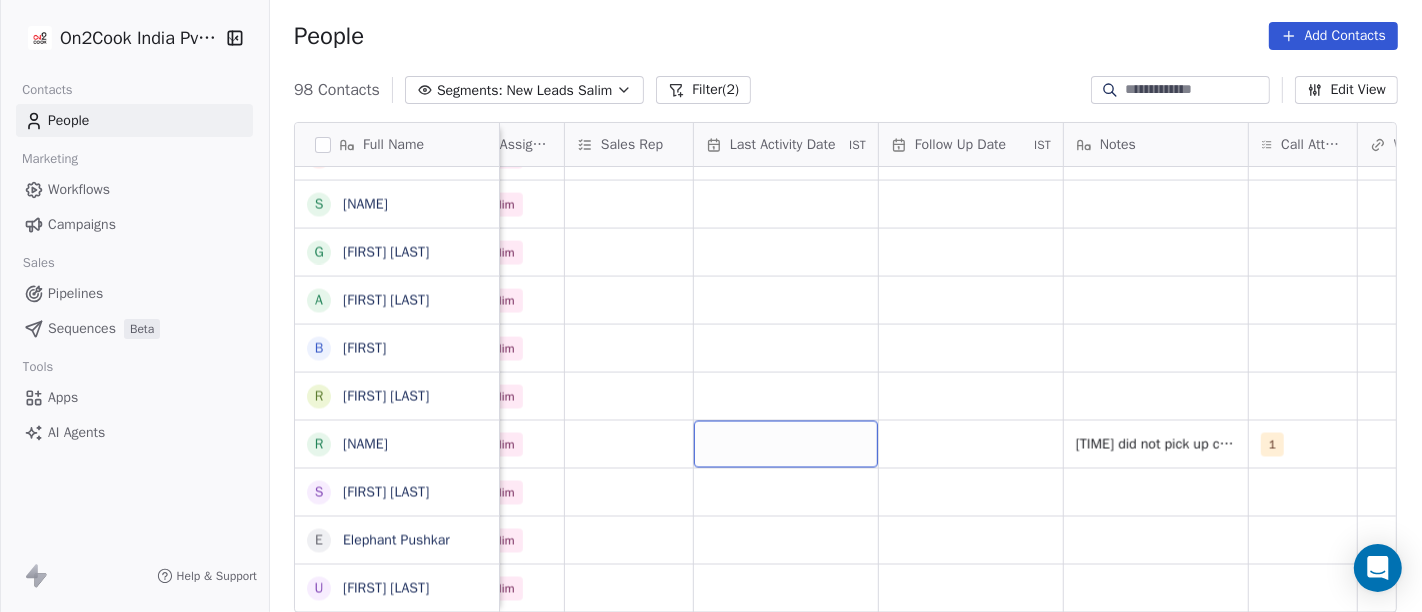click at bounding box center [786, 444] 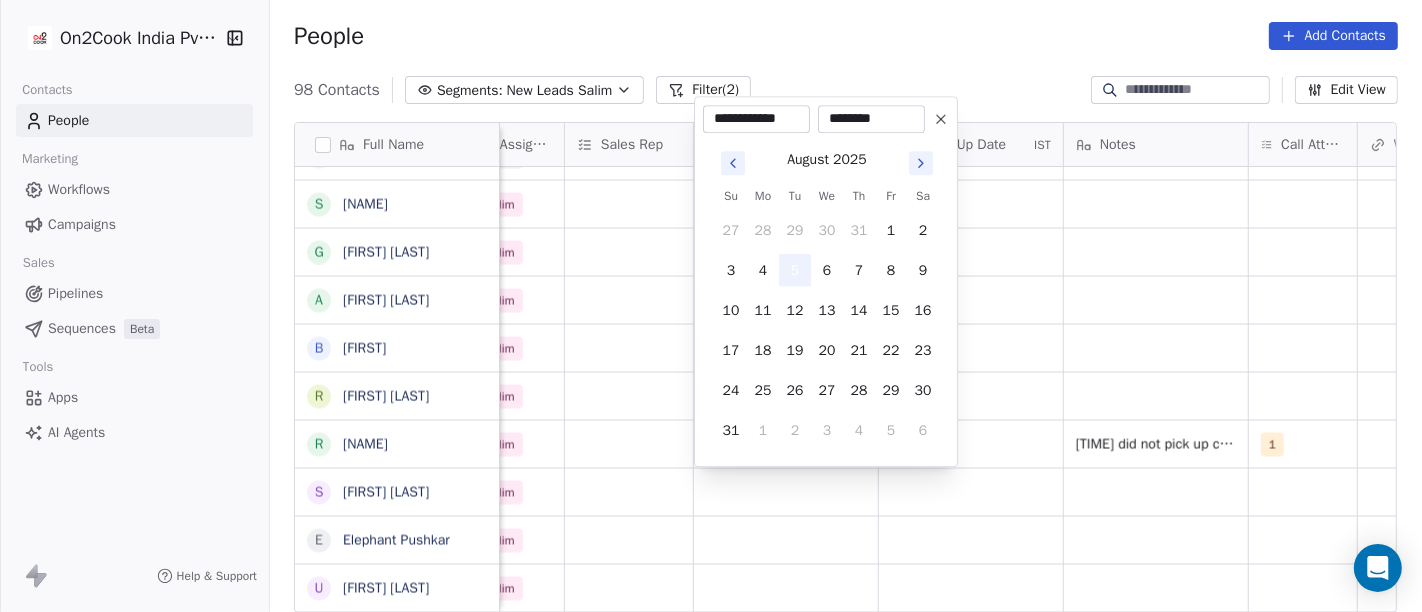 click on "5" at bounding box center [795, 270] 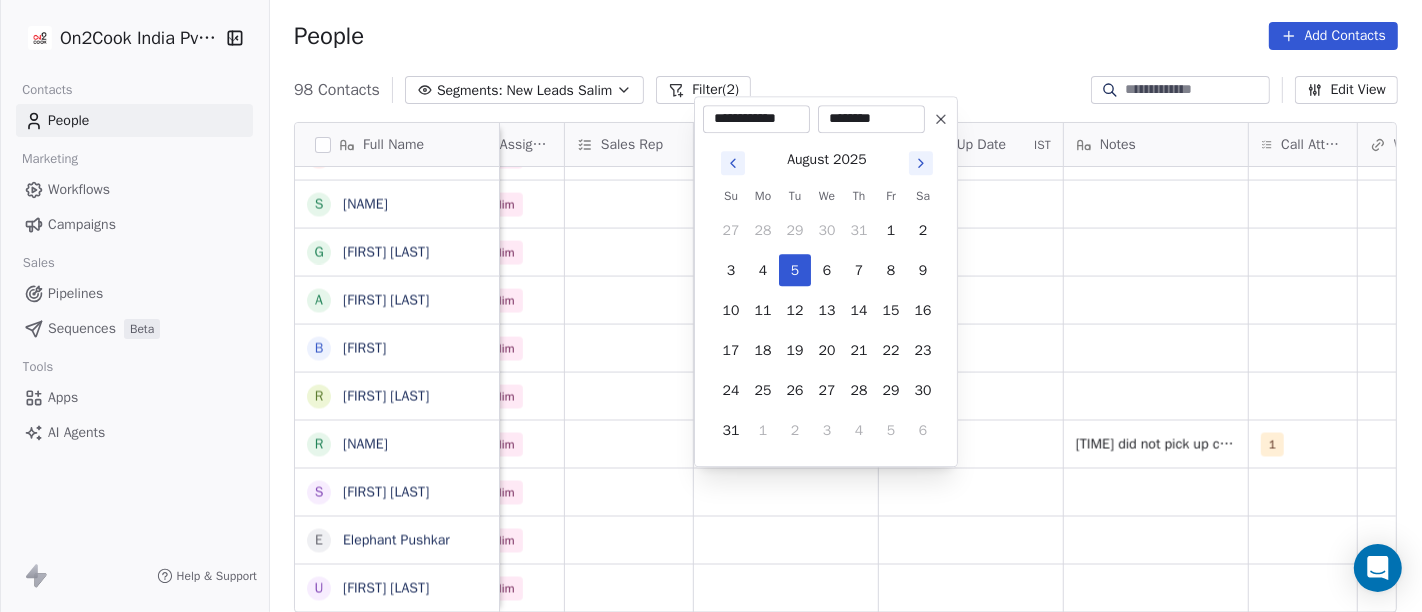 click on "On2Cook India Pvt. Ltd. Contacts People Marketing Workflows Campaigns Sales Pipelines Sequences Beta Tools Apps AI Agents Help & Support People  Add Contacts 98 Contacts Segments: New Leads Salim Filter  (2) Edit View Tag Add to Sequence Full Name K Khushwant  singh N Nisha Chauhaan T Tarun Verma G Gopal Jha K K S Grover M Manoj Gupta अ अब्दुल कासिम K Karan Arora S Sourabh Jain p parmod gupt R Ramesh Bhilwara Y YoloBar Rajpura A Amit Kaushik n neeraj M Mohd Ahmed S Sandeep Khanna S Subhash Chander W William James B Baljeet Kaur R Rahul Singh S Sewa Singh S Sachin Garg G Govind Sharma A Anny Sharma B Bhupinder R Renu Ahuja r ravish S Shuaib Aftab E Elephant Pushkar U Umesh Gupta V Vinay Vala Y Yash Pal Chhabra R Raj kumar V Vinay Kalla R Rajesh Malhotra Z Zala Chiragsinh K Kapil Daharwal s sy M Milind Raut P Prasanth Seldra M Manish Sheth E Eeta Balaji B Battula Sekhar S Siny M A M Mente Srikanth B Bharat Bhushan Gera R Rohit Kohli P Padarthi amala u umang P Pradeep Kumar TK p IST IST" at bounding box center (711, 306) 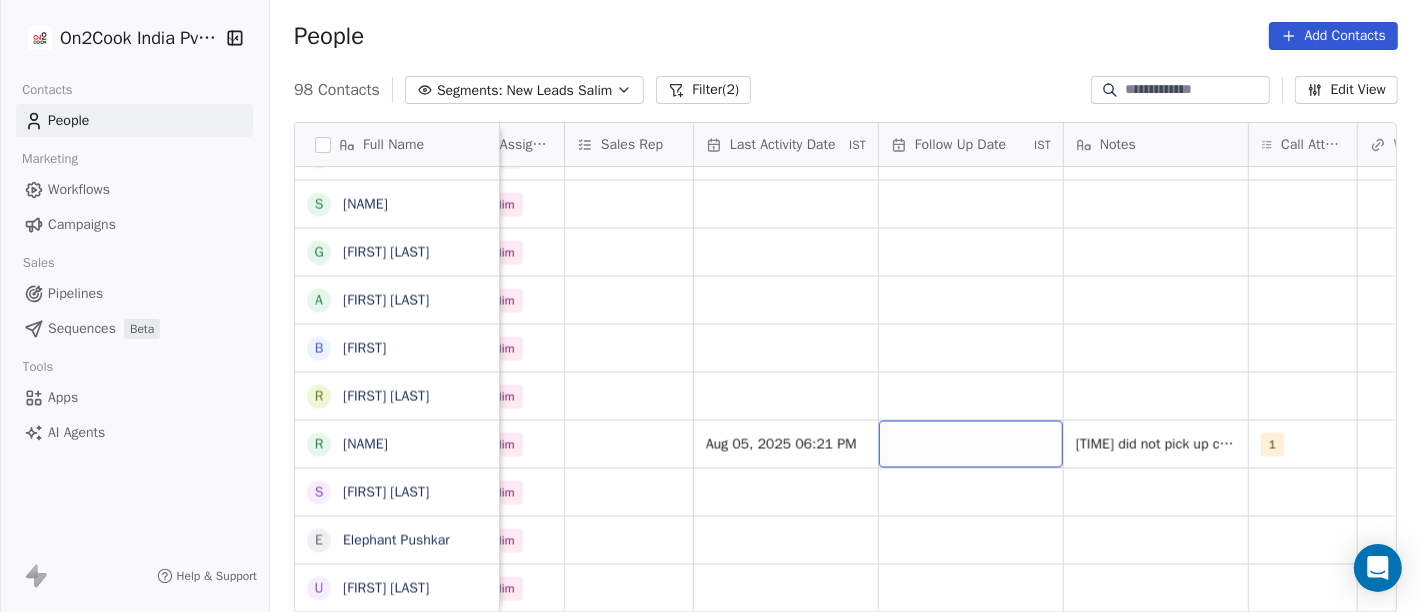 click at bounding box center (971, 444) 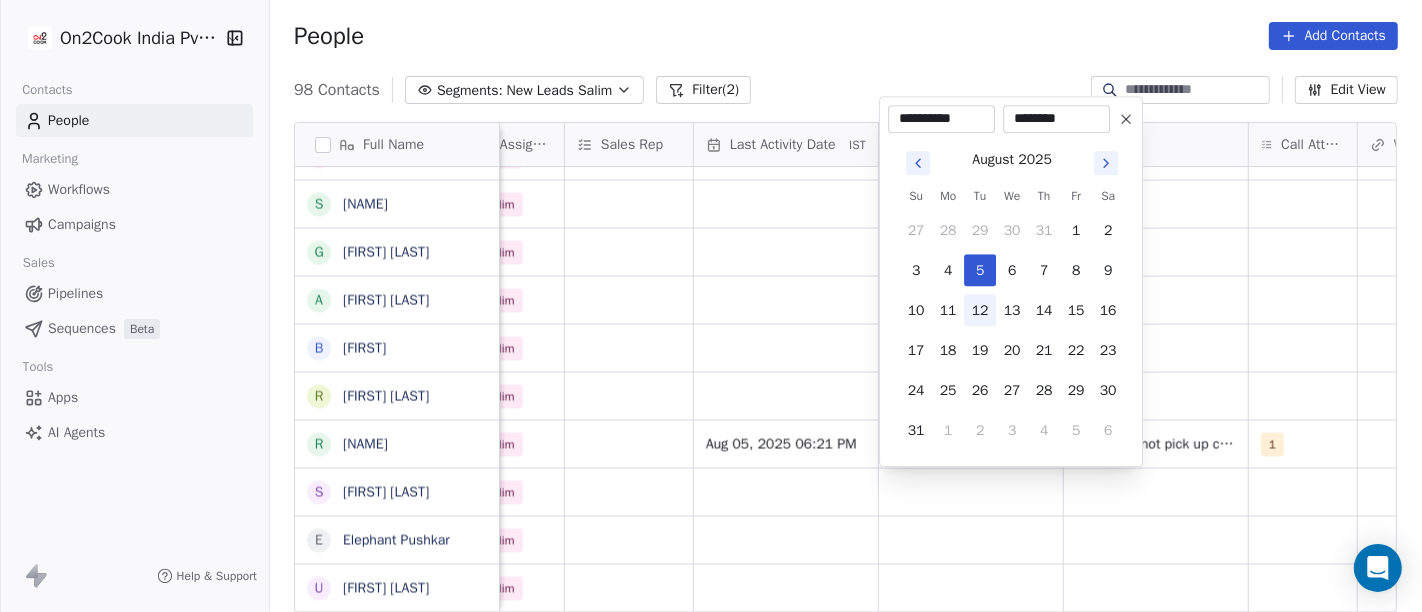 click on "12" at bounding box center (980, 310) 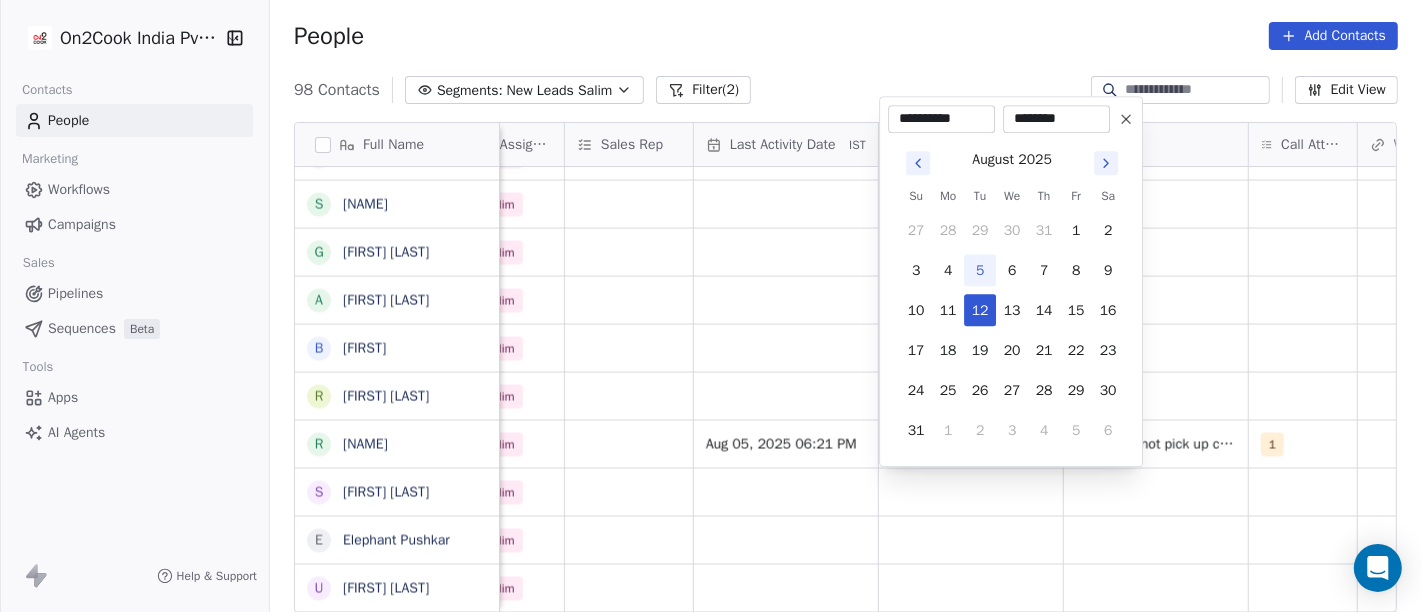 drag, startPoint x: 902, startPoint y: 29, endPoint x: 791, endPoint y: 412, distance: 398.7606 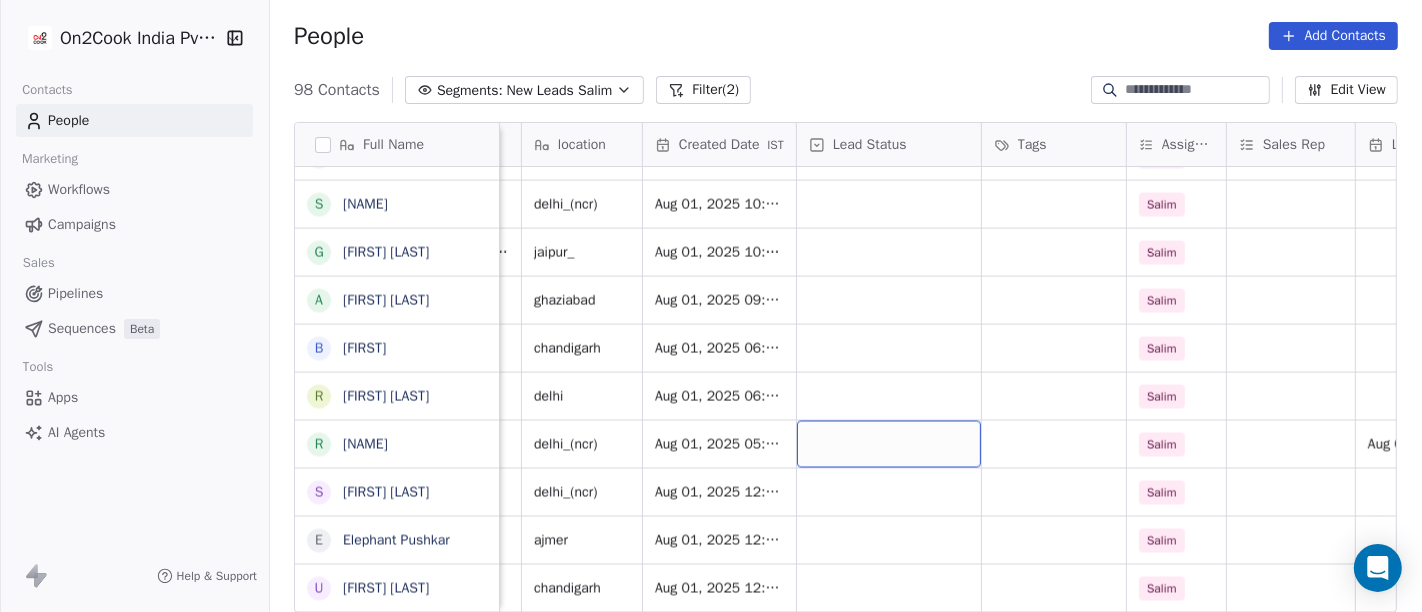 click at bounding box center (889, 444) 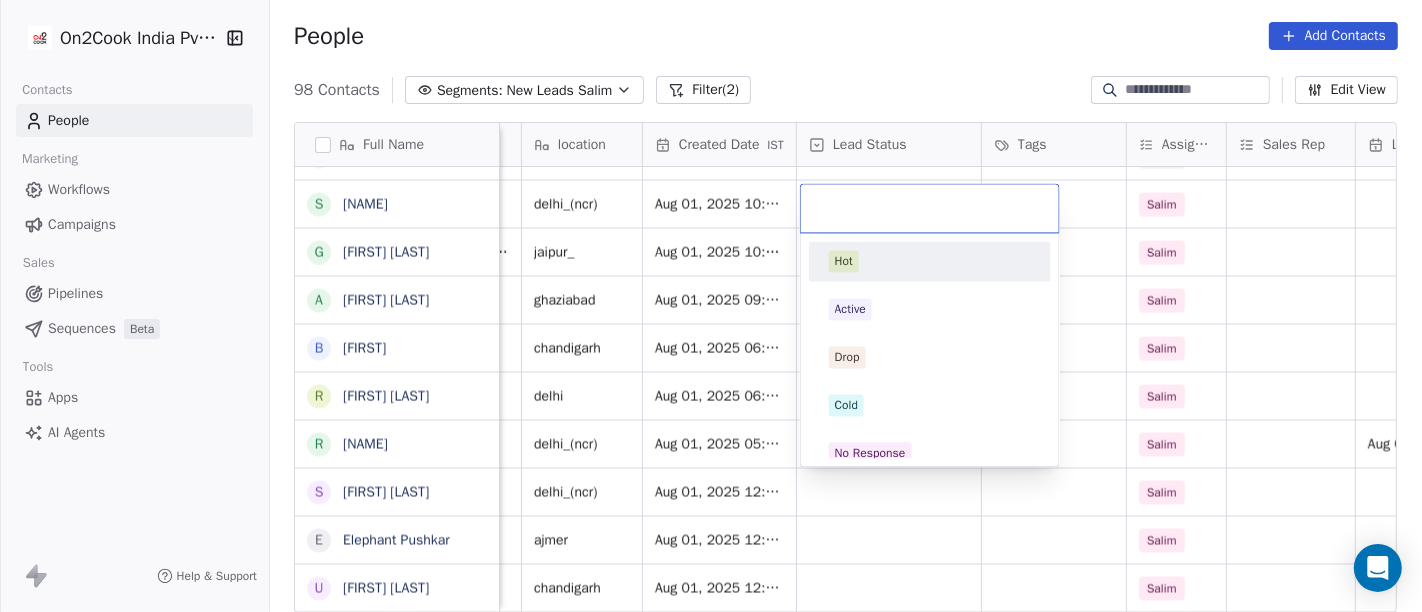 scroll, scrollTop: 0, scrollLeft: 408, axis: horizontal 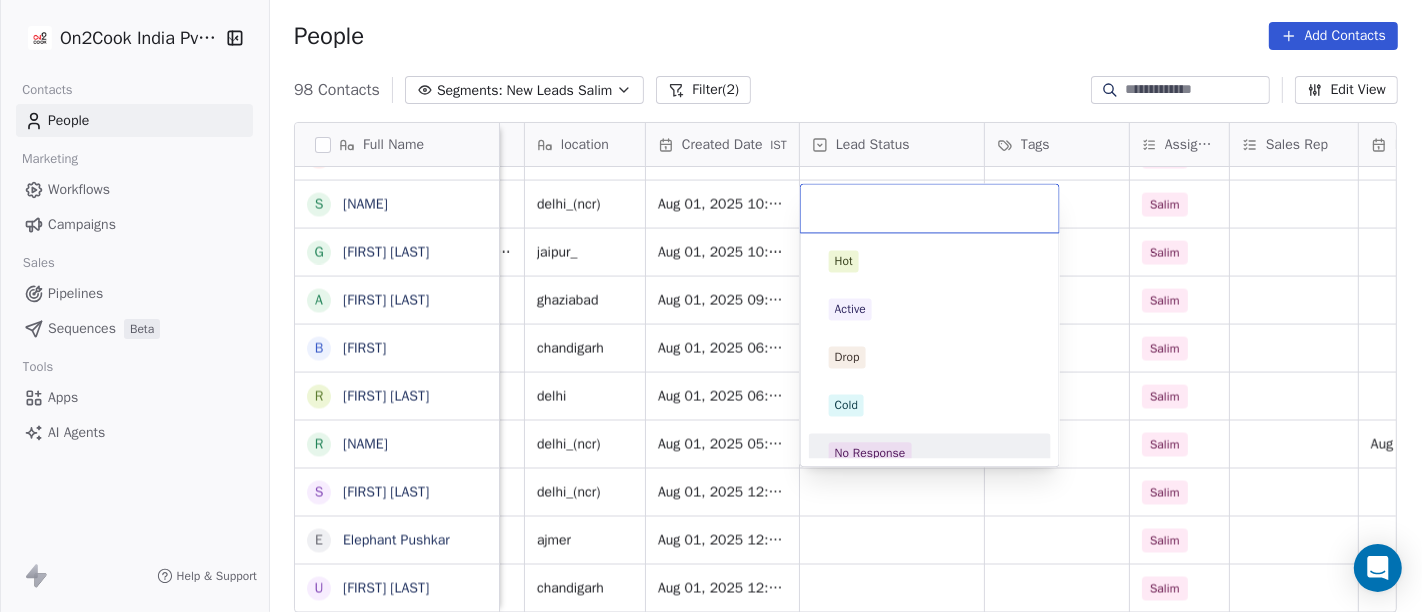 click on "No Response" at bounding box center [870, 453] 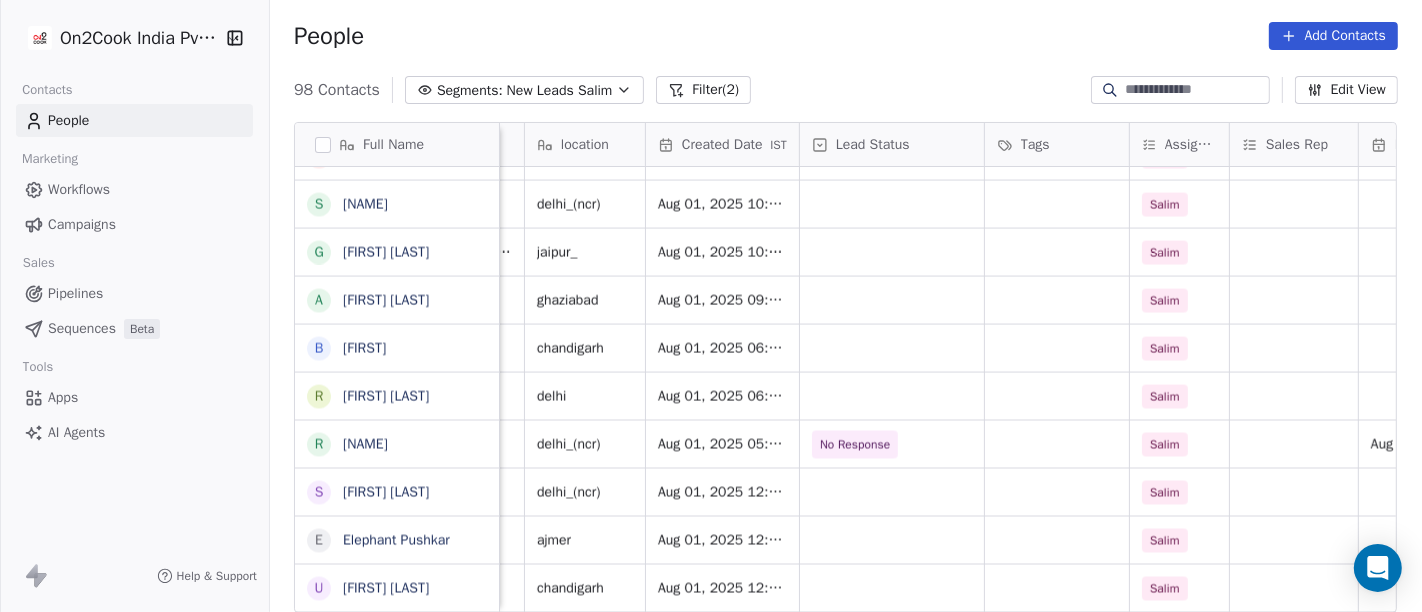 scroll, scrollTop: 0, scrollLeft: 0, axis: both 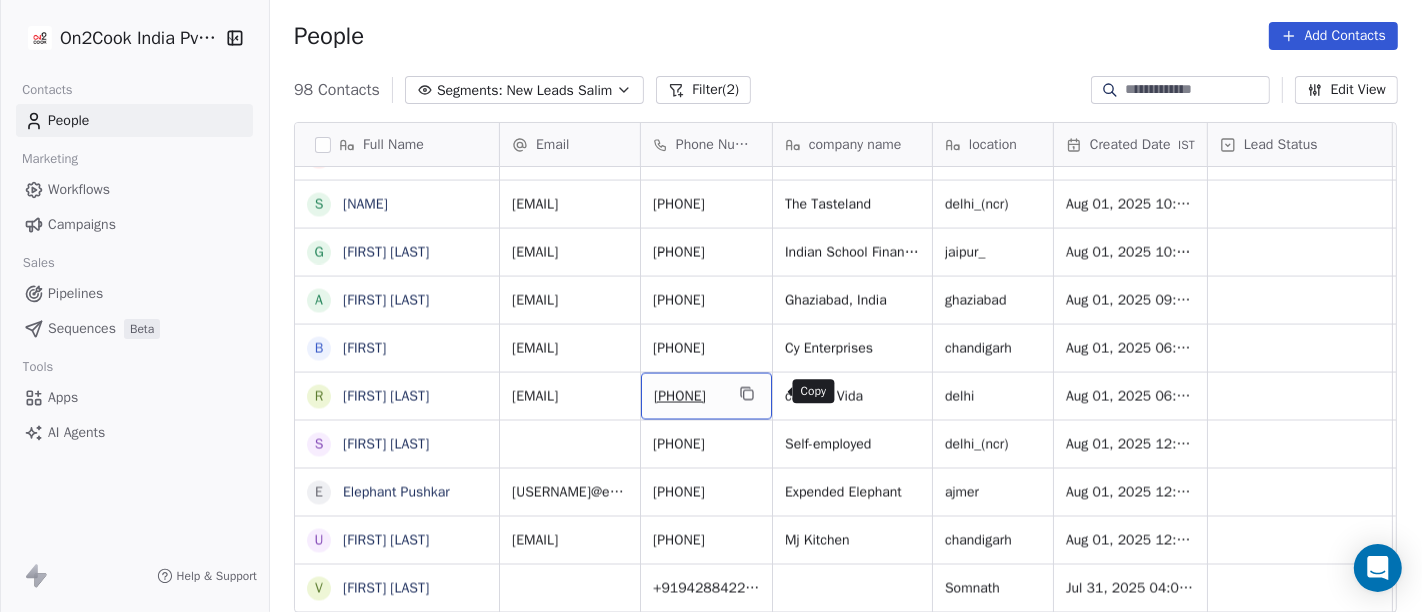 click 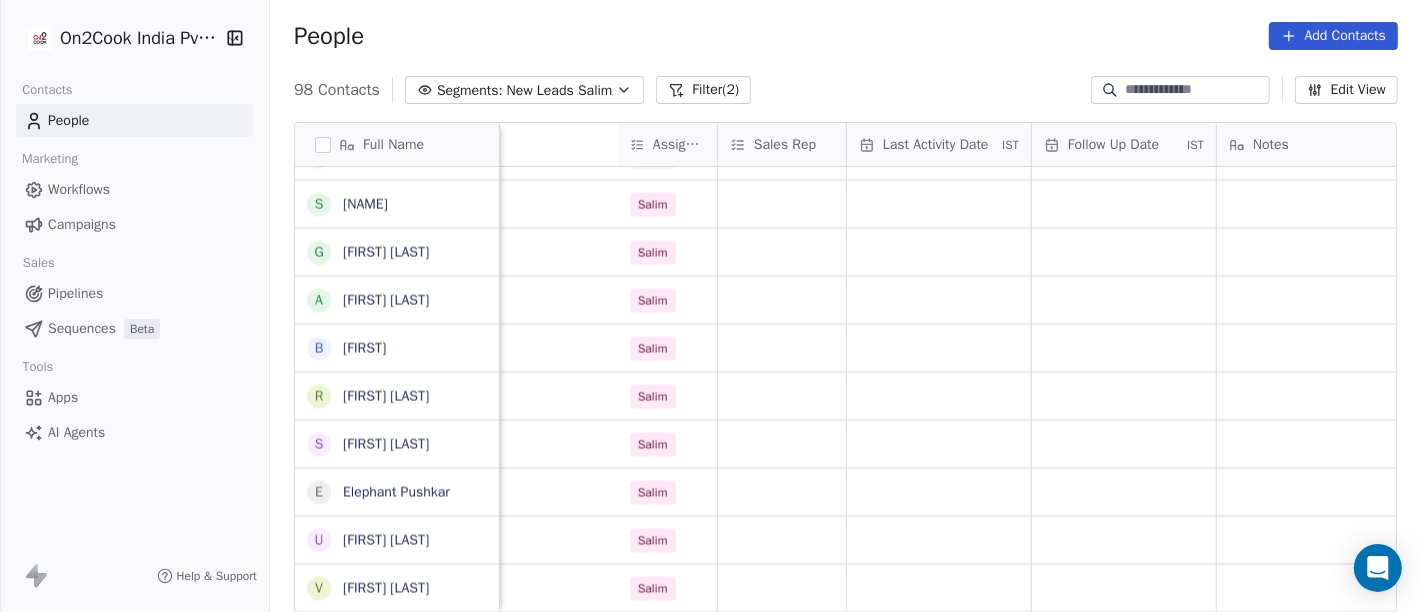 scroll, scrollTop: 0, scrollLeft: 1606, axis: horizontal 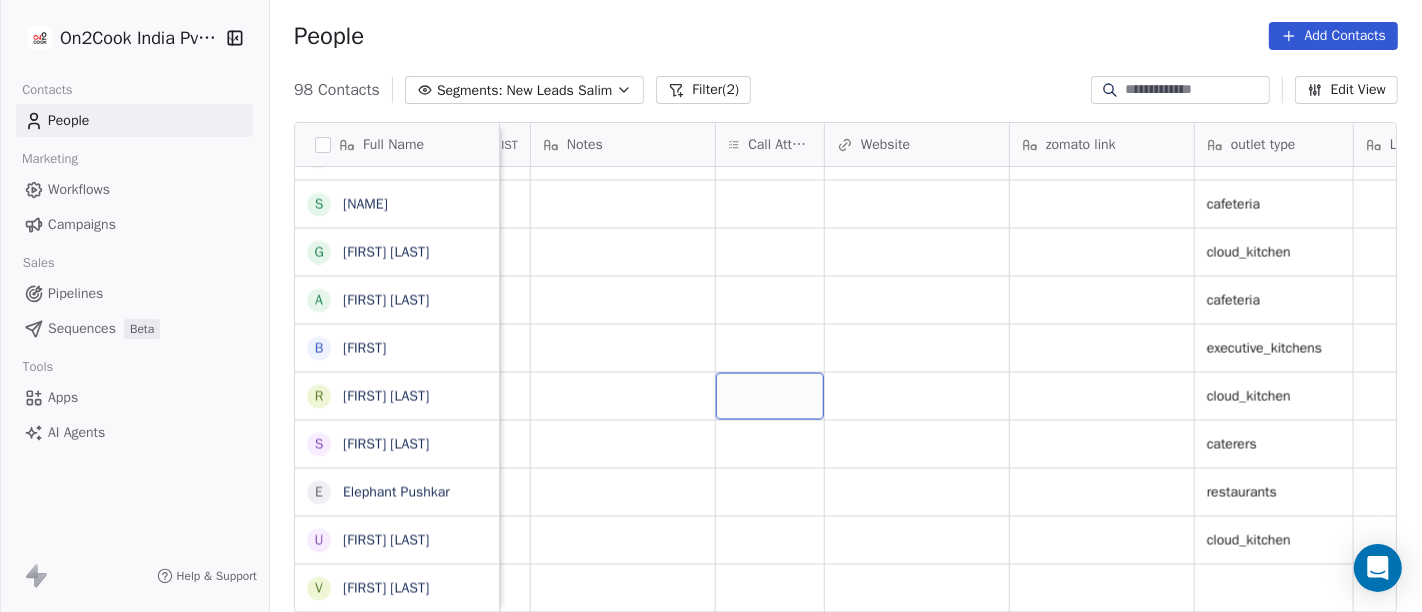 click at bounding box center (770, 396) 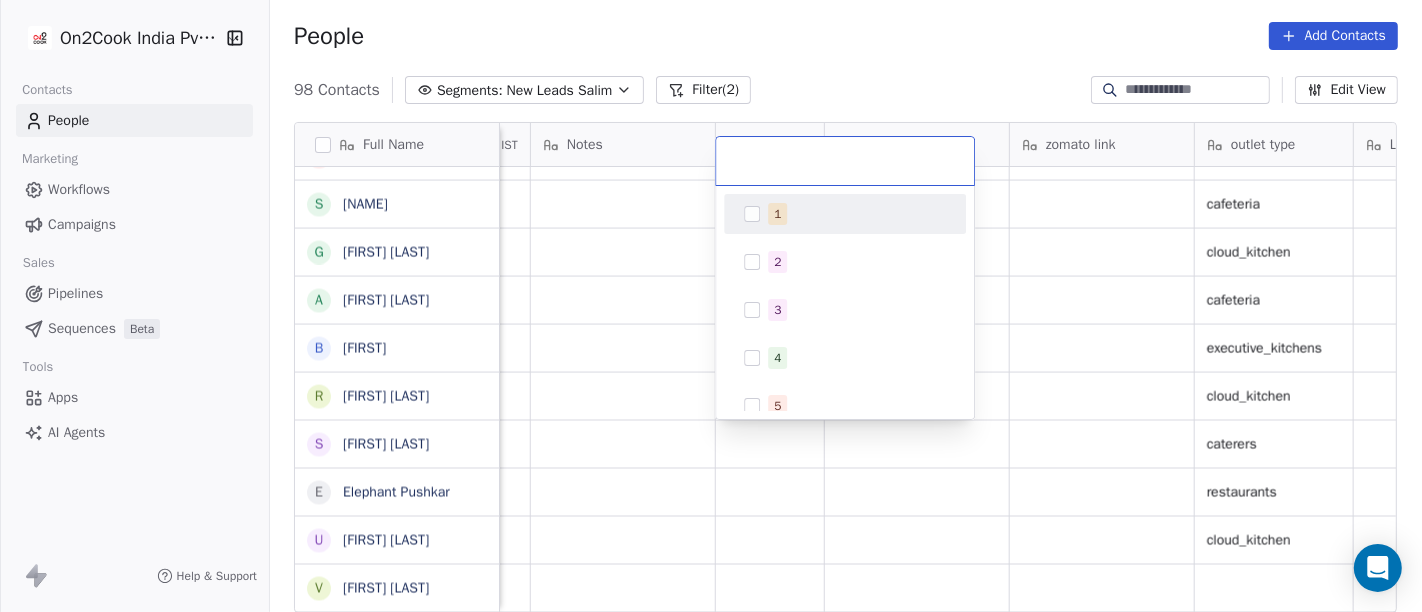 click on "1" at bounding box center [777, 214] 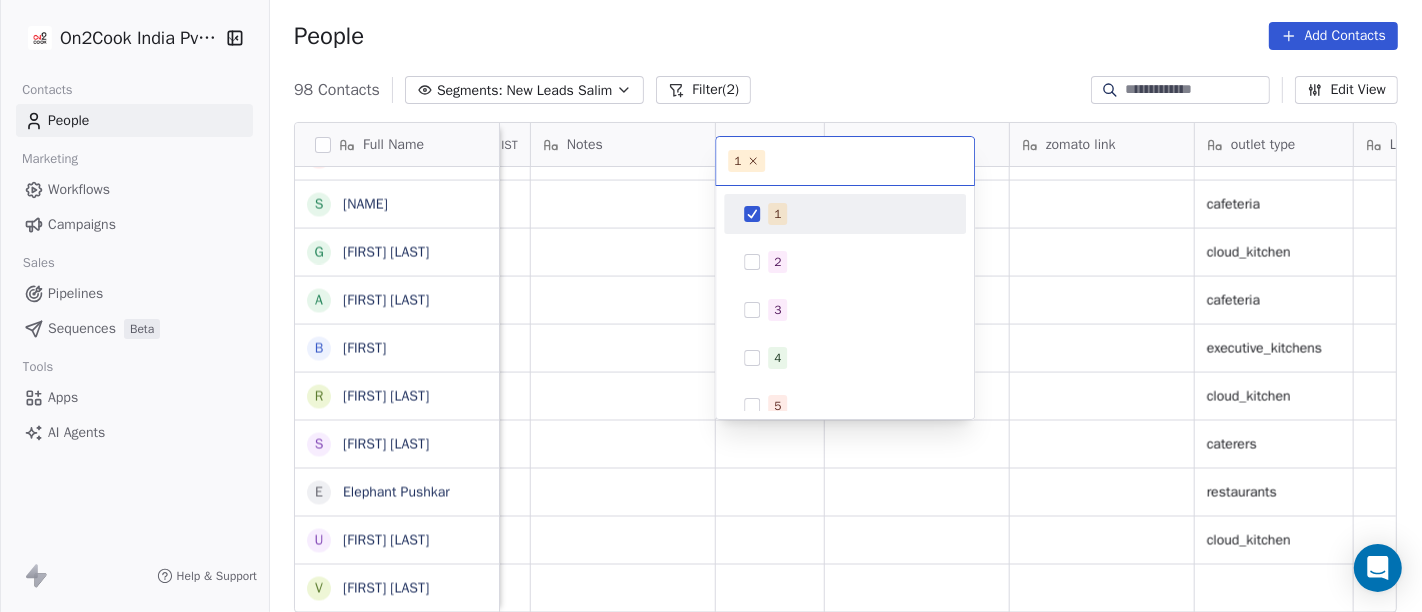 click on "On2Cook India Pvt. Ltd. Contacts People Marketing Workflows Campaigns Sales Pipelines Sequences Beta Tools Apps AI Agents Help & Support People  Add Contacts 98 Contacts Segments: New Leads Salim Filter  (2) Edit View Tag Add to Sequence Full Name K Khushwant  singh N Nisha Chauhaan T Tarun Verma G Gopal Jha K K S Grover M Manoj Gupta अ अब्दुल कासिम K Karan Arora S Sourabh Jain p parmod gupt R Ramesh Bhilwara Y YoloBar Rajpura A Amit Kaushik n neeraj M Mohd Ahmed S Sandeep Khanna S Subhash Chander W William James B Baljeet Kaur R Rahul Singh S Sewa Singh S Sachin Garg G Govind Sharma A Anny Sharma B Bhupinder R Renu Ahuja S Shuaib Aftab E Elephant Pushkar U Umesh Gupta V Vinay Vala Y Yash Pal Chhabra R Raj kumar V Vinay Kalla R Rajesh Malhotra Z Zala Chiragsinh K Kapil Daharwal s sy M Milind Raut P Prasanth Seldra M Manish Sheth E Eeta Balaji B Battula Sekhar S Siny M A M Mente Srikanth B Bharat Bhushan Gera R Rohit Kohli P Padarthi amala u umang P Pradeep Kumar TK p parwaizz alam p" at bounding box center [711, 306] 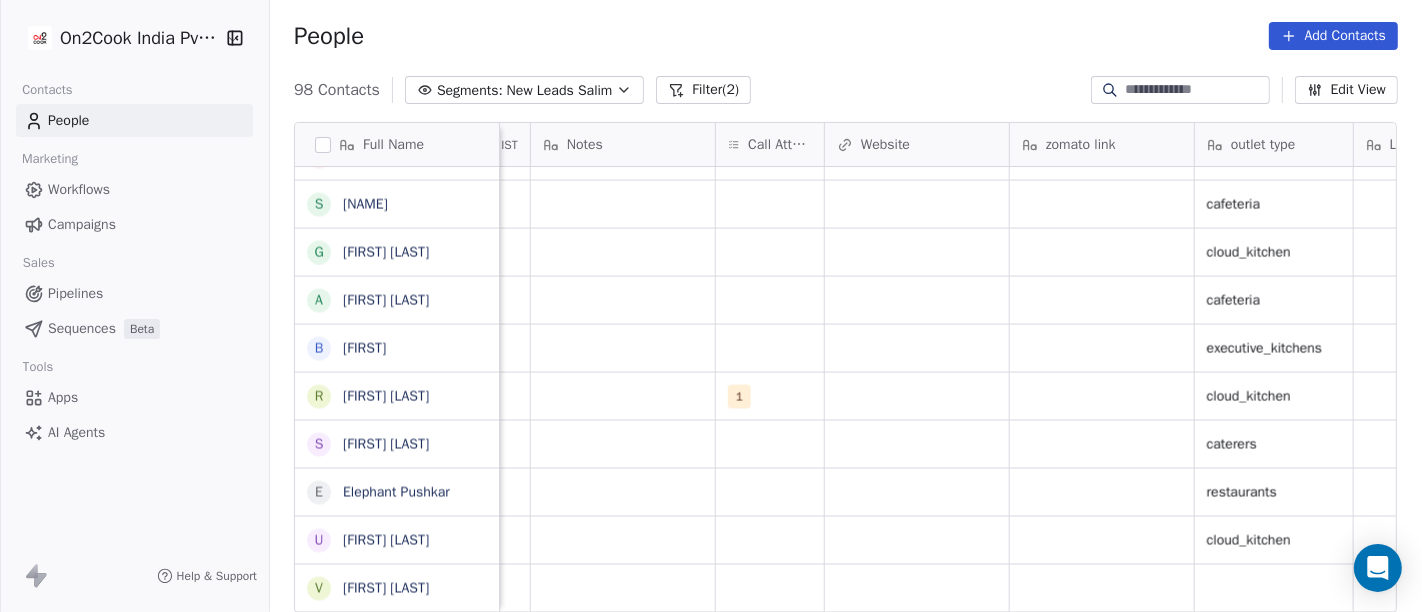 scroll, scrollTop: 0, scrollLeft: 1404, axis: horizontal 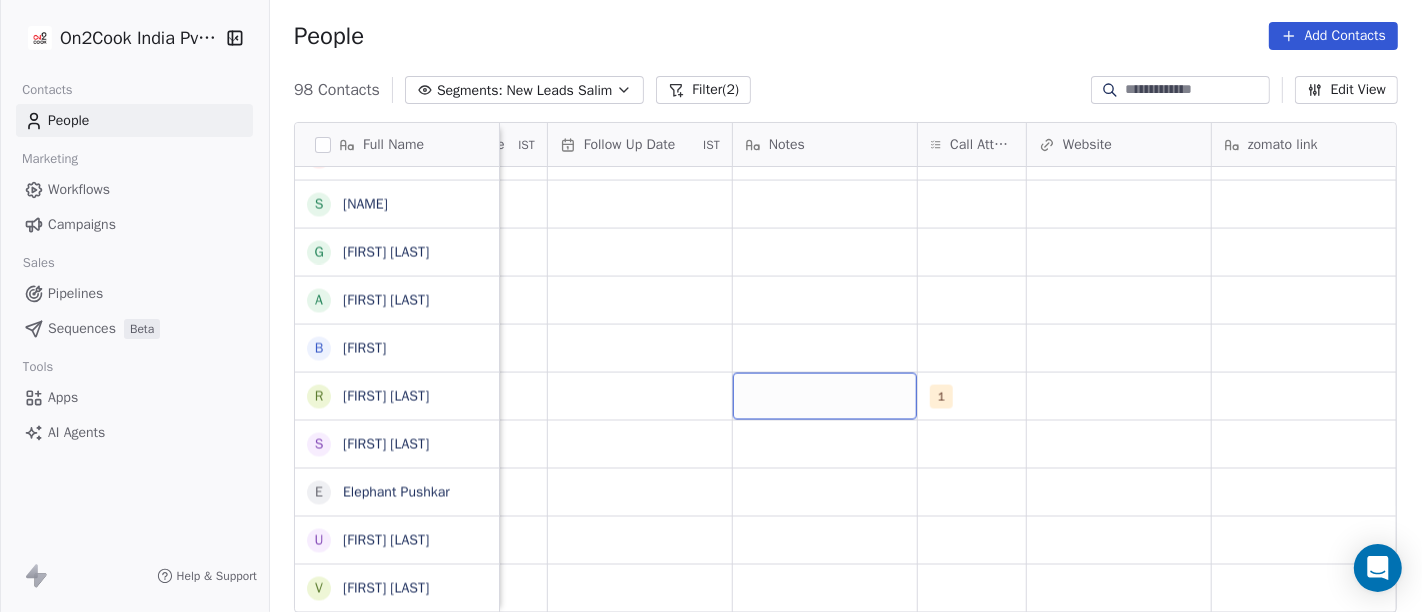 click at bounding box center (825, 396) 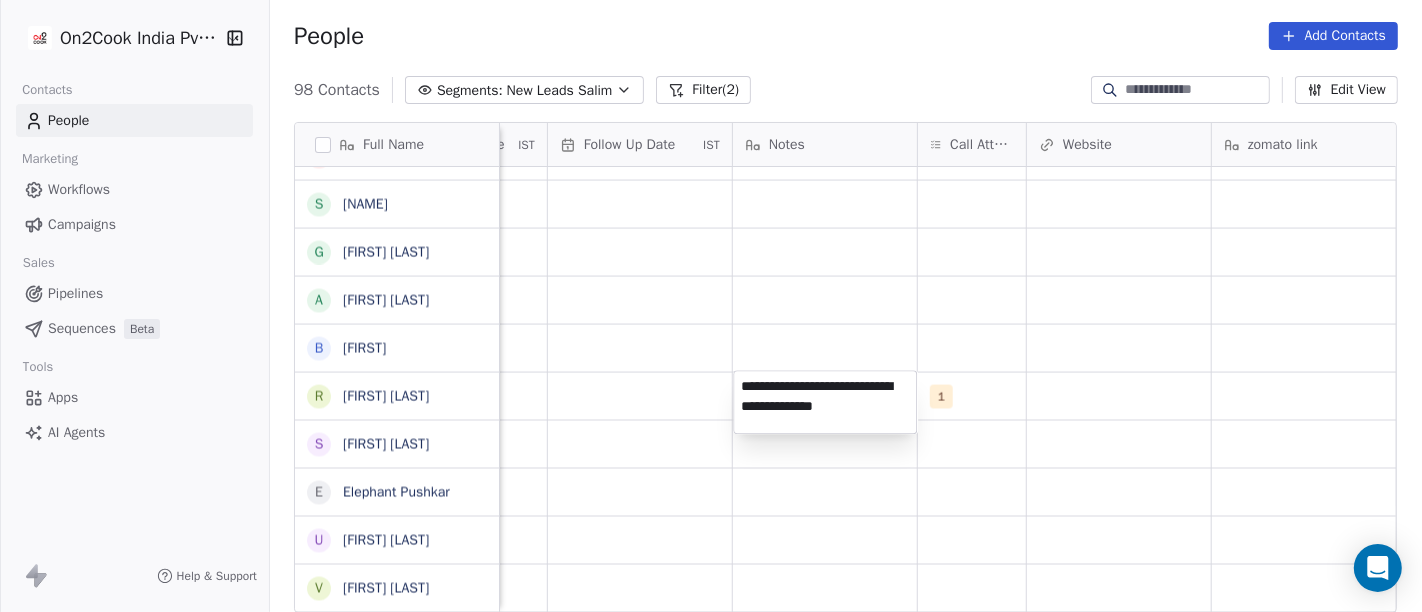 type on "**********" 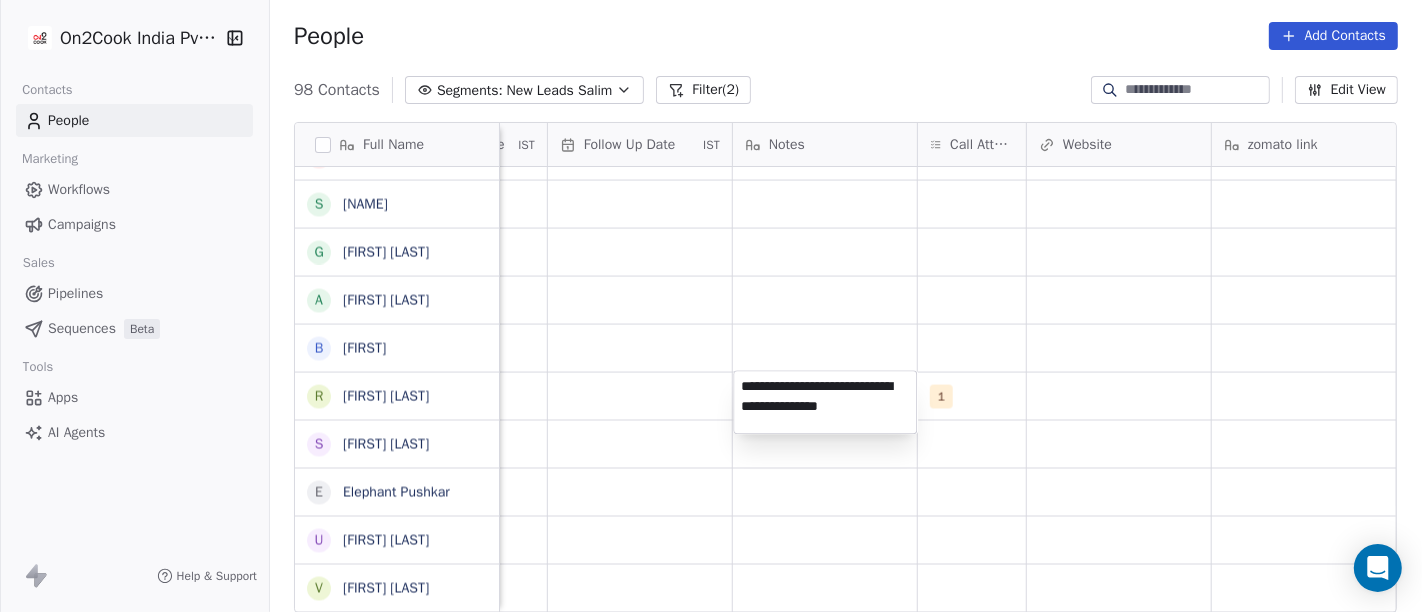 click on "On2Cook India Pvt. Ltd. Contacts People Marketing Workflows Campaigns Sales Pipelines Sequences Beta Tools Apps AI Agents Help & Support People  Add Contacts 98 Contacts Segments: New Leads Salim Filter  (2) Edit View Tag Add to Sequence Full Name K Khushwant  singh N Nisha Chauhaan T Tarun Verma G Gopal Jha K K S Grover M Manoj Gupta अ अब्दुल कासिम K Karan Arora S Sourabh Jain p parmod gupt R Ramesh Bhilwara Y YoloBar Rajpura A Amit Kaushik n neeraj M Mohd Ahmed S Sandeep Khanna S Subhash Chander W William James B Baljeet Kaur R Rahul Singh S Sewa Singh S Sachin Garg G Govind Sharma A Anny Sharma B Bhupinder R Renu Ahuja S Shuaib Aftab E Elephant Pushkar U Umesh Gupta V Vinay Vala Y Yash Pal Chhabra R Raj kumar V Vinay Kalla R Rajesh Malhotra Z Zala Chiragsinh K Kapil Daharwal s sy M Milind Raut P Prasanth Seldra M Manish Sheth E Eeta Balaji B Battula Sekhar S Siny M A M Mente Srikanth B Bharat Bhushan Gera R Rohit Kohli P Padarthi amala u umang P Pradeep Kumar TK p parwaizz alam p" at bounding box center [711, 306] 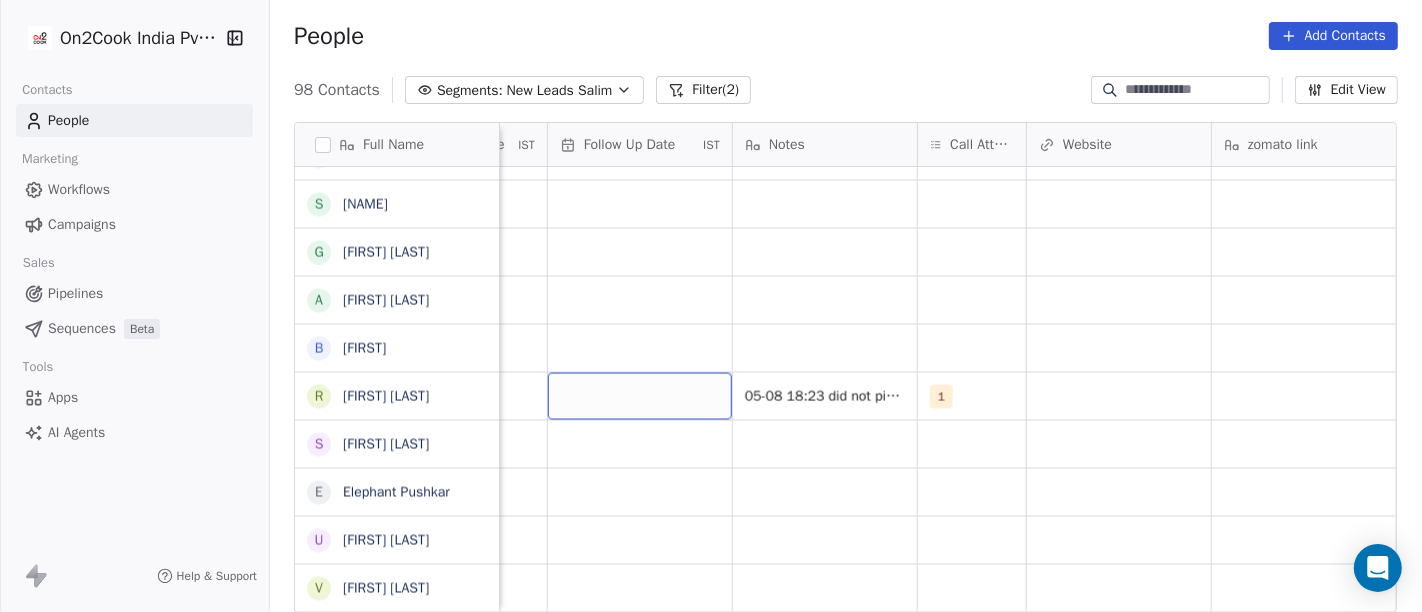click at bounding box center (640, 396) 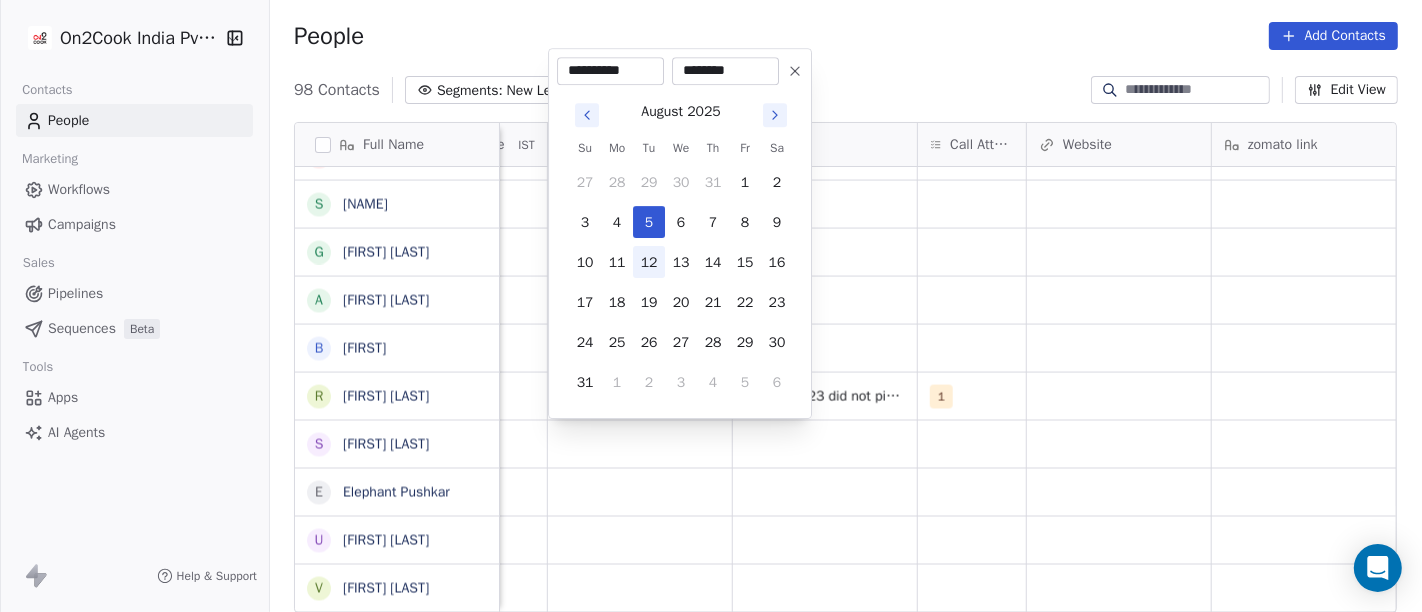 click on "12" at bounding box center (649, 262) 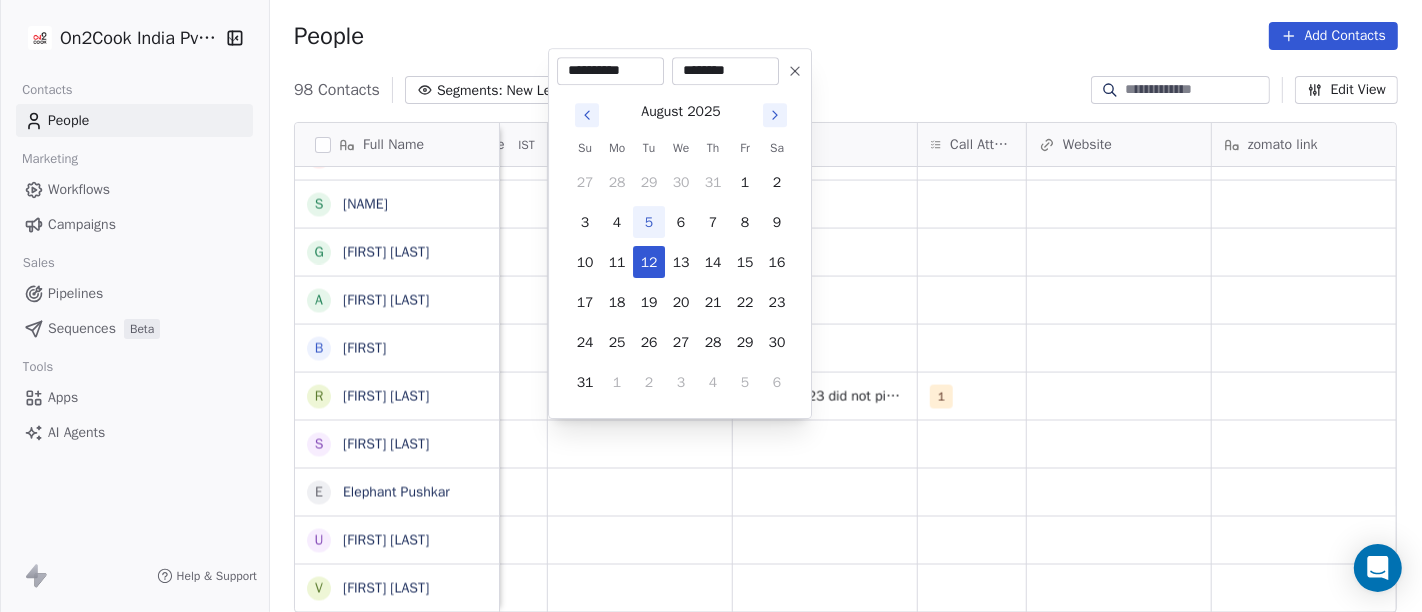 click on "On2Cook India Pvt. Ltd. Contacts People Marketing Workflows Campaigns Sales Pipelines Sequences Beta Tools Apps AI Agents Help & Support People  Add Contacts 98 Contacts Segments: New Leads Salim Filter  (2) Edit View Tag Add to Sequence Full Name K Khushwant  singh N Nisha Chauhaan T Tarun Verma G Gopal Jha K K S Grover M Manoj Gupta अ अब्दुल कासिम K Karan Arora S Sourabh Jain p parmod gupt R Ramesh Bhilwara Y YoloBar Rajpura A Amit Kaushik n neeraj M Mohd Ahmed S Sandeep Khanna S Subhash Chander W William James B Baljeet Kaur R Rahul Singh S Sewa Singh S Sachin Garg G Govind Sharma A Anny Sharma B Bhupinder R Renu Ahuja S Shuaib Aftab E Elephant Pushkar U Umesh Gupta V Vinay Vala Y Yash Pal Chhabra R Raj kumar V Vinay Kalla R Rajesh Malhotra Z Zala Chiragsinh K Kapil Daharwal s sy M Milind Raut P Prasanth Seldra M Manish Sheth E Eeta Balaji B Battula Sekhar S Siny M A M Mente Srikanth B Bharat Bhushan Gera R Rohit Kohli P Padarthi amala u umang P Pradeep Kumar TK p parwaizz alam p" at bounding box center (711, 306) 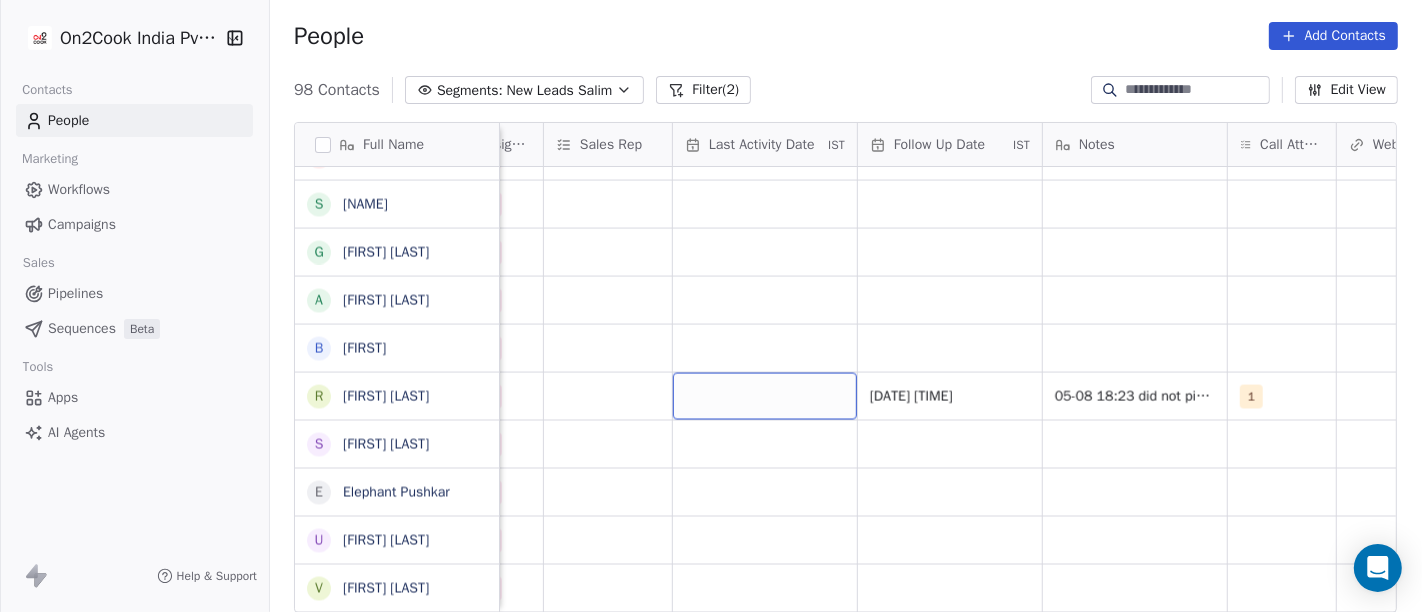 scroll, scrollTop: 0, scrollLeft: 1093, axis: horizontal 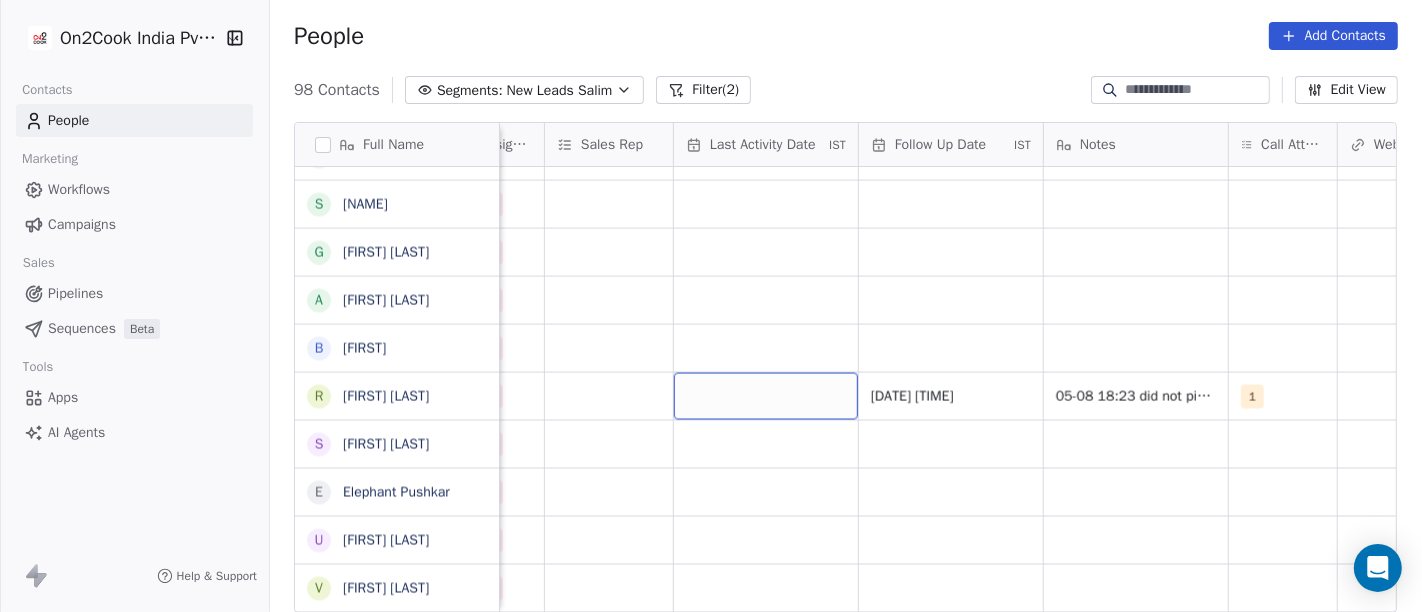 click at bounding box center [766, 396] 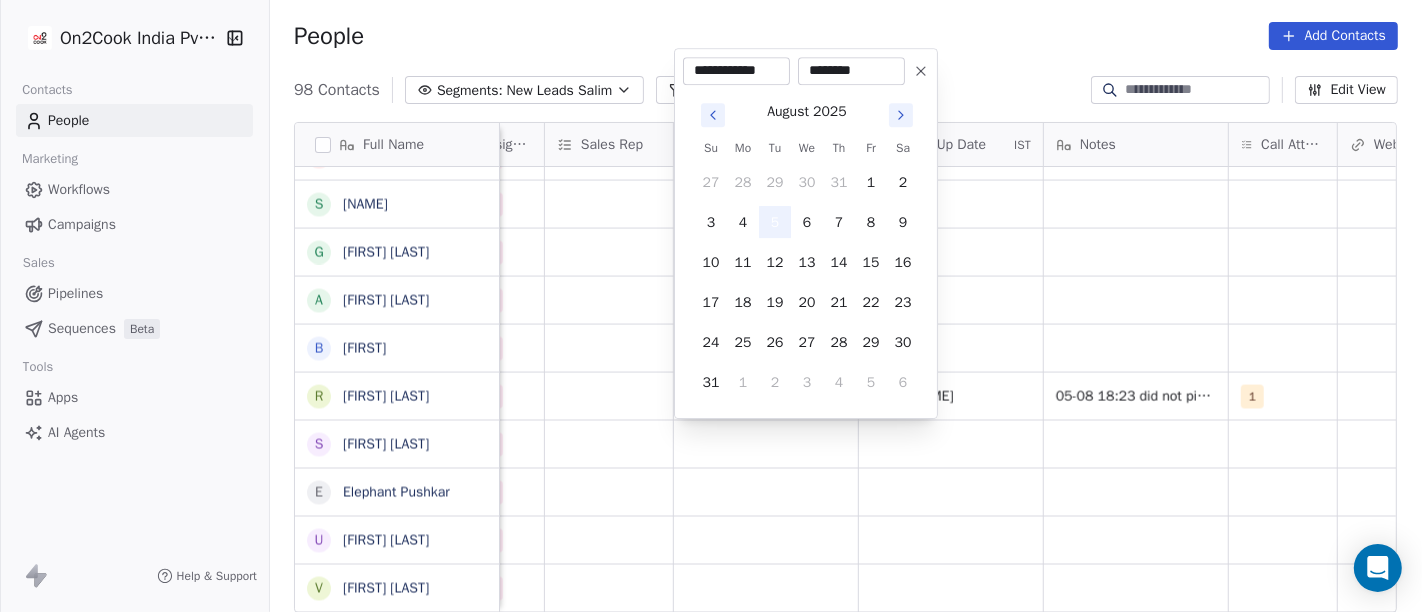 click on "5" at bounding box center [775, 222] 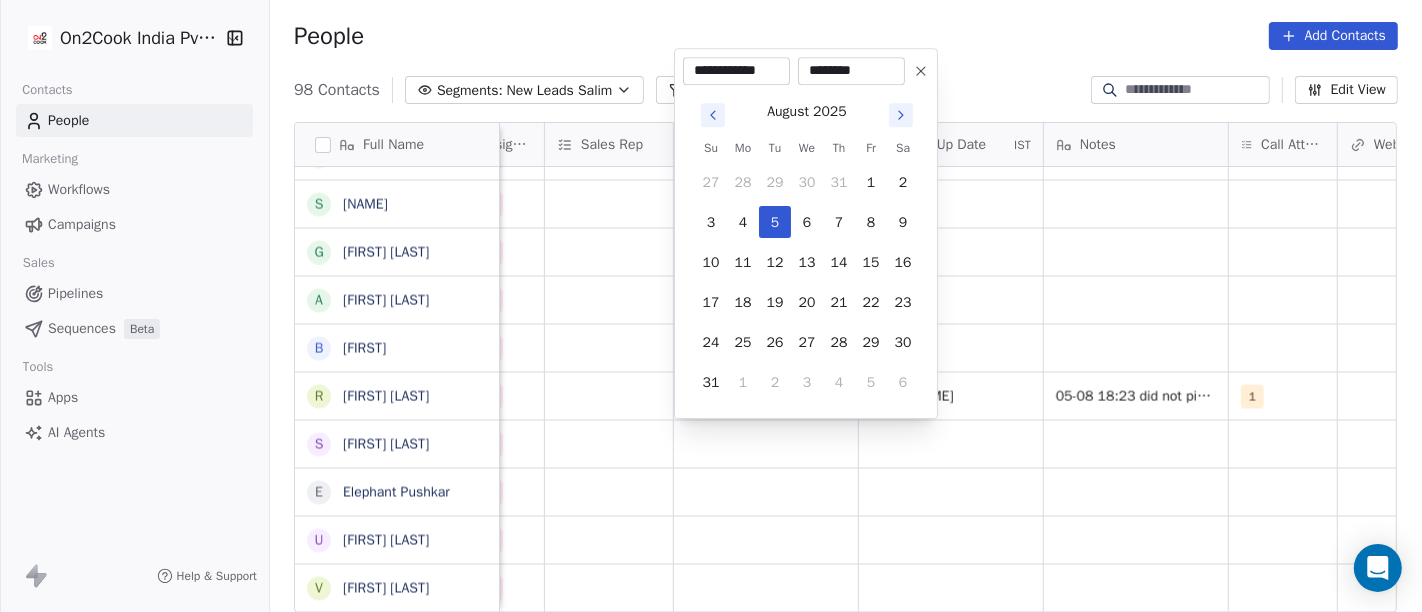click on "On2Cook India Pvt. Ltd. Contacts People Marketing Workflows Campaigns Sales Pipelines Sequences Beta Tools Apps AI Agents Help & Support People  Add Contacts 98 Contacts Segments: New Leads Salim Filter  (2) Edit View Tag Add to Sequence Full Name K Khushwant  singh N Nisha Chauhaan T Tarun Verma G Gopal Jha K K S Grover M Manoj Gupta अ अब्दुल कासिम K Karan Arora S Sourabh Jain p parmod gupt R Ramesh Bhilwara Y YoloBar Rajpura A Amit Kaushik n neeraj M Mohd Ahmed S Sandeep Khanna S Subhash Chander W William James B Baljeet Kaur R Rahul Singh S Sewa Singh S Sachin Garg G Govind Sharma A Anny Sharma B Bhupinder R Renu Ahuja S Shuaib Aftab E Elephant Pushkar U Umesh Gupta V Vinay Vala Y Yash Pal Chhabra R Raj kumar V Vinay Kalla R Rajesh Malhotra Z Zala Chiragsinh K Kapil Daharwal s sy M Milind Raut P Prasanth Seldra M Manish Sheth E Eeta Balaji B Battula Sekhar S Siny M A M Mente Srikanth B Bharat Bhushan Gera R Rohit Kohli P Padarthi amala u umang P Pradeep Kumar TK p parwaizz alam p" at bounding box center (711, 306) 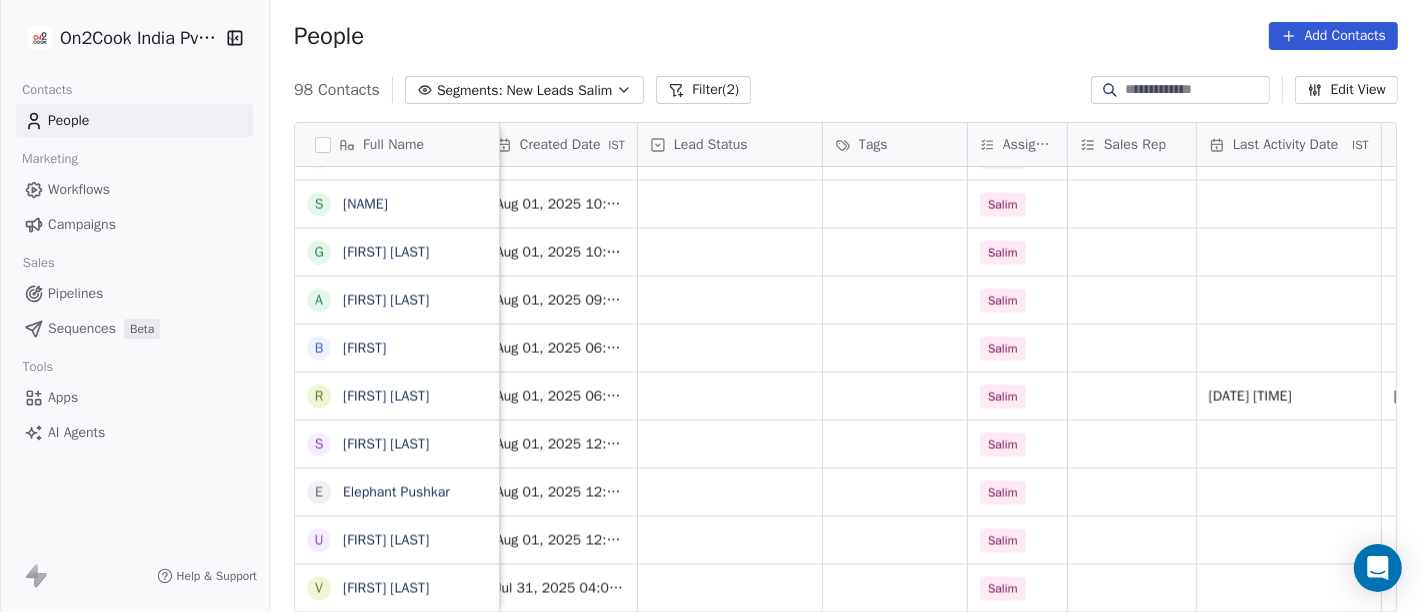 scroll, scrollTop: 0, scrollLeft: 568, axis: horizontal 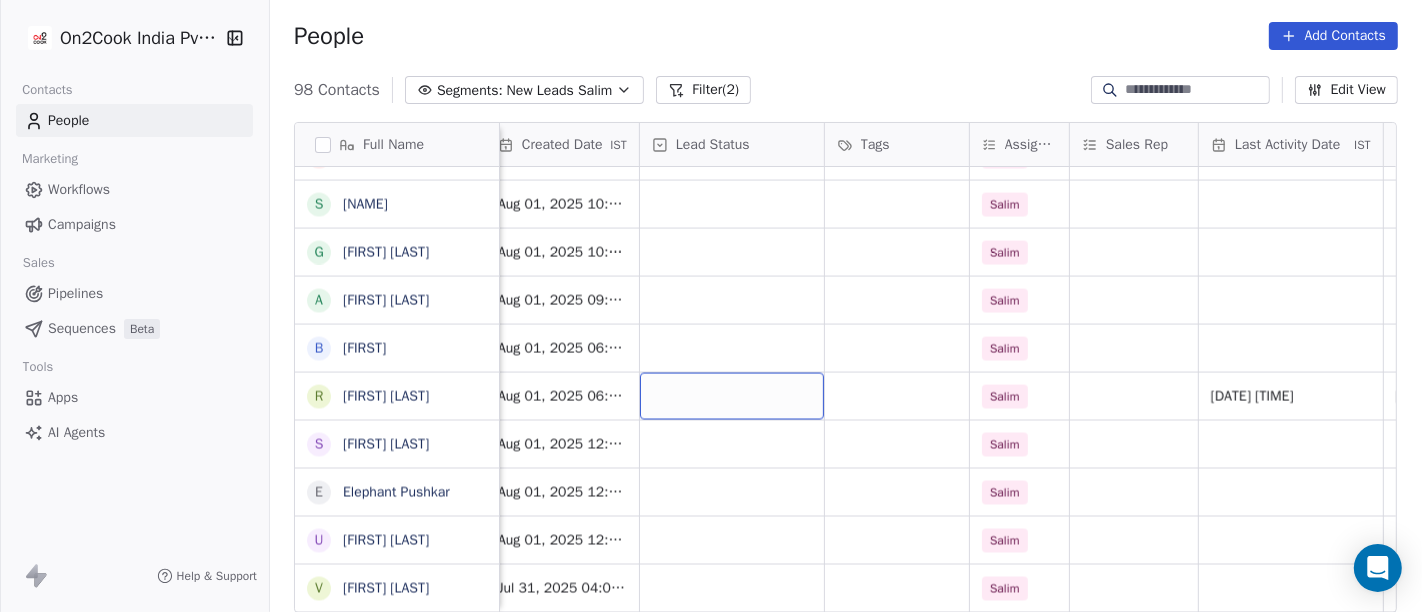 click at bounding box center (732, 396) 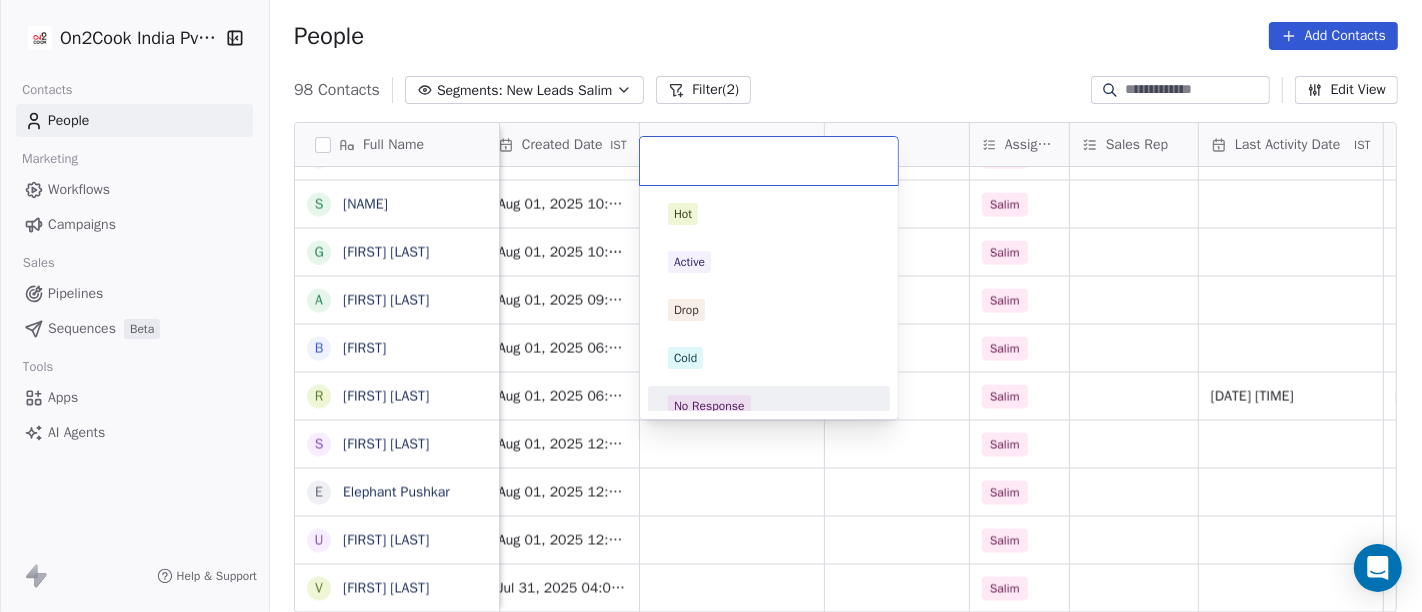 click on "No Response" at bounding box center [709, 406] 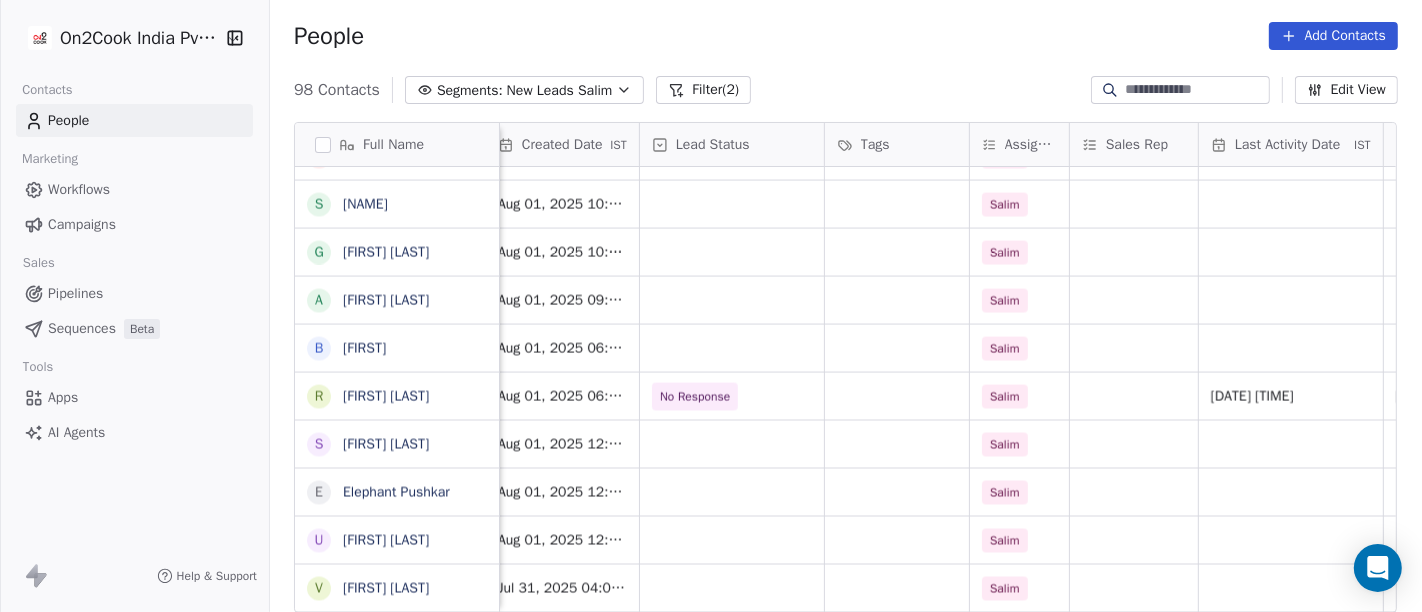 click on "People  Add Contacts" at bounding box center [846, 36] 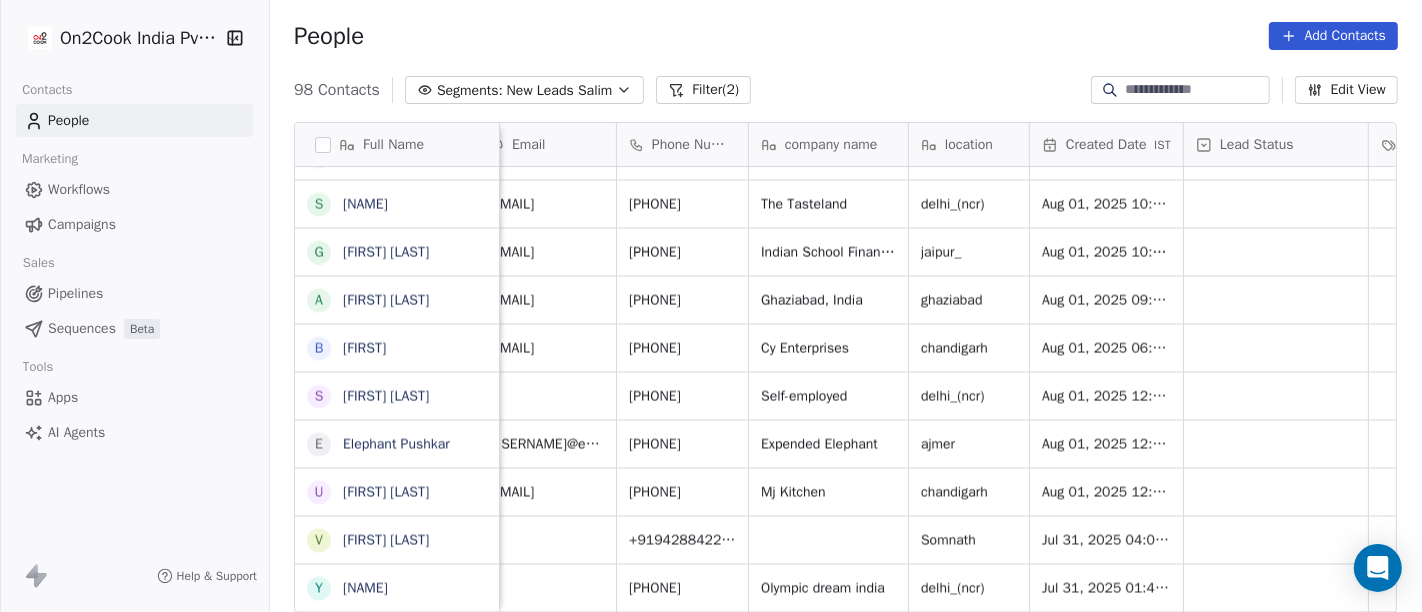 scroll, scrollTop: 0, scrollLeft: 21, axis: horizontal 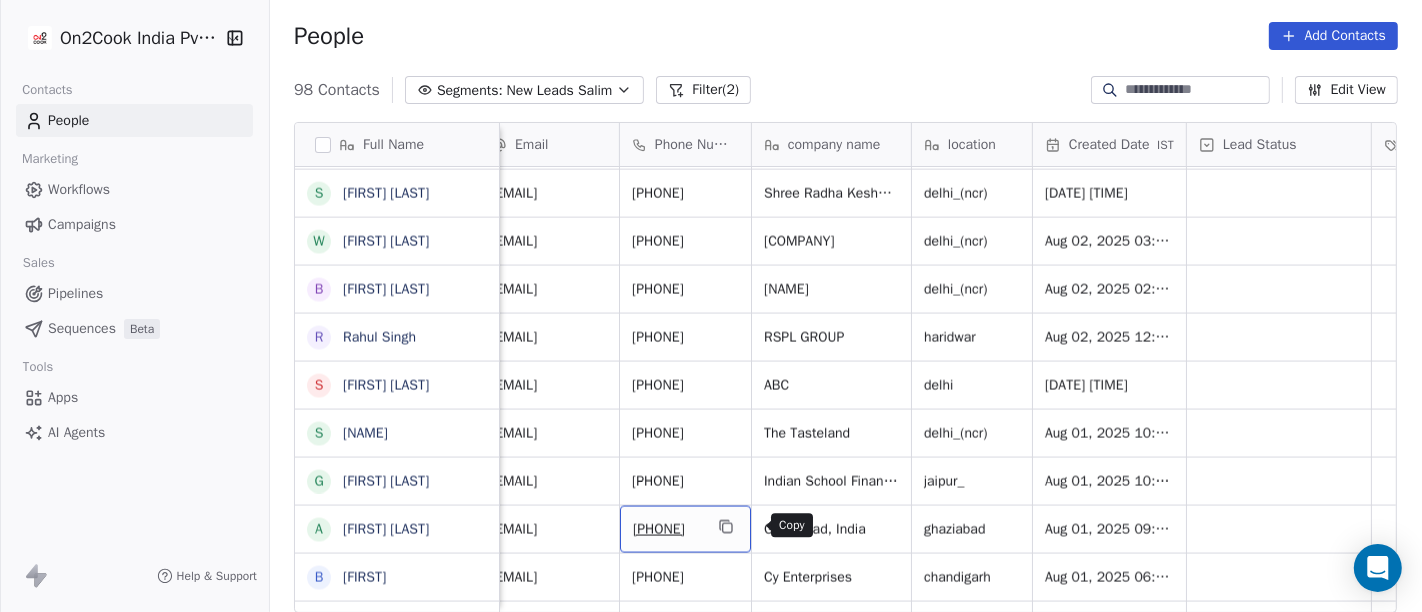 click 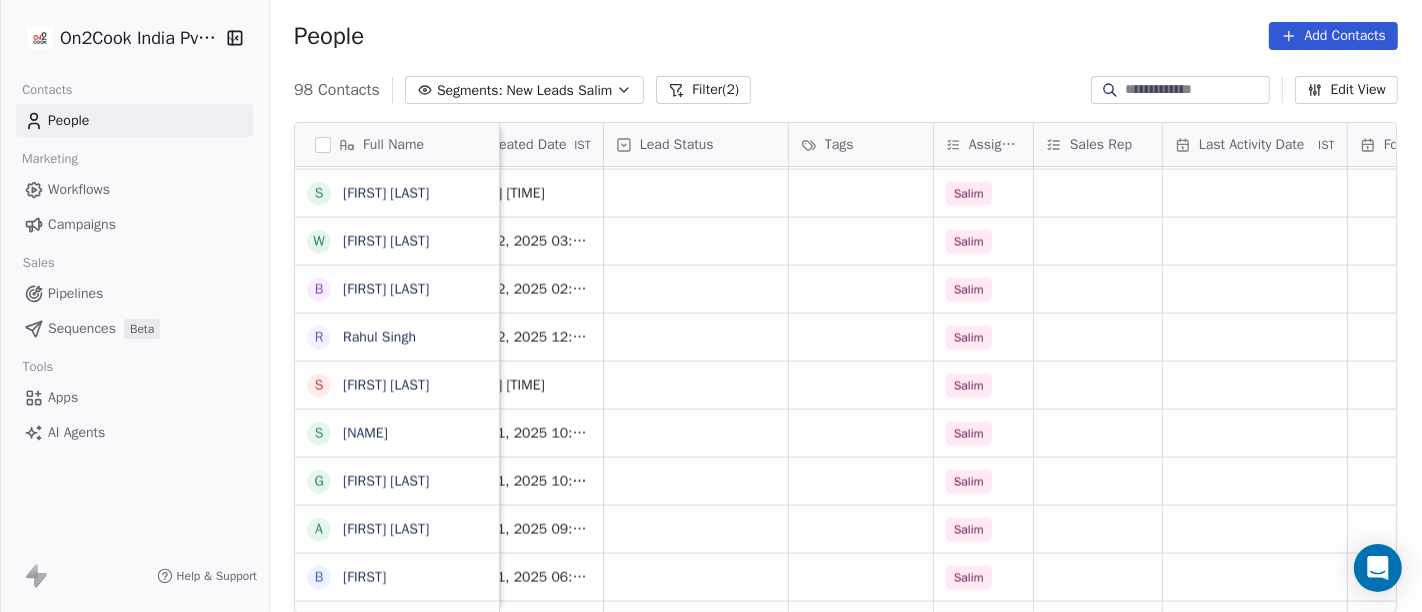 scroll, scrollTop: 0, scrollLeft: 614, axis: horizontal 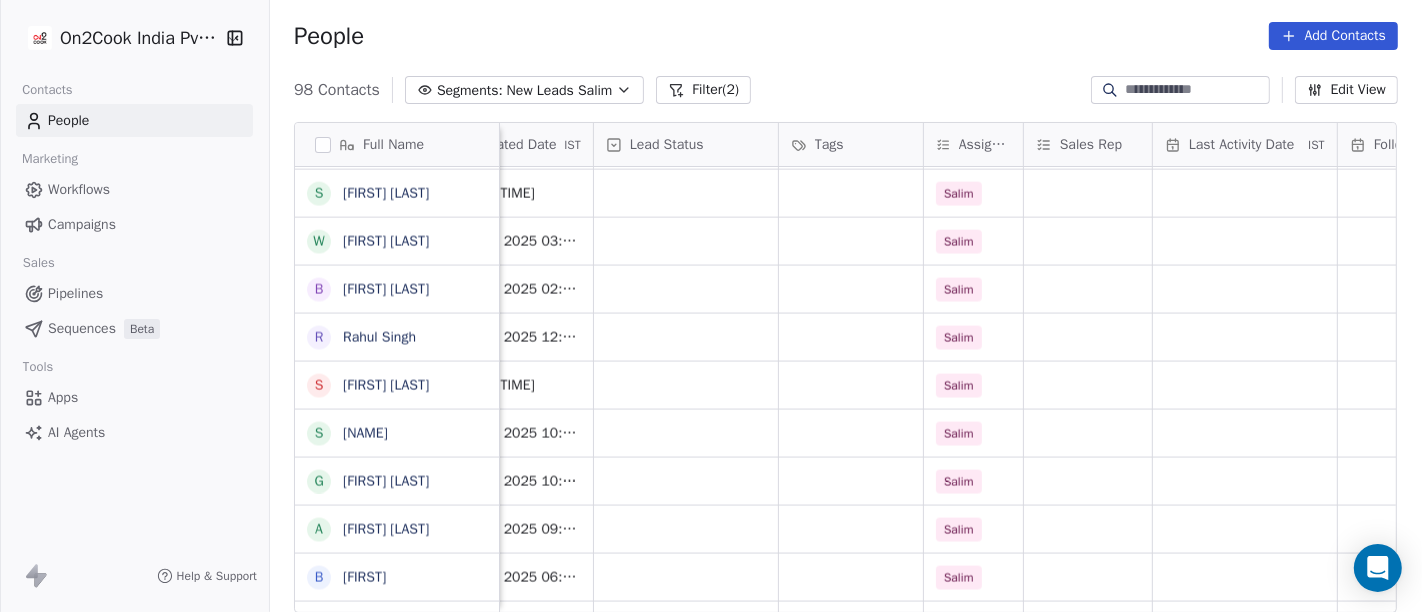 click on "919826067906 Tribeni Inc bhopal Aug 03, 2025 11:21 PM Salim   919889700555 Nikhil enterprises Varanasi others_ Aug 03, 2025 07:10 PM Salim   919871849101 Chahat c delhi_(ncr) Aug 03, 2025 05:41 PM Salim   919953586847 I am self employeed delhi_(ncr) Aug 03, 2025 05:02 PM Salim   916266658666 HKSDIGITALWORLD others_ Aug 03, 2025 03:40 PM Salim   918930555015 2 B&B others_ Aug 03, 2025 03:25 PM Salim   918130660811 divykritii delhi_(ncr) Aug 03, 2025 01:11 PM Salim   919716728887 Food Town Restaurant delhi_(ncr) Aug 03, 2025 11:39 AM Salim   918860084115 Shinenetcore delhi_(ncr) Aug 03, 2025 10:33 AM Salim   918510953413 Facebook delhi_(ncr) Aug 03, 2025 06:58 AM Salim   919810254589 Self-Employed delhi_(ncr) Aug 03, 2025 04:25 AM Salim   918825330054 indoshine delhi_(ncr) Aug 03, 2025 01:59 AM Salim   919650212770 Toast and Roast delhi_(ncr) Aug 03, 2025 12:06 AM Salim   919893690431 xyx bhopal Aug 02, 2025 11:01 PM Salim   919899988377 Aggarwal Caterers delhi_(ncr) Aug 02, 2025 09:52 PM Salim   918826521151" at bounding box center (1474, 390) 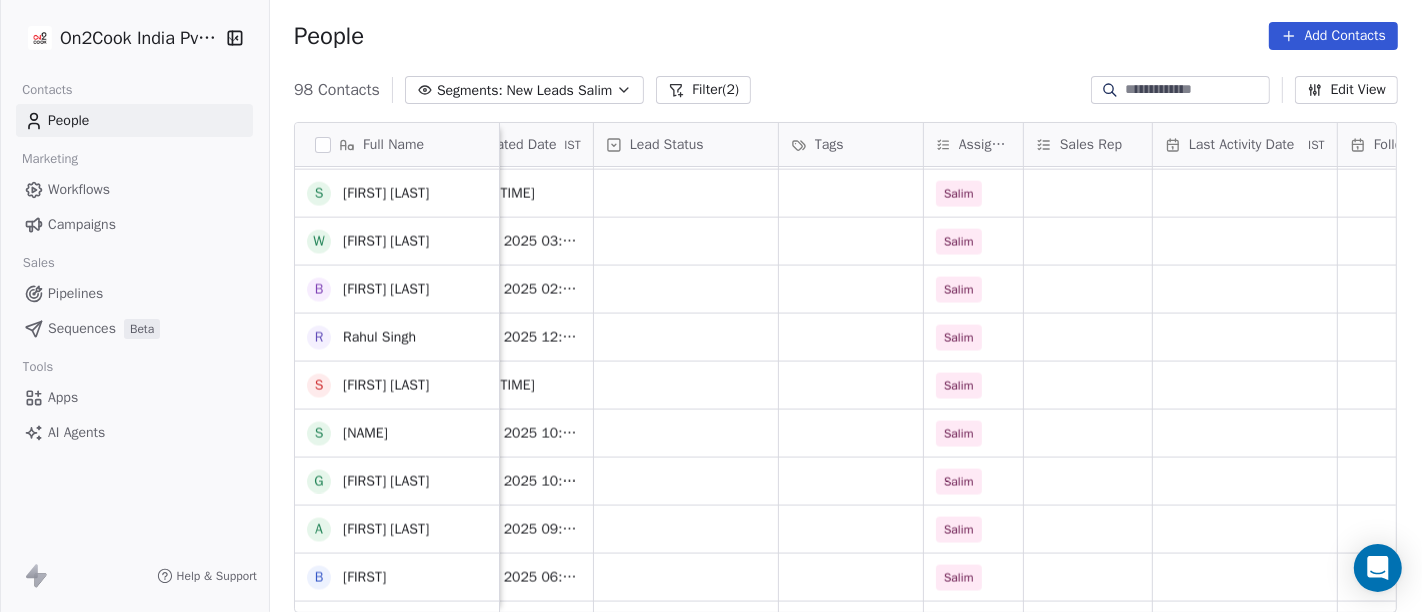 scroll, scrollTop: 2734, scrollLeft: 0, axis: vertical 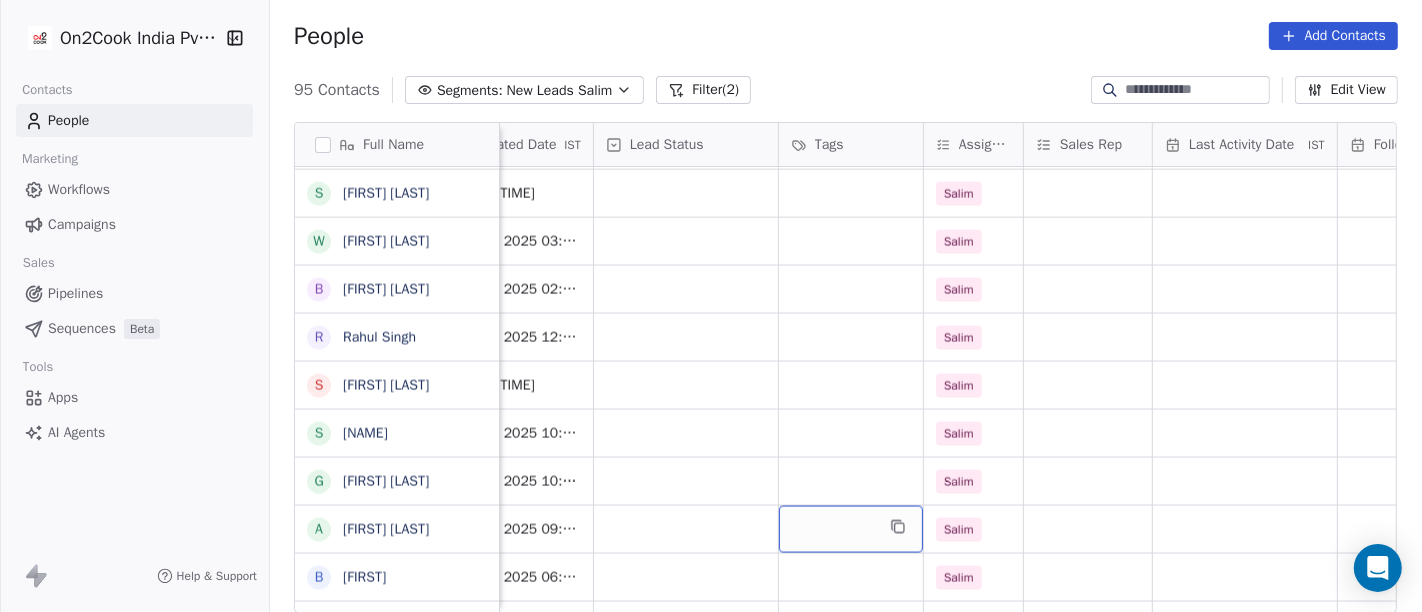 click at bounding box center (851, 529) 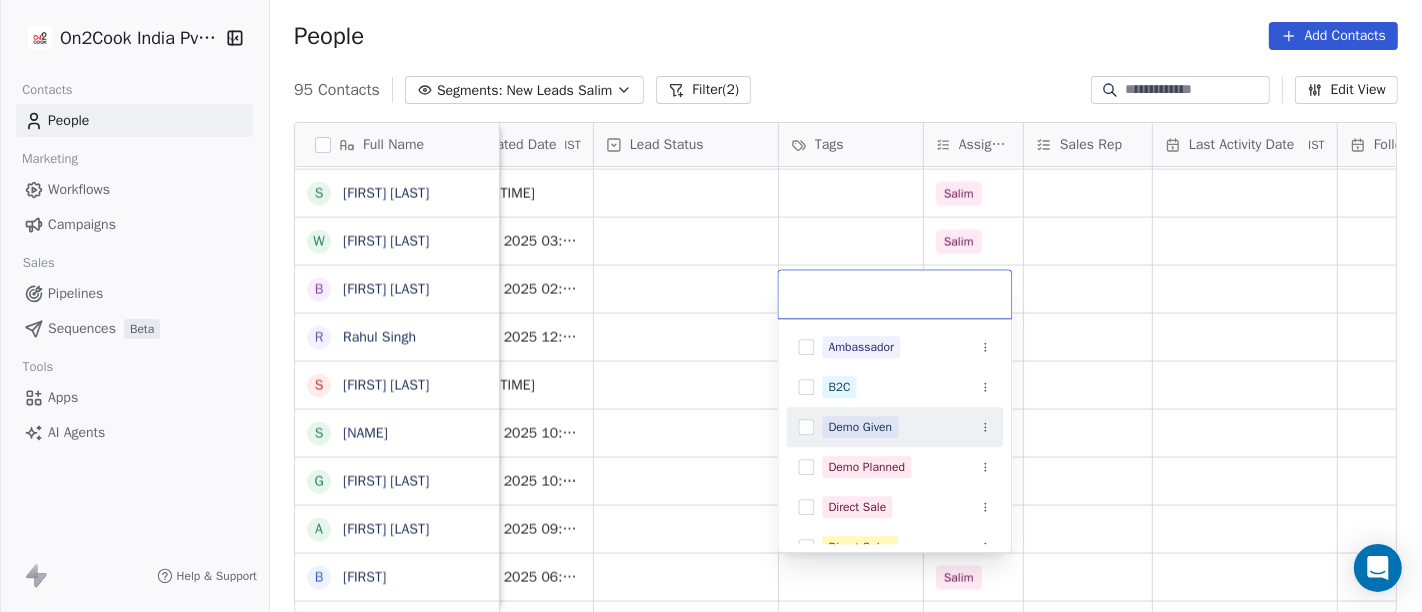 click on "B2C" at bounding box center [895, 387] 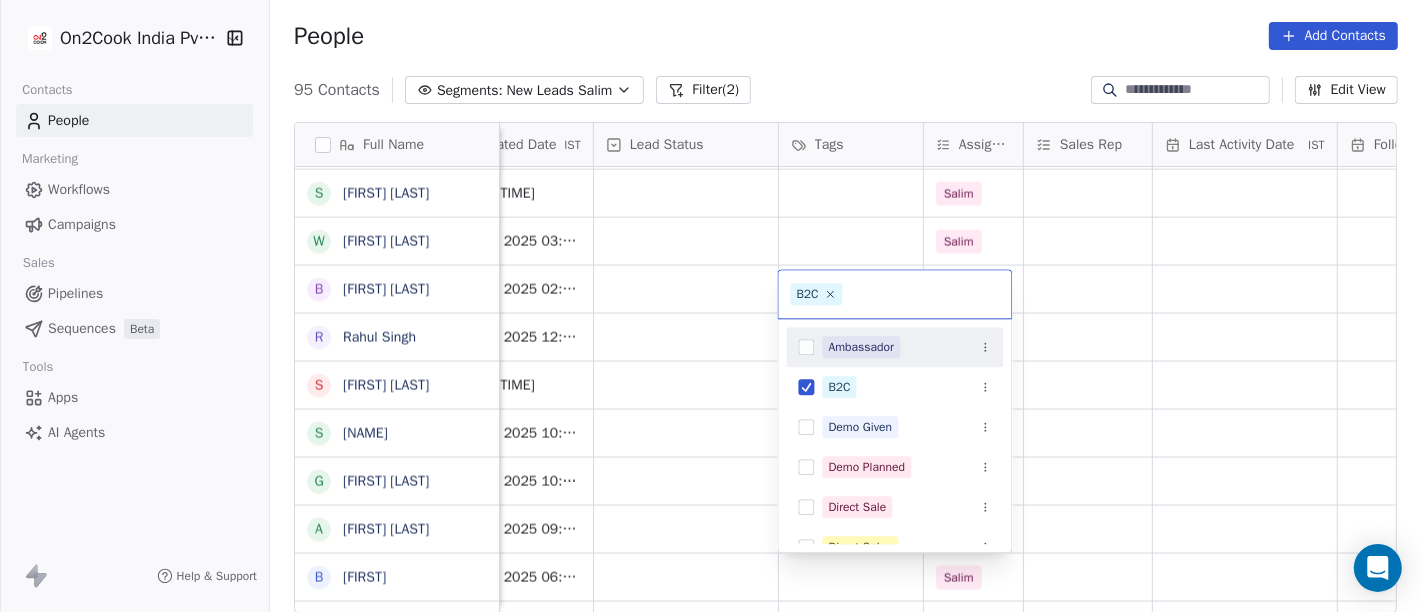 click on "On2Cook India Pvt. Ltd. Contacts People Marketing Workflows Campaigns Sales Pipelines Sequences Beta Tools Apps AI Agents Help & Support People  Add Contacts 95 Contacts Segments: New Leads Salim Filter  (2) Edit View Tag Add to Sequence Full Name R Rajeev Sthapak S Santoshkumar Jaiswal P Poonam Gupta V Vikrant Gupta H HRISHI K Khushwant  singh N Nisha Chauhaan T Tarun Verma G Gopal Jha K K S Grover M Manoj Gupta अ अब्दुल कासिम K Karan Arora S Sourabh Jain p parmod gupt R Ramesh Bhilwara Y YoloBar Rajpura A Amit Kaushik n neeraj M Mohd Ahmed S Sandeep Khanna S Subhash Chander W William James B Baljeet Kaur R Rahul Singh S Sewa Singh S Sachin Garg G Govind Sharma A Anny Sharma B Bhupinder S Shuaib Aftab E Elephant Pushkar U Umesh Gupta V Vinay Vala Y Yash Pal Chhabra R Raj kumar V Vinay Kalla R Rajesh Malhotra Z Zala Chiragsinh K Kapil Daharwal s sy M Milind Raut P Prasanth Seldra M Manish Sheth E Eeta Balaji B Battula Sekhar S Siny M A M Mente Srikanth B Bharat Bhushan Gera R P IST" at bounding box center [711, 306] 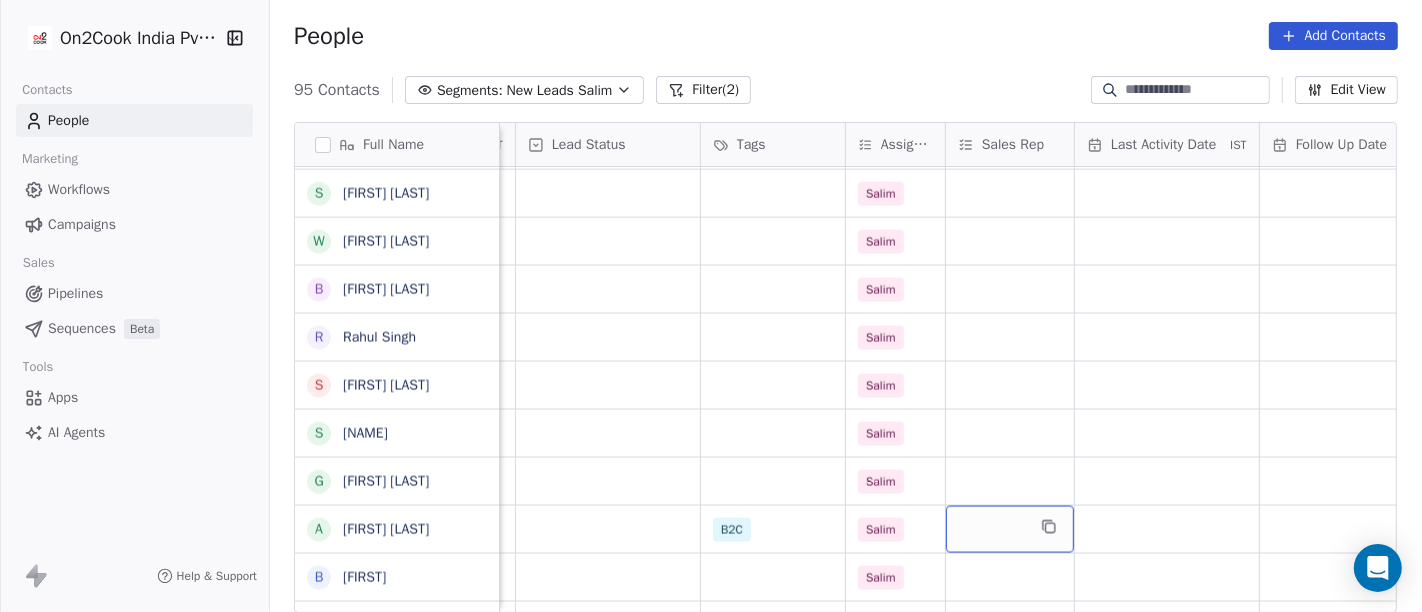 scroll, scrollTop: 0, scrollLeft: 848, axis: horizontal 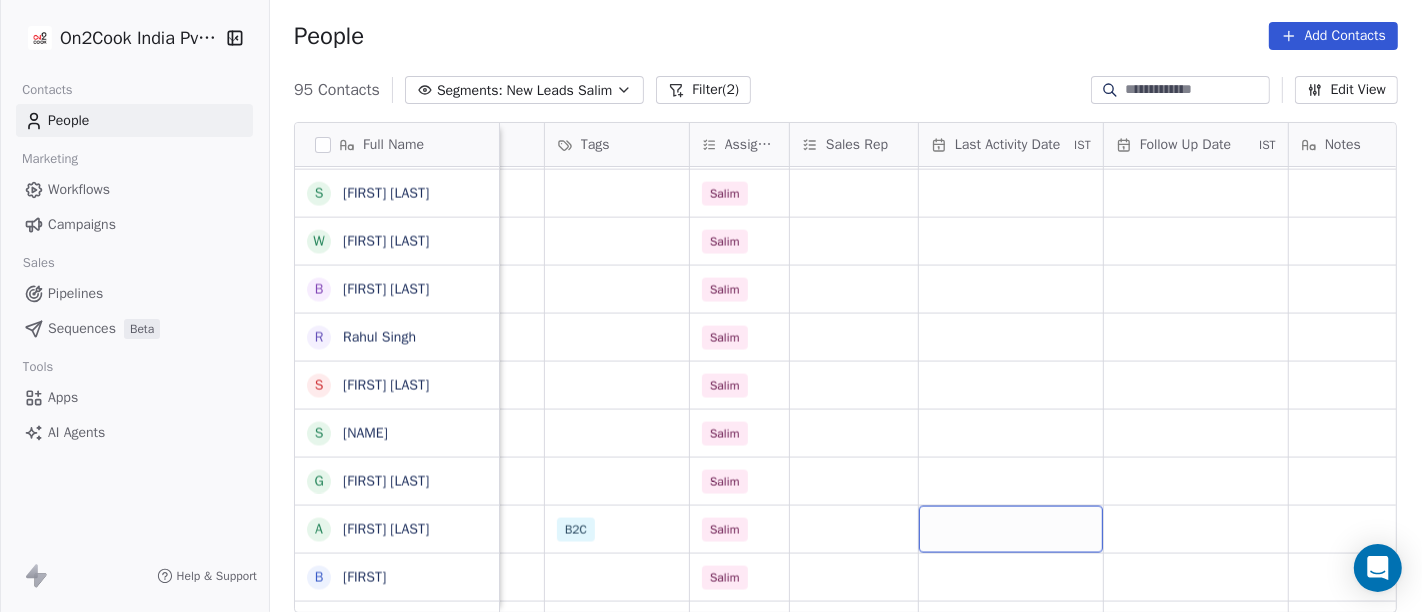 click at bounding box center [1011, 529] 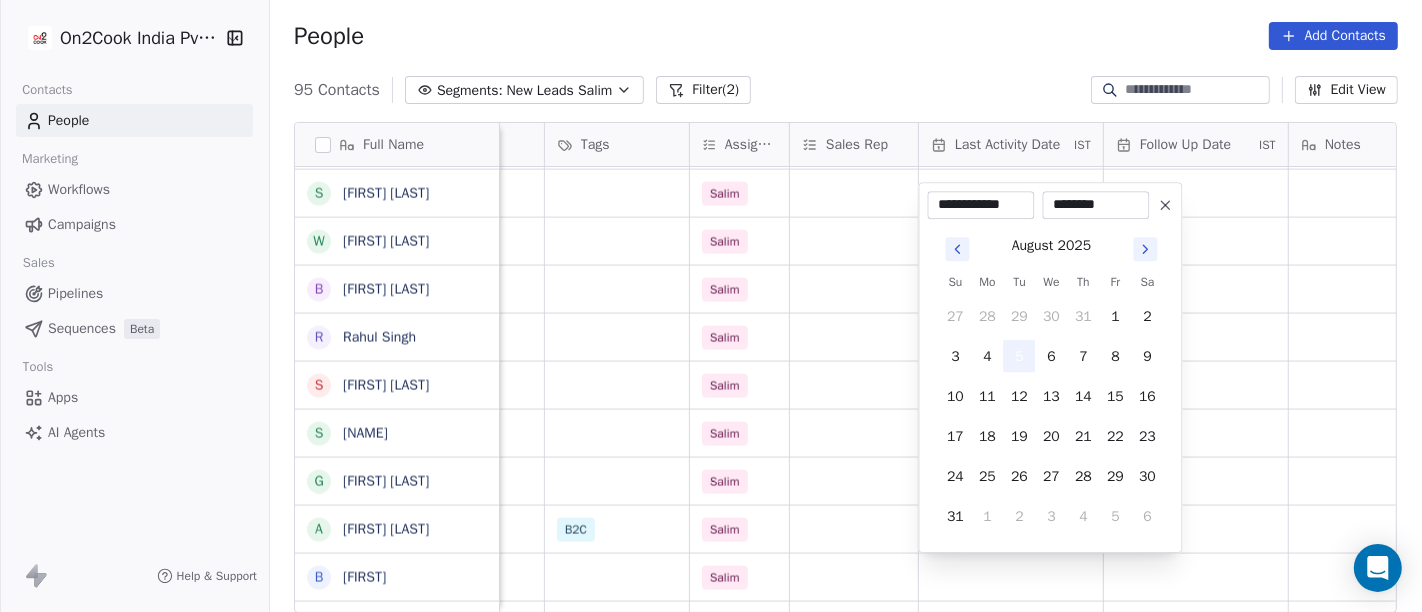 click on "5" at bounding box center (1020, 356) 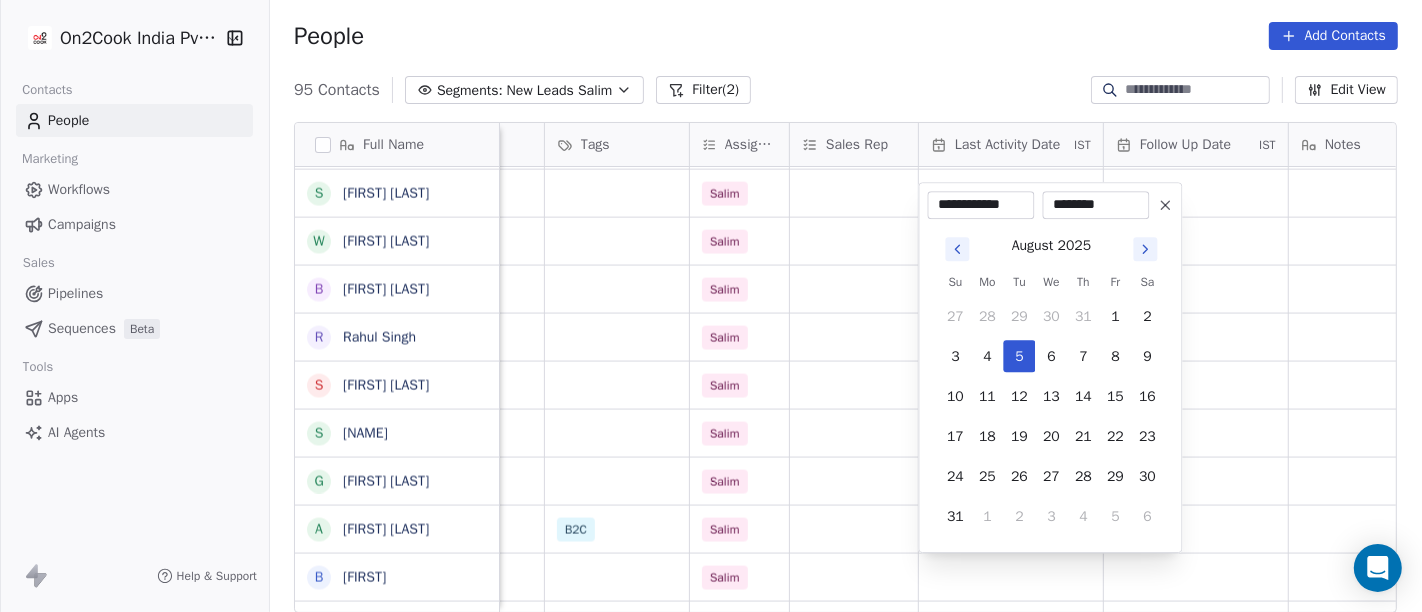 click on "On2Cook India Pvt. Ltd. Contacts People Marketing Workflows Campaigns Sales Pipelines Sequences Beta Tools Apps AI Agents Help & Support People  Add Contacts 95 Contacts Segments: New Leads Salim Filter  (2) Edit View Tag Add to Sequence Full Name R Rajeev Sthapak S Santoshkumar Jaiswal P Poonam Gupta V Vikrant Gupta H HRISHI K Khushwant  singh N Nisha Chauhaan T Tarun Verma G Gopal Jha K K S Grover M Manoj Gupta अ अब्दुल कासिम K Karan Arora S Sourabh Jain p parmod gupt R Ramesh Bhilwara Y YoloBar Rajpura A Amit Kaushik n neeraj M Mohd Ahmed S Sandeep Khanna S Subhash Chander W William James B Baljeet Kaur R Rahul Singh S Sewa Singh S Sachin Garg G Govind Sharma A Anny Sharma B Bhupinder S Shuaib Aftab E Elephant Pushkar U Umesh Gupta V Vinay Vala Y Yash Pal Chhabra R Raj kumar V Vinay Kalla R Rajesh Malhotra Z Zala Chiragsinh K Kapil Daharwal s sy M Milind Raut P Prasanth Seldra M Manish Sheth E Eeta Balaji B Battula Sekhar S Siny M A M Mente Srikanth B Bharat Bhushan Gera R P IST" at bounding box center [711, 306] 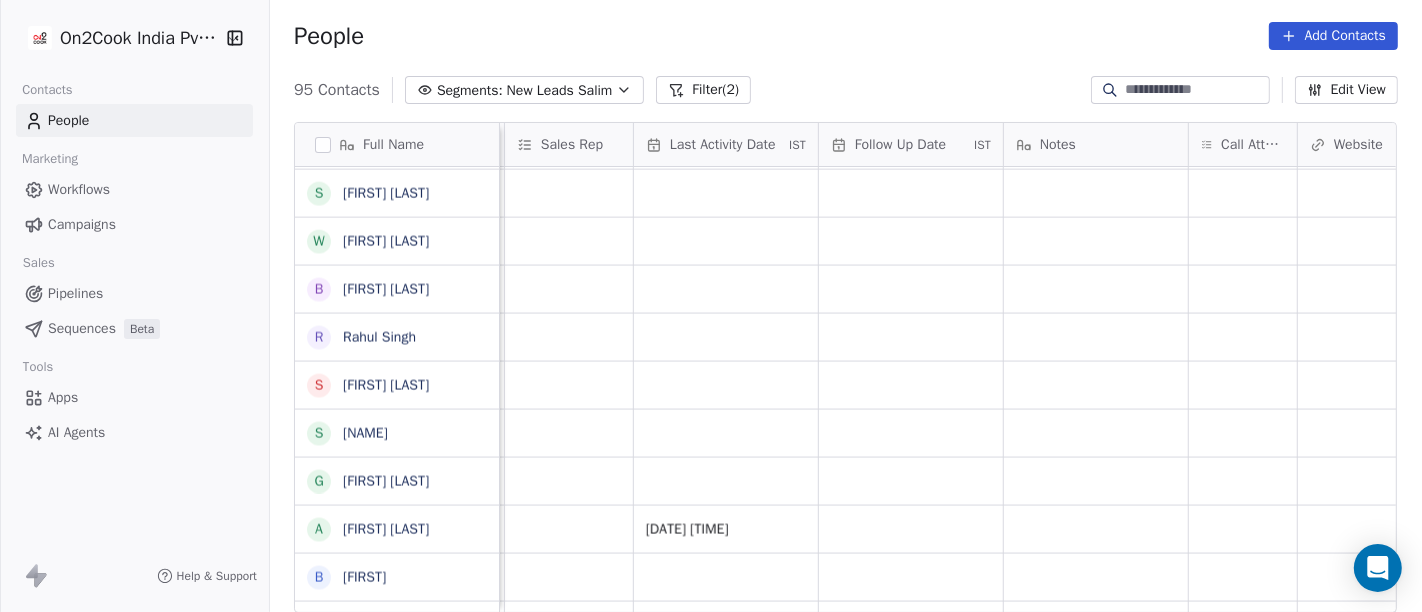 scroll, scrollTop: 0, scrollLeft: 1134, axis: horizontal 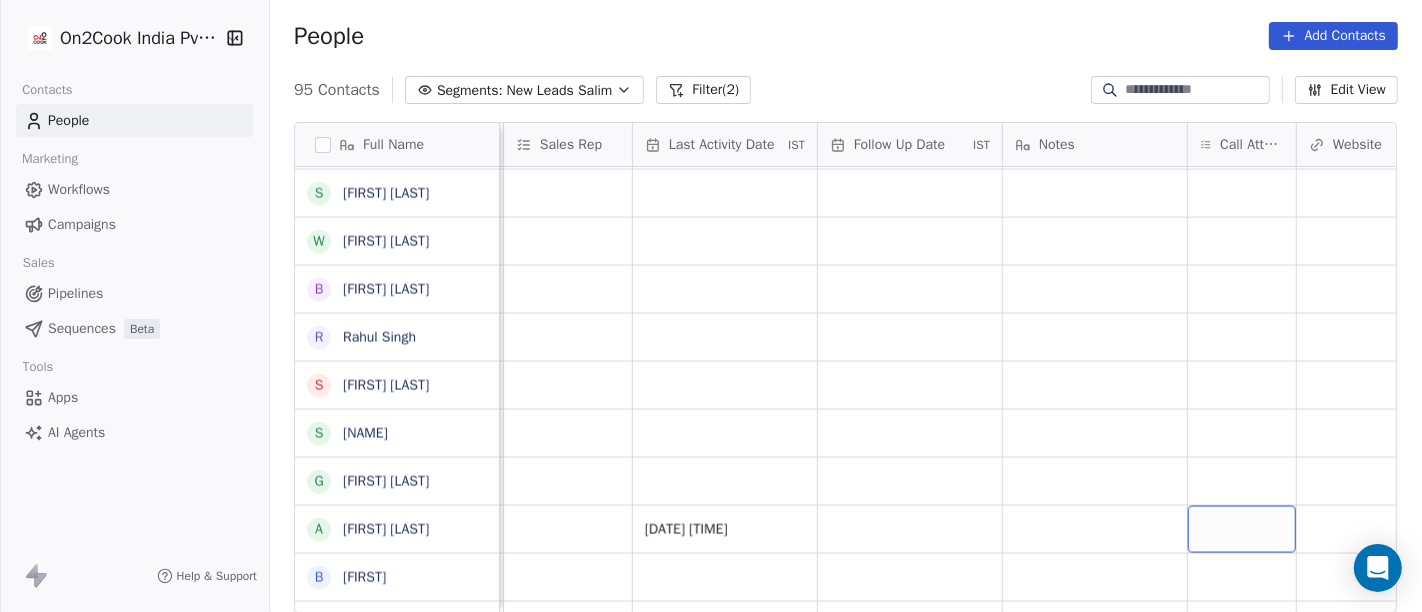 click at bounding box center [1242, 529] 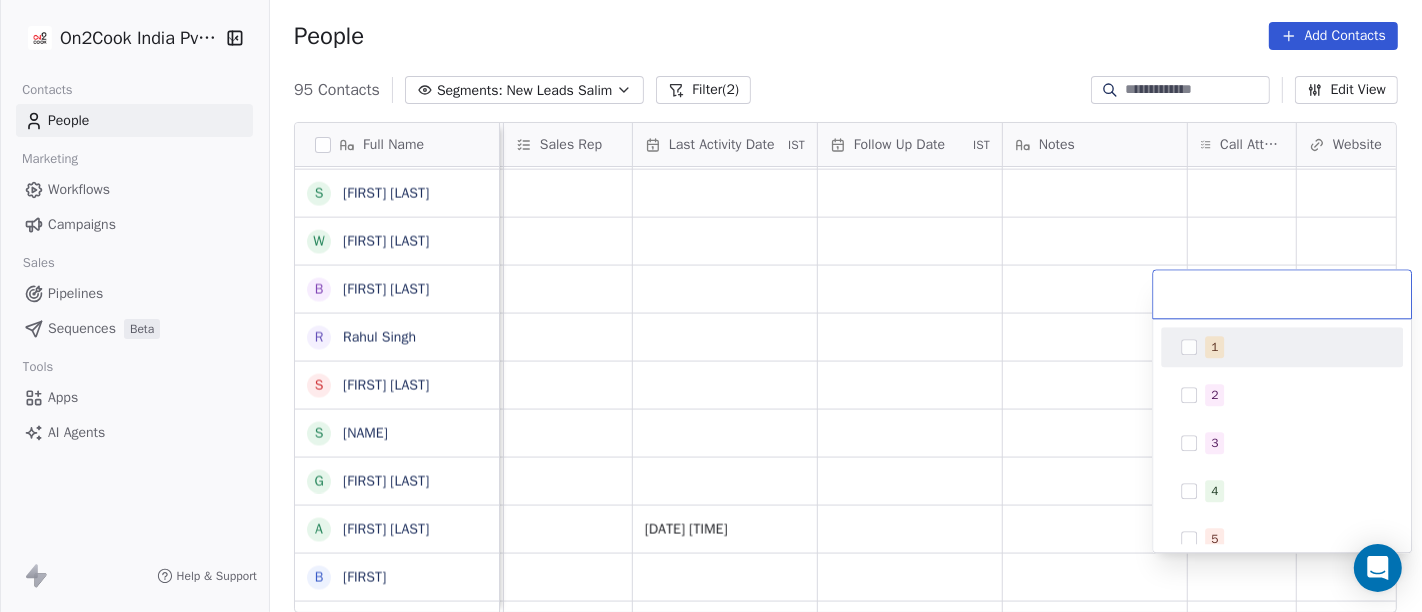 click on "1" at bounding box center [1282, 347] 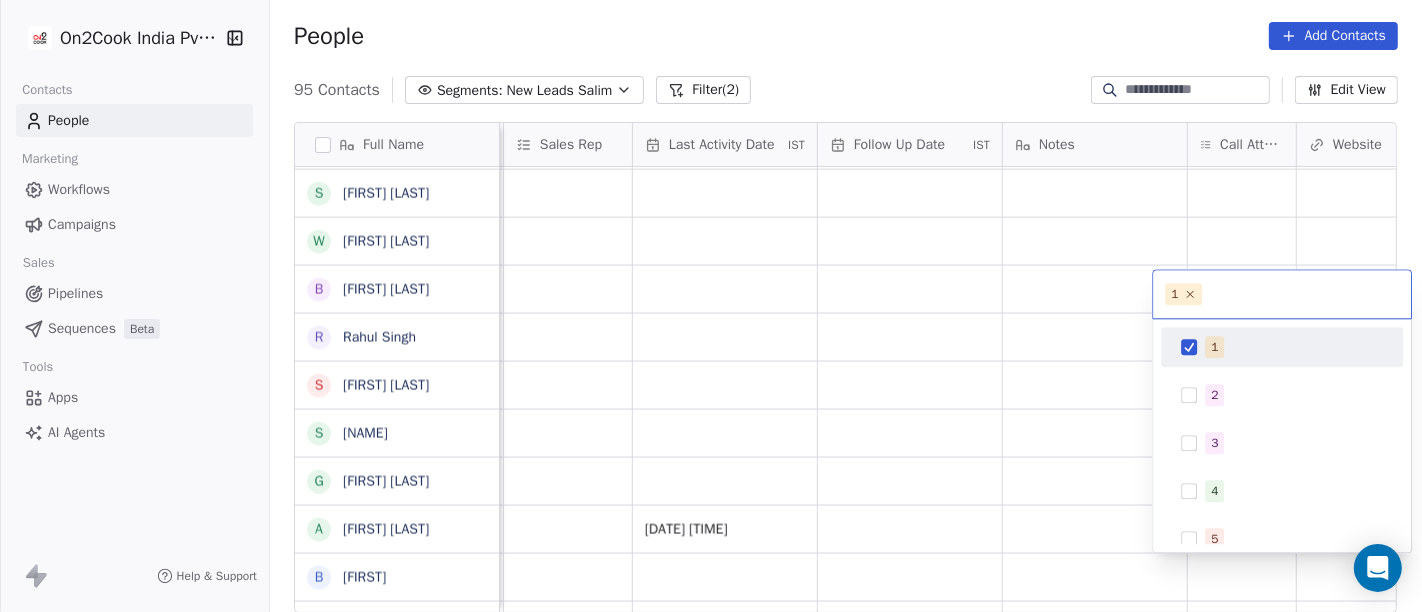 click on "On2Cook India Pvt. Ltd. Contacts People Marketing Workflows Campaigns Sales Pipelines Sequences Beta Tools Apps AI Agents Help & Support People  Add Contacts 95 Contacts Segments: New Leads Salim Filter  (2) Edit View Tag Add to Sequence Full Name R Rajeev Sthapak S Santoshkumar Jaiswal P Poonam Gupta V Vikrant Gupta H HRISHI K Khushwant  singh N Nisha Chauhaan T Tarun Verma G Gopal Jha K K S Grover M Manoj Gupta अ अब्दुल कासिम K Karan Arora S Sourabh Jain p parmod gupt R Ramesh Bhilwara Y YoloBar Rajpura A Amit Kaushik n neeraj M Mohd Ahmed S Sandeep Khanna S Subhash Chander W William James B Baljeet Kaur R Rahul Singh S Sewa Singh S Sachin Garg G Govind Sharma A Anny Sharma B Bhupinder S Shuaib Aftab E Elephant Pushkar U Umesh Gupta V Vinay Vala Y Yash Pal Chhabra R Raj kumar V Vinay Kalla R Rajesh Malhotra Z Zala Chiragsinh K Kapil Daharwal s sy M Milind Raut P Prasanth Seldra M Manish Sheth E Eeta Balaji B Battula Sekhar S Siny M A M Mente Srikanth B Bharat Bhushan Gera R P IST" at bounding box center [711, 306] 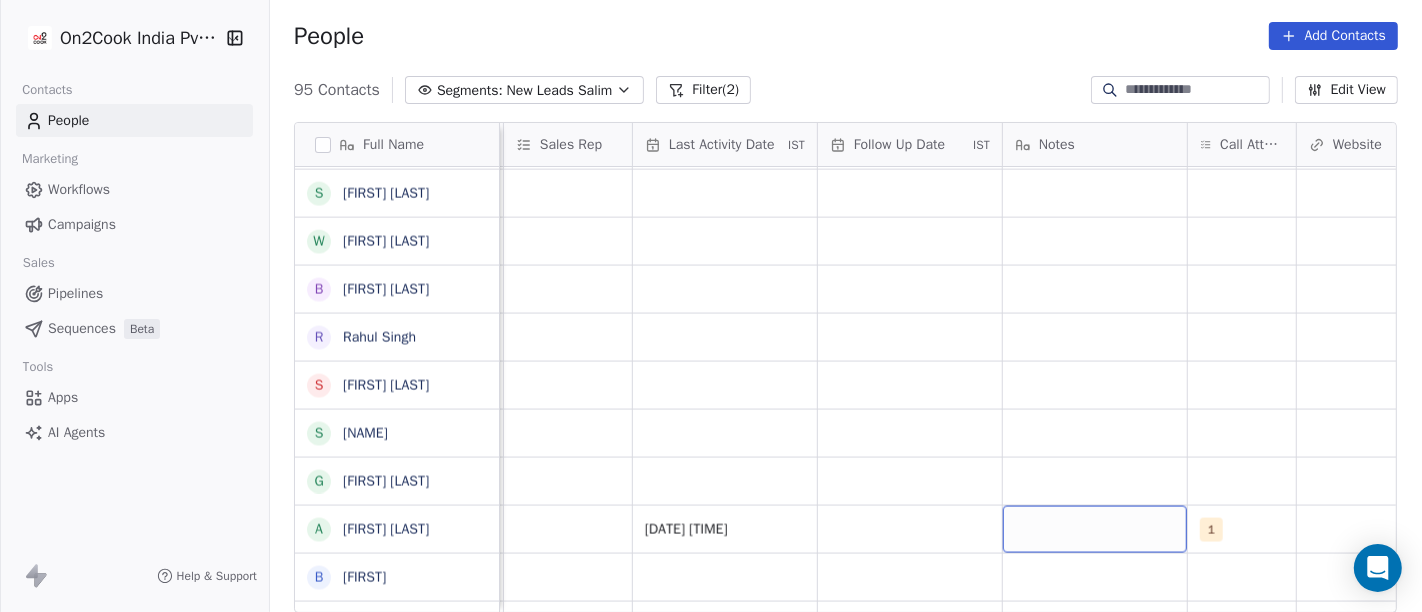 click at bounding box center (1095, 529) 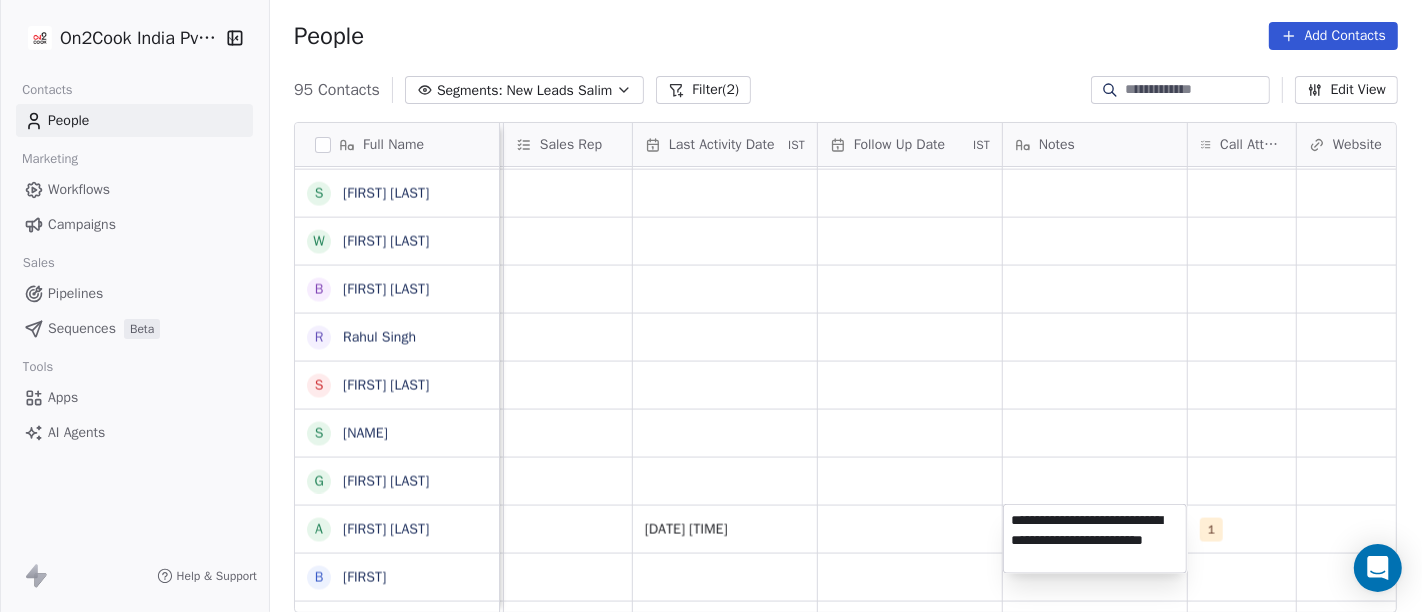 type on "**********" 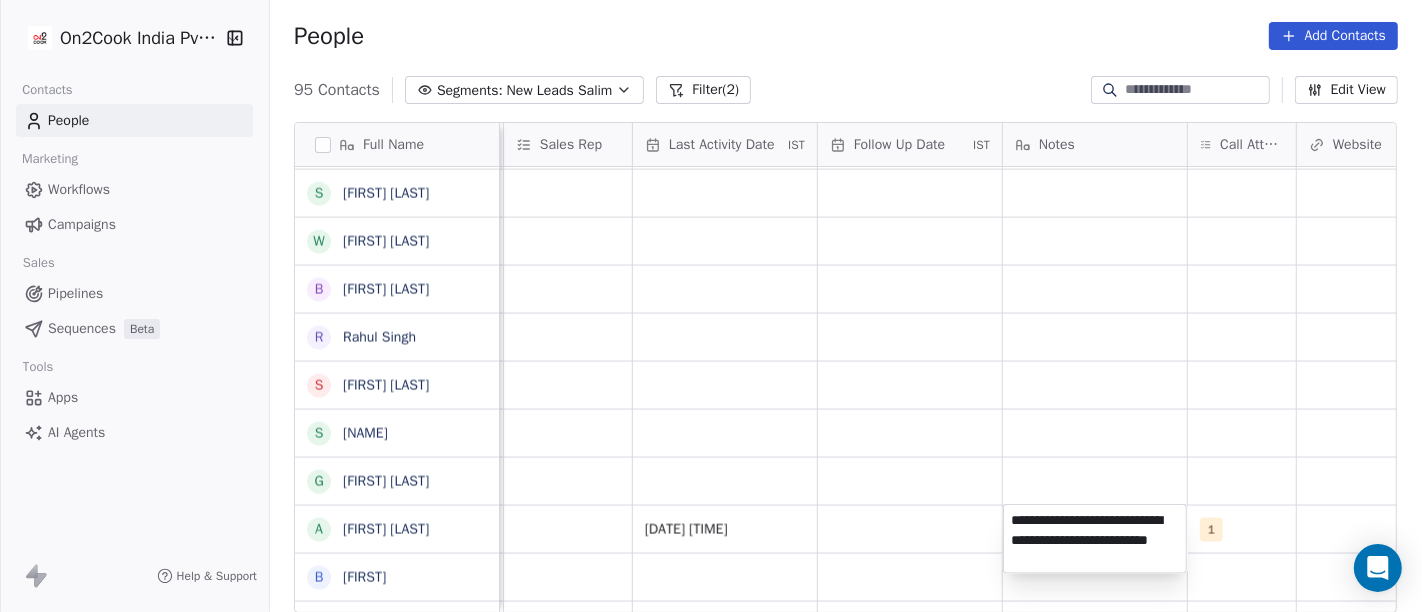 click on "On2Cook India Pvt. Ltd. Contacts People Marketing Workflows Campaigns Sales Pipelines Sequences Beta Tools Apps AI Agents Help & Support People  Add Contacts 95 Contacts Segments: New Leads Salim Filter  (2) Edit View Tag Add to Sequence Full Name R Rajeev Sthapak S Santoshkumar Jaiswal P Poonam Gupta V Vikrant Gupta H HRISHI K Khushwant  singh N Nisha Chauhaan T Tarun Verma G Gopal Jha K K S Grover M Manoj Gupta अ अब्दुल कासिम K Karan Arora S Sourabh Jain p parmod gupt R Ramesh Bhilwara Y YoloBar Rajpura A Amit Kaushik n neeraj M Mohd Ahmed S Sandeep Khanna S Subhash Chander W William James B Baljeet Kaur R Rahul Singh S Sewa Singh S Sachin Garg G Govind Sharma A Anny Sharma B Bhupinder S Shuaib Aftab E Elephant Pushkar U Umesh Gupta V Vinay Vala Y Yash Pal Chhabra R Raj kumar V Vinay Kalla R Rajesh Malhotra Z Zala Chiragsinh K Kapil Daharwal s sy M Milind Raut P Prasanth Seldra M Manish Sheth E Eeta Balaji B Battula Sekhar S Siny M A M Mente Srikanth B Bharat Bhushan Gera R P IST" at bounding box center [711, 306] 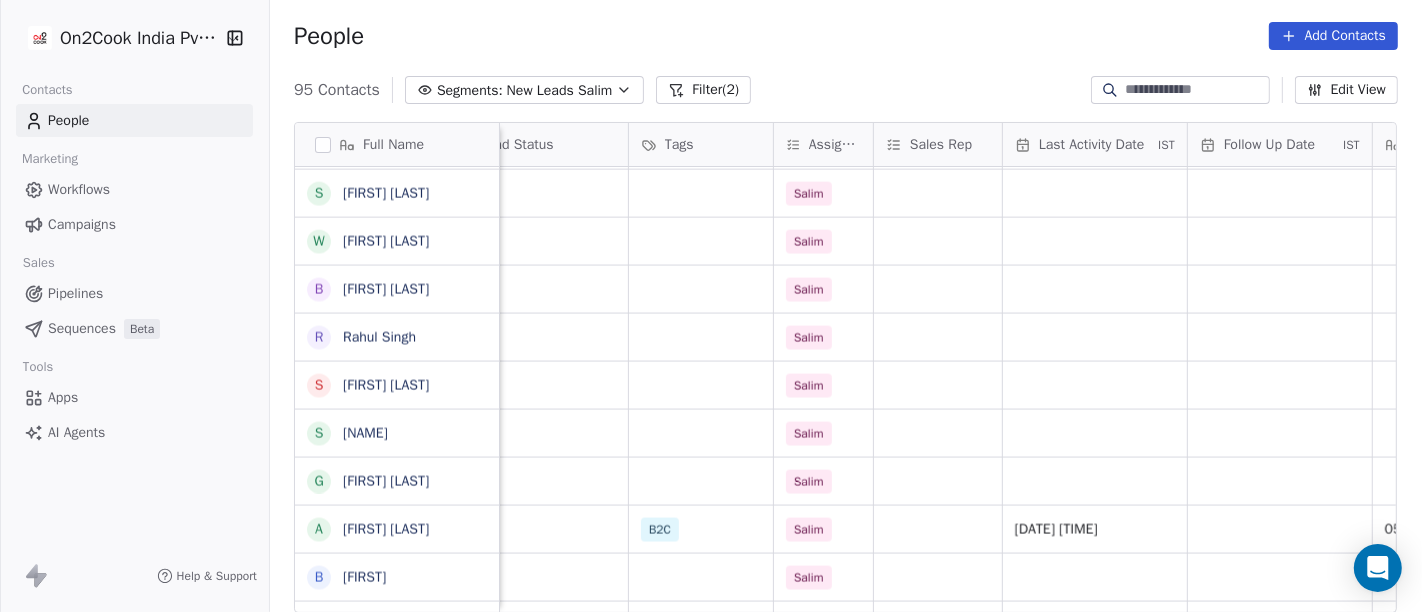 scroll, scrollTop: 0, scrollLeft: 757, axis: horizontal 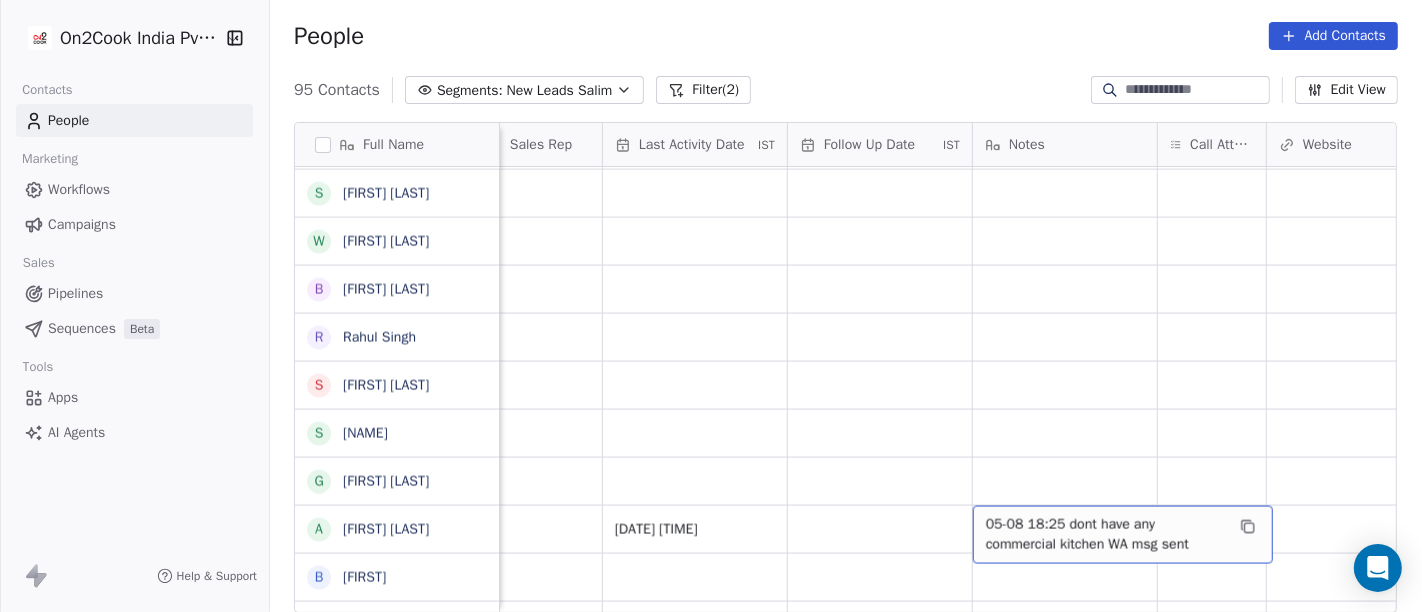 click on "05-08 18:25 dont have any commercial kitchen WA msg sent" at bounding box center [1105, 535] 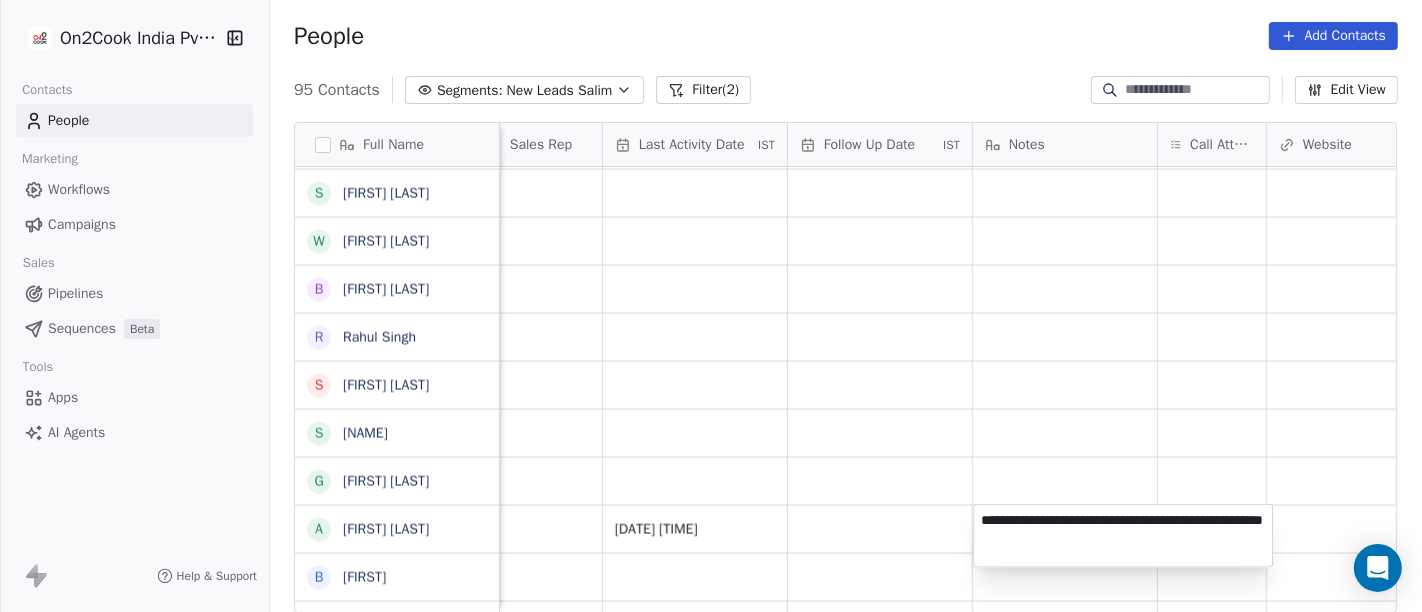 drag, startPoint x: 1034, startPoint y: 535, endPoint x: 1180, endPoint y: 540, distance: 146.08559 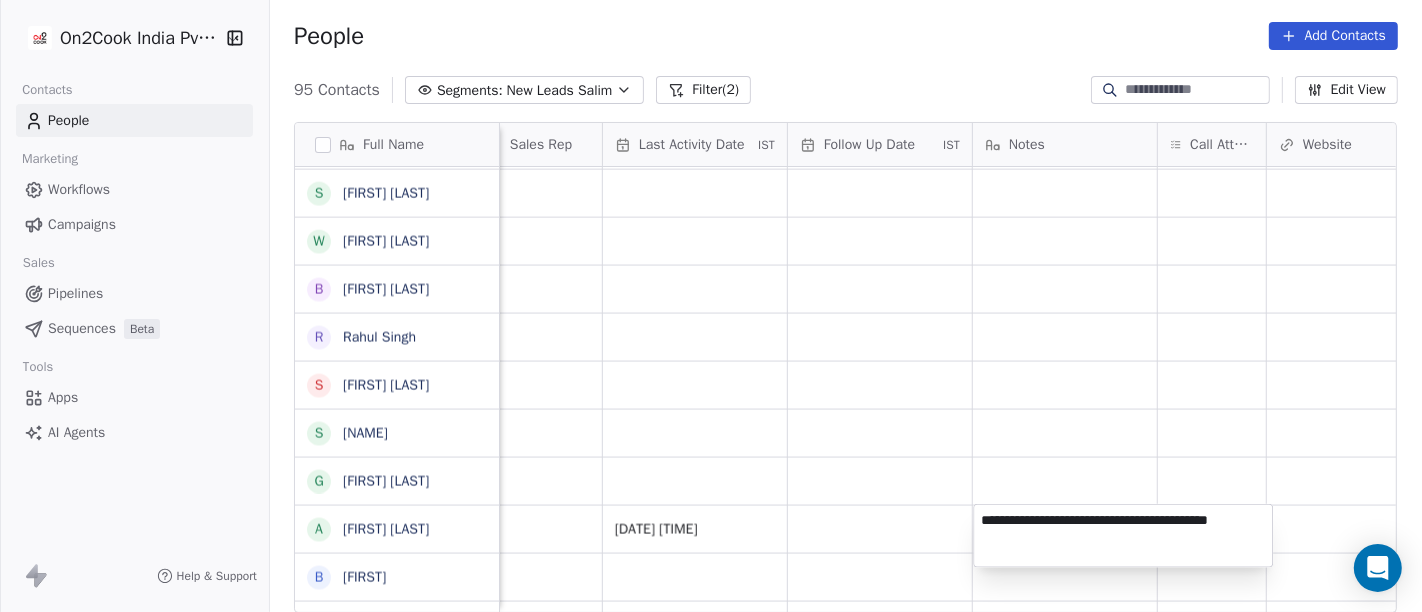 click on "On2Cook India Pvt. Ltd. Contacts People Marketing Workflows Campaigns Sales Pipelines Sequences Beta Tools Apps AI Agents Help & Support People  Add Contacts 95 Contacts Segments: New Leads Salim Filter  (2) Edit View Tag Add to Sequence Full Name R Rajeev Sthapak S Santoshkumar Jaiswal P Poonam Gupta V Vikrant Gupta H HRISHI K Khushwant  singh N Nisha Chauhaan T Tarun Verma G Gopal Jha K K S Grover M Manoj Gupta अ अब्दुल कासिम K Karan Arora S Sourabh Jain p parmod gupt R Ramesh Bhilwara Y YoloBar Rajpura A Amit Kaushik n neeraj M Mohd Ahmed S Sandeep Khanna S Subhash Chander W William James B Baljeet Kaur R Rahul Singh S Sewa Singh S Sachin Garg G Govind Sharma A Anny Sharma B Bhupinder S Shuaib Aftab E Elephant Pushkar U Umesh Gupta V Vinay Vala Y Yash Pal Chhabra R Raj kumar V Vinay Kalla R Rajesh Malhotra Z Zala Chiragsinh K Kapil Daharwal s sy M Milind Raut P Prasanth Seldra M Manish Sheth E Eeta Balaji B Battula Sekhar S Siny M A M Mente Srikanth B Bharat Bhushan Gera R P Tags" at bounding box center (711, 306) 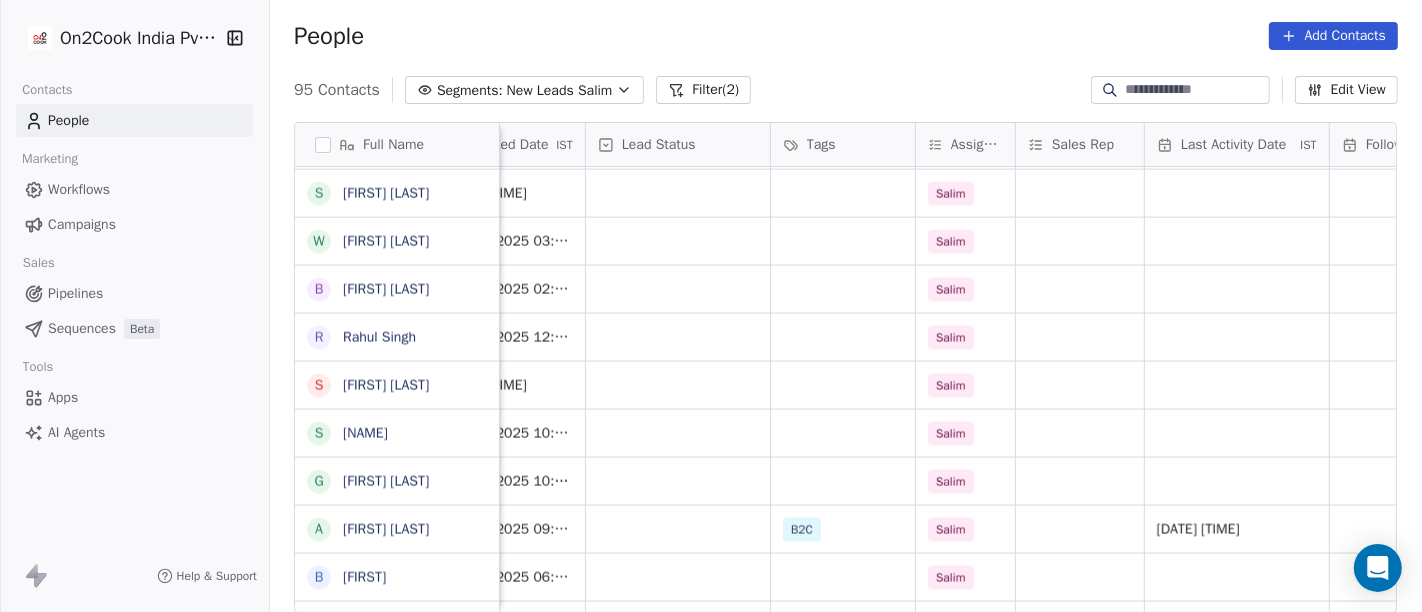 scroll, scrollTop: 0, scrollLeft: 535, axis: horizontal 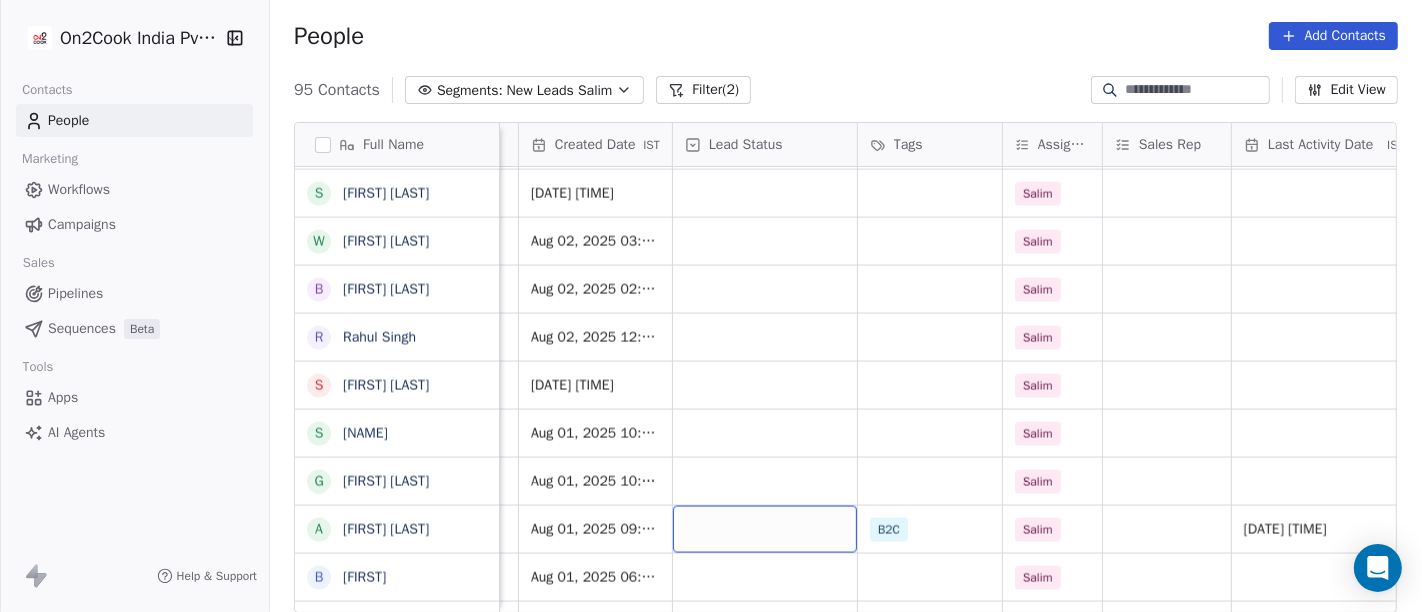 click at bounding box center [765, 529] 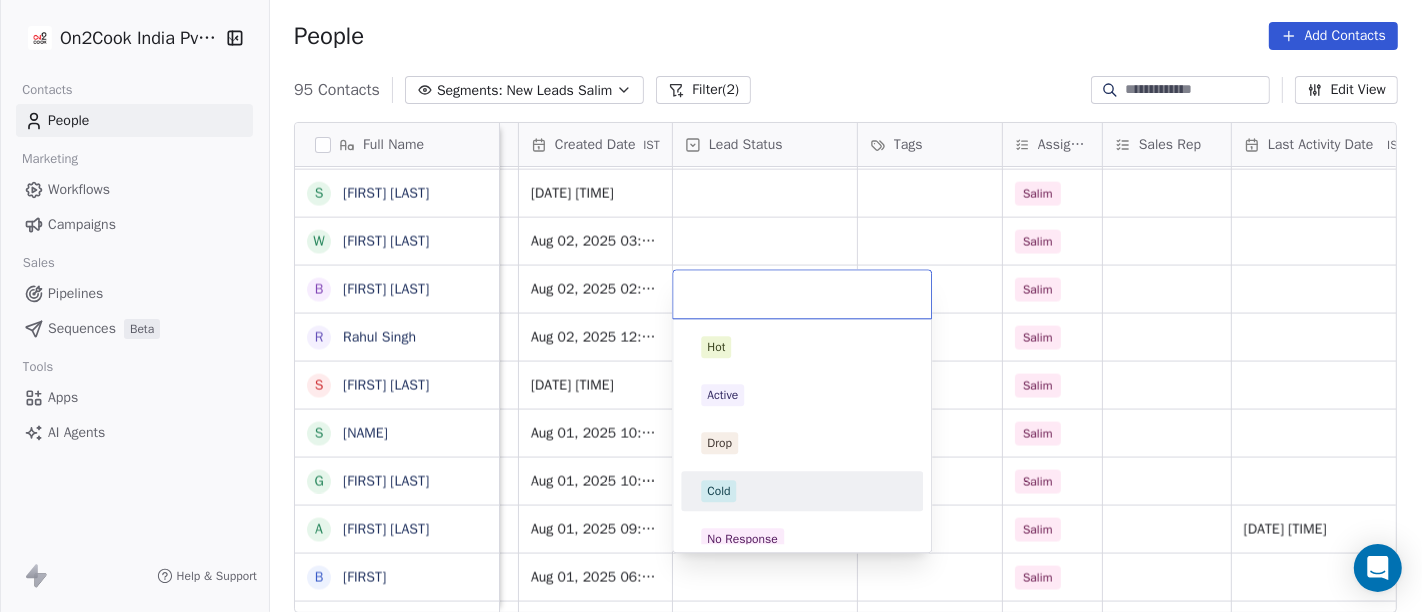 click on "Cold" at bounding box center [802, 491] 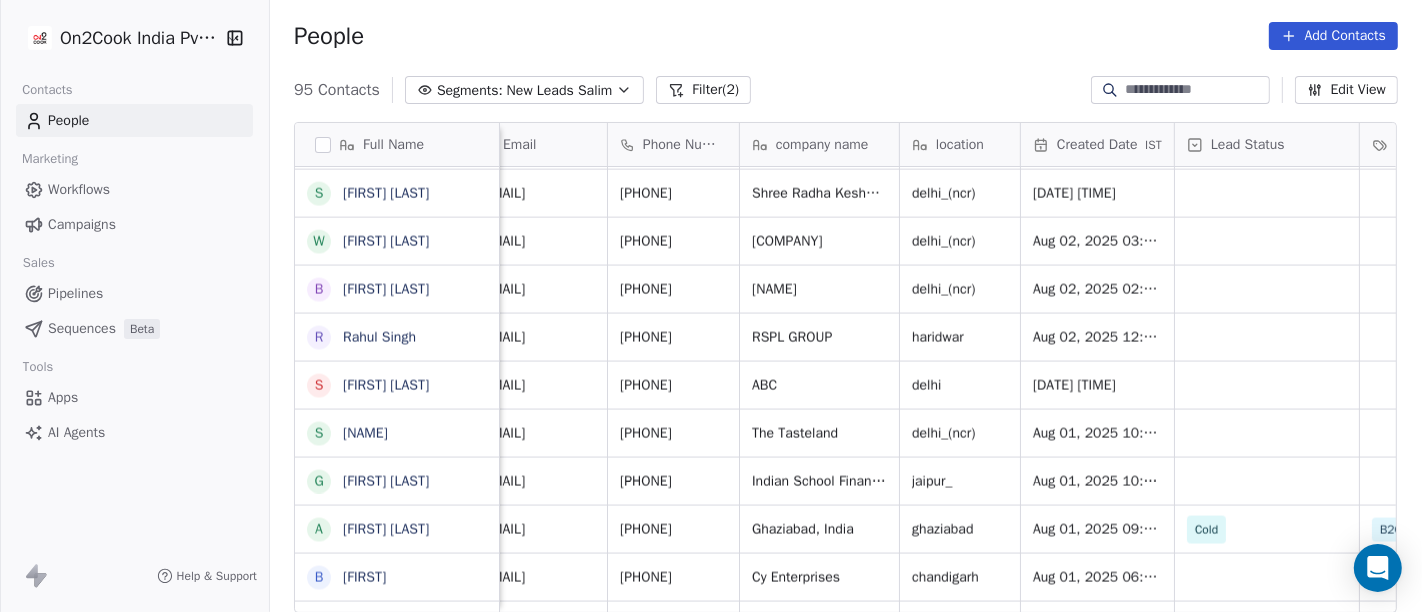 scroll, scrollTop: 0, scrollLeft: 0, axis: both 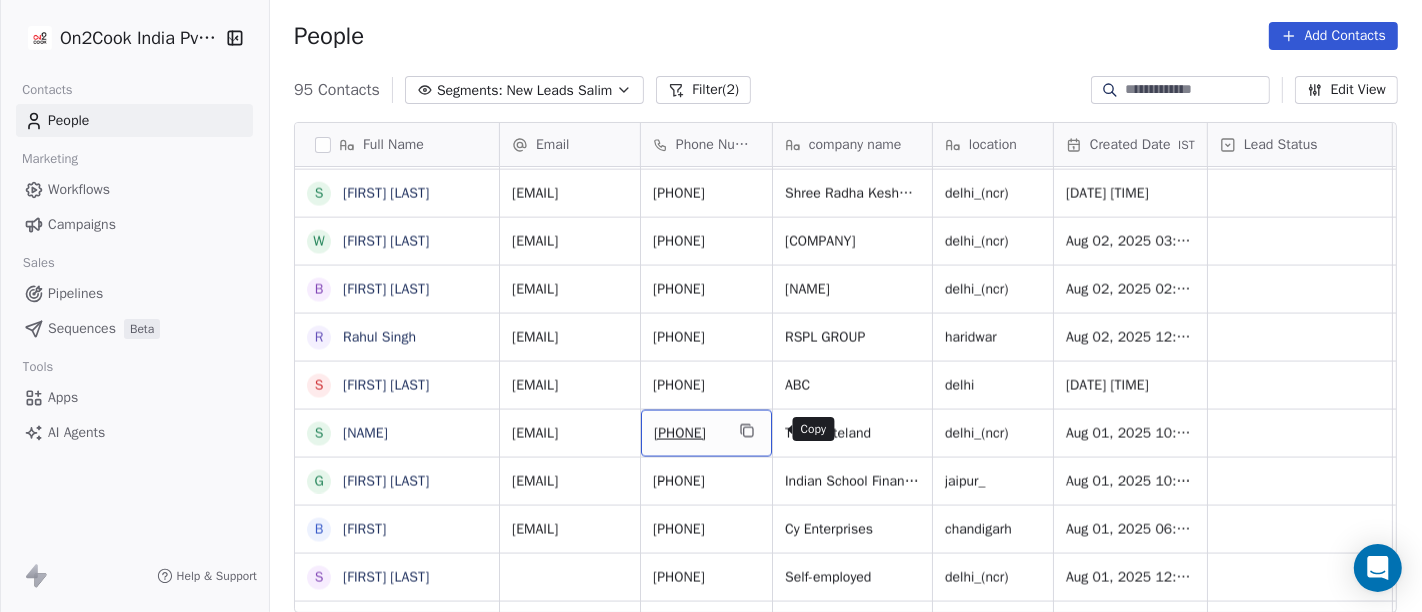 click 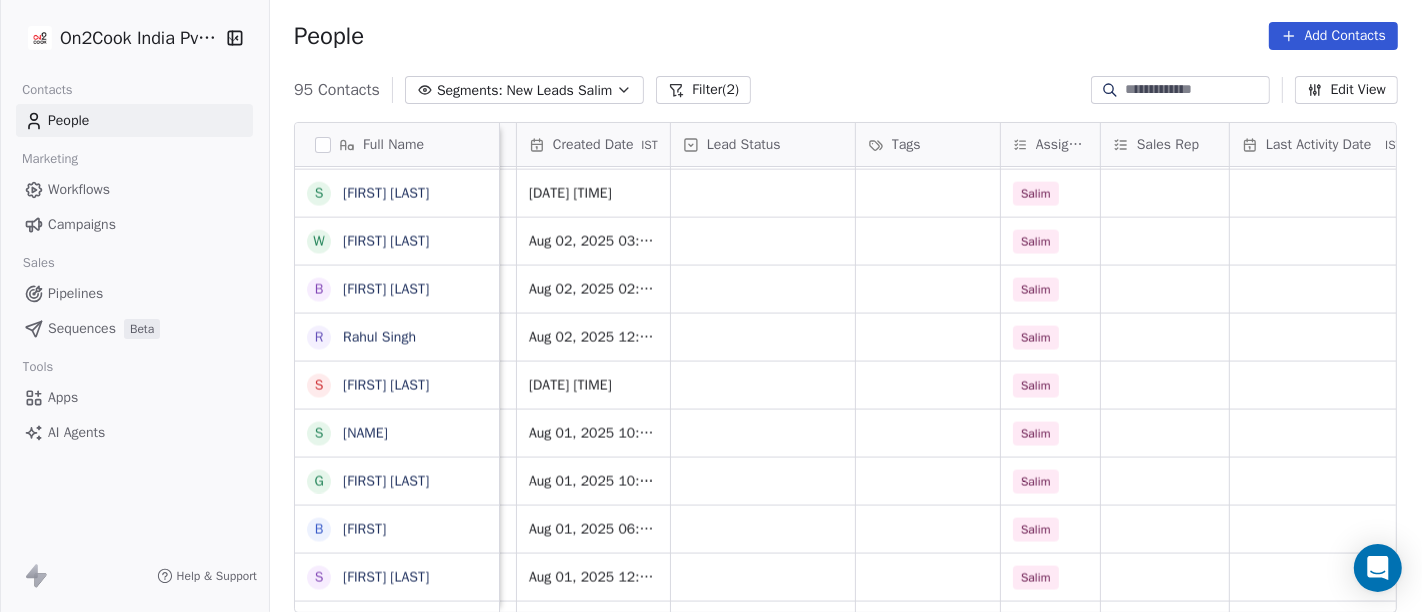 scroll, scrollTop: 0, scrollLeft: 550, axis: horizontal 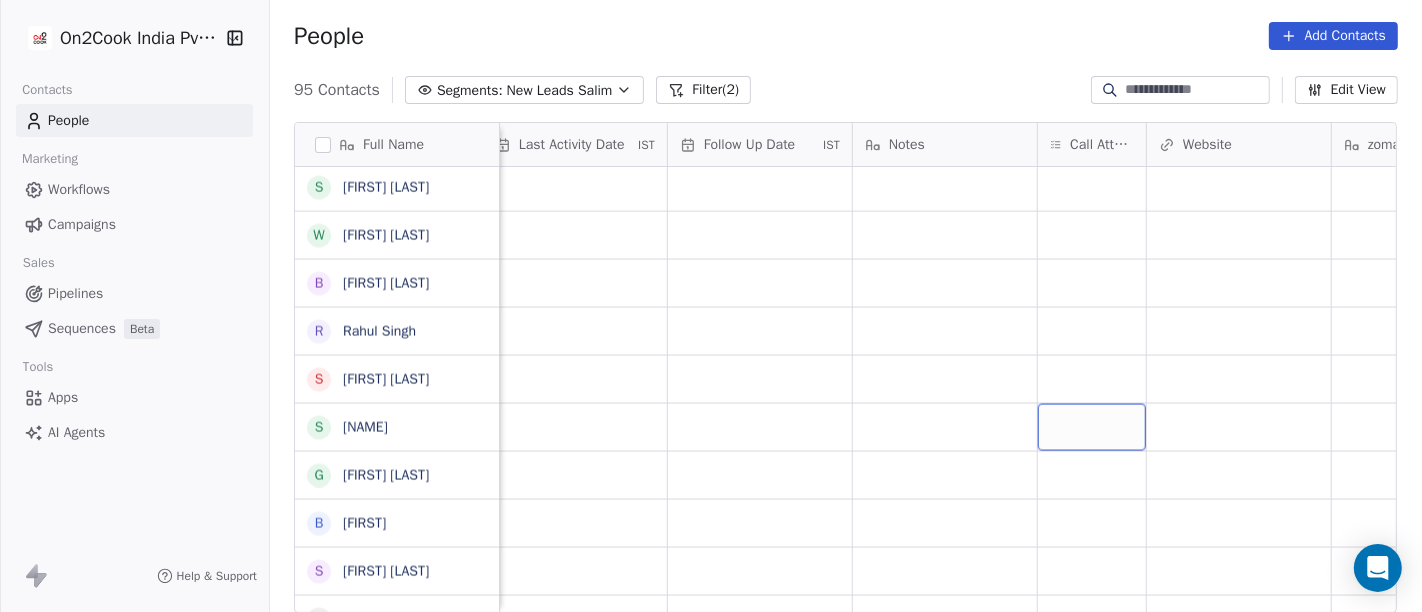 click at bounding box center [1092, 427] 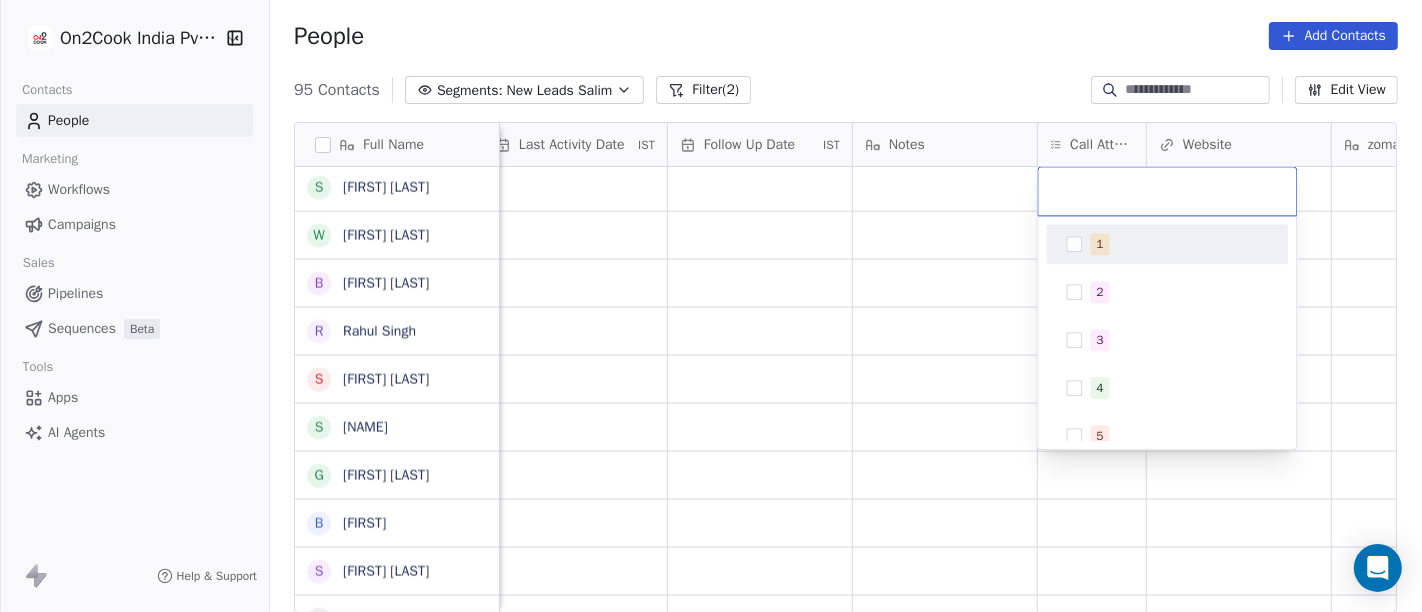 click on "1" at bounding box center [1100, 244] 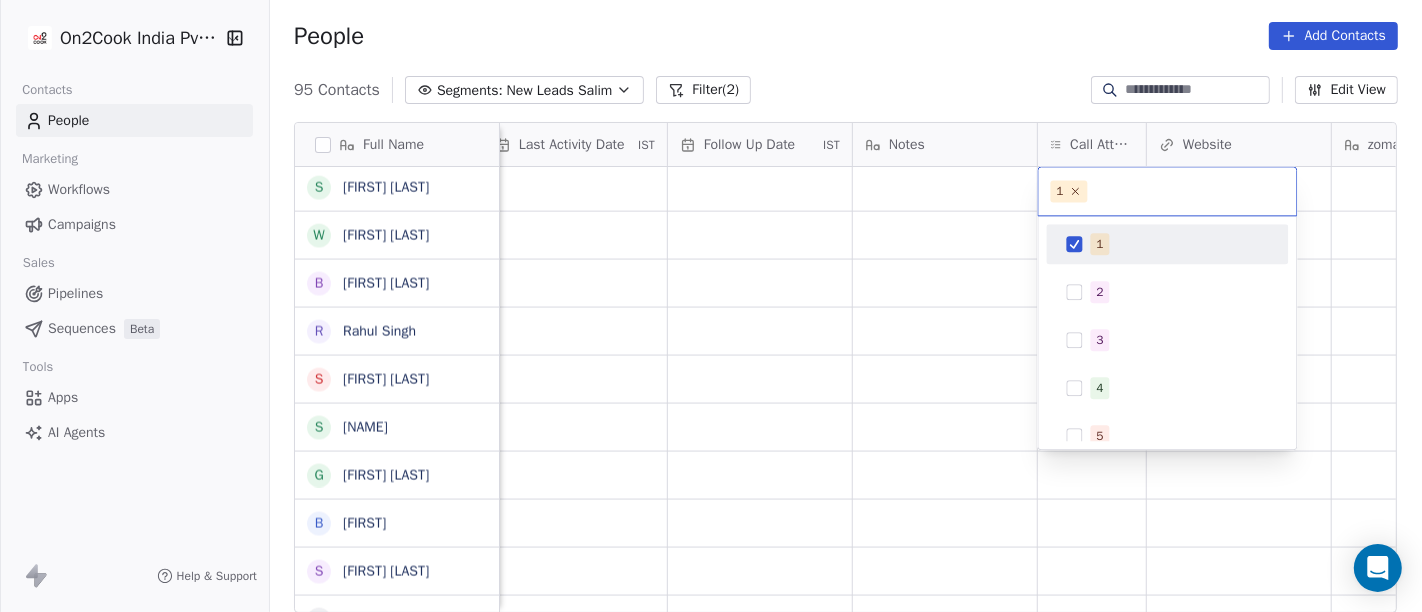 click on "On2Cook India Pvt. Ltd. Contacts People Marketing Workflows Campaigns Sales Pipelines Sequences Beta Tools Apps AI Agents Help & Support People  Add Contacts 95 Contacts Segments: New Leads Salim Filter  (2) Edit View Tag Add to Sequence Full Name S Santoshkumar Jaiswal P Poonam Gupta V Vikrant Gupta H HRISHI K Khushwant  singh N Nisha Chauhaan T Tarun Verma G Gopal Jha K K S Grover M Manoj Gupta अ अब्दुल कासिम K Karan Arora S Sourabh Jain p parmod gupt R Ramesh Bhilwara Y YoloBar Rajpura A Amit Kaushik n neeraj M Mohd Ahmed S Sandeep Khanna S Subhash Chander W William James B Baljeet Kaur R Rahul Singh S Sewa Singh S Sachin Garg G Govind Sharma B Bhupinder S Shuaib Aftab E Elephant Pushkar U Umesh Gupta V Vinay Vala Y Yash Pal Chhabra R Raj kumar V Vinay Kalla R Rajesh Malhotra Z Zala Chiragsinh K Kapil Daharwal s sy M Milind Raut P Prasanth Seldra M Manish Sheth E Eeta Balaji B Battula Sekhar S Siny M A M Mente Srikanth B Bharat Bhushan Gera R Rohit Kohli P Padarthi amala u umang" at bounding box center (711, 306) 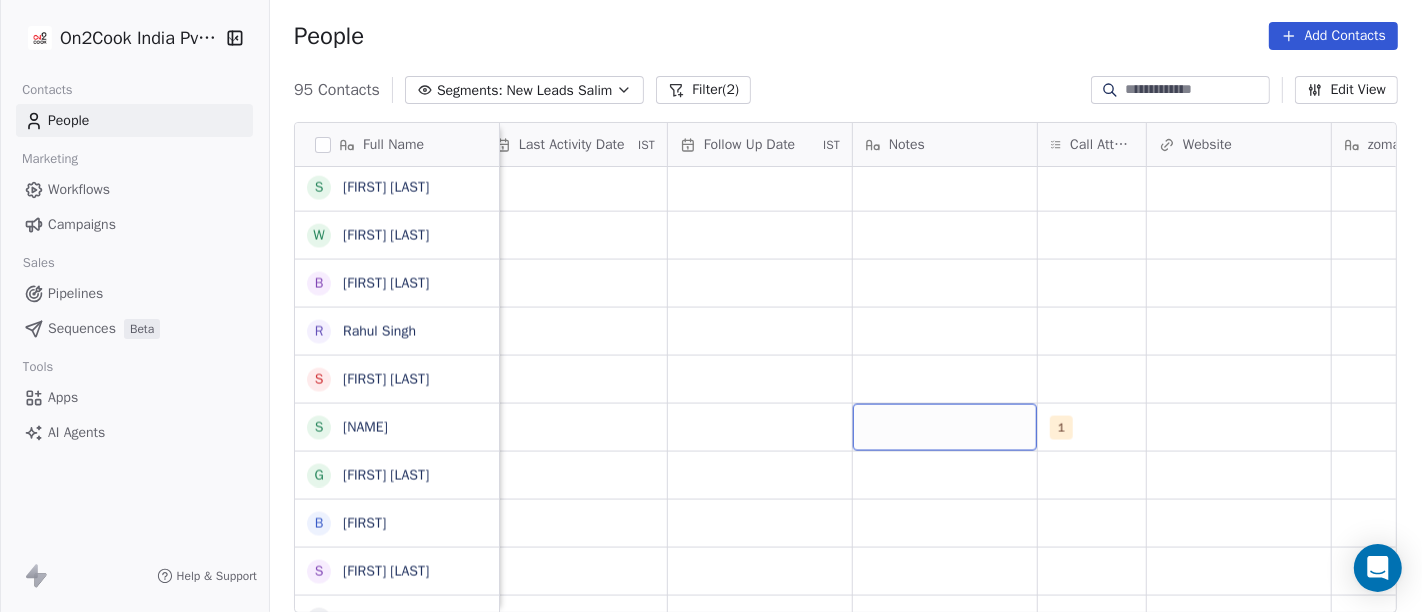 click at bounding box center (945, 427) 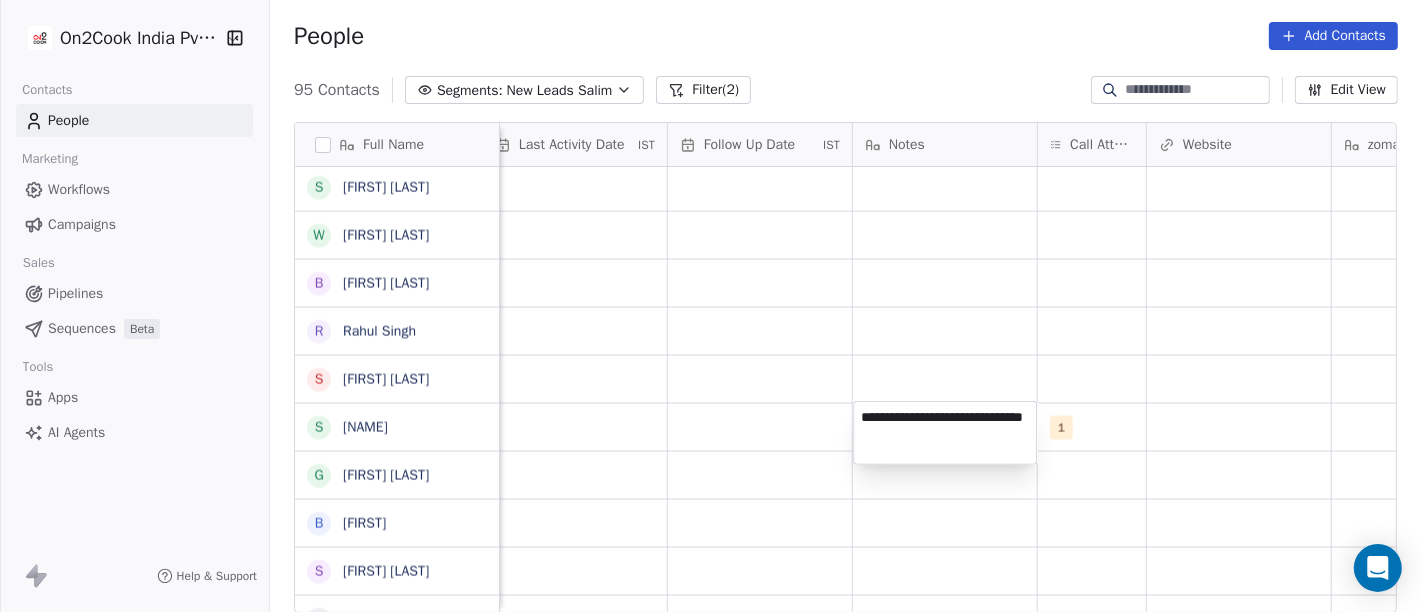 type on "**********" 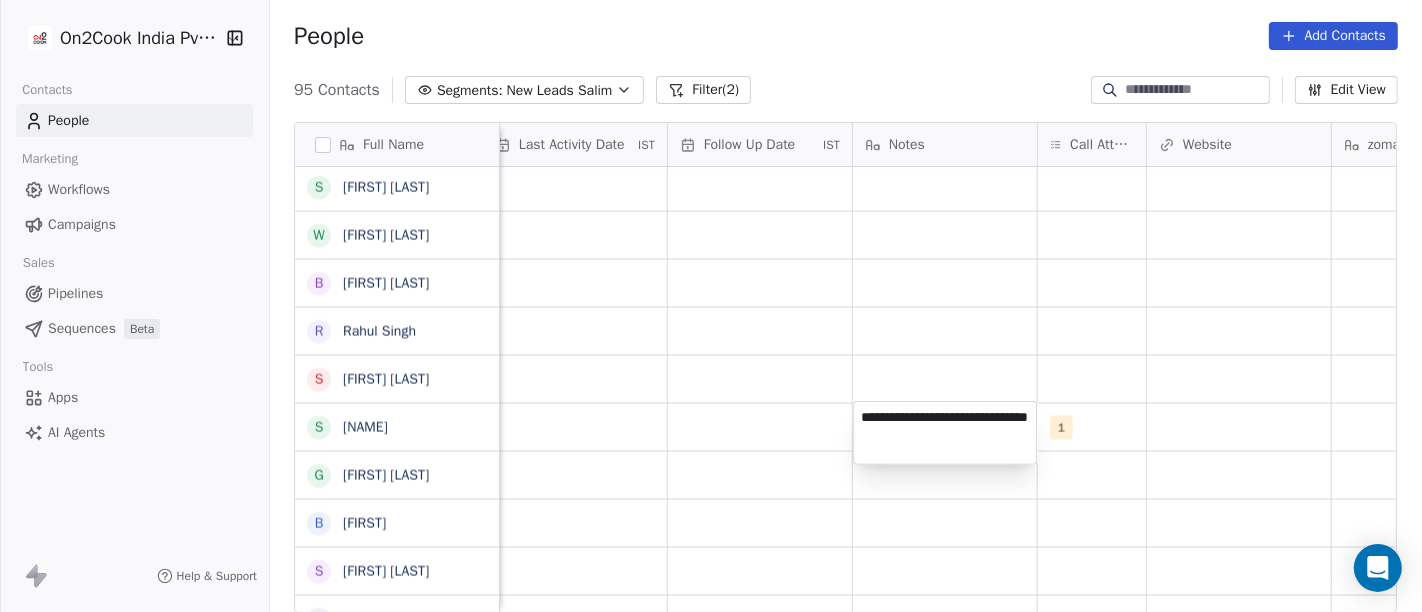 click on "On2Cook India Pvt. Ltd. Contacts People Marketing Workflows Campaigns Sales Pipelines Sequences Beta Tools Apps AI Agents Help & Support People  Add Contacts 95 Contacts Segments: New Leads Salim Filter  (2) Edit View Tag Add to Sequence Full Name S Santoshkumar Jaiswal P Poonam Gupta V Vikrant Gupta H HRISHI K Khushwant  singh N Nisha Chauhaan T Tarun Verma G Gopal Jha K K S Grover M Manoj Gupta अ अब्दुल कासिम K Karan Arora S Sourabh Jain p parmod gupt R Ramesh Bhilwara Y YoloBar Rajpura A Amit Kaushik n neeraj M Mohd Ahmed S Sandeep Khanna S Subhash Chander W William James B Baljeet Kaur R Rahul Singh S Sewa Singh S Sachin Garg G Govind Sharma B Bhupinder S Shuaib Aftab E Elephant Pushkar U Umesh Gupta V Vinay Vala Y Yash Pal Chhabra R Raj kumar V Vinay Kalla R Rajesh Malhotra Z Zala Chiragsinh K Kapil Daharwal s sy M Milind Raut P Prasanth Seldra M Manish Sheth E Eeta Balaji B Battula Sekhar S Siny M A M Mente Srikanth B Bharat Bhushan Gera R Rohit Kohli P Padarthi amala u umang" at bounding box center (711, 306) 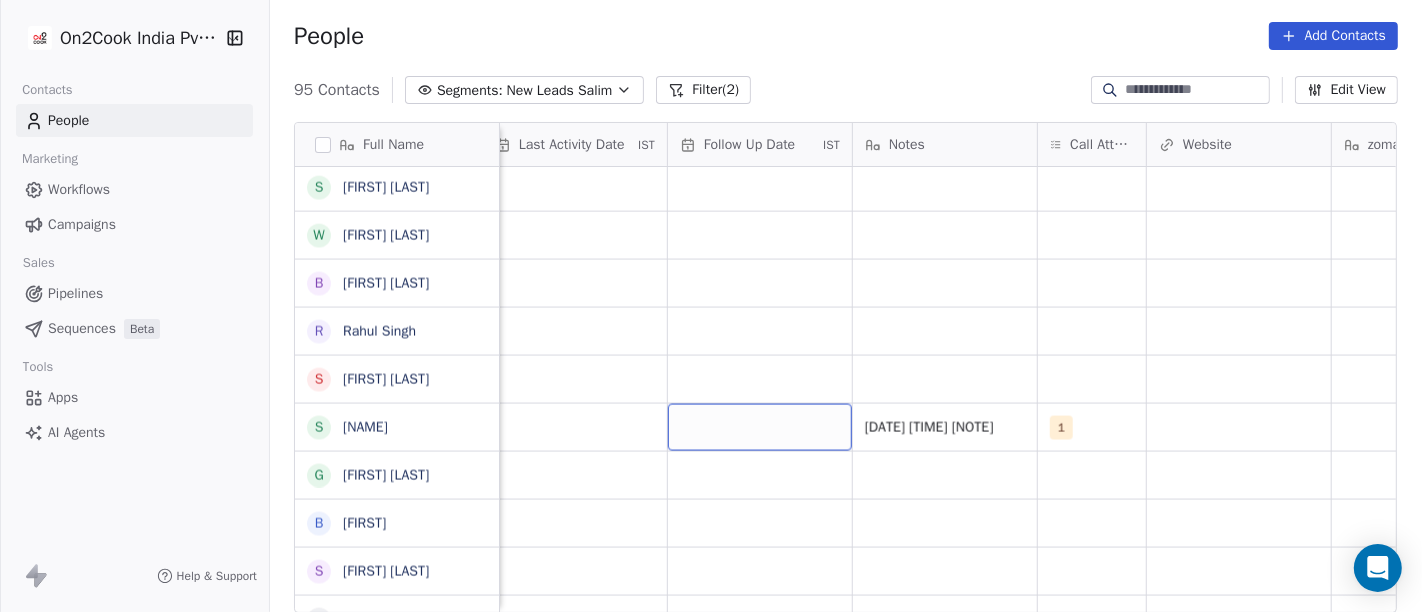 click at bounding box center (760, 427) 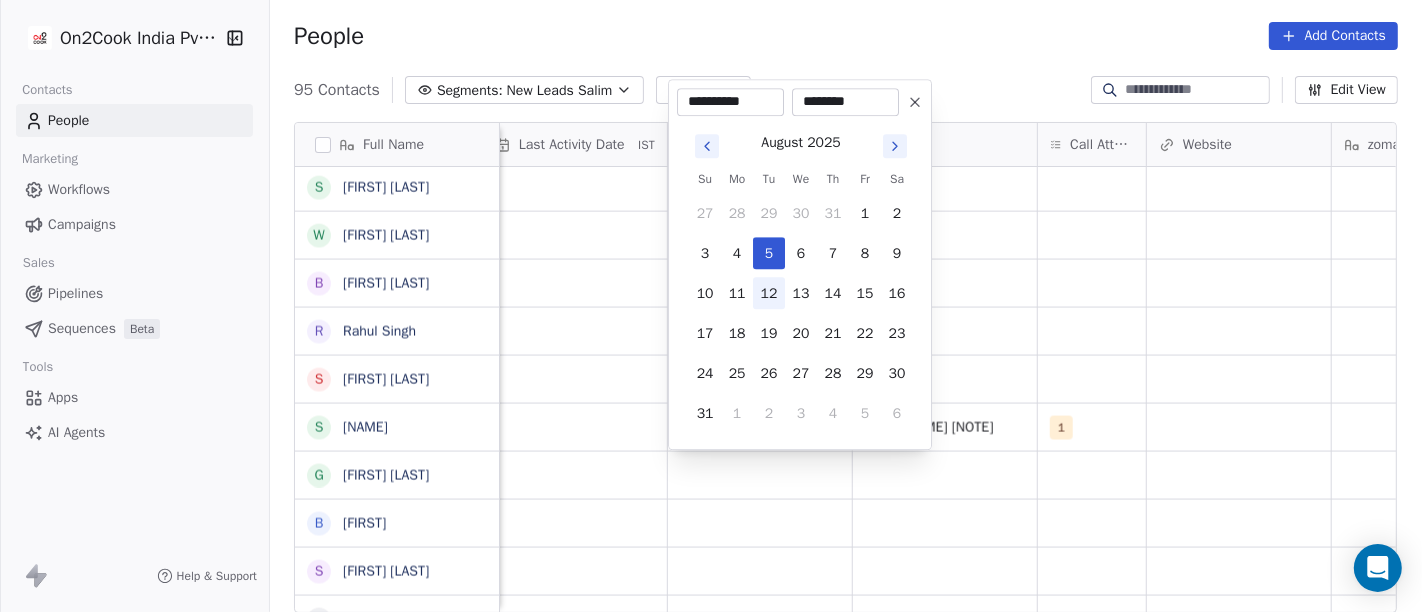 click on "12" at bounding box center [769, 293] 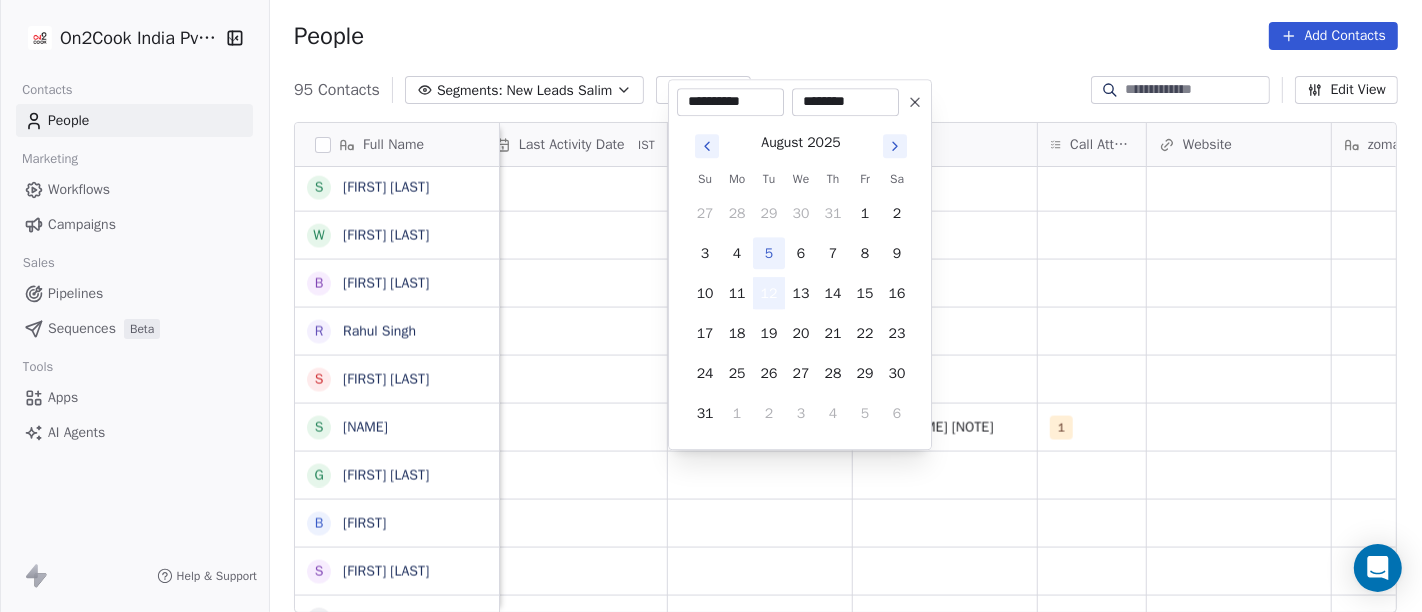 type on "**********" 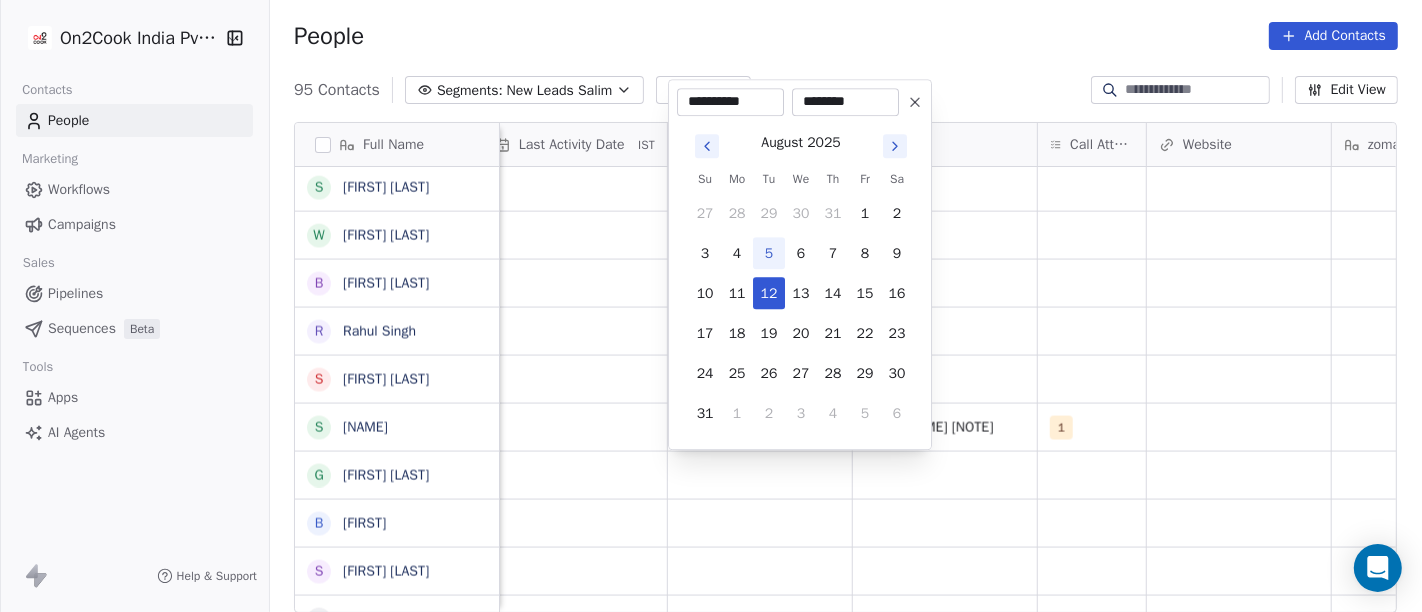 click on "On2Cook India Pvt. Ltd. Contacts People Marketing Workflows Campaigns Sales Pipelines Sequences Beta Tools Apps AI Agents Help & Support People  Add Contacts 95 Contacts Segments: New Leads Salim Filter  (2) Edit View Tag Add to Sequence Full Name S Santoshkumar Jaiswal P Poonam Gupta V Vikrant Gupta H HRISHI K Khushwant  singh N Nisha Chauhaan T Tarun Verma G Gopal Jha K K S Grover M Manoj Gupta अ अब्दुल कासिम K Karan Arora S Sourabh Jain p parmod gupt R Ramesh Bhilwara Y YoloBar Rajpura A Amit Kaushik n neeraj M Mohd Ahmed S Sandeep Khanna S Subhash Chander W William James B Baljeet Kaur R Rahul Singh S Sewa Singh S Sachin Garg G Govind Sharma B Bhupinder S Shuaib Aftab E Elephant Pushkar U Umesh Gupta V Vinay Vala Y Yash Pal Chhabra R Raj kumar V Vinay Kalla R Rajesh Malhotra Z Zala Chiragsinh K Kapil Daharwal s sy M Milind Raut P Prasanth Seldra M Manish Sheth E Eeta Balaji B Battula Sekhar S Siny M A M Mente Srikanth B Bharat Bhushan Gera R Rohit Kohli P Padarthi amala u umang" at bounding box center [711, 306] 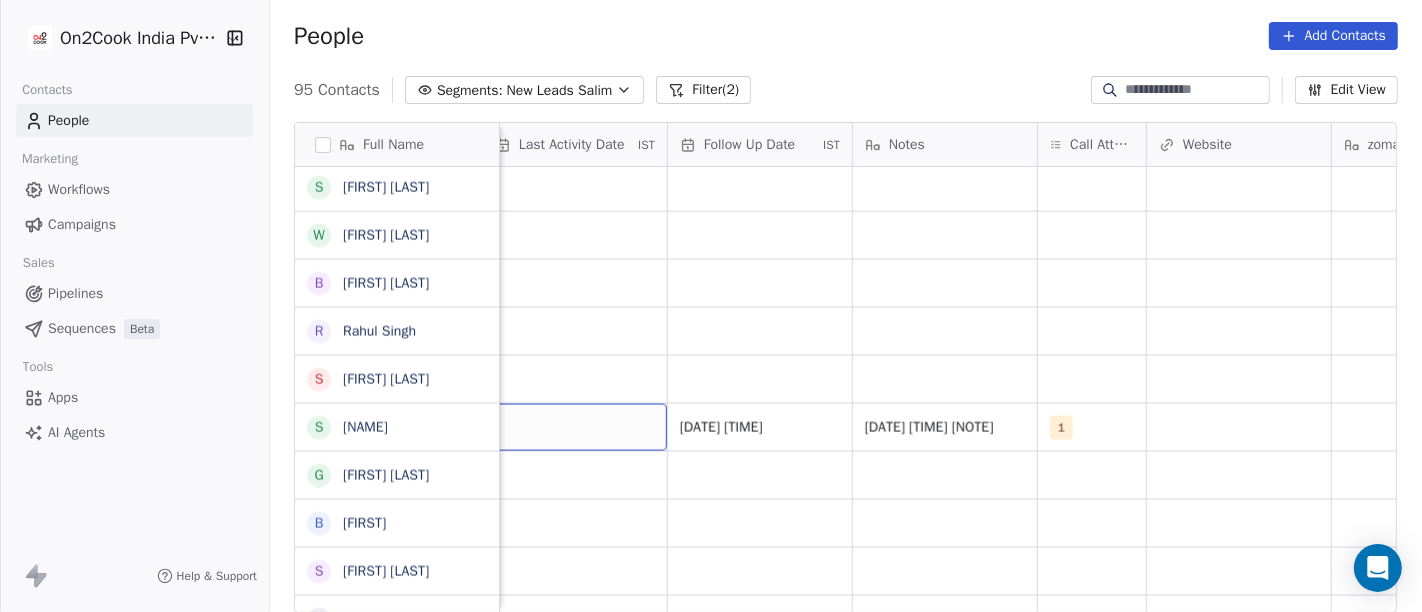 scroll, scrollTop: 0, scrollLeft: 1266, axis: horizontal 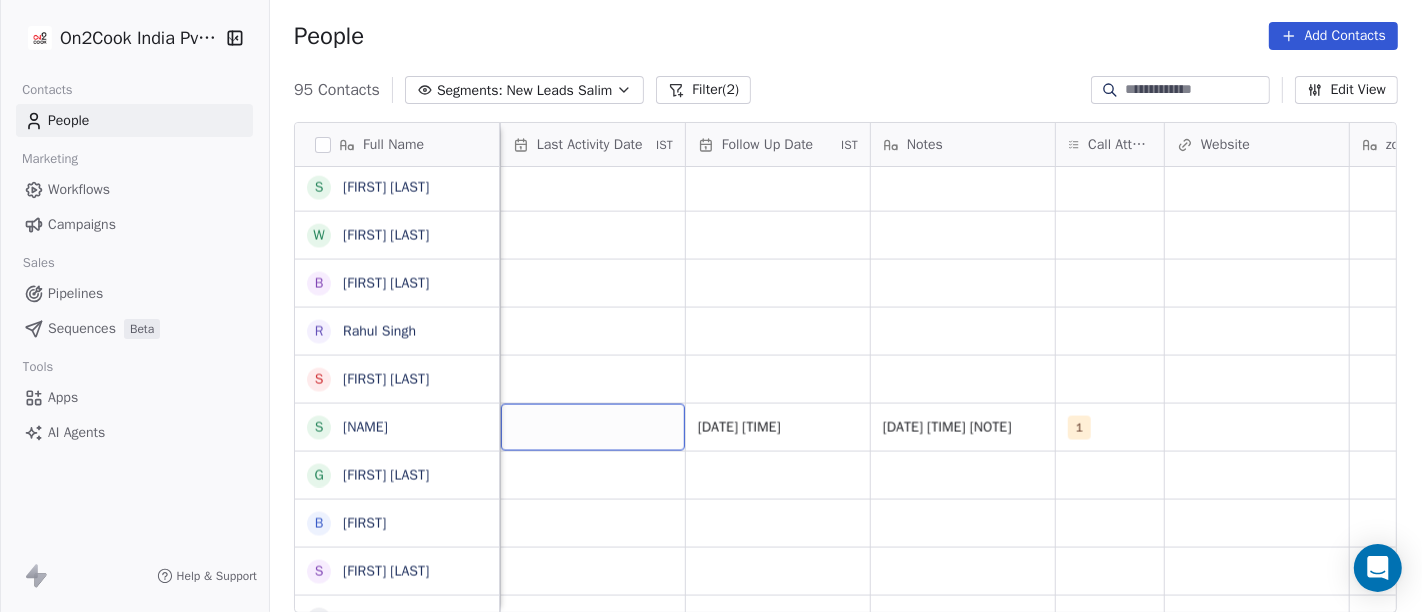 click at bounding box center (593, 427) 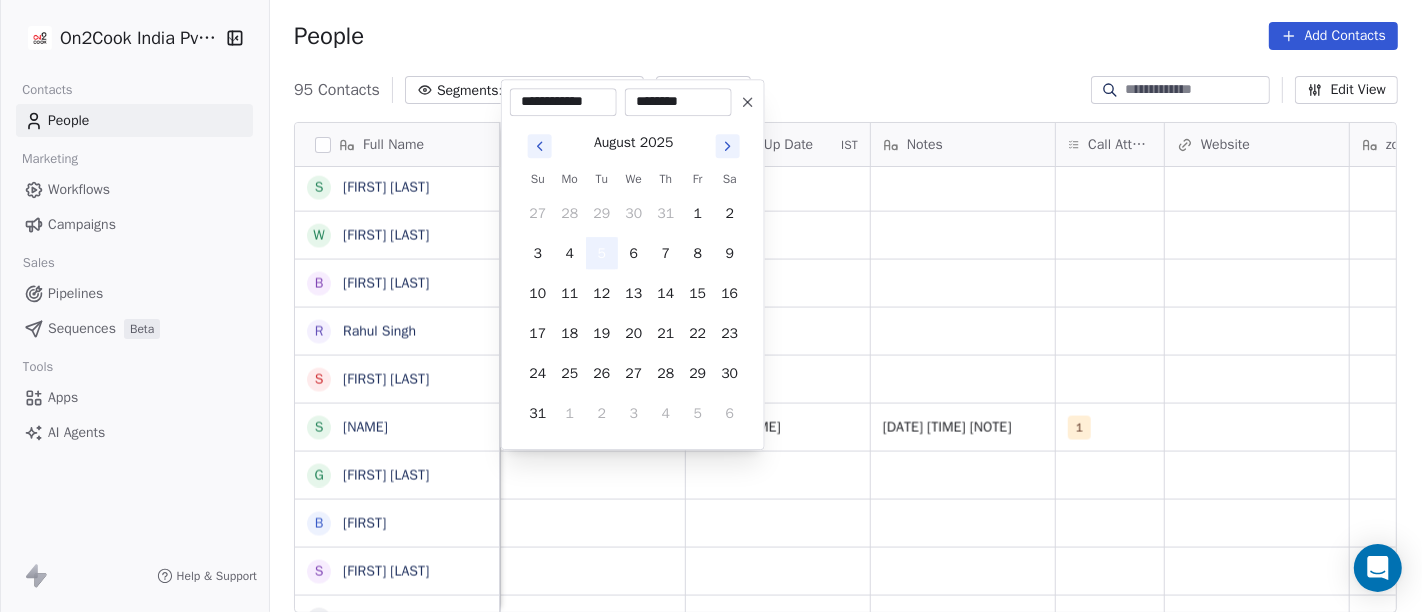 click on "5" at bounding box center [602, 253] 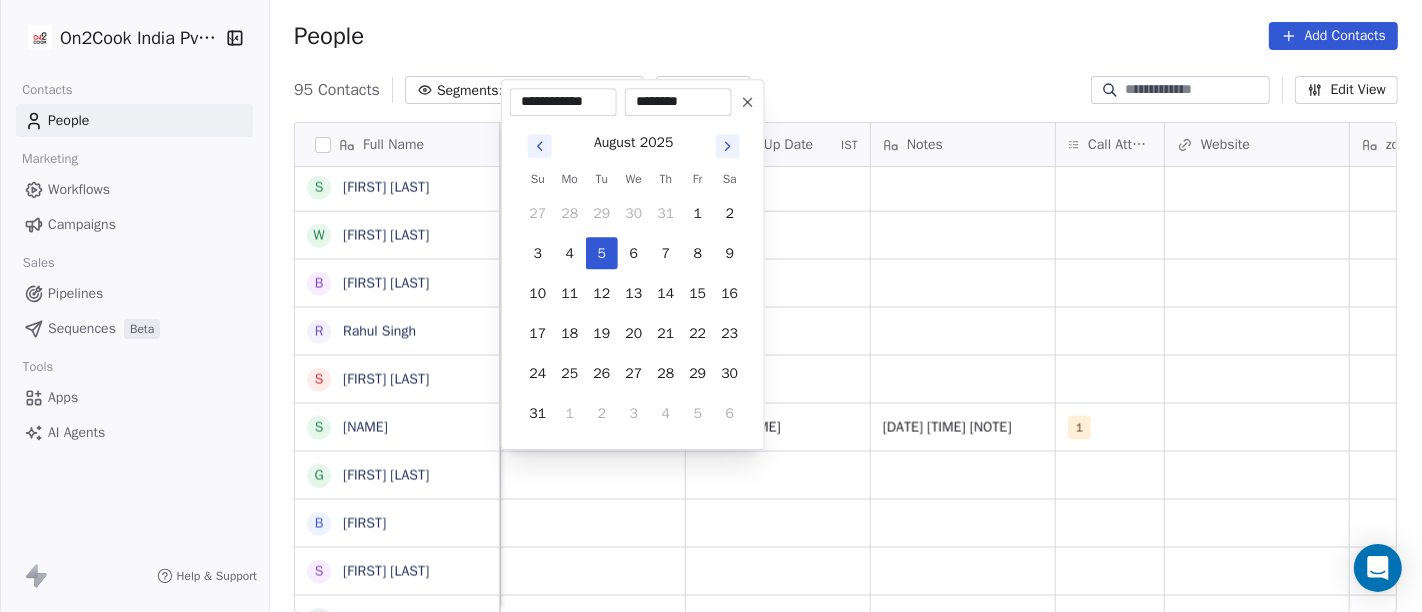click on "On2Cook India Pvt. Ltd. Contacts People Marketing Workflows Campaigns Sales Pipelines Sequences Beta Tools Apps AI Agents Help & Support People  Add Contacts 95 Contacts Segments: New Leads Salim Filter  (2) Edit View Tag Add to Sequence Full Name S Santoshkumar Jaiswal P Poonam Gupta V Vikrant Gupta H HRISHI K Khushwant  singh N Nisha Chauhaan T Tarun Verma G Gopal Jha K K S Grover M Manoj Gupta अ अब्दुल कासिम K Karan Arora S Sourabh Jain p parmod gupt R Ramesh Bhilwara Y YoloBar Rajpura A Amit Kaushik n neeraj M Mohd Ahmed S Sandeep Khanna S Subhash Chander W William James B Baljeet Kaur R Rahul Singh S Sewa Singh S Sachin Garg G Govind Sharma B Bhupinder S Shuaib Aftab E Elephant Pushkar U Umesh Gupta V Vinay Vala Y Yash Pal Chhabra R Raj kumar V Vinay Kalla R Rajesh Malhotra Z Zala Chiragsinh K Kapil Daharwal s sy M Milind Raut P Prasanth Seldra M Manish Sheth E Eeta Balaji B Battula Sekhar S Siny M A M Mente Srikanth B Bharat Bhushan Gera R Rohit Kohli P Padarthi amala u umang" at bounding box center (711, 306) 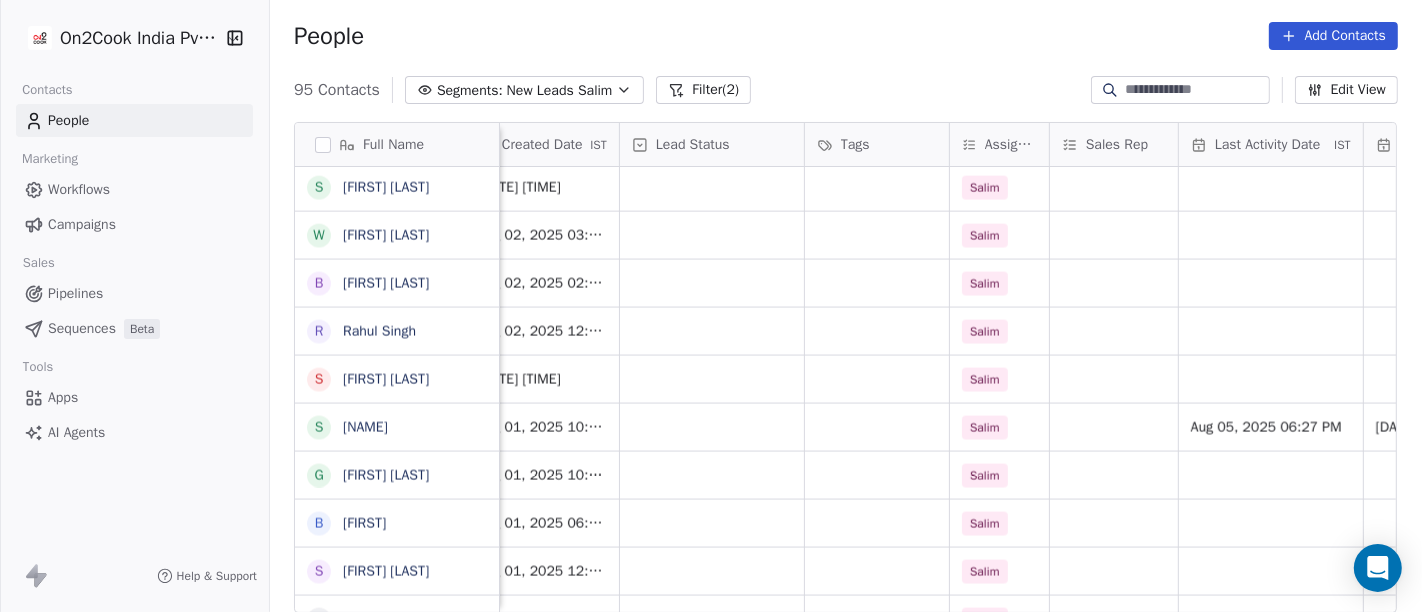 scroll, scrollTop: 0, scrollLeft: 586, axis: horizontal 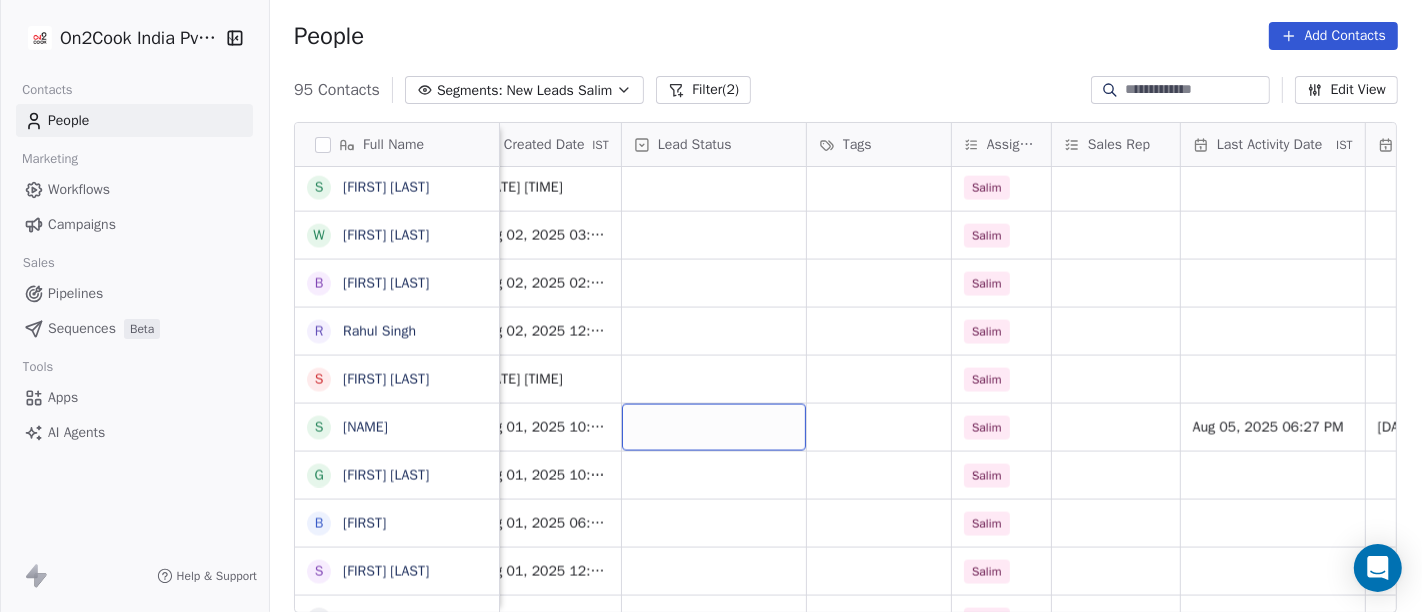click at bounding box center [714, 427] 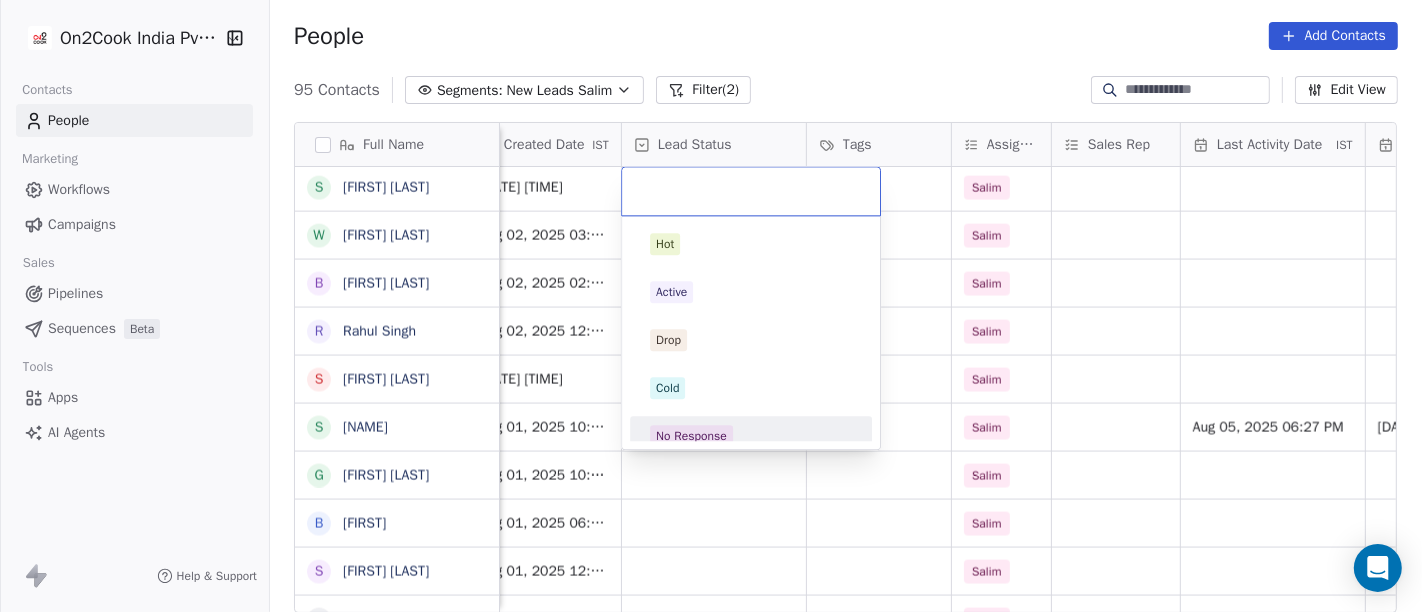 click on "No Response" at bounding box center (691, 436) 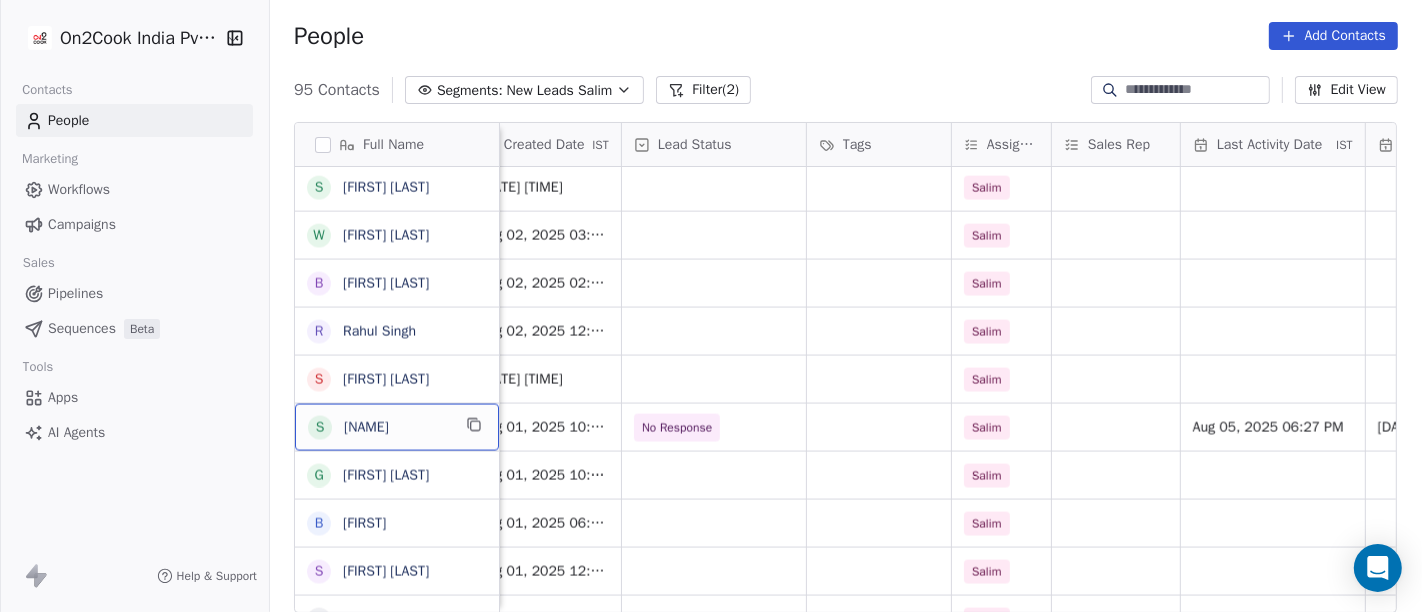 click on "S Sachin Garg" at bounding box center (397, 427) 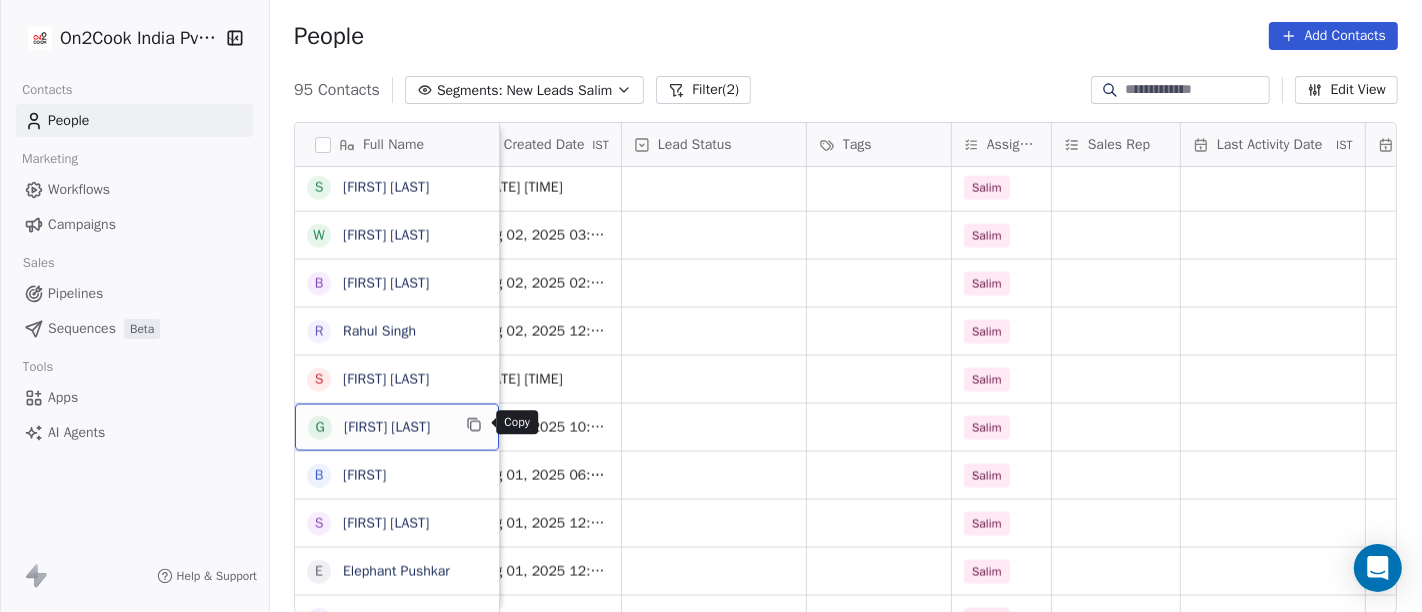 click 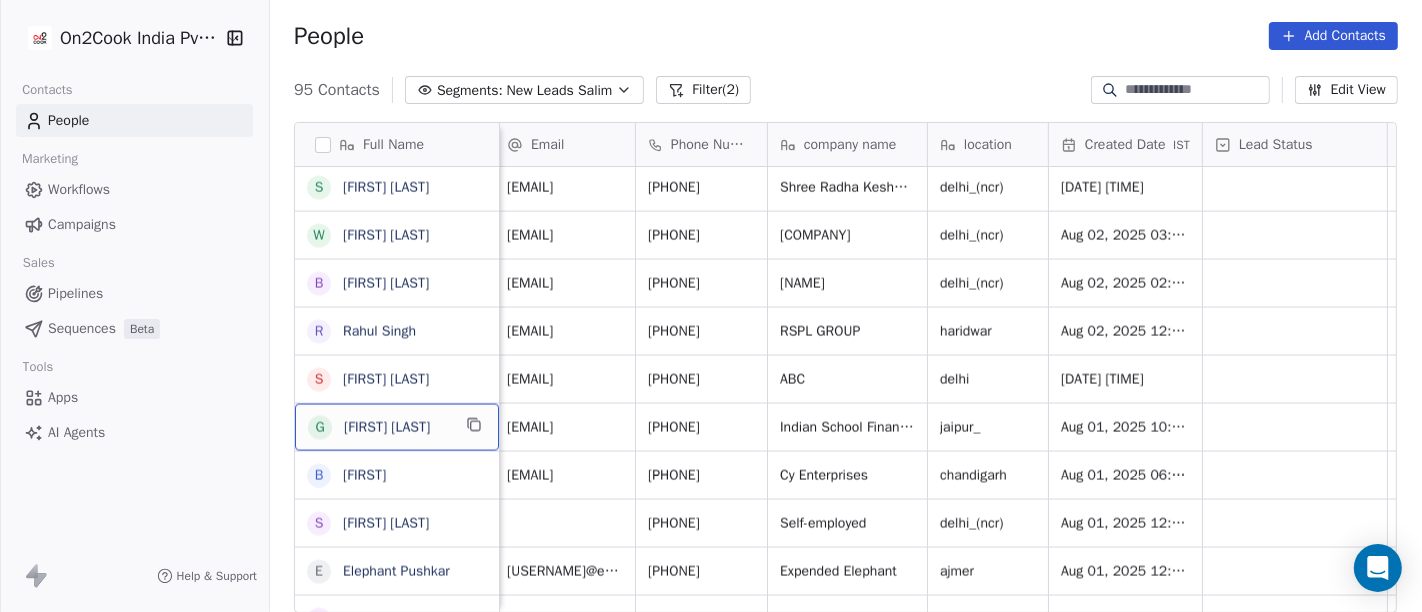scroll, scrollTop: 0, scrollLeft: 0, axis: both 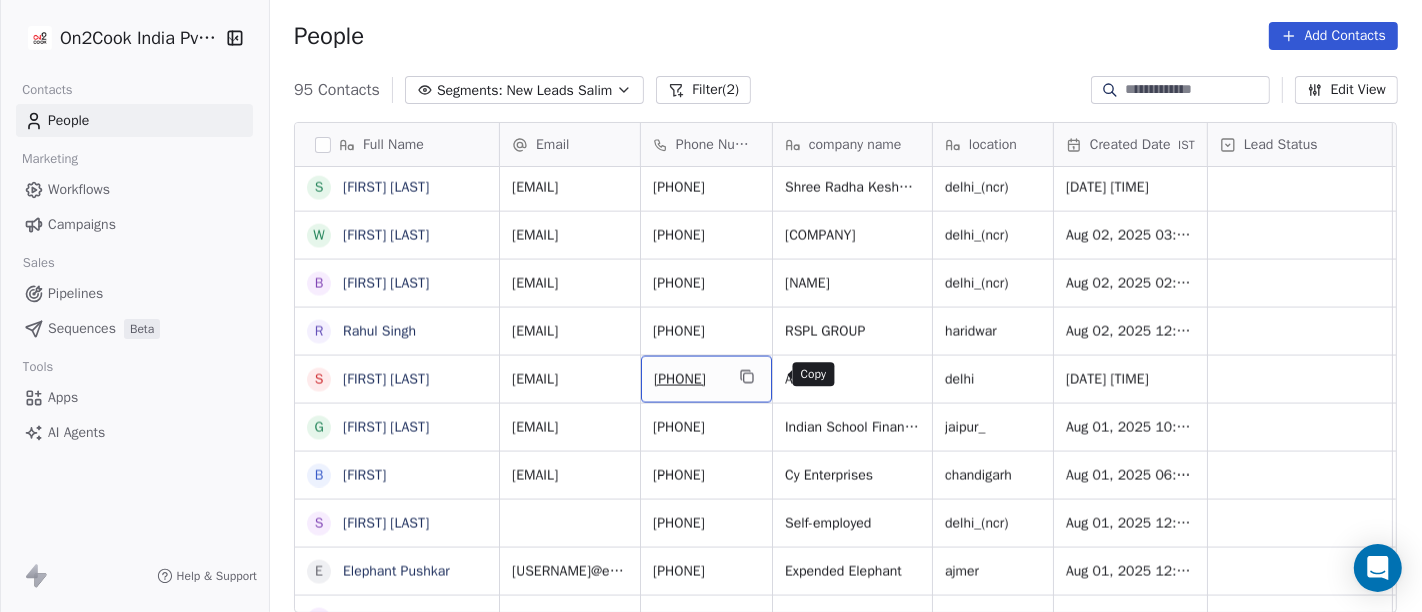 click at bounding box center (747, 377) 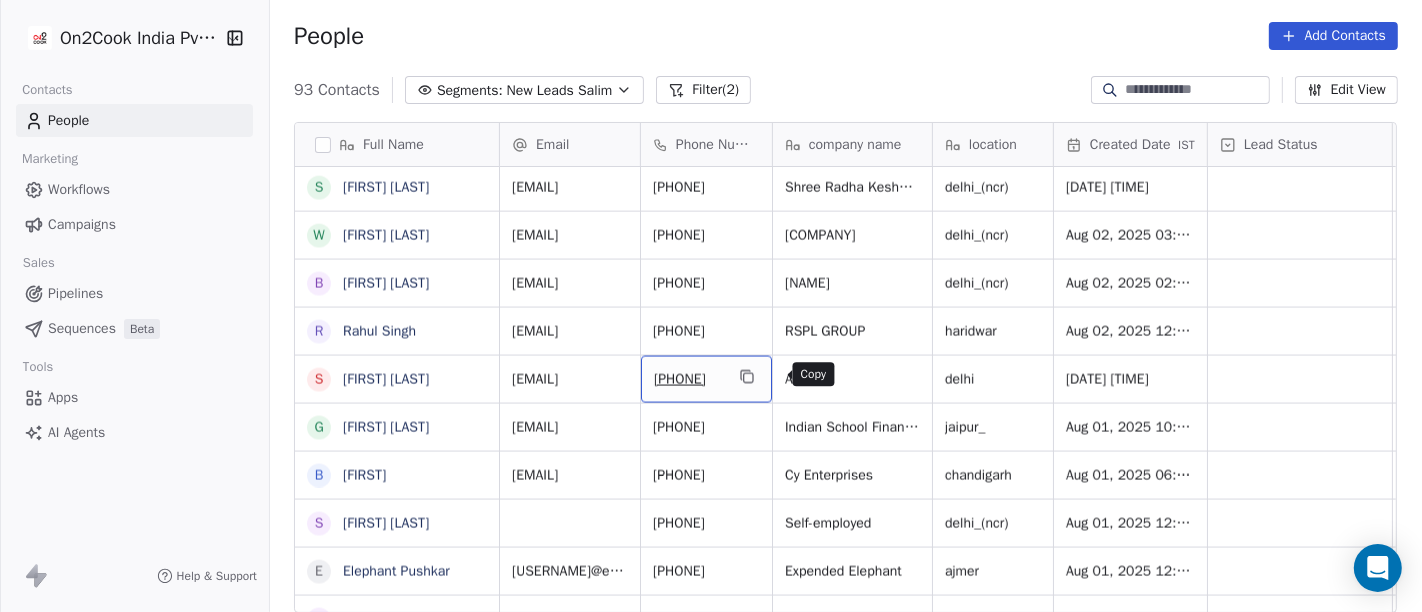 click 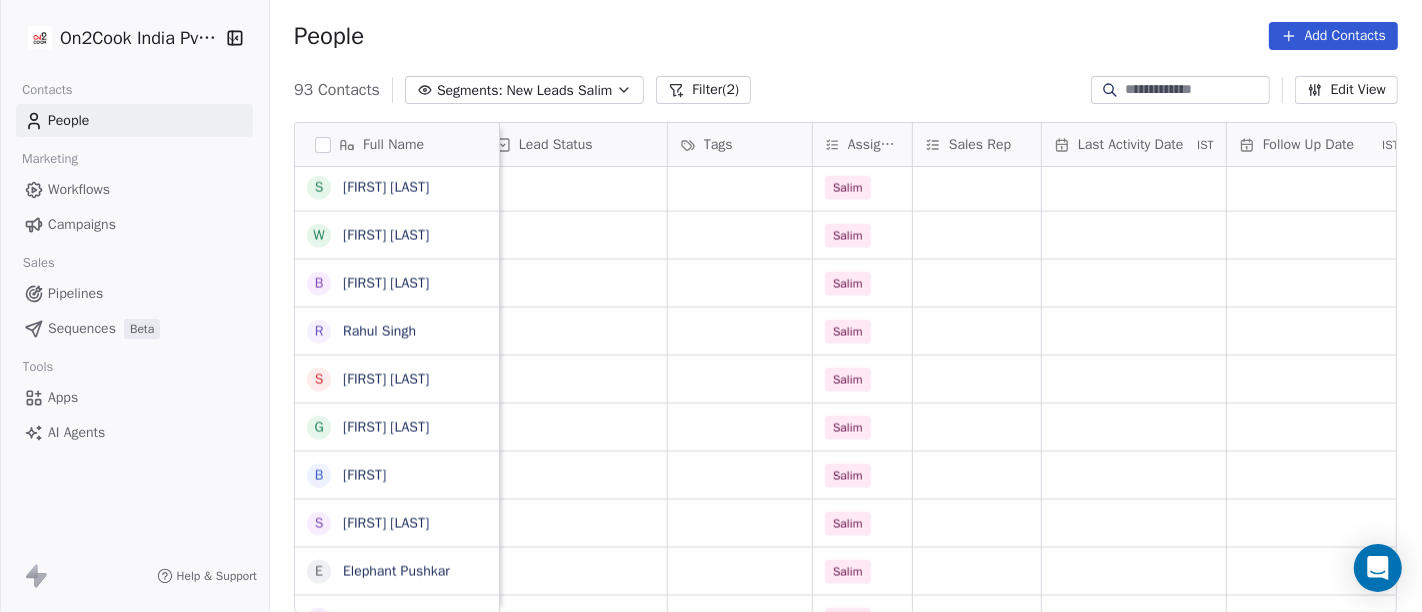 scroll, scrollTop: 0, scrollLeft: 722, axis: horizontal 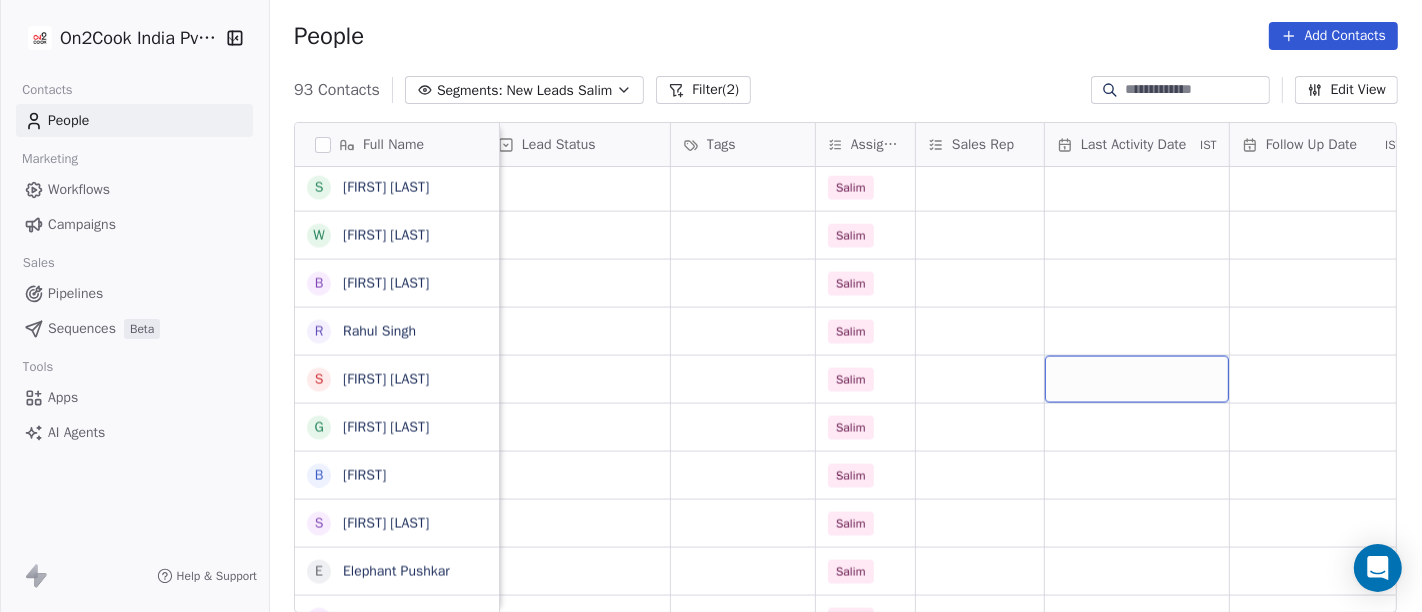 click at bounding box center [1137, 379] 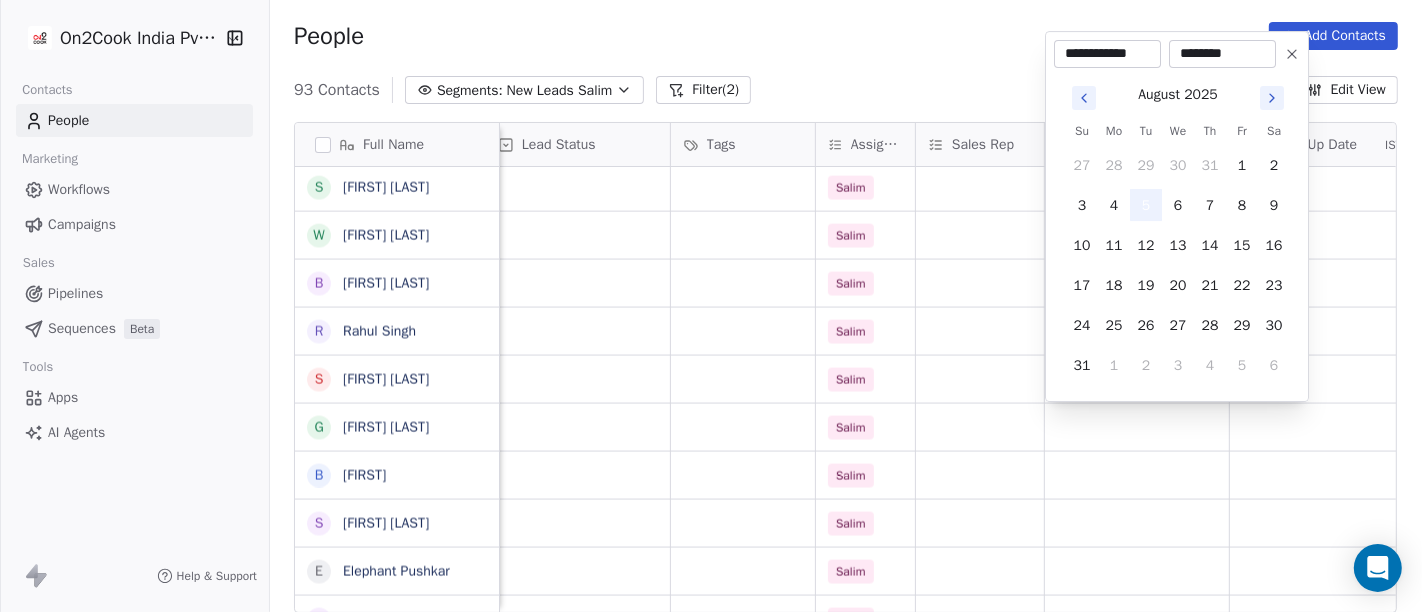 click on "5" at bounding box center (1146, 205) 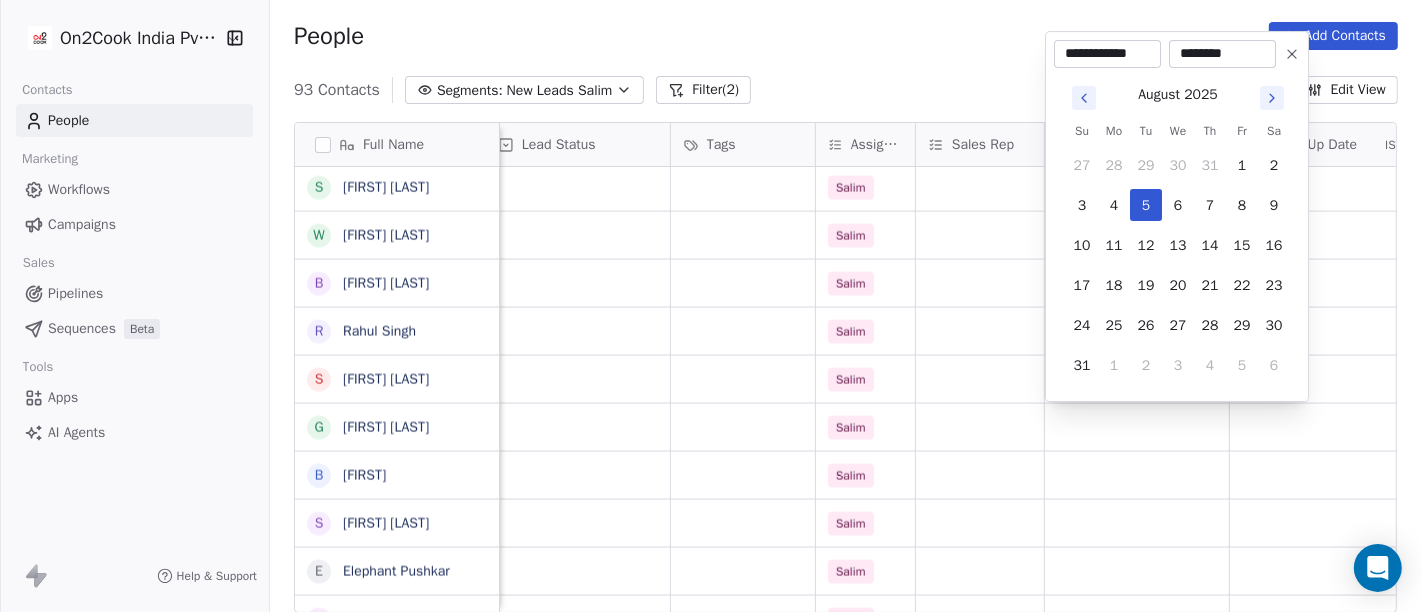 click on "On2Cook India Pvt. Ltd. Contacts People Marketing Workflows Campaigns Sales Pipelines Sequences Beta Tools Apps AI Agents Help & Support People  Add Contacts 93 Contacts Segments: New Leads Salim Filter  (2) Edit View Tag Add to Sequence Full Name S Santoshkumar Jaiswal P Poonam Gupta V Vikrant Gupta H HRISHI K Khushwant  singh N Nisha Chauhaan T Tarun Verma G Gopal Jha K K S Grover M Manoj Gupta अ अब्दुल कासिम K Karan Arora S Sourabh Jain p parmod gupt R Ramesh Bhilwara Y YoloBar Rajpura A Amit Kaushik n neeraj M Mohd Ahmed S Sandeep Khanna S Subhash Chander W William James B Baljeet Kaur R Rahul Singh S Sewa Singh G Govind Sharma B Bhupinder S Shuaib Aftab E Elephant Pushkar U Umesh Gupta V Vinay Vala Y Yash Pal Chhabra R Raj kumar V Vinay Kalla R Rajesh Malhotra Z Zala Chiragsinh K Kapil Daharwal s sy M Milind Raut P Prasanth Seldra M Manish Sheth E Eeta Balaji B Battula Sekhar S Siny M A M Mente Srikanth B Bharat Bhushan Gera R Rohit Kohli P Padarthi amala u umang P company name" at bounding box center [711, 306] 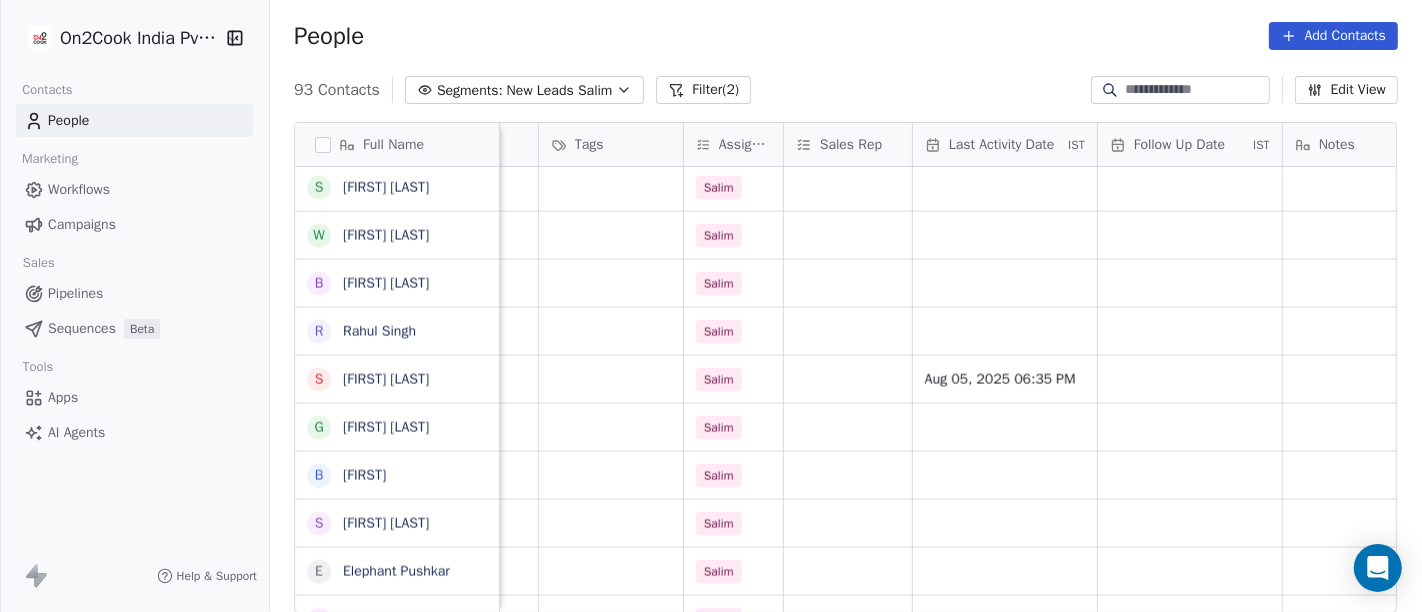 scroll, scrollTop: 0, scrollLeft: 940, axis: horizontal 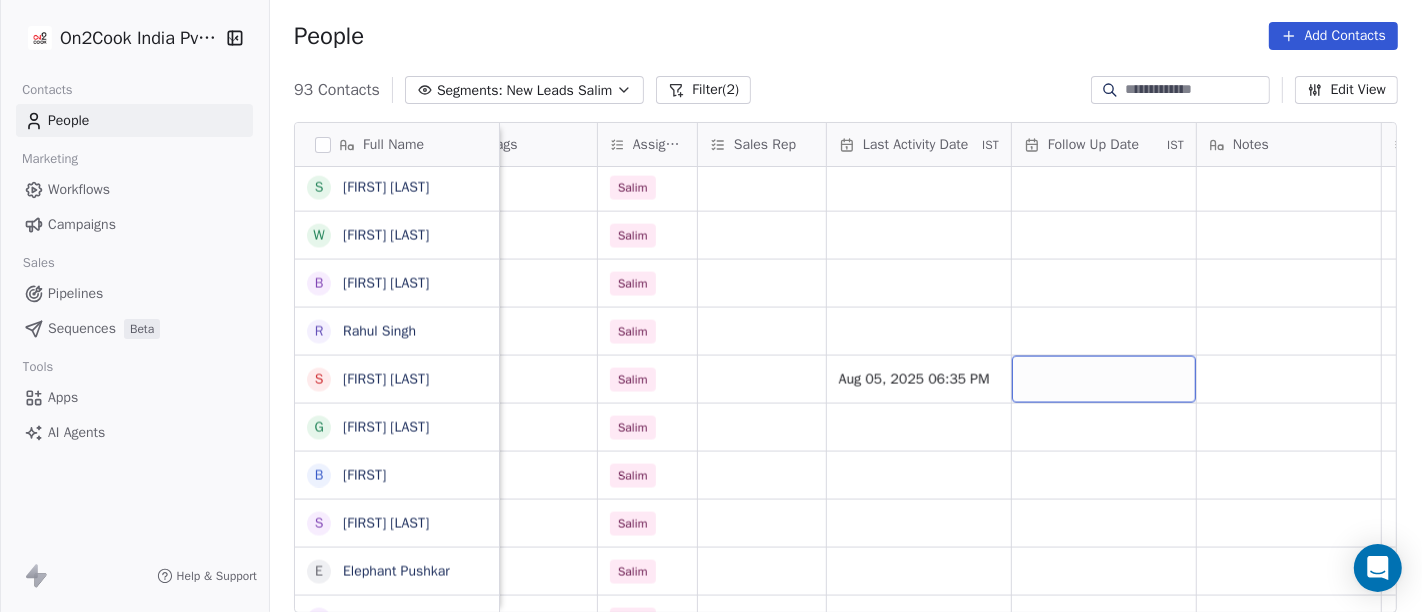 click at bounding box center [1104, 379] 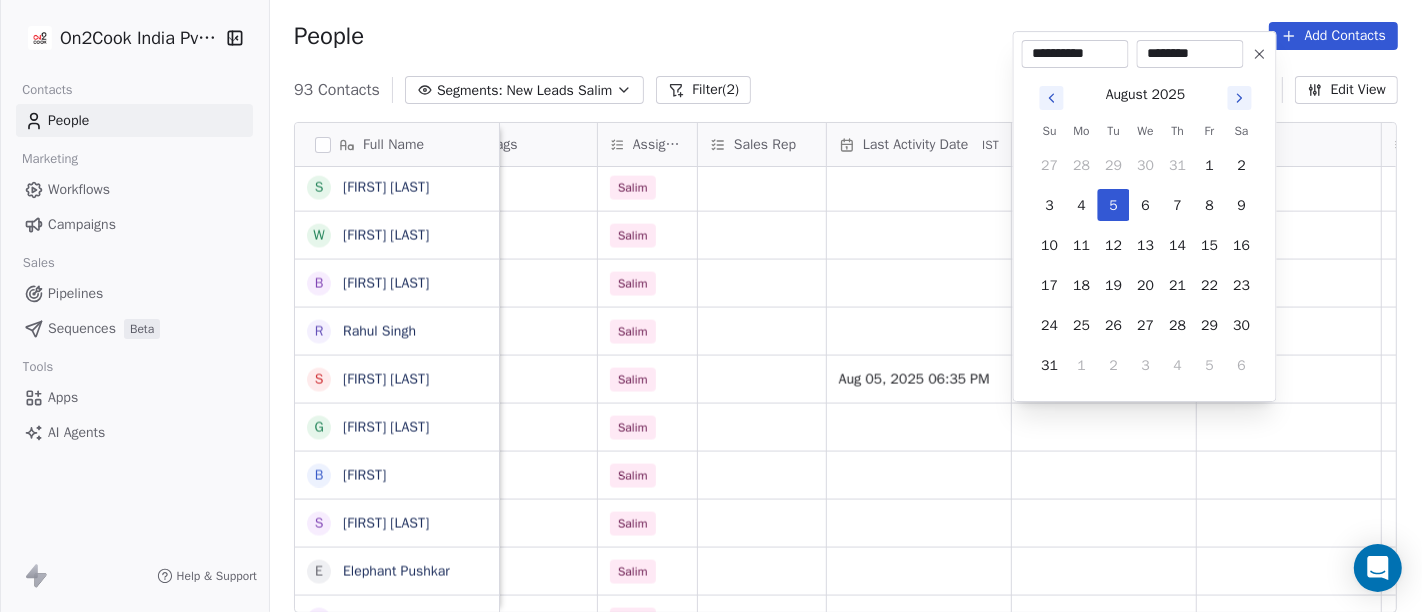 click 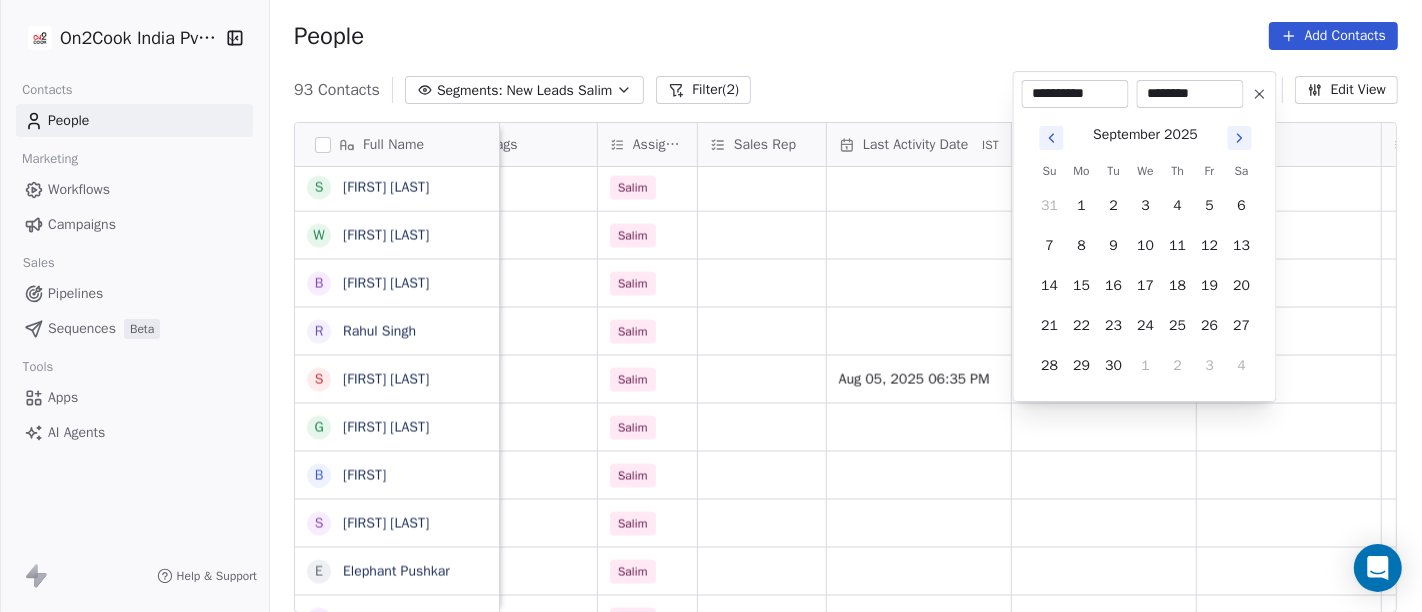click on "********" at bounding box center [1190, 94] 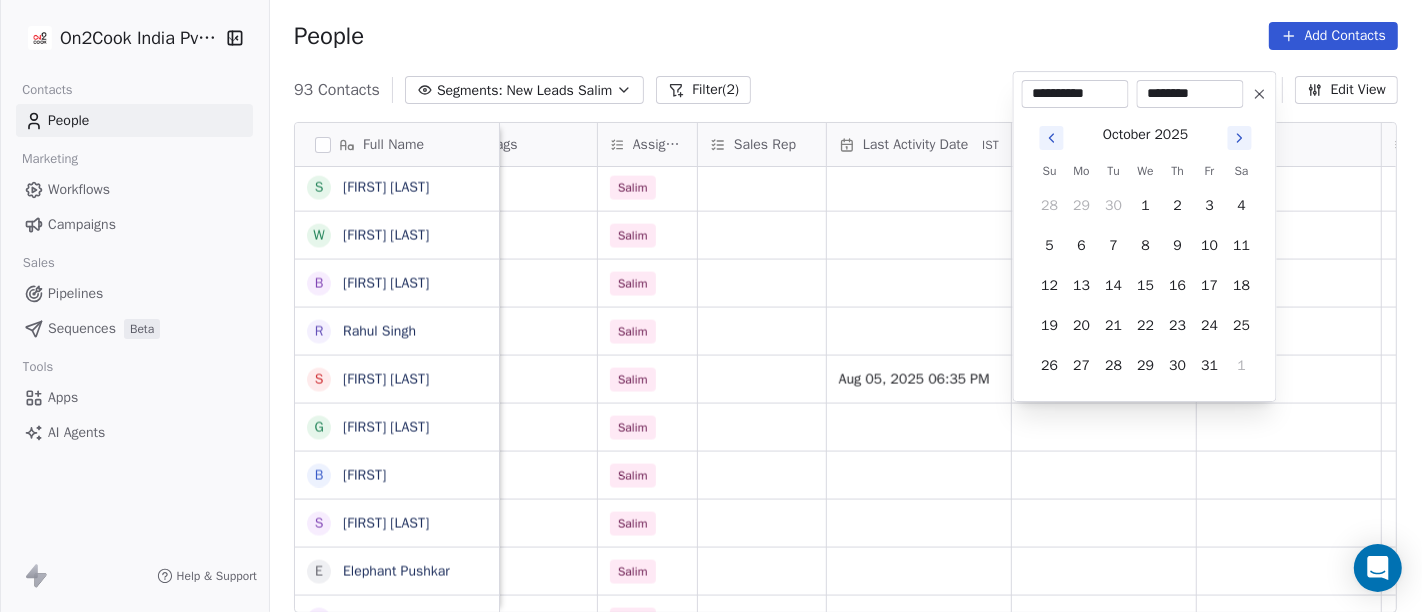 click on "We" at bounding box center [1146, 171] 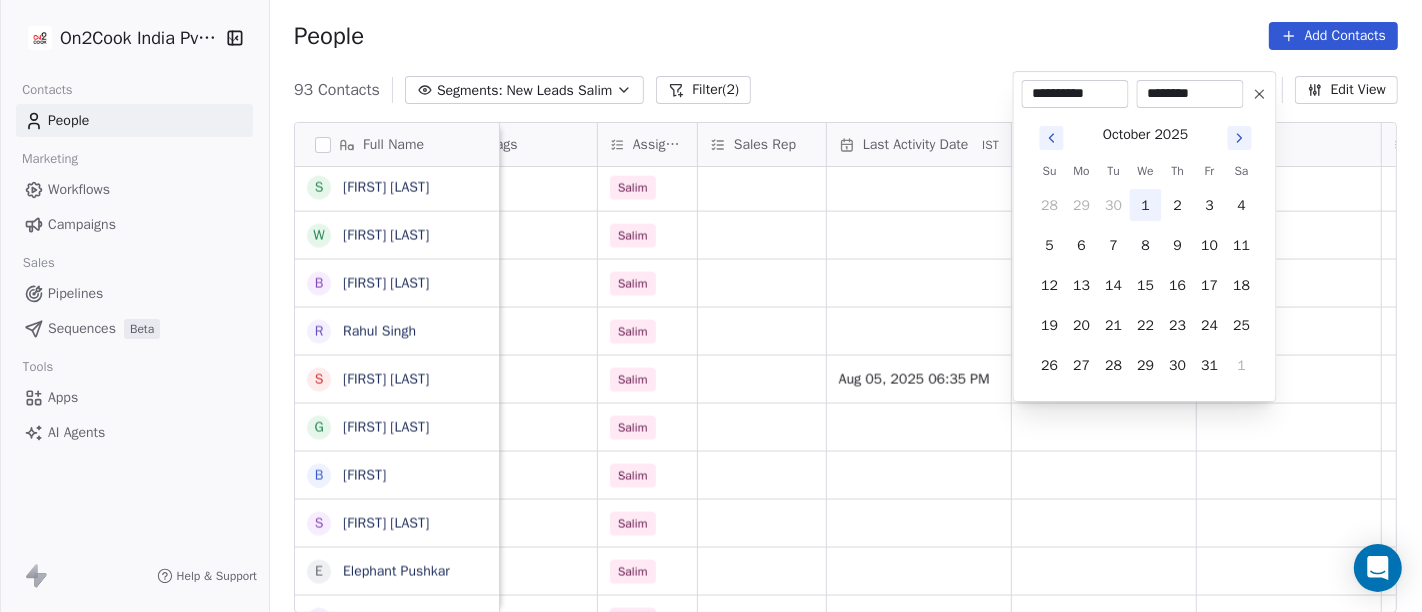 click on "1" at bounding box center [1146, 205] 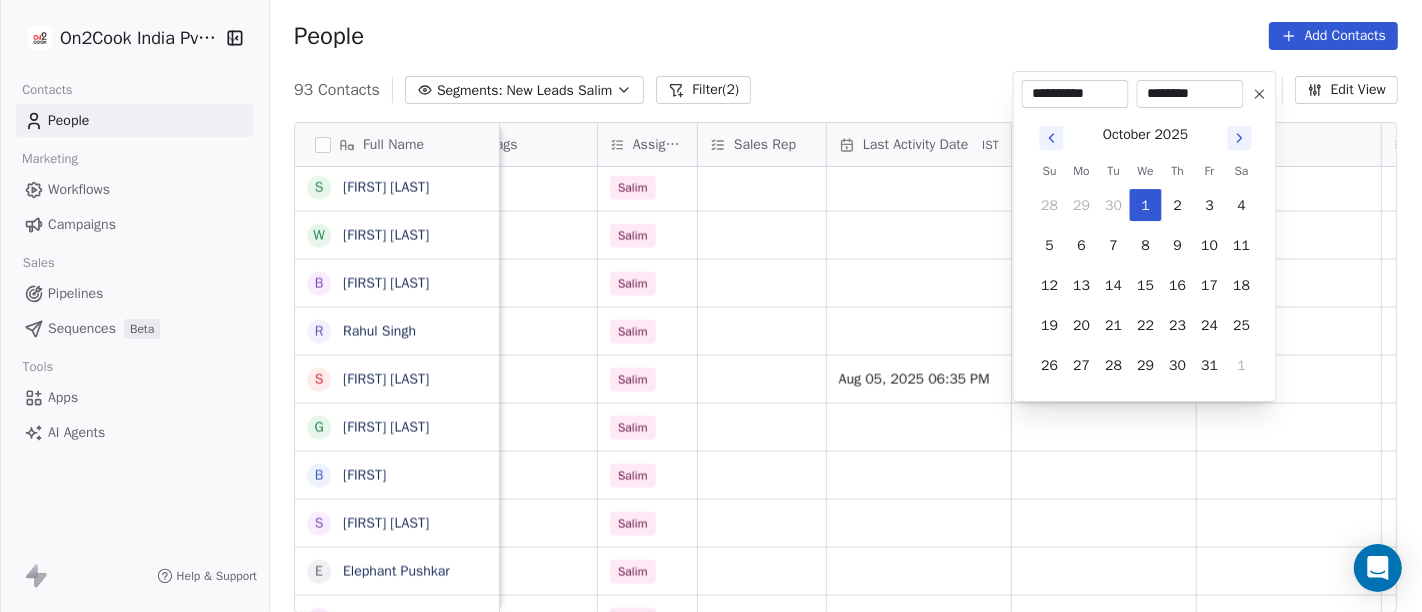 click on "On2Cook India Pvt. Ltd. Contacts People Marketing Workflows Campaigns Sales Pipelines Sequences Beta Tools Apps AI Agents Help & Support People  Add Contacts 93 Contacts Segments: New Leads Salim Filter  (2) Edit View Tag Add to Sequence Full Name S Santoshkumar Jaiswal P Poonam Gupta V Vikrant Gupta H HRISHI K Khushwant  singh N Nisha Chauhaan T Tarun Verma G Gopal Jha K K S Grover M Manoj Gupta अ अब्दुल कासिम K Karan Arora S Sourabh Jain p parmod gupt R Ramesh Bhilwara Y YoloBar Rajpura A Amit Kaushik n neeraj M Mohd Ahmed S Sandeep Khanna S Subhash Chander W William James B Baljeet Kaur R Rahul Singh S Sewa Singh G Govind Sharma B Bhupinder S Shuaib Aftab E Elephant Pushkar U Umesh Gupta V Vinay Vala Y Yash Pal Chhabra R Raj kumar V Vinay Kalla R Rajesh Malhotra Z Zala Chiragsinh K Kapil Daharwal s sy M Milind Raut P Prasanth Seldra M Manish Sheth E Eeta Balaji B Battula Sekhar S Siny M A M Mente Srikanth B Bharat Bhushan Gera R Rohit Kohli P Padarthi amala u umang P location IST" at bounding box center [711, 306] 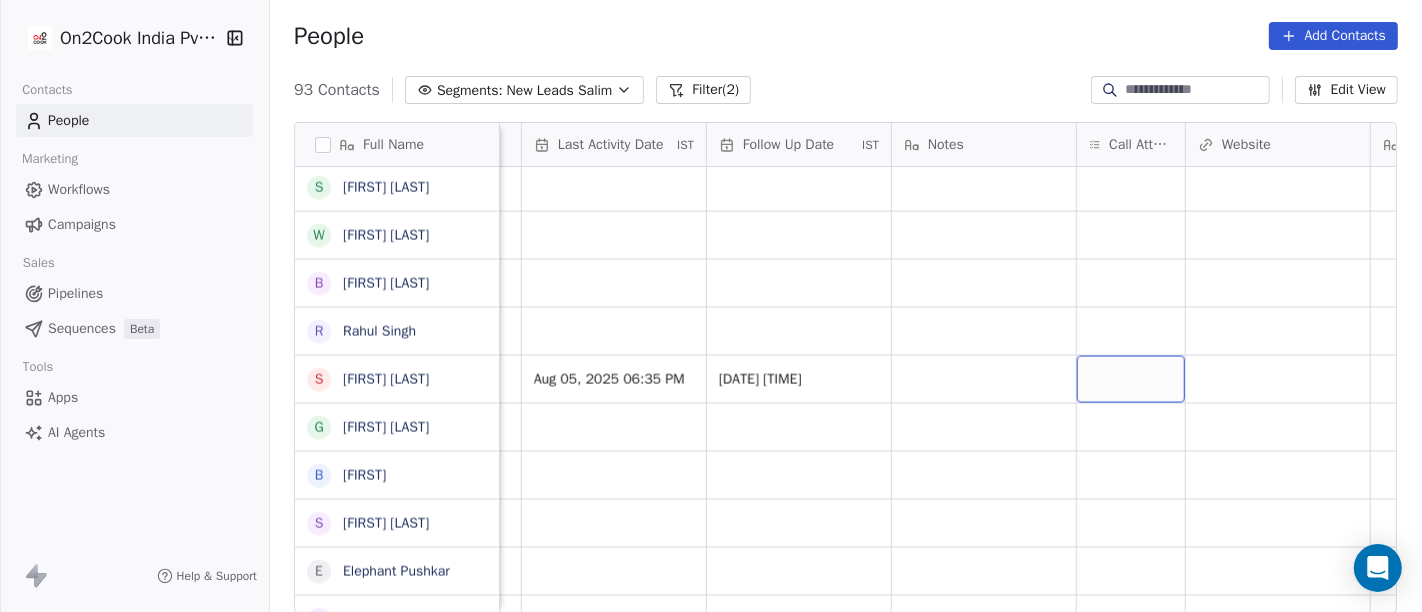 scroll, scrollTop: 0, scrollLeft: 1246, axis: horizontal 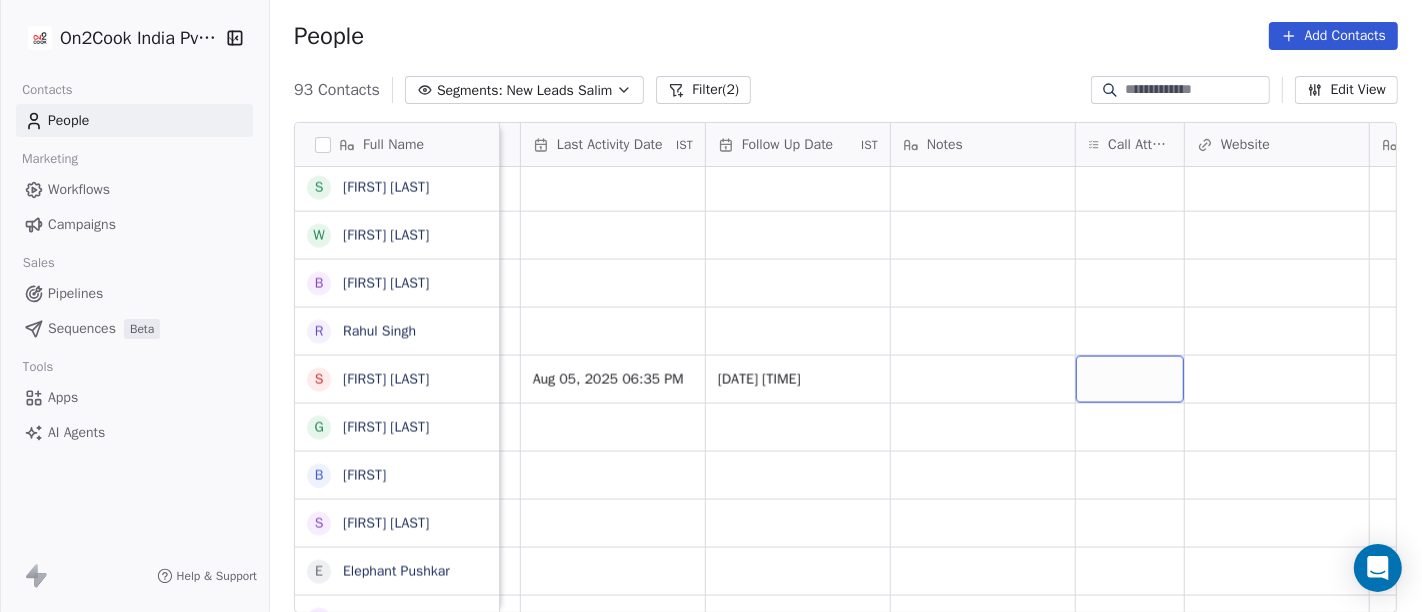 click at bounding box center (1130, 379) 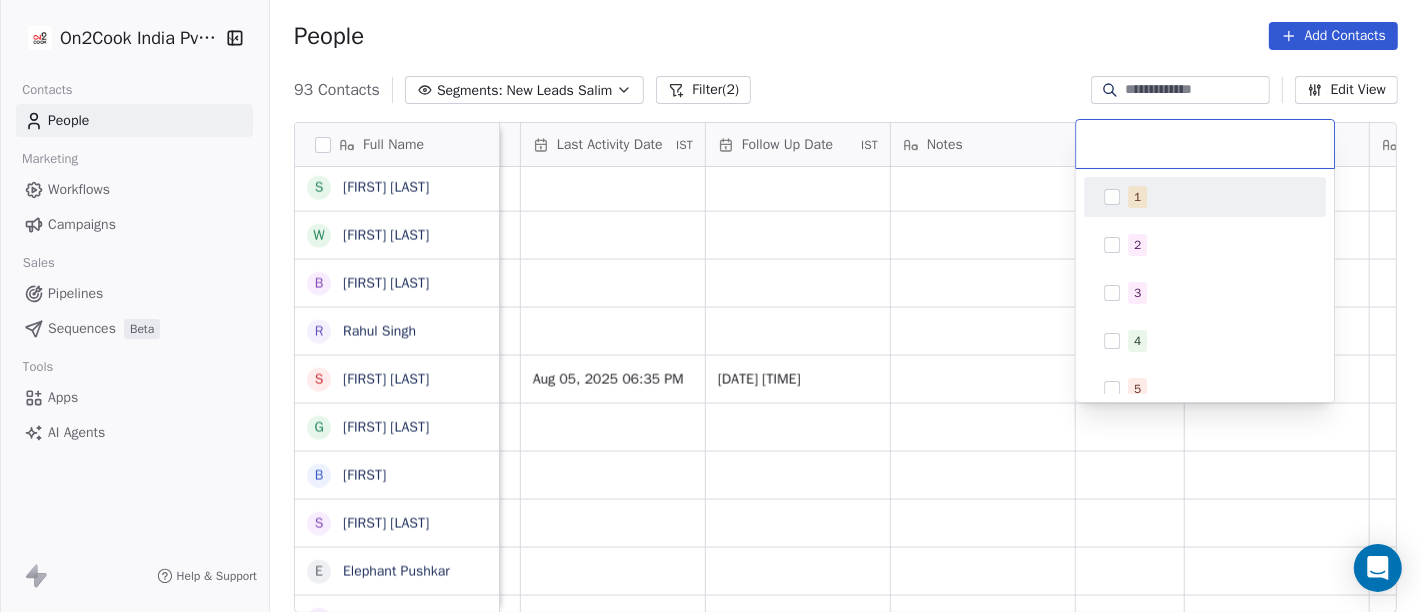 click on "1" at bounding box center [1205, 197] 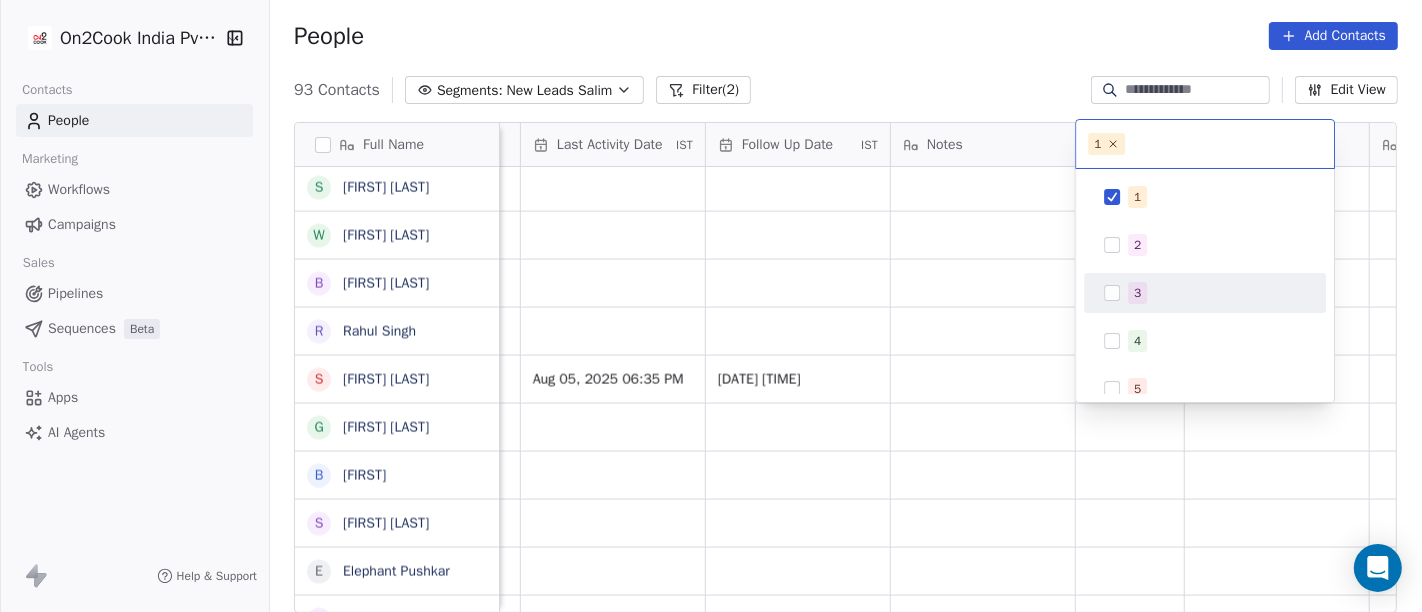 click on "On2Cook India Pvt. Ltd. Contacts People Marketing Workflows Campaigns Sales Pipelines Sequences Beta Tools Apps AI Agents Help & Support People  Add Contacts 93 Contacts Segments: New Leads Salim Filter  (2) Edit View Tag Add to Sequence Full Name S Santoshkumar Jaiswal P Poonam Gupta V Vikrant Gupta H HRISHI K Khushwant  singh N Nisha Chauhaan T Tarun Verma G Gopal Jha K K S Grover M Manoj Gupta अ अब्दुल कासिम K Karan Arora S Sourabh Jain p parmod gupt R Ramesh Bhilwara Y YoloBar Rajpura A Amit Kaushik n neeraj M Mohd Ahmed S Sandeep Khanna S Subhash Chander W William James B Baljeet Kaur R Rahul Singh S Sewa Singh G Govind Sharma B Bhupinder S Shuaib Aftab E Elephant Pushkar U Umesh Gupta V Vinay Vala Y Yash Pal Chhabra R Raj kumar V Vinay Kalla R Rajesh Malhotra Z Zala Chiragsinh K Kapil Daharwal s sy M Milind Raut P Prasanth Seldra M Manish Sheth E Eeta Balaji B Battula Sekhar S Siny M A M Mente Srikanth B Bharat Bhushan Gera R Rohit Kohli P Padarthi amala u umang P Lead Status" at bounding box center (711, 306) 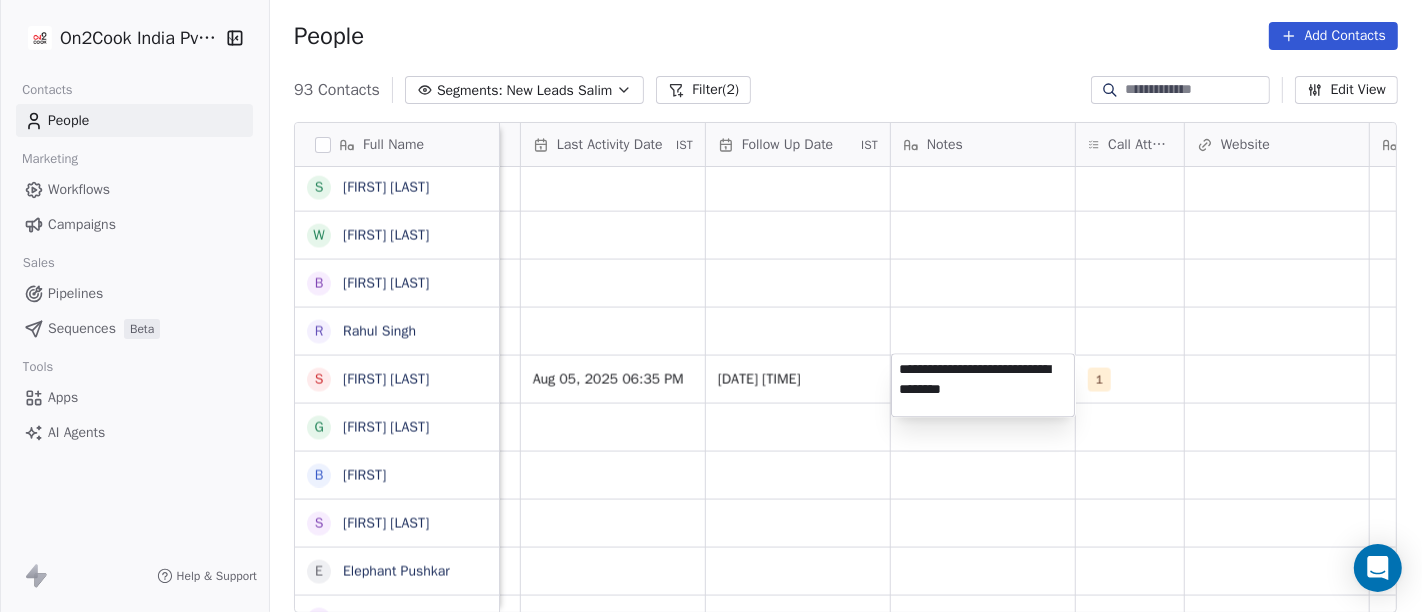 drag, startPoint x: 1000, startPoint y: 394, endPoint x: 965, endPoint y: 401, distance: 35.69314 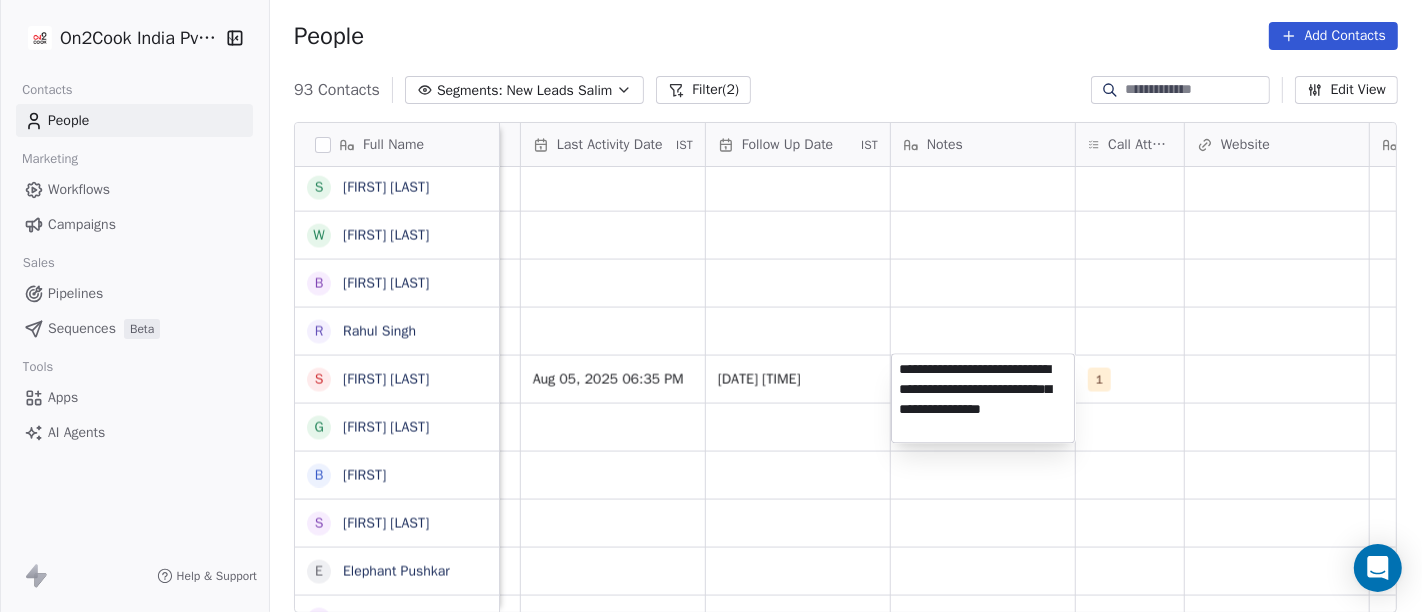 type on "**********" 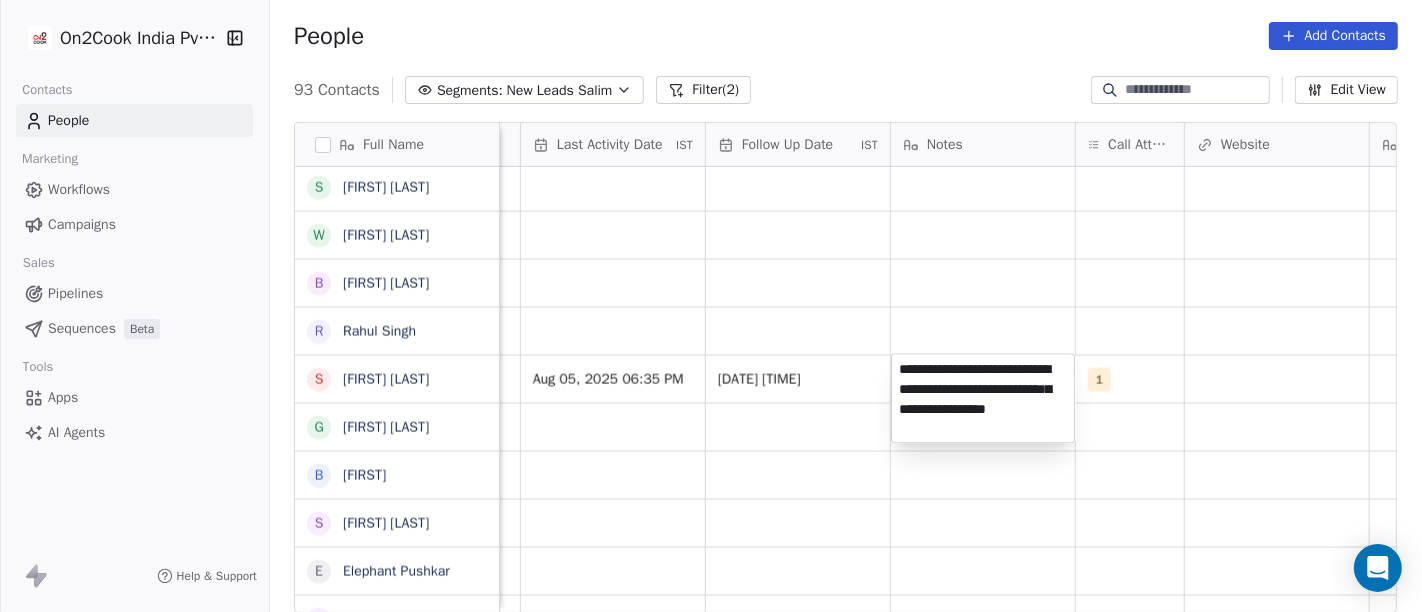 click on "On2Cook India Pvt. Ltd. Contacts People Marketing Workflows Campaigns Sales Pipelines Sequences Beta Tools Apps AI Agents Help & Support People  Add Contacts 93 Contacts Segments: New Leads Salim Filter  (2) Edit View Tag Add to Sequence Full Name S Santoshkumar Jaiswal P Poonam Gupta V Vikrant Gupta H HRISHI K Khushwant  singh N Nisha Chauhaan T Tarun Verma G Gopal Jha K K S Grover M Manoj Gupta अ अब्दुल कासिम K Karan Arora S Sourabh Jain p parmod gupt R Ramesh Bhilwara Y YoloBar Rajpura A Amit Kaushik n neeraj M Mohd Ahmed S Sandeep Khanna S Subhash Chander W William James B Baljeet Kaur R Rahul Singh S Sewa Singh G Govind Sharma B Bhupinder S Shuaib Aftab E Elephant Pushkar U Umesh Gupta V Vinay Vala Y Yash Pal Chhabra R Raj kumar V Vinay Kalla R Rajesh Malhotra Z Zala Chiragsinh K Kapil Daharwal s sy M Milind Raut P Prasanth Seldra M Manish Sheth E Eeta Balaji B Battula Sekhar S Siny M A M Mente Srikanth B Bharat Bhushan Gera R Rohit Kohli P Padarthi amala u umang P Lead Status" at bounding box center [711, 306] 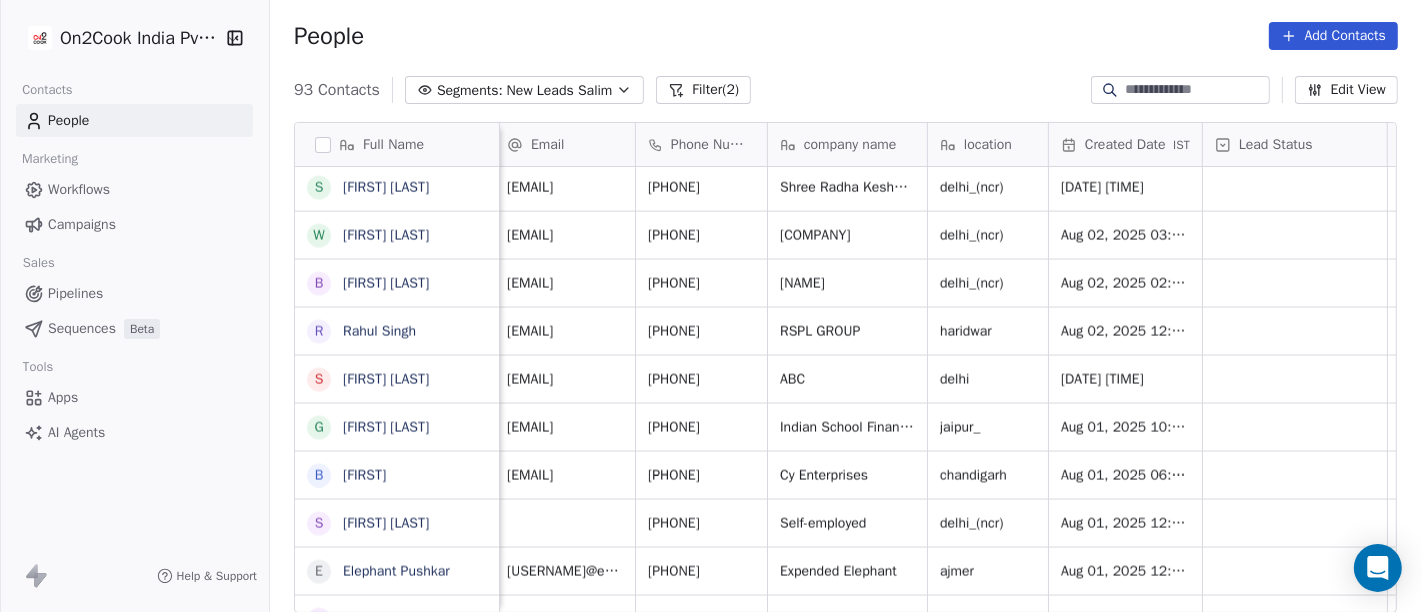 scroll, scrollTop: 0, scrollLeft: 0, axis: both 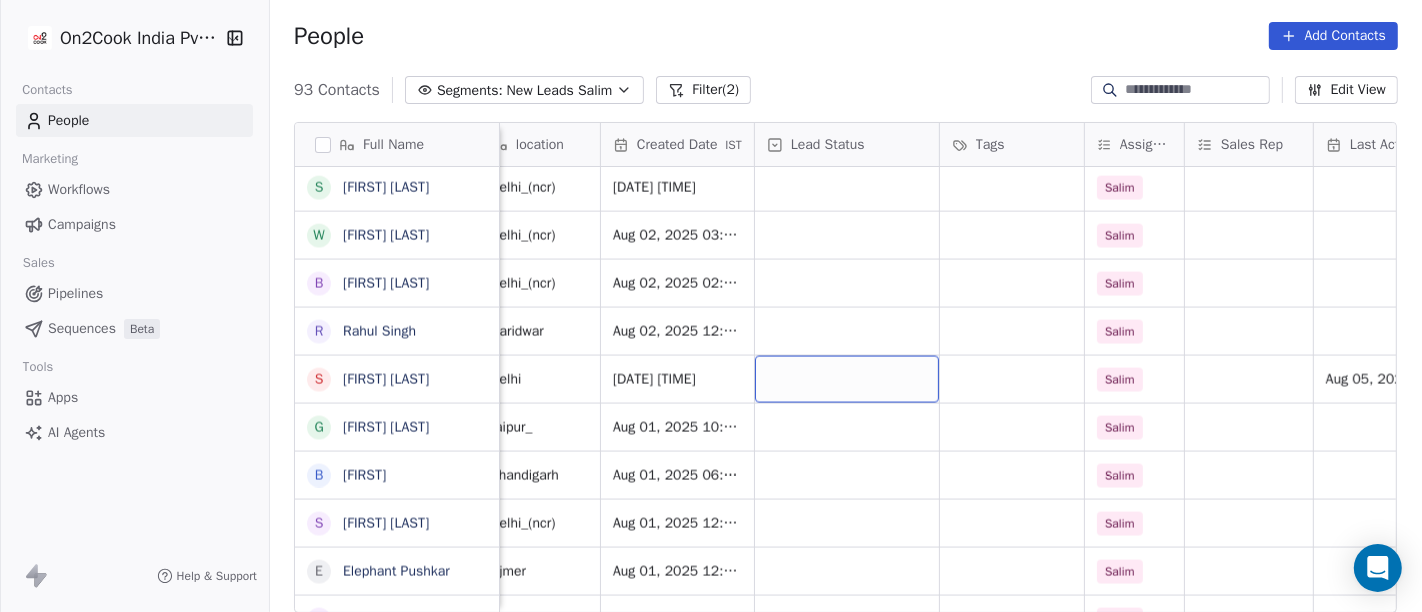 click at bounding box center [847, 379] 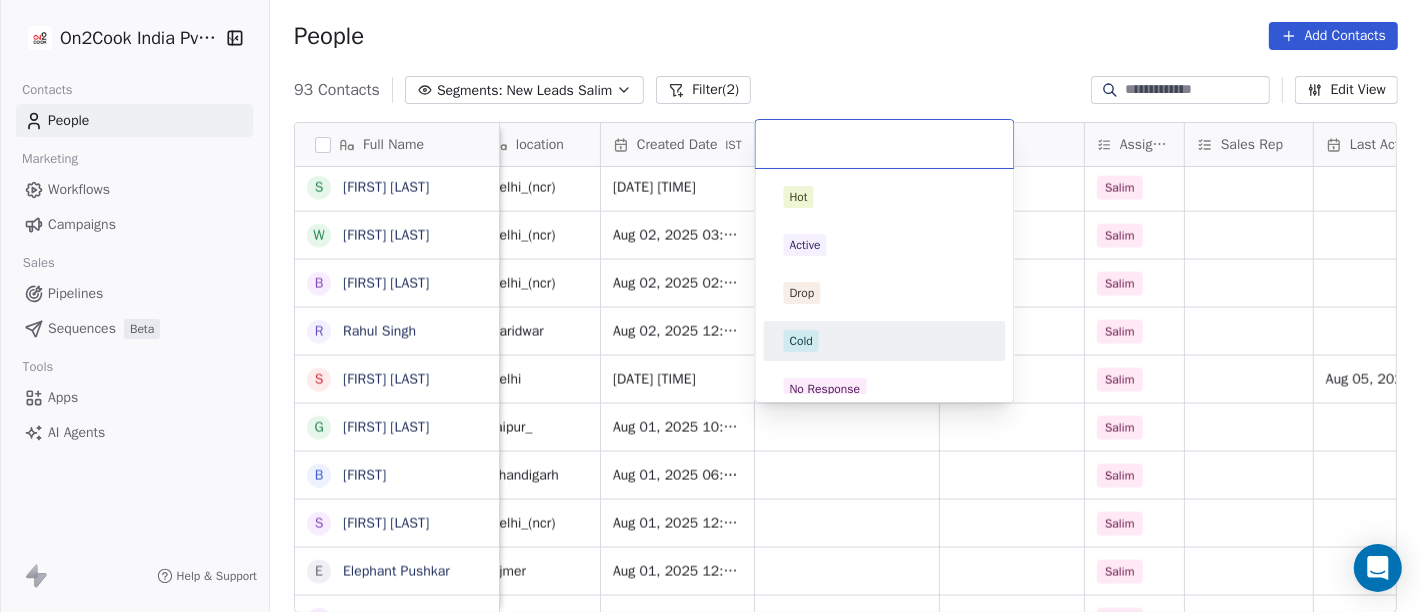 click on "Cold" at bounding box center [885, 341] 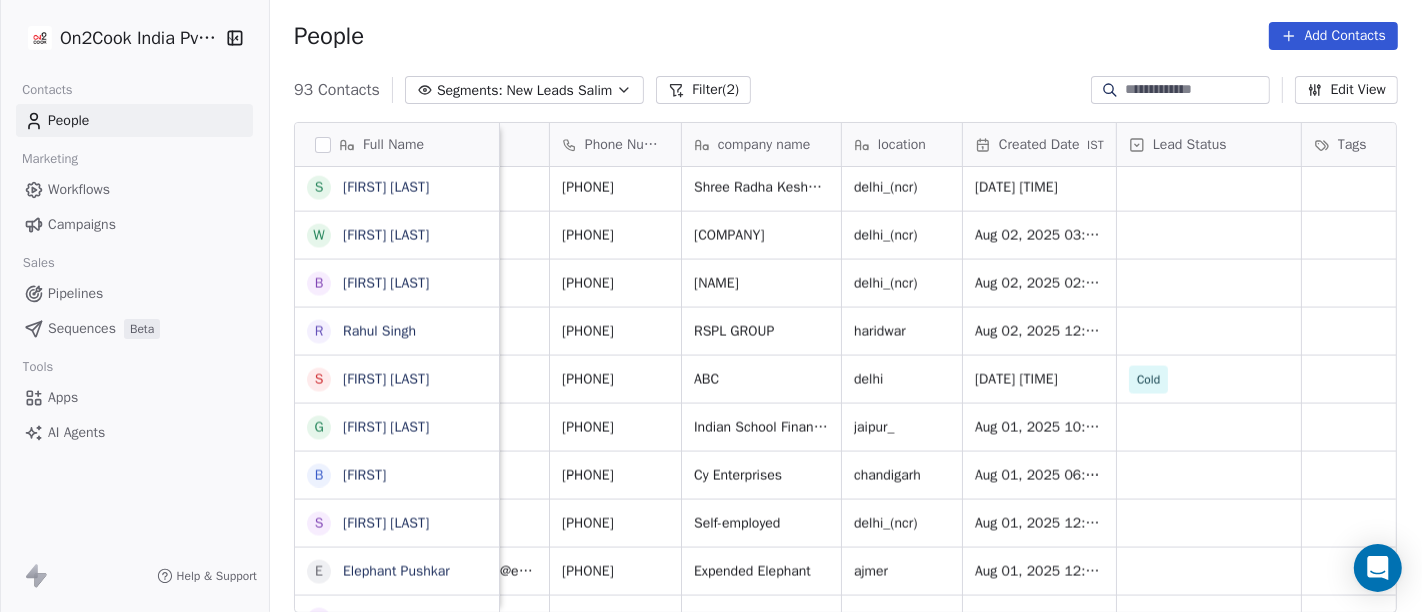 scroll, scrollTop: 0, scrollLeft: 88, axis: horizontal 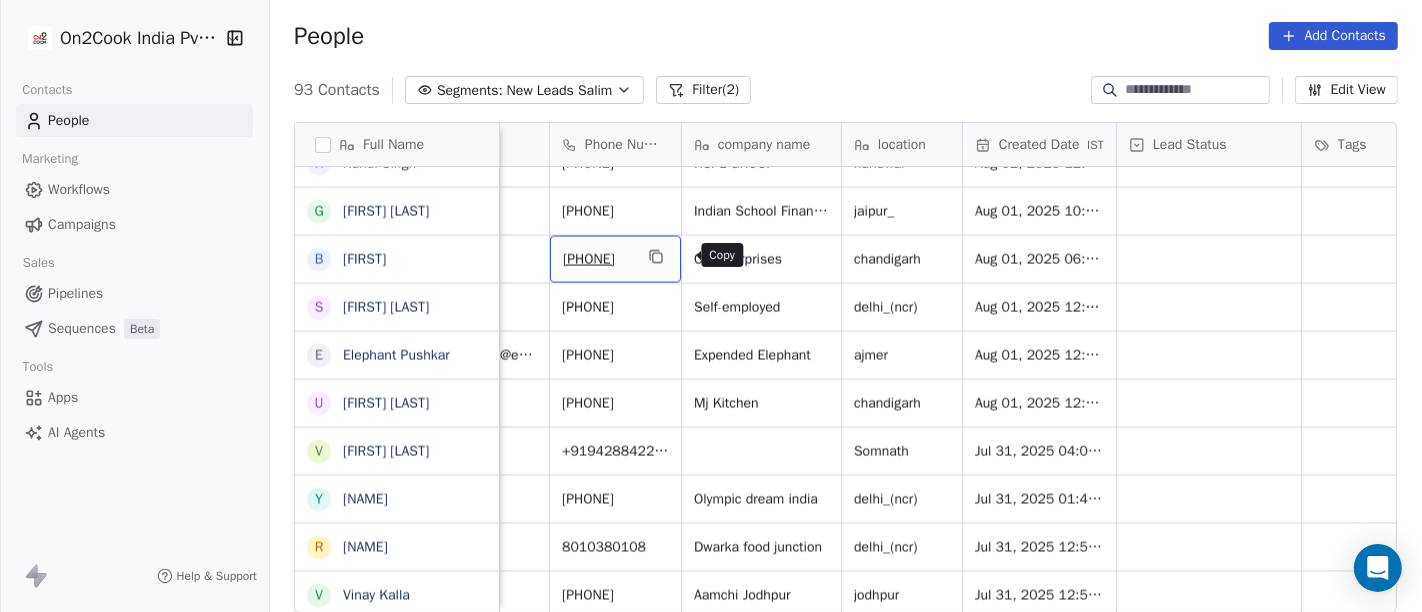 click at bounding box center (656, 257) 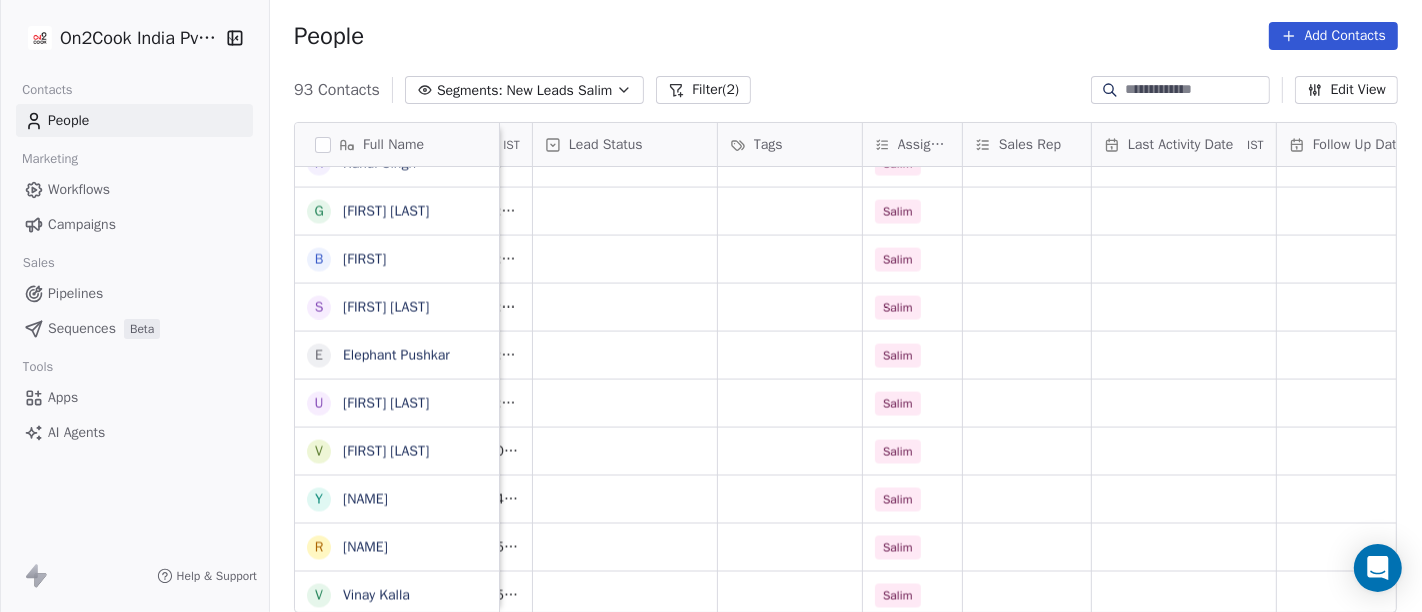 scroll, scrollTop: 0, scrollLeft: 674, axis: horizontal 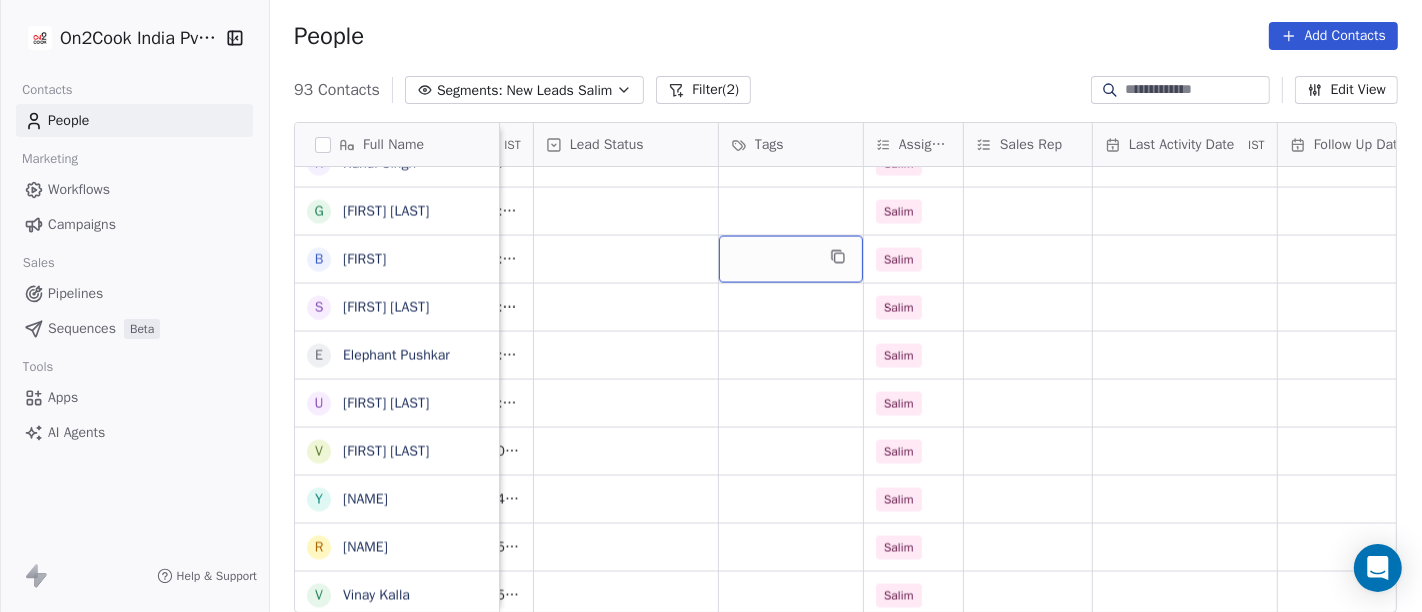 click at bounding box center (791, 259) 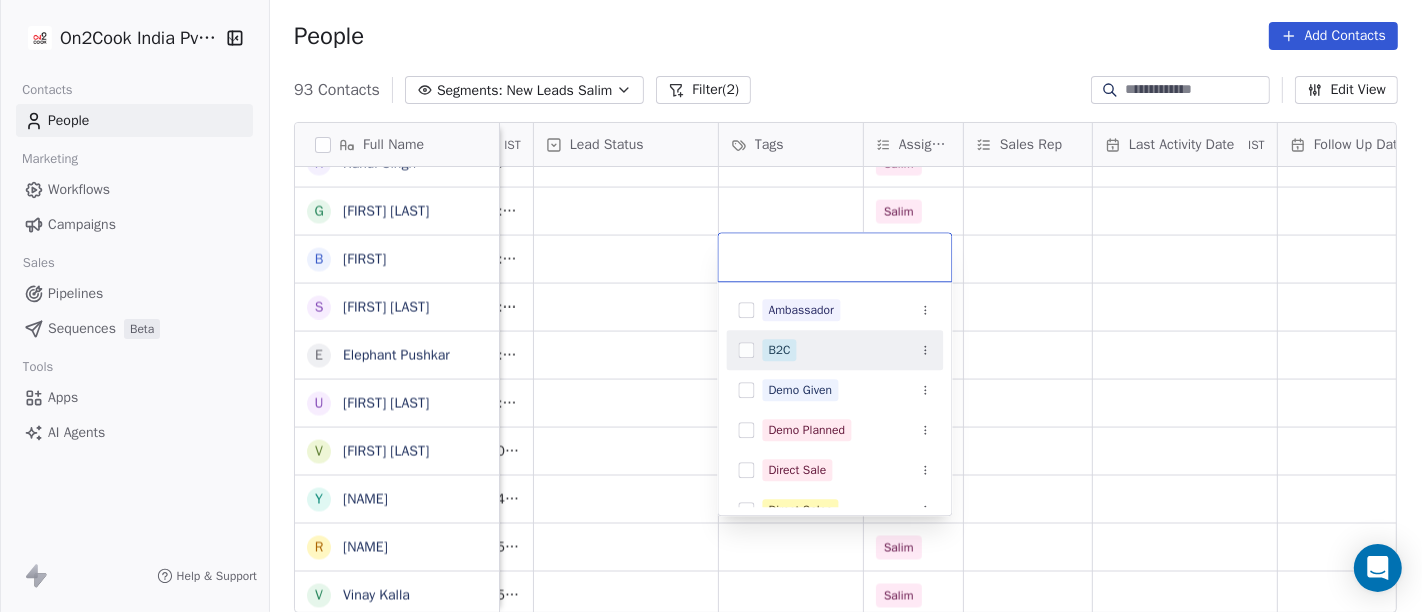 click on "B2C" at bounding box center [780, 350] 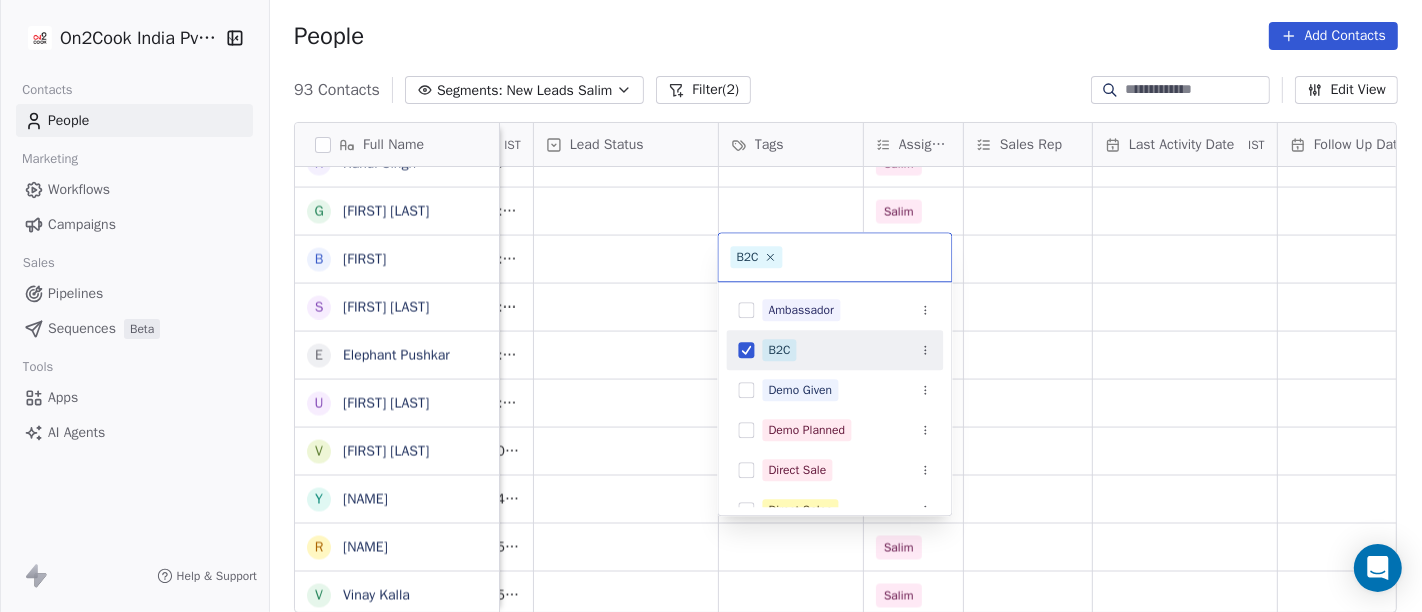 click on "On2Cook India Pvt. Ltd. Contacts People Marketing Workflows Campaigns Sales Pipelines Sequences Beta Tools Apps AI Agents Help & Support People  Add Contacts 93 Contacts Segments: New Leads Salim Filter  (2) Edit View Tag Add to Sequence Full Name H HRISHI K Khushwant  singh N Nisha Chauhaan T Tarun Verma G Gopal Jha K K S Grover M Manoj Gupta अ अब्दुल कासिम K Karan Arora S Sourabh Jain p parmod gupt R Ramesh Bhilwara Y YoloBar Rajpura A Amit Kaushik n neeraj M Mohd Ahmed S Sandeep Khanna S Subhash Chander W William James B Baljeet Kaur R Rahul Singh G Govind Sharma B Bhupinder S Shuaib Aftab E Elephant Pushkar U Umesh Gupta V Vinay Vala Y Yash Pal Chhabra R Raj kumar V Vinay Kalla R Rajesh Malhotra Z Zala Chiragsinh K Kapil Daharwal s sy M Milind Raut P Prasanth Seldra M Manish Sheth E Eeta Balaji B Battula Sekhar S Siny M A M Mente Srikanth B Bharat Bhushan Gera R Rohit Kohli P Padarthi amala u umang P Pradeep Kumar TK p parwaizz alam p poonam nimbalkar B Bhaskar Bharatiya V IST" at bounding box center [711, 306] 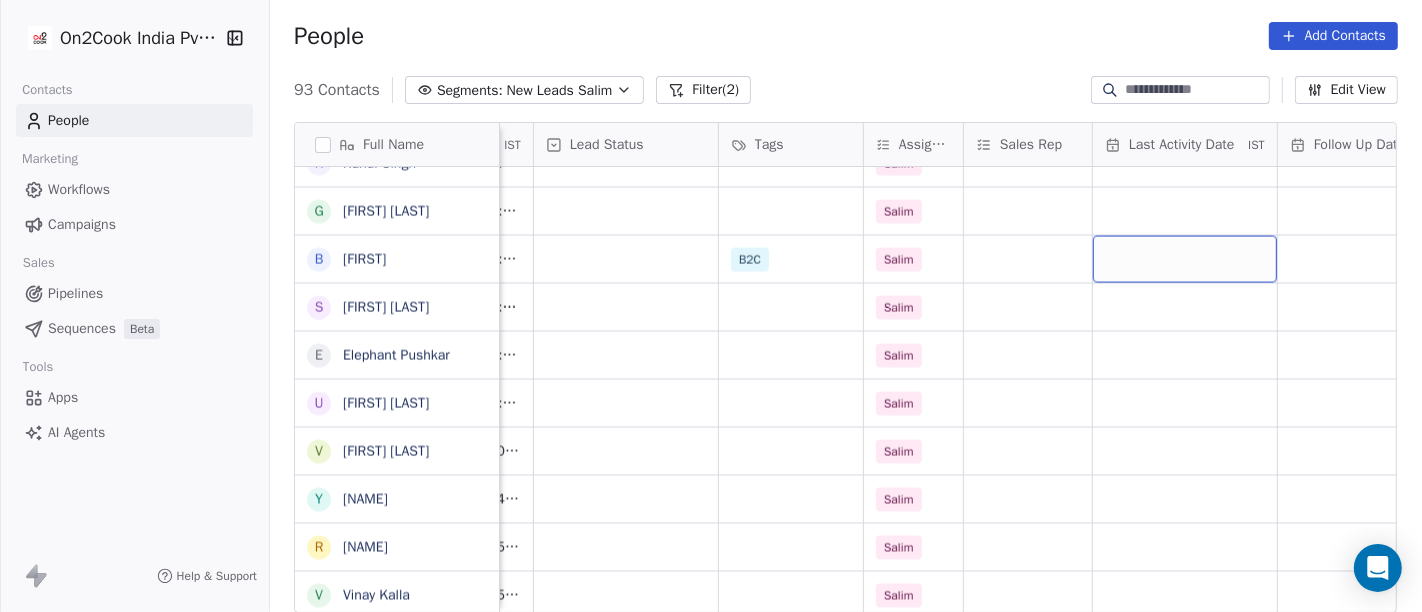 click at bounding box center [1185, 259] 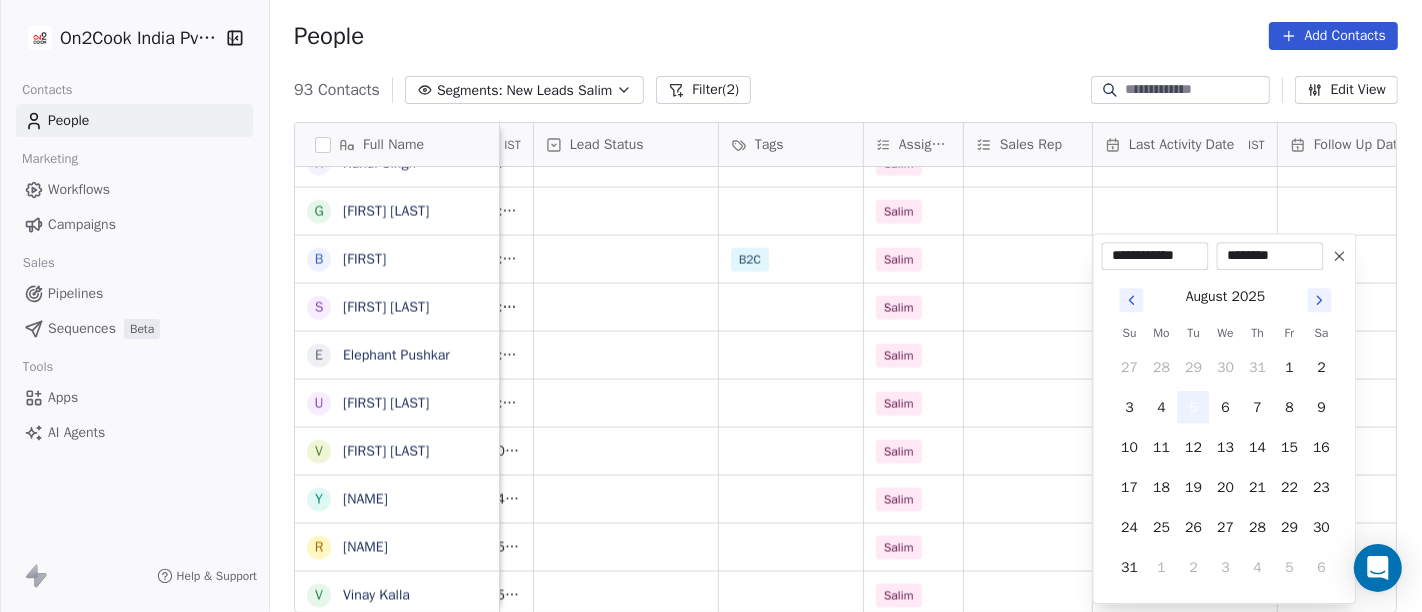 click on "5" at bounding box center (1194, 407) 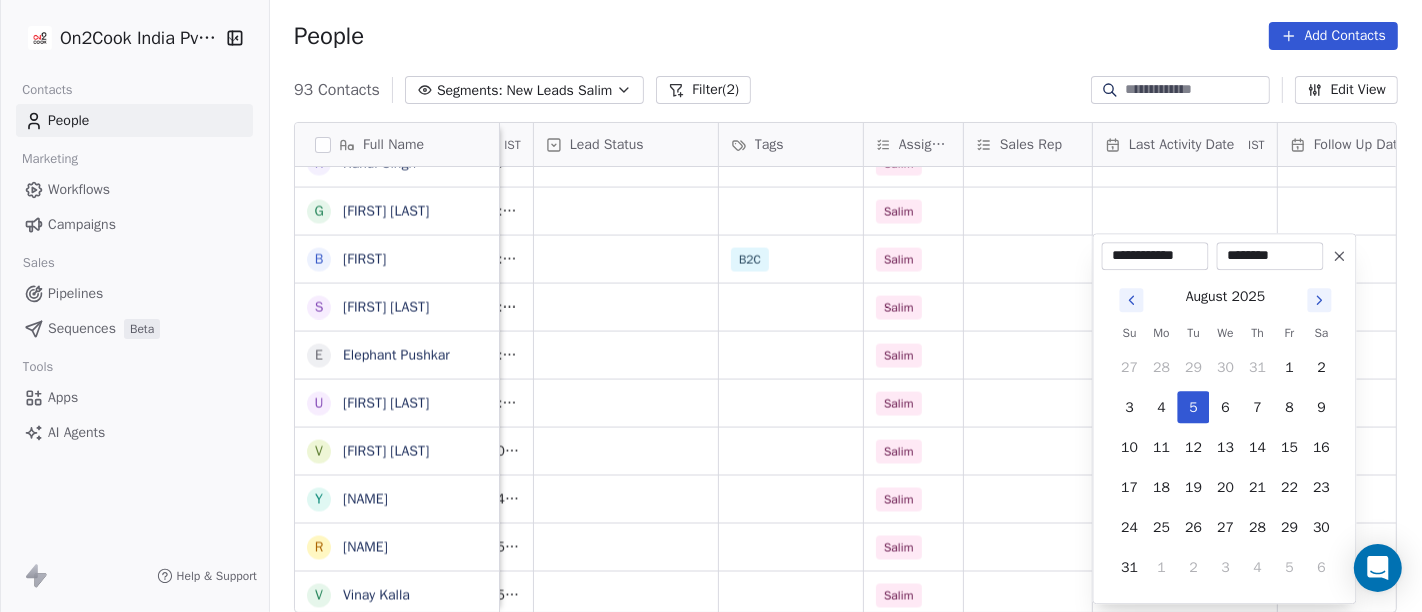 click on "On2Cook India Pvt. Ltd. Contacts People Marketing Workflows Campaigns Sales Pipelines Sequences Beta Tools Apps AI Agents Help & Support People  Add Contacts 93 Contacts Segments: New Leads Salim Filter  (2) Edit View Tag Add to Sequence Full Name H HRISHI K Khushwant  singh N Nisha Chauhaan T Tarun Verma G Gopal Jha K K S Grover M Manoj Gupta अ अब्दुल कासिम K Karan Arora S Sourabh Jain p parmod gupt R Ramesh Bhilwara Y YoloBar Rajpura A Amit Kaushik n neeraj M Mohd Ahmed S Sandeep Khanna S Subhash Chander W William James B Baljeet Kaur R Rahul Singh G Govind Sharma B Bhupinder S Shuaib Aftab E Elephant Pushkar U Umesh Gupta V Vinay Vala Y Yash Pal Chhabra R Raj kumar V Vinay Kalla R Rajesh Malhotra Z Zala Chiragsinh K Kapil Daharwal s sy M Milind Raut P Prasanth Seldra M Manish Sheth E Eeta Balaji B Battula Sekhar S Siny M A M Mente Srikanth B Bharat Bhushan Gera R Rohit Kohli P Padarthi amala u umang P Pradeep Kumar TK p parwaizz alam p poonam nimbalkar B Bhaskar Bharatiya V IST" at bounding box center [711, 306] 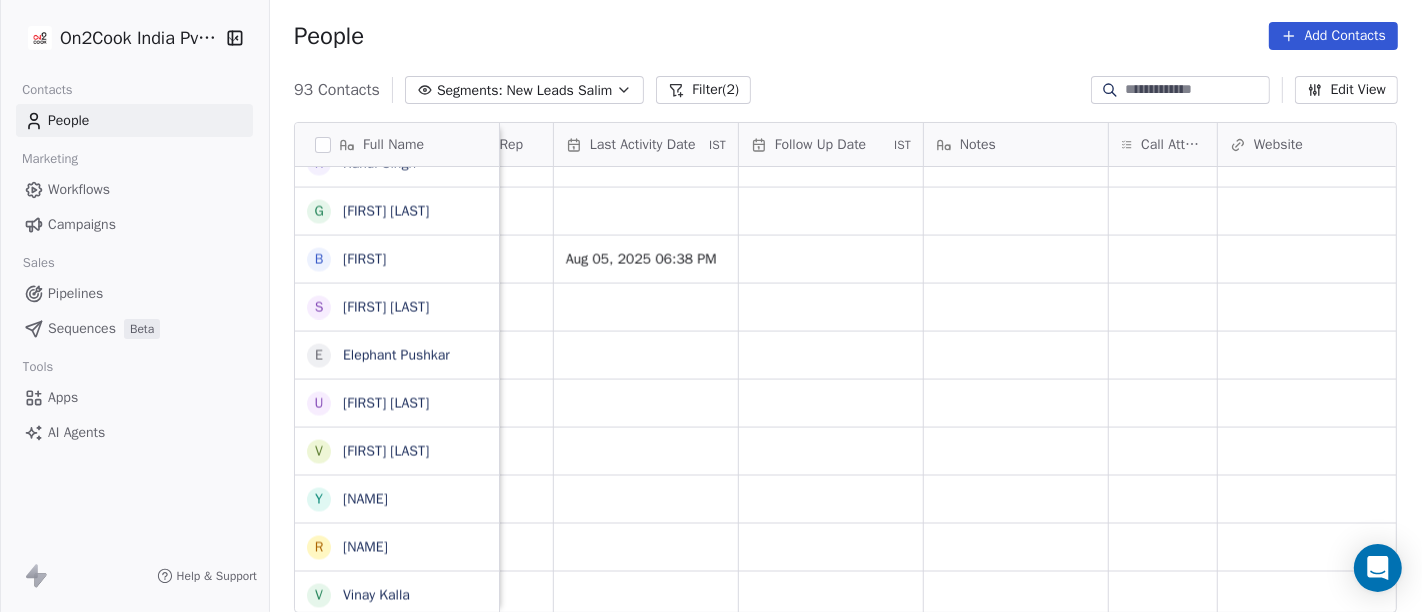scroll, scrollTop: 0, scrollLeft: 1226, axis: horizontal 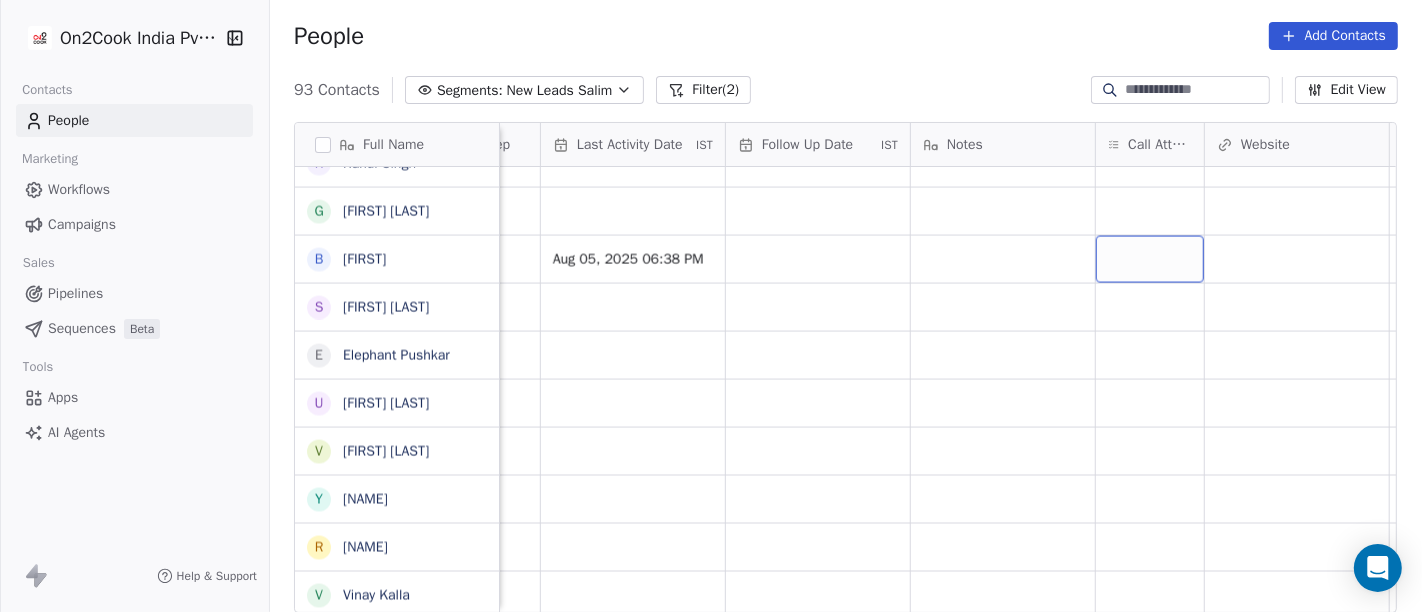 click at bounding box center [1150, 259] 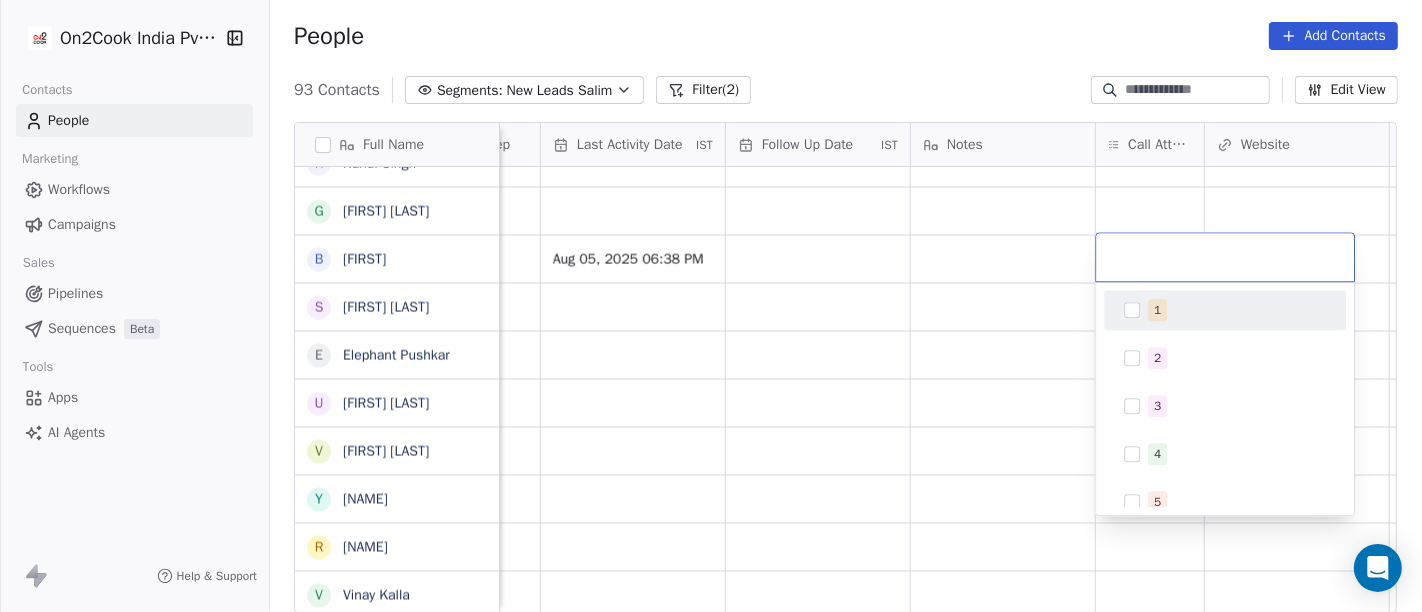 click on "1" at bounding box center [1237, 310] 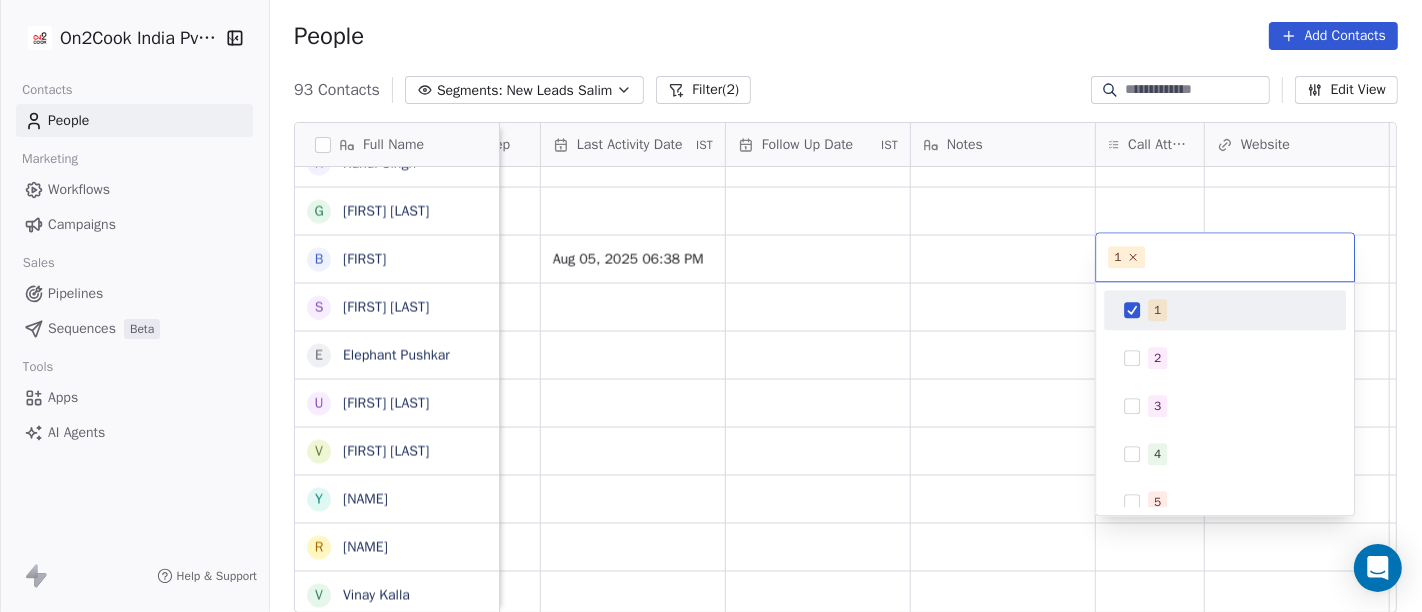 click on "On2Cook India Pvt. Ltd. Contacts People Marketing Workflows Campaigns Sales Pipelines Sequences Beta Tools Apps AI Agents Help & Support People  Add Contacts 93 Contacts Segments: New Leads Salim Filter  (2) Edit View Tag Add to Sequence Full Name H HRISHI K Khushwant  singh N Nisha Chauhaan T Tarun Verma G Gopal Jha K K S Grover M Manoj Gupta अ अब्दुल कासिम K Karan Arora S Sourabh Jain p parmod gupt R Ramesh Bhilwara Y YoloBar Rajpura A Amit Kaushik n neeraj M Mohd Ahmed S Sandeep Khanna S Subhash Chander W William James B Baljeet Kaur R Rahul Singh G Govind Sharma B Bhupinder S Shuaib Aftab E Elephant Pushkar U Umesh Gupta V Vinay Vala Y Yash Pal Chhabra R Raj kumar V Vinay Kalla R Rajesh Malhotra Z Zala Chiragsinh K Kapil Daharwal s sy M Milind Raut P Prasanth Seldra M Manish Sheth E Eeta Balaji B Battula Sekhar S Siny M A M Mente Srikanth B Bharat Bhushan Gera R Rohit Kohli P Padarthi amala u umang P Pradeep Kumar TK p parwaizz alam p poonam nimbalkar B Bhaskar Bharatiya V Tags" at bounding box center [711, 306] 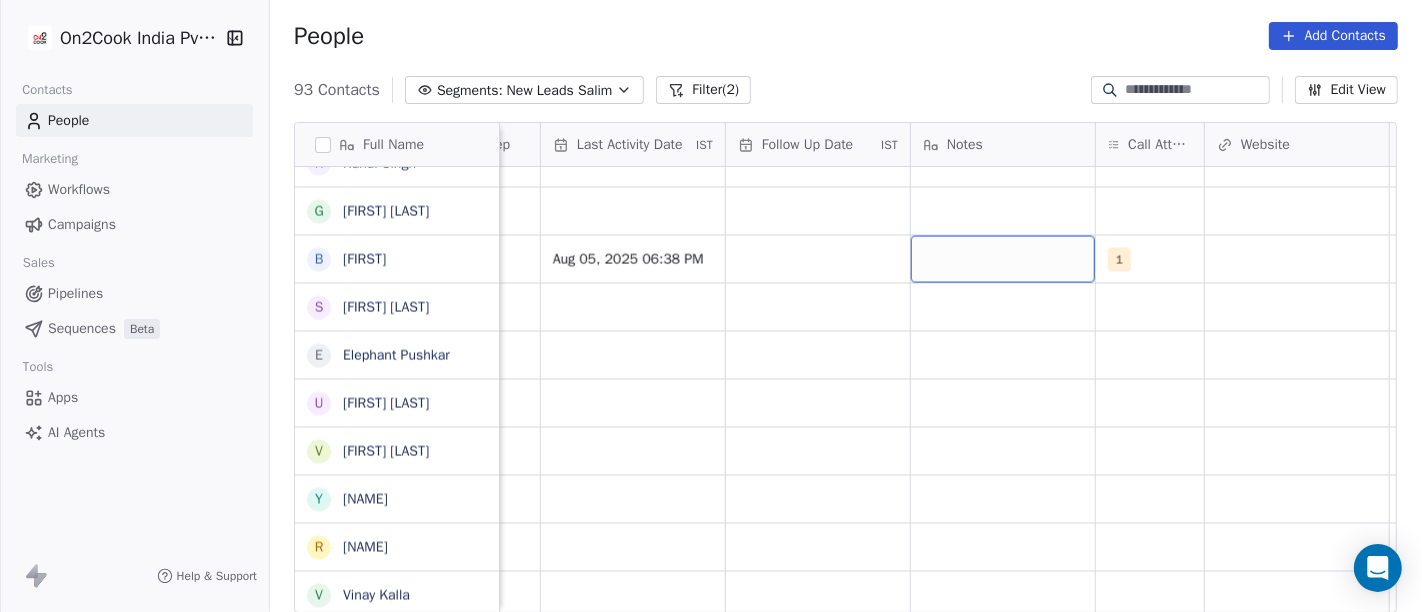 click at bounding box center [1003, 259] 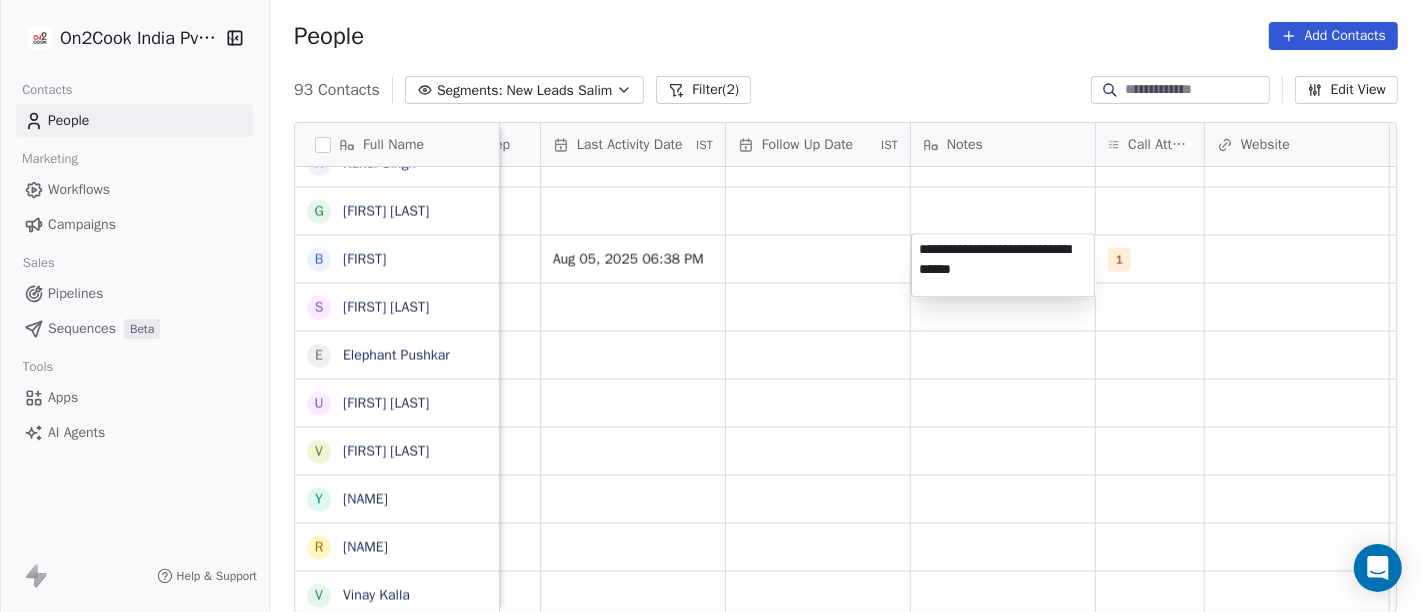 type on "**********" 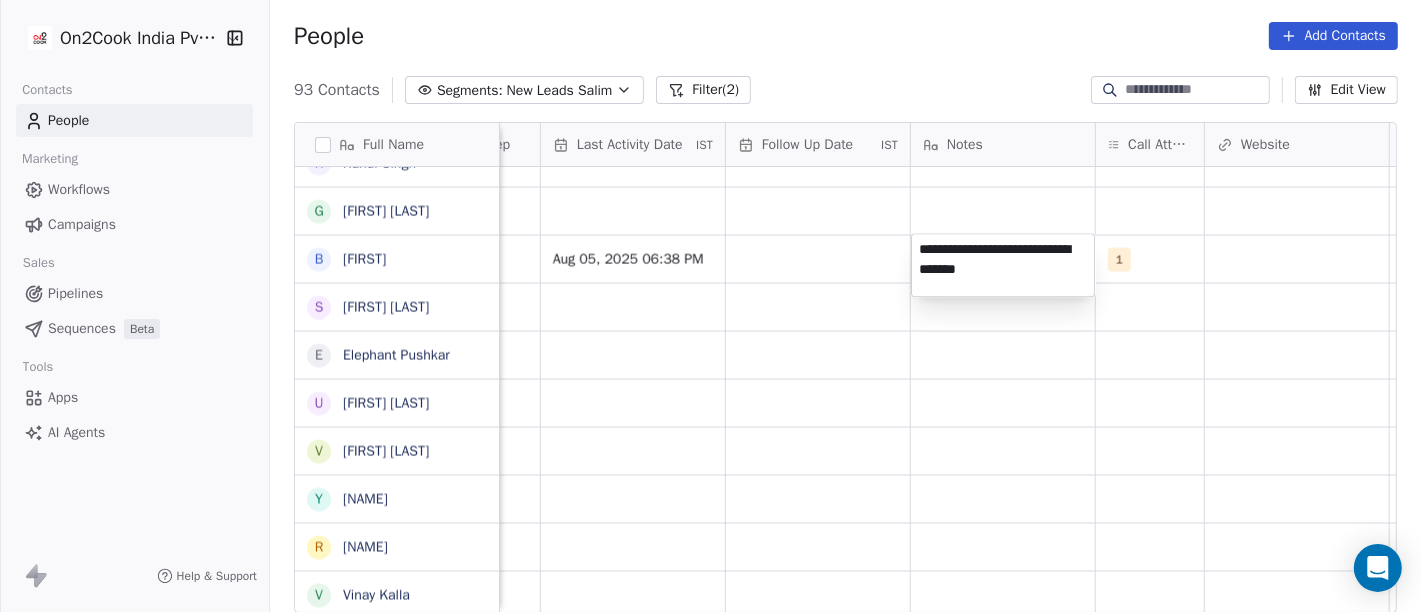 click on "On2Cook India Pvt. Ltd. Contacts People Marketing Workflows Campaigns Sales Pipelines Sequences Beta Tools Apps AI Agents Help & Support People  Add Contacts 93 Contacts Segments: New Leads Salim Filter  (2) Edit View Tag Add to Sequence Full Name H HRISHI K Khushwant  singh N Nisha Chauhaan T Tarun Verma G Gopal Jha K K S Grover M Manoj Gupta अ अब्दुल कासिम K Karan Arora S Sourabh Jain p parmod gupt R Ramesh Bhilwara Y YoloBar Rajpura A Amit Kaushik n neeraj M Mohd Ahmed S Sandeep Khanna S Subhash Chander W William James B Baljeet Kaur R Rahul Singh G Govind Sharma B Bhupinder S Shuaib Aftab E Elephant Pushkar U Umesh Gupta V Vinay Vala Y Yash Pal Chhabra R Raj kumar V Vinay Kalla R Rajesh Malhotra Z Zala Chiragsinh K Kapil Daharwal s sy M Milind Raut P Prasanth Seldra M Manish Sheth E Eeta Balaji B Battula Sekhar S Siny M A M Mente Srikanth B Bharat Bhushan Gera R Rohit Kohli P Padarthi amala u umang P Pradeep Kumar TK p parwaizz alam p poonam nimbalkar B Bhaskar Bharatiya V Tags" at bounding box center (711, 306) 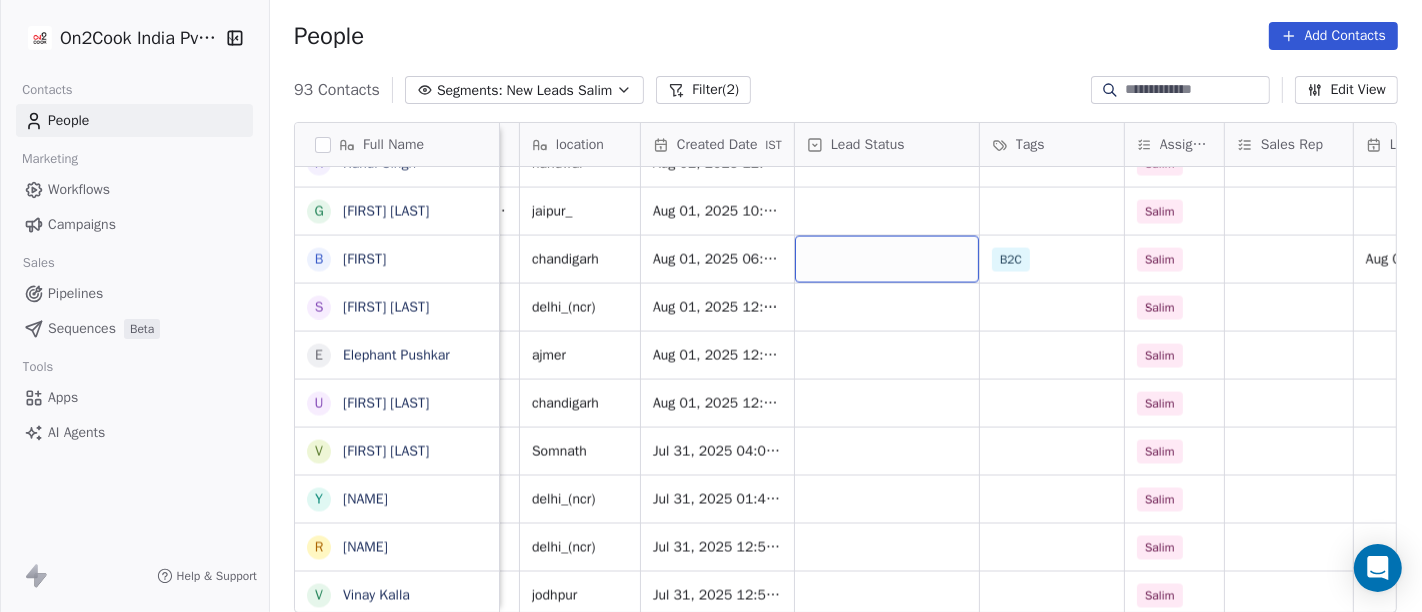 scroll, scrollTop: 0, scrollLeft: 412, axis: horizontal 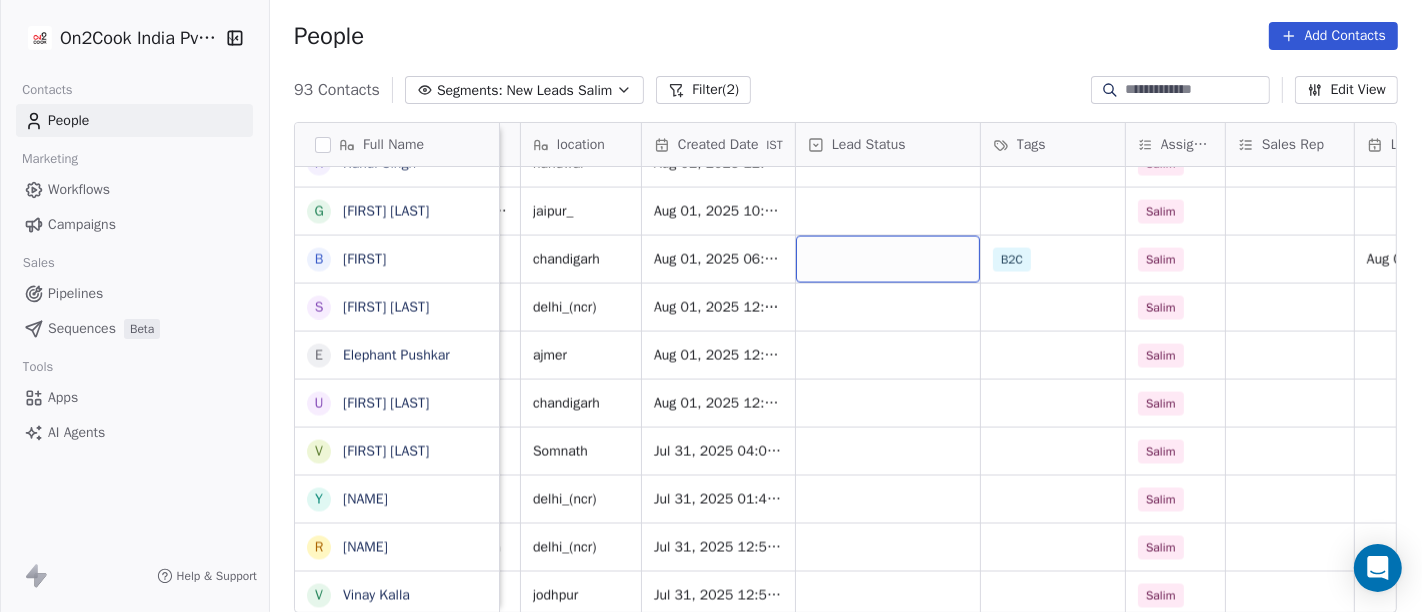 click at bounding box center (888, 259) 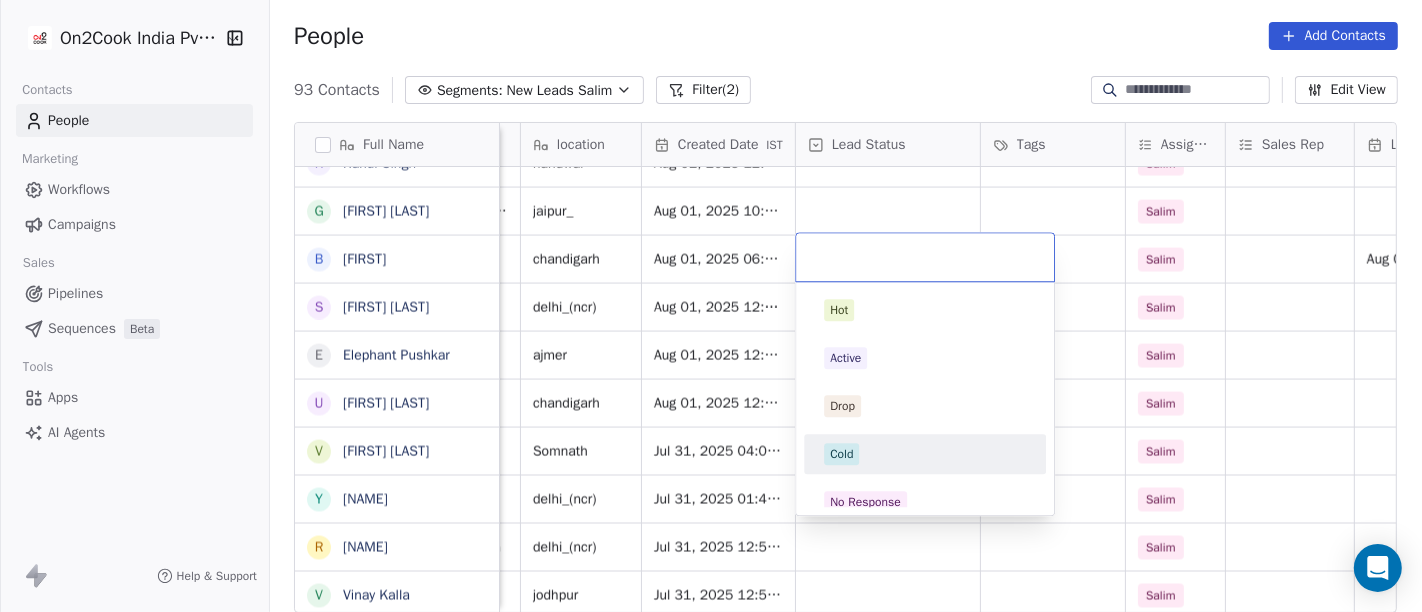 click on "Cold" at bounding box center (925, 454) 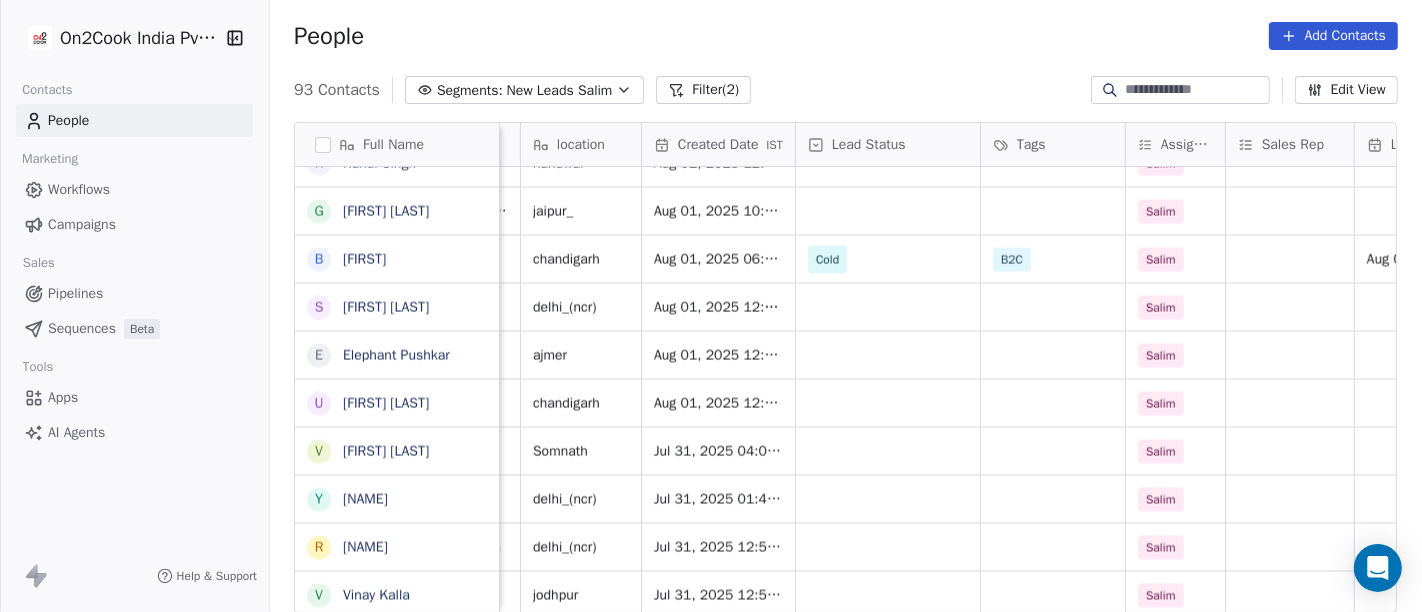 scroll, scrollTop: 0, scrollLeft: 0, axis: both 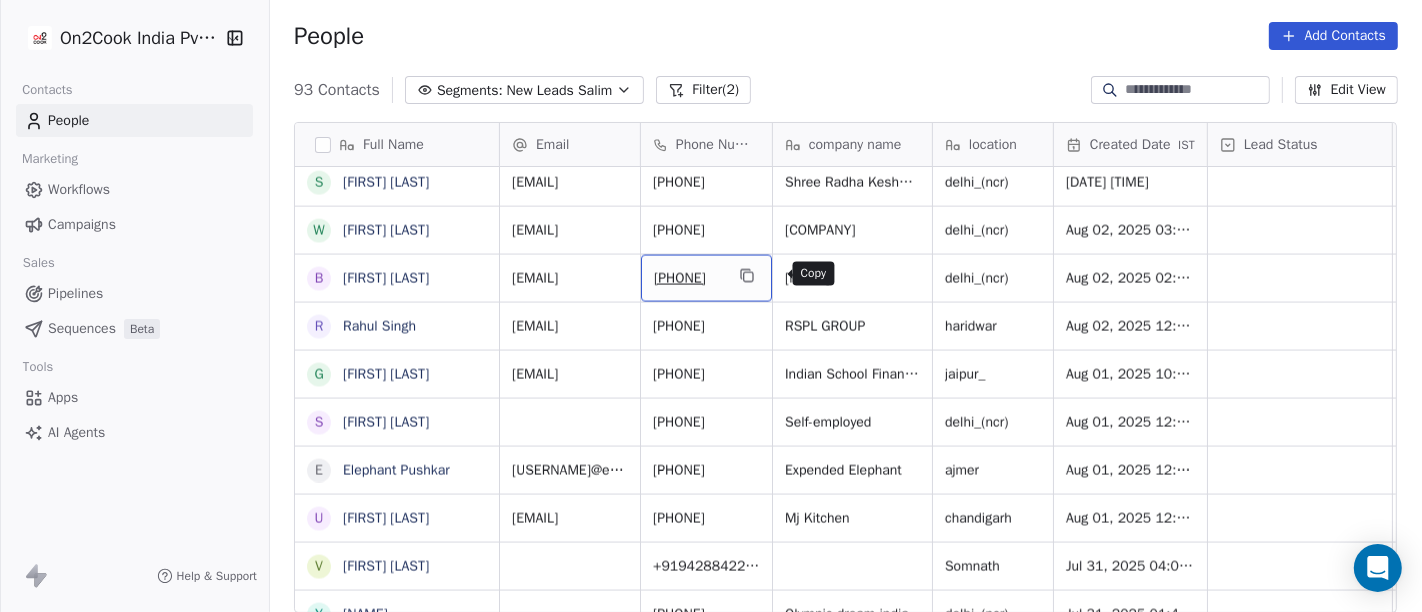 click at bounding box center (747, 276) 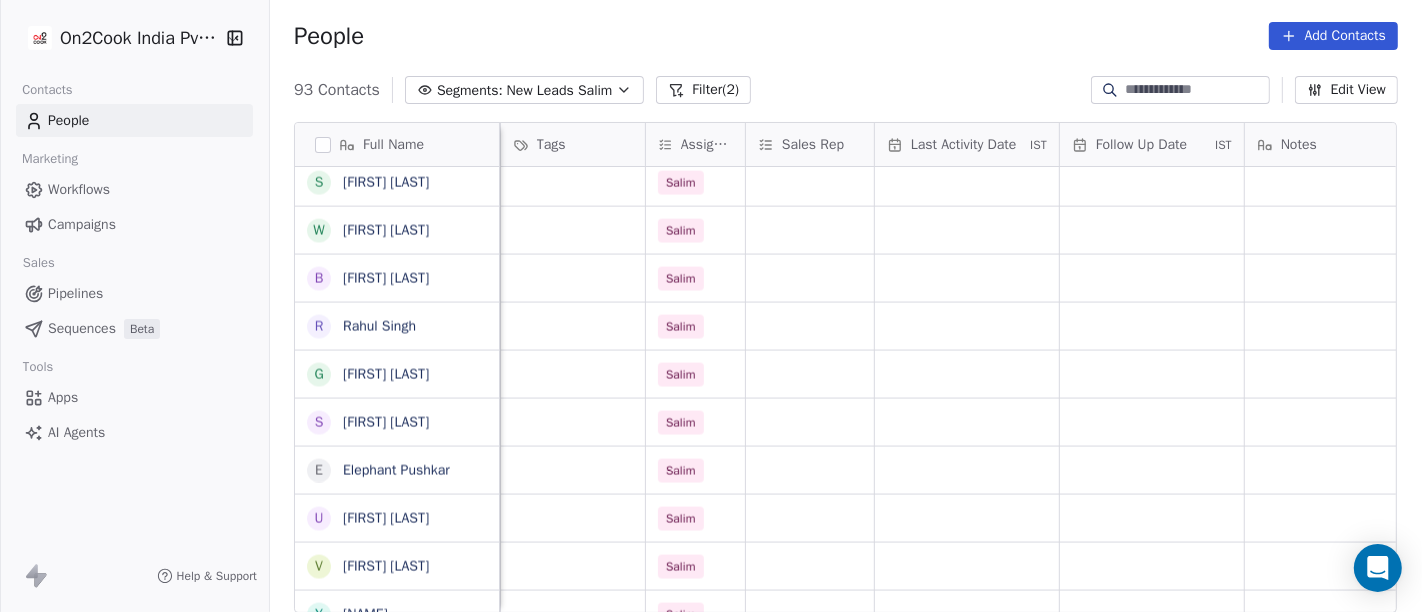 scroll, scrollTop: 0, scrollLeft: 897, axis: horizontal 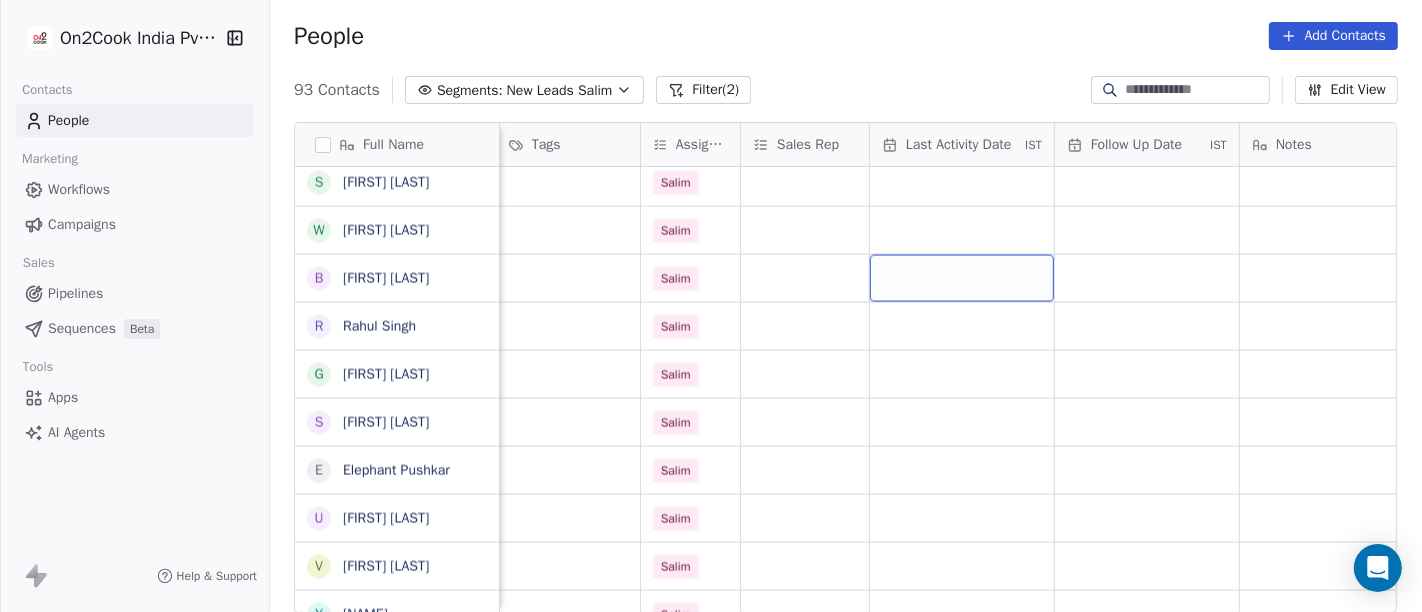 click at bounding box center [962, 278] 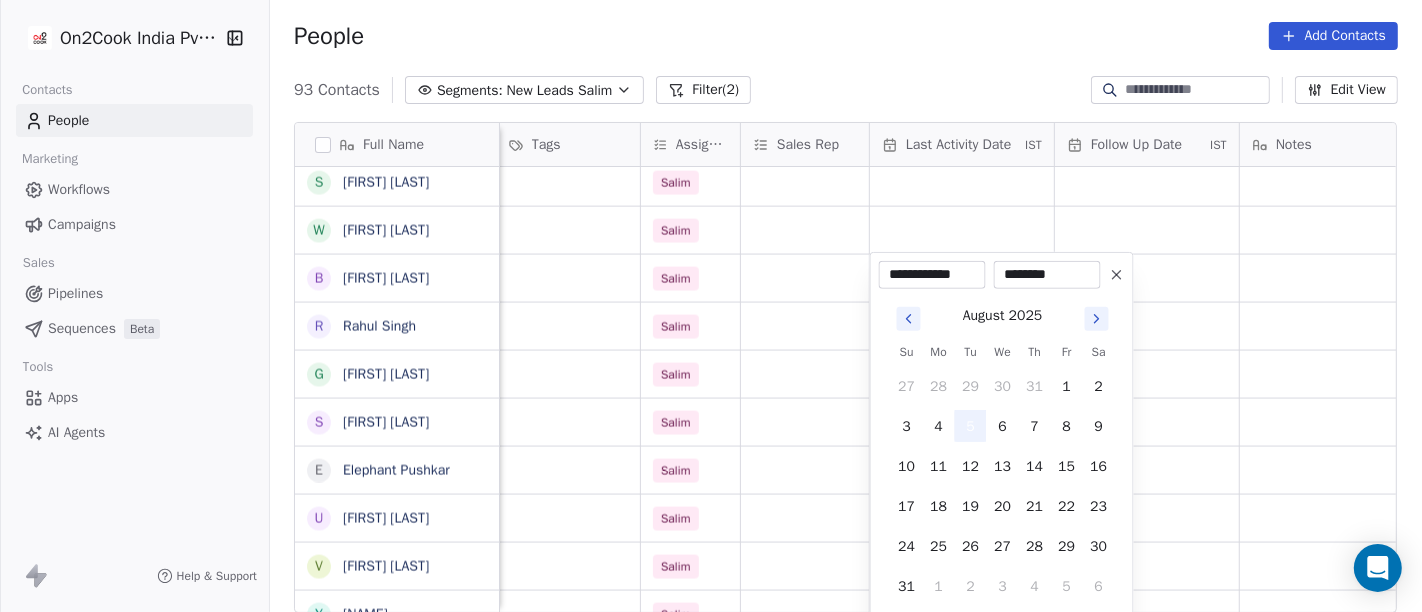 click on "5" at bounding box center (971, 426) 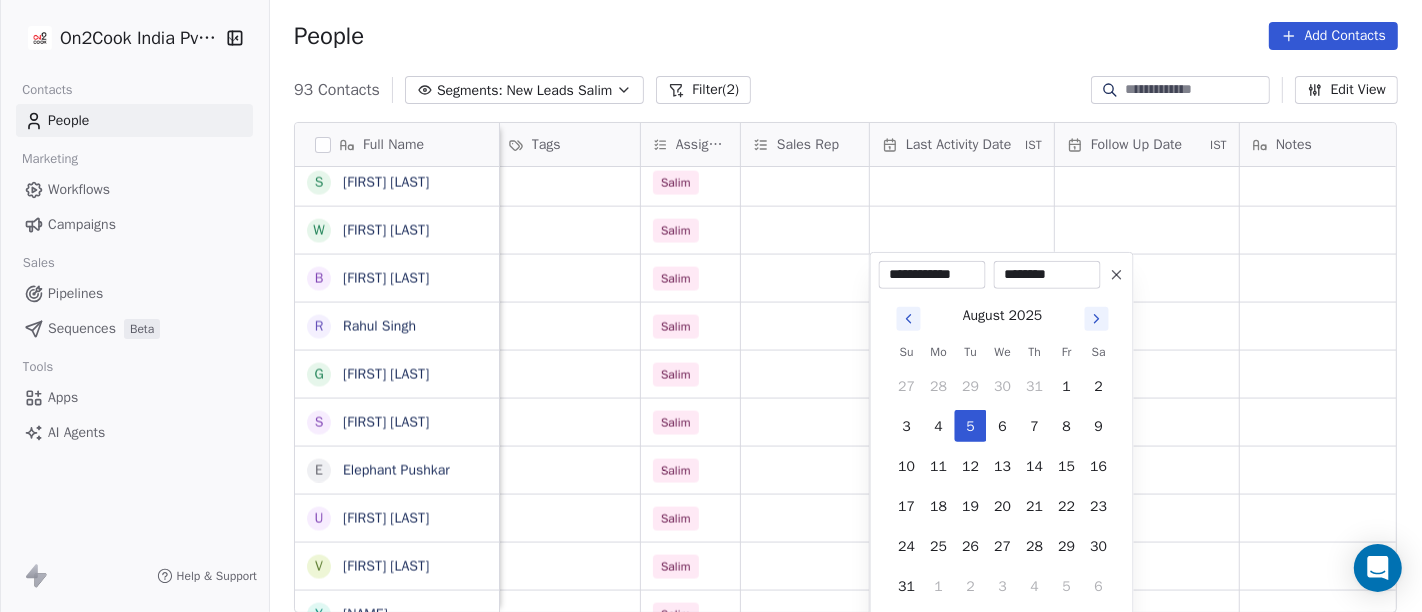 click on "On2Cook India Pvt. Ltd. Contacts People Marketing Workflows Campaigns Sales Pipelines Sequences Beta Tools Apps AI Agents Help & Support People  Add Contacts 93 Contacts Segments: New Leads Salim Filter  (2) Edit View Tag Add to Sequence Full Name S Santoshkumar Jaiswal P Poonam Gupta V Vikrant Gupta H HRISHI K Khushwant  singh N Nisha Chauhaan T Tarun Verma G Gopal Jha K K S Grover M Manoj Gupta अ अब्दुल कासिम K Karan Arora S Sourabh Jain p parmod gupt R Ramesh Bhilwara Y YoloBar Rajpura A Amit Kaushik n neeraj M Mohd Ahmed S Sandeep Khanna S Subhash Chander W William James B Baljeet Kaur R Rahul Singh G Govind Sharma S Shuaib Aftab E Elephant Pushkar U Umesh Gupta V Vinay Vala Y Yash Pal Chhabra R Raj kumar V Vinay Kalla R Rajesh Malhotra Z Zala Chiragsinh K Kapil Daharwal s sy M Milind Raut P Prasanth Seldra M Manish Sheth E Eeta Balaji B Battula Sekhar S Siny M A M Mente Srikanth B Bharat Bhushan Gera R Rohit Kohli P Padarthi amala u umang P Pradeep Kumar TK p parwaizz alam p IST" at bounding box center [711, 306] 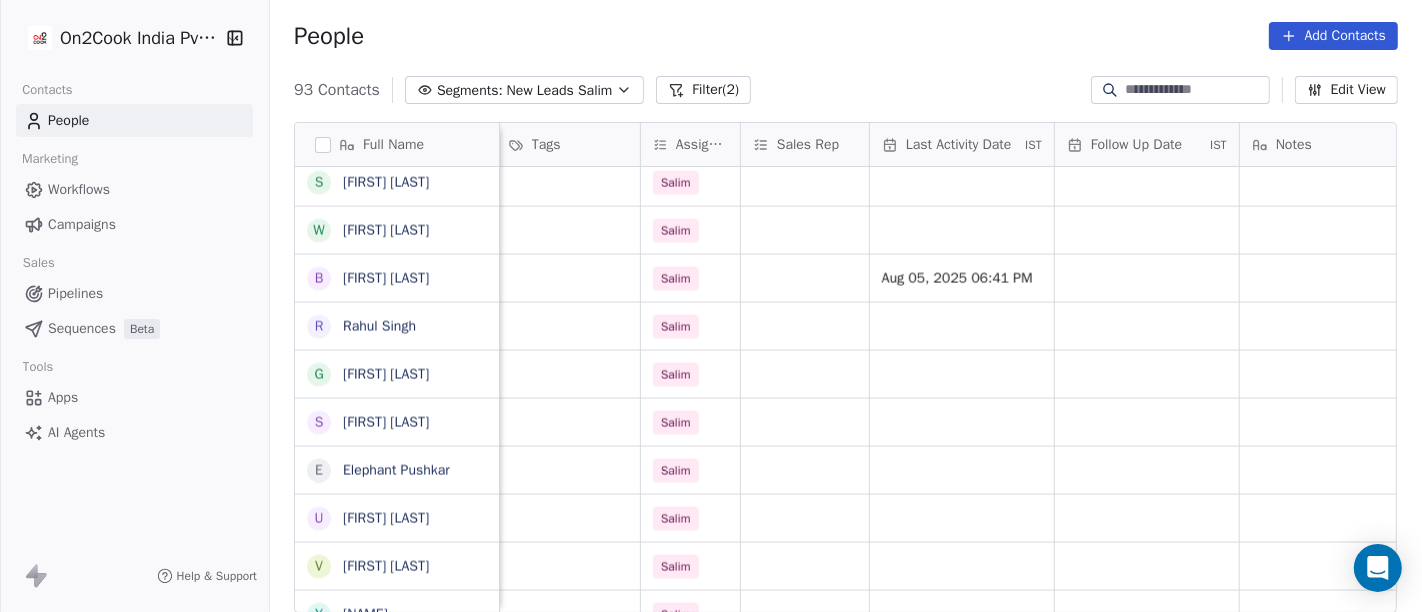 scroll, scrollTop: 0, scrollLeft: 942, axis: horizontal 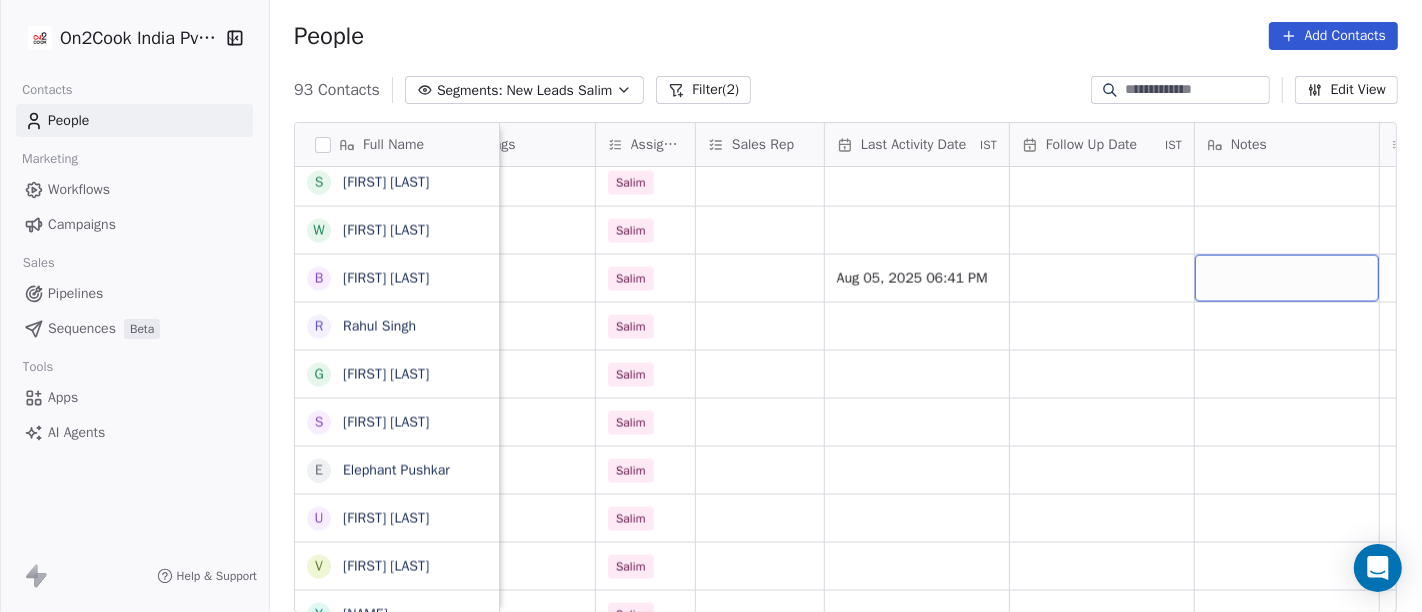click at bounding box center (1287, 278) 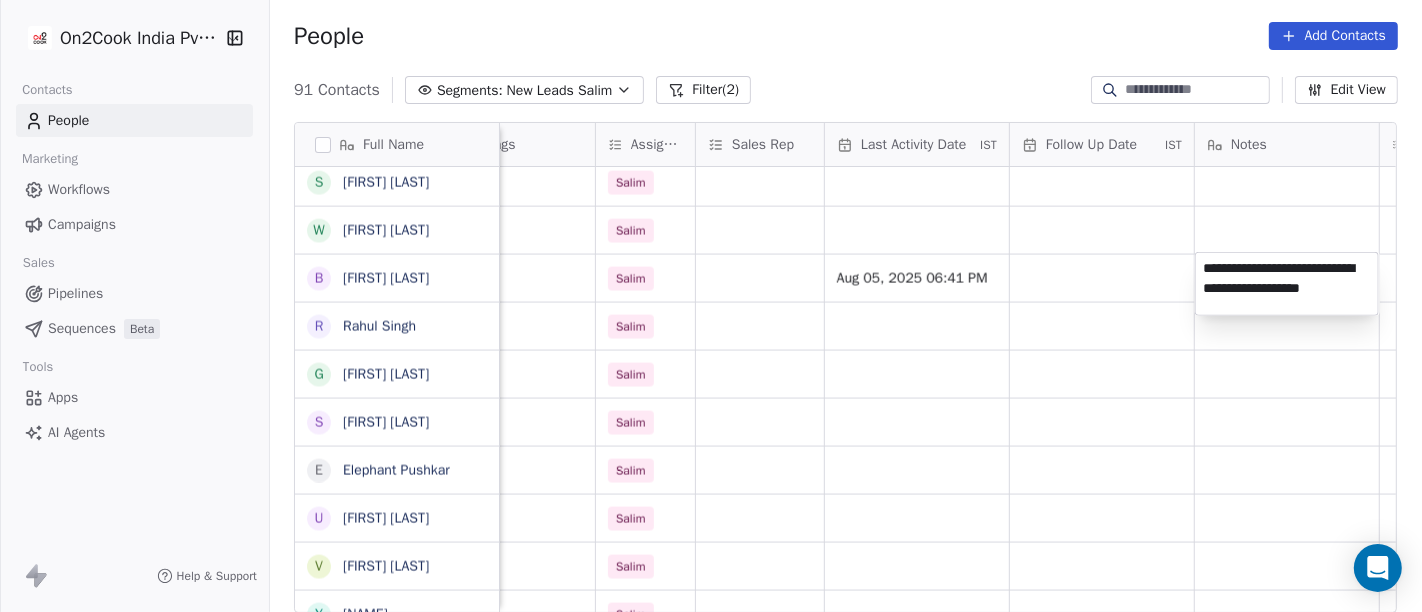 type on "**********" 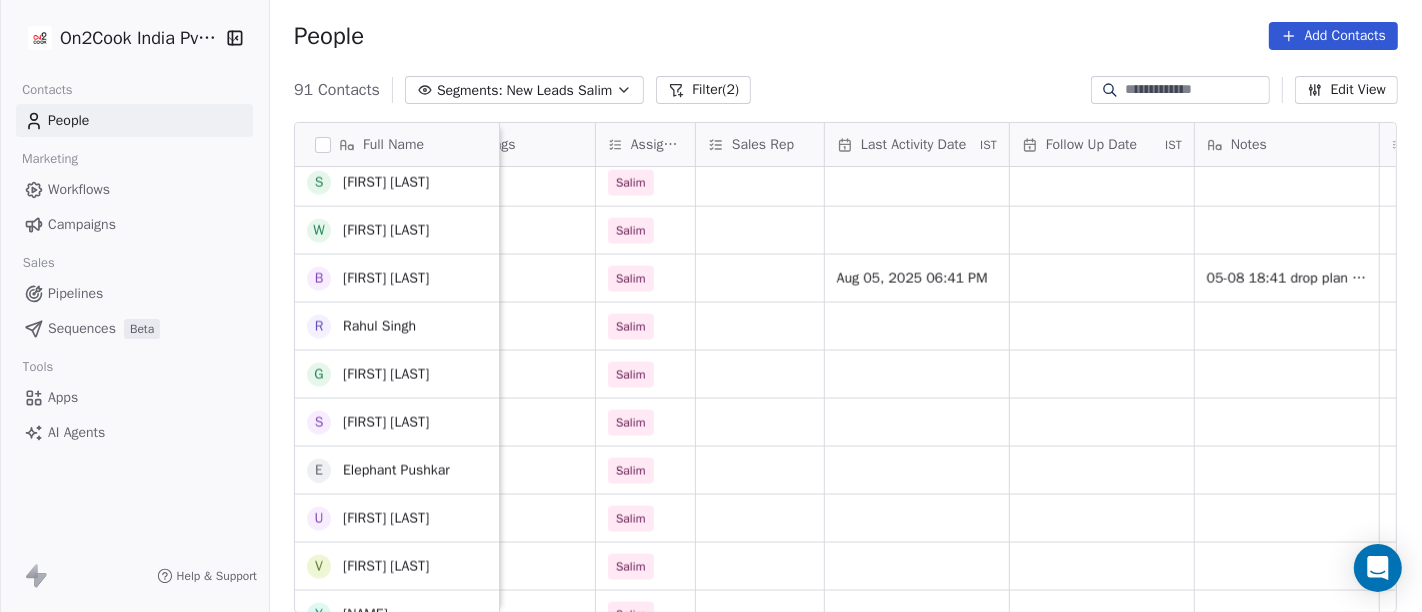 scroll, scrollTop: 2707, scrollLeft: 0, axis: vertical 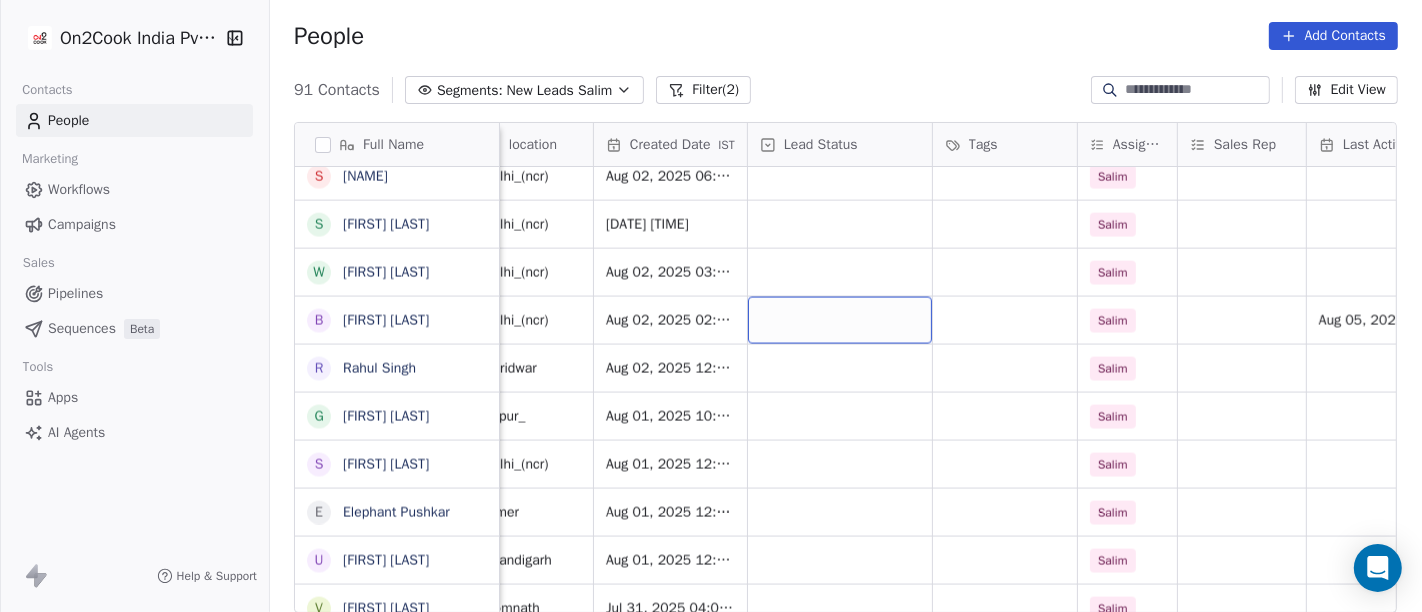 click at bounding box center [840, 320] 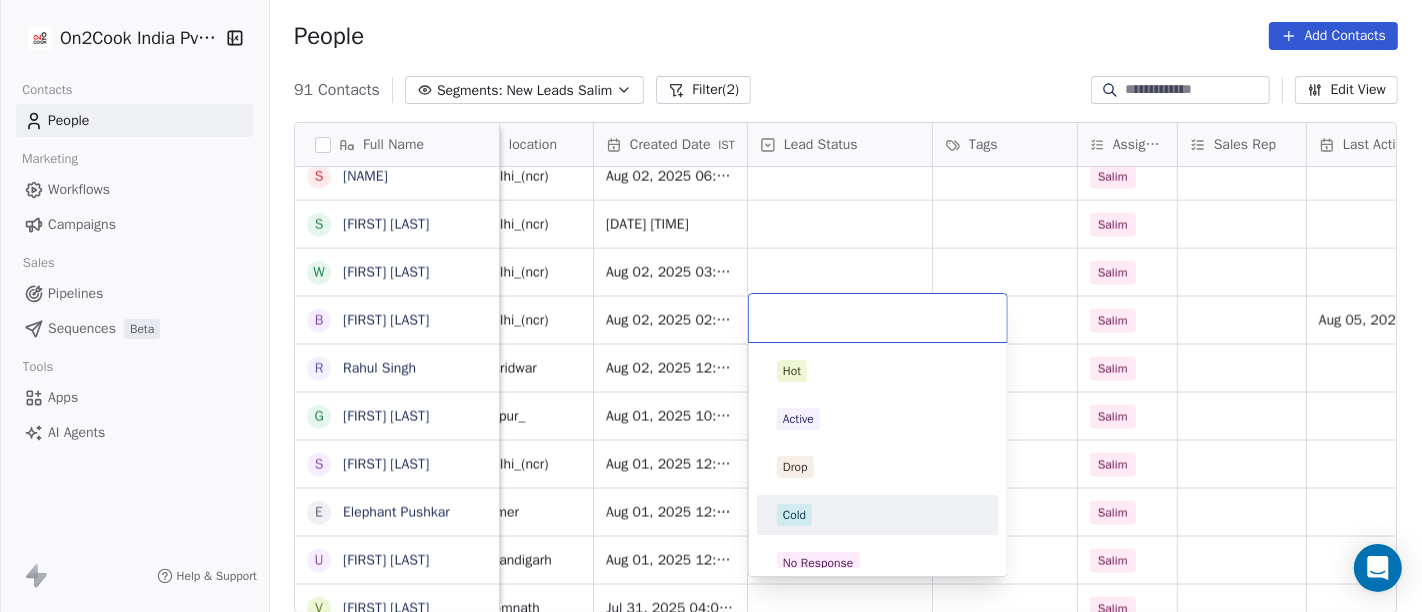 click on "Cold" at bounding box center [878, 515] 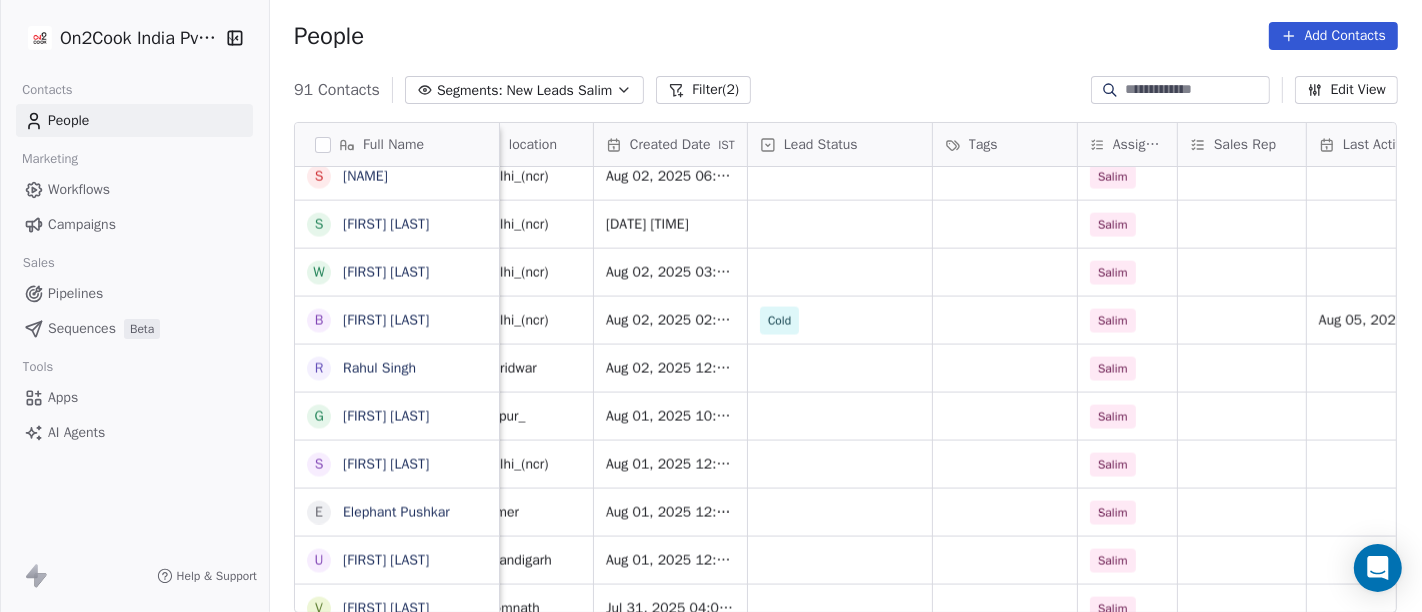 scroll, scrollTop: 0, scrollLeft: 0, axis: both 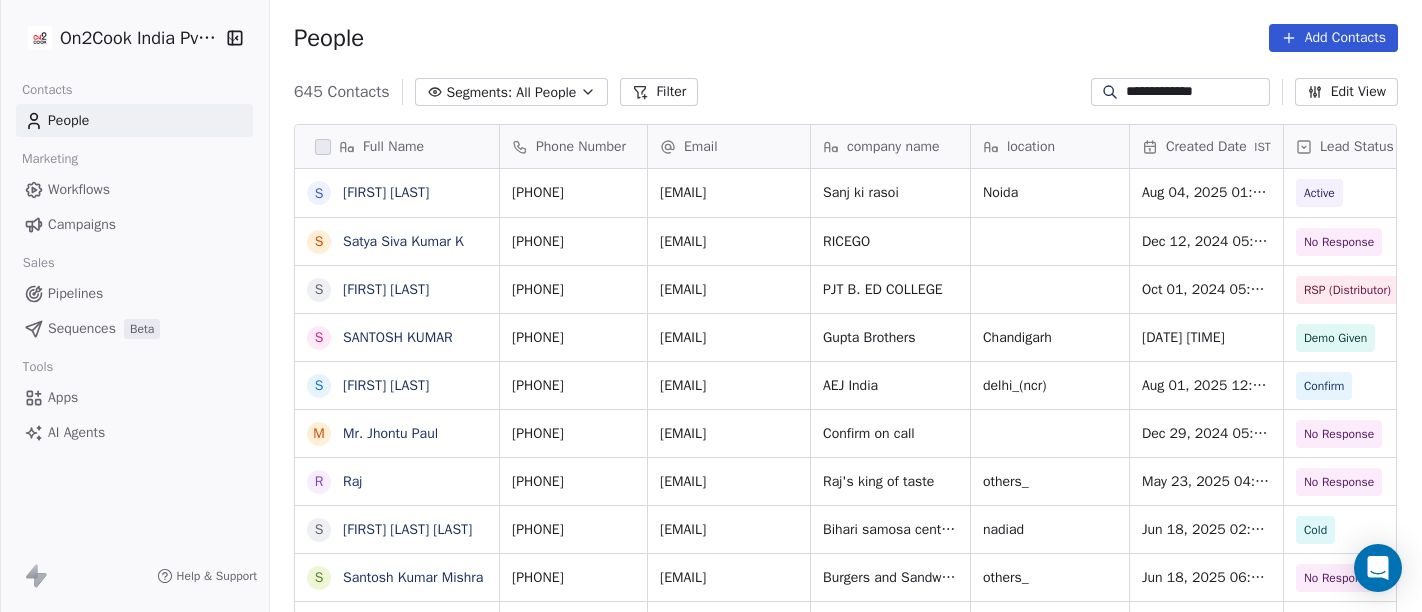 click on "**********" at bounding box center [1196, 92] 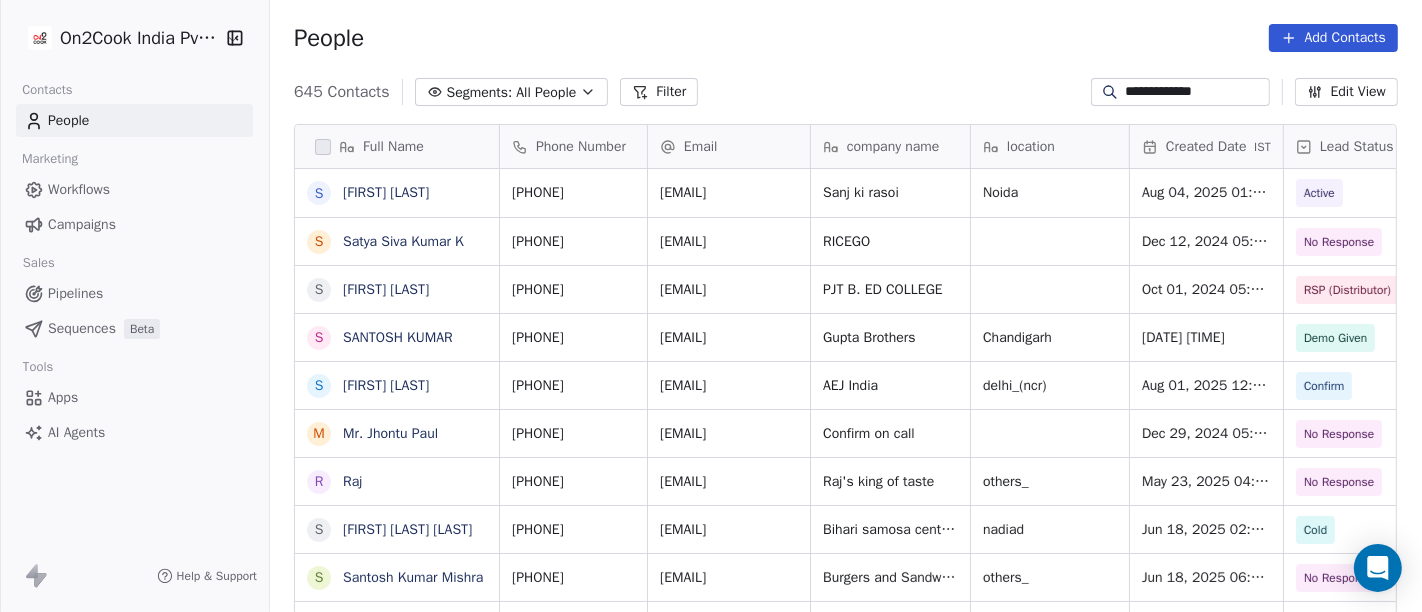 scroll, scrollTop: 2, scrollLeft: 0, axis: vertical 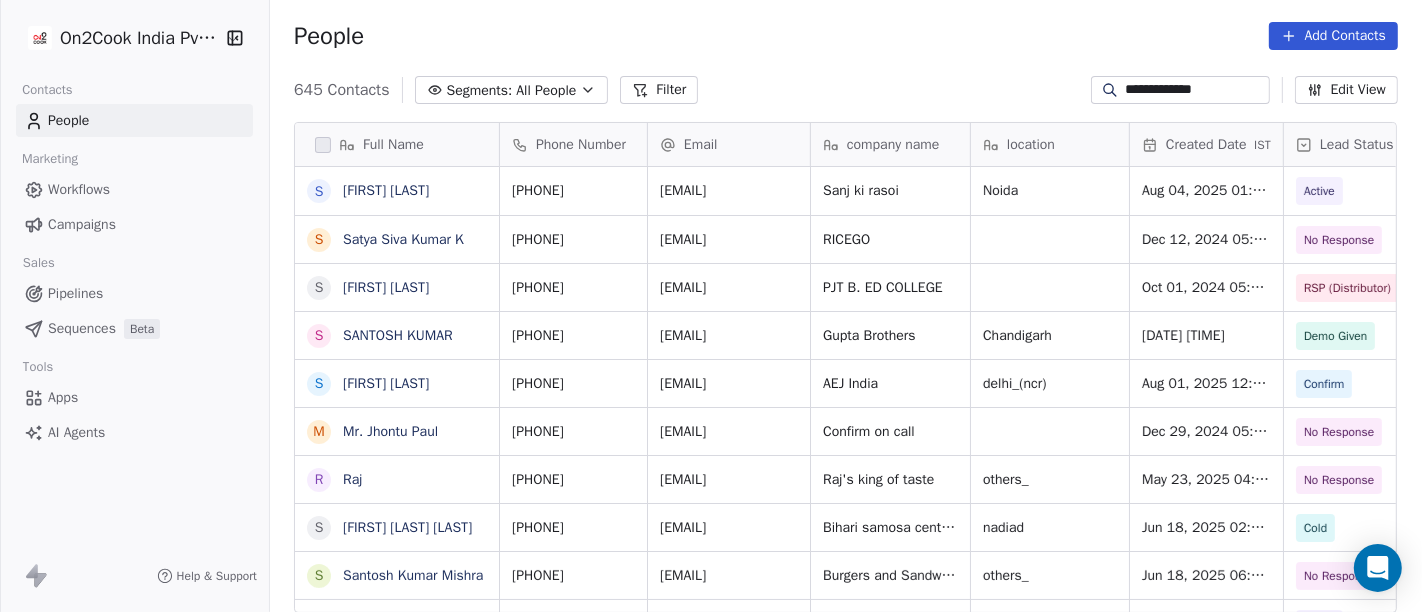 click on "**********" at bounding box center (1196, 90) 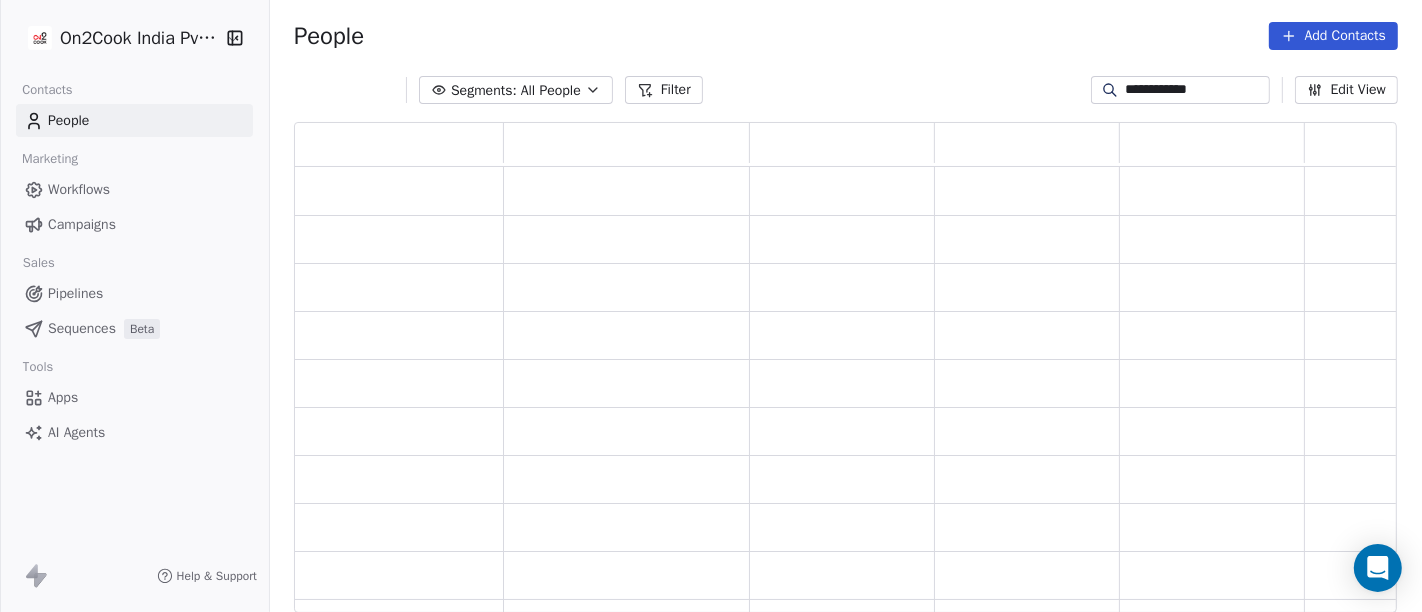 scroll, scrollTop: 17, scrollLeft: 17, axis: both 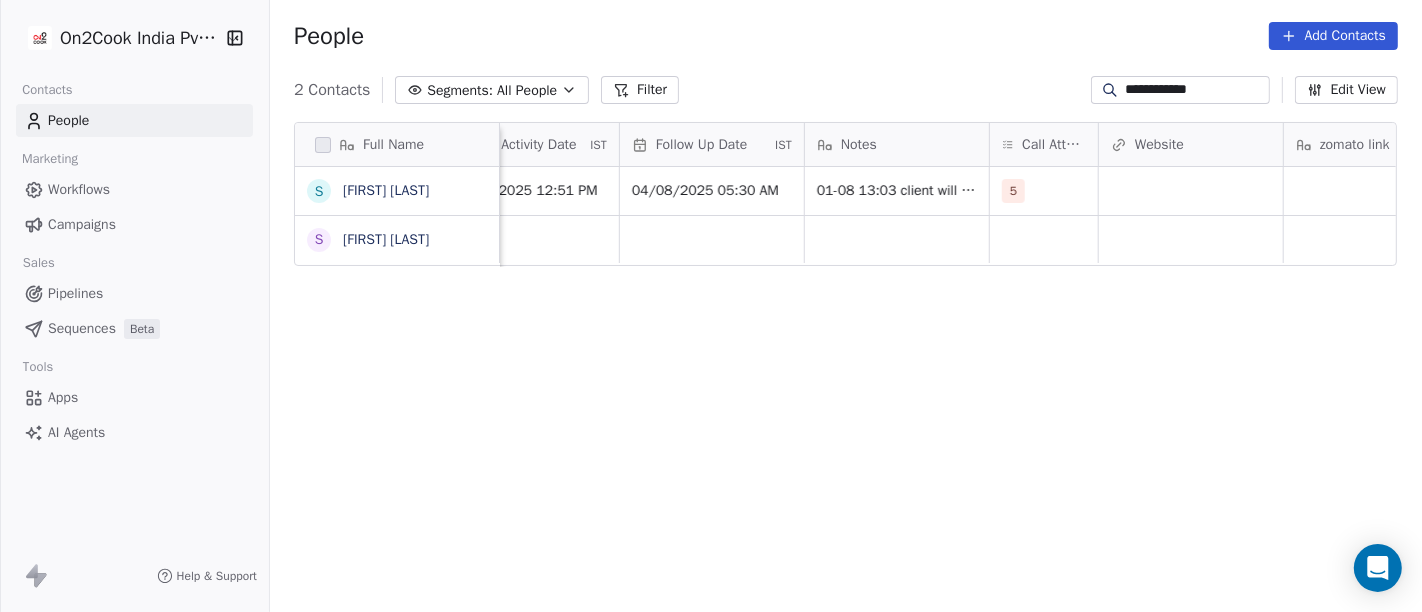type on "**********" 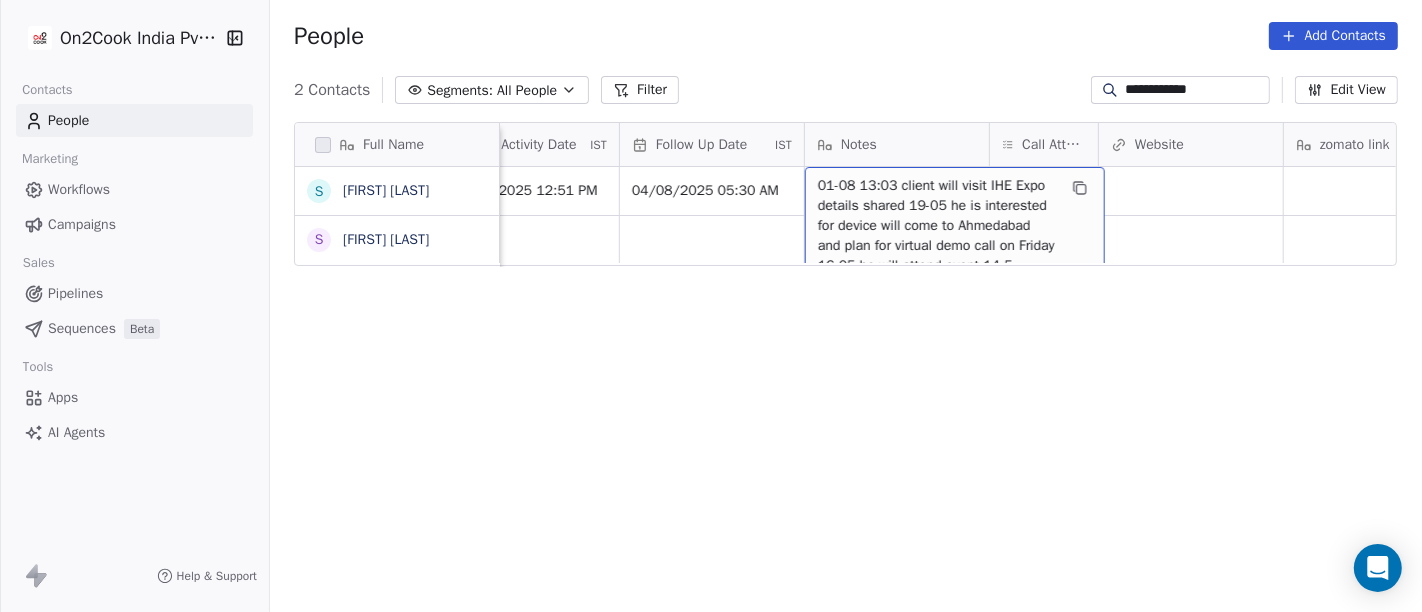 click on "Full Name S Shuaib Aftab S Shuaib Aftab Tags Assignee Sales Rep Last Activity Date IST Follow Up Date IST Notes Call Attempts Website zomato link outlet type Location Job Title   Salim Aug 01, 2025 12:51 PM 04/08/2025 05:30 AM 01-08 13:03 client will visit IHE Expo details shared 19-05 he is interested for device will come to Ahmedabad and plan for virtual demo call on Friday 16-05 he will attend event 14-5 switched off 13-05 declined the call 5 caterers Delhi   Salim caterers
To pick up a draggable item, press the space bar.
While dragging, use the arrow keys to move the item.
Press space again to drop the item in its new position, or press escape to cancel." at bounding box center [846, 375] 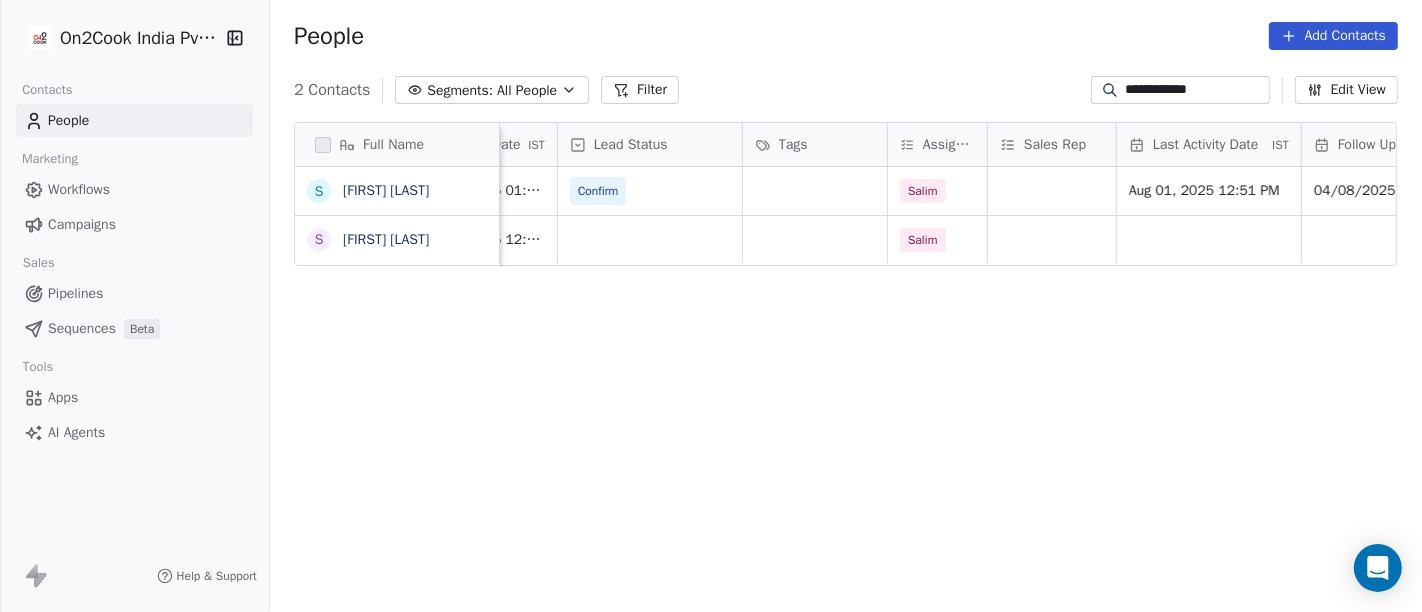 scroll, scrollTop: 0, scrollLeft: 723, axis: horizontal 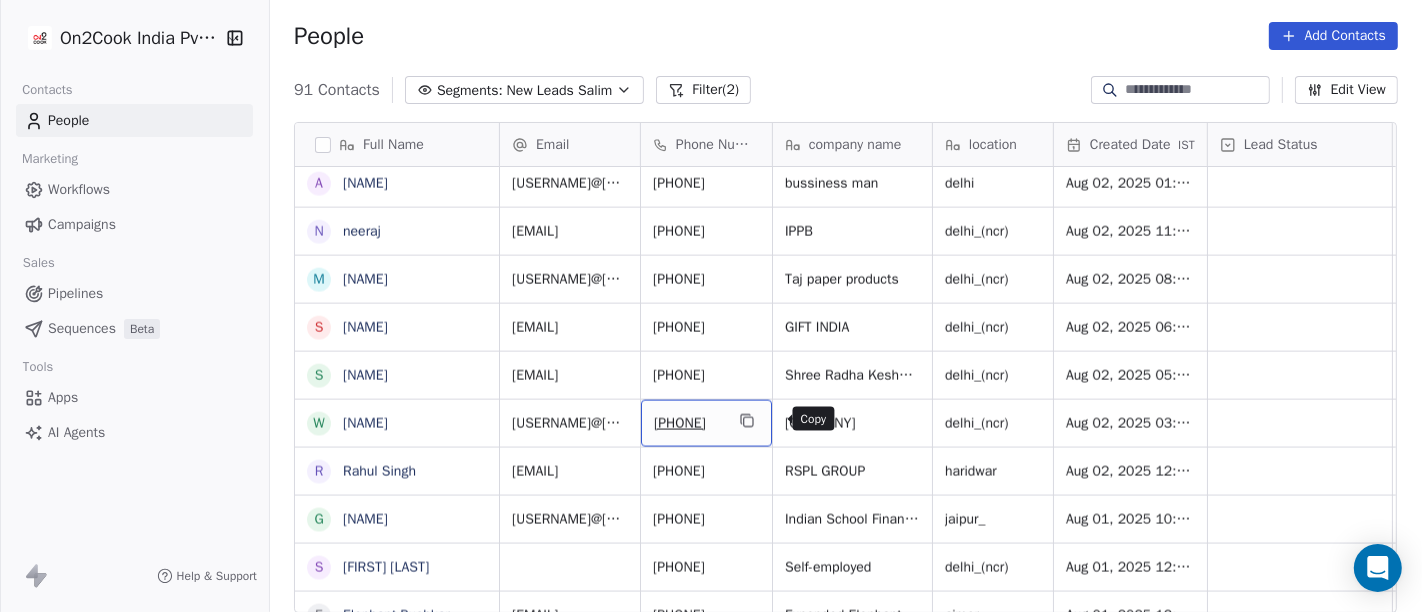 click at bounding box center [747, 421] 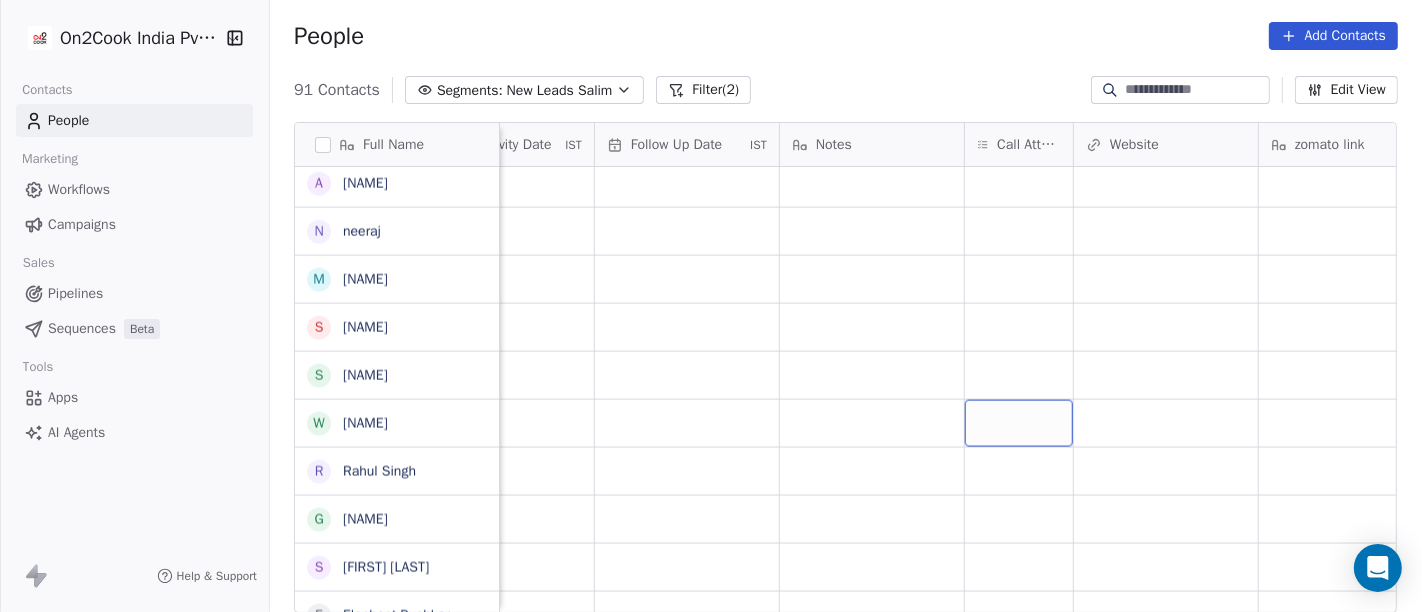 scroll, scrollTop: 0, scrollLeft: 1359, axis: horizontal 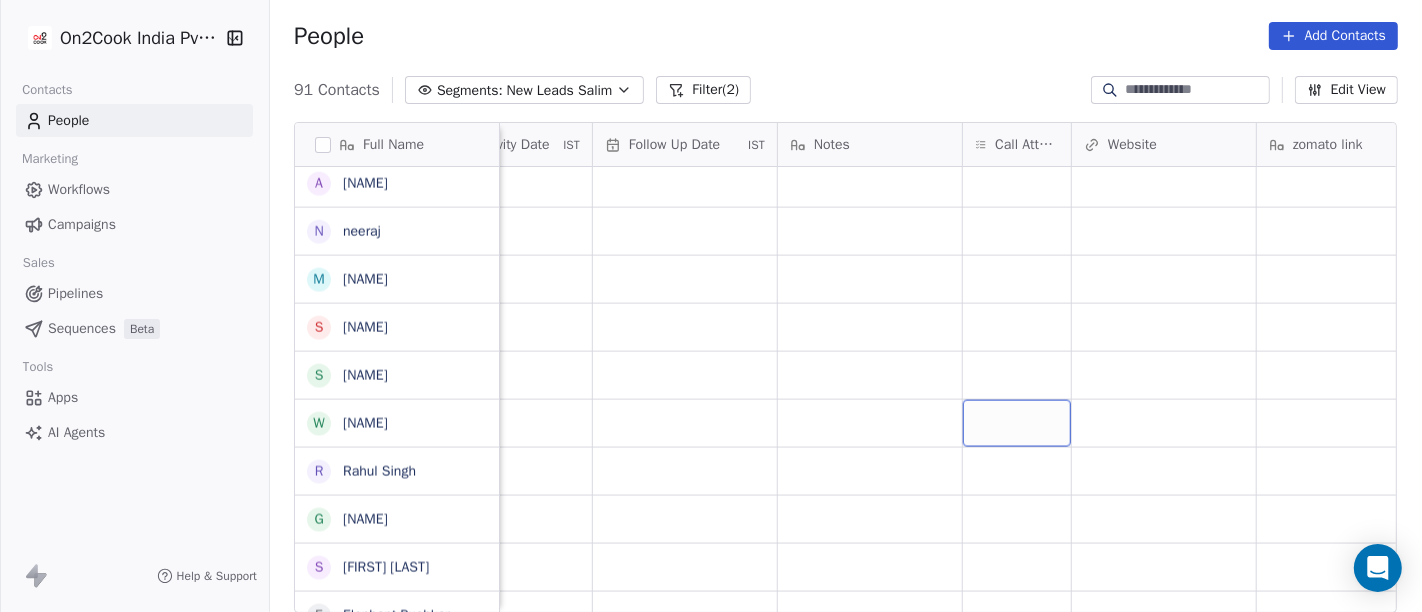 click at bounding box center [1017, 423] 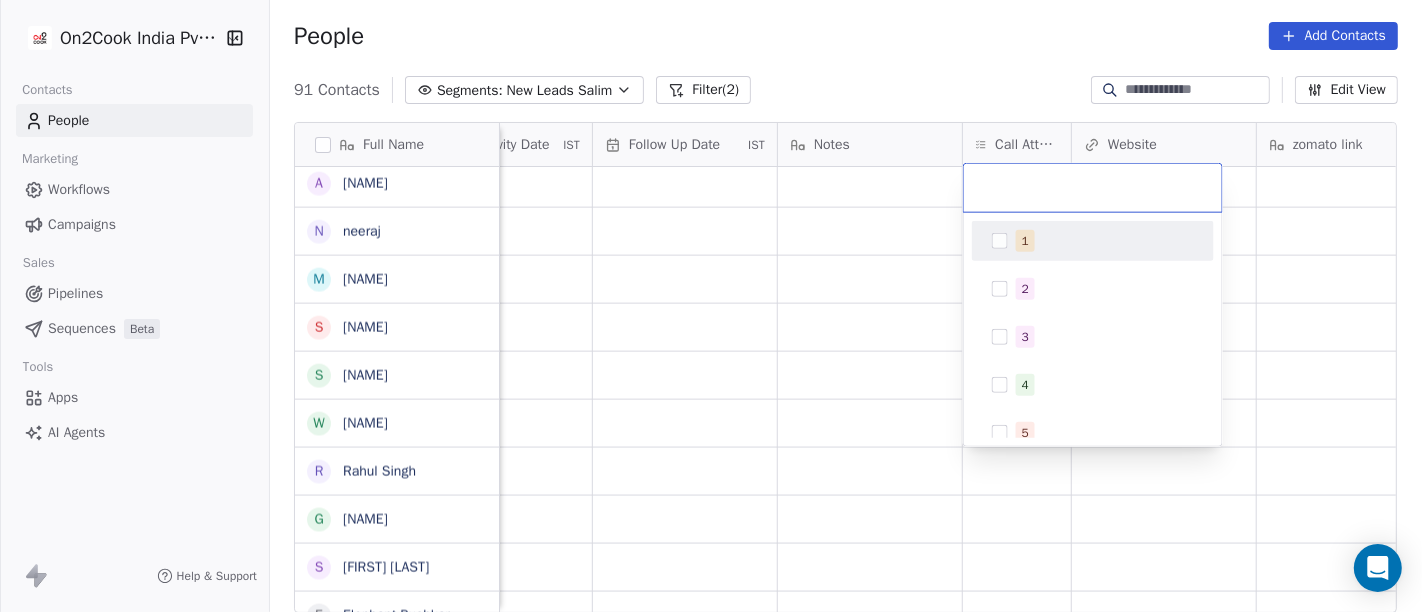 click on "1" at bounding box center (1025, 241) 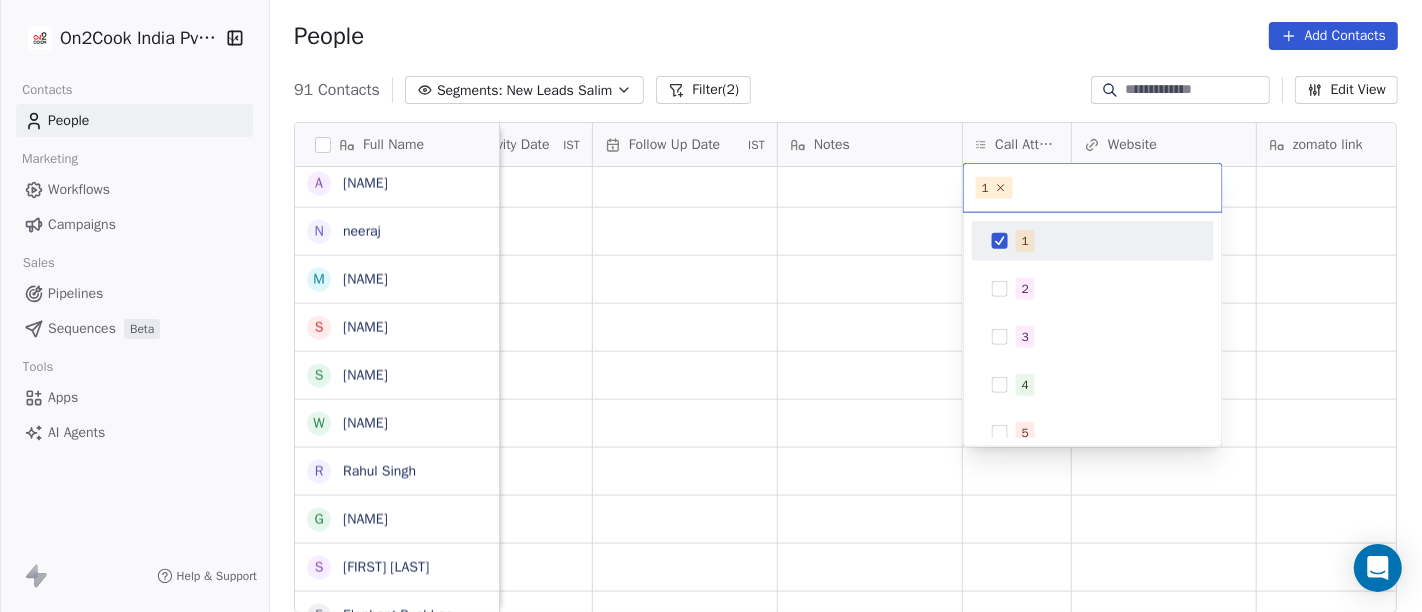 click on "On2Cook India Pvt. Ltd. Contacts People Marketing Workflows Campaigns Sales Pipelines Sequences Beta Tools Apps AI Agents Help & Support People  Add Contacts 91 Contacts Segments: New Leads Salim Filter  (2) Edit View Tag Add to Sequence Full Name m manish Jain A Ajay Upadhyay M Manoj Deo R Rajeev Sthapak S Santoshkumar Jaiswal P Poonam Gupta V Vikrant Gupta H HRISHI K Khushwant  singh N Nisha Chauhaan T Tarun Verma G Gopal Jha K K S Grover M Manoj Gupta अ अब्दुल कासिम K Karan Arora S Sourabh Jain p parmod gupt R Ramesh Bhilwara Y YoloBar Rajpura A Amit Kaushik n neeraj M Mohd Ahmed S Sandeep Khanna S Subhash Chander W William James R Rahul Singh G Govind Sharma S Shuaib Aftab E Elephant Pushkar U Umesh Gupta V Vinay Vala Y Yash Pal Chhabra R Raj kumar V Vinay Kalla R Rajesh Malhotra Z Zala Chiragsinh K Kapil Daharwal s sy M Milind Raut P Prasanth Seldra M Manish Sheth E Eeta Balaji B Battula Sekhar S Siny M A M Mente Srikanth B Bharat Bhushan Gera R Rohit Kohli P Padarthi amala u" at bounding box center [711, 306] 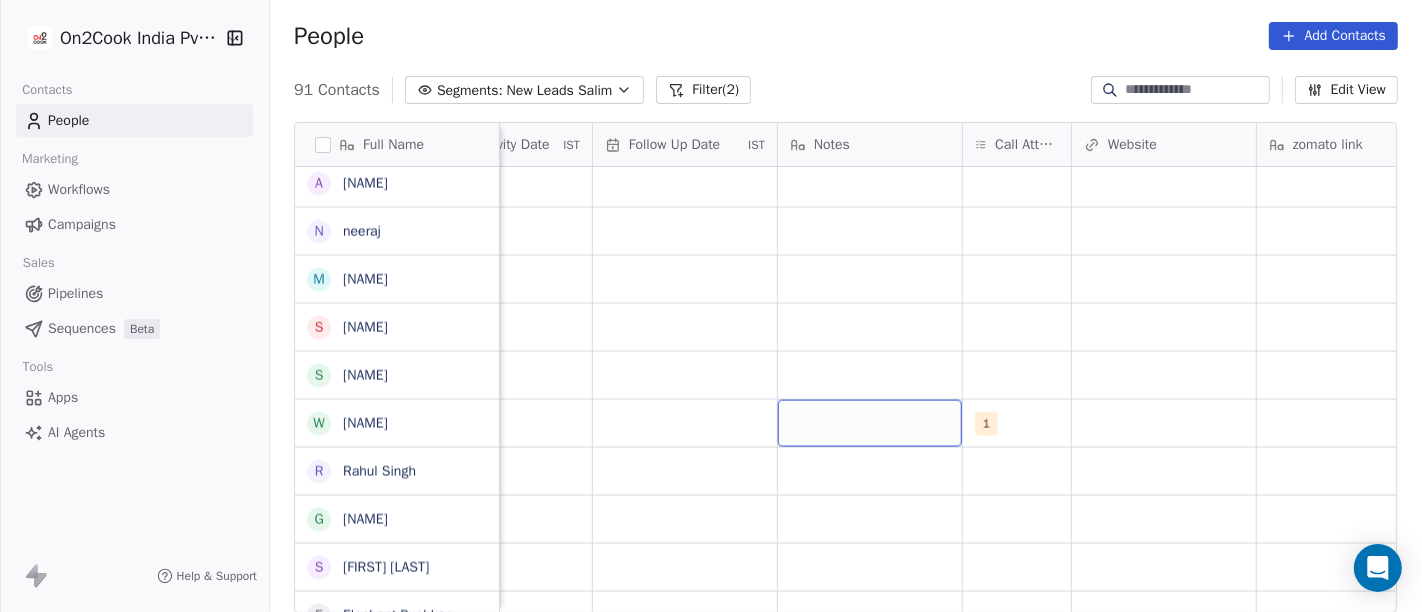click at bounding box center (870, 423) 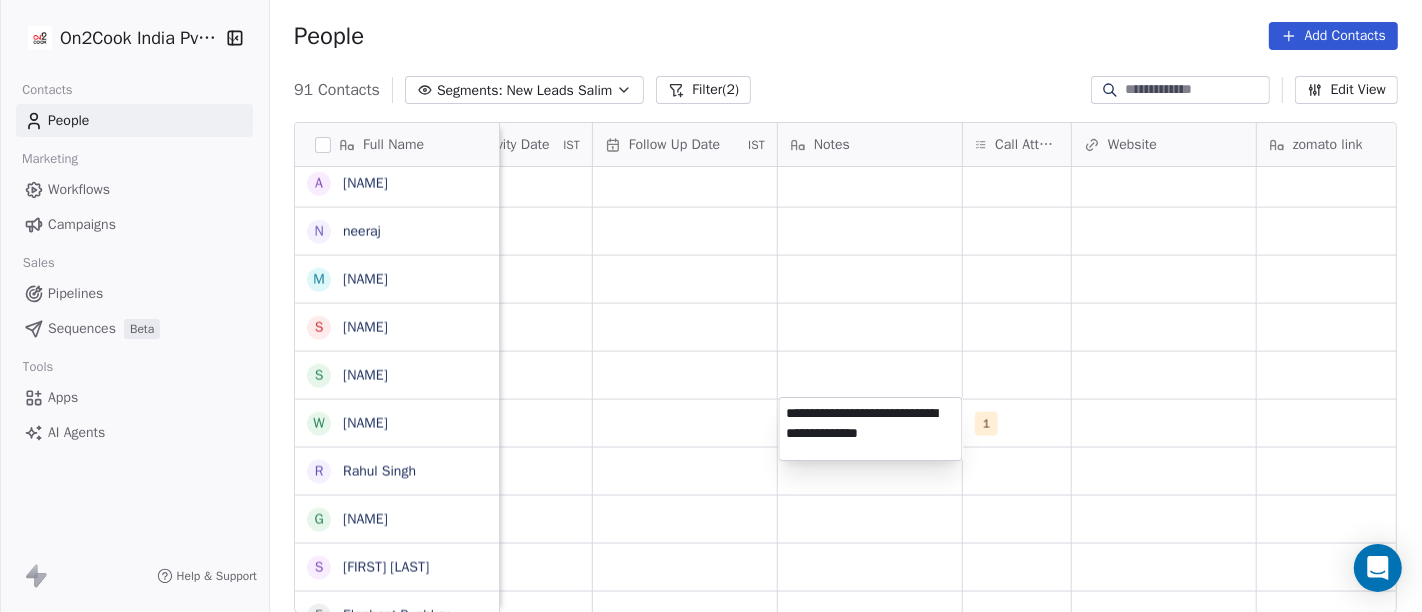 type on "**********" 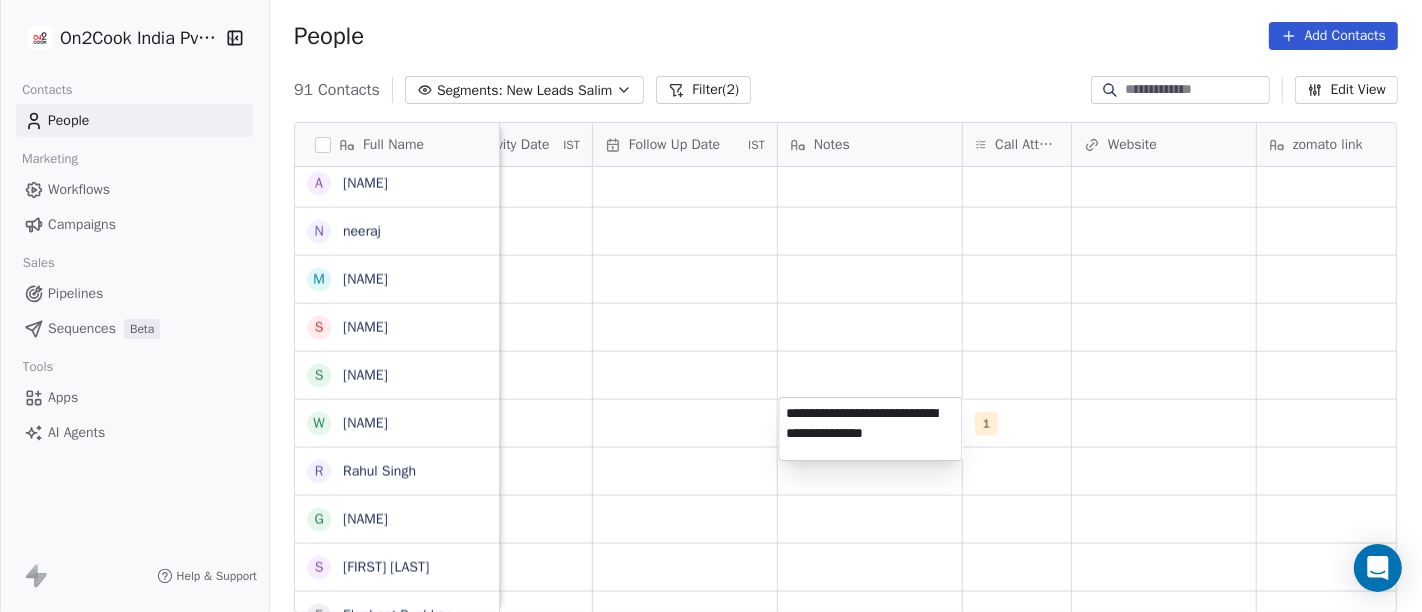 click on "On2Cook India Pvt. Ltd. Contacts People Marketing Workflows Campaigns Sales Pipelines Sequences Beta Tools Apps AI Agents Help & Support People  Add Contacts 91 Contacts Segments: New Leads Salim Filter  (2) Edit View Tag Add to Sequence Full Name m manish Jain A Ajay Upadhyay M Manoj Deo R Rajeev Sthapak S Santoshkumar Jaiswal P Poonam Gupta V Vikrant Gupta H HRISHI K Khushwant  singh N Nisha Chauhaan T Tarun Verma G Gopal Jha K K S Grover M Manoj Gupta अ अब्दुल कासिम K Karan Arora S Sourabh Jain p parmod gupt R Ramesh Bhilwara Y YoloBar Rajpura A Amit Kaushik n neeraj M Mohd Ahmed S Sandeep Khanna S Subhash Chander W William James R Rahul Singh G Govind Sharma S Shuaib Aftab E Elephant Pushkar U Umesh Gupta V Vinay Vala Y Yash Pal Chhabra R Raj kumar V Vinay Kalla R Rajesh Malhotra Z Zala Chiragsinh K Kapil Daharwal s sy M Milind Raut P Prasanth Seldra M Manish Sheth E Eeta Balaji B Battula Sekhar S Siny M A M Mente Srikanth B Bharat Bhushan Gera R Rohit Kohli P Padarthi amala u" at bounding box center (711, 306) 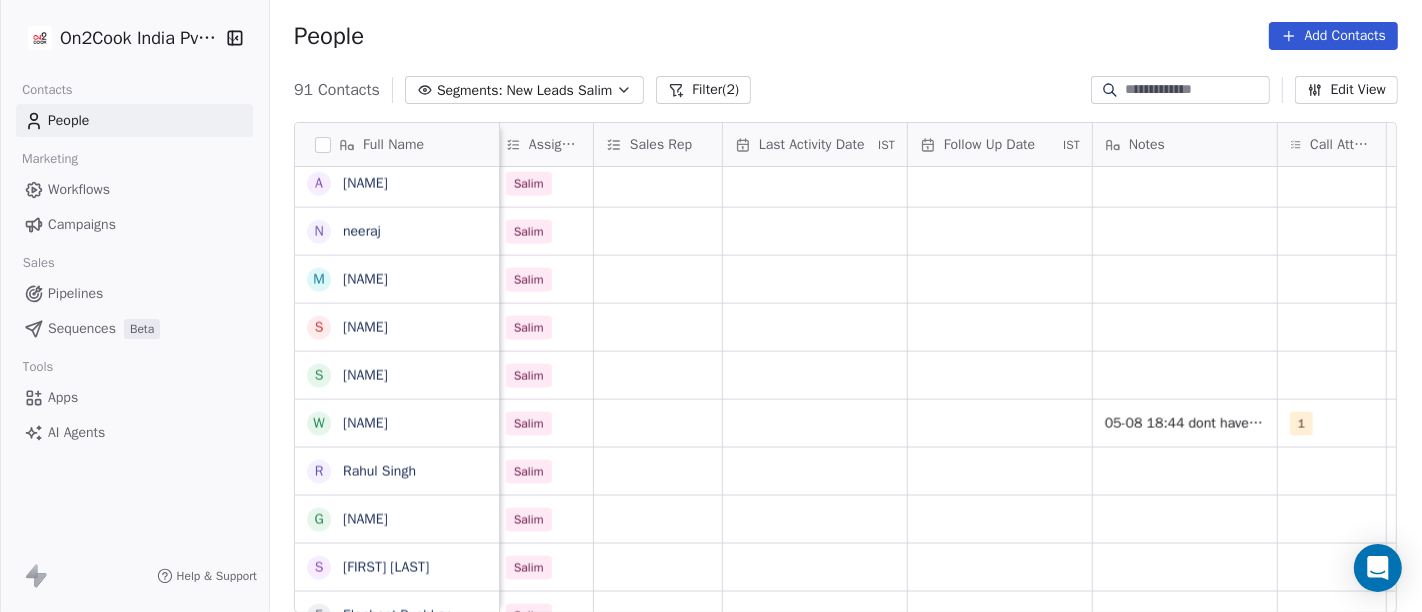 scroll, scrollTop: 0, scrollLeft: 1034, axis: horizontal 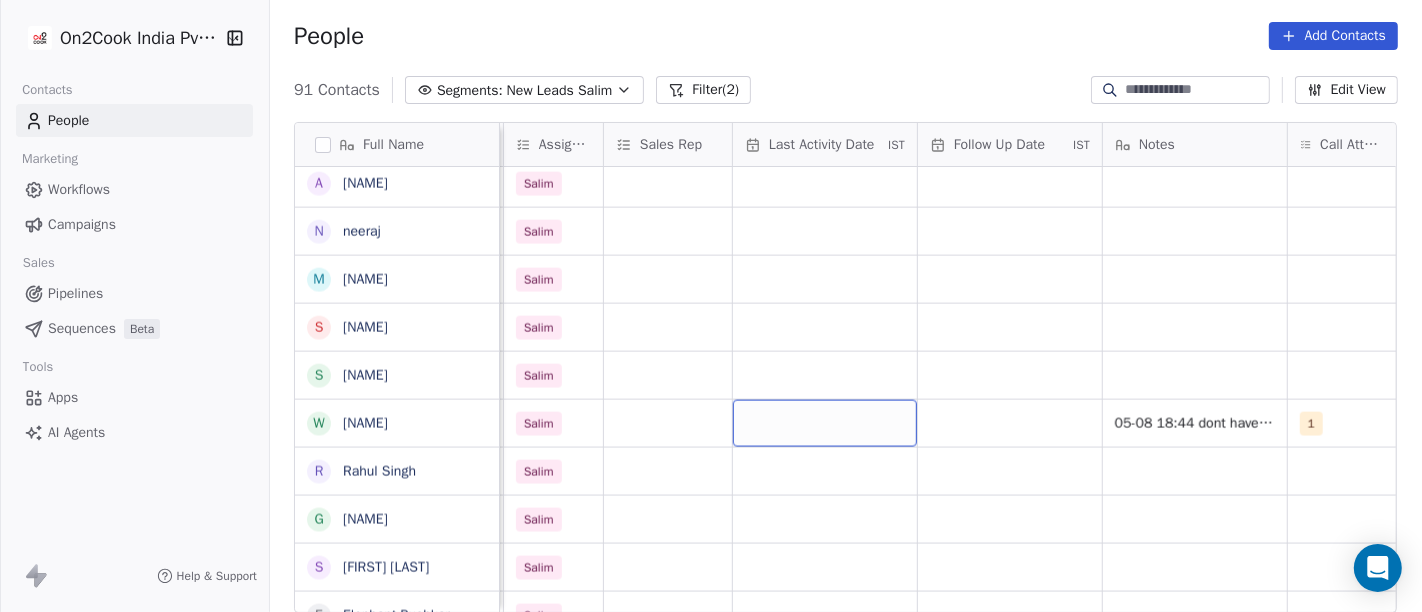 click at bounding box center [825, 423] 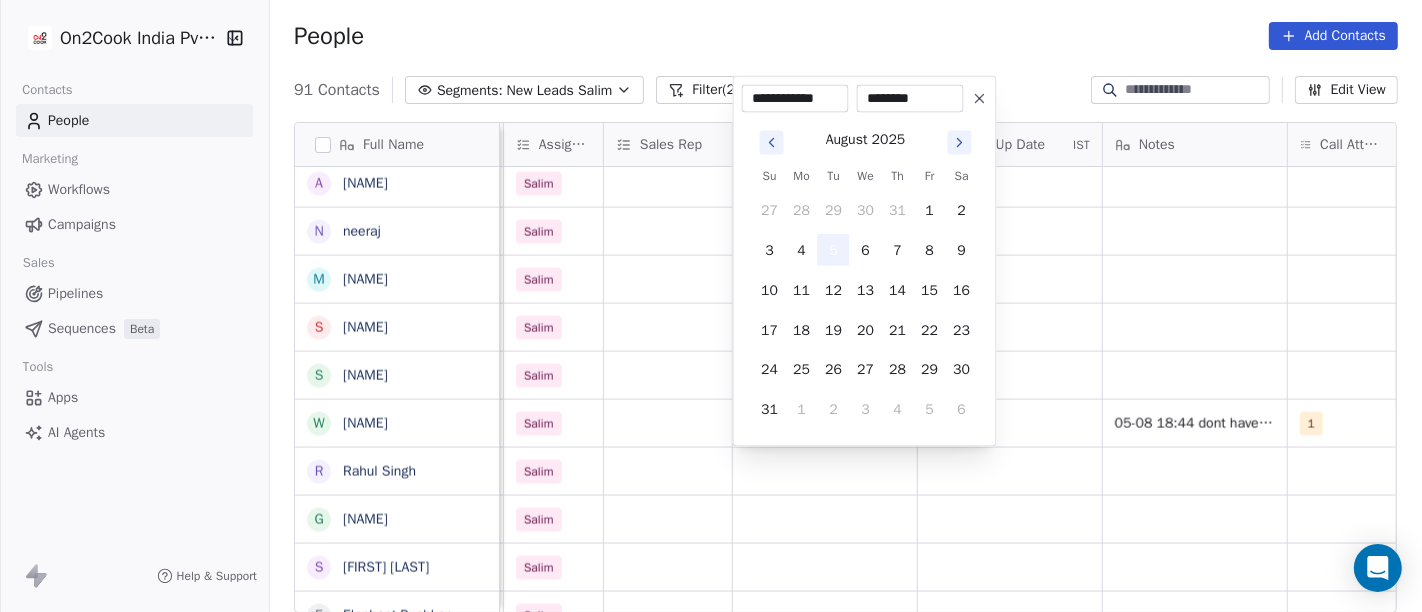 click on "5" at bounding box center (834, 250) 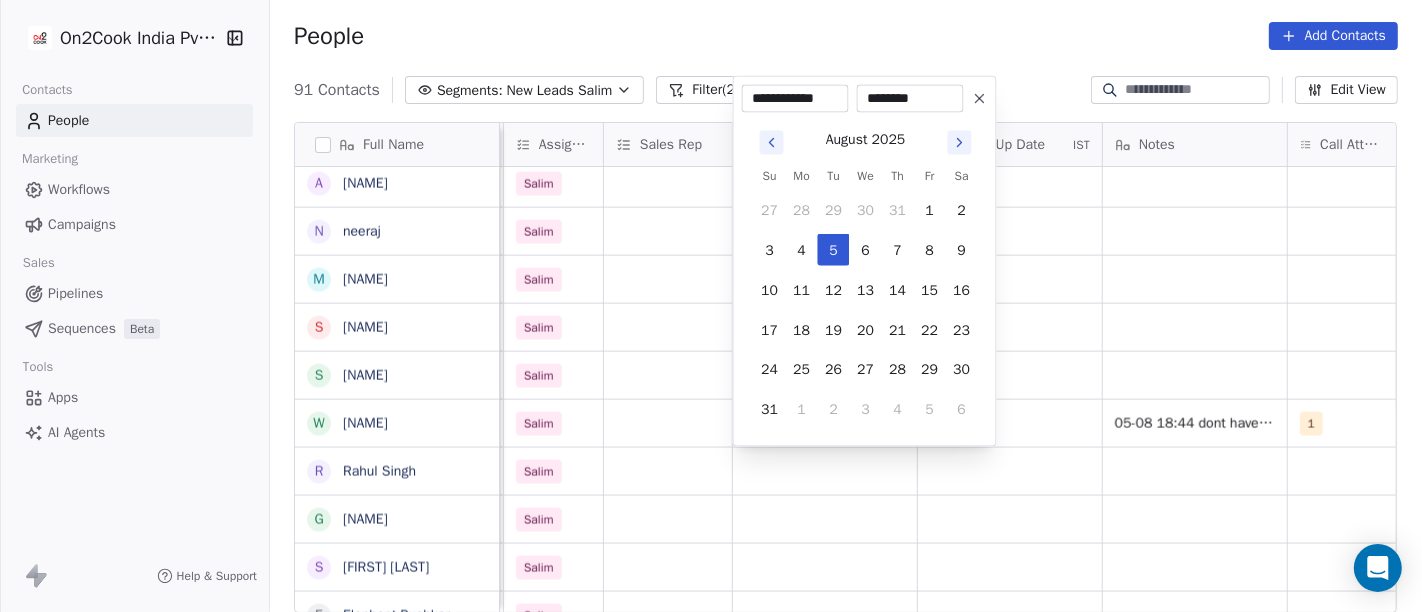 click on "On2Cook India Pvt. Ltd. Contacts People Marketing Workflows Campaigns Sales Pipelines Sequences Beta Tools Apps AI Agents Help & Support People  Add Contacts 91 Contacts Segments: New Leads Salim Filter  (2) Edit View Tag Add to Sequence Full Name m manish Jain A Ajay Upadhyay M Manoj Deo R Rajeev Sthapak S Santoshkumar Jaiswal P Poonam Gupta V Vikrant Gupta H HRISHI K Khushwant  singh N Nisha Chauhaan T Tarun Verma G Gopal Jha K K S Grover M Manoj Gupta अ अब्दुल कासिम K Karan Arora S Sourabh Jain p parmod gupt R Ramesh Bhilwara Y YoloBar Rajpura A Amit Kaushik n neeraj M Mohd Ahmed S Sandeep Khanna S Subhash Chander W William James R Rahul Singh G Govind Sharma S Shuaib Aftab E Elephant Pushkar U Umesh Gupta V Vinay Vala Y Yash Pal Chhabra R Raj kumar V Vinay Kalla R Rajesh Malhotra Z Zala Chiragsinh K Kapil Daharwal s sy M Milind Raut P Prasanth Seldra M Manish Sheth E Eeta Balaji B Battula Sekhar S Siny M A M Mente Srikanth B Bharat Bhushan Gera R Rohit Kohli P Padarthi amala u" at bounding box center (711, 306) 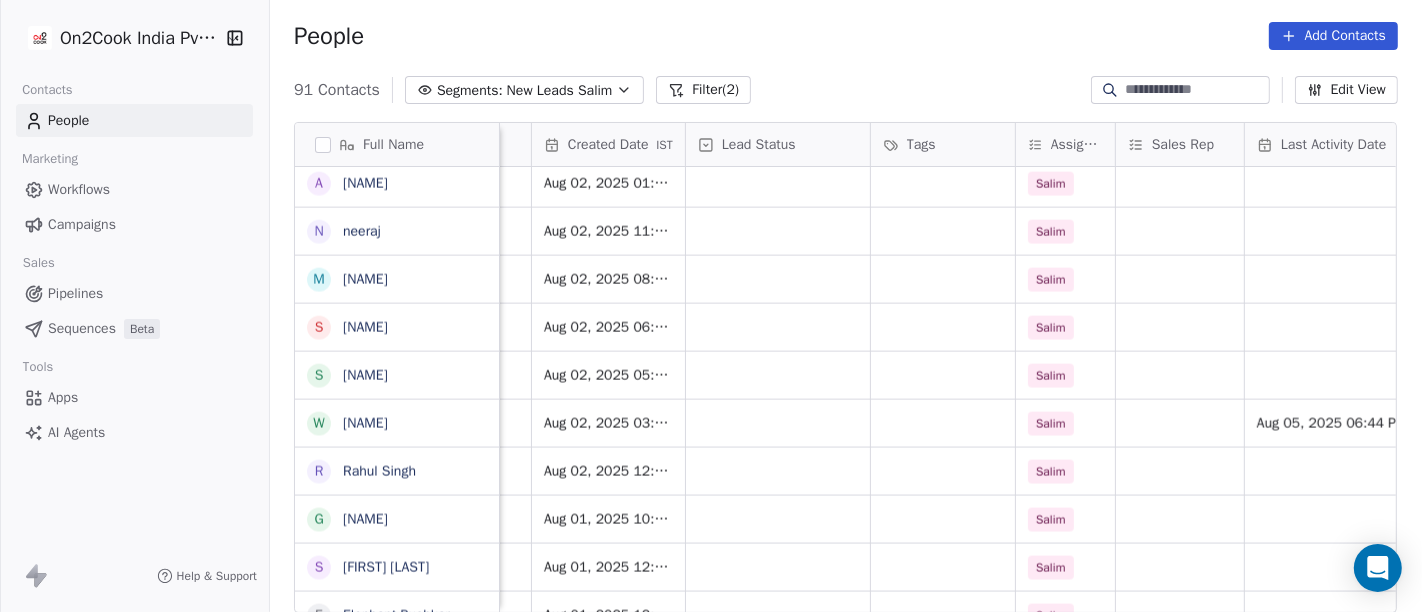 scroll, scrollTop: 0, scrollLeft: 521, axis: horizontal 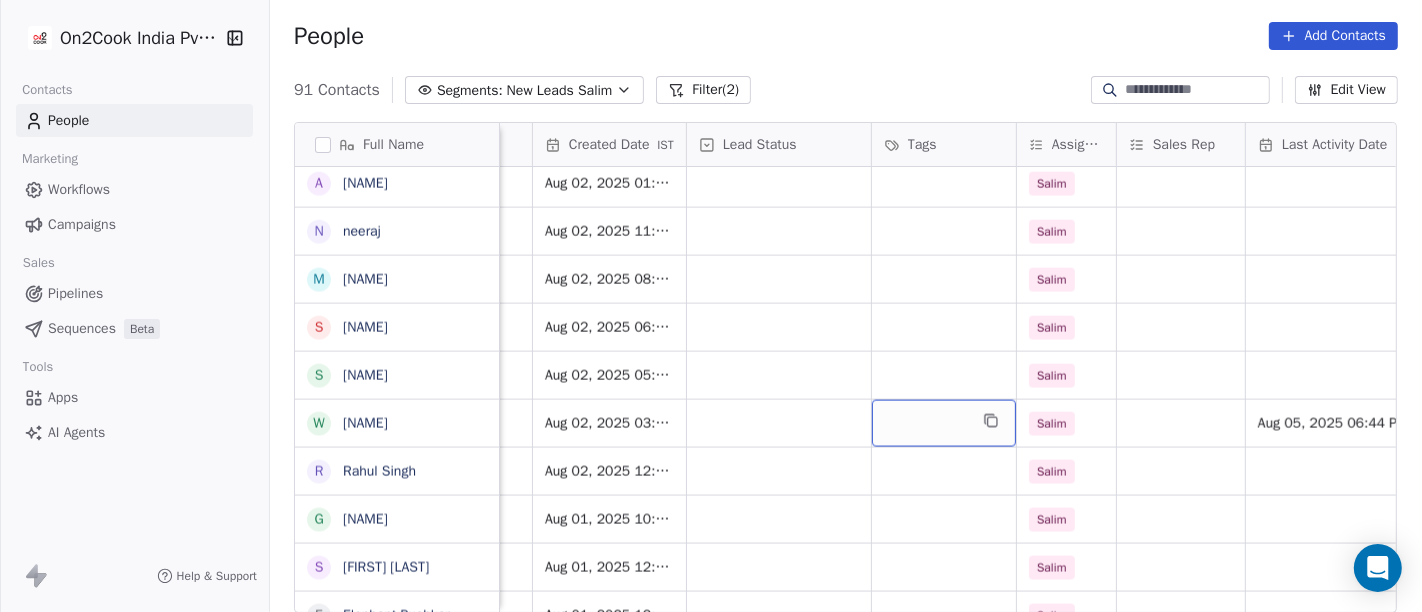 click at bounding box center [944, 423] 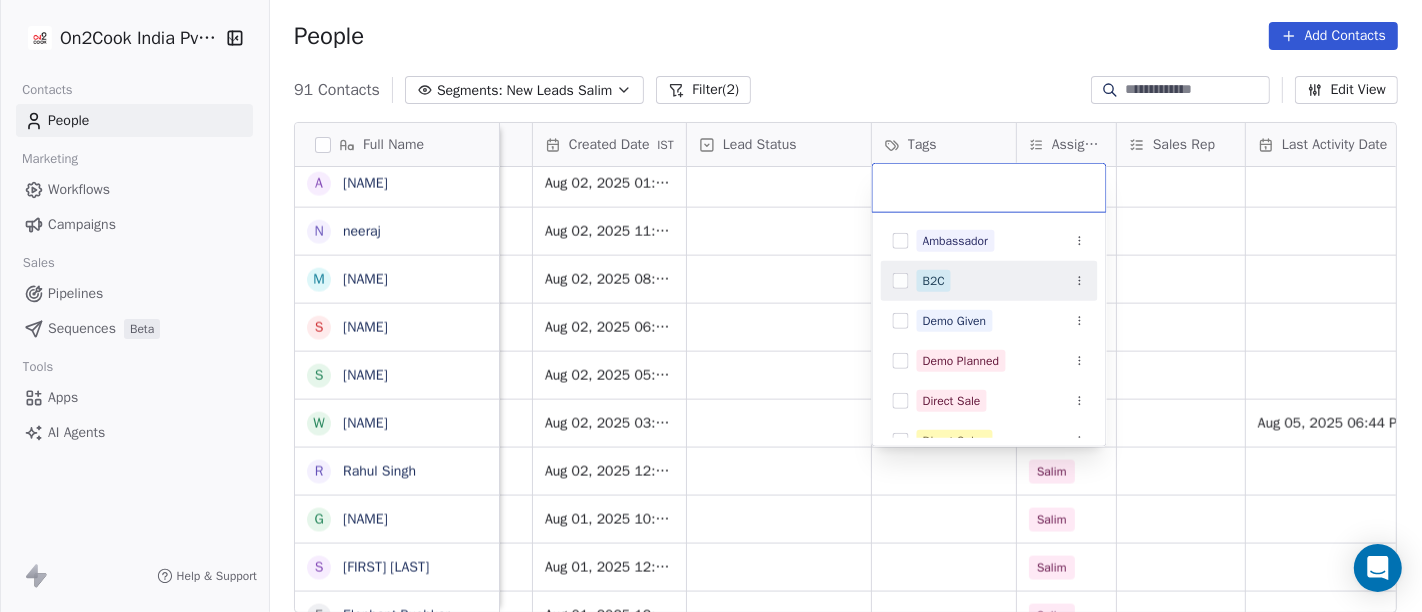 click on "B2C" at bounding box center (989, 281) 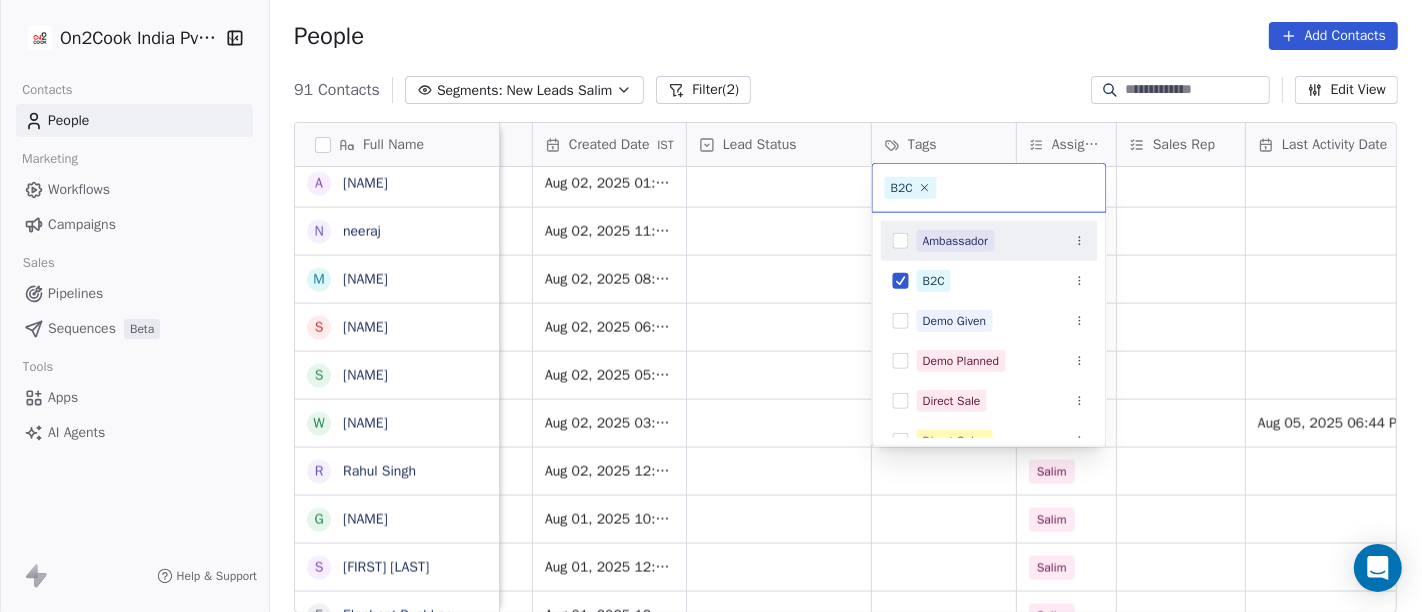 drag, startPoint x: 958, startPoint y: 50, endPoint x: 652, endPoint y: 420, distance: 480.14163 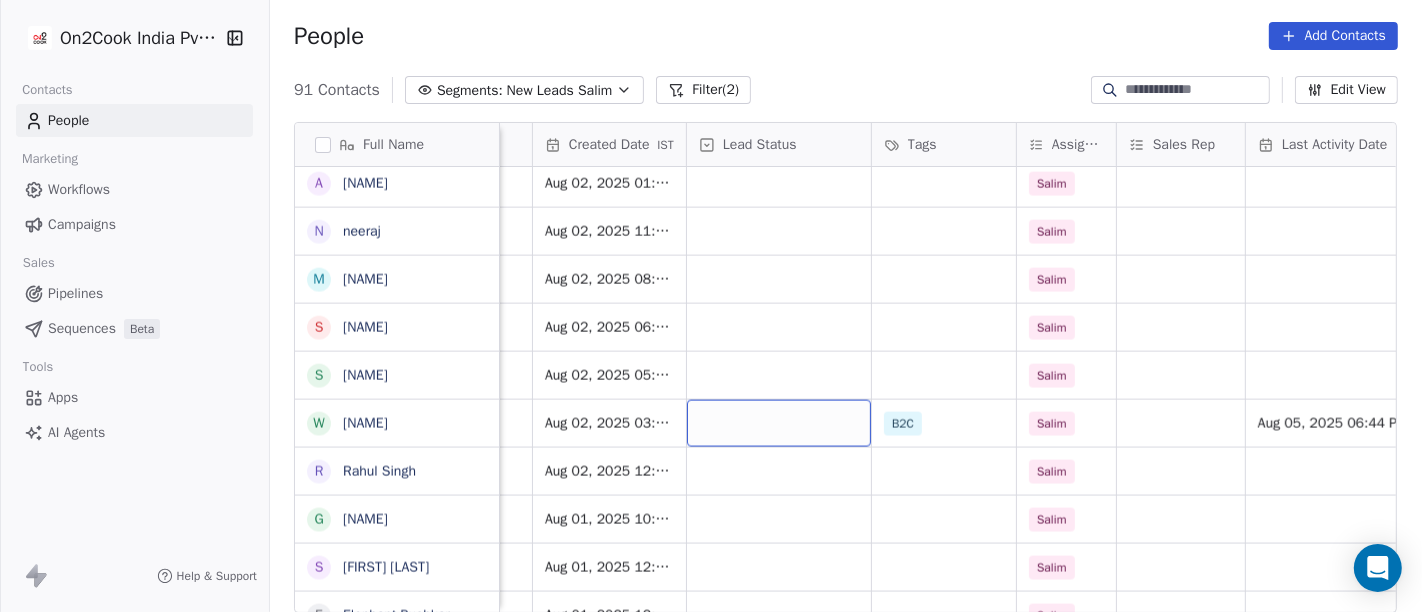 click at bounding box center (779, 423) 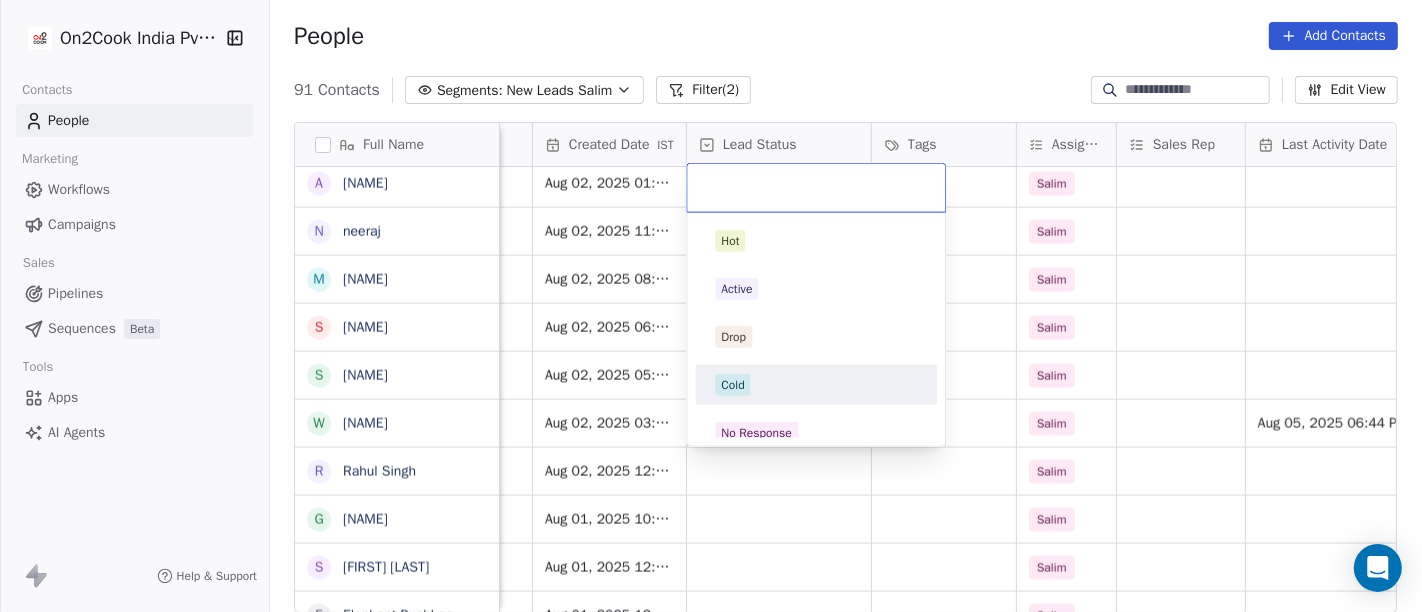 click on "Cold" at bounding box center (732, 385) 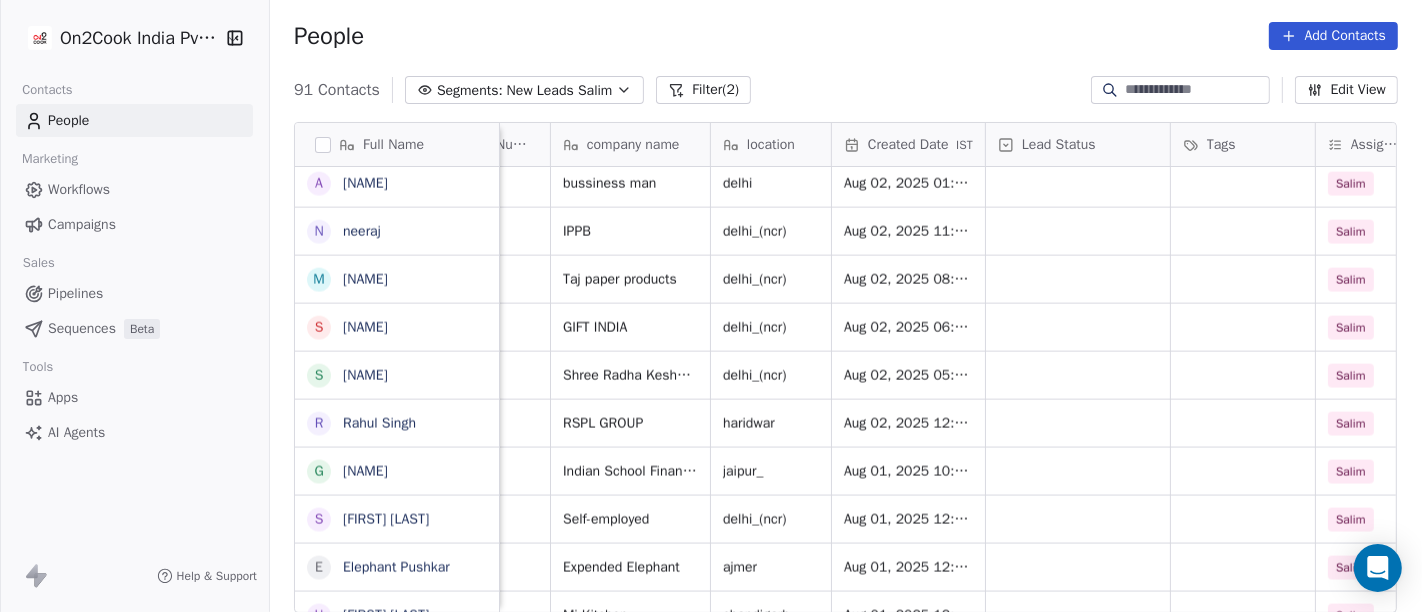 scroll, scrollTop: 0, scrollLeft: 0, axis: both 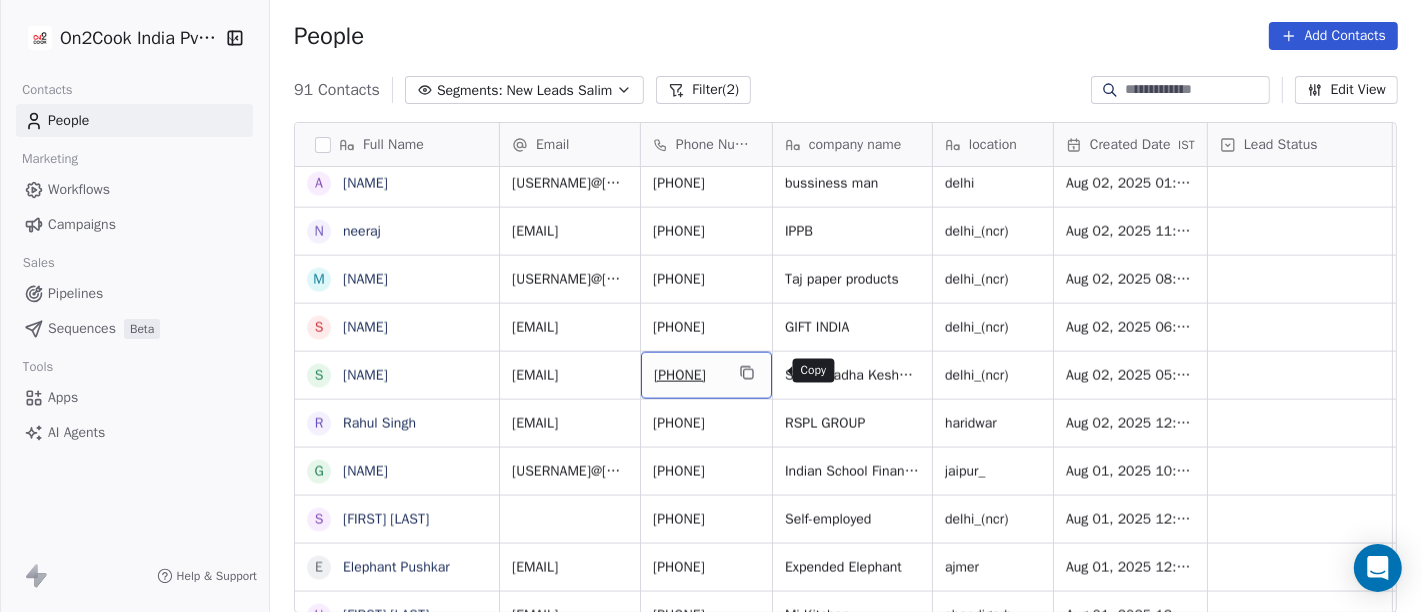 click 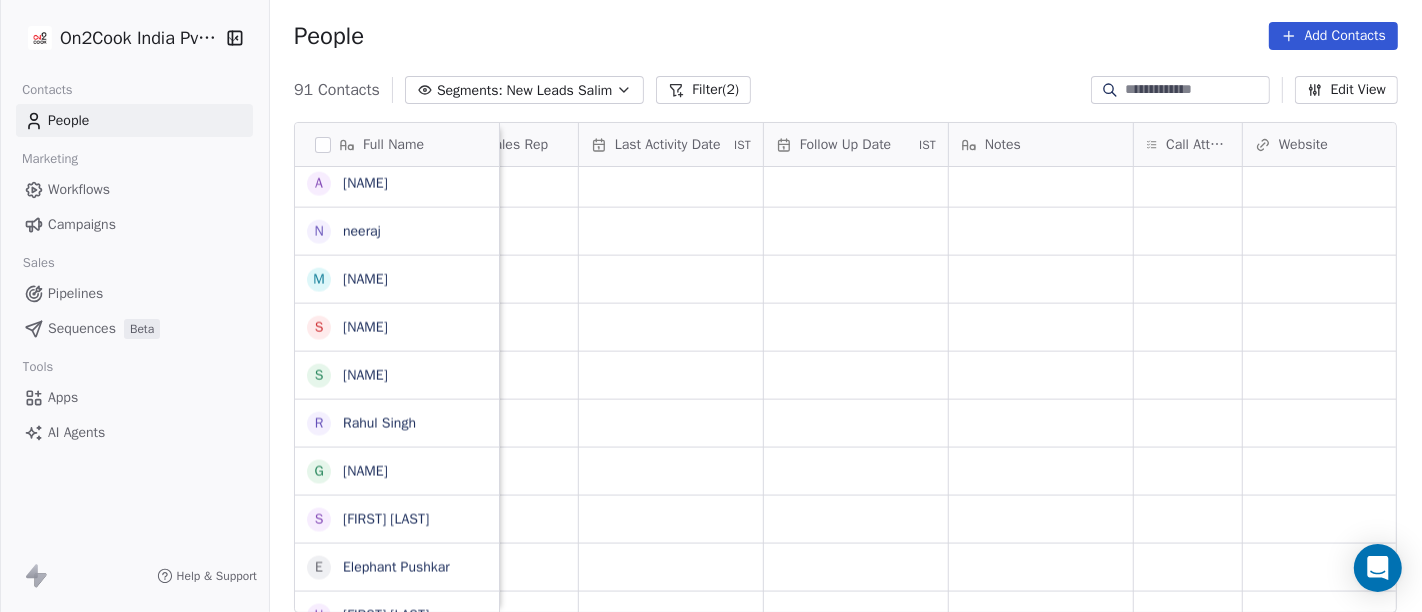 scroll, scrollTop: 0, scrollLeft: 1190, axis: horizontal 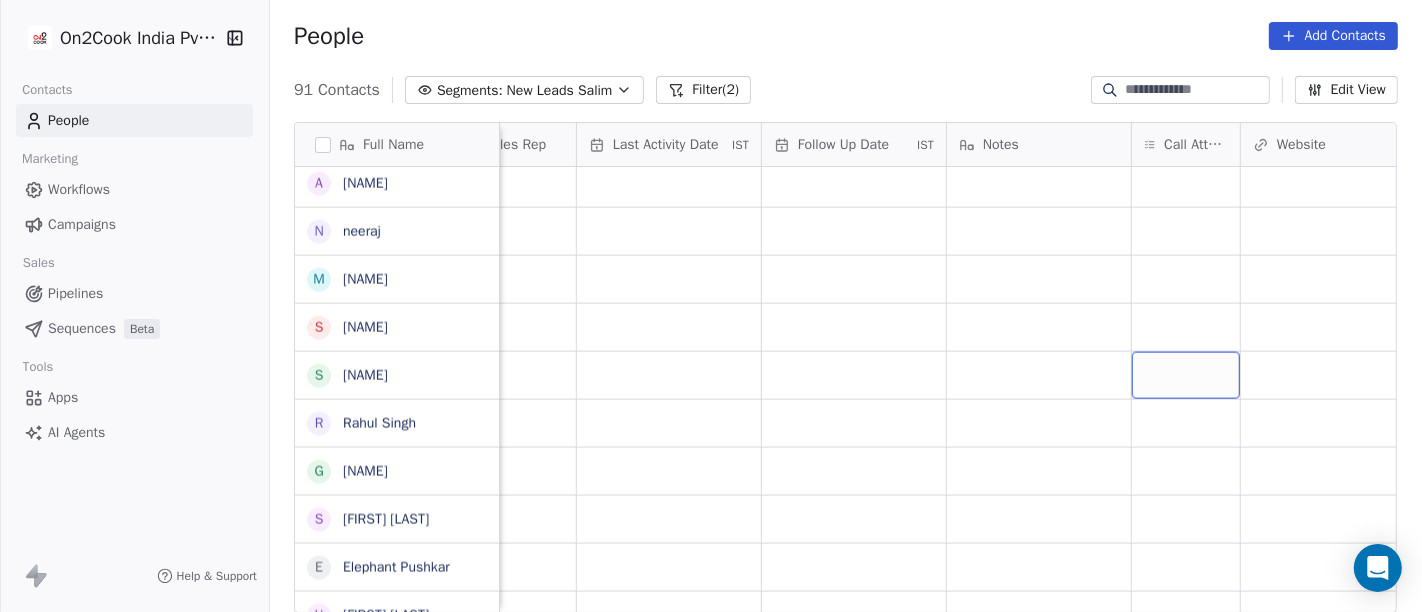 click at bounding box center (1186, 375) 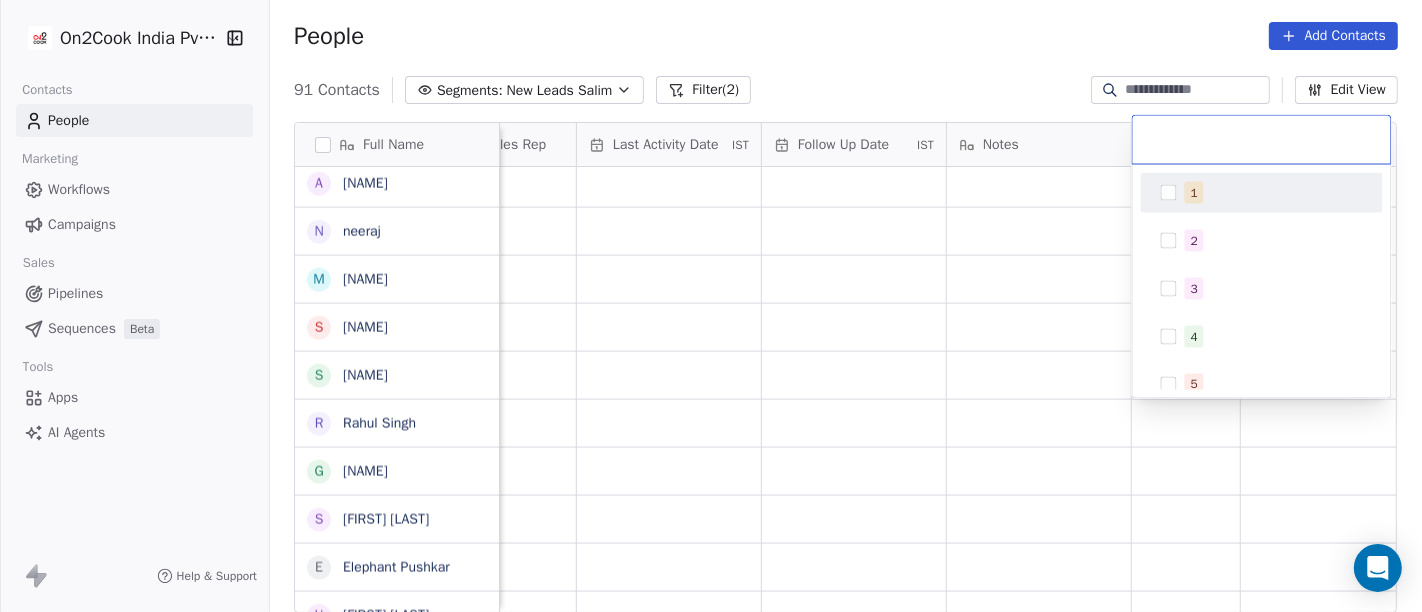 click at bounding box center [1169, 193] 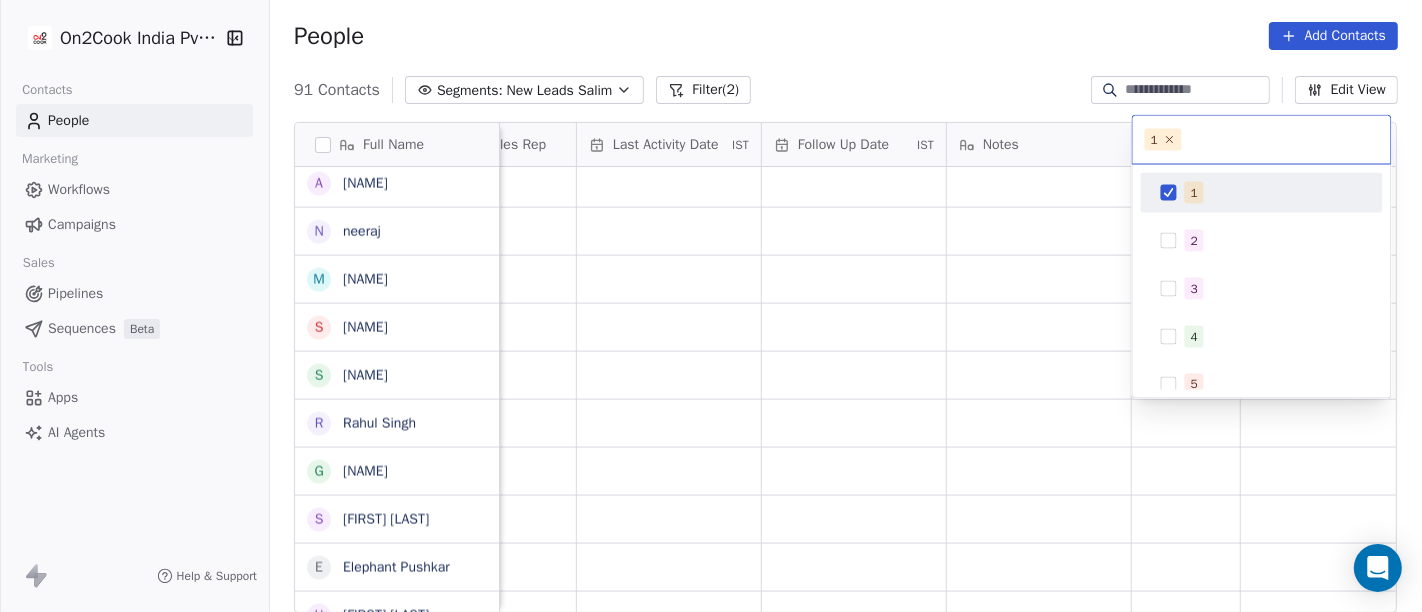 click on "On2Cook India Pvt. Ltd. Contacts People Marketing Workflows Campaigns Sales Pipelines Sequences Beta Tools Apps AI Agents Help & Support People  Add Contacts 91 Contacts Segments: New Leads Salim Filter  (2) Edit View Tag Add to Sequence Full Name m manish Jain A Ajay Upadhyay M Manoj Deo R Rajeev Sthapak S Santoshkumar Jaiswal P Poonam Gupta V Vikrant Gupta H HRISHI K Khushwant  singh N Nisha Chauhaan T Tarun Verma G Gopal Jha K K S Grover M Manoj Gupta अ अब्दुल कासिम K Karan Arora S Sourabh Jain p parmod gupt R Ramesh Bhilwara Y YoloBar Rajpura A Amit Kaushik n neeraj M Mohd Ahmed S Sandeep Khanna S Subhash Chander R Rahul Singh G Govind Sharma S Shuaib Aftab E Elephant Pushkar U Umesh Gupta V Vinay Vala Y Yash Pal Chhabra R Raj kumar V Vinay Kalla R Rajesh Malhotra Z Zala Chiragsinh K Kapil Daharwal s sy M Milind Raut P Prasanth Seldra M Manish Sheth E Eeta Balaji B Battula Sekhar S Siny M A M Mente Srikanth B Bharat Bhushan Gera R Rohit Kohli P Padarthi amala u umang P Tags IST" at bounding box center [711, 306] 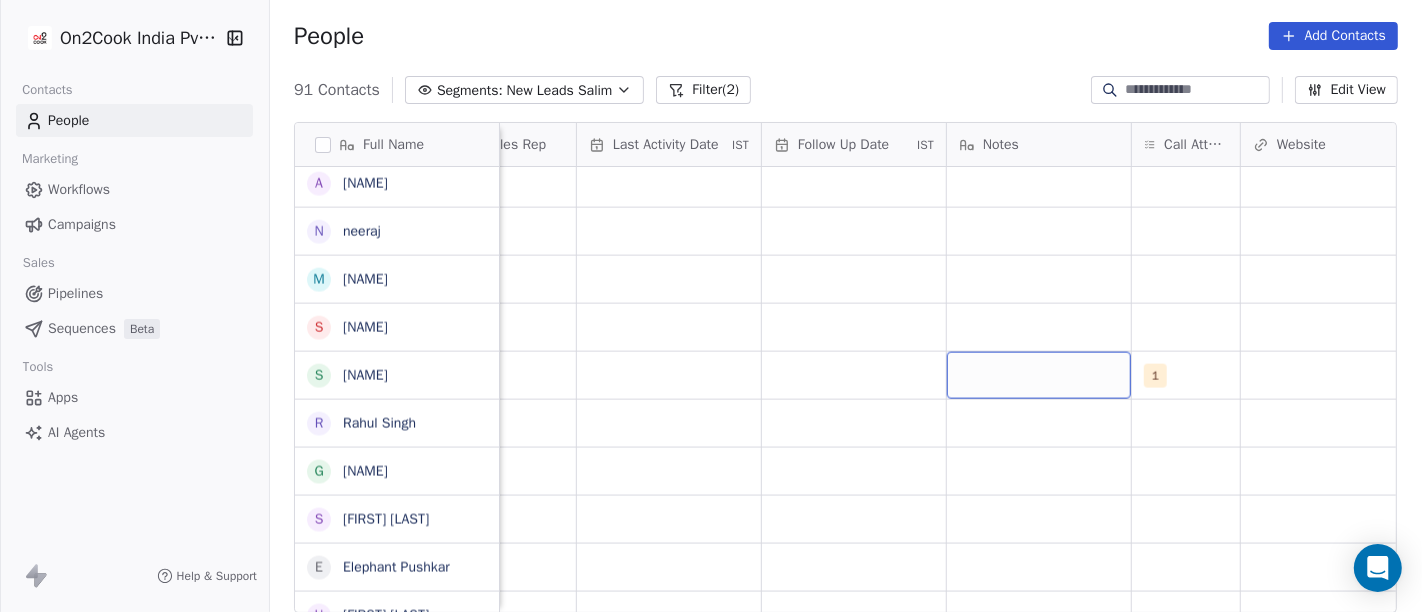 click at bounding box center (1039, 375) 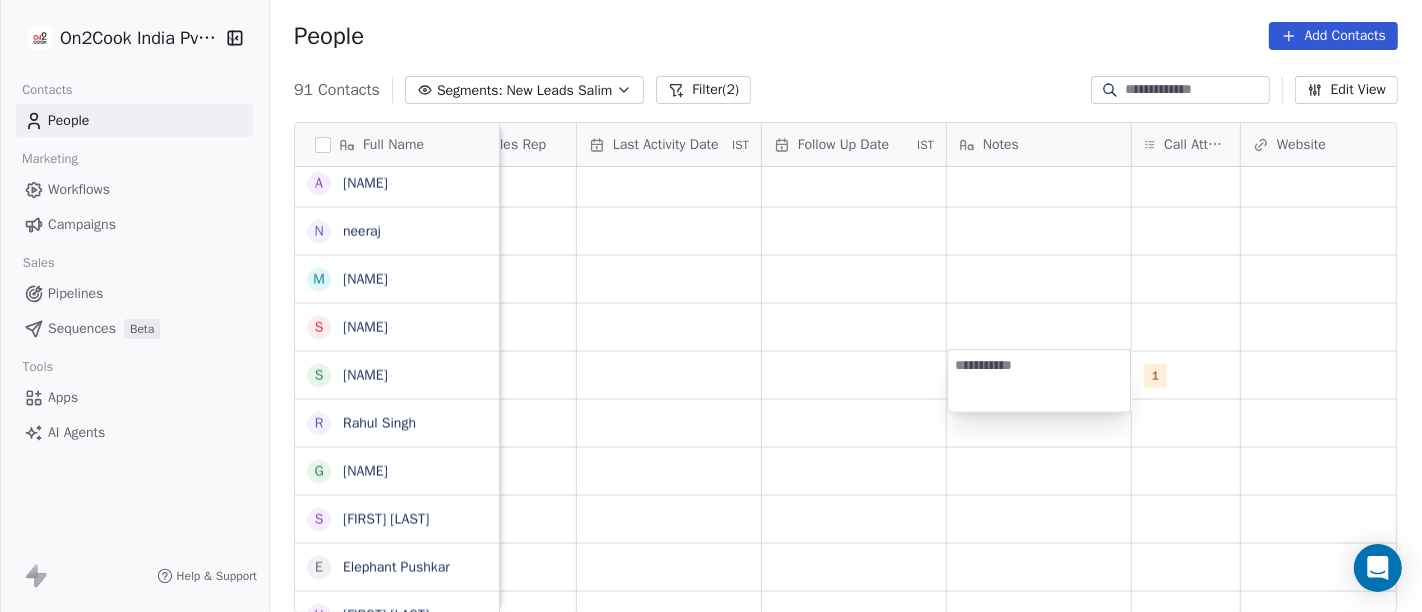 click at bounding box center [1039, 381] 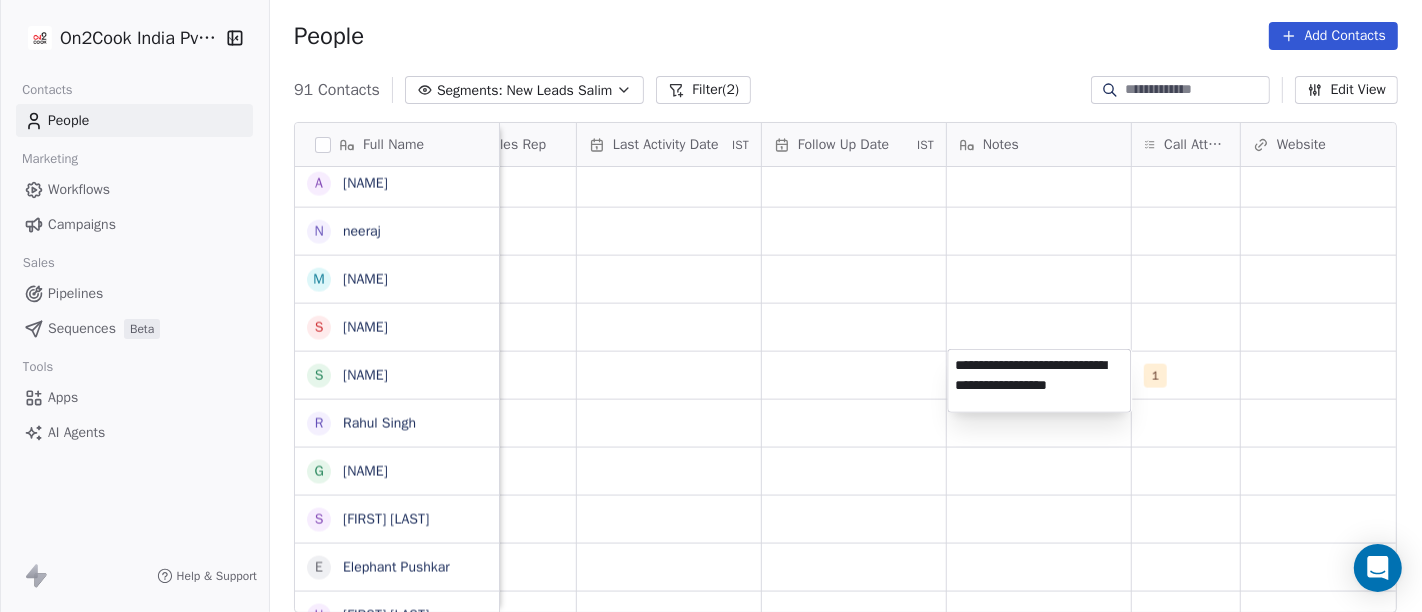 type on "**********" 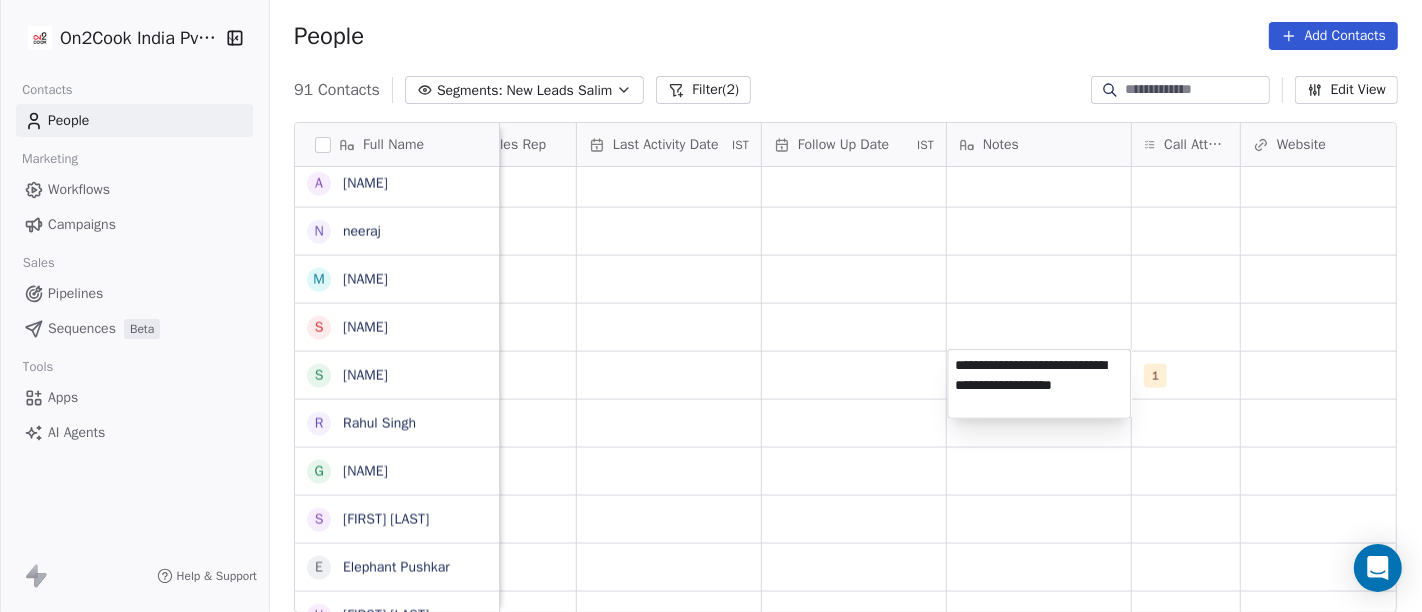 click on "On2Cook India Pvt. Ltd. Contacts People Marketing Workflows Campaigns Sales Pipelines Sequences Beta Tools Apps AI Agents Help & Support People  Add Contacts 91 Contacts Segments: New Leads Salim Filter  (2) Edit View Tag Add to Sequence Full Name m manish Jain A Ajay Upadhyay M Manoj Deo R Rajeev Sthapak S Santoshkumar Jaiswal P Poonam Gupta V Vikrant Gupta H HRISHI K Khushwant  singh N Nisha Chauhaan T Tarun Verma G Gopal Jha K K S Grover M Manoj Gupta अ अब्दुल कासिम K Karan Arora S Sourabh Jain p parmod gupt R Ramesh Bhilwara Y YoloBar Rajpura A Amit Kaushik n neeraj M Mohd Ahmed S Sandeep Khanna S Subhash Chander R Rahul Singh G Govind Sharma S Shuaib Aftab E Elephant Pushkar U Umesh Gupta V Vinay Vala Y Yash Pal Chhabra R Raj kumar V Vinay Kalla R Rajesh Malhotra Z Zala Chiragsinh K Kapil Daharwal s sy M Milind Raut P Prasanth Seldra M Manish Sheth E Eeta Balaji B Battula Sekhar S Siny M A M Mente Srikanth B Bharat Bhushan Gera R Rohit Kohli P Padarthi amala u umang P Tags IST" at bounding box center (711, 306) 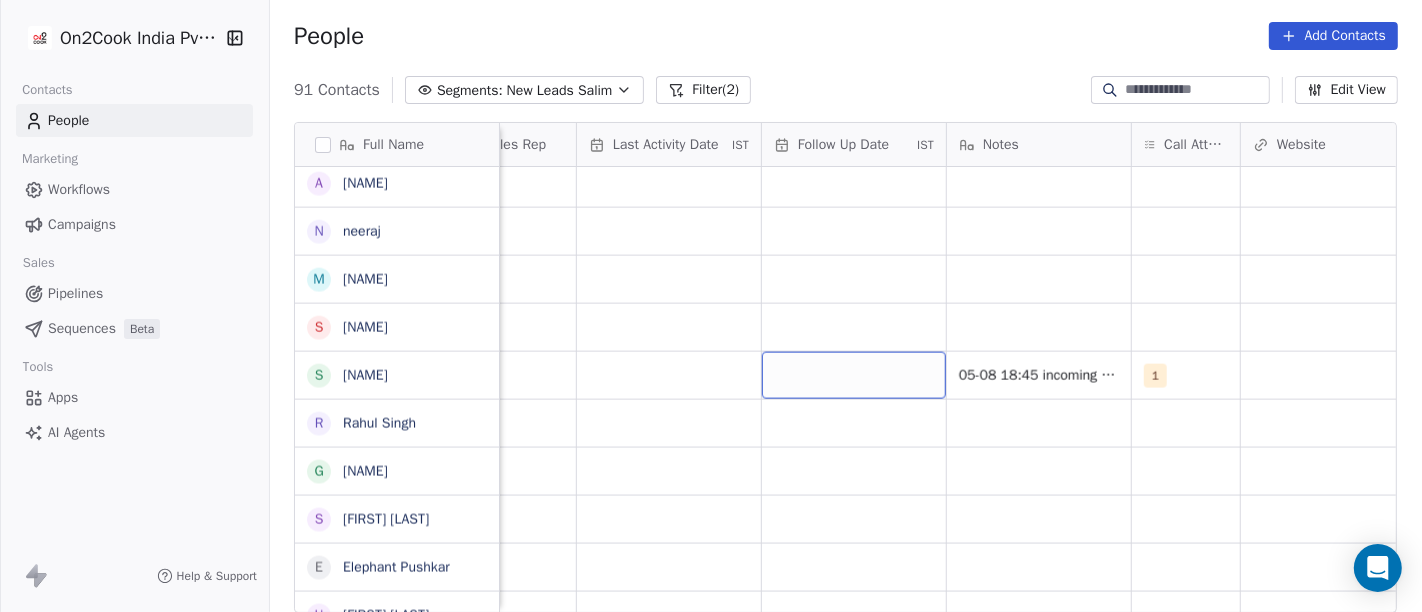 click at bounding box center [854, 375] 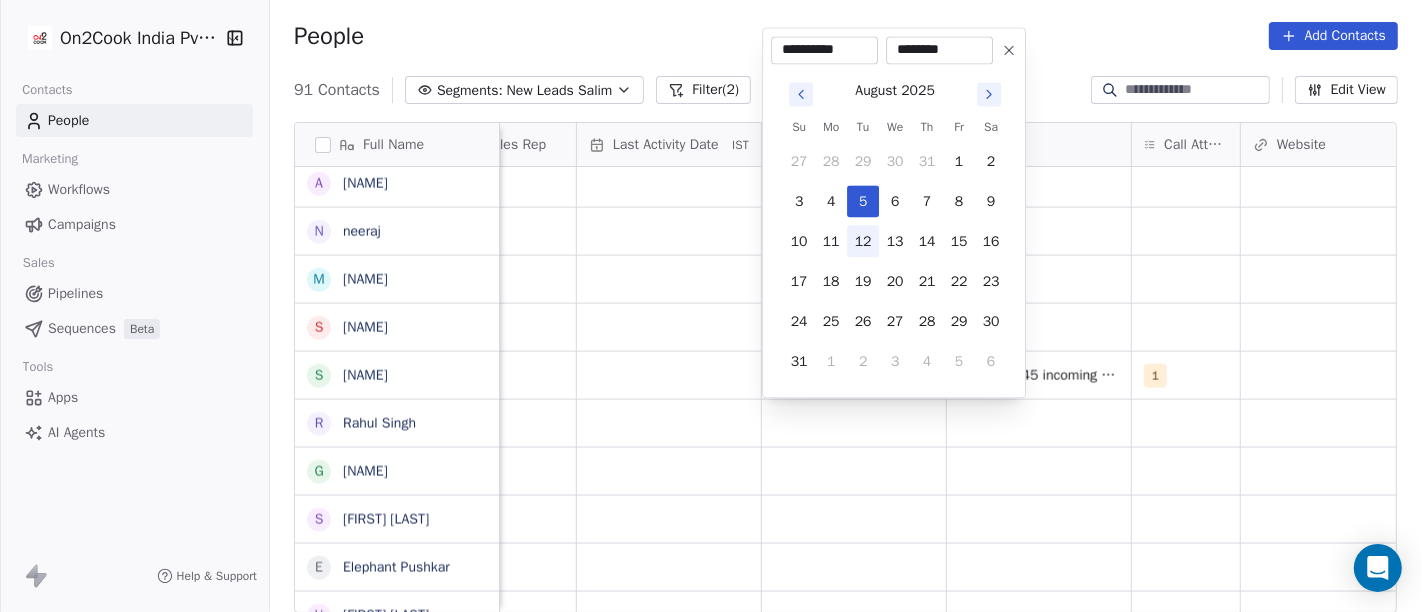 click on "12" at bounding box center [863, 241] 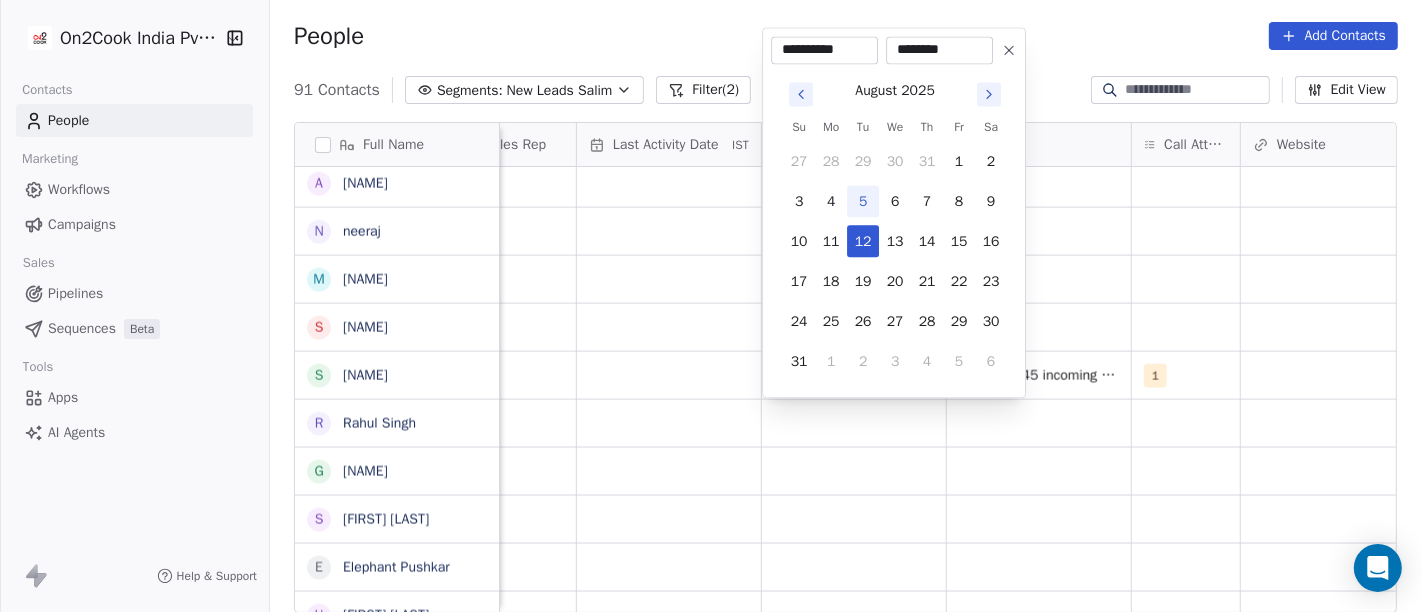 click on "On2Cook India Pvt. Ltd. Contacts People Marketing Workflows Campaigns Sales Pipelines Sequences Beta Tools Apps AI Agents Help & Support People  Add Contacts 91 Contacts Segments: New Leads Salim Filter  (2) Edit View Tag Add to Sequence Full Name m manish Jain A Ajay Upadhyay M Manoj Deo R Rajeev Sthapak S Santoshkumar Jaiswal P Poonam Gupta V Vikrant Gupta H HRISHI K Khushwant  singh N Nisha Chauhaan T Tarun Verma G Gopal Jha K K S Grover M Manoj Gupta अ अब्दुल कासिम K Karan Arora S Sourabh Jain p parmod gupt R Ramesh Bhilwara Y YoloBar Rajpura A Amit Kaushik n neeraj M Mohd Ahmed S Sandeep Khanna S Subhash Chander R Rahul Singh G Govind Sharma S Shuaib Aftab E Elephant Pushkar U Umesh Gupta V Vinay Vala Y Yash Pal Chhabra R Raj kumar V Vinay Kalla R Rajesh Malhotra Z Zala Chiragsinh K Kapil Daharwal s sy M Milind Raut P Prasanth Seldra M Manish Sheth E Eeta Balaji B Battula Sekhar S Siny M A M Mente Srikanth B Bharat Bhushan Gera R Rohit Kohli P Padarthi amala u umang P Tags IST" at bounding box center (711, 306) 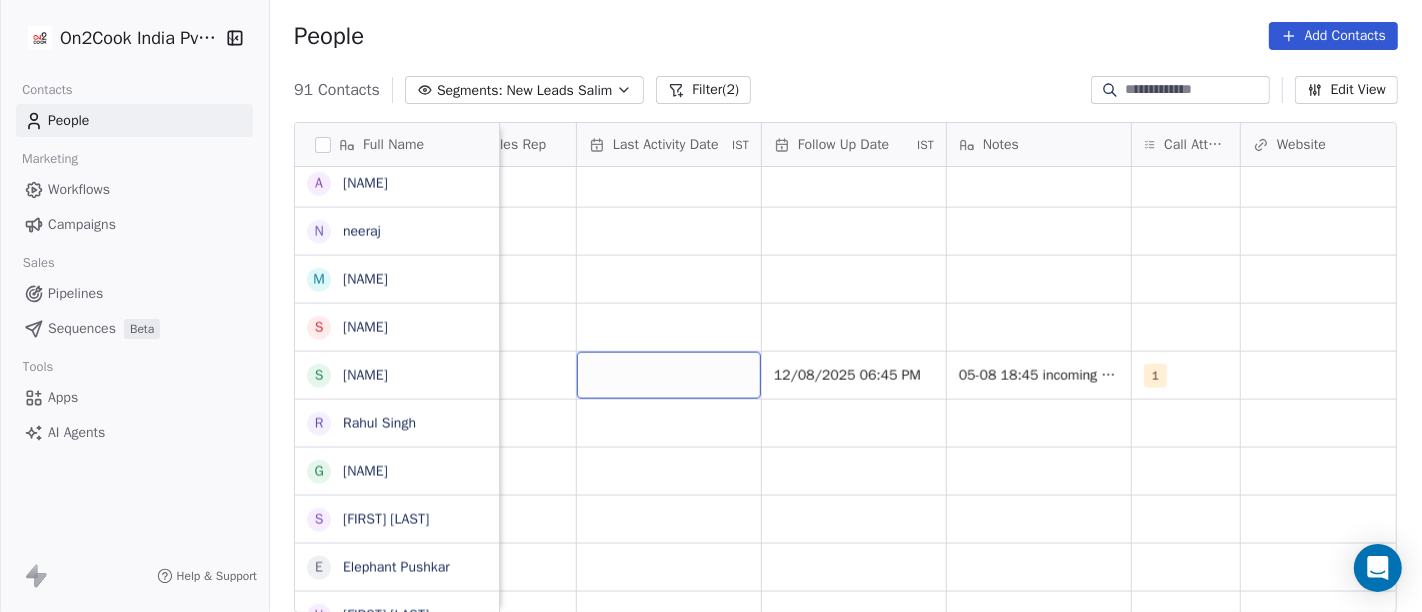 click at bounding box center [669, 375] 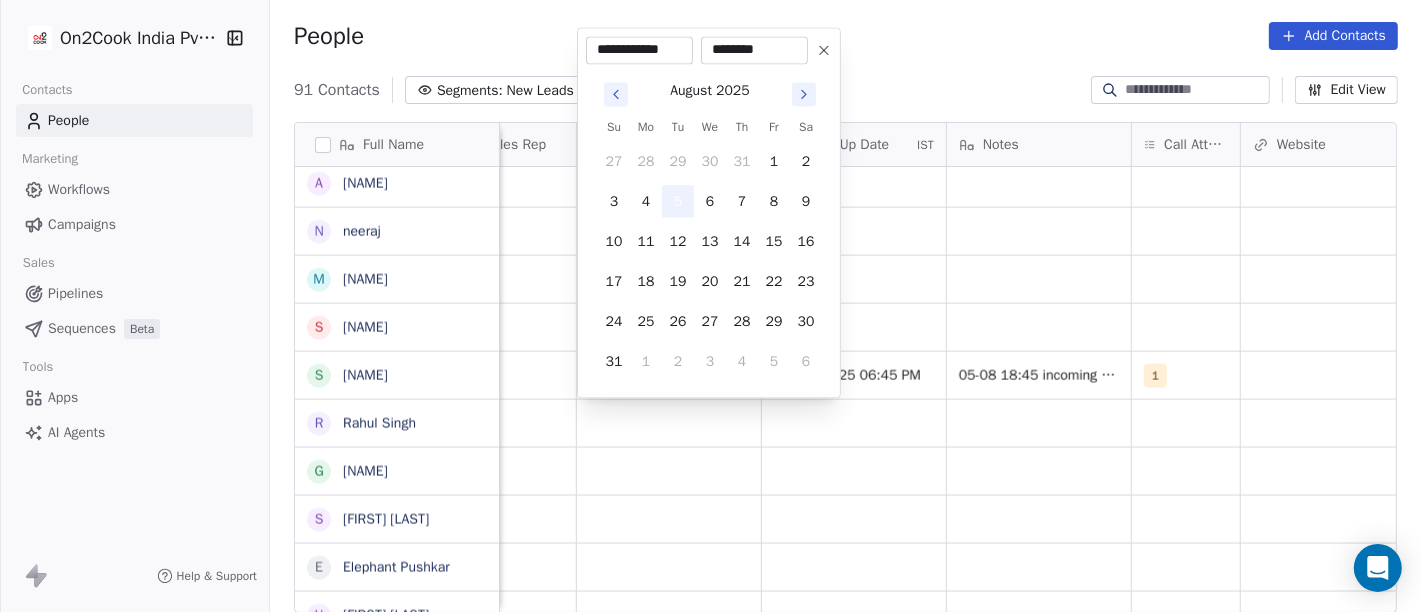 click on "5" at bounding box center (678, 201) 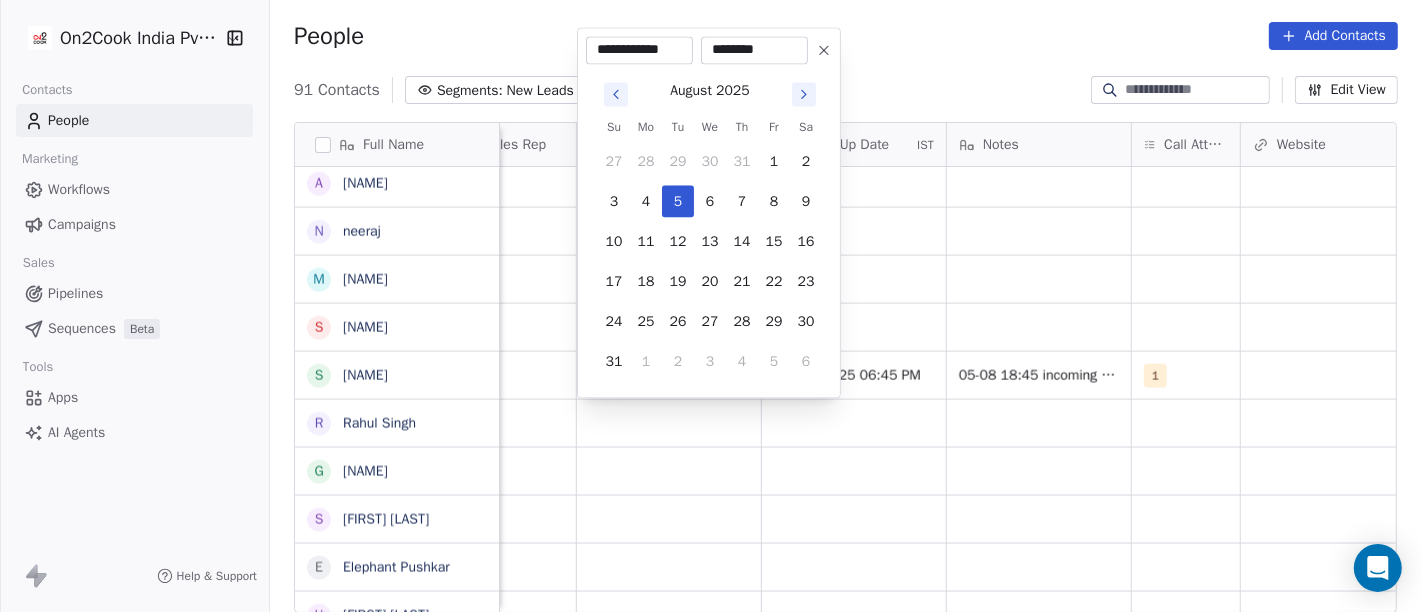 click on "On2Cook India Pvt. Ltd. Contacts People Marketing Workflows Campaigns Sales Pipelines Sequences Beta Tools Apps AI Agents Help & Support People  Add Contacts 91 Contacts Segments: New Leads Salim Filter  (2) Edit View Tag Add to Sequence Full Name m manish Jain A Ajay Upadhyay M Manoj Deo R Rajeev Sthapak S Santoshkumar Jaiswal P Poonam Gupta V Vikrant Gupta H HRISHI K Khushwant  singh N Nisha Chauhaan T Tarun Verma G Gopal Jha K K S Grover M Manoj Gupta अ अब्दुल कासिम K Karan Arora S Sourabh Jain p parmod gupt R Ramesh Bhilwara Y YoloBar Rajpura A Amit Kaushik n neeraj M Mohd Ahmed S Sandeep Khanna S Subhash Chander R Rahul Singh G Govind Sharma S Shuaib Aftab E Elephant Pushkar U Umesh Gupta V Vinay Vala Y Yash Pal Chhabra R Raj kumar V Vinay Kalla R Rajesh Malhotra Z Zala Chiragsinh K Kapil Daharwal s sy M Milind Raut P Prasanth Seldra M Manish Sheth E Eeta Balaji B Battula Sekhar S Siny M A M Mente Srikanth B Bharat Bhushan Gera R Rohit Kohli P Padarthi amala u umang P Tags IST" at bounding box center (711, 306) 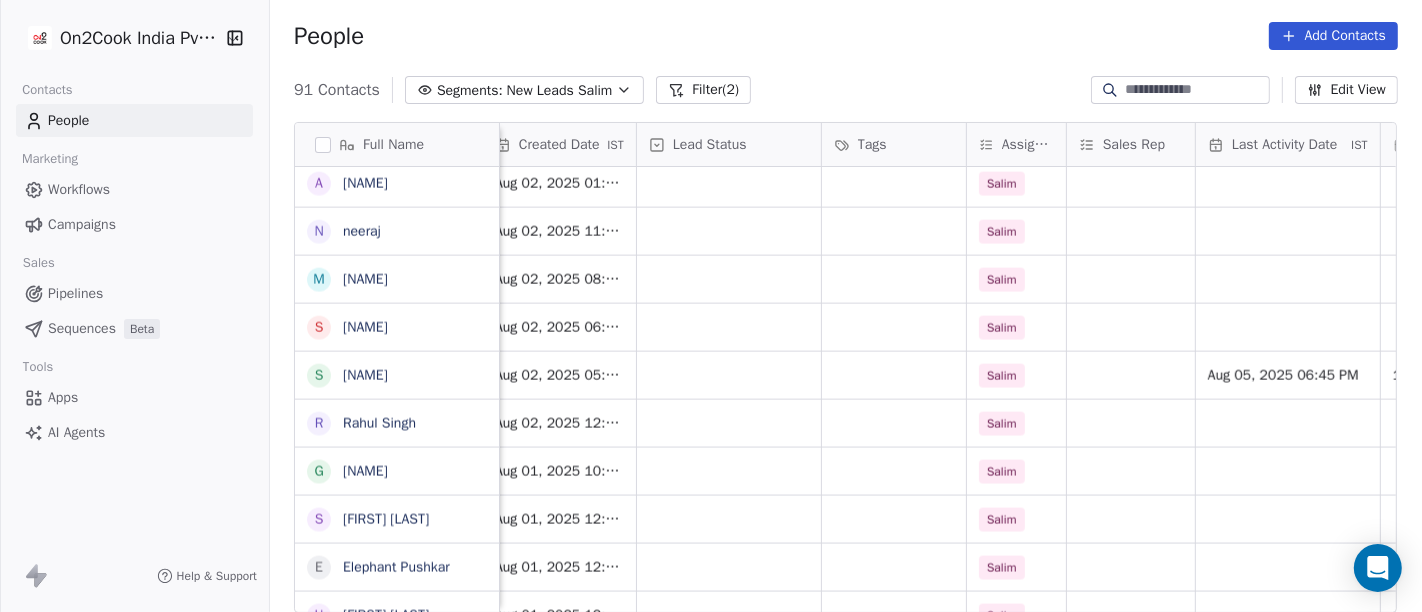 scroll, scrollTop: 0, scrollLeft: 570, axis: horizontal 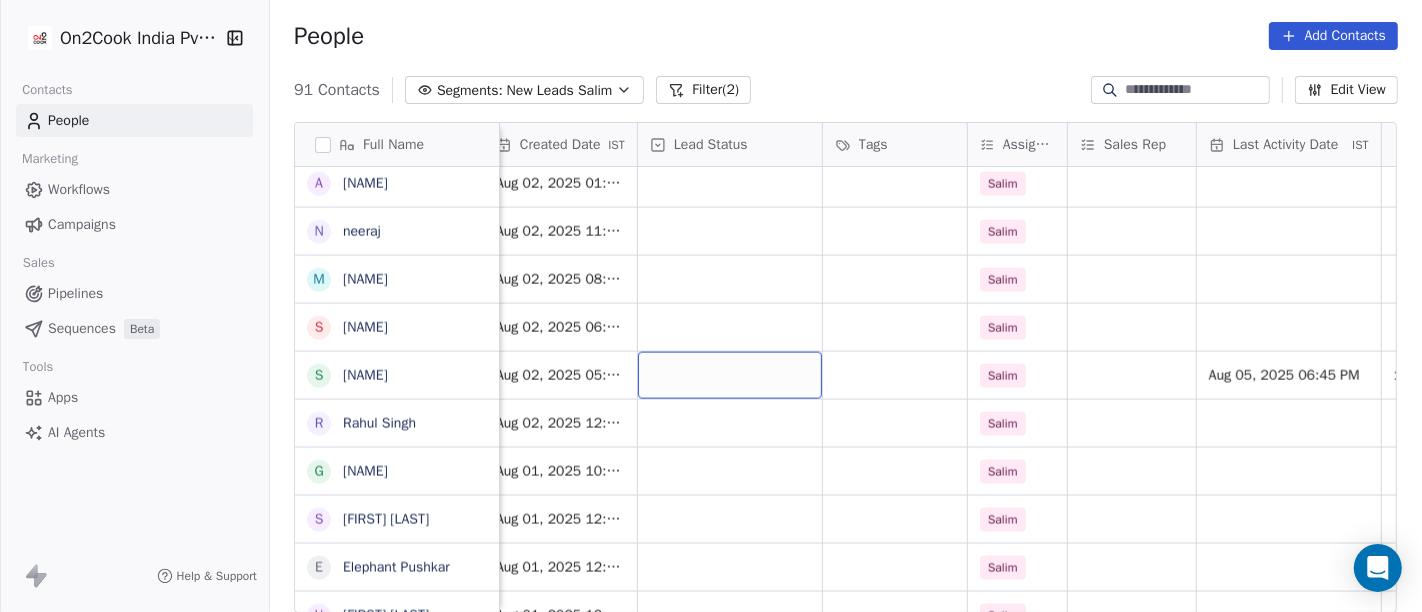 click at bounding box center [730, 375] 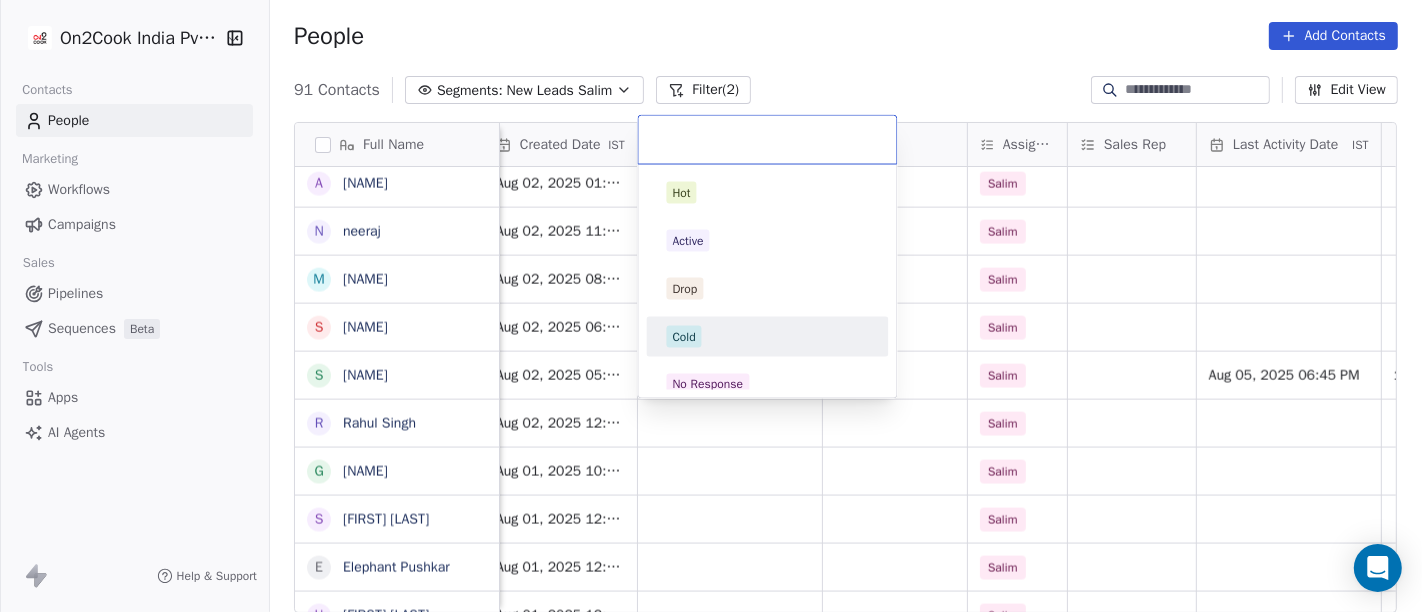 click on "Hot Active Drop Cold No Response Onsite Demo RSP (Distributor) Converted Duplicate Call Back Demo Planned Demo Given Auto Response Demo Rescheduled Demo Cancelled Confirm High Medium Low" at bounding box center [768, 625] 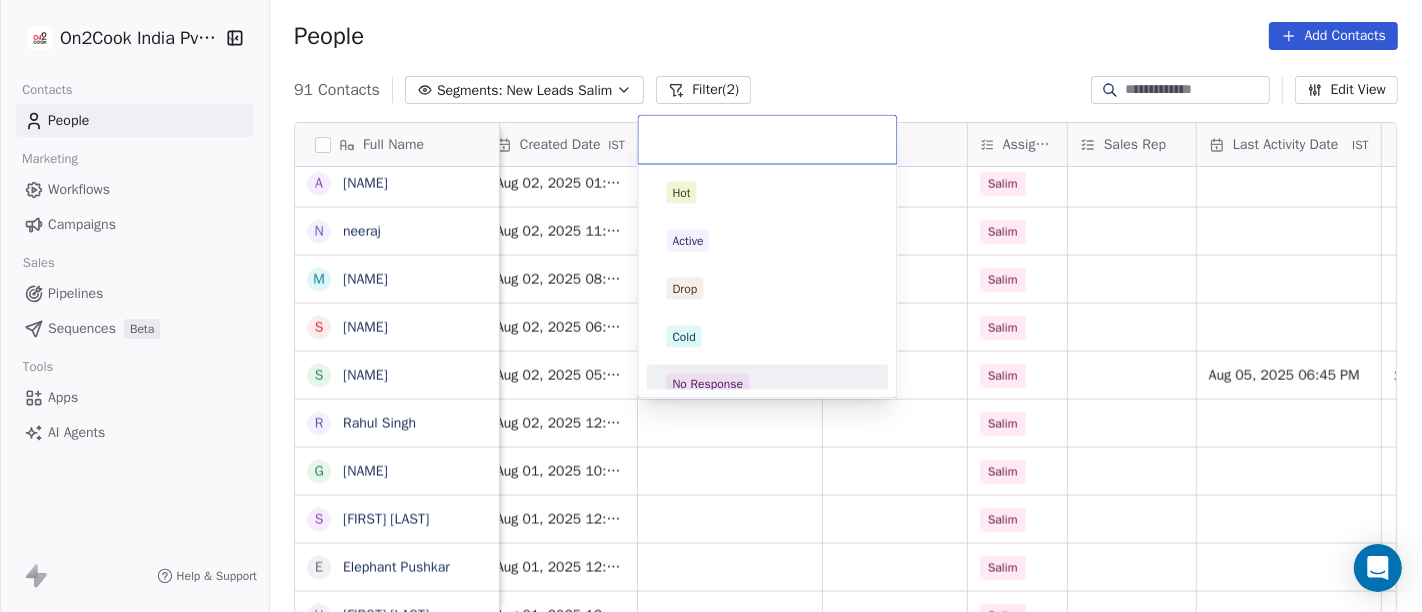click on "No Response" at bounding box center (708, 385) 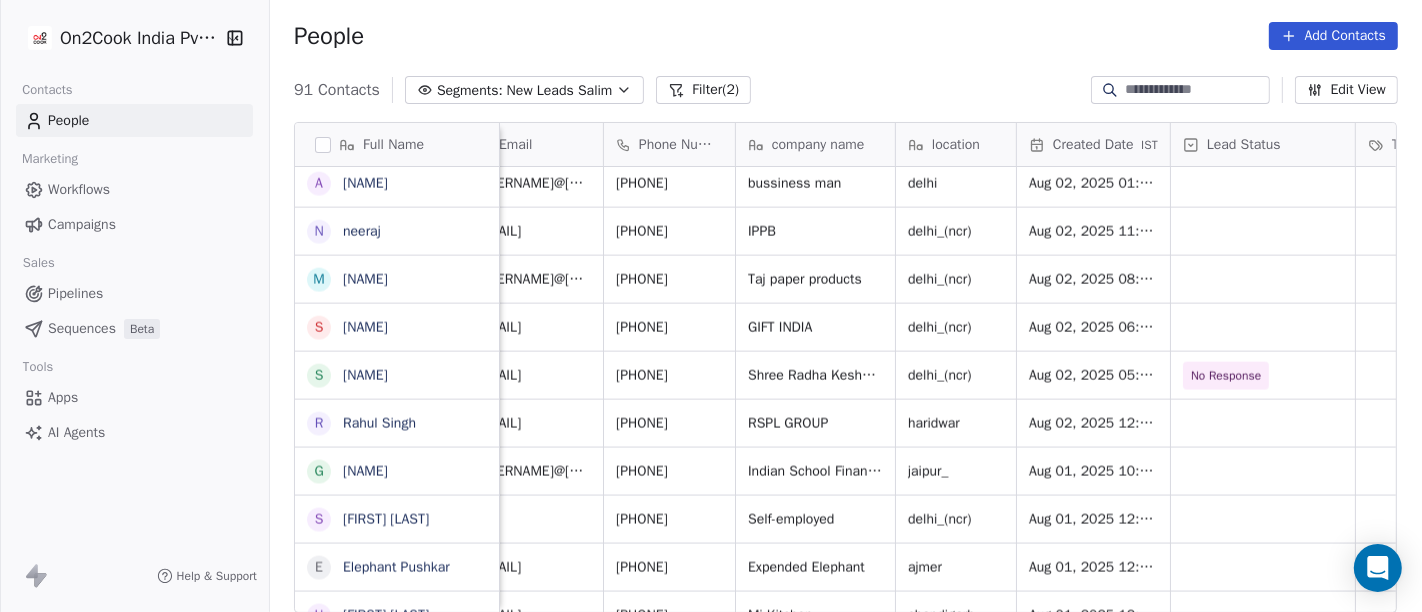 scroll, scrollTop: 0, scrollLeft: 34, axis: horizontal 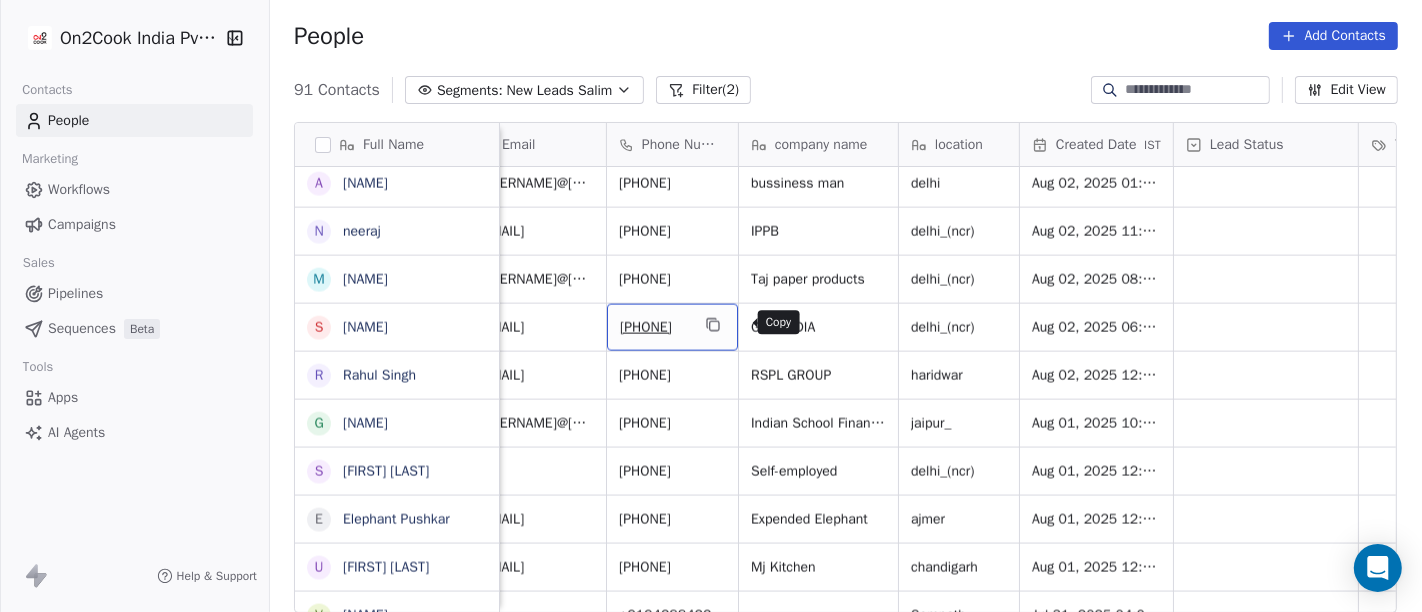click 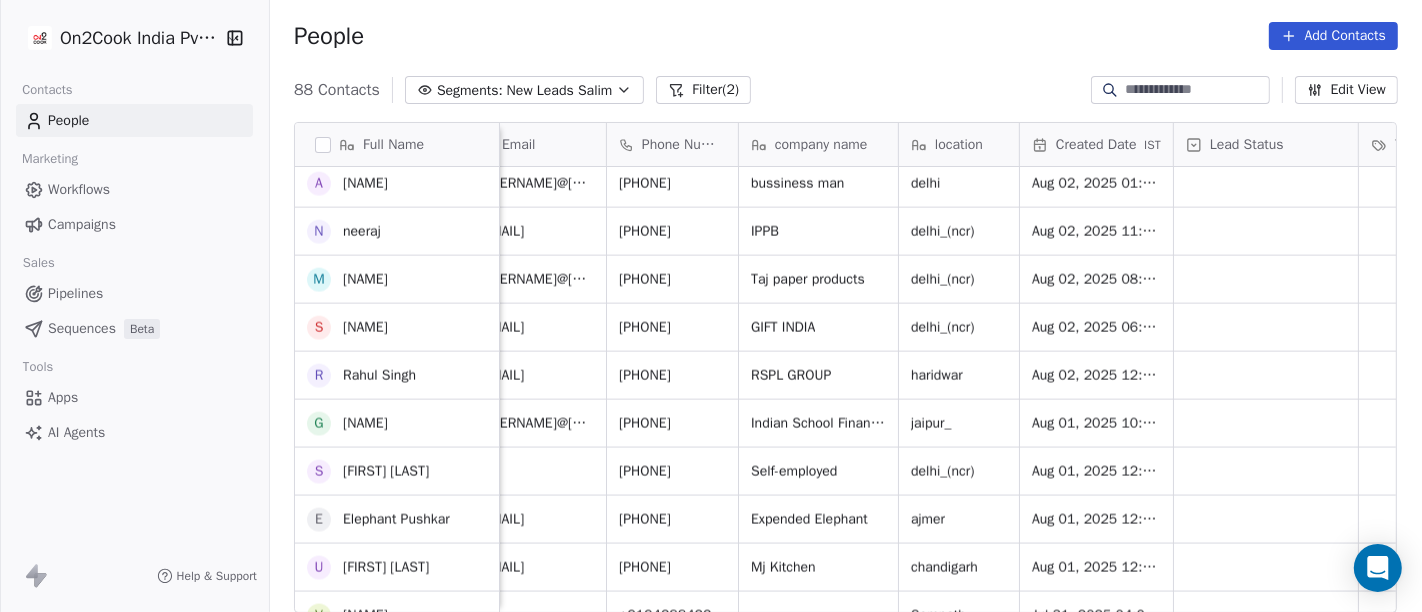 scroll, scrollTop: 2499, scrollLeft: 0, axis: vertical 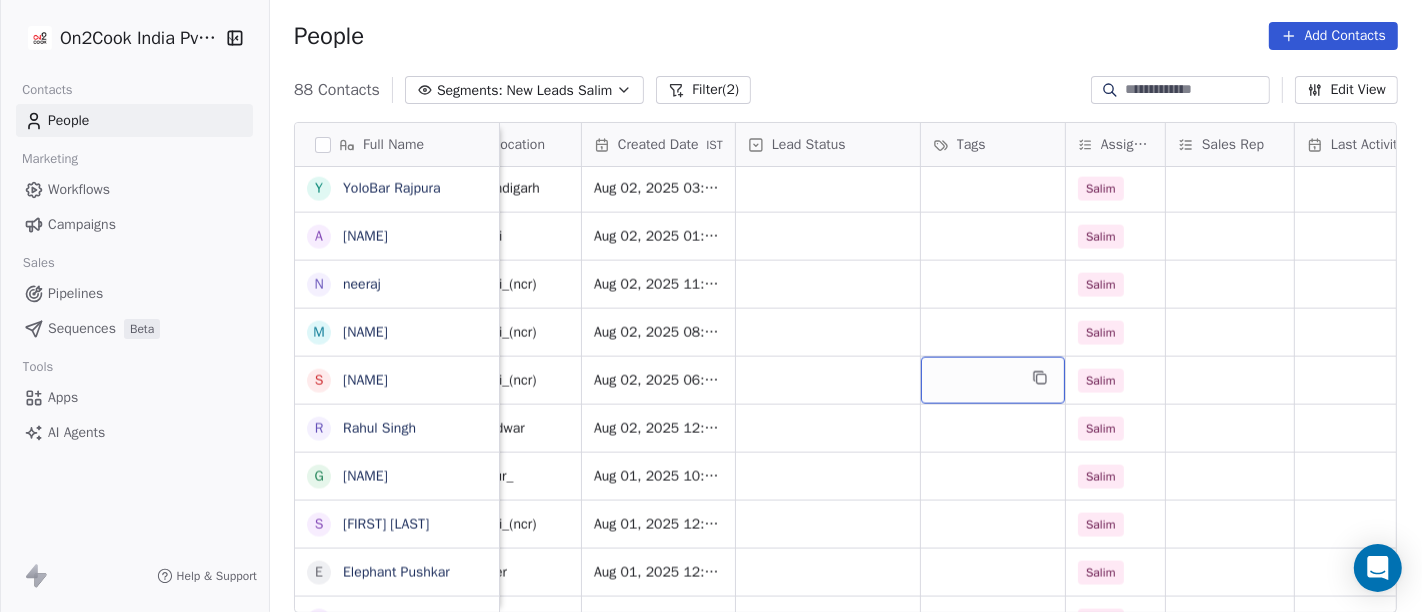 click at bounding box center [993, 380] 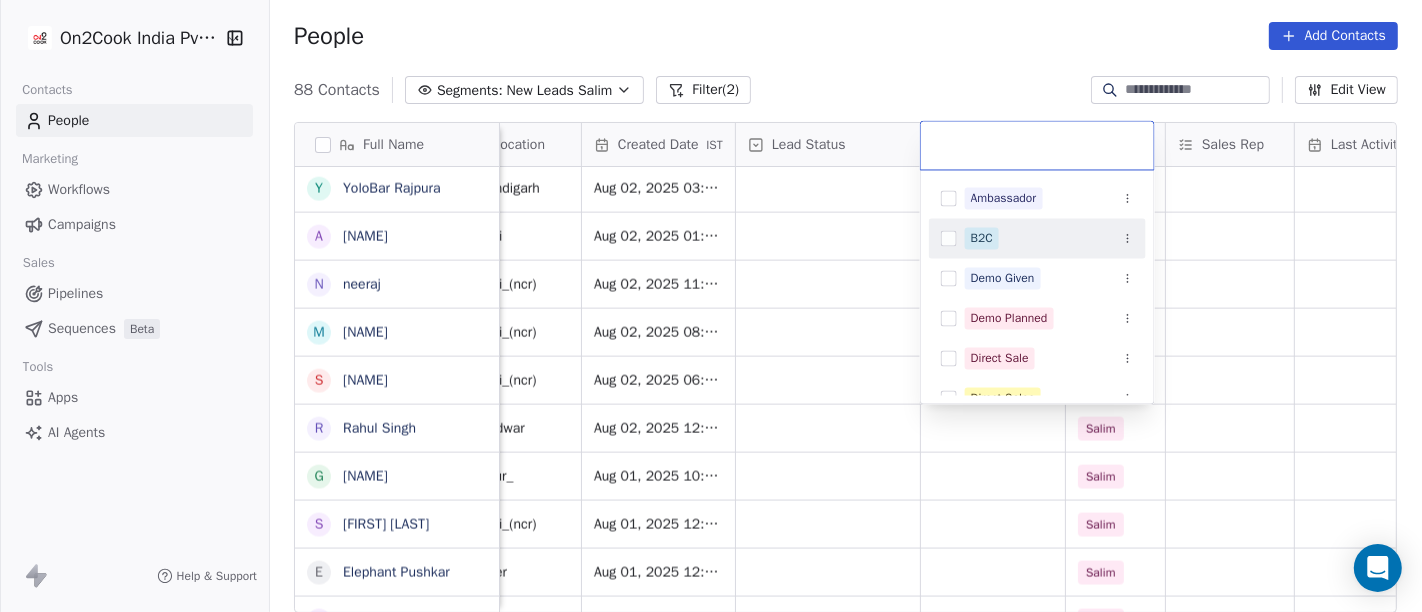 click on "B2C" at bounding box center (982, 238) 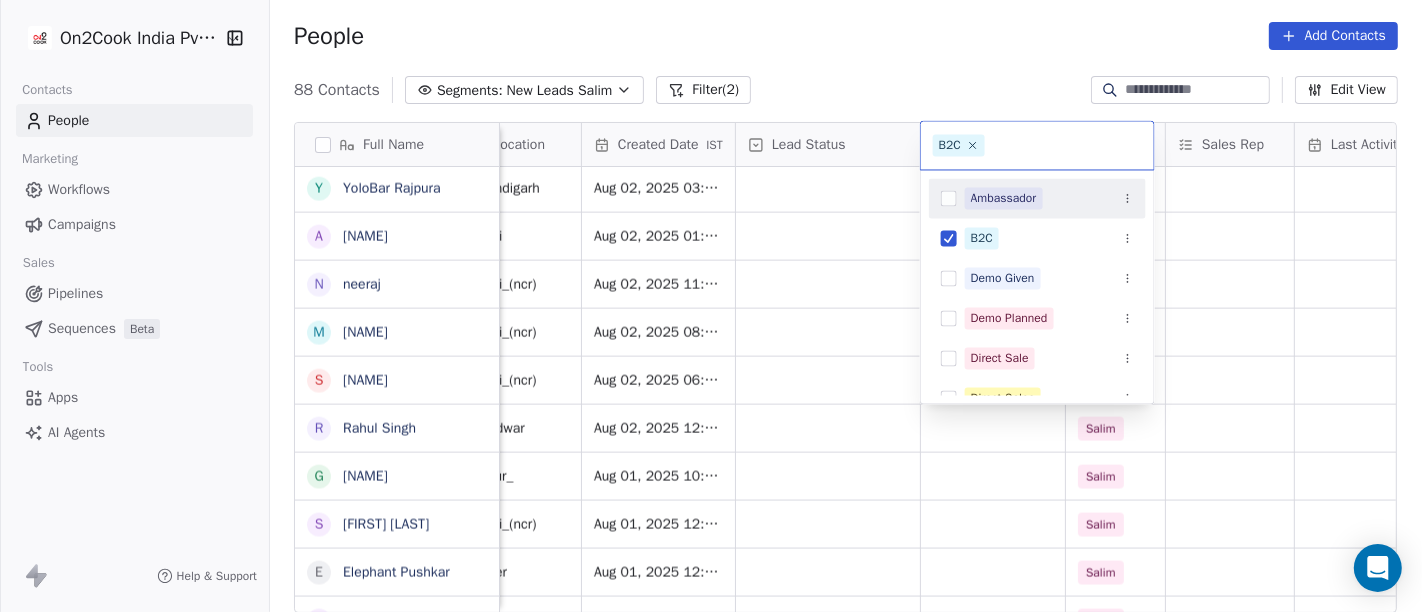 click on "On2Cook India Pvt. Ltd. Contacts People Marketing Workflows Campaigns Sales Pipelines Sequences Beta Tools Apps AI Agents Help & Support People  Add Contacts 88 Contacts Segments: New Leads Salim Filter  (2) Edit View Tag Add to Sequence Full Name A Ankit m manish Jain A Ajay Upadhyay M Manoj Deo R Rajeev Sthapak S Santoshkumar Jaiswal P Poonam Gupta V Vikrant Gupta H HRISHI K Khushwant  singh N Nisha Chauhaan T Tarun Verma G Gopal Jha K K S Grover M Manoj Gupta अ अब्दुल कासिम K Karan Arora S Sourabh Jain p parmod gupt R Ramesh Bhilwara Y YoloBar Rajpura A Amit Kaushik n neeraj M Mohd Ahmed S Sandeep Khanna R Rahul Singh G Govind Sharma S Shuaib Aftab E Elephant Pushkar U Umesh Gupta V Vinay Vala Y Yash Pal Chhabra R Raj kumar V Vinay Kalla R Rajesh Malhotra Z Zala Chiragsinh K Kapil Daharwal s sy M Milind Raut P Prasanth Seldra M Manish Sheth E Eeta Balaji B Battula Sekhar S Siny M A M Mente Srikanth B Bharat Bhushan Gera R Rohit Kohli P Padarthi amala u umang P Pradeep Kumar TK IST" at bounding box center (711, 306) 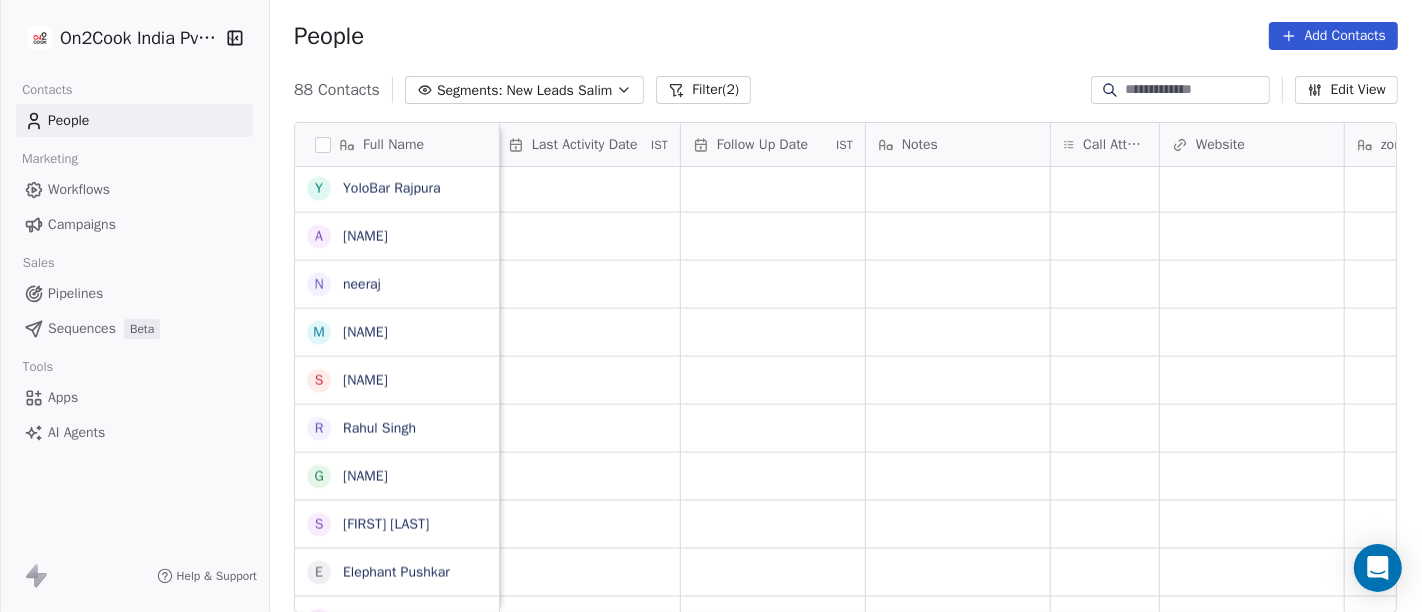 scroll, scrollTop: 0, scrollLeft: 1279, axis: horizontal 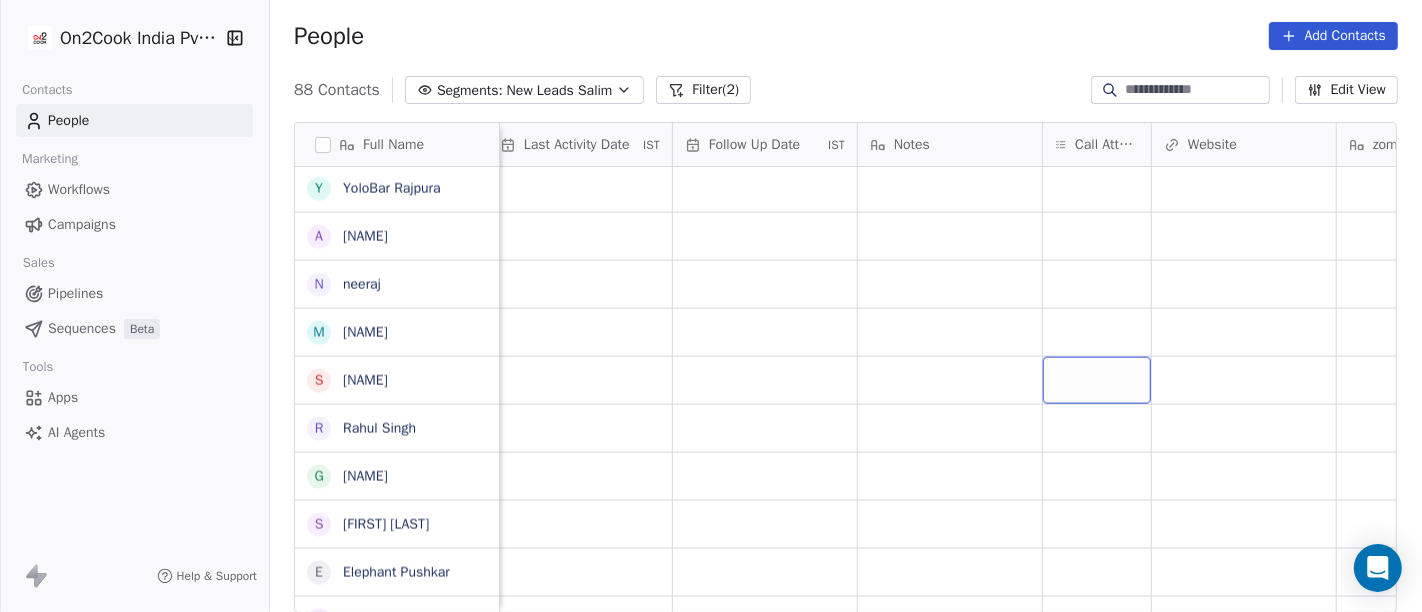 click at bounding box center [1097, 380] 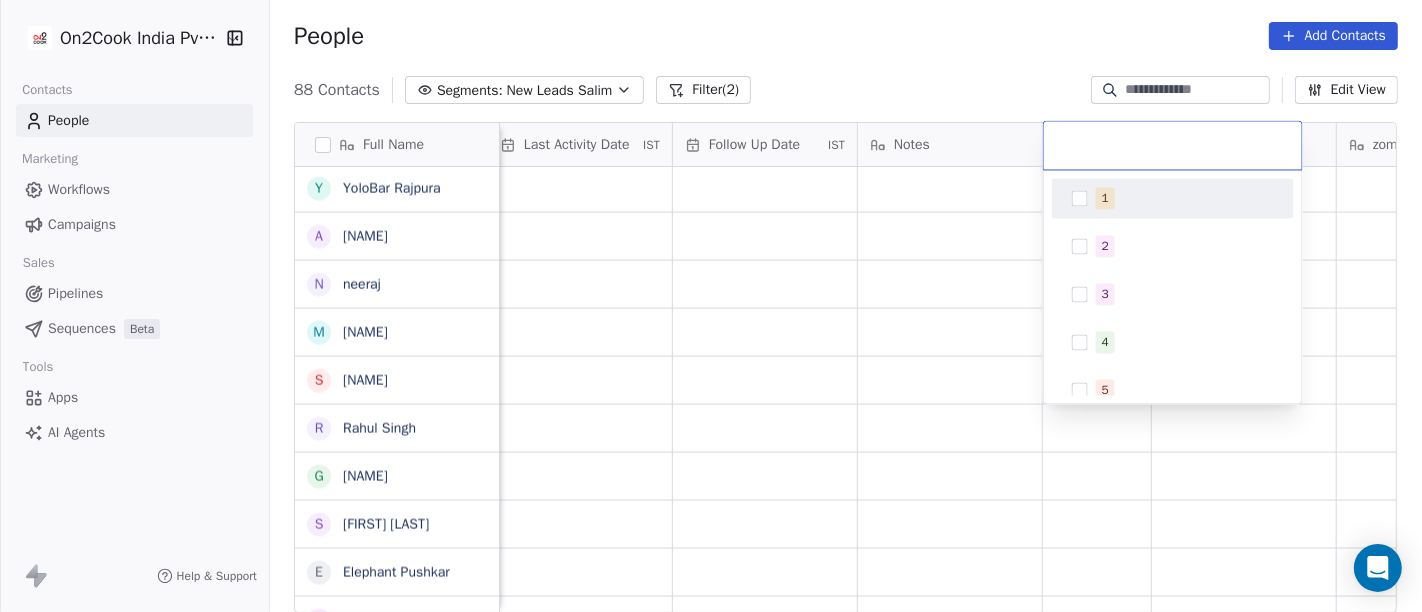 click on "1" at bounding box center [1105, 198] 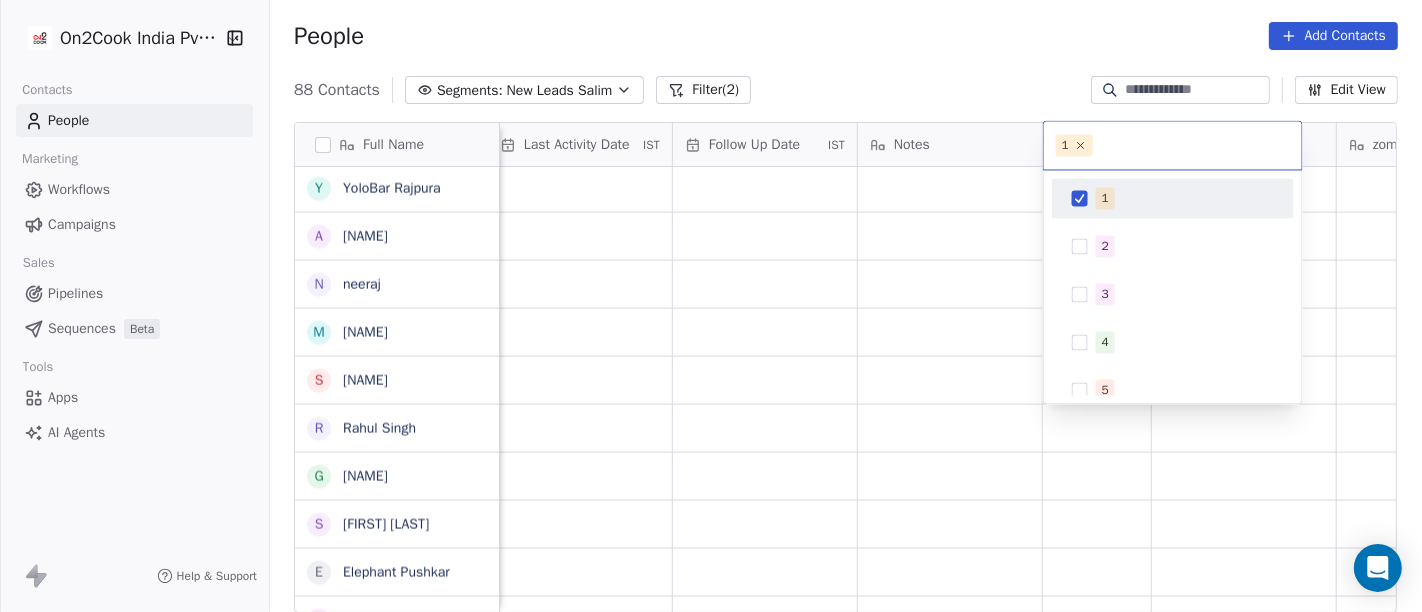 click on "On2Cook India Pvt. Ltd. Contacts People Marketing Workflows Campaigns Sales Pipelines Sequences Beta Tools Apps AI Agents Help & Support People  Add Contacts 88 Contacts Segments: New Leads Salim Filter  (2) Edit View Tag Add to Sequence Full Name A Ankit m manish Jain A Ajay Upadhyay M Manoj Deo R Rajeev Sthapak S Santoshkumar Jaiswal P Poonam Gupta V Vikrant Gupta H HRISHI K Khushwant  singh N Nisha Chauhaan T Tarun Verma G Gopal Jha K K S Grover M Manoj Gupta अ अब्दुल कासिम K Karan Arora S Sourabh Jain p parmod gupt R Ramesh Bhilwara Y YoloBar Rajpura A Amit Kaushik n neeraj M Mohd Ahmed S Sandeep Khanna R Rahul Singh G Govind Sharma S Shuaib Aftab E Elephant Pushkar U Umesh Gupta V Vinay Vala Y Yash Pal Chhabra R Raj kumar V Vinay Kalla R Rajesh Malhotra Z Zala Chiragsinh K Kapil Daharwal s sy M Milind Raut P Prasanth Seldra M Manish Sheth E Eeta Balaji B Battula Sekhar S Siny M A M Mente Srikanth B Bharat Bhushan Gera R Rohit Kohli P Padarthi amala u umang P Pradeep Kumar TK IST" at bounding box center (711, 306) 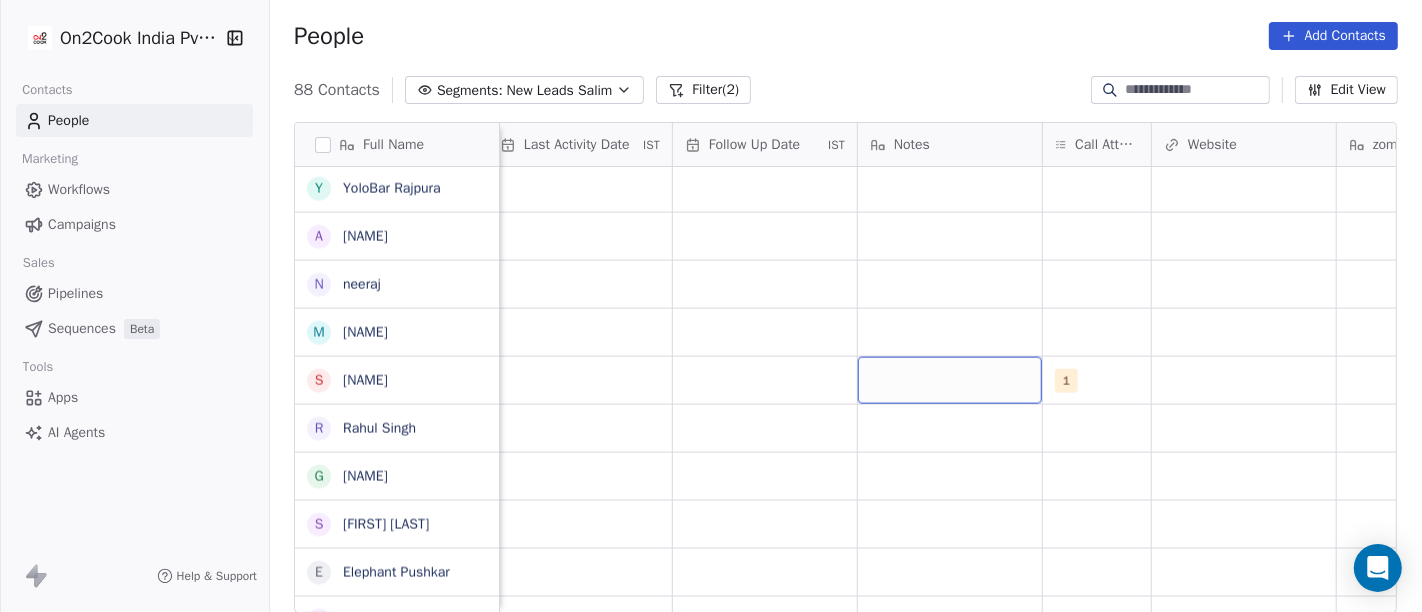 click at bounding box center (950, 380) 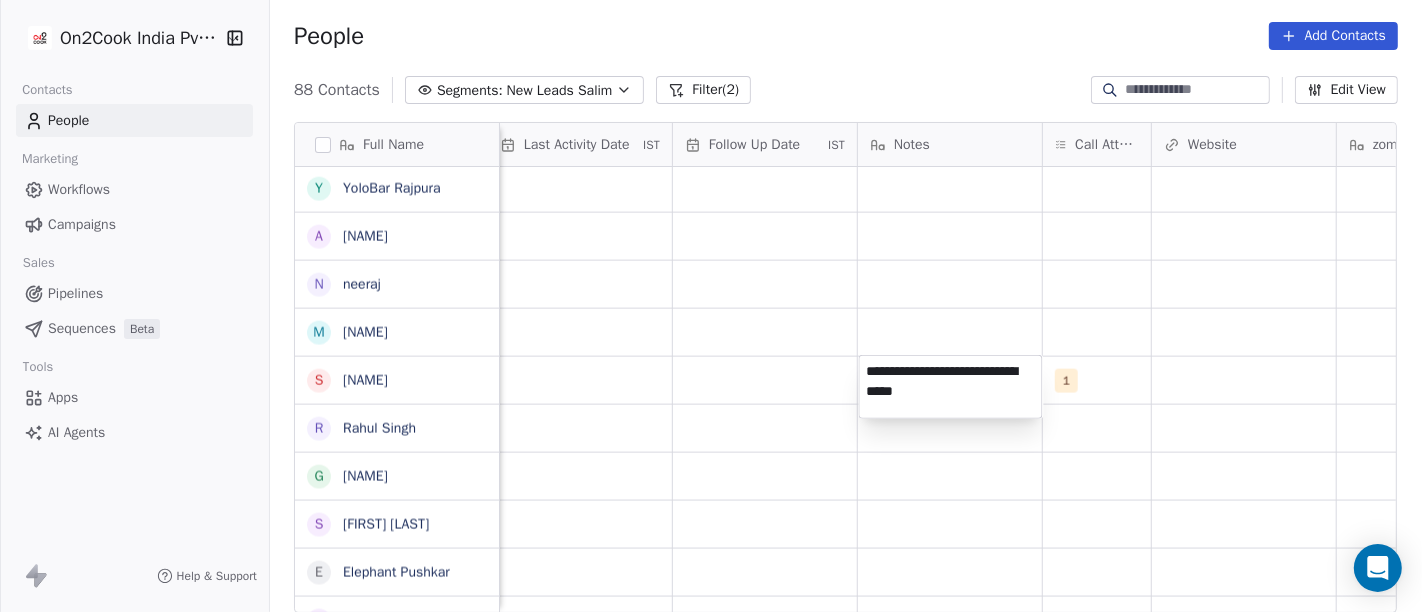 type on "**********" 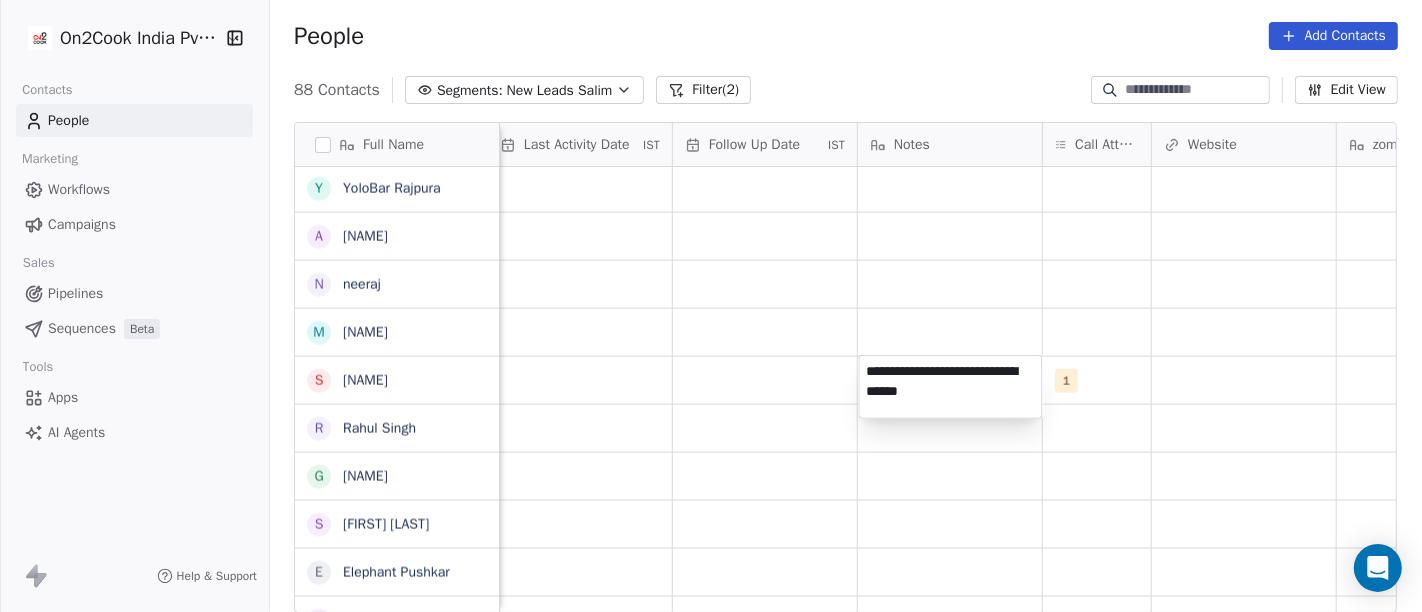 click on "On2Cook India Pvt. Ltd. Contacts People Marketing Workflows Campaigns Sales Pipelines Sequences Beta Tools Apps AI Agents Help & Support People  Add Contacts 88 Contacts Segments: New Leads Salim Filter  (2) Edit View Tag Add to Sequence Full Name A Ankit m manish Jain A Ajay Upadhyay M Manoj Deo R Rajeev Sthapak S Santoshkumar Jaiswal P Poonam Gupta V Vikrant Gupta H HRISHI K Khushwant  singh N Nisha Chauhaan T Tarun Verma G Gopal Jha K K S Grover M Manoj Gupta अ अब्दुल कासिम K Karan Arora S Sourabh Jain p parmod gupt R Ramesh Bhilwara Y YoloBar Rajpura A Amit Kaushik n neeraj M Mohd Ahmed S Sandeep Khanna R Rahul Singh G Govind Sharma S Shuaib Aftab E Elephant Pushkar U Umesh Gupta V Vinay Vala Y Yash Pal Chhabra R Raj kumar V Vinay Kalla R Rajesh Malhotra Z Zala Chiragsinh K Kapil Daharwal s sy M Milind Raut P Prasanth Seldra M Manish Sheth E Eeta Balaji B Battula Sekhar S Siny M A M Mente Srikanth B Bharat Bhushan Gera R Rohit Kohli P Padarthi amala u umang P Pradeep Kumar TK IST" at bounding box center [711, 306] 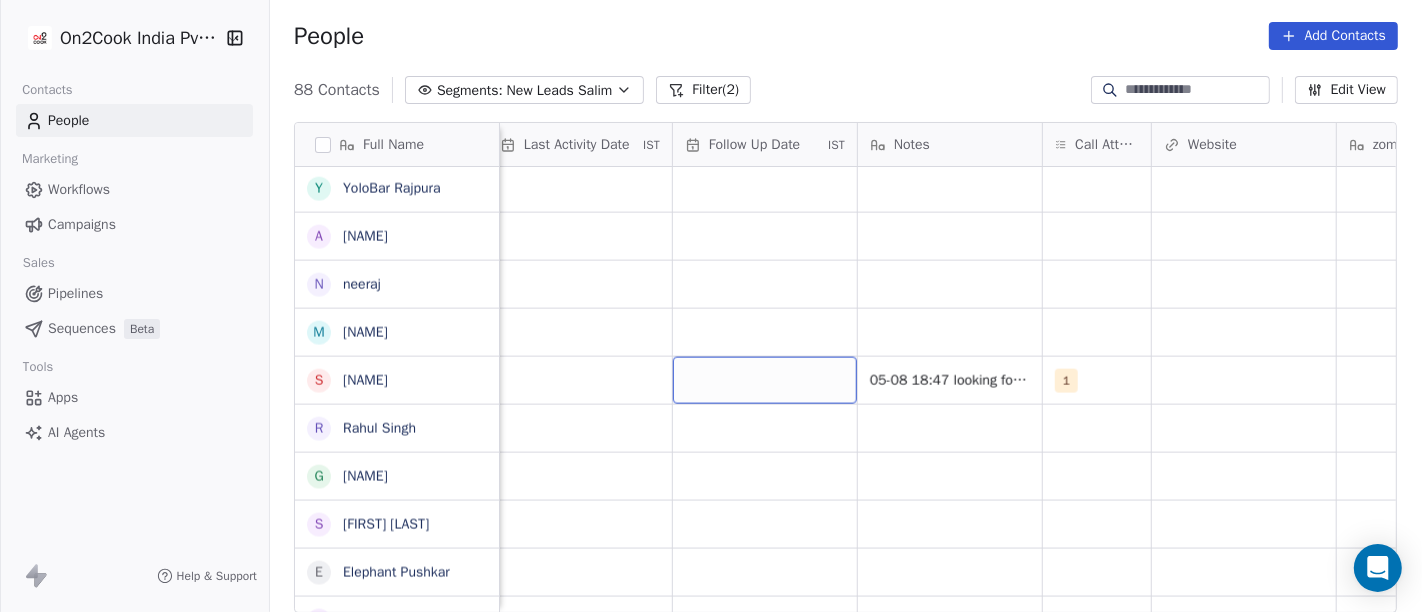 click at bounding box center (765, 380) 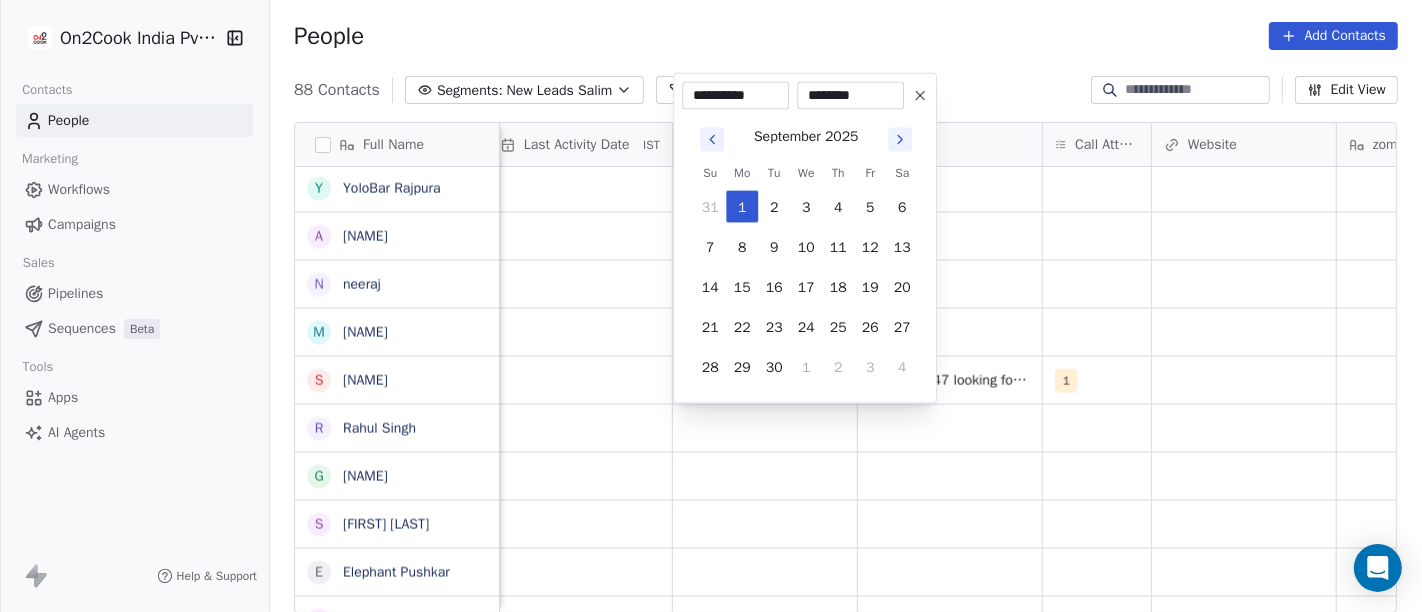 click at bounding box center (920, 96) 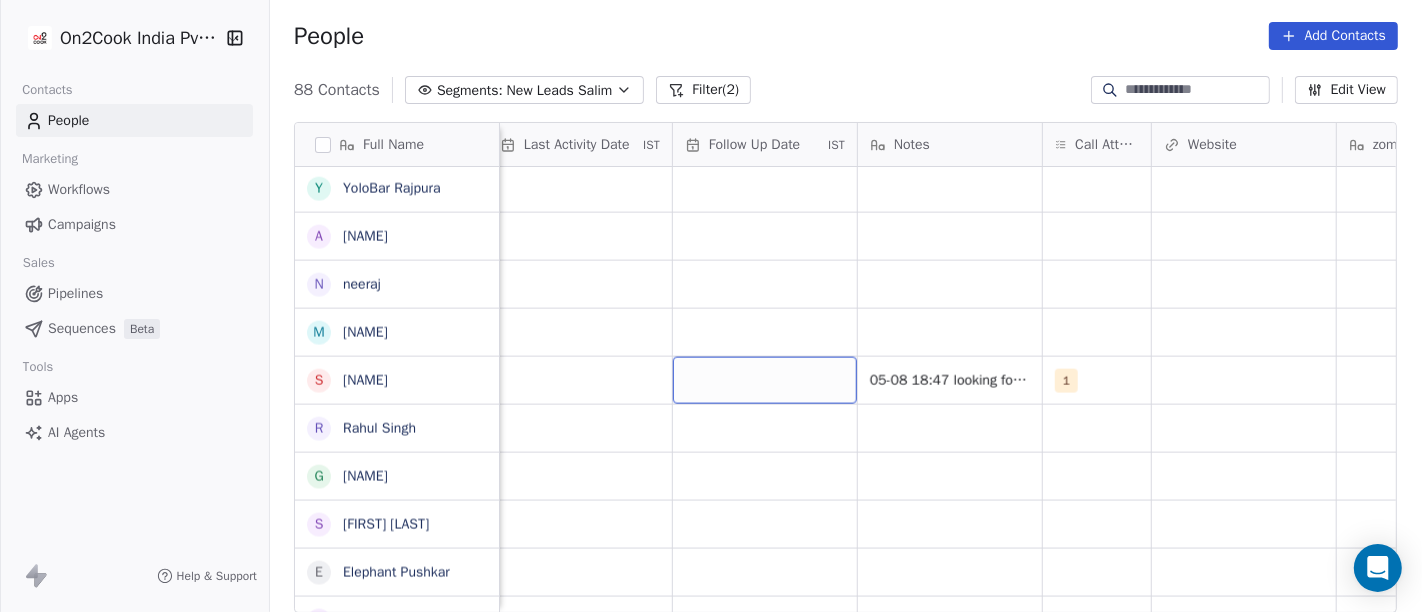 scroll, scrollTop: 0, scrollLeft: 1266, axis: horizontal 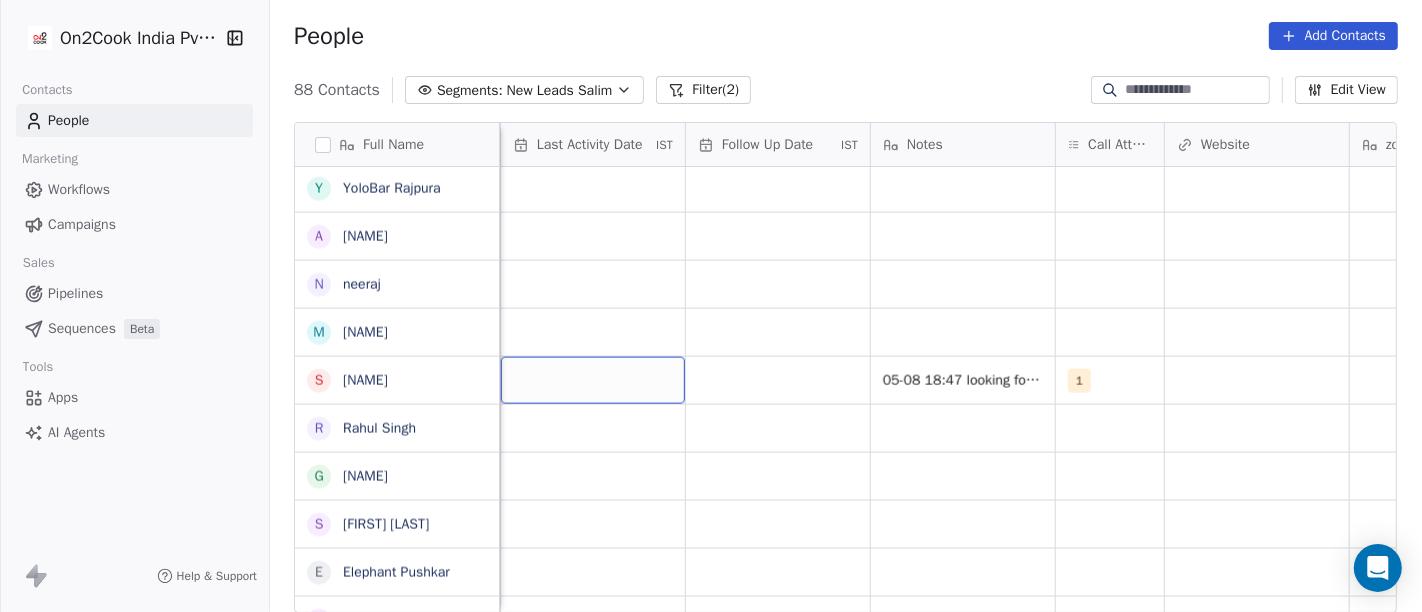 click at bounding box center [593, 380] 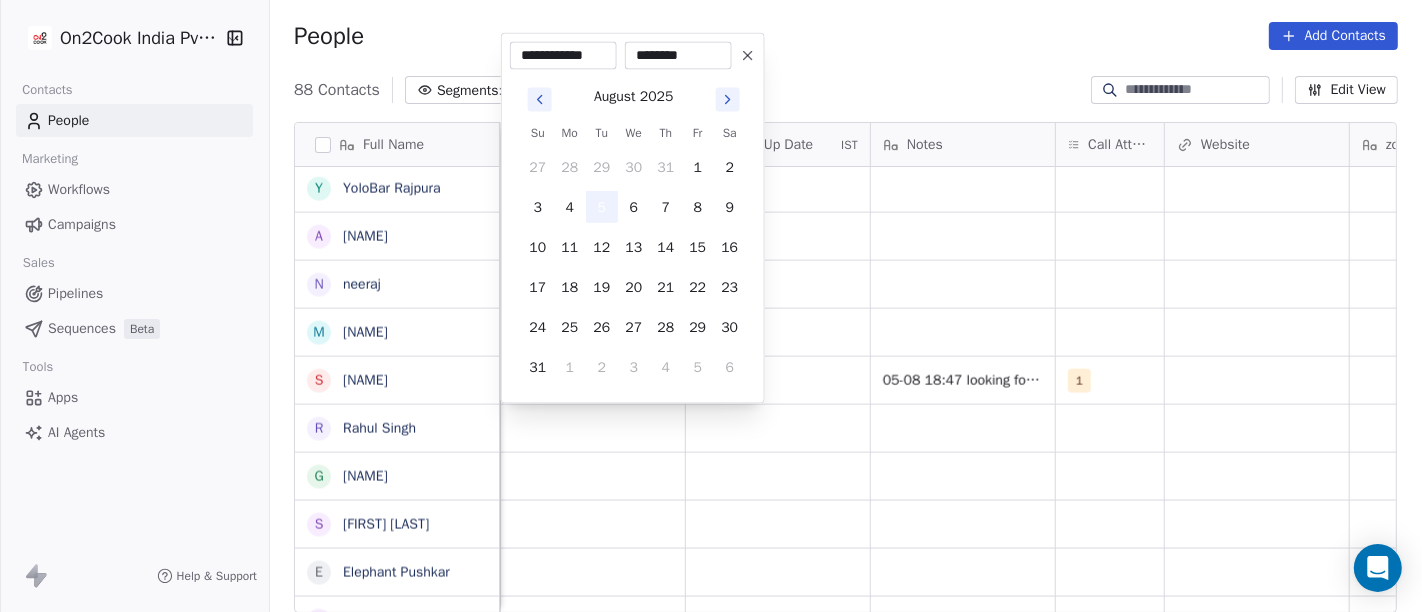 click on "5" at bounding box center (602, 207) 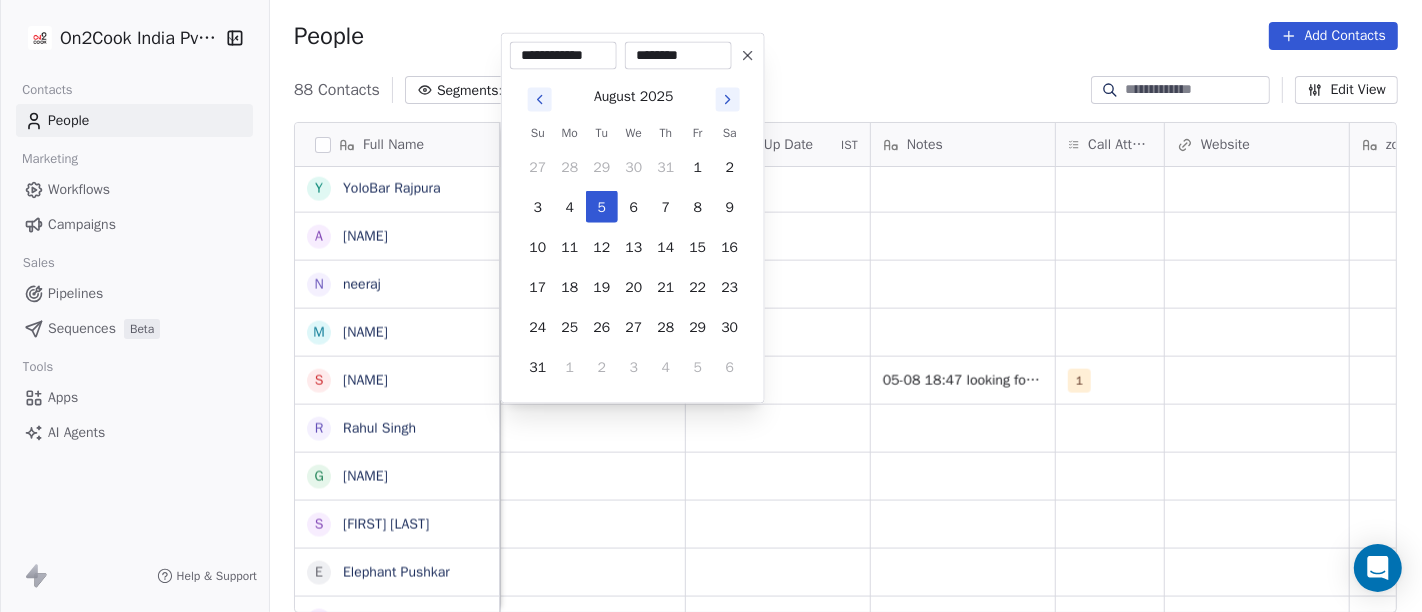 click on "On2Cook India Pvt. Ltd. Contacts People Marketing Workflows Campaigns Sales Pipelines Sequences Beta Tools Apps AI Agents Help & Support People  Add Contacts 88 Contacts Segments: New Leads Salim Filter  (2) Edit View Tag Add to Sequence Full Name A Ankit m manish Jain A Ajay Upadhyay M Manoj Deo R Rajeev Sthapak S Santoshkumar Jaiswal P Poonam Gupta V Vikrant Gupta H HRISHI K Khushwant  singh N Nisha Chauhaan T Tarun Verma G Gopal Jha K K S Grover M Manoj Gupta अ अब्दुल कासिम K Karan Arora S Sourabh Jain p parmod gupt R Ramesh Bhilwara Y YoloBar Rajpura A Amit Kaushik n neeraj M Mohd Ahmed S Sandeep Khanna R Rahul Singh G Govind Sharma S Shuaib Aftab E Elephant Pushkar U Umesh Gupta V Vinay Vala Y Yash Pal Chhabra R Raj kumar V Vinay Kalla R Rajesh Malhotra Z Zala Chiragsinh K Kapil Daharwal s sy M Milind Raut P Prasanth Seldra M Manish Sheth E Eeta Balaji B Battula Sekhar S Siny M A M Mente Srikanth B Bharat Bhushan Gera R Rohit Kohli P Padarthi amala u umang P Pradeep Kumar TK IST" at bounding box center [711, 306] 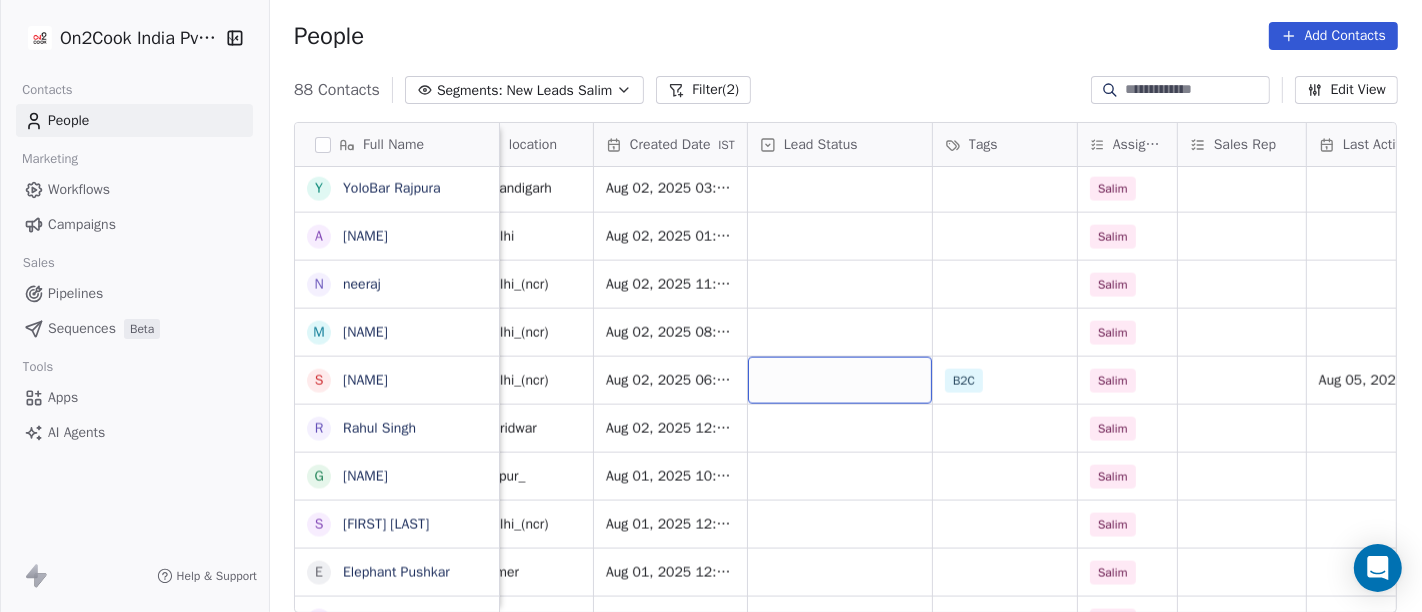 scroll, scrollTop: 0, scrollLeft: 460, axis: horizontal 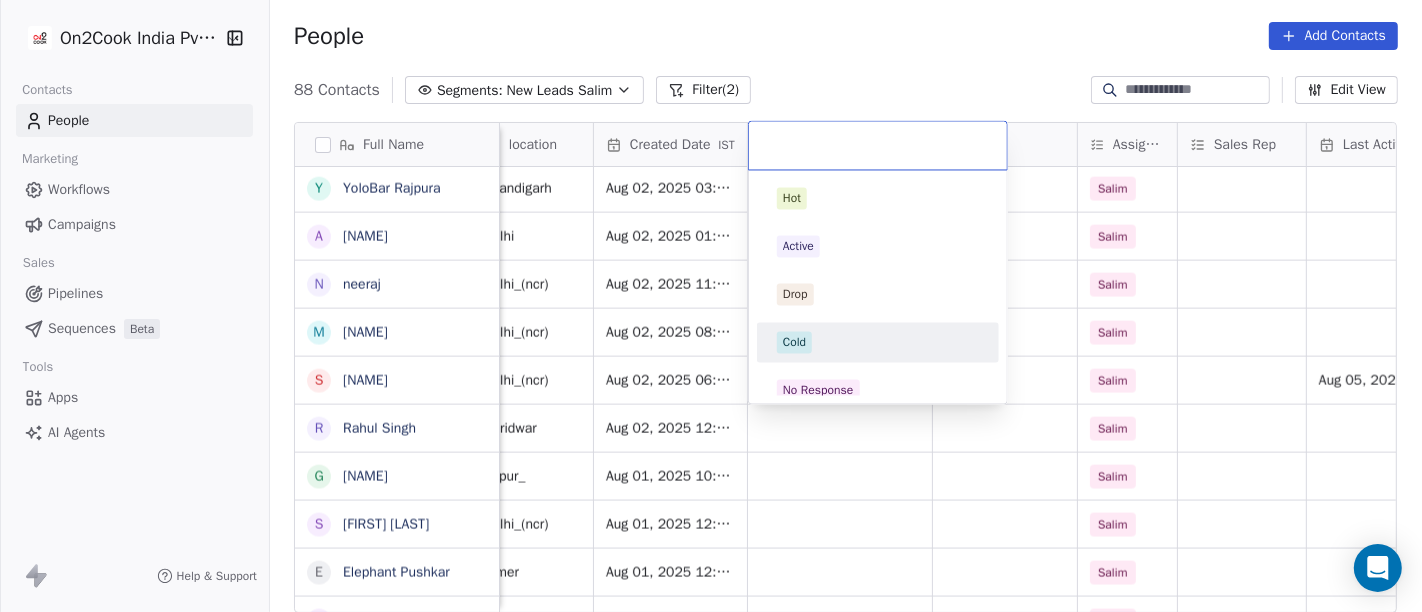 click on "Cold" at bounding box center [878, 342] 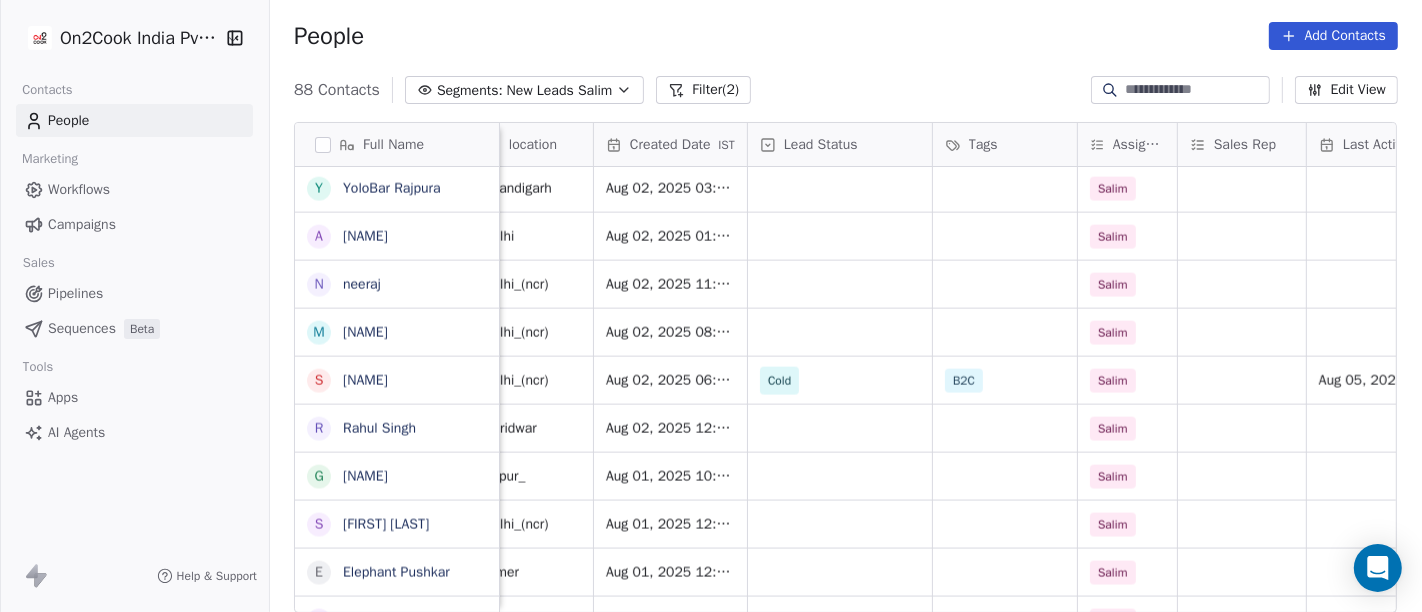 click on "People  Add Contacts" at bounding box center (846, 36) 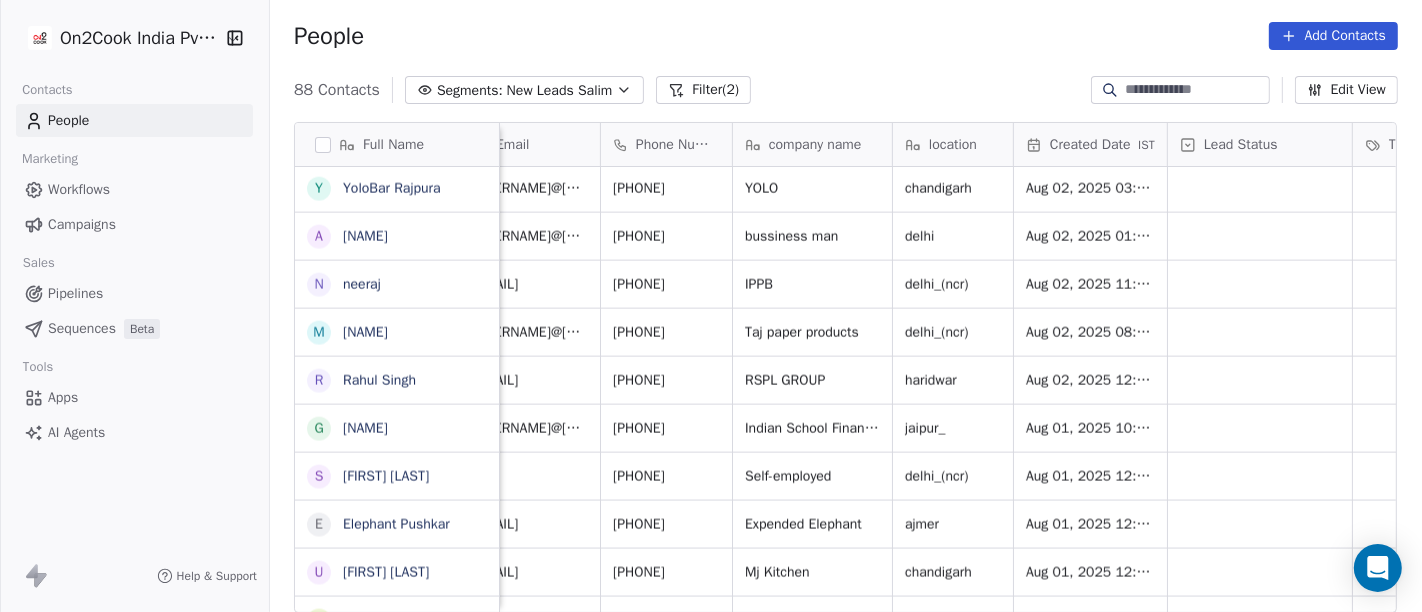 scroll, scrollTop: 0, scrollLeft: 20, axis: horizontal 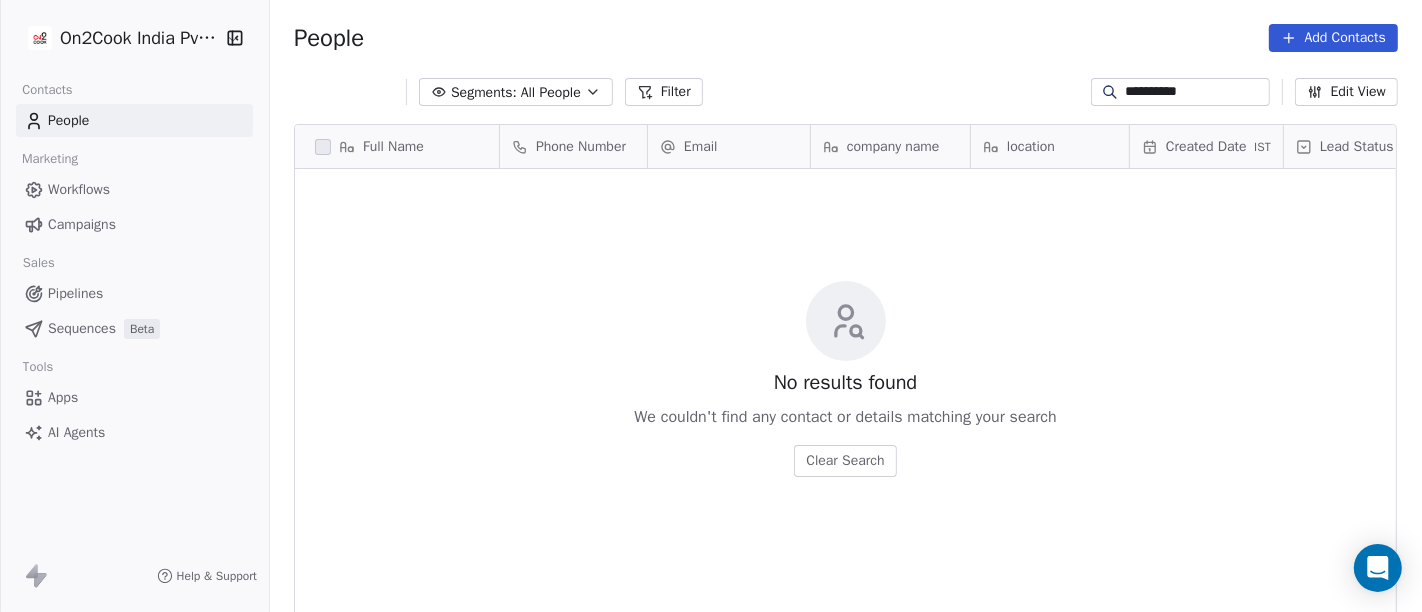 click on "**********" at bounding box center [1196, 92] 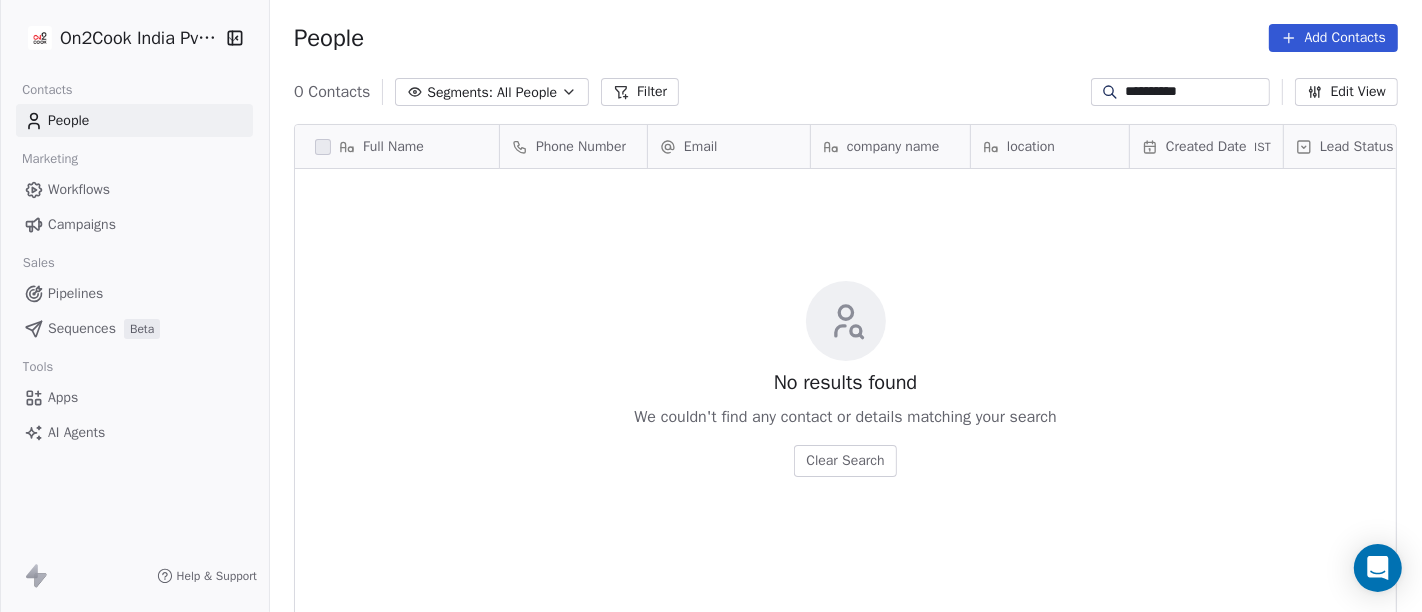paste on "****" 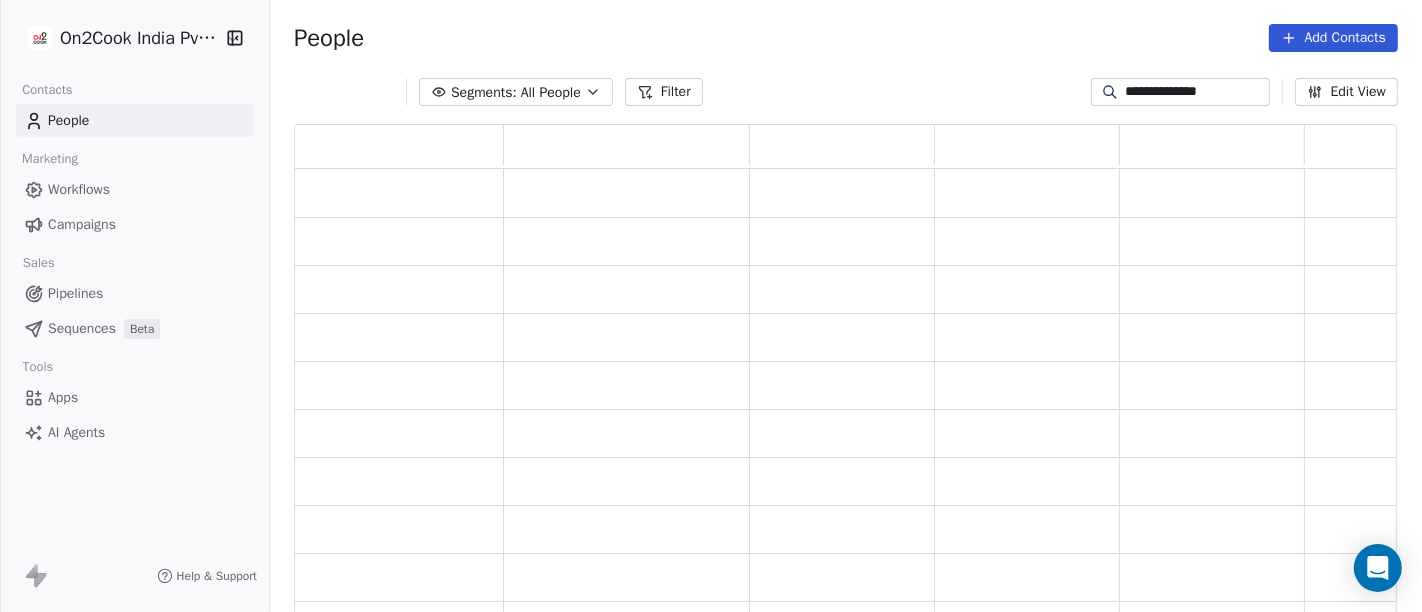 scroll, scrollTop: 17, scrollLeft: 17, axis: both 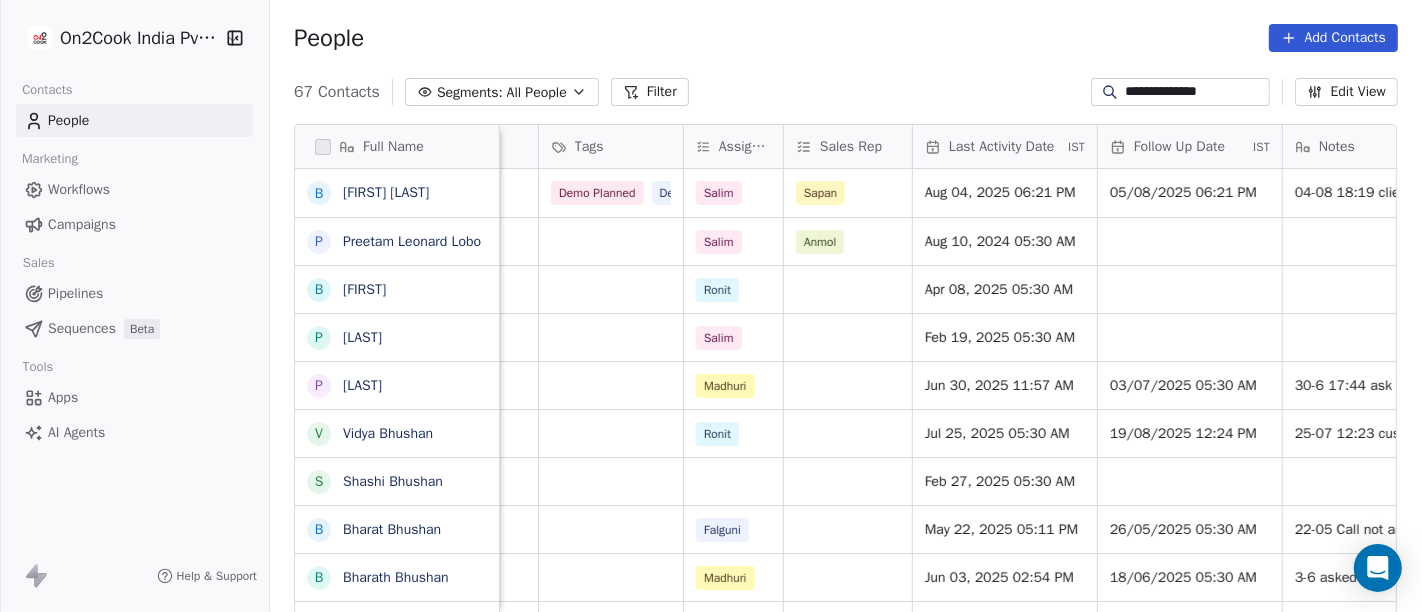 type on "**********" 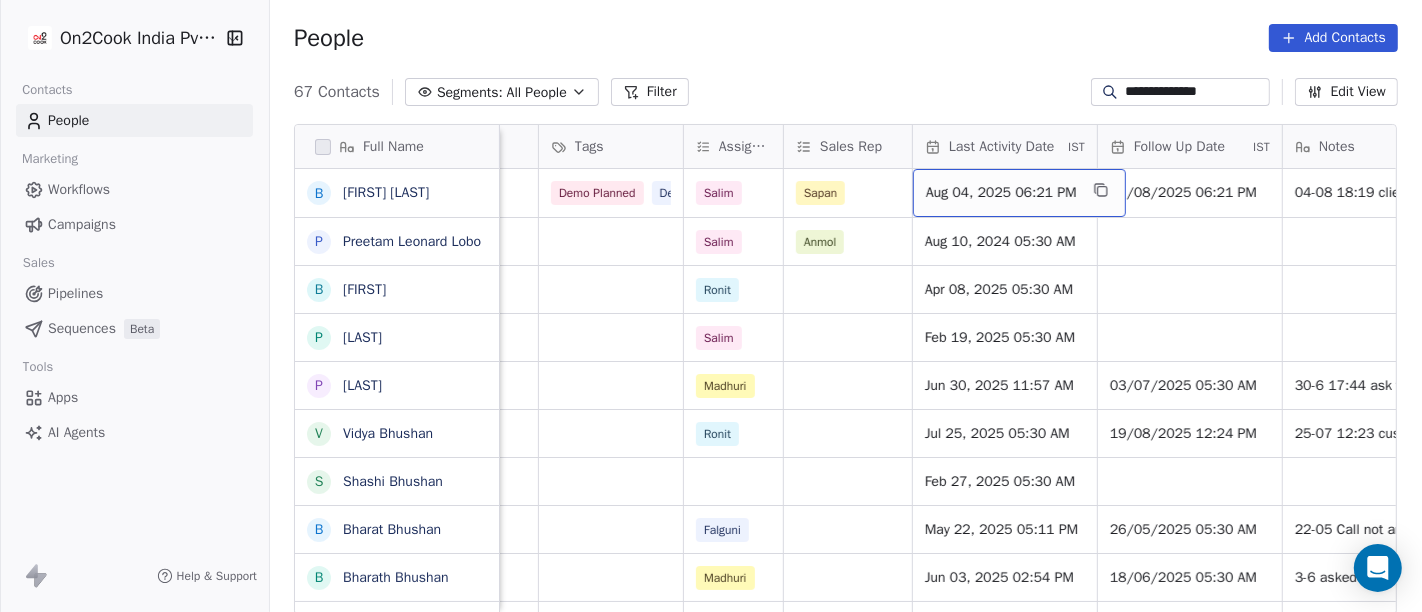 click on "Aug 04, 2025 06:21 PM" at bounding box center (1001, 193) 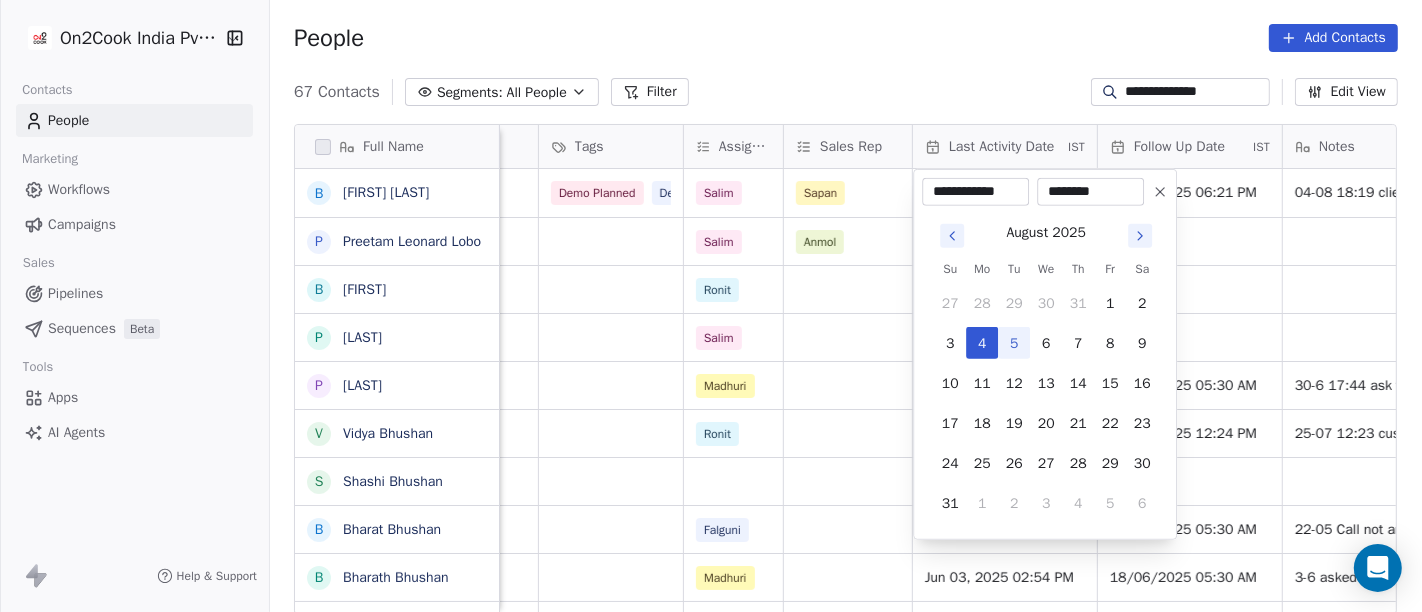 click on "5" at bounding box center [1014, 343] 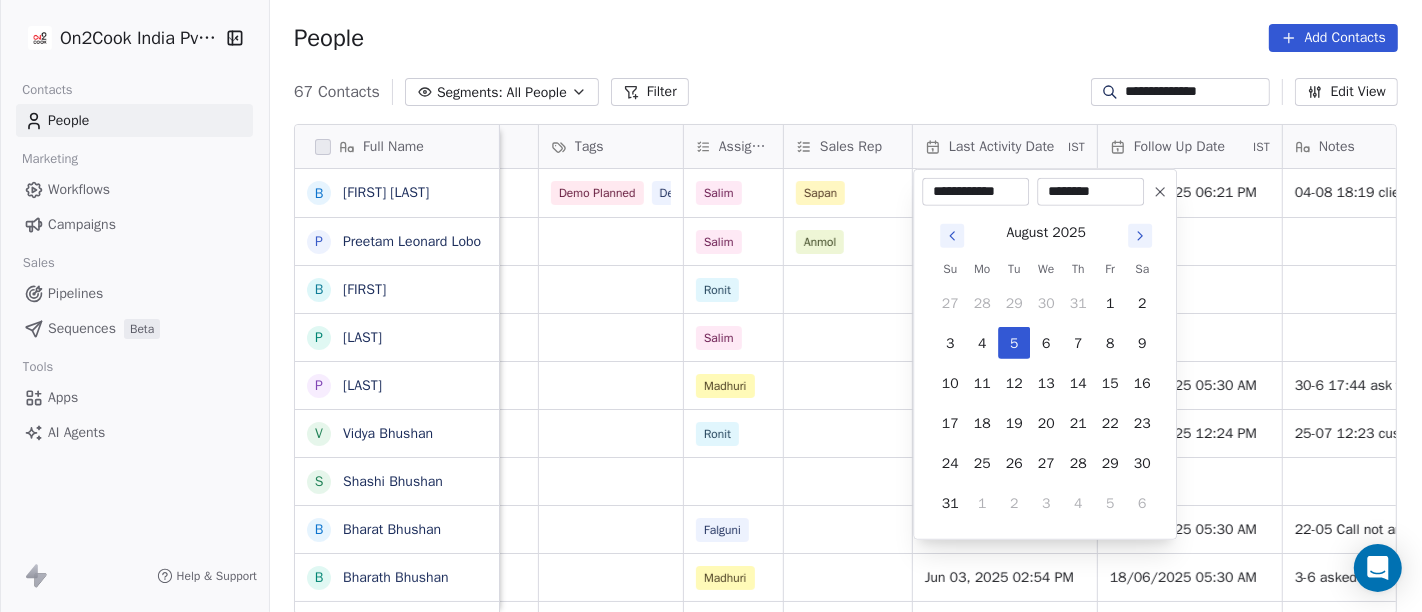 click on "**********" at bounding box center (711, 306) 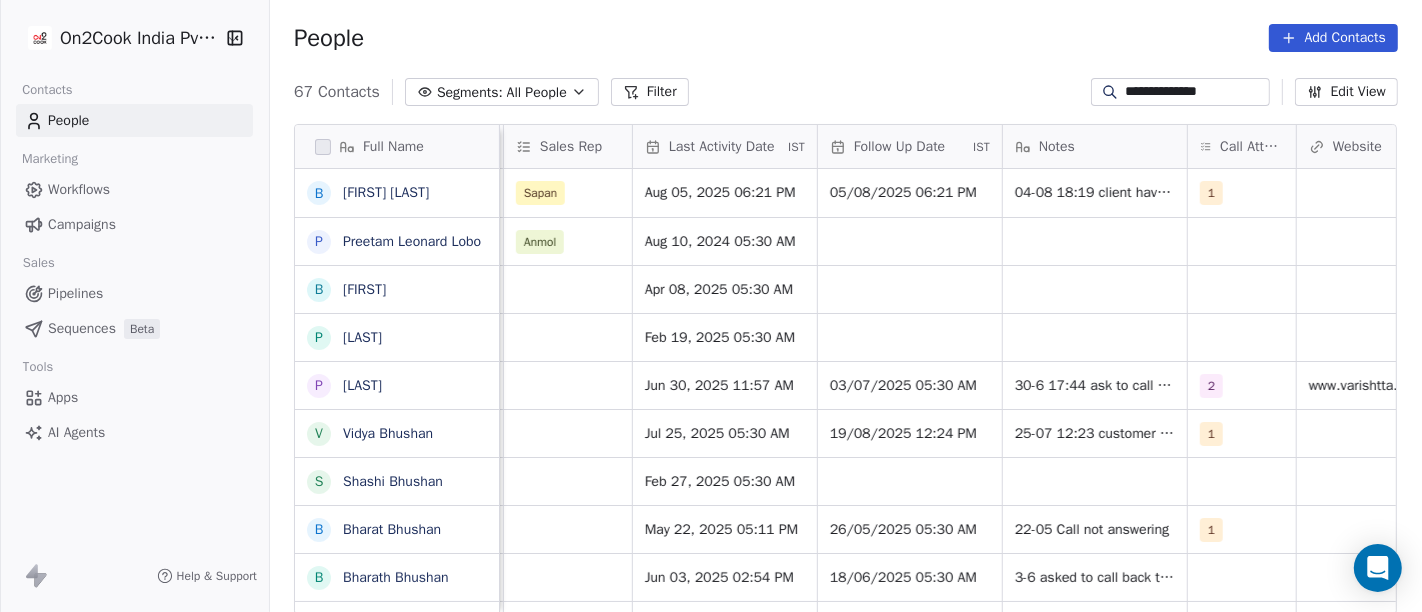 scroll, scrollTop: 0, scrollLeft: 1213, axis: horizontal 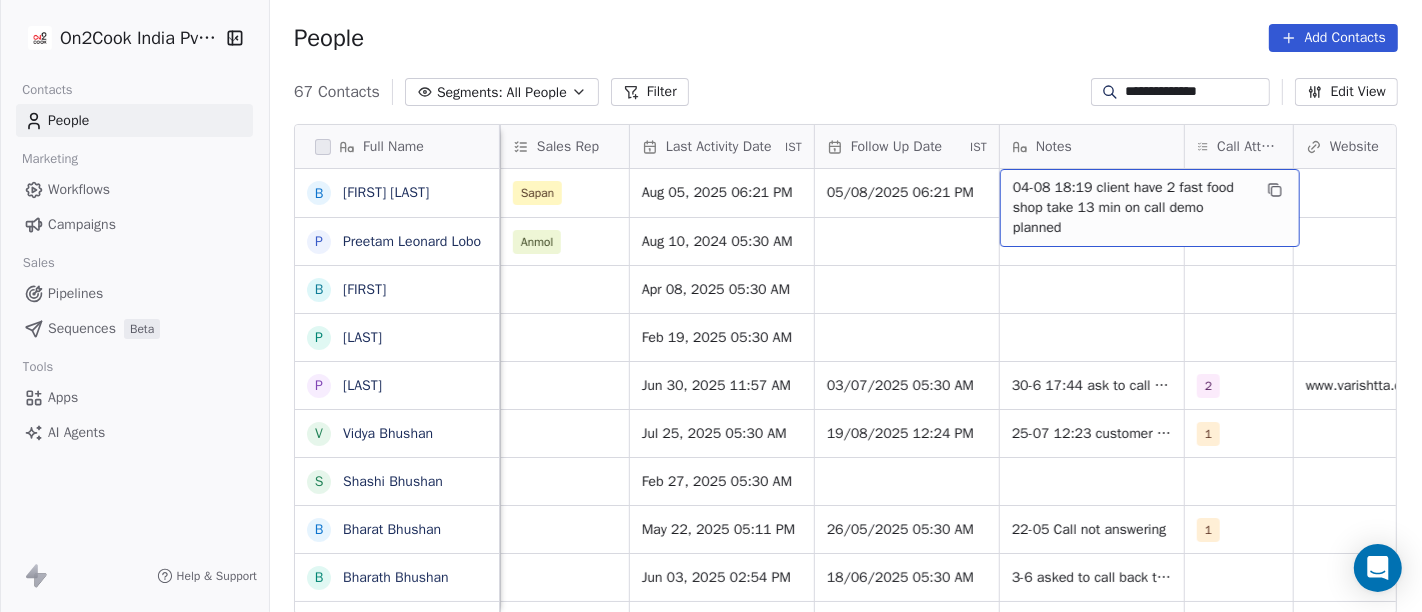 click on "04-08 18:19 client have 2 fast food shop take 13 min on call demo planned" at bounding box center [1132, 208] 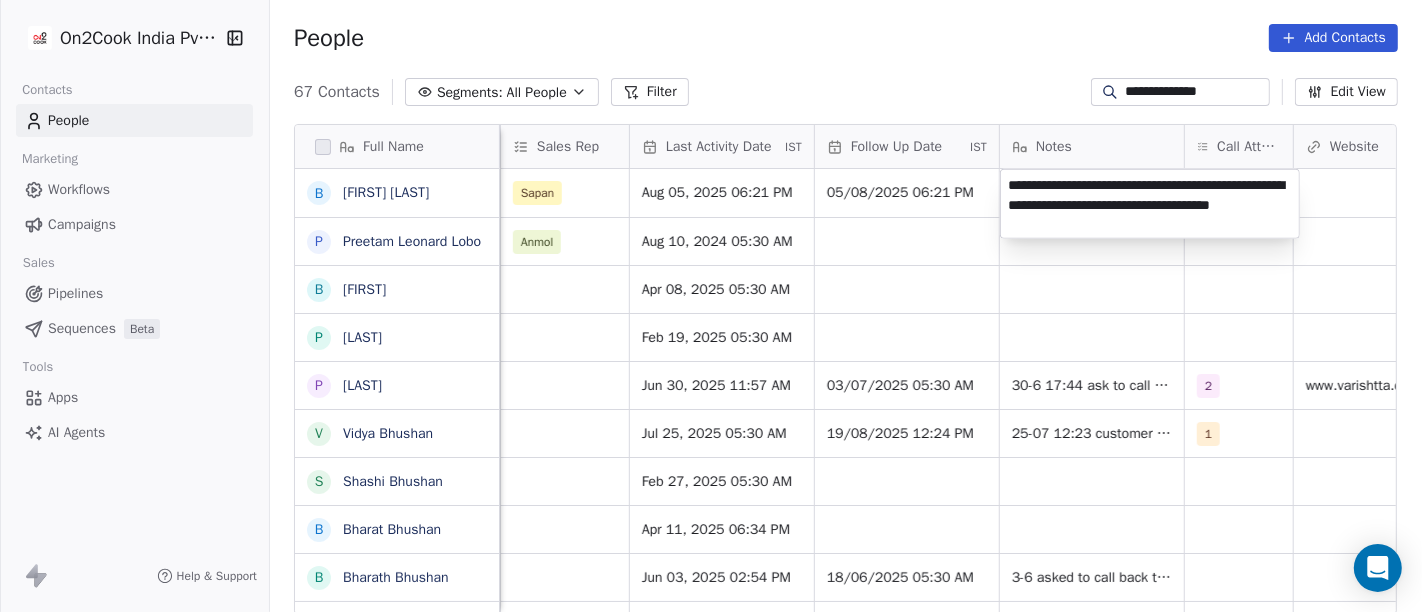 type on "**********" 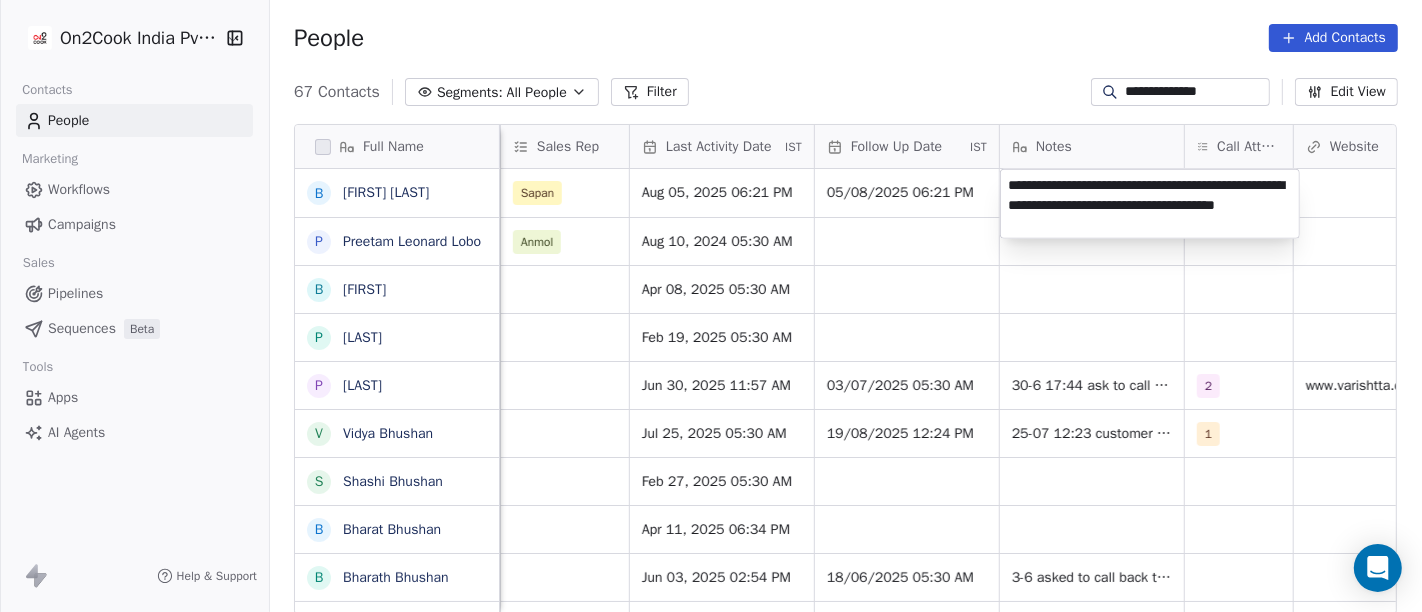 click on "**********" at bounding box center (711, 306) 